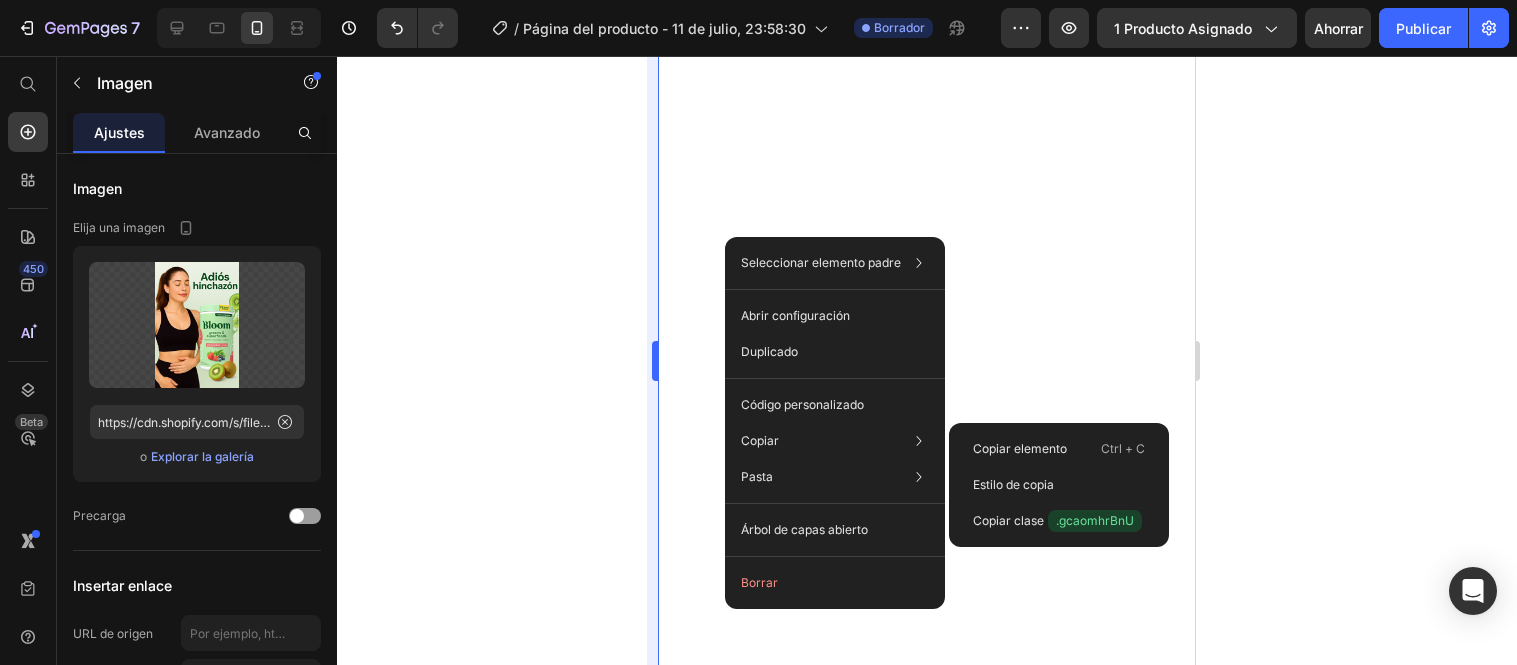 scroll, scrollTop: 0, scrollLeft: 0, axis: both 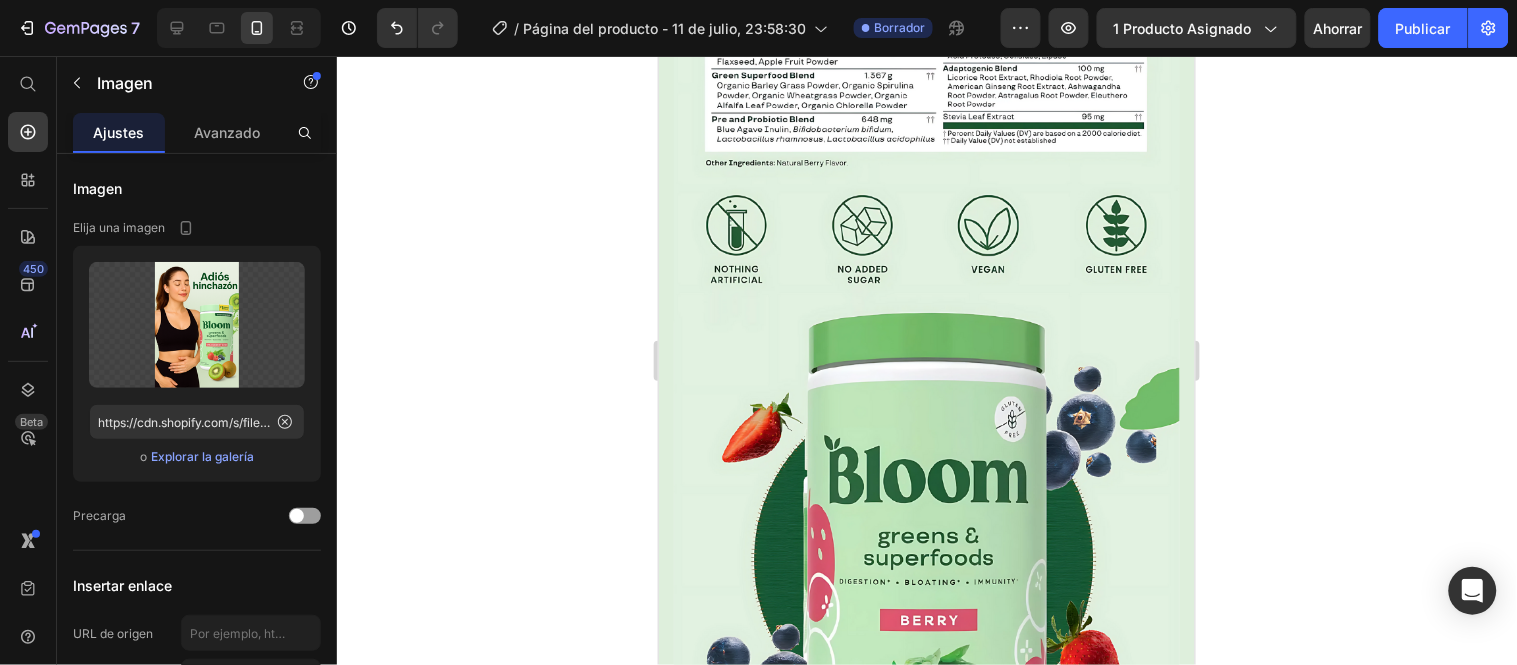 click 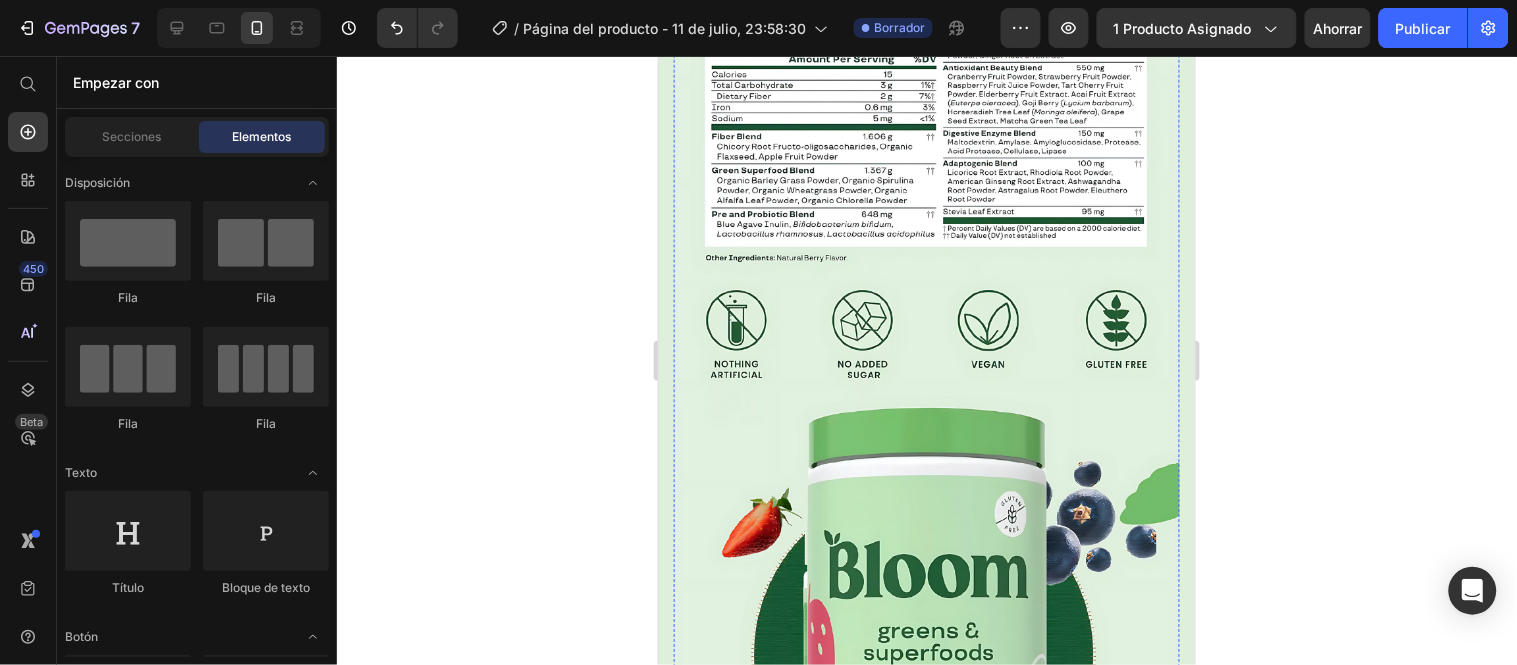 scroll, scrollTop: 2000, scrollLeft: 0, axis: vertical 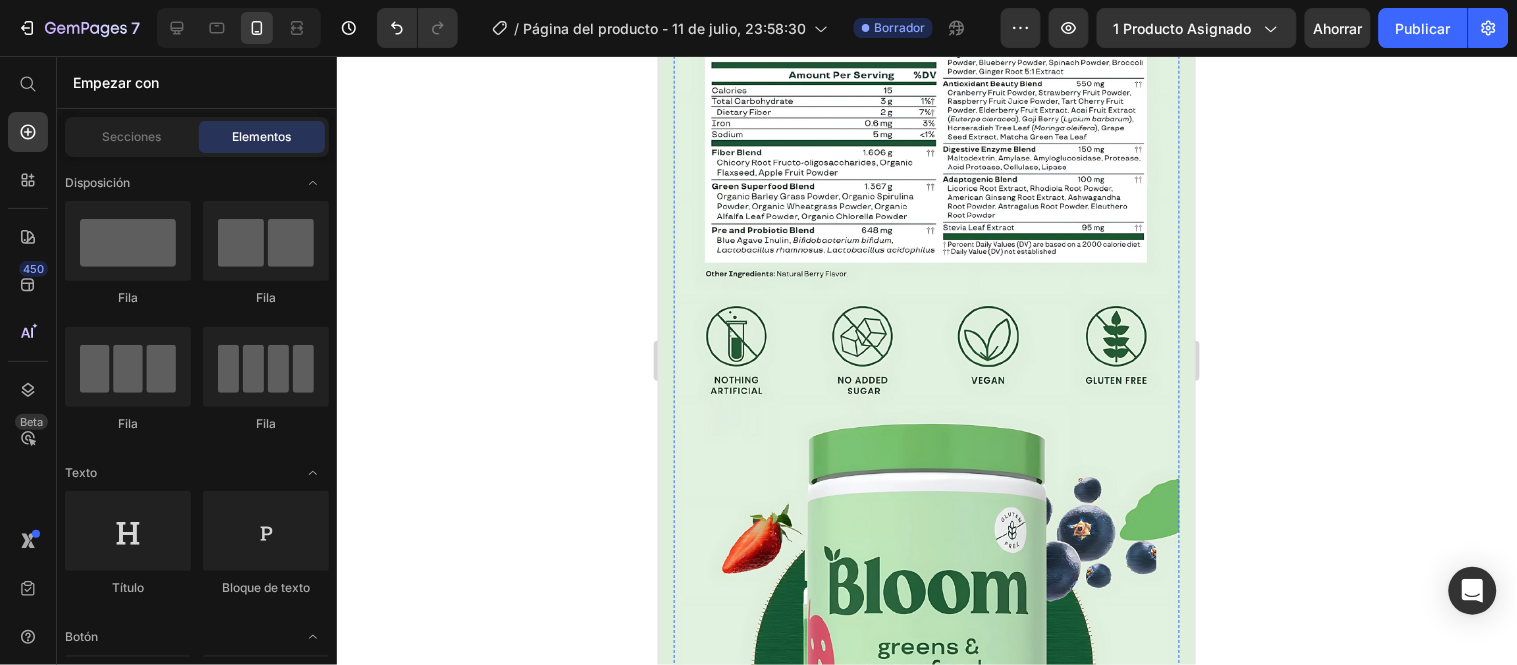 click at bounding box center [926, -363] 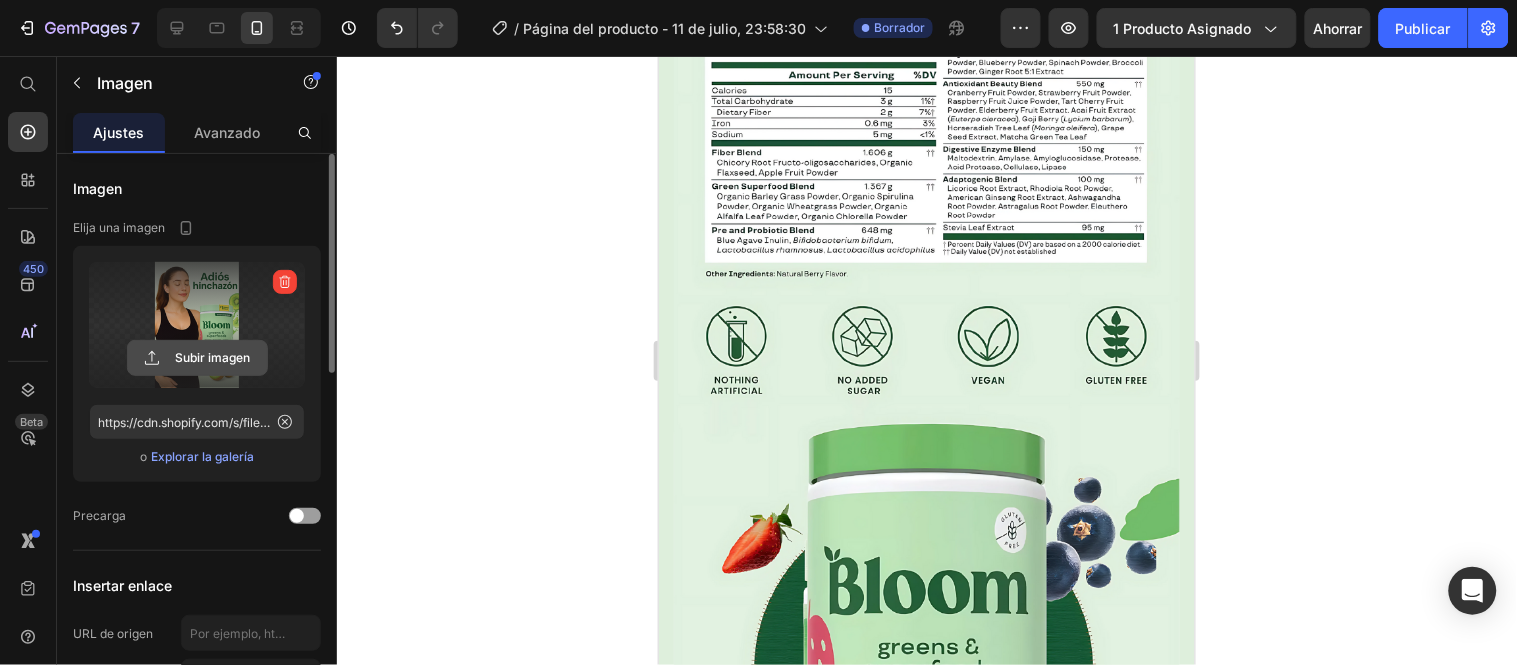click 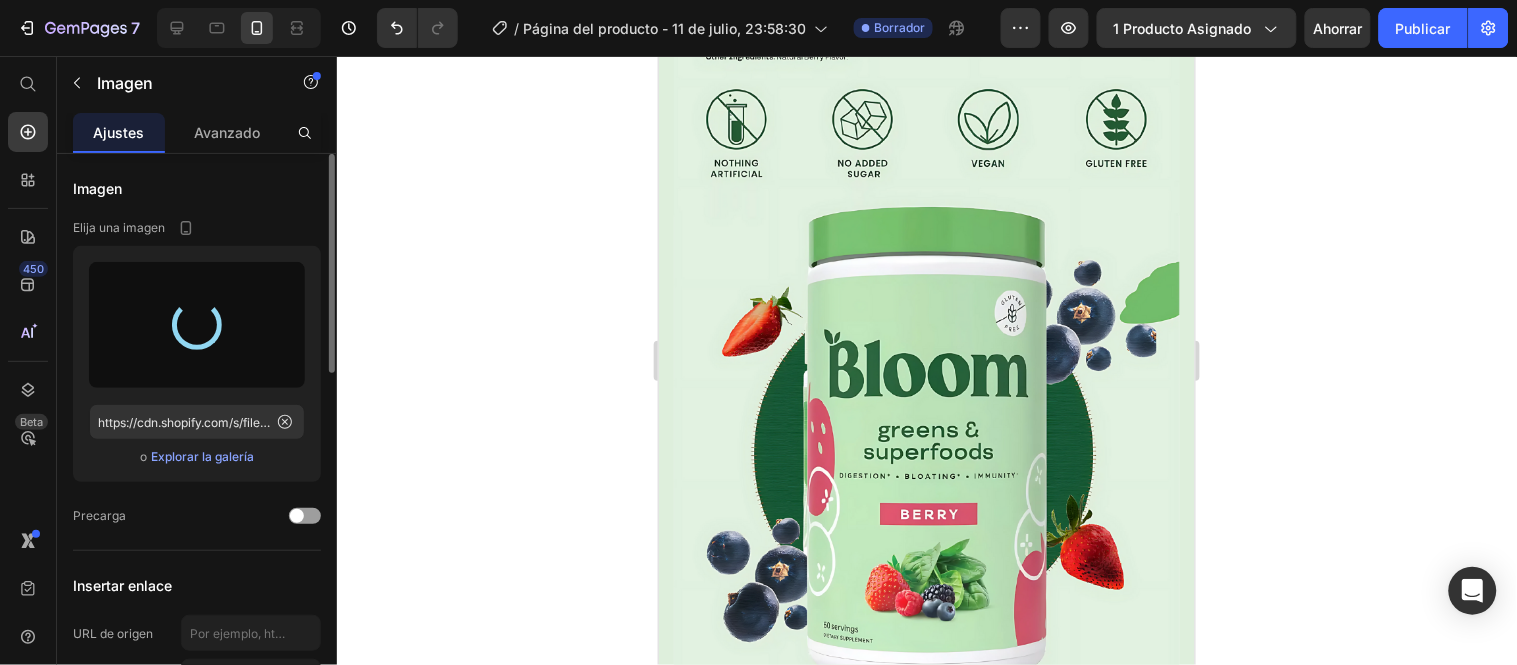 scroll, scrollTop: 2222, scrollLeft: 0, axis: vertical 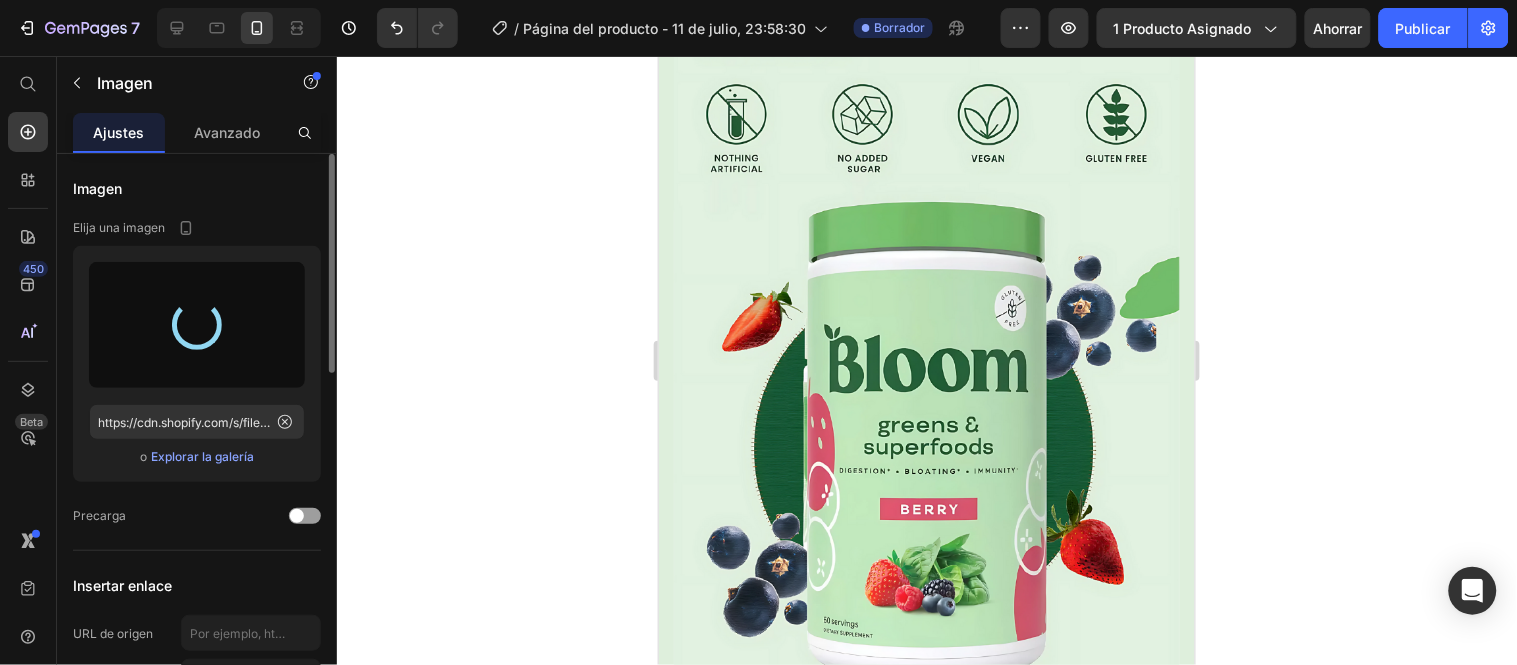 type on "https://cdn.shopify.com/s/files/1/0634/6126/1400/files/gempages_557187889268523915-42e9d824-a751-4db2-bd0c-2a6784af38e0.png" 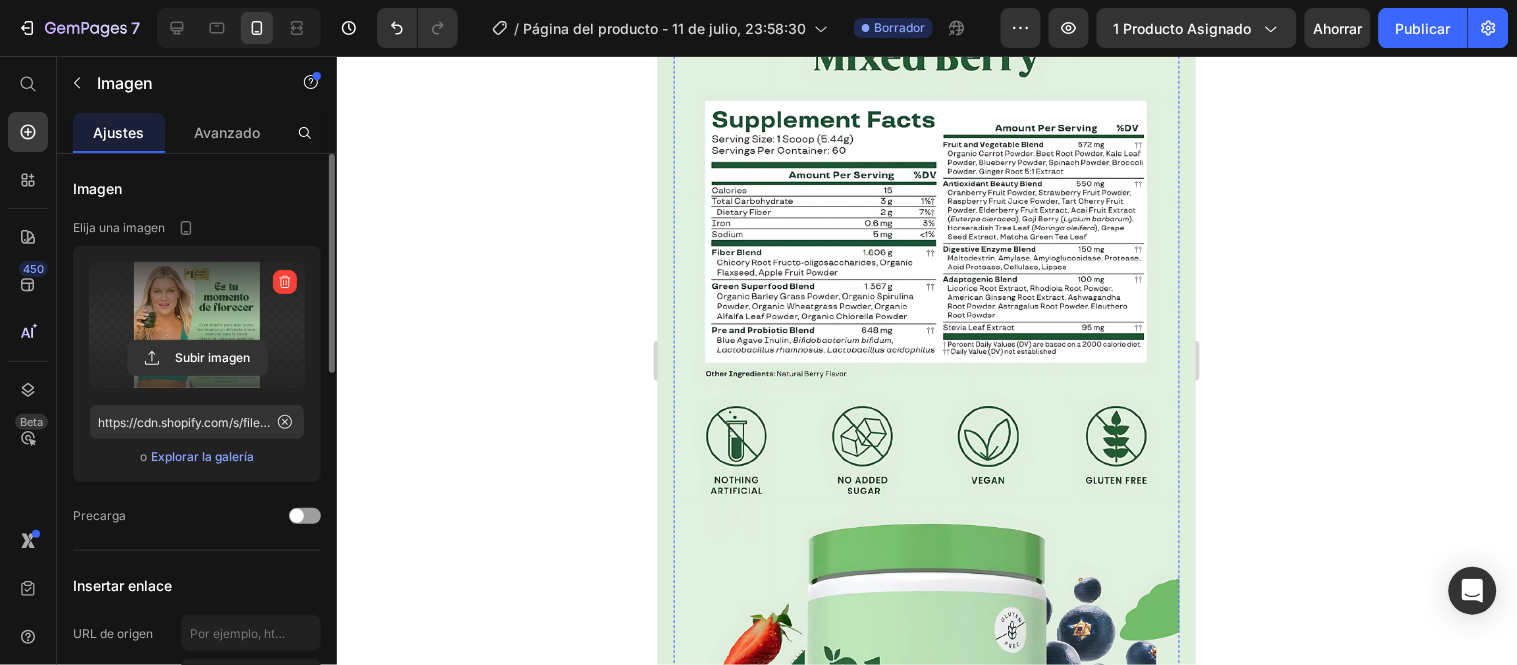 scroll, scrollTop: 1888, scrollLeft: 0, axis: vertical 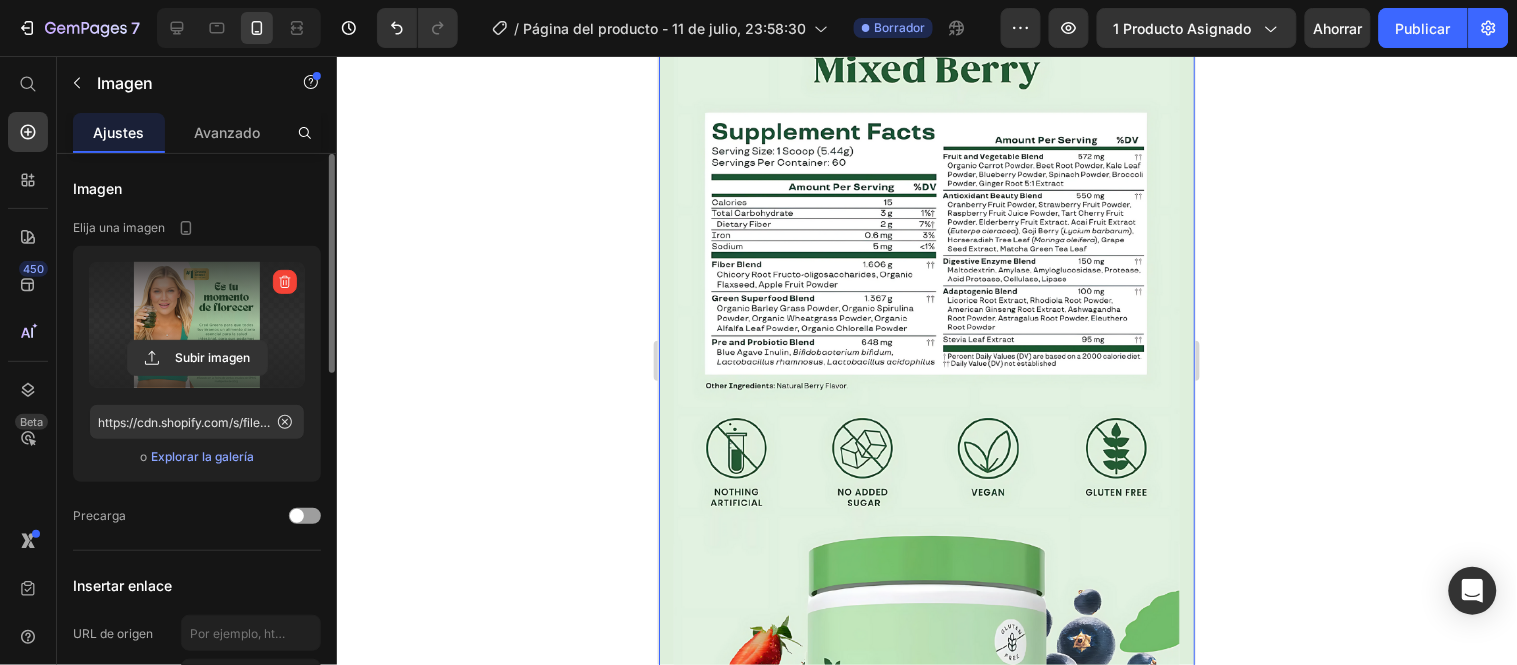 click 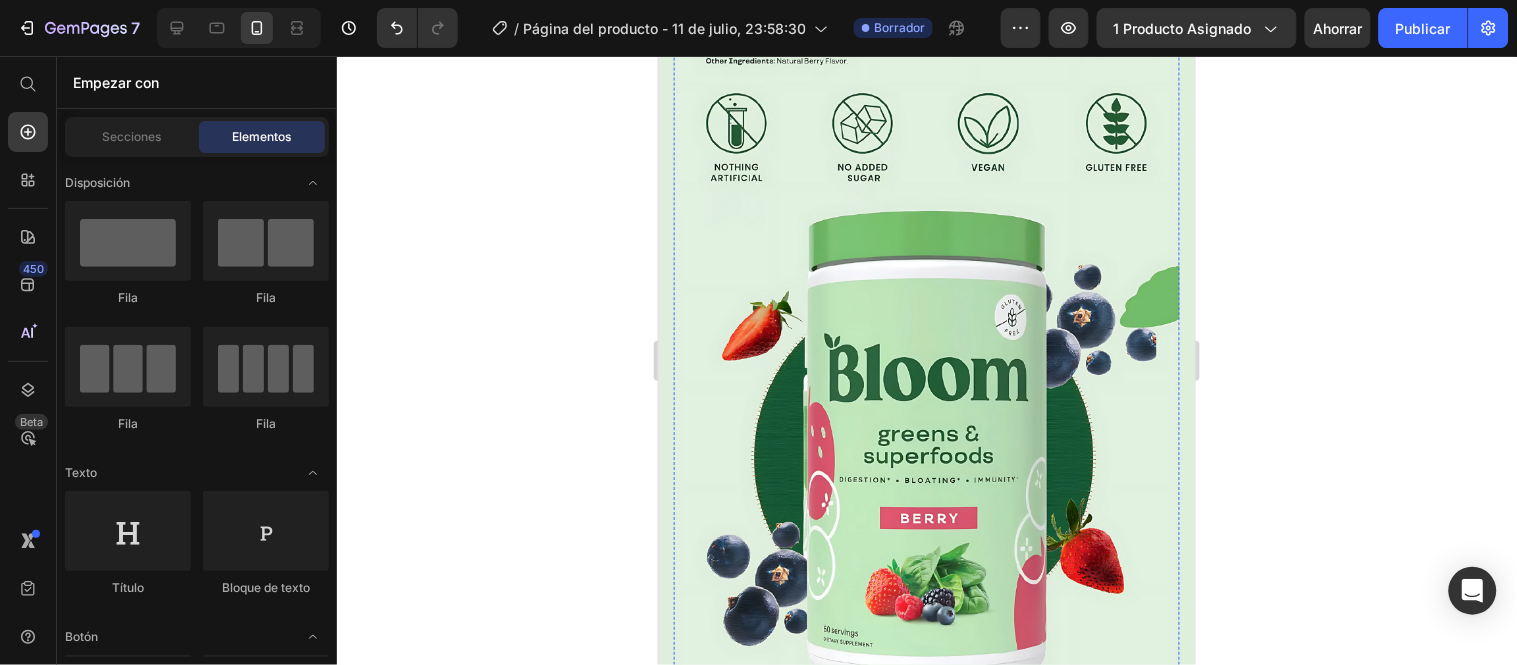 scroll, scrollTop: 2222, scrollLeft: 0, axis: vertical 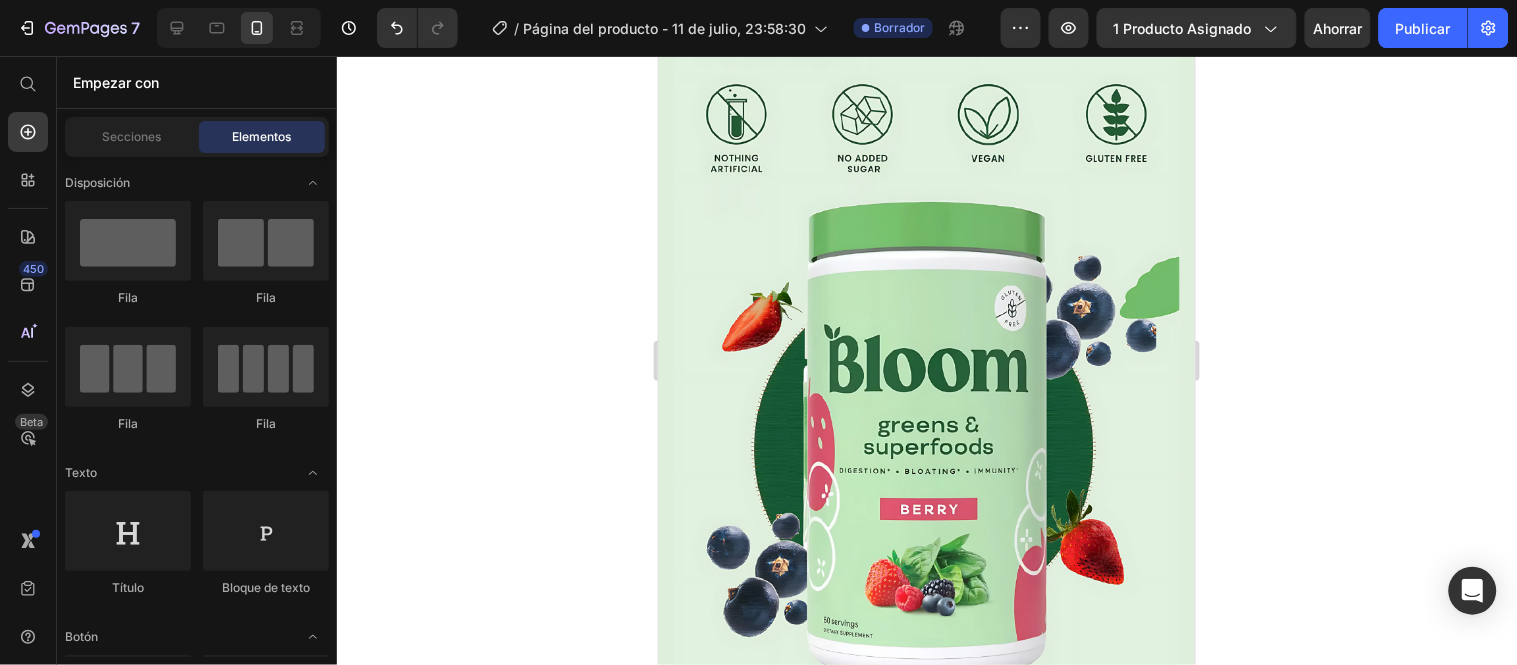 click 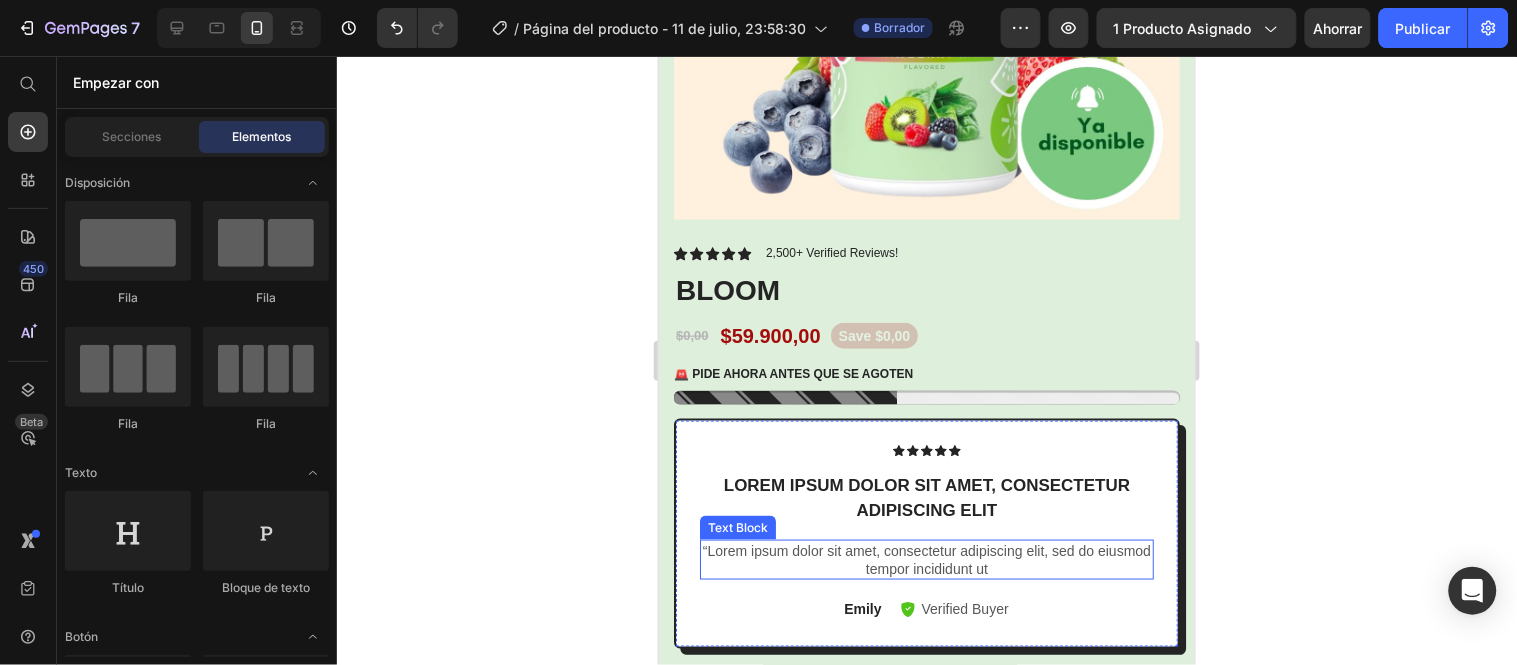 scroll, scrollTop: 333, scrollLeft: 0, axis: vertical 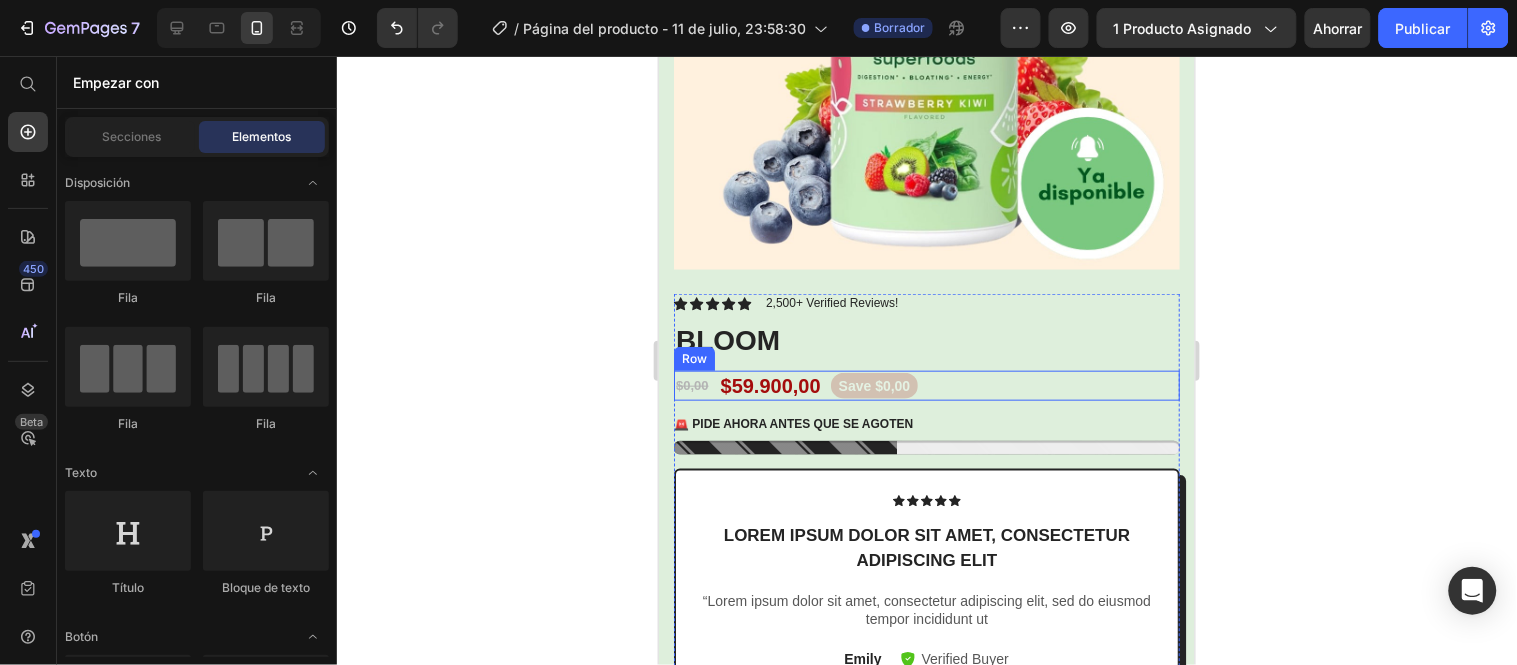 click on "$0,00 Product Price $59.900,00 Product Price Save $0,00 Product Badge Row" at bounding box center (926, 385) 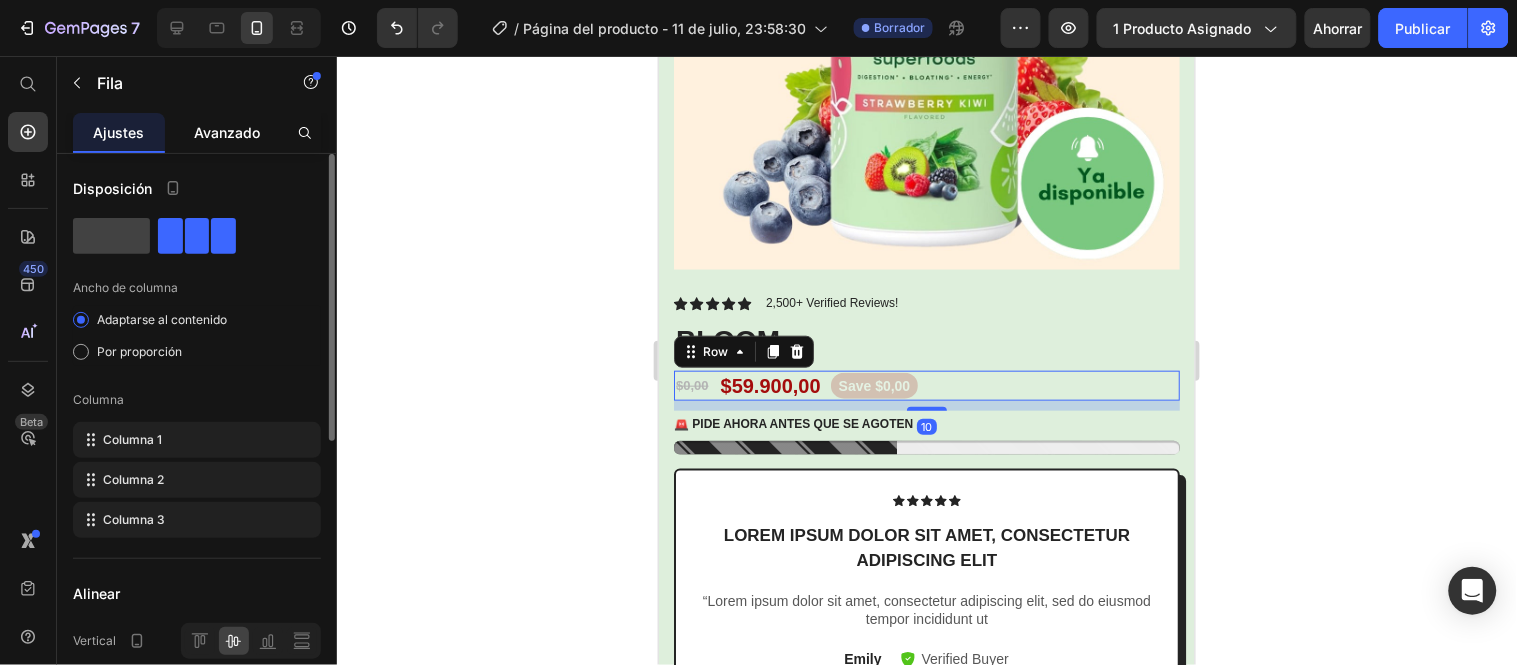 click on "Avanzado" at bounding box center (227, 132) 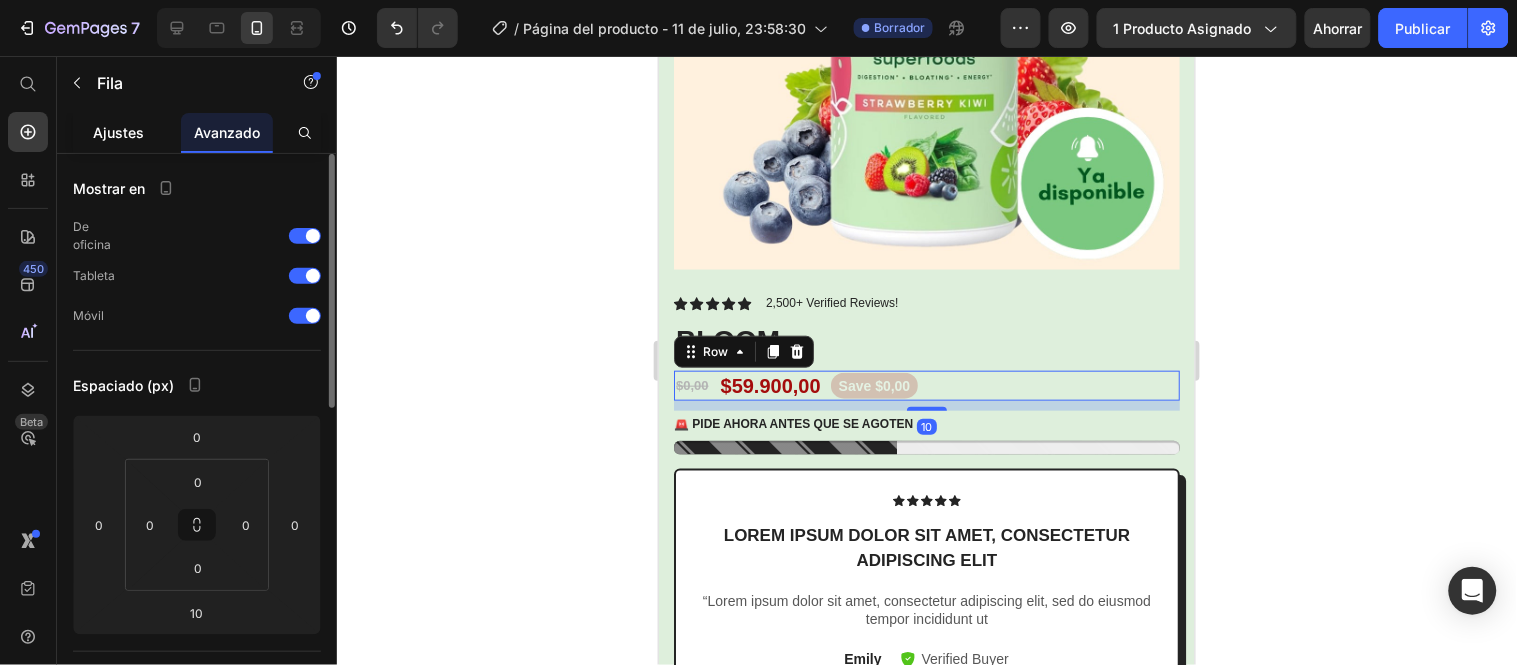 click on "Ajustes" 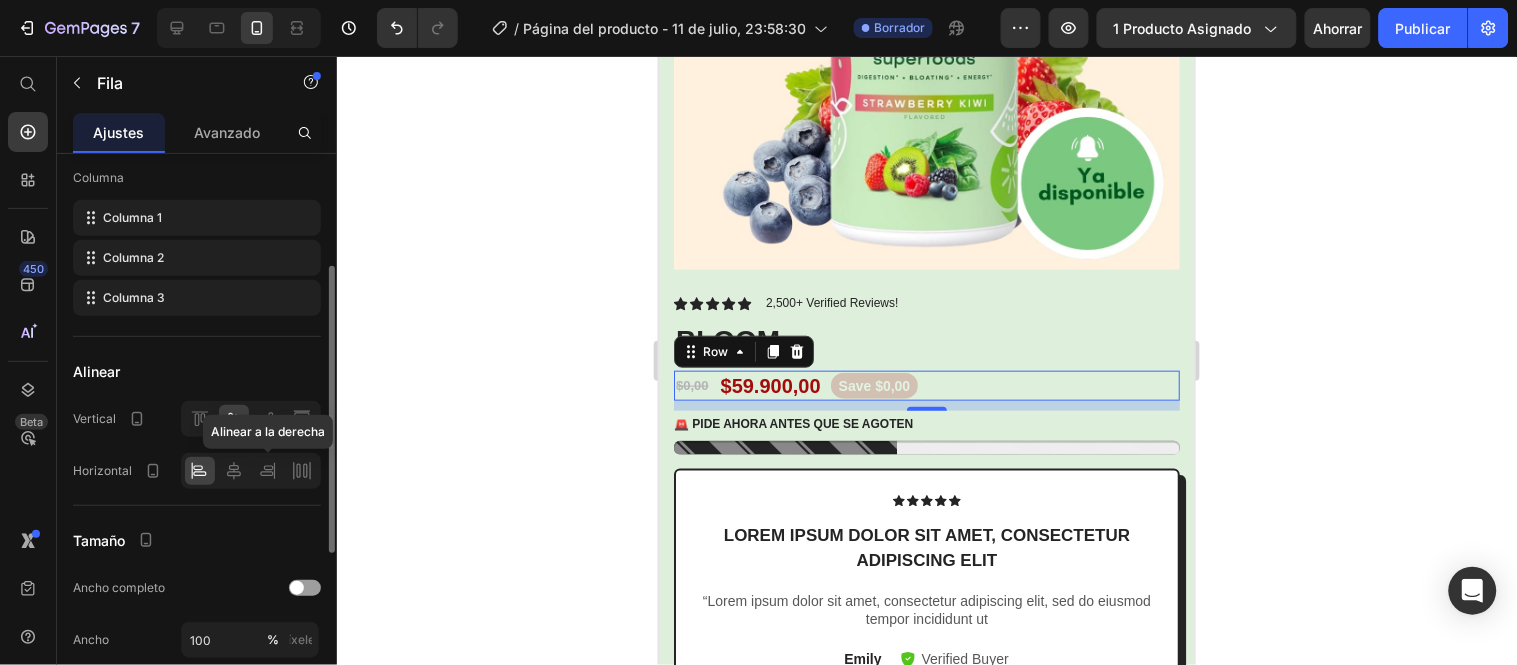 scroll, scrollTop: 0, scrollLeft: 0, axis: both 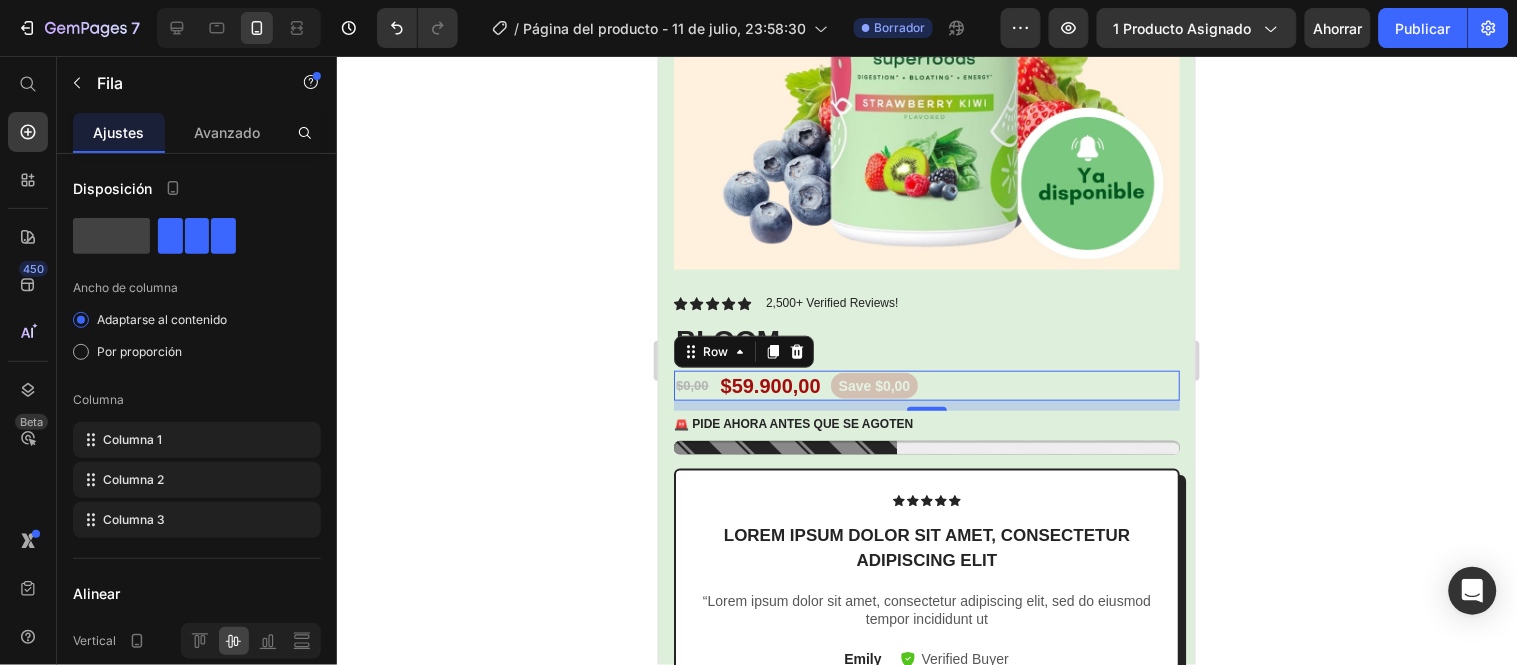 click on "$0,00 Product Price $59.900,00 Product Price Save $0,00 Product Badge Row 10" at bounding box center [926, 385] 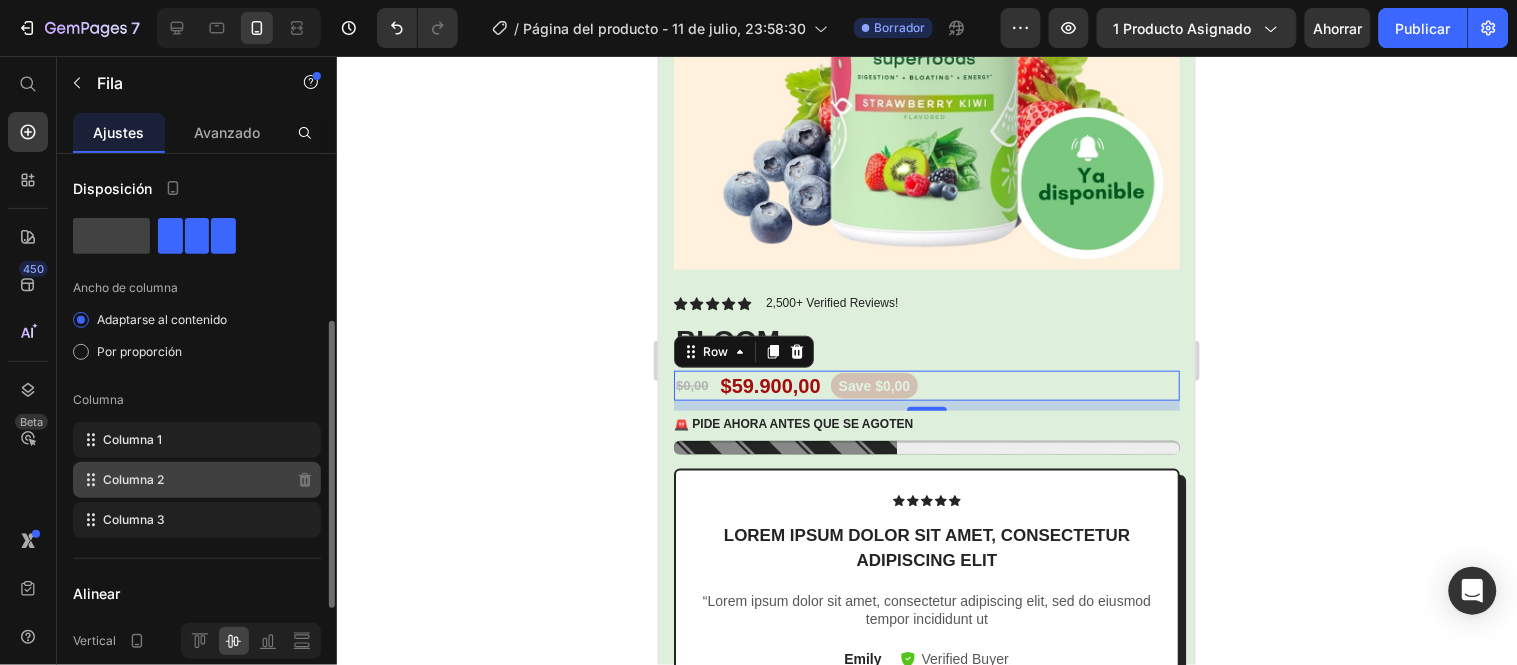 scroll, scrollTop: 111, scrollLeft: 0, axis: vertical 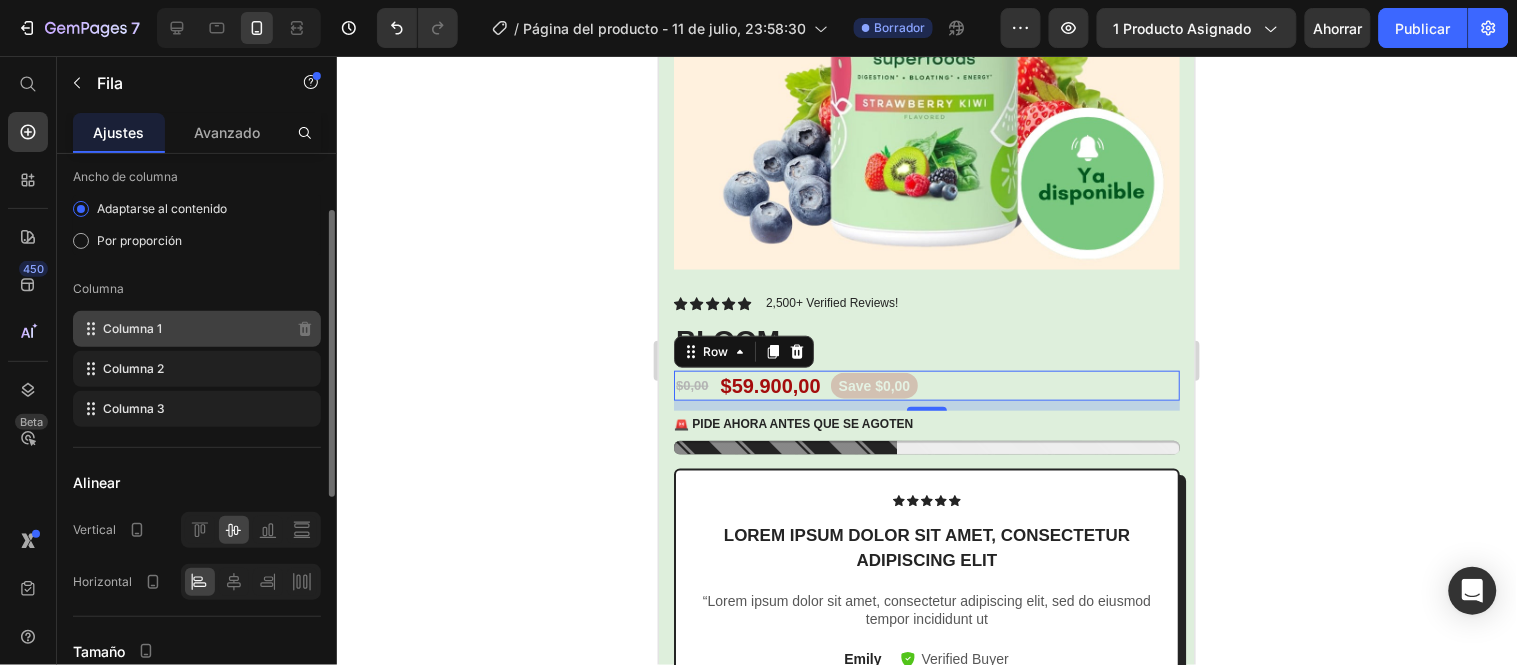 click on "Columna 1" 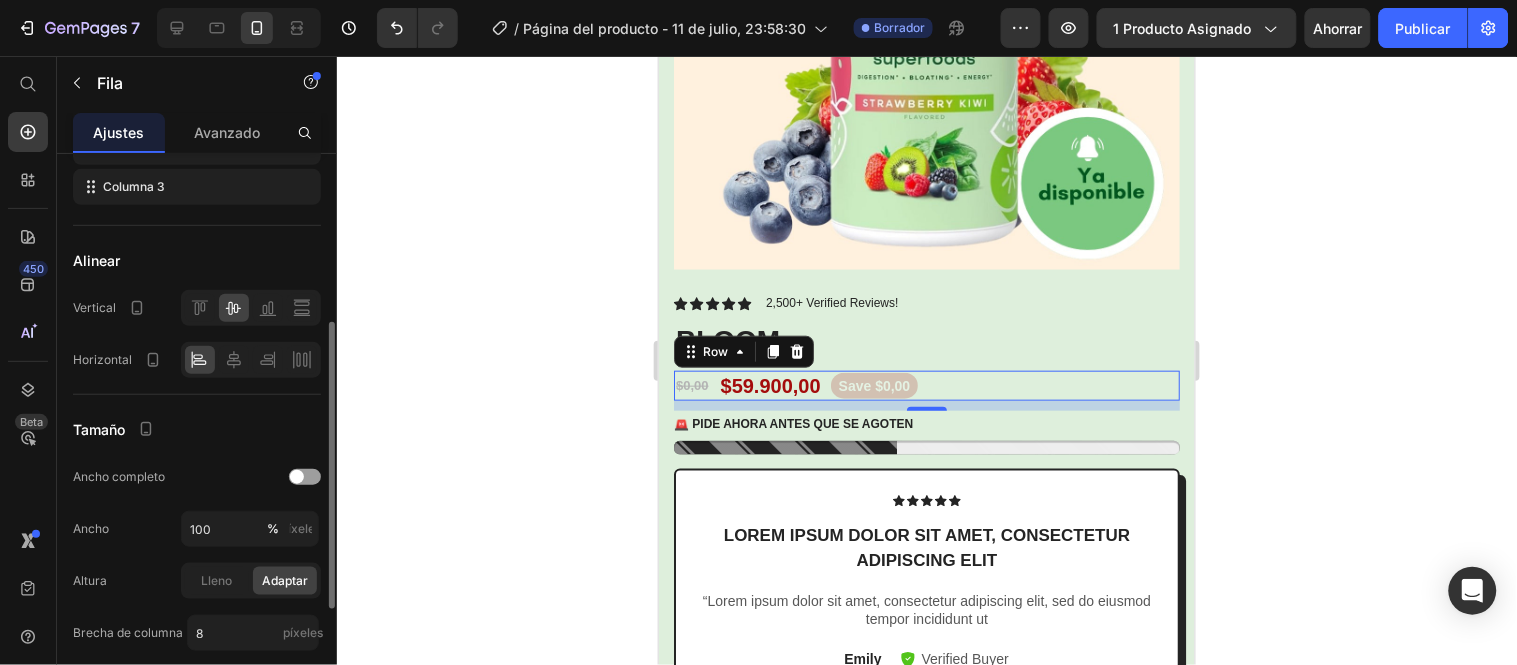 scroll, scrollTop: 555, scrollLeft: 0, axis: vertical 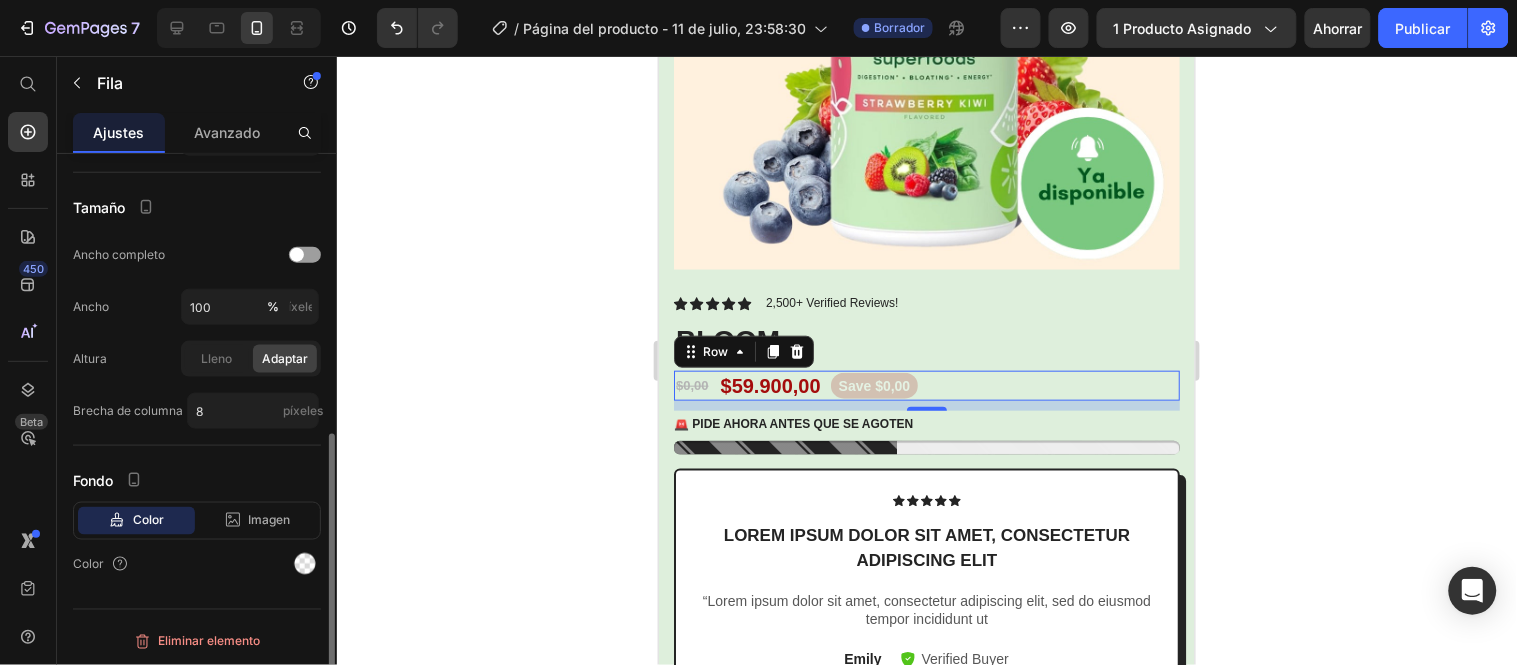click on "Color" at bounding box center [148, 519] 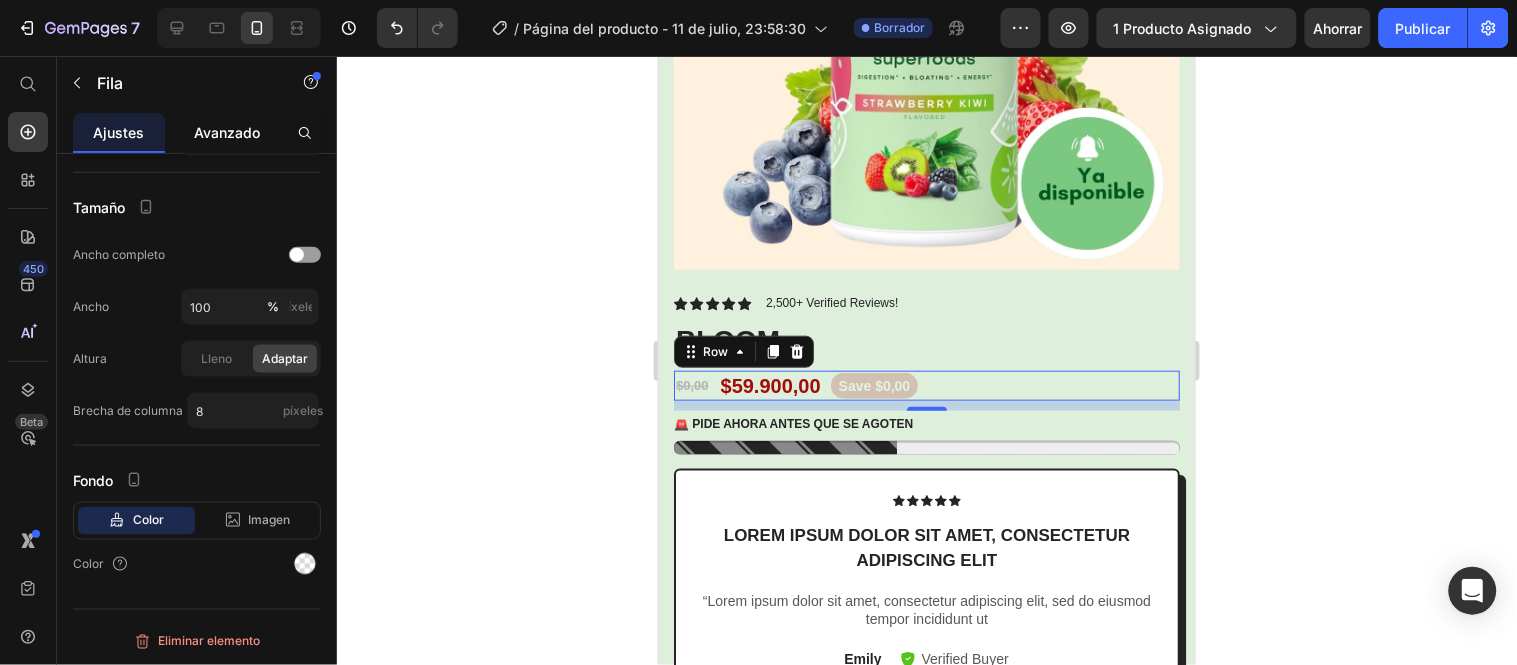 click on "Avanzado" 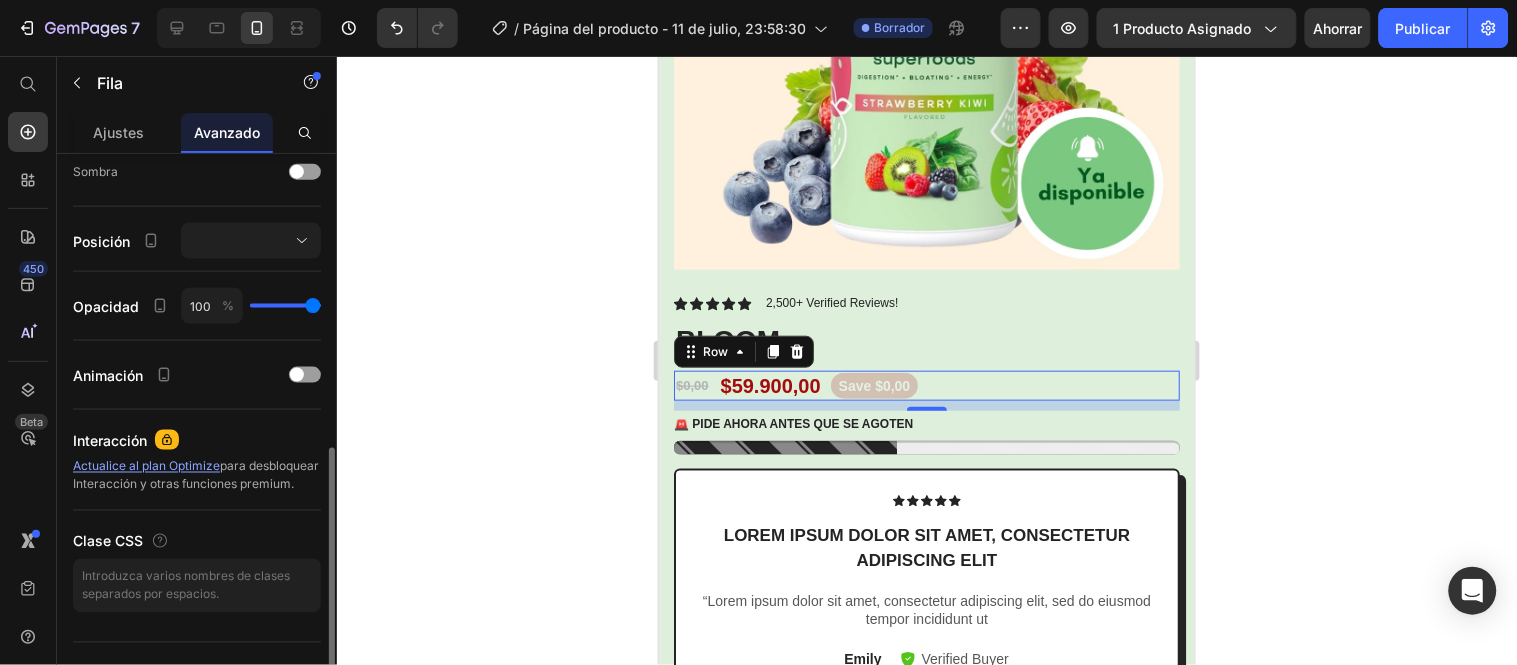 scroll, scrollTop: 718, scrollLeft: 0, axis: vertical 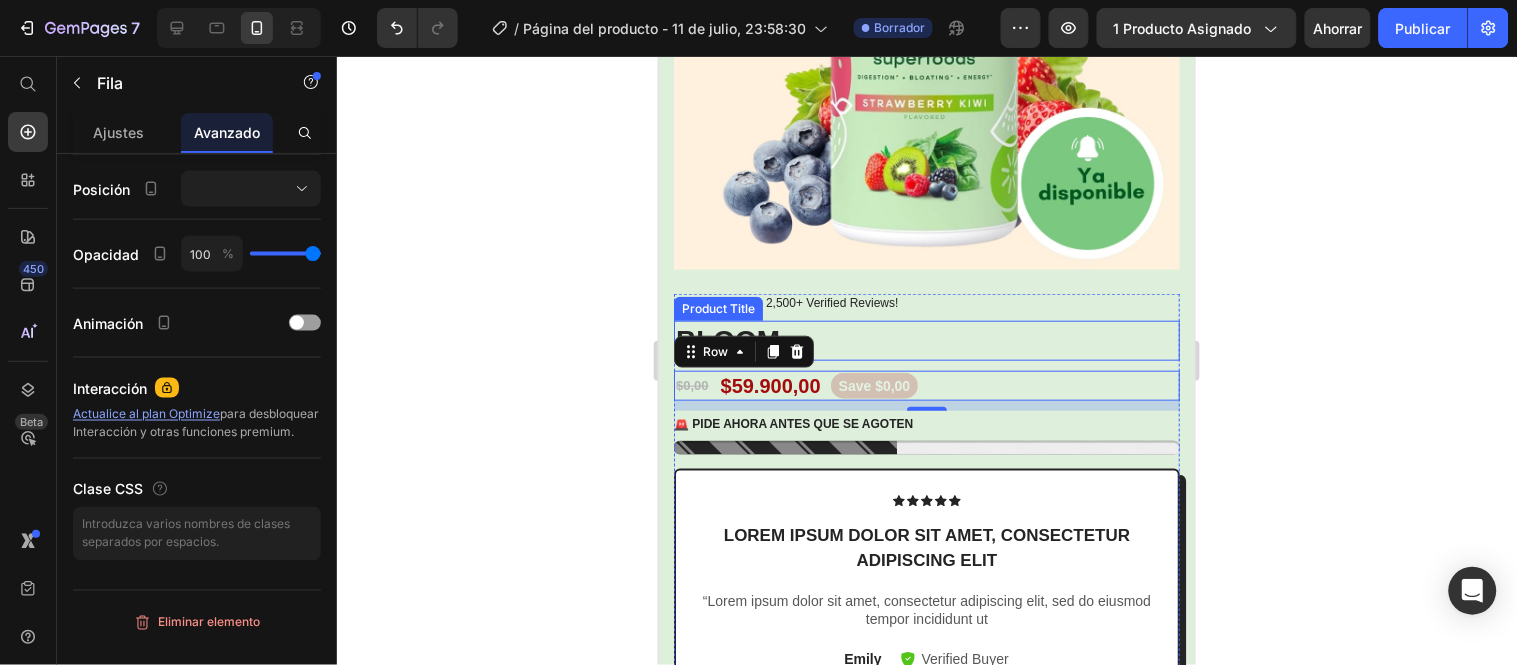 click on "BLOOM" at bounding box center [926, 340] 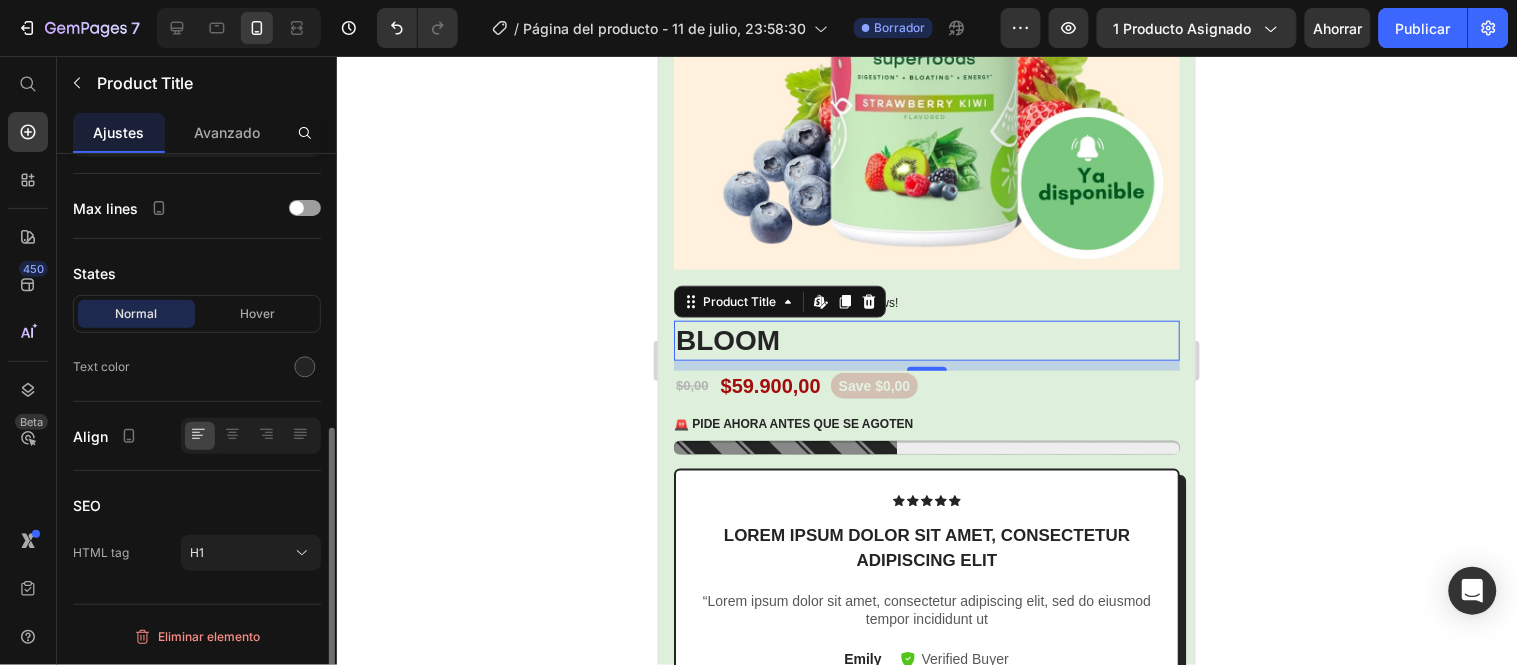 scroll, scrollTop: 0, scrollLeft: 0, axis: both 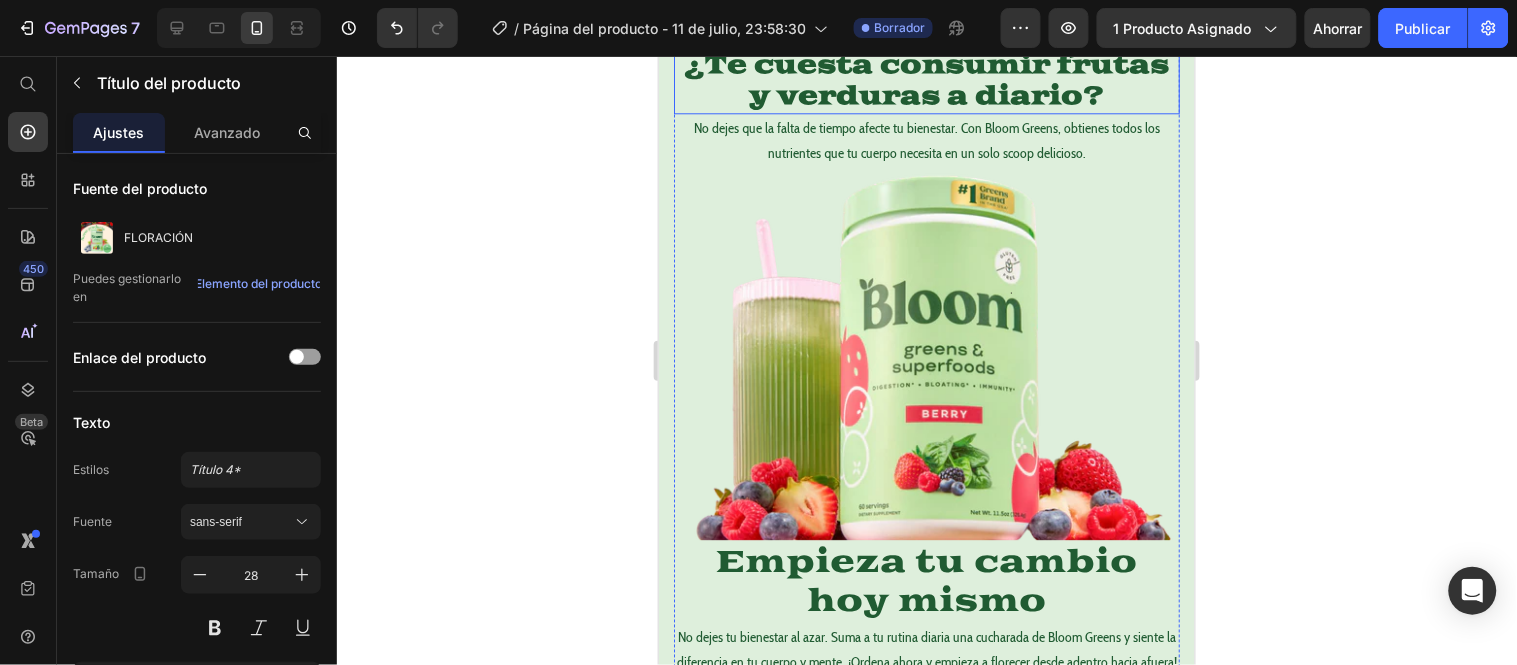 click on "¿Te cuesta consumir frutas y verduras a diario?" at bounding box center [926, 80] 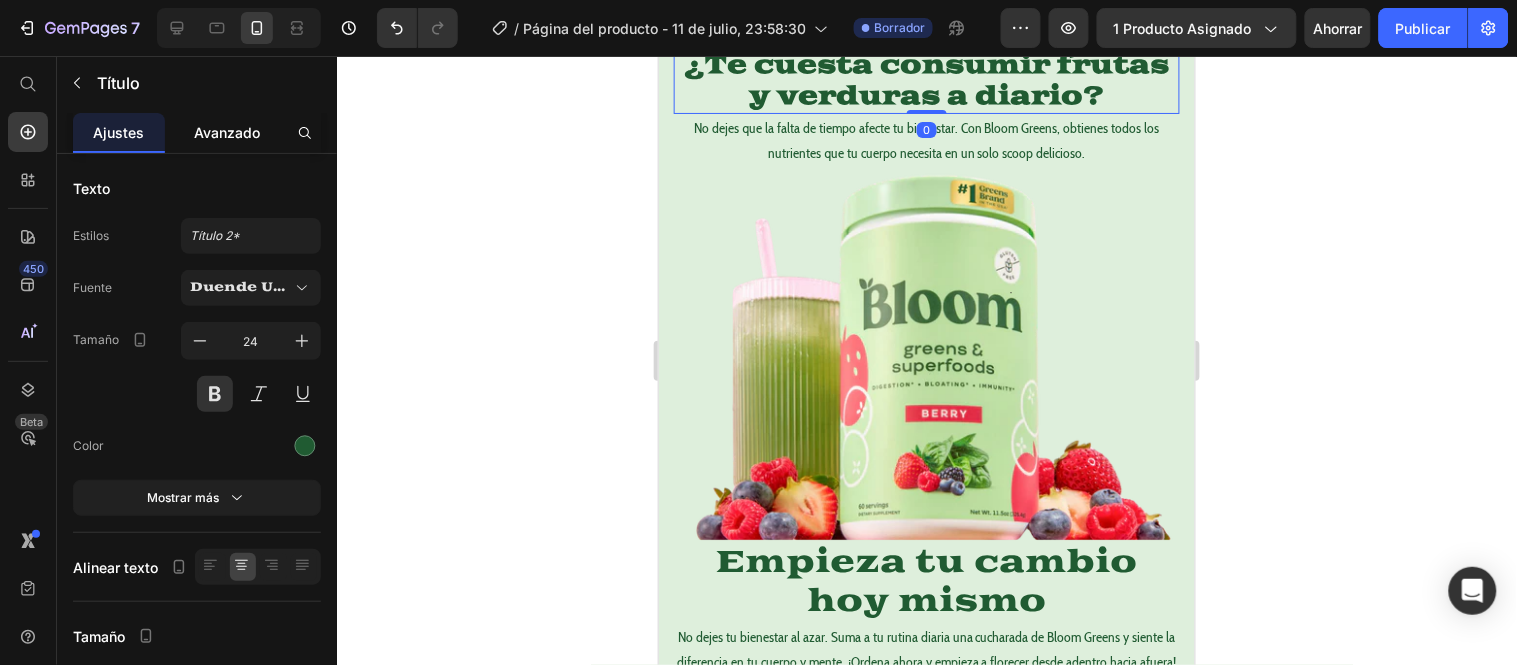 click on "Avanzado" at bounding box center [227, 132] 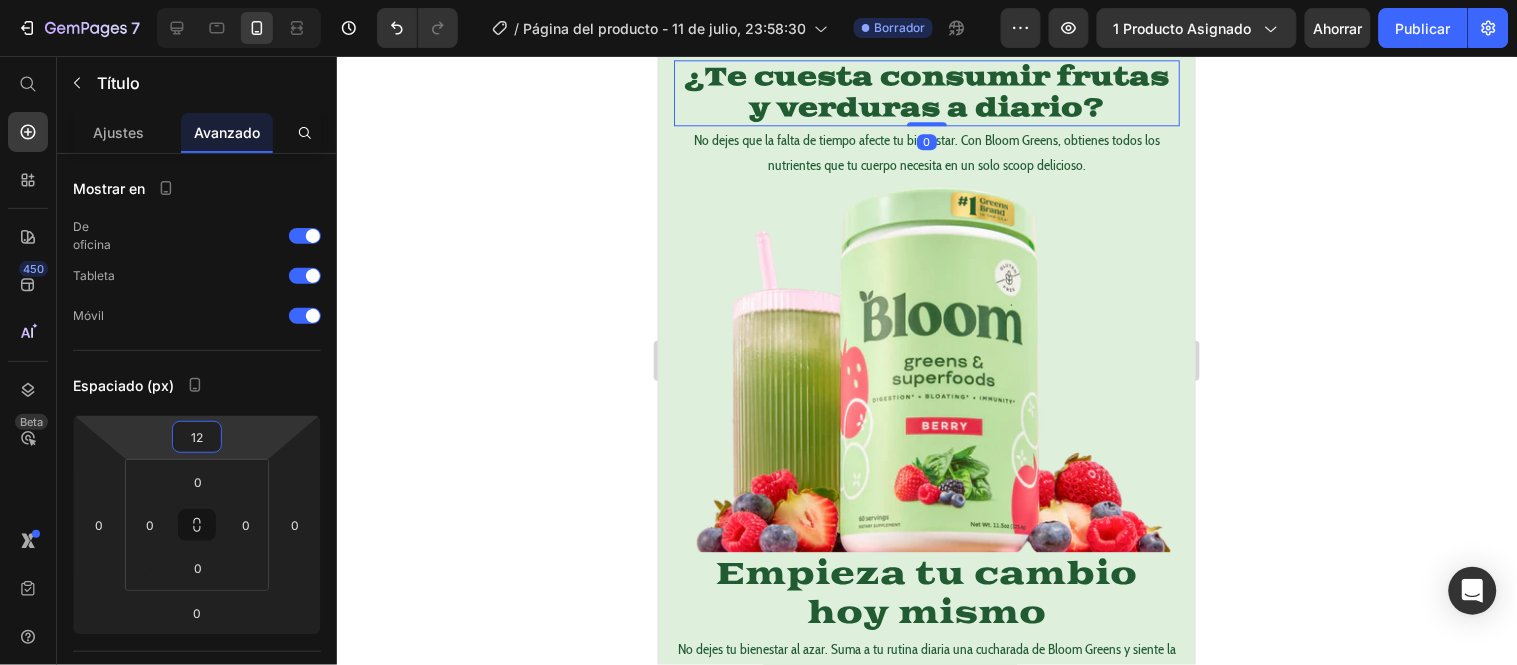 type on "10" 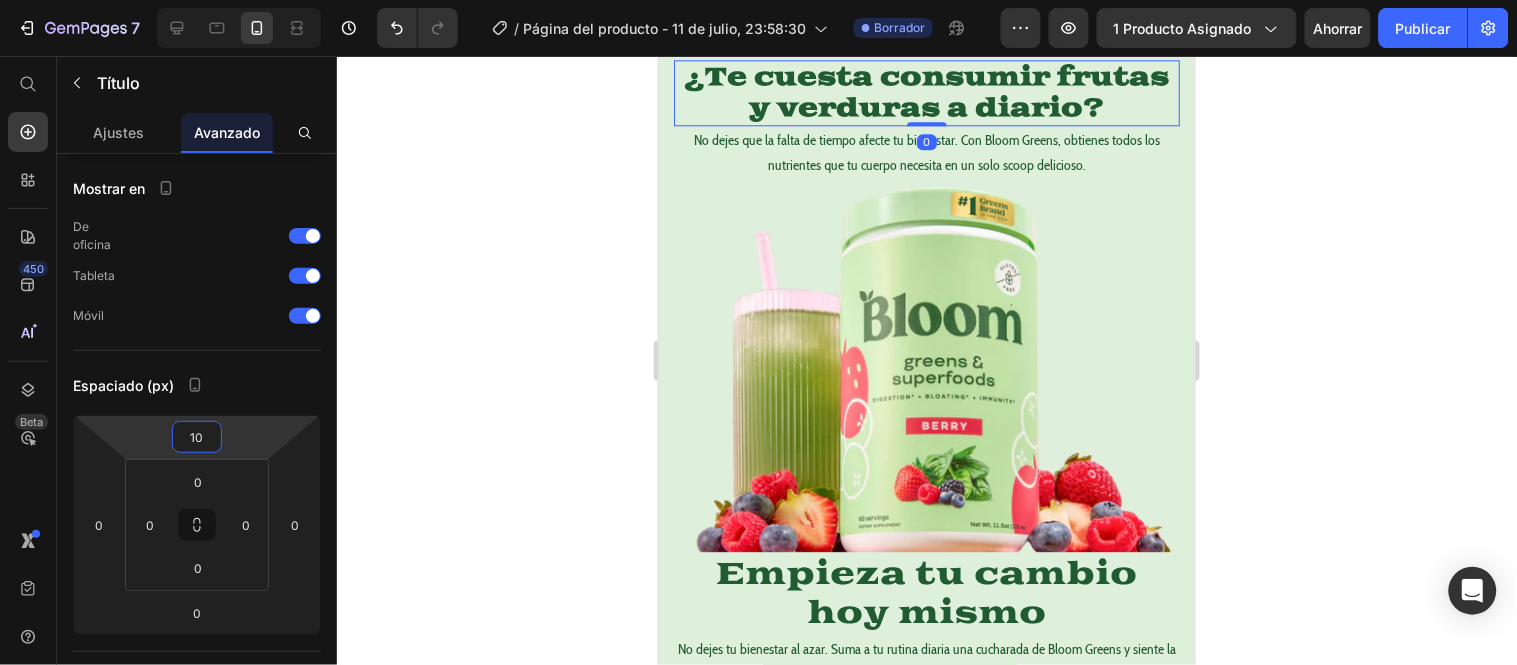 click on "7 Historial de versiones / Página del producto - 11 de julio, 23:58:30 Borrador Avance 1 producto asignado Ahorrar Publicar 450 Beta Empezar con Secciones Elementos Sección de héroes Detalle del producto Marcas Insignias de confianza Garantizar Desglose del producto Cómo utilizar Testimonios Comparar Manojo Preguntas frecuentes Prueba social Historia de la marca Lista de productos Recopilación Lista de blogs Contacto Sticky Añadir al carrito Pie de página personalizado Explorar la biblioteca 450 Disposición
Fila
Fila
Fila
Fila Texto
Título
Bloque de texto Botón
Botón" at bounding box center [758, 0] 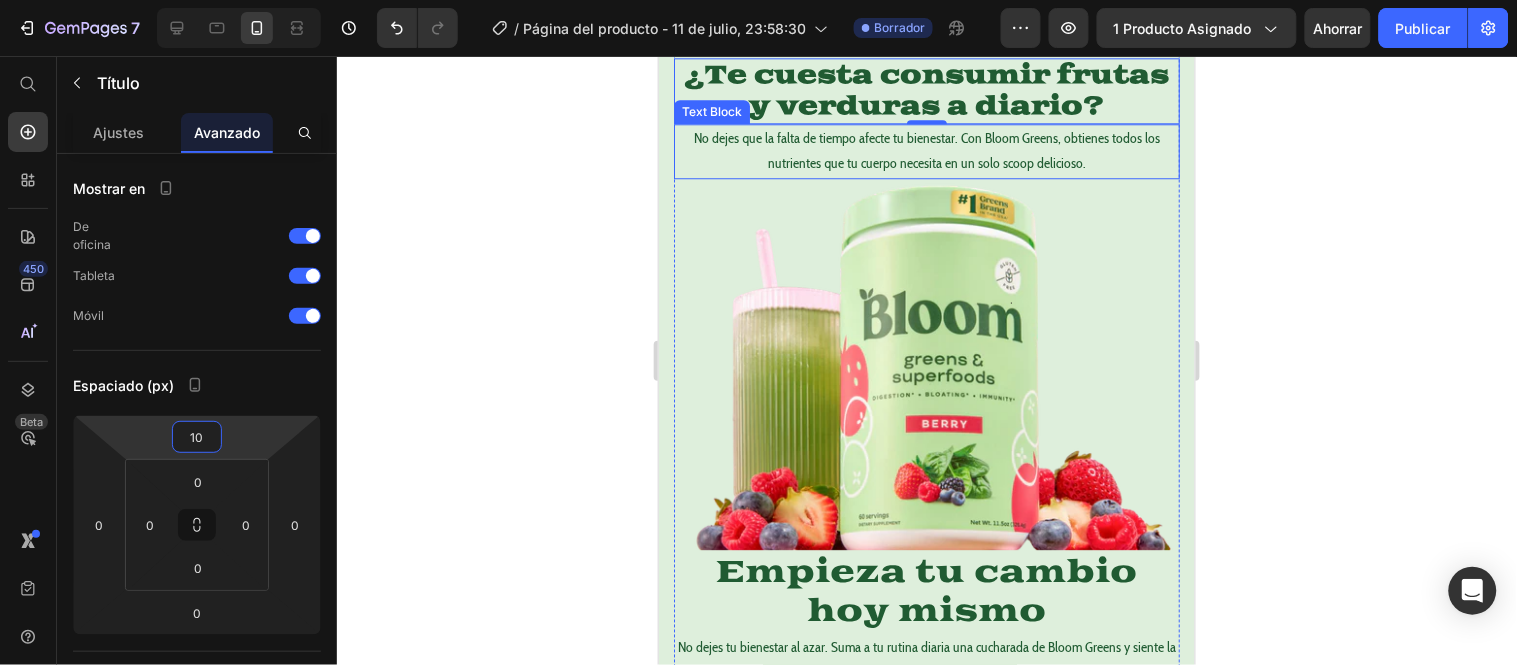 click on "No dejes que la falta de tiempo afecte tu bienestar. Con Bloom Greens, obtienes todos los nutrientes que tu cuerpo necesita en un solo scoop delicioso." at bounding box center (926, 150) 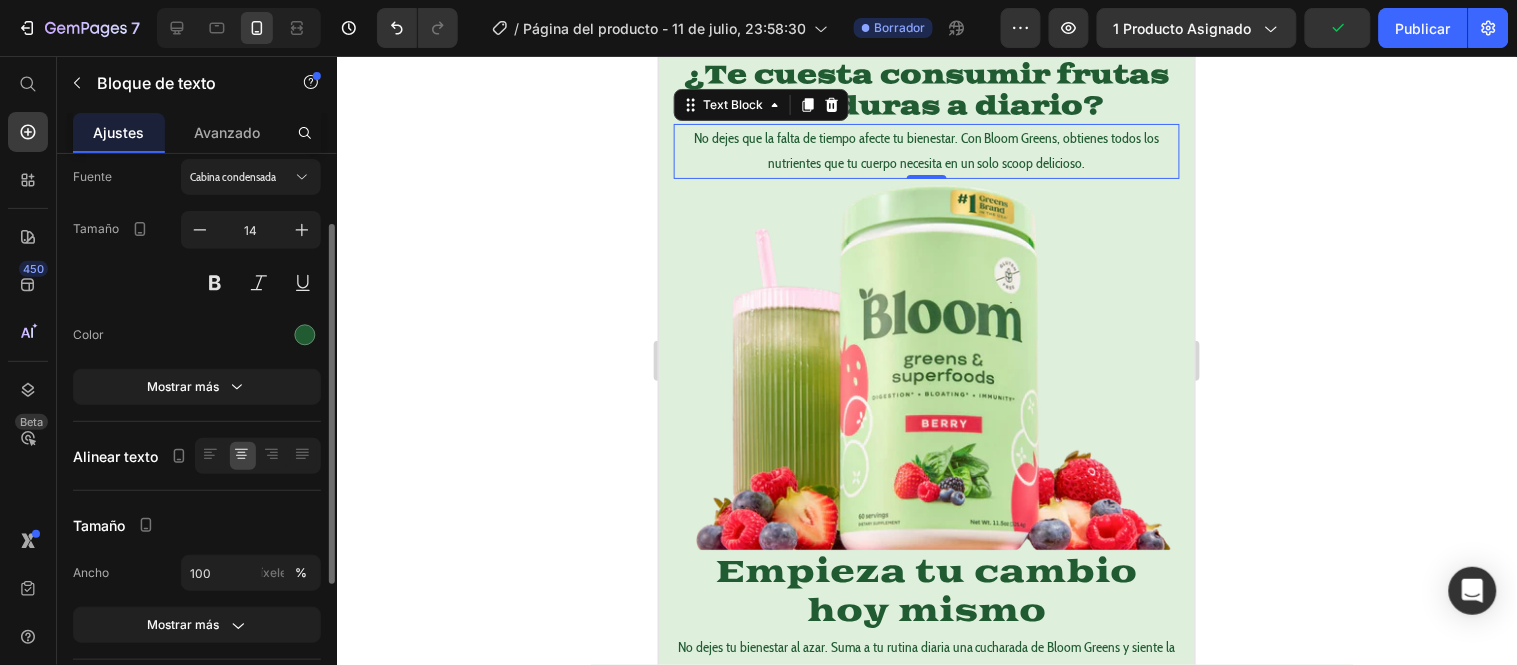 scroll, scrollTop: 0, scrollLeft: 0, axis: both 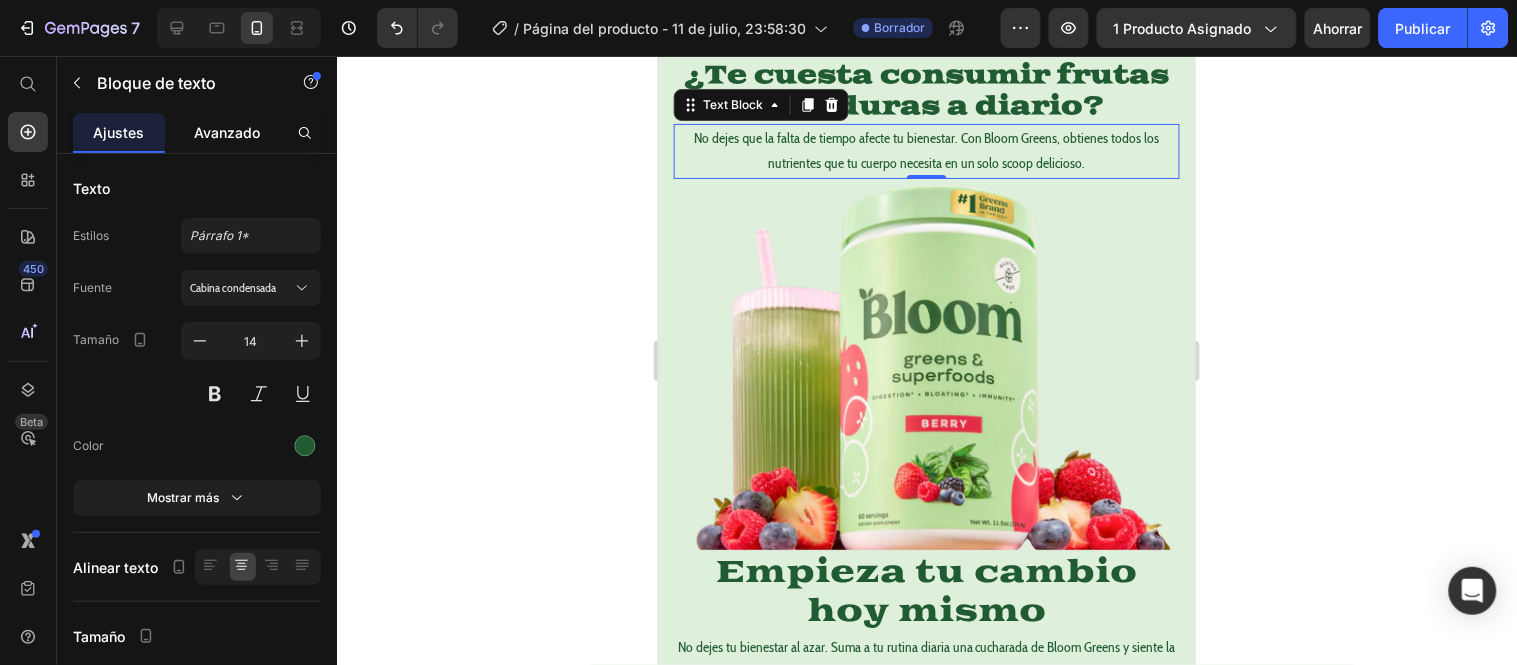 click on "Avanzado" at bounding box center [227, 132] 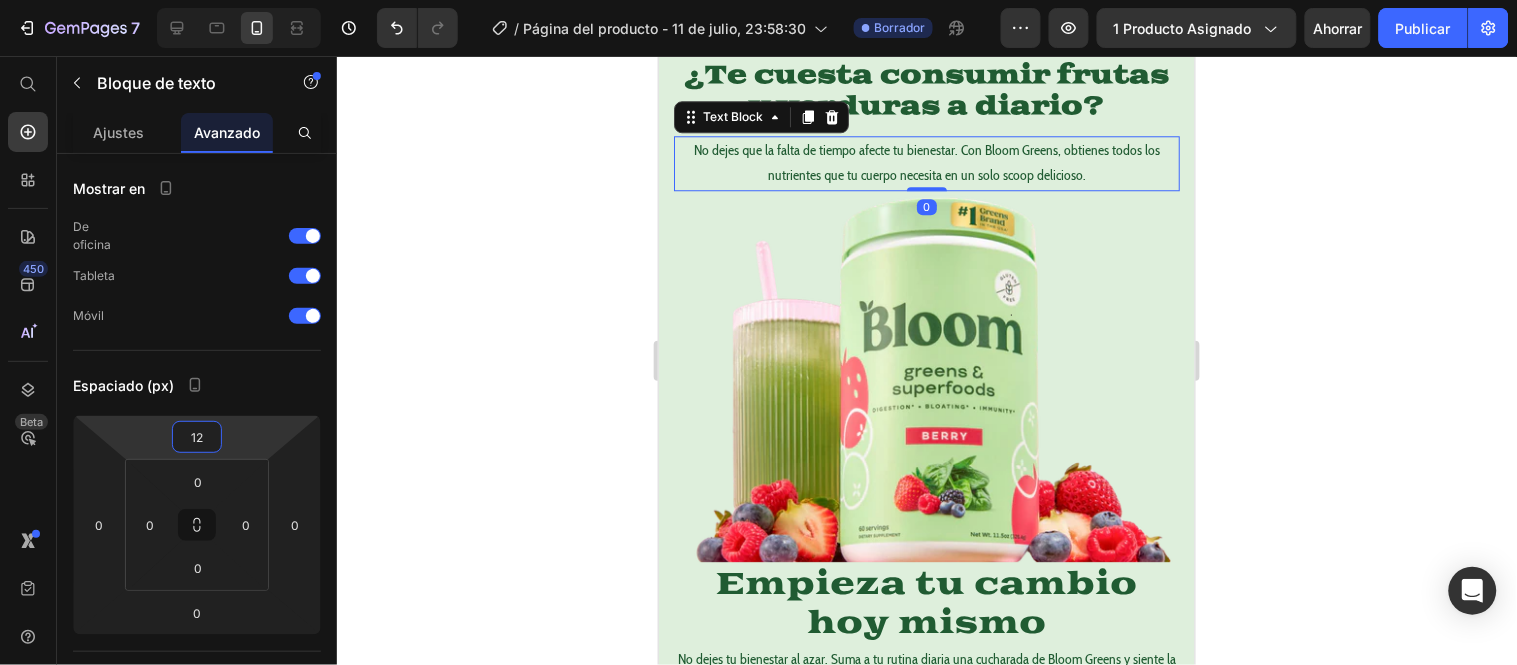 type on "14" 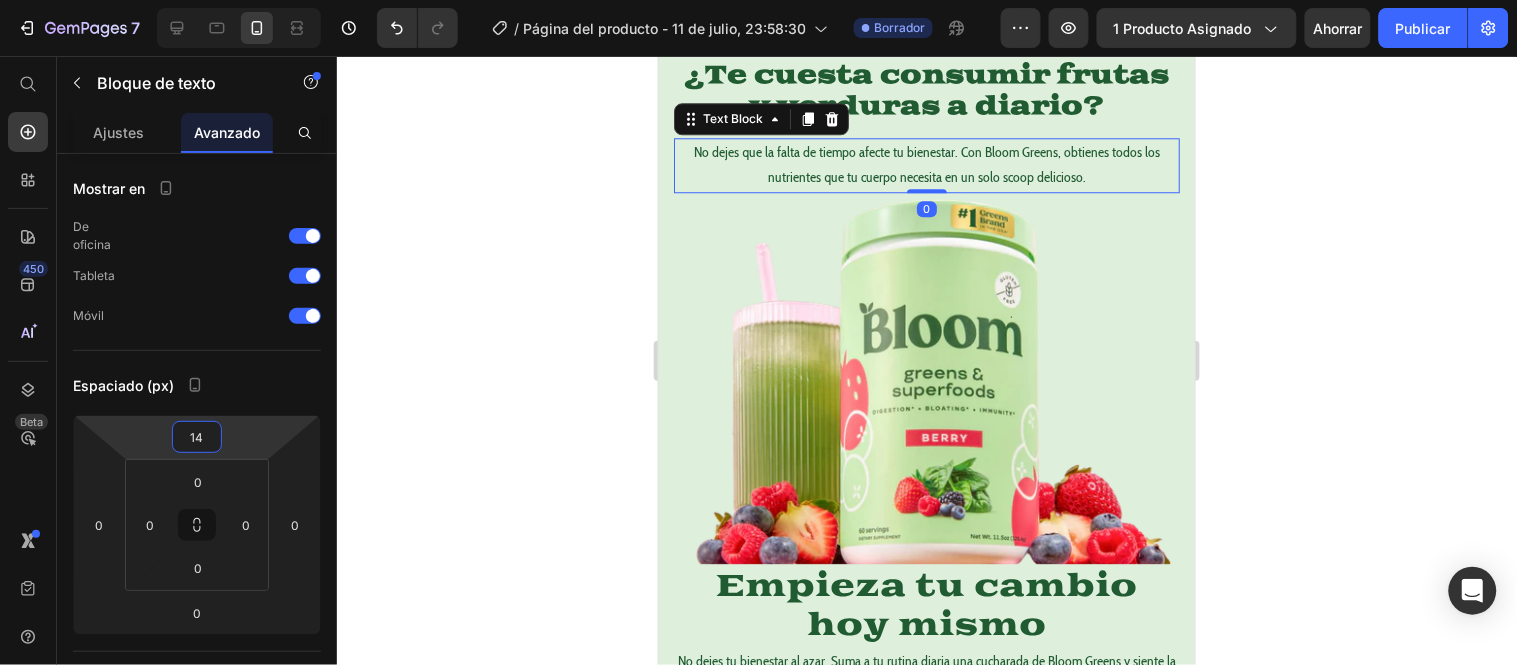 click on "7 Historial de versiones / Página del producto - 11 de julio, 23:58:30 Borrador Avance 1 producto asignado Ahorrar Publicar 450 Beta Empezar con Secciones Elementos Sección de héroes Detalle del producto Marcas Insignias de confianza Garantizar Desglose del producto Cómo utilizar Testimonios Comparar Manojo Preguntas frecuentes Prueba social Historia de la marca Lista de productos Recopilación Lista de blogs Contacto Sticky Añadir al carrito Pie de página personalizado Explorar la biblioteca 450 Disposición
Fila
Fila
Fila
Fila Texto
Título
Bloque de texto Botón
Botón" at bounding box center (758, 0) 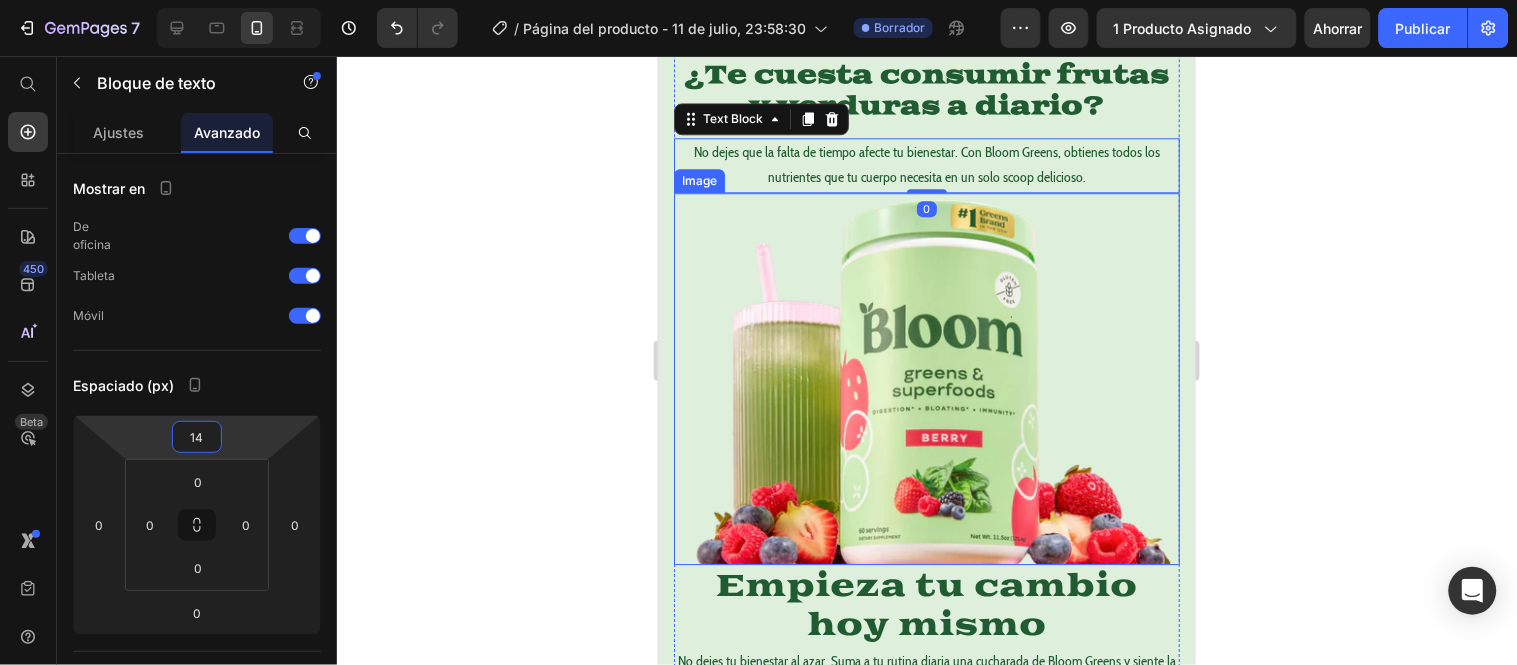 click at bounding box center [926, 378] 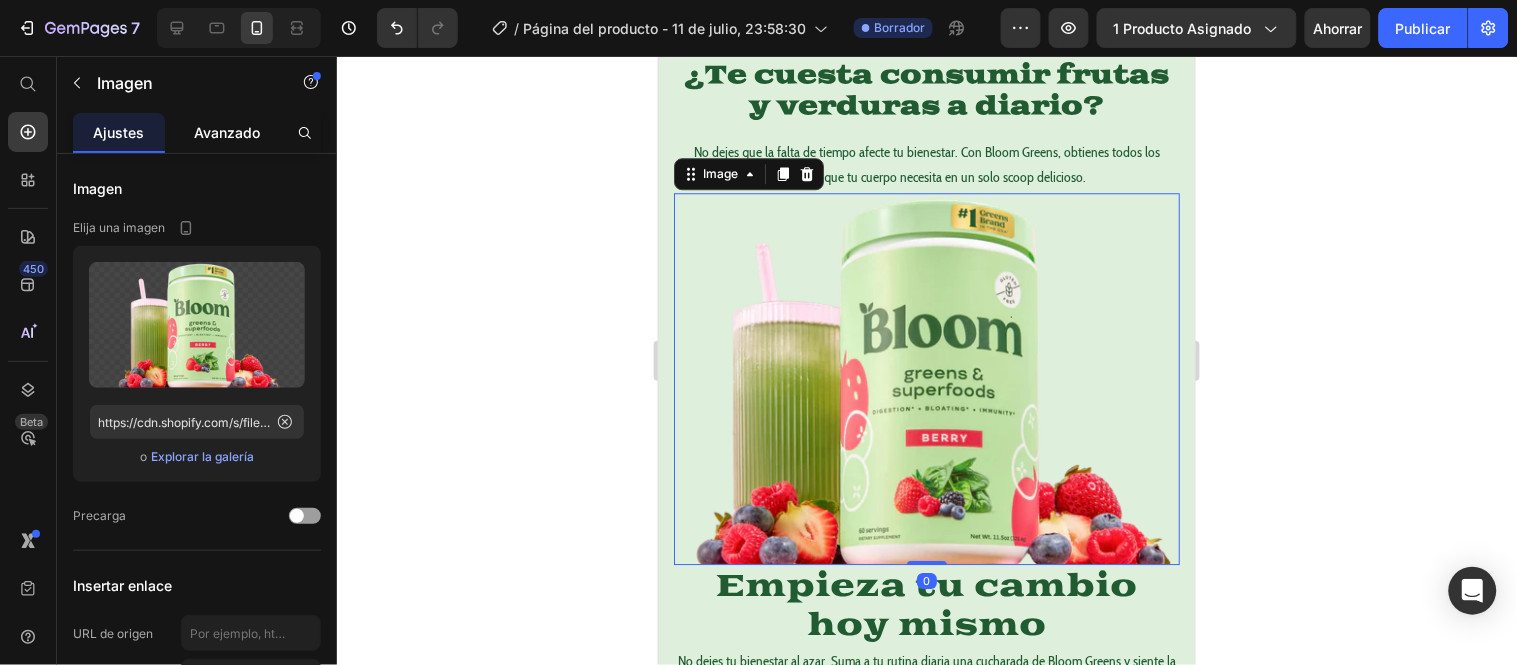 click on "Avanzado" at bounding box center [227, 132] 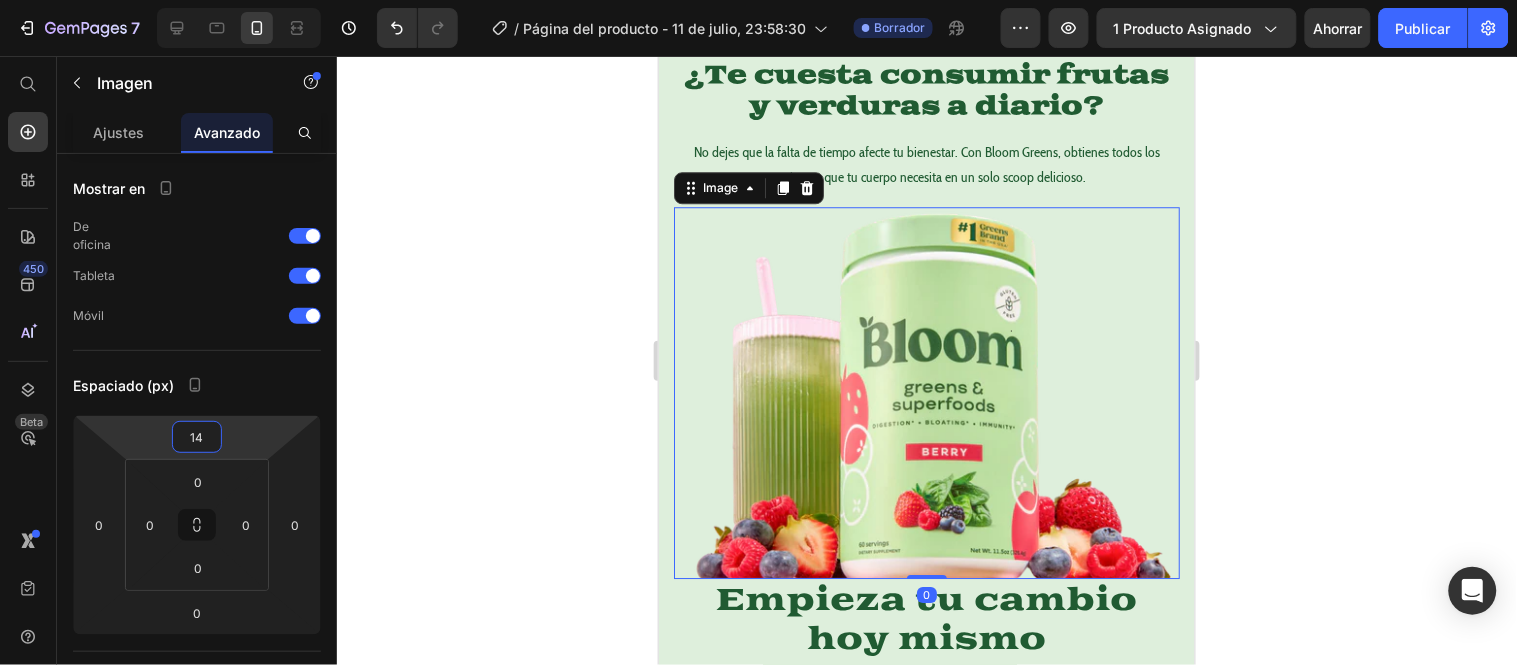 type on "16" 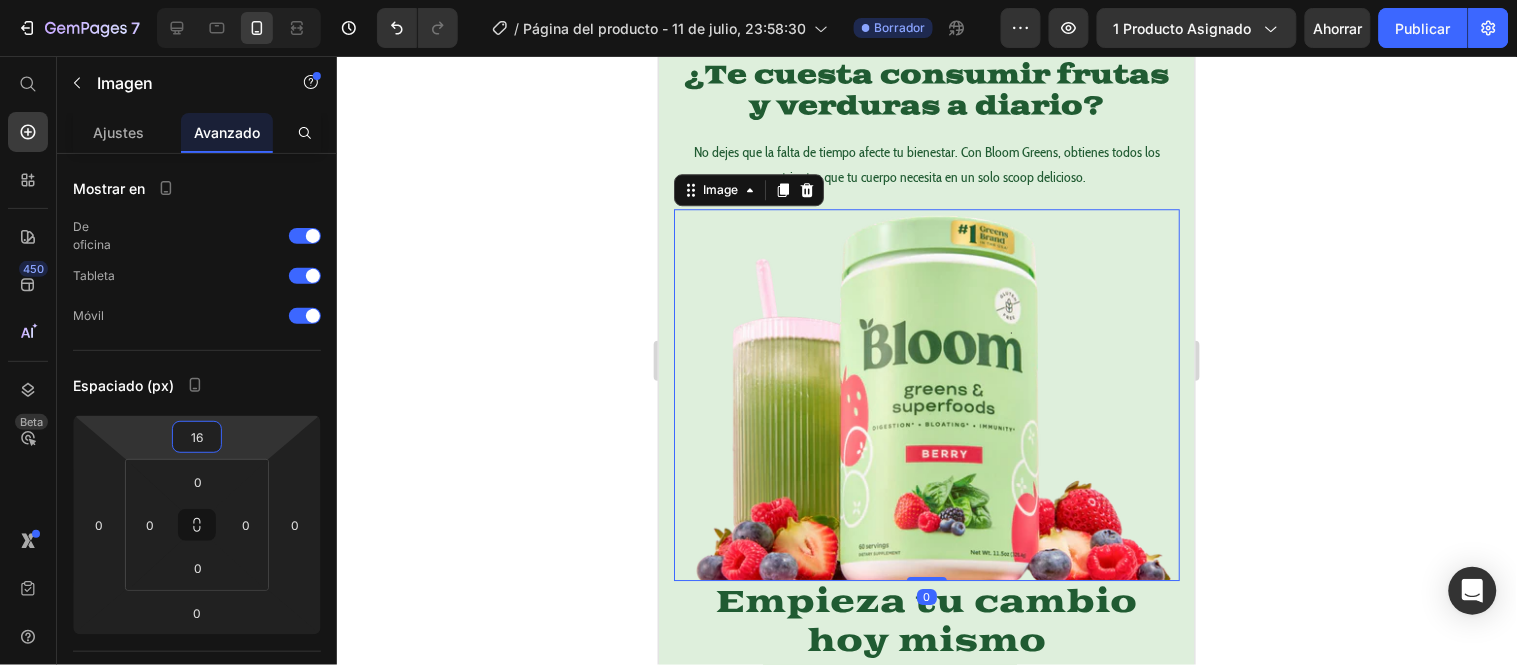 click on "7 Historial de versiones / Página del producto - 11 de julio, 23:58:30 Borrador Avance 1 producto asignado Ahorrar Publicar 450 Beta Empezar con Secciones Elementos Sección de héroes Detalle del producto Marcas Insignias de confianza Garantizar Desglose del producto Cómo utilizar Testimonios Comparar Manojo Preguntas frecuentes Prueba social Historia de la marca Lista de productos Recopilación Lista de blogs Contacto Sticky Añadir al carrito Pie de página personalizado Explorar la biblioteca 450 Disposición
Fila
Fila
Fila
Fila Texto
Título
Bloque de texto Botón
Botón" at bounding box center (758, 0) 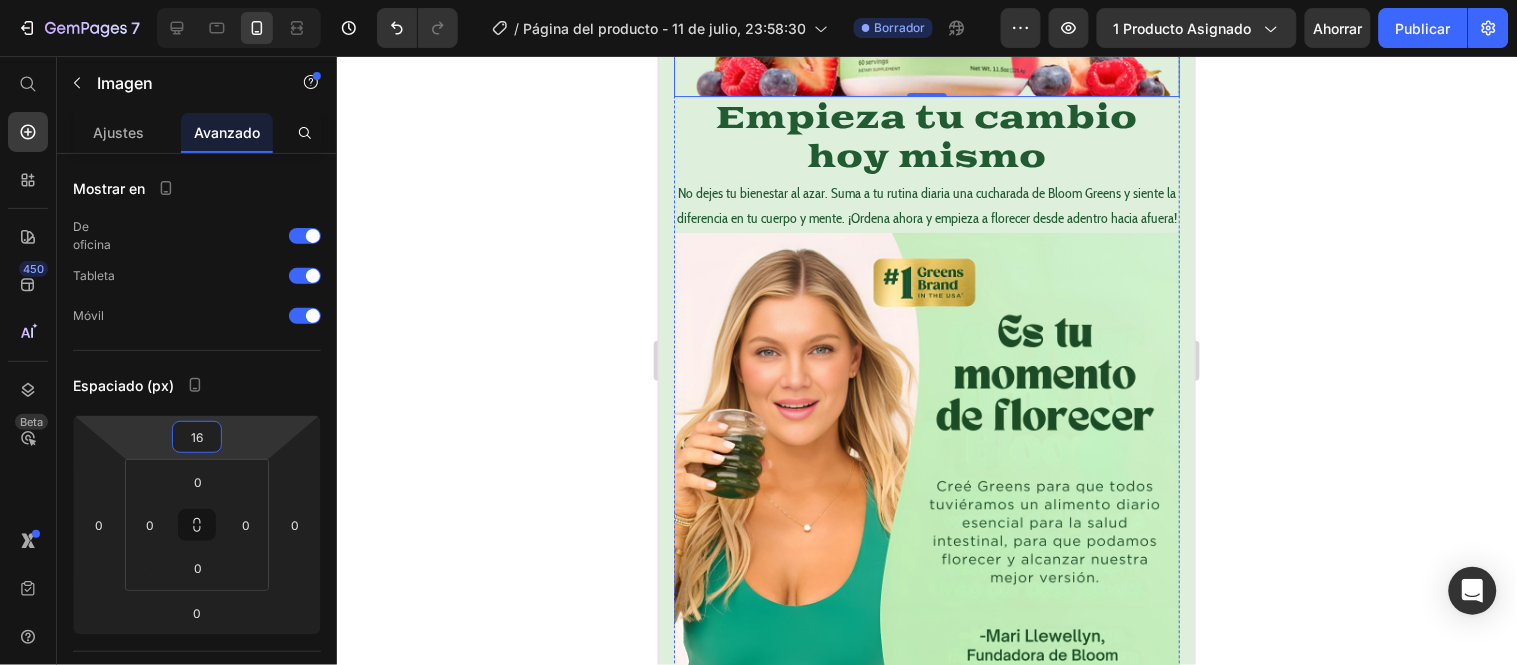 scroll, scrollTop: 1777, scrollLeft: 0, axis: vertical 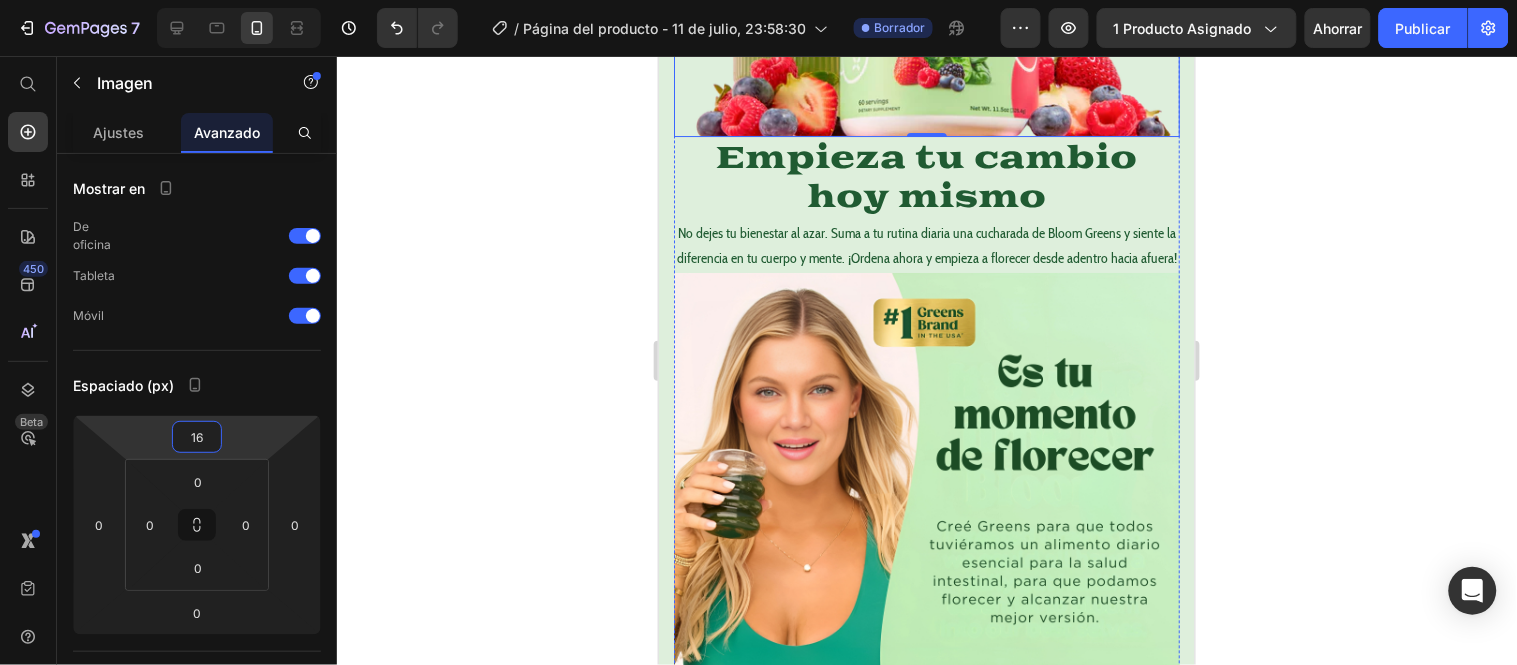 click on "Empieza tu cambio hoy mismo" at bounding box center (926, 177) 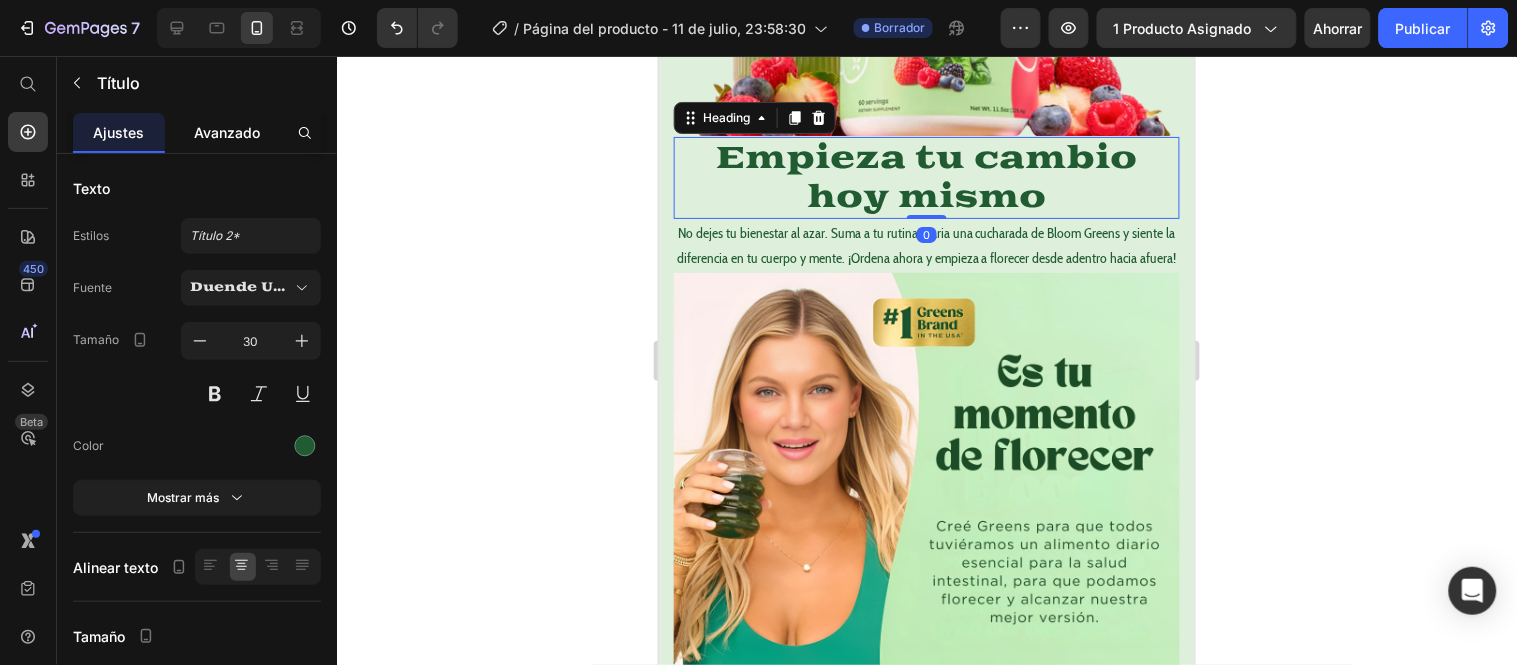 click on "Avanzado" at bounding box center [227, 132] 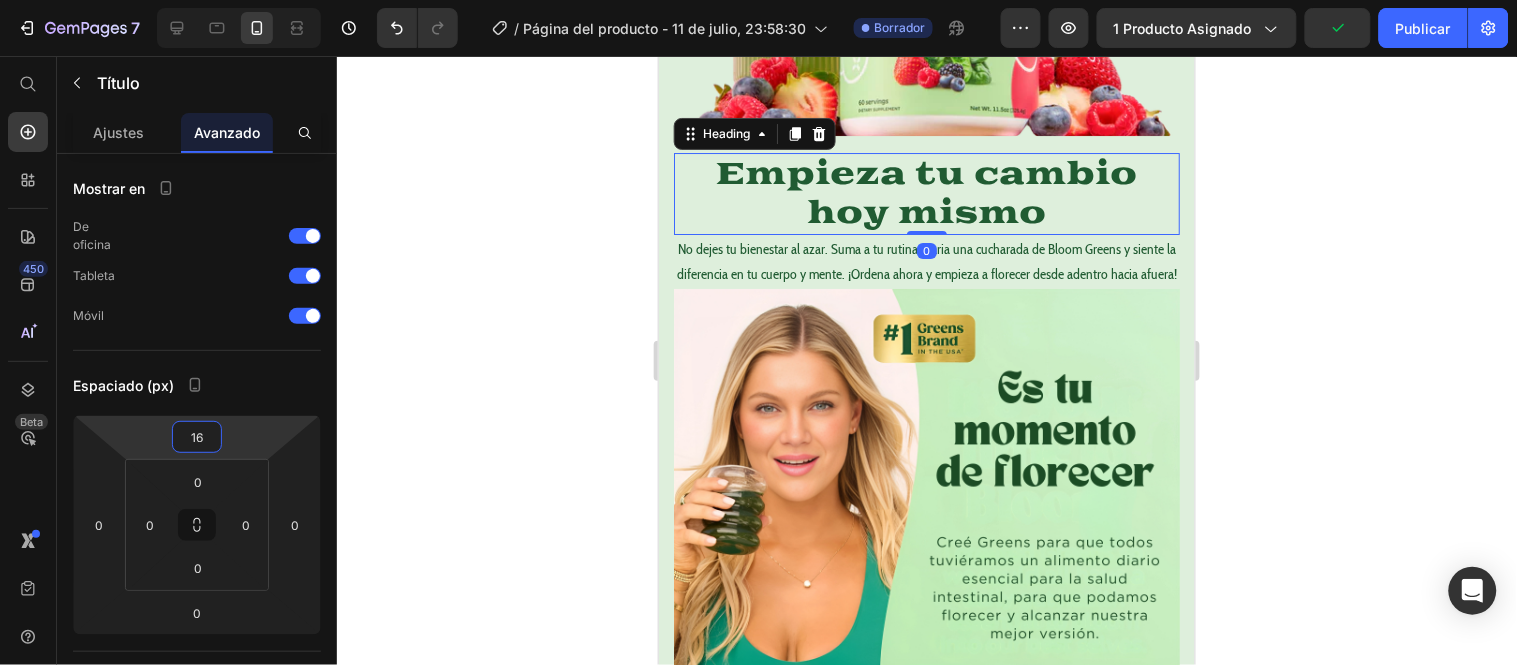 type on "18" 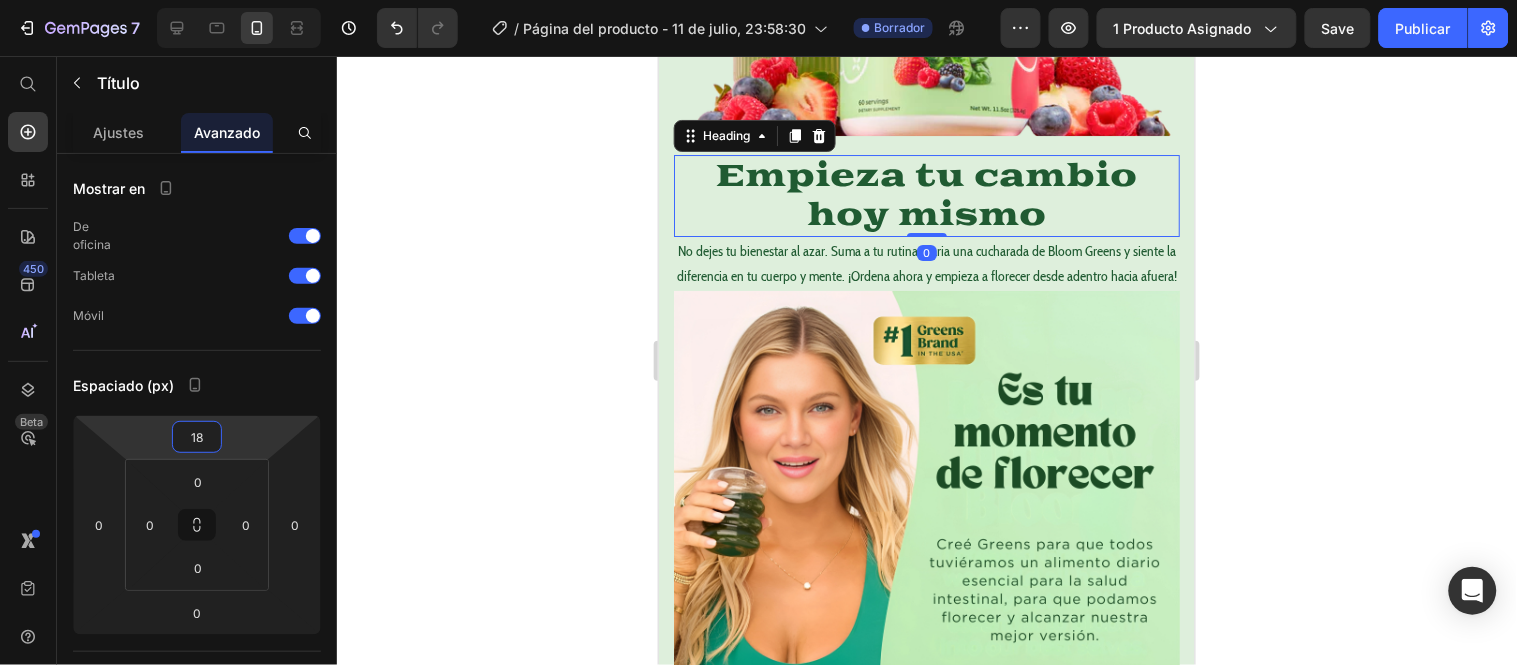 drag, startPoint x: 203, startPoint y: 418, endPoint x: 206, endPoint y: 408, distance: 10.440307 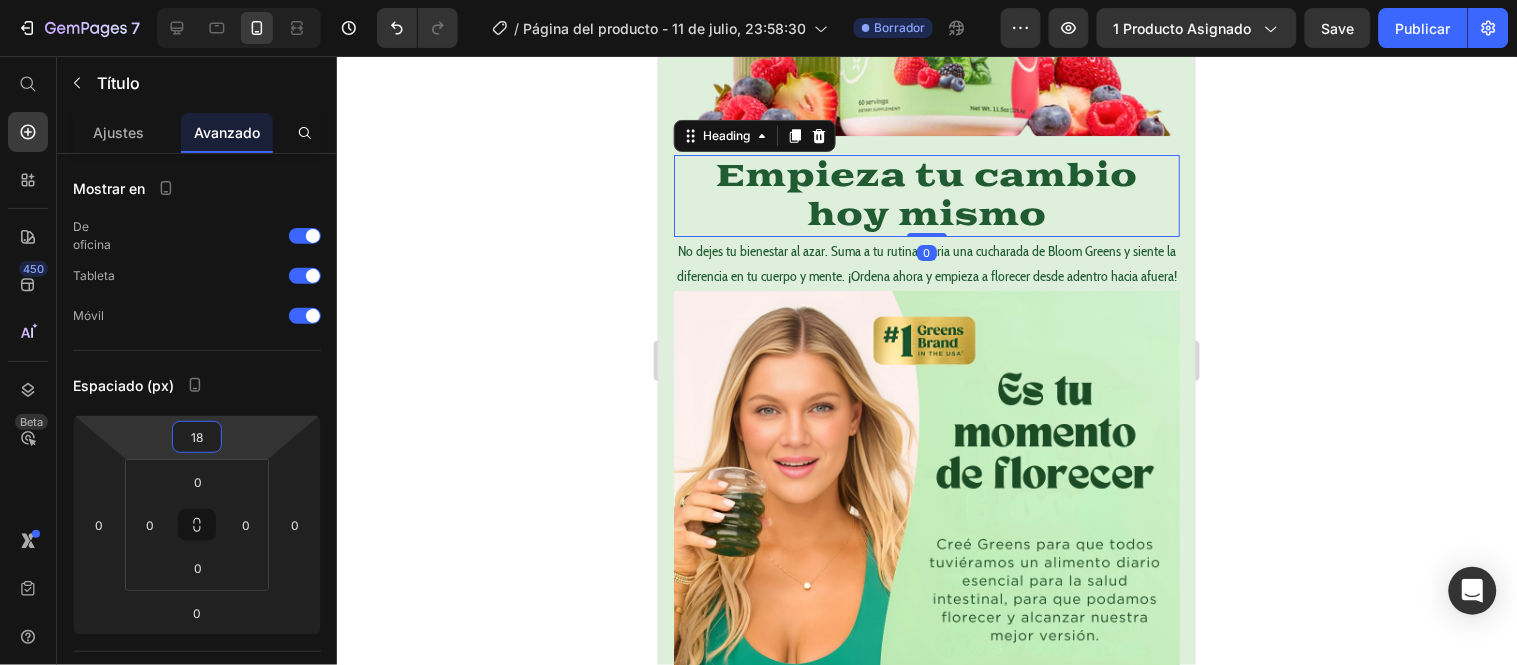 click on "7 Historial de versiones / Página del producto - 11 de julio, 23:58:30 Borrador Avance 1 producto asignado  Save  Publicar 450 Beta Empezar con Secciones Elementos Sección de héroes Detalle del producto Marcas Insignias de confianza Garantizar Desglose del producto Cómo utilizar Testimonios Comparar Manojo Preguntas frecuentes Prueba social Historia de la marca Lista de productos Recopilación Lista de blogs Contacto Sticky Añadir al carrito Pie de página personalizado Explorar la biblioteca 450 Disposición
Fila
Fila
Fila
Fila Texto
Título
Bloque de texto Botón
Botón" at bounding box center (758, 0) 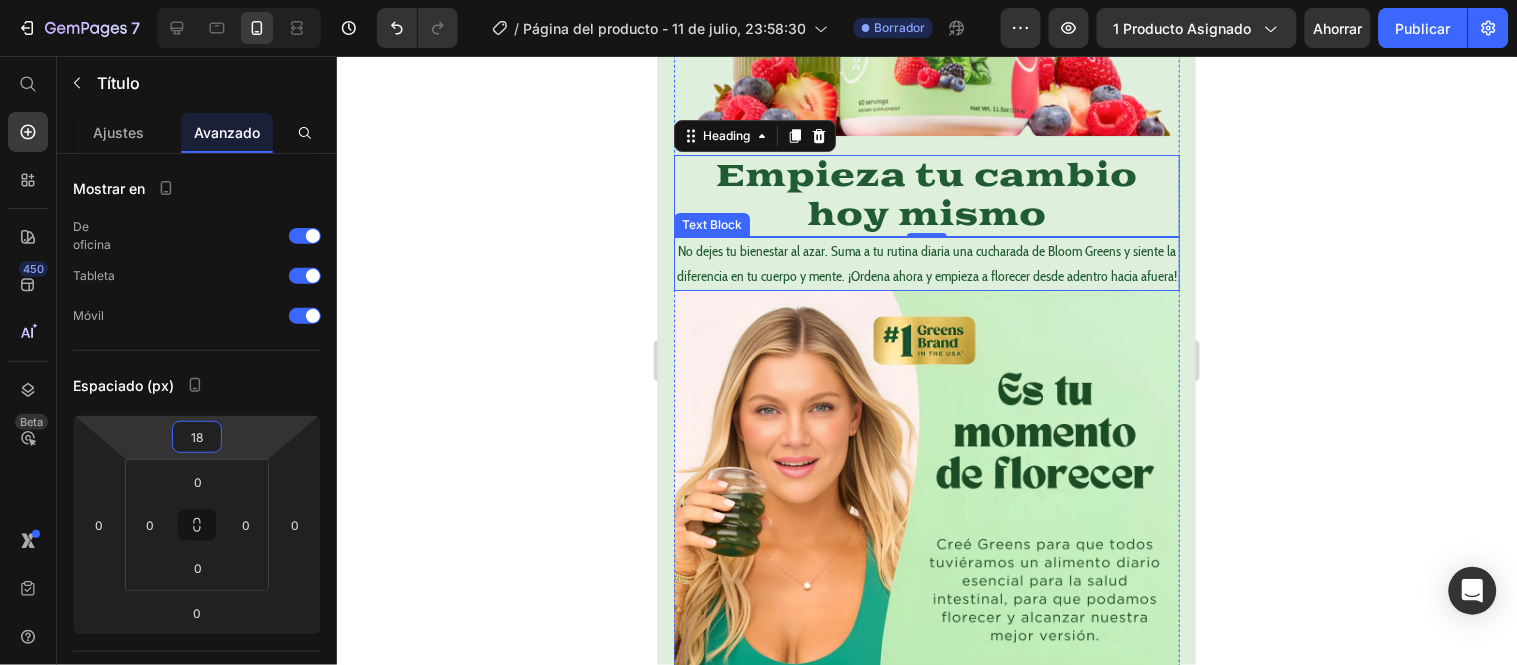 click on "No dejes tu bienestar al azar. Suma a tu rutina diaria una cucharada de Bloom Greens y siente la diferencia en tu cuerpo y mente. ¡Ordena ahora y empieza a florecer desde adentro hacia afuera!" at bounding box center (926, 263) 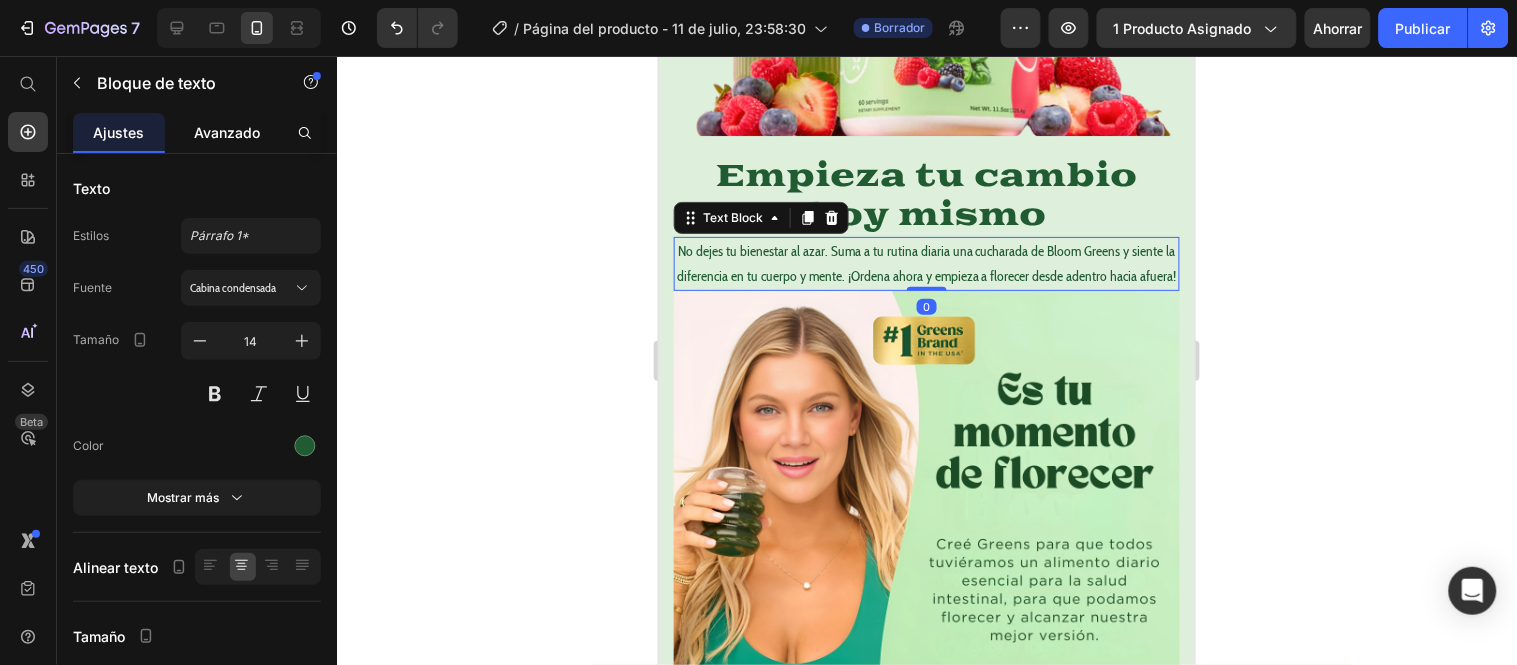 click on "Avanzado" at bounding box center [227, 132] 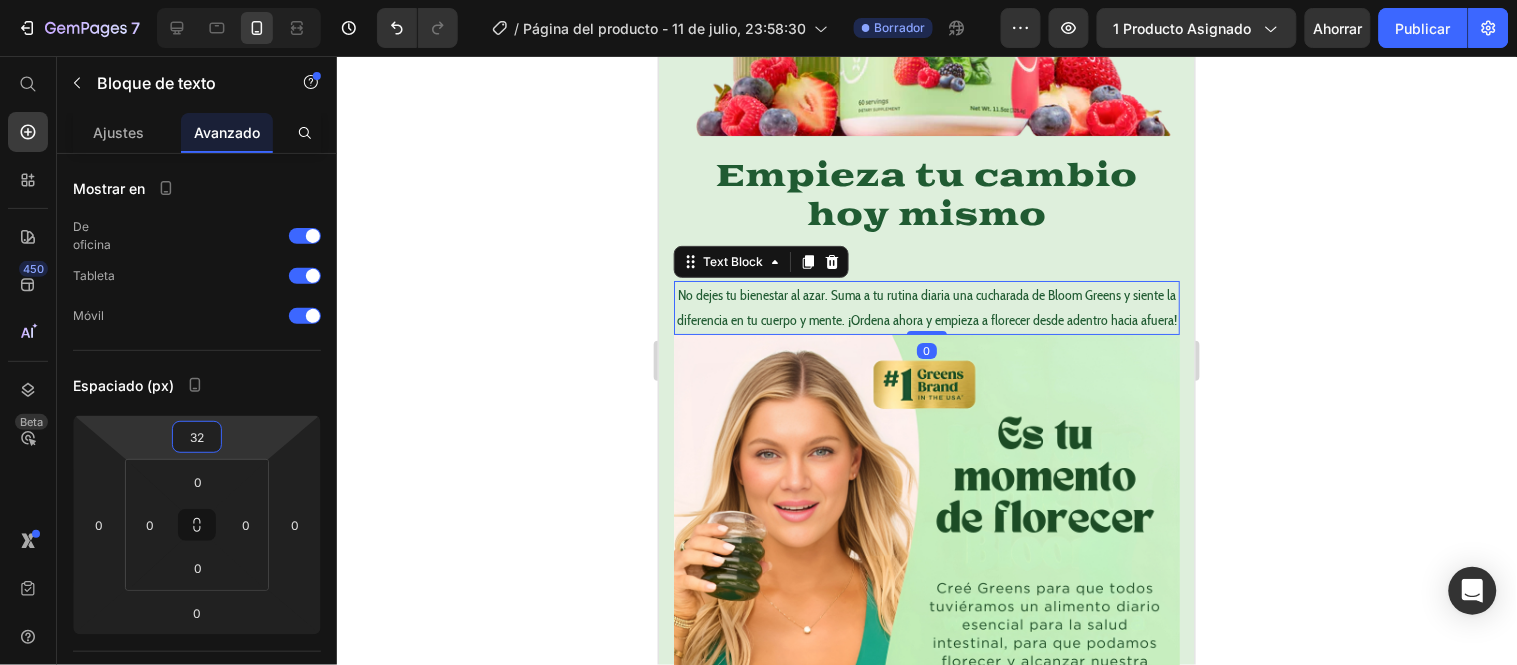 type on "30" 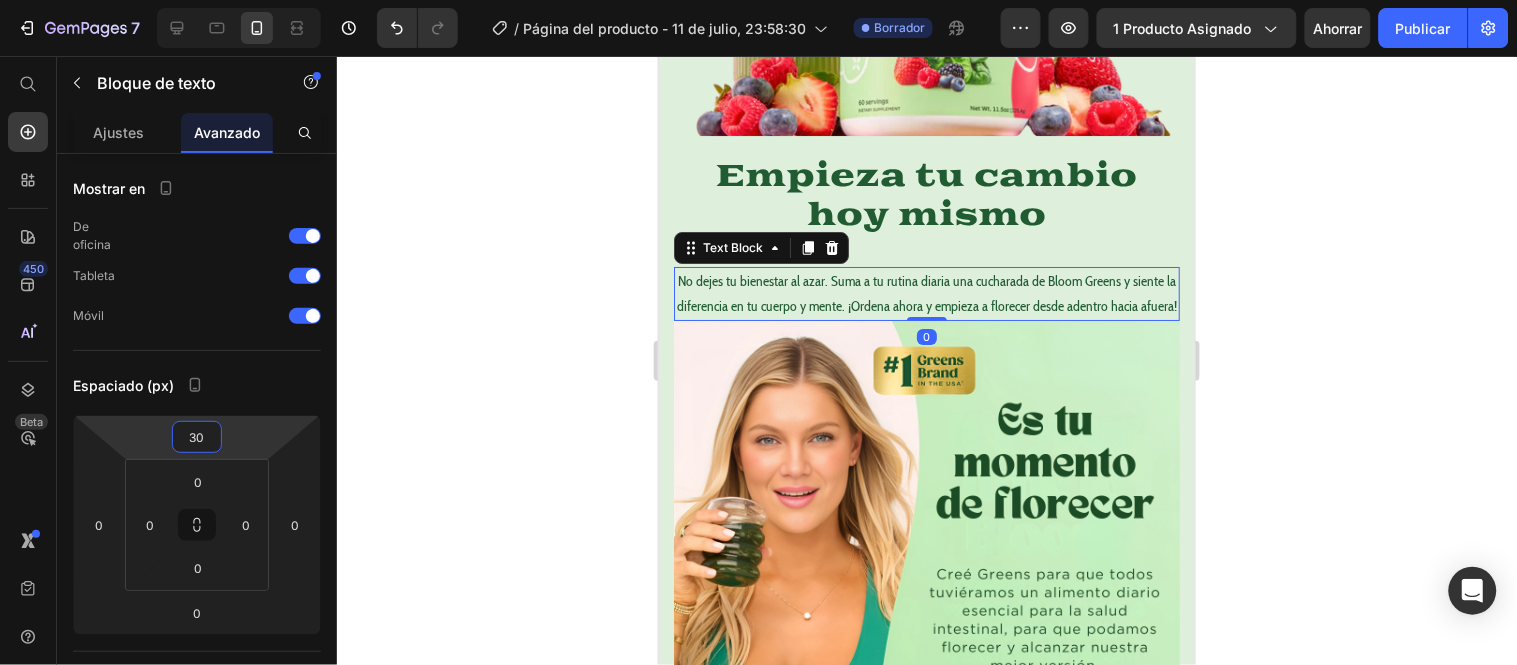 drag, startPoint x: 224, startPoint y: 417, endPoint x: 230, endPoint y: 401, distance: 17.088007 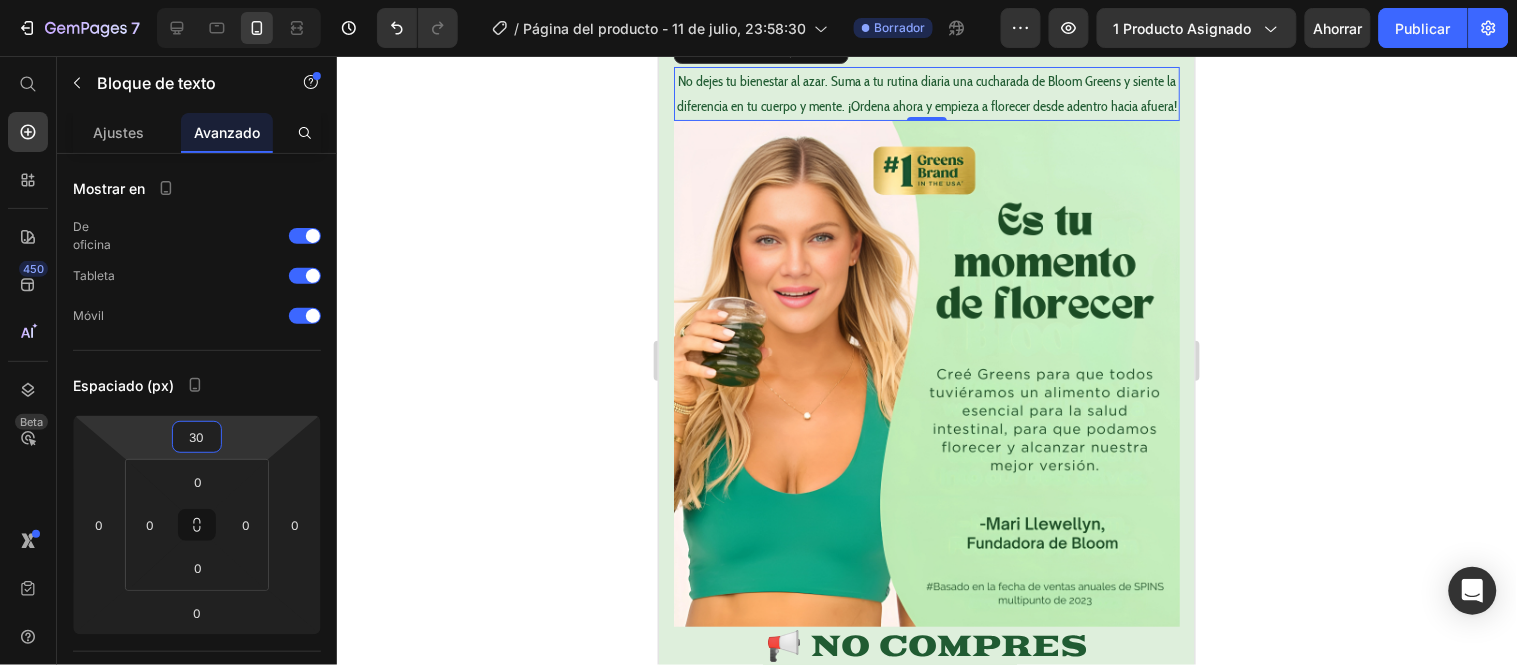 scroll, scrollTop: 2000, scrollLeft: 0, axis: vertical 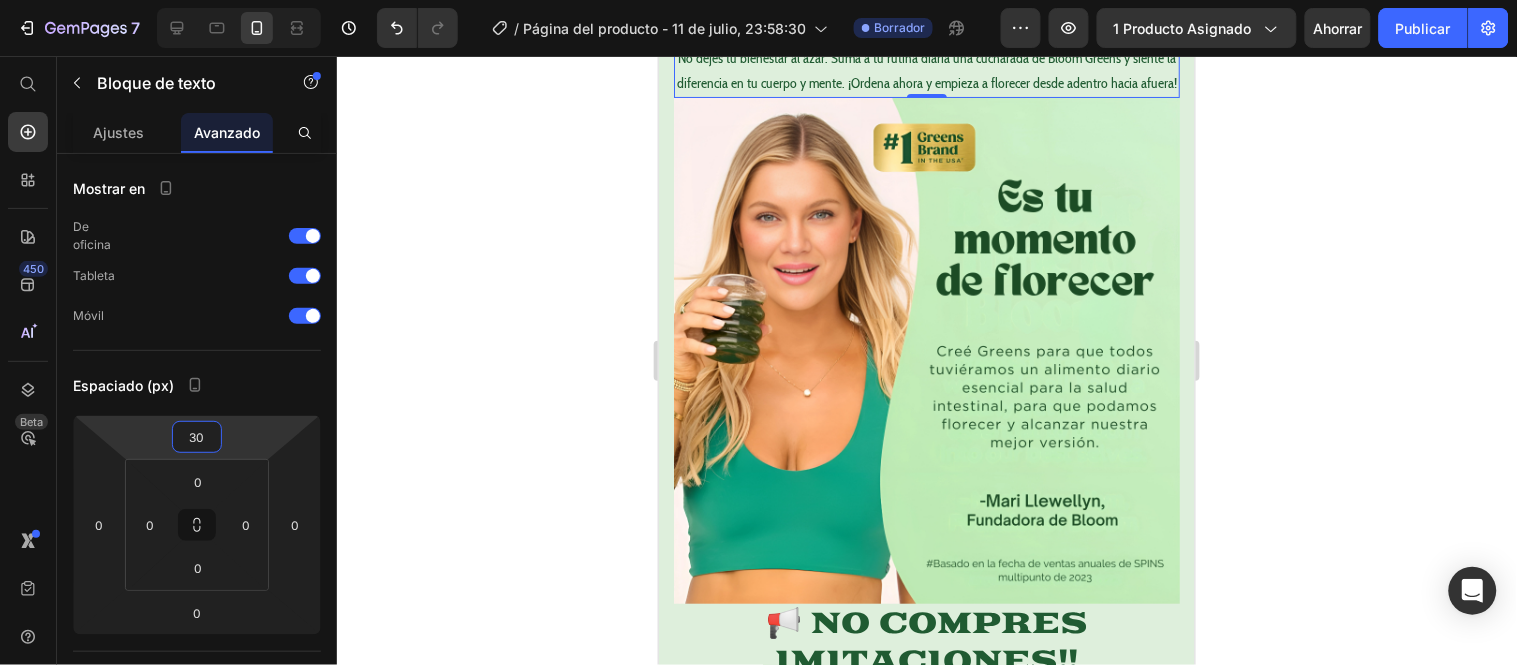 click at bounding box center [926, 350] 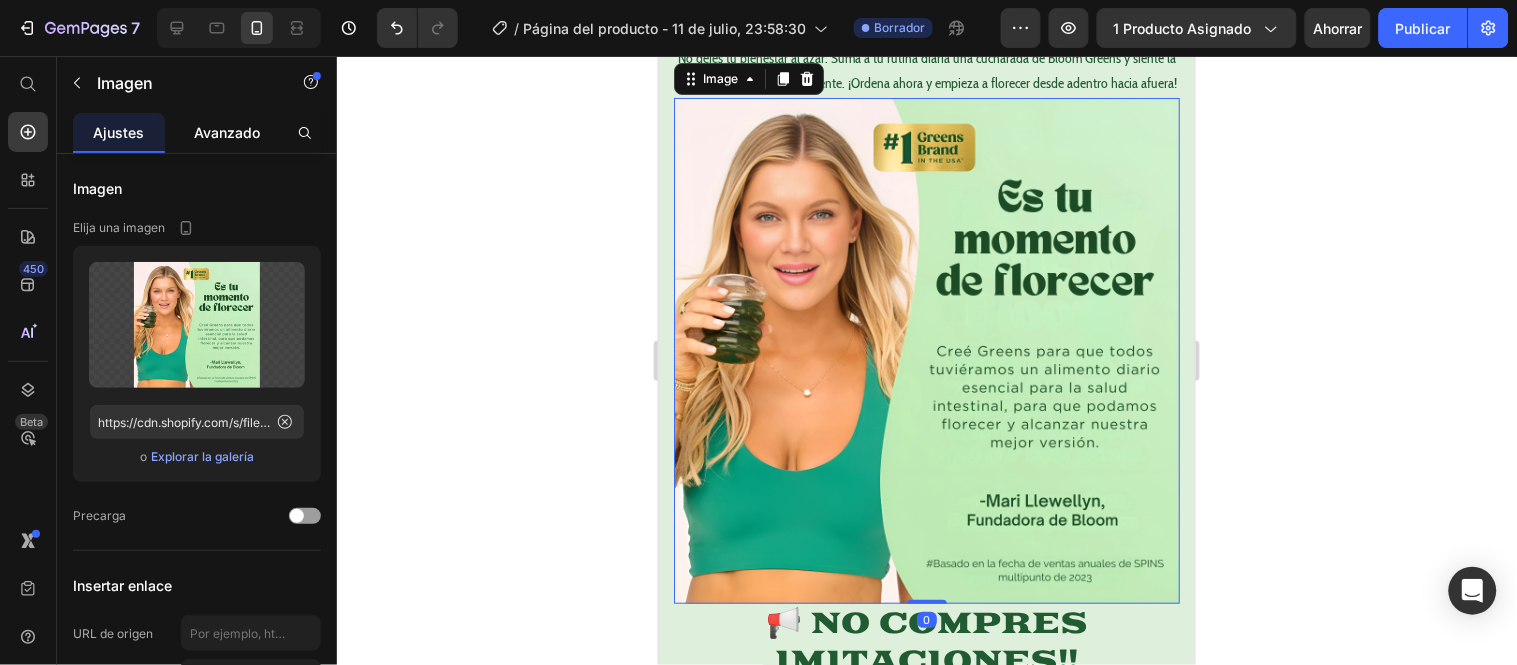 click on "Avanzado" at bounding box center [227, 132] 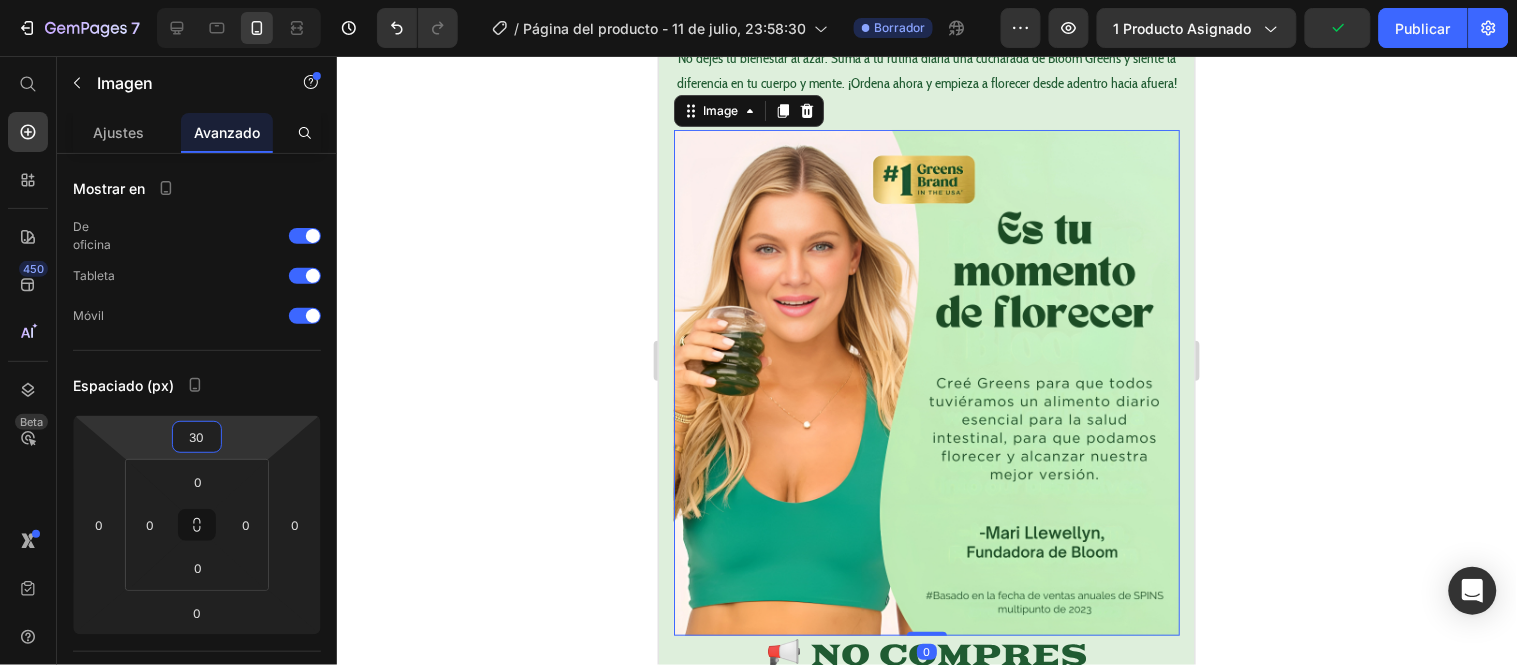 type on "32" 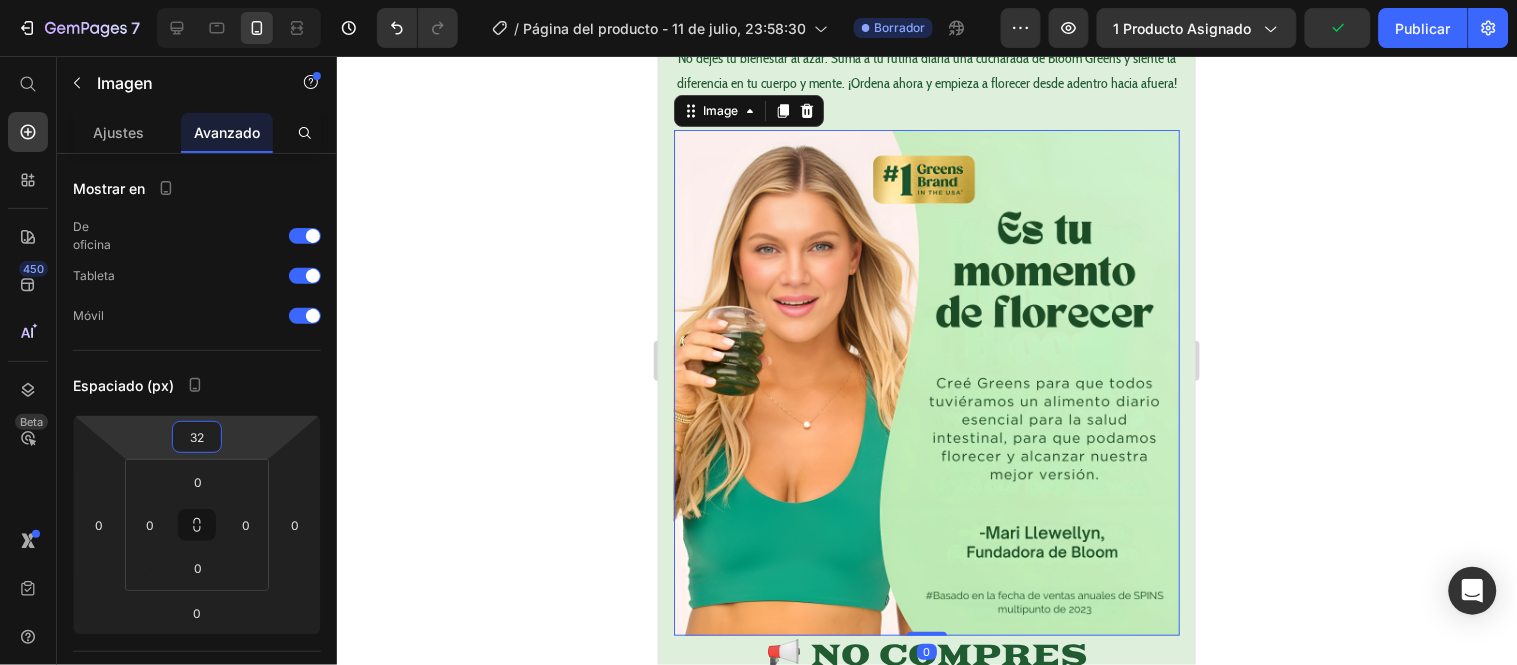 drag, startPoint x: 224, startPoint y: 416, endPoint x: 226, endPoint y: 398, distance: 18.110771 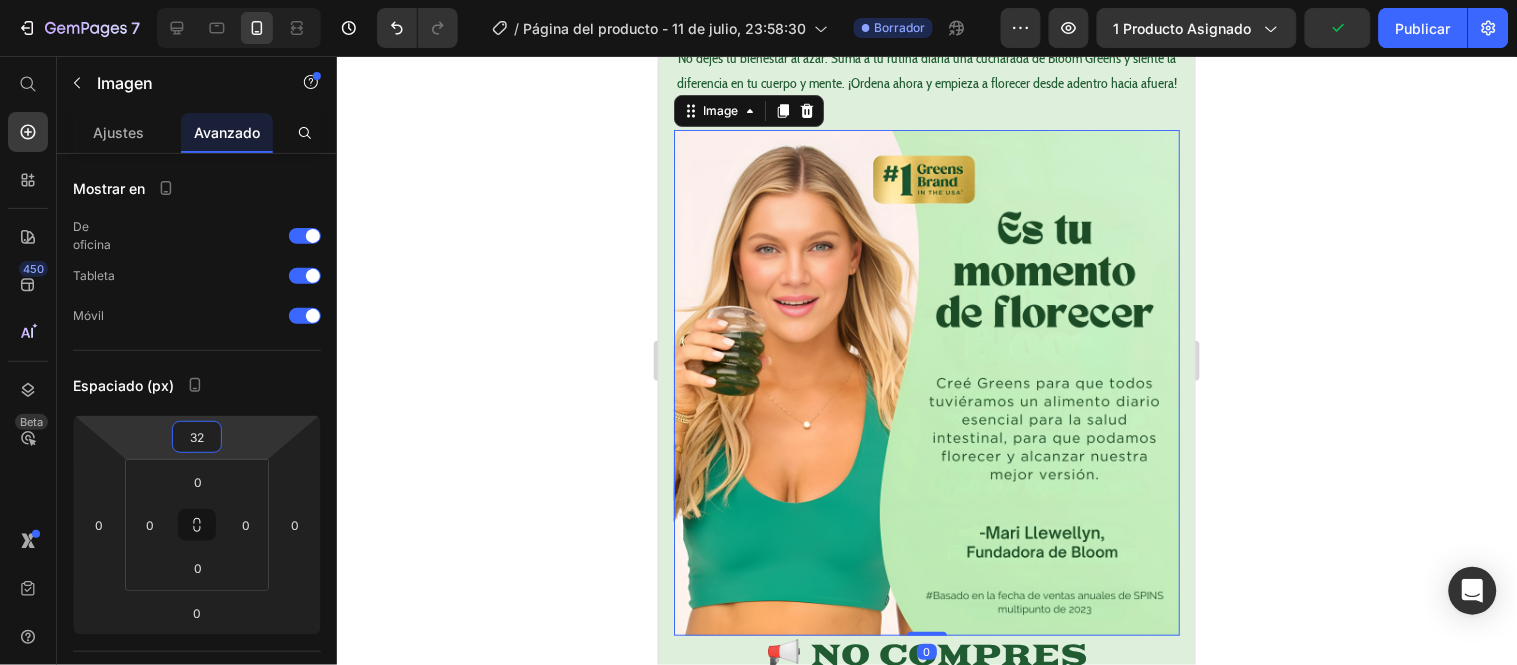 click on "7 Historial de versiones / Página del producto - 11 de julio, 23:58:30 Borrador Avance 1 producto asignado Publicar 450 Beta Empezar con Secciones Elementos Sección de héroes Detalle del producto Marcas Insignias de confianza Garantizar Desglose del producto Cómo utilizar Testimonios Comparar Manojo Preguntas frecuentes Prueba social Historia de la marca Lista de productos Recopilación Lista de blogs Contacto Sticky Añadir al carrito Pie de página personalizado Explorar la biblioteca 450 Disposición
Fila
Fila
Fila
Fila Texto
Título
Bloque de texto Botón
Botón
Botón" at bounding box center [758, 0] 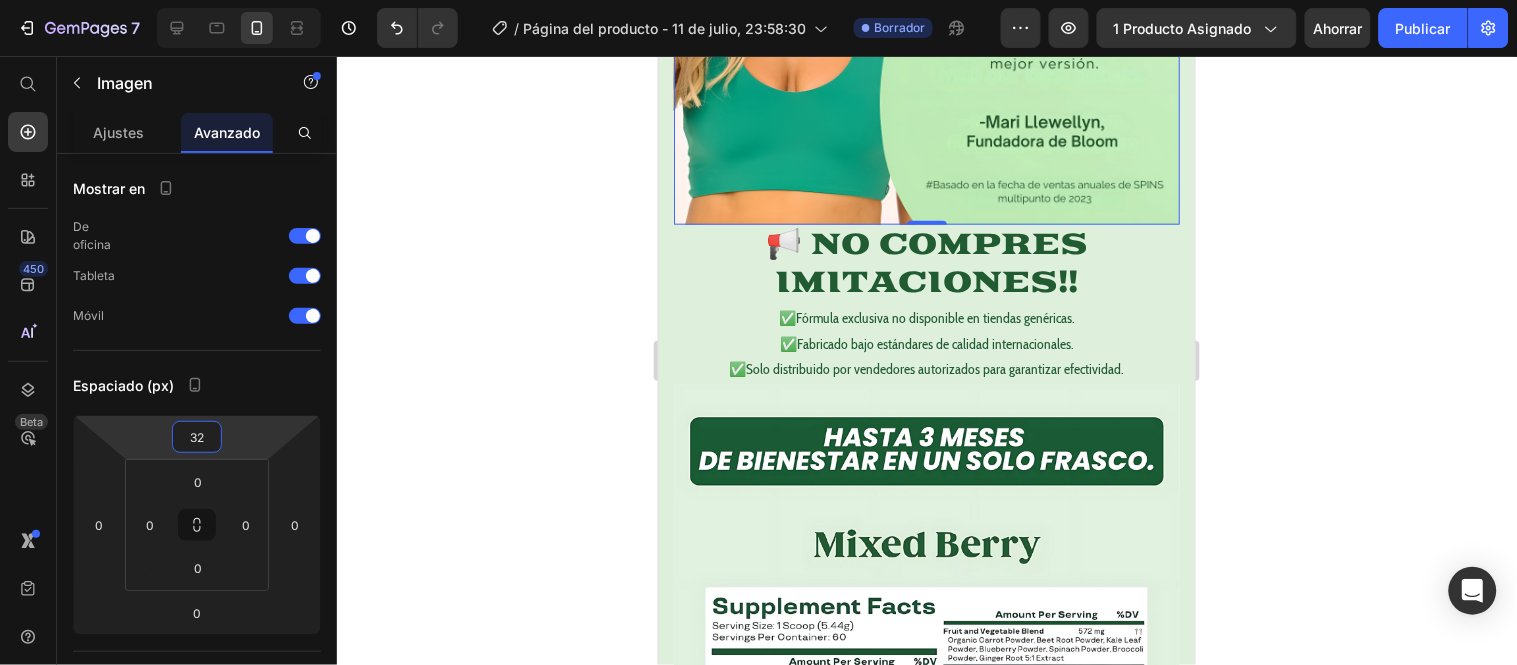 scroll, scrollTop: 2444, scrollLeft: 0, axis: vertical 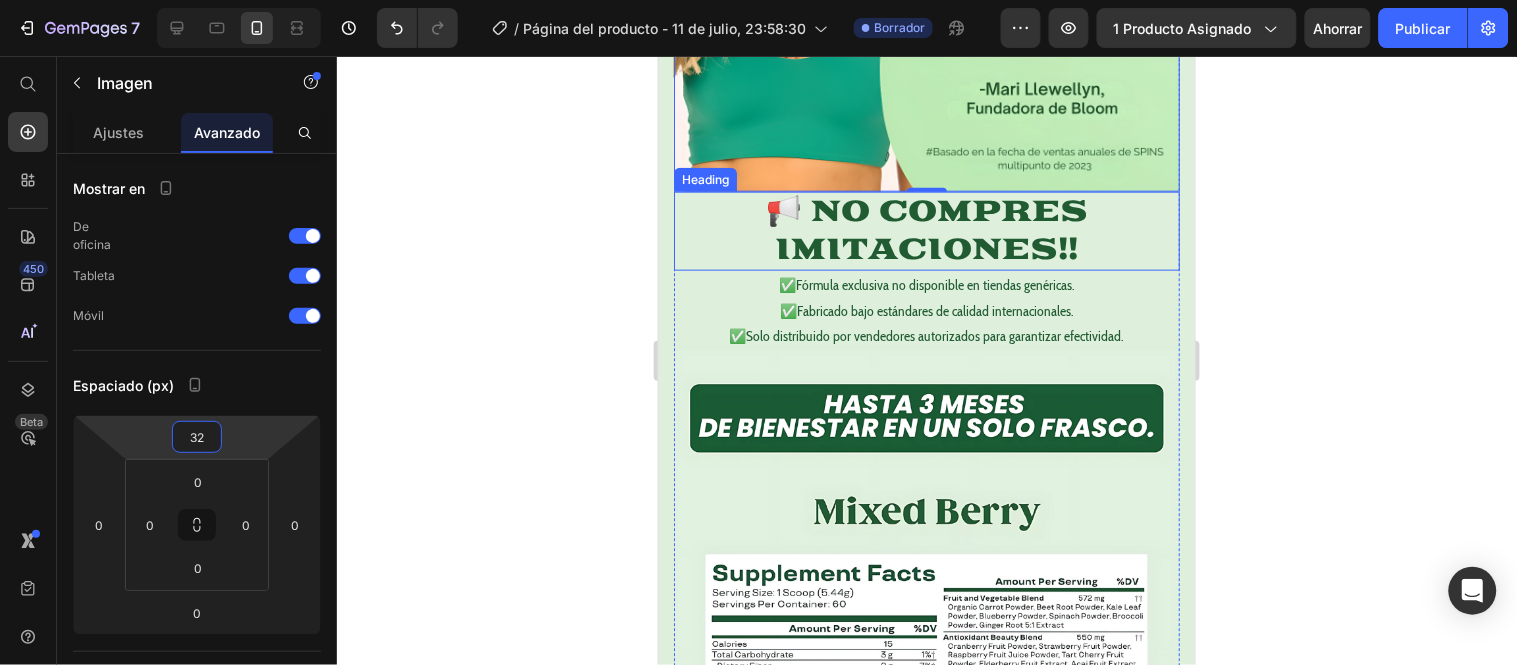 click on "📢 NO COMPRES IMITACIONES!!" at bounding box center [926, 230] 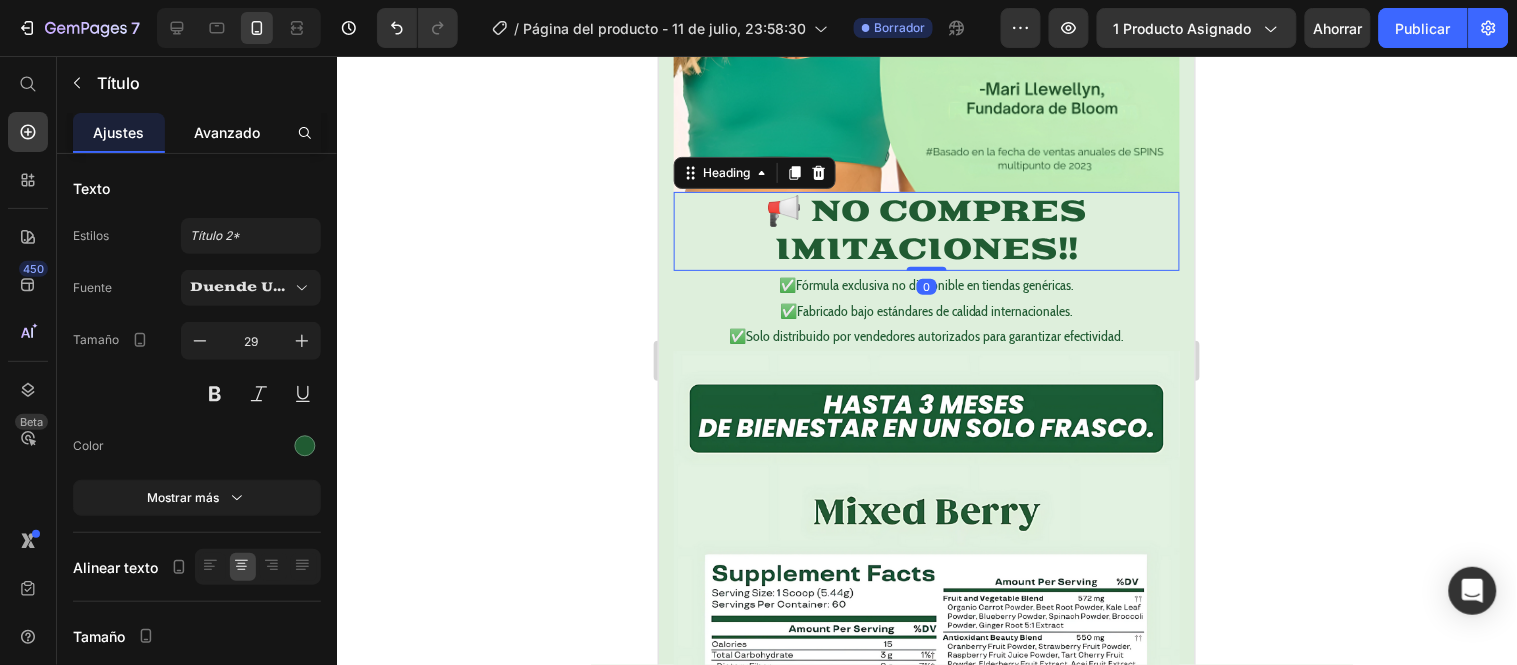 click on "Avanzado" at bounding box center (227, 132) 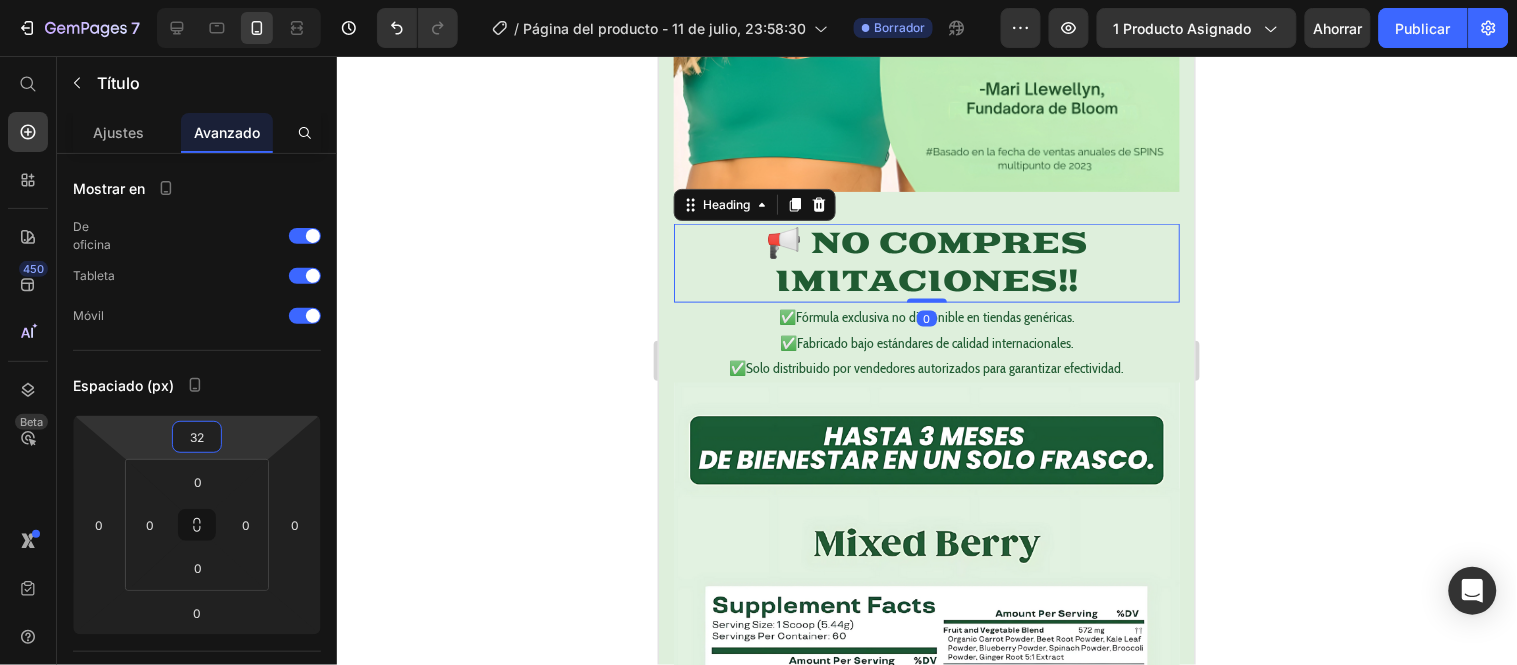 type on "34" 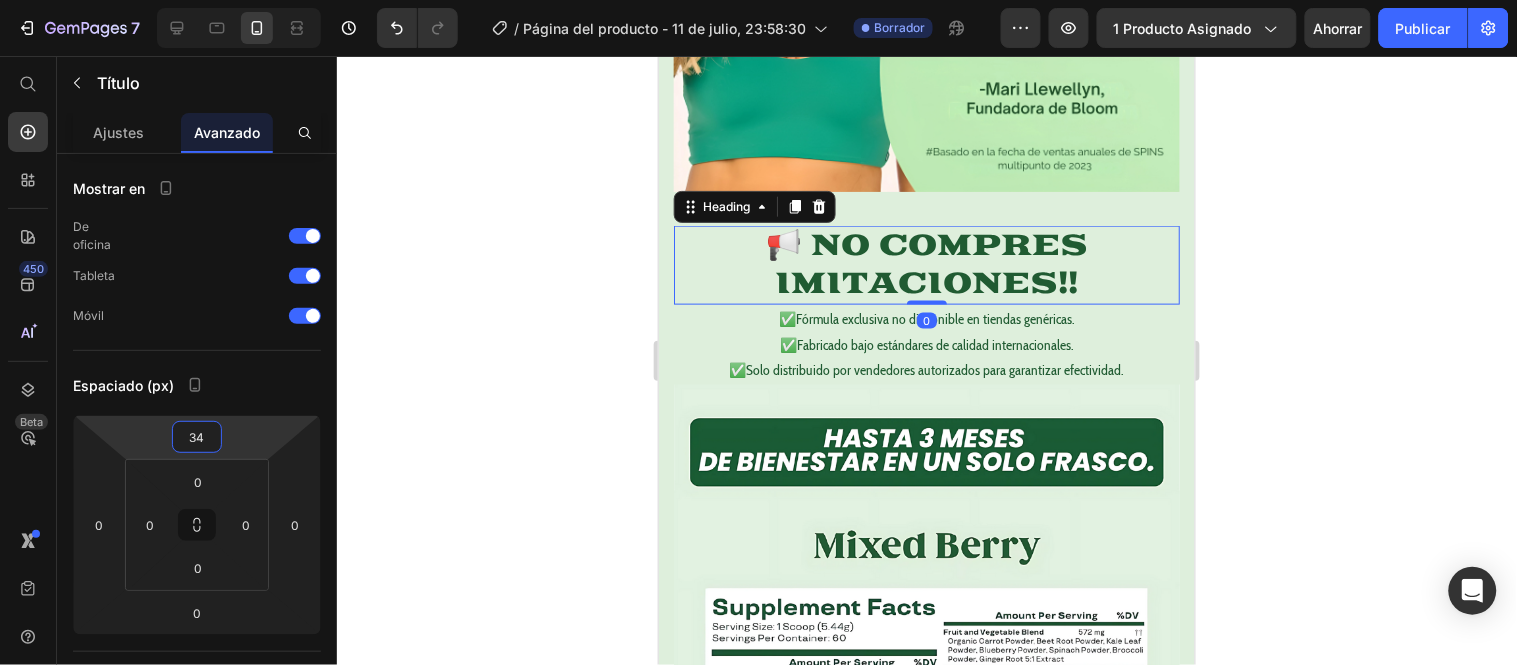 drag, startPoint x: 241, startPoint y: 418, endPoint x: 241, endPoint y: 400, distance: 18 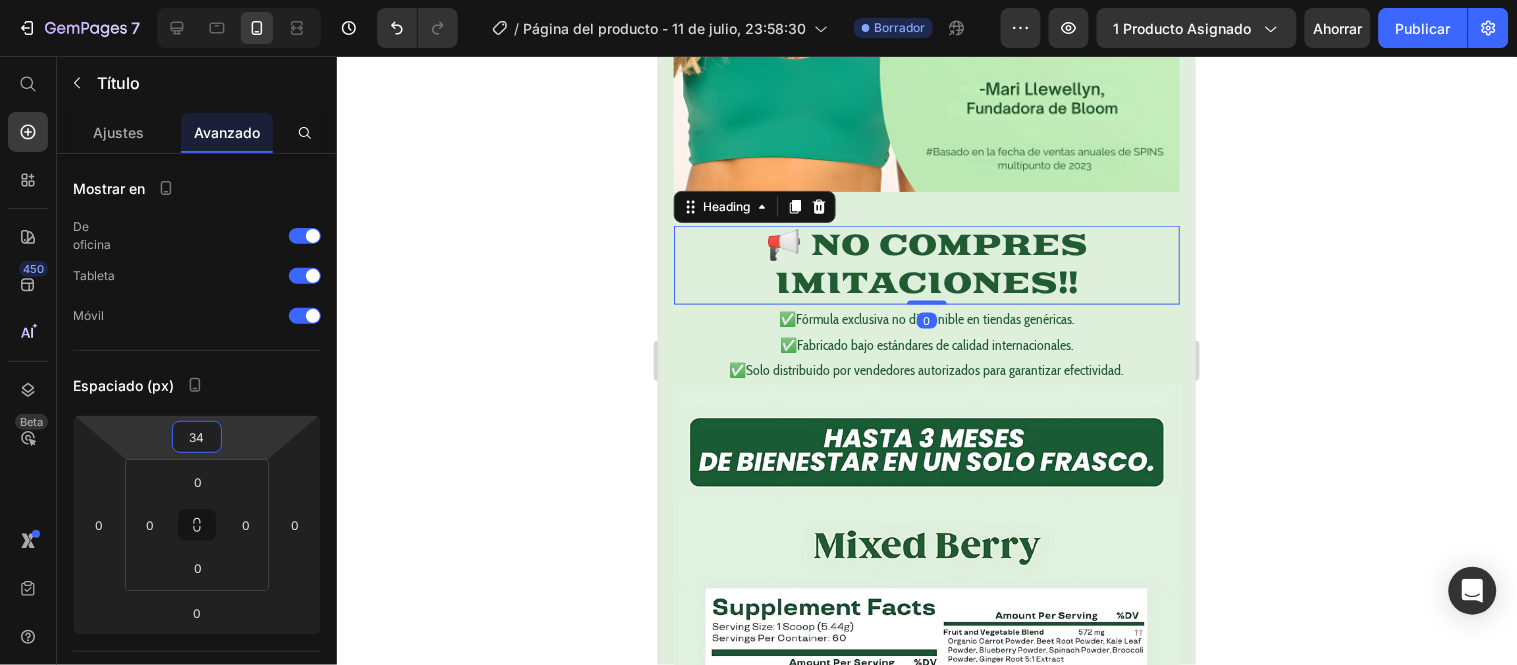 click on "7 Historial de versiones / Página del producto - 11 de julio, 23:58:30 Borrador Avance 1 producto asignado Ahorrar Publicar 450 Beta Empezar con Secciones Elementos Sección de héroes Detalle del producto Marcas Insignias de confianza Garantizar Desglose del producto Cómo utilizar Testimonios Comparar Manojo Preguntas frecuentes Prueba social Historia de la marca Lista de productos Recopilación Lista de blogs Contacto Sticky Añadir al carrito Pie de página personalizado Explorar la biblioteca 450 Disposición
Fila
Fila
Fila
Fila Texto
Título
Bloque de texto Botón
Botón" at bounding box center (758, 0) 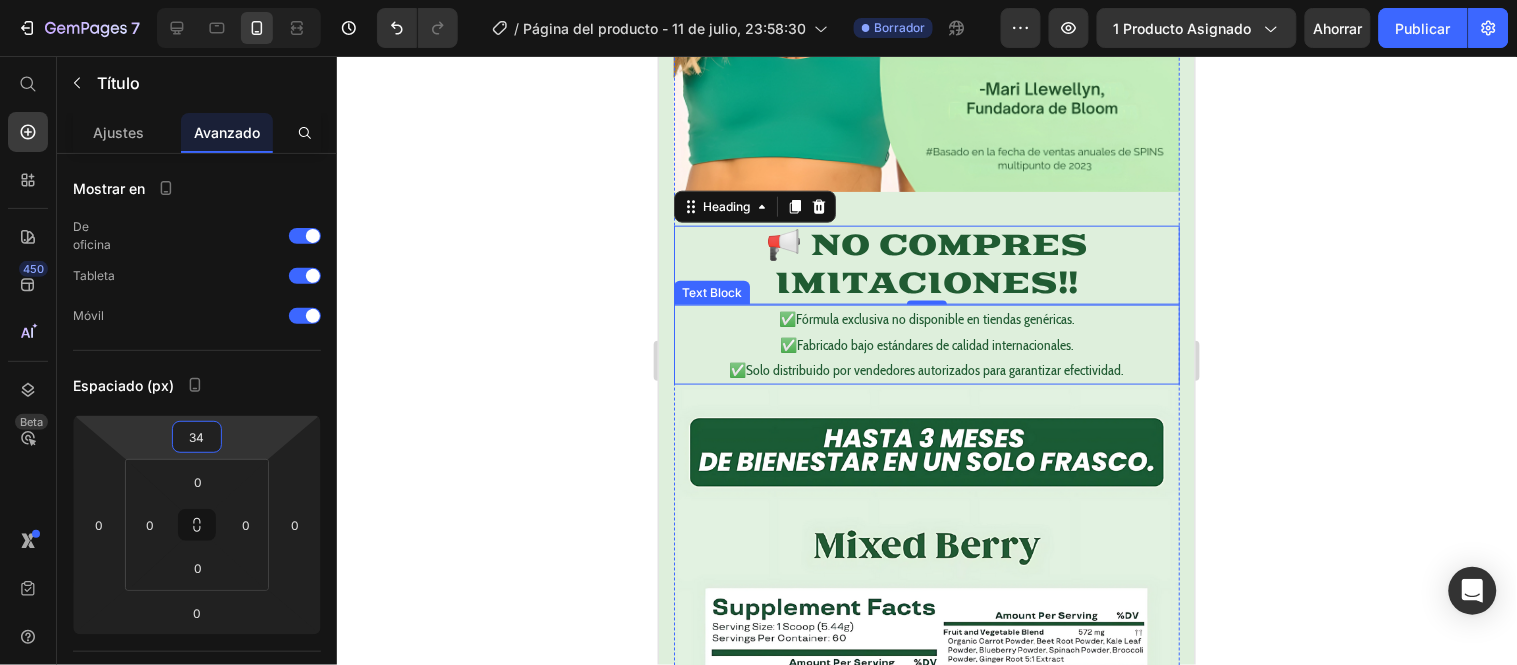 click on "✅Fórmula exclusiva no disponible en tiendas genéricas. ✅Fabricado bajo estándares de calidad internacionales. ✅Solo distribuido por vendedores autorizados para garantizar efectividad." at bounding box center (926, 344) 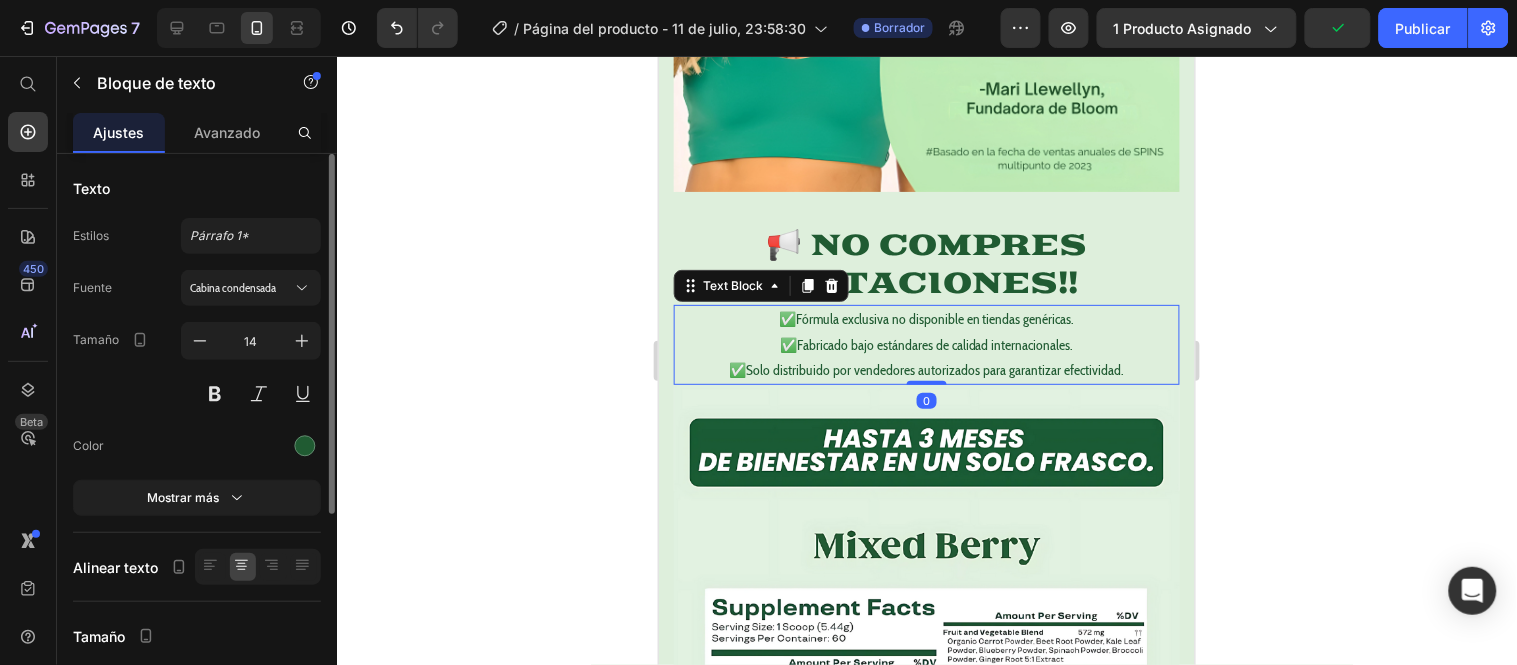 click on "Avanzado" at bounding box center [227, 132] 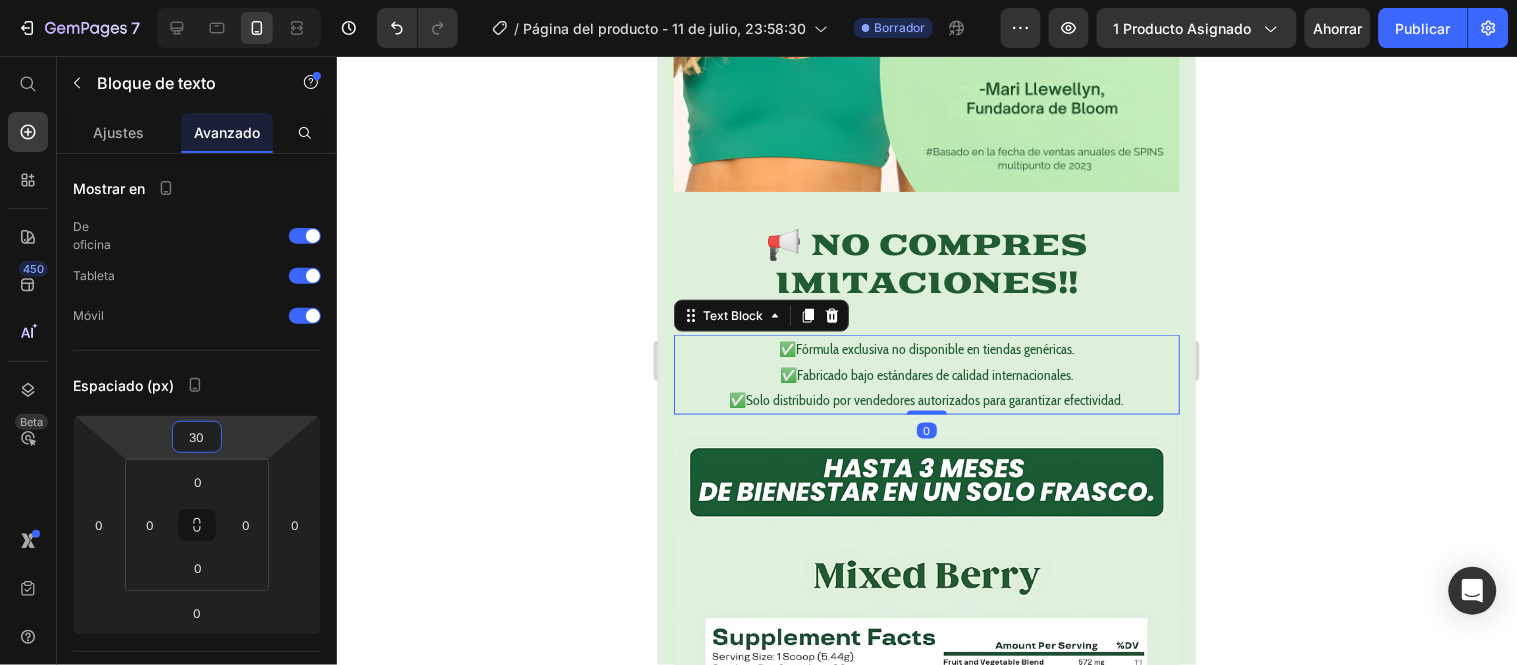 type on "28" 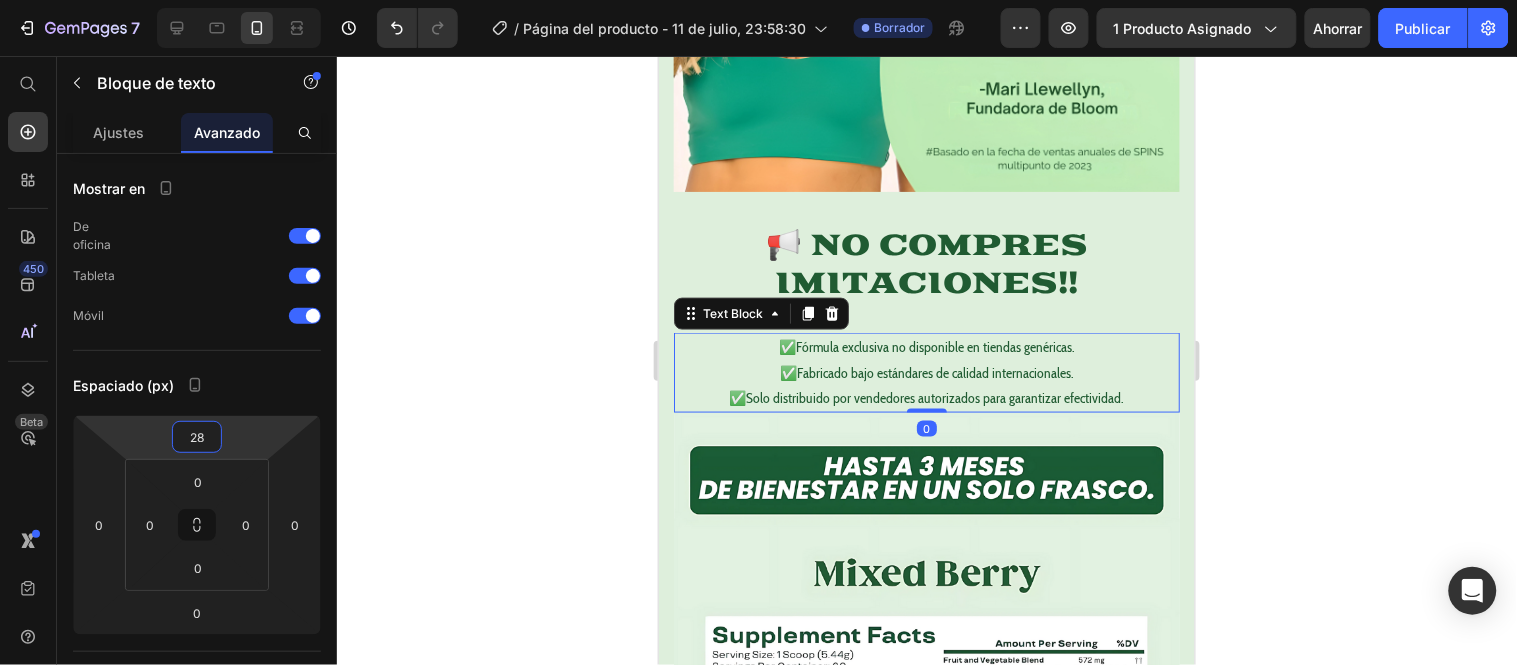 drag, startPoint x: 217, startPoint y: 417, endPoint x: 216, endPoint y: 402, distance: 15.033297 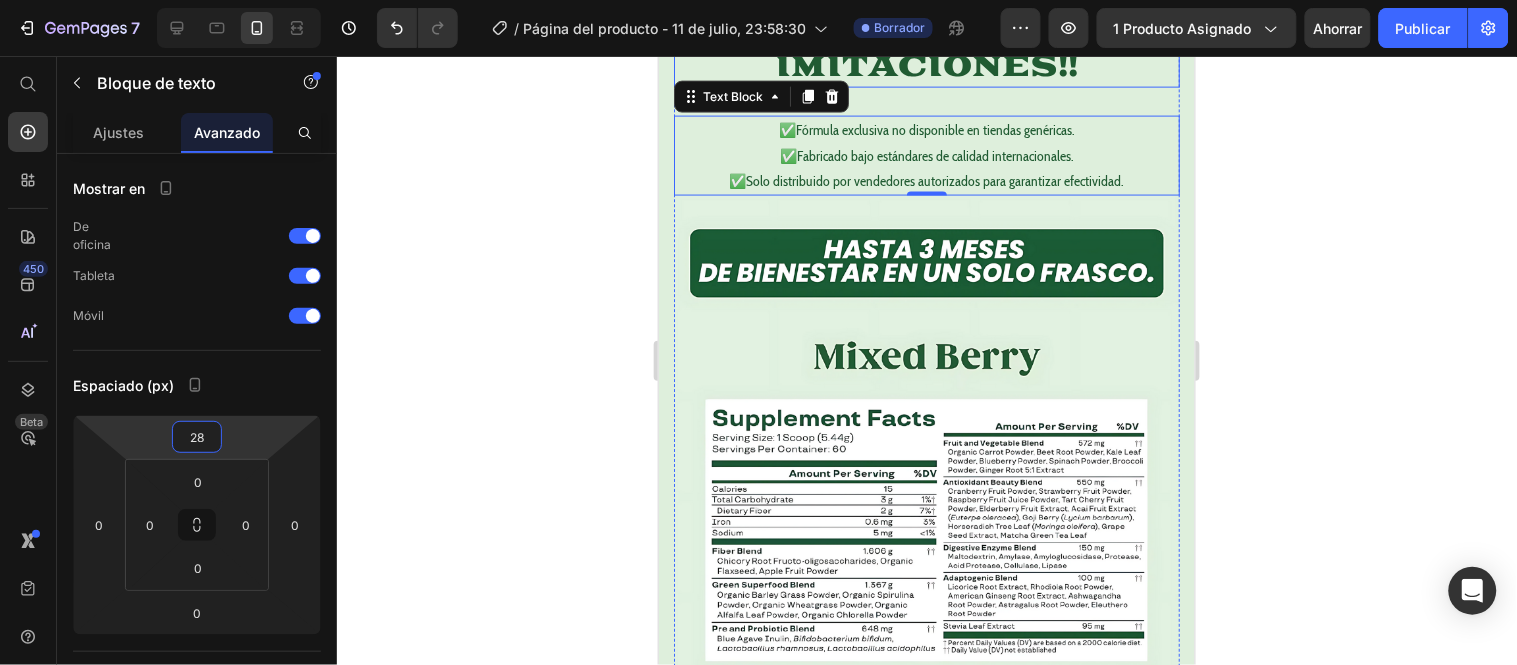 scroll, scrollTop: 2666, scrollLeft: 0, axis: vertical 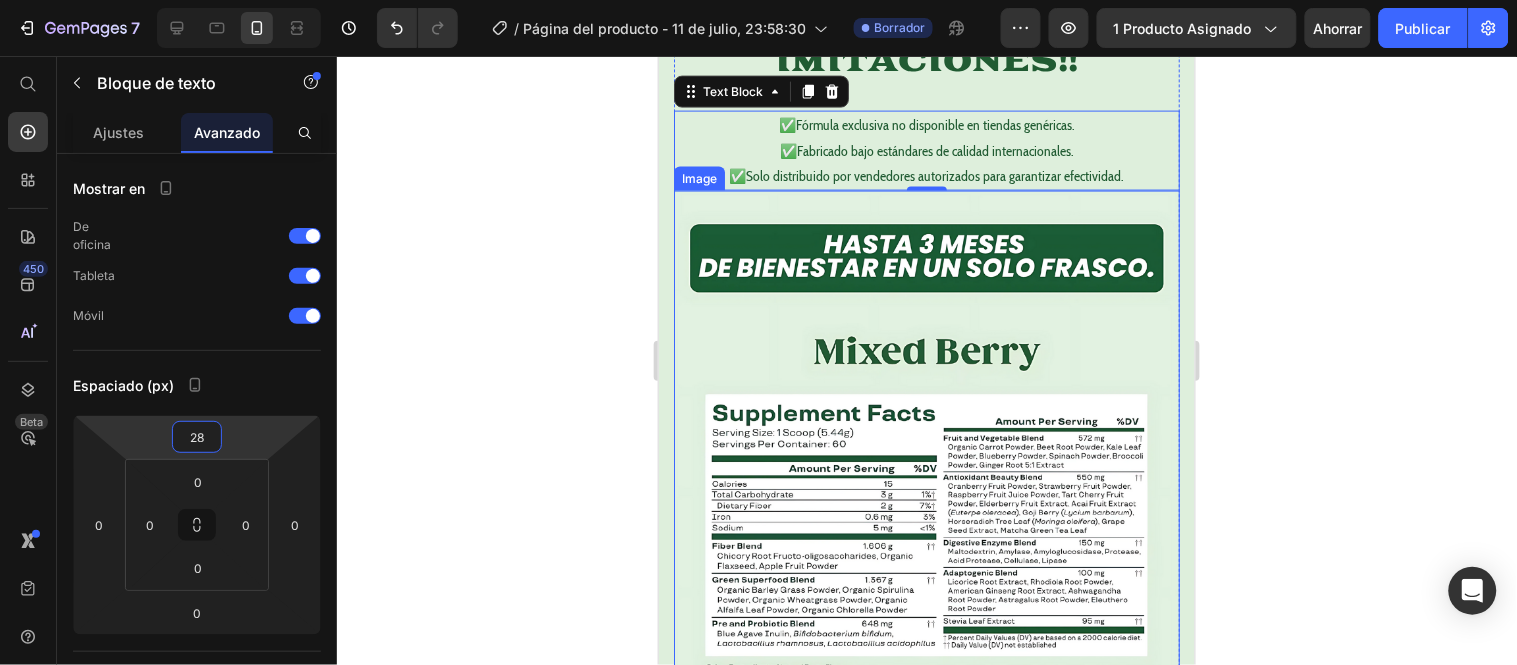 click at bounding box center [926, 793] 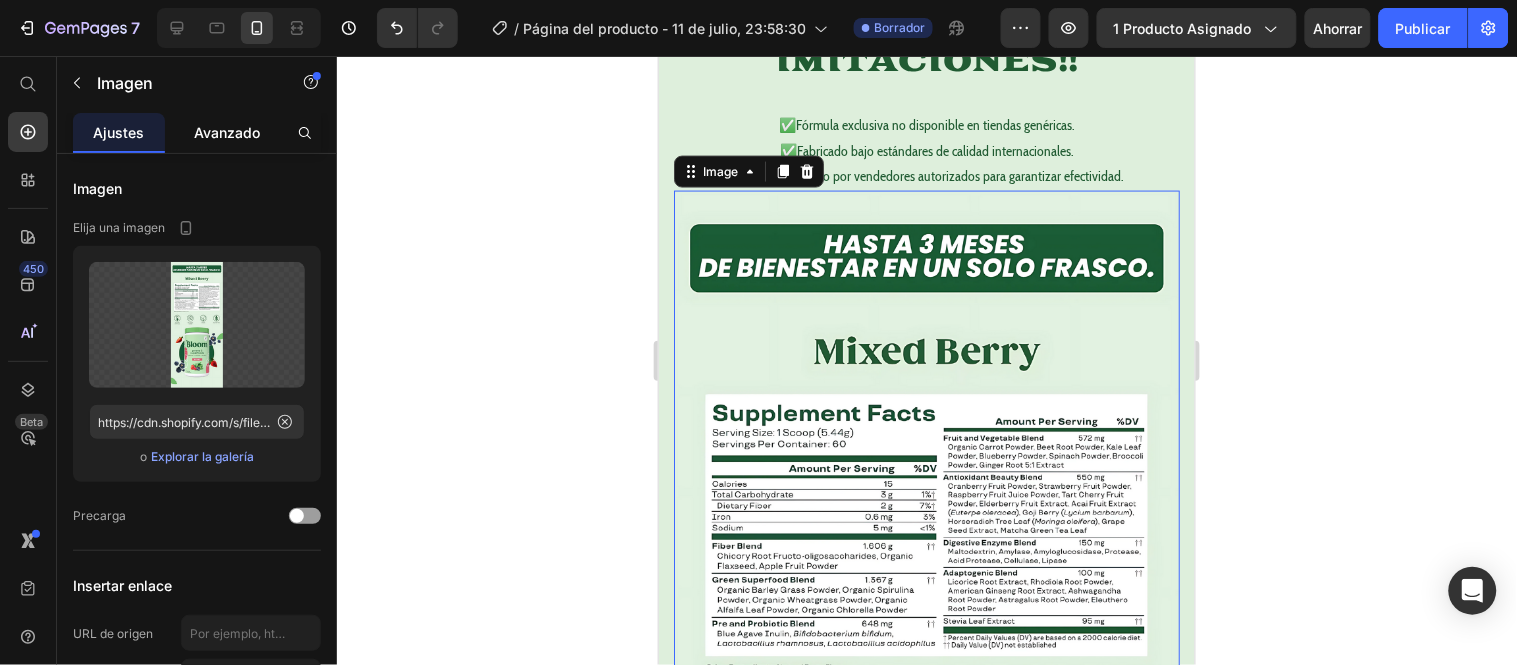 click on "Avanzado" at bounding box center [227, 132] 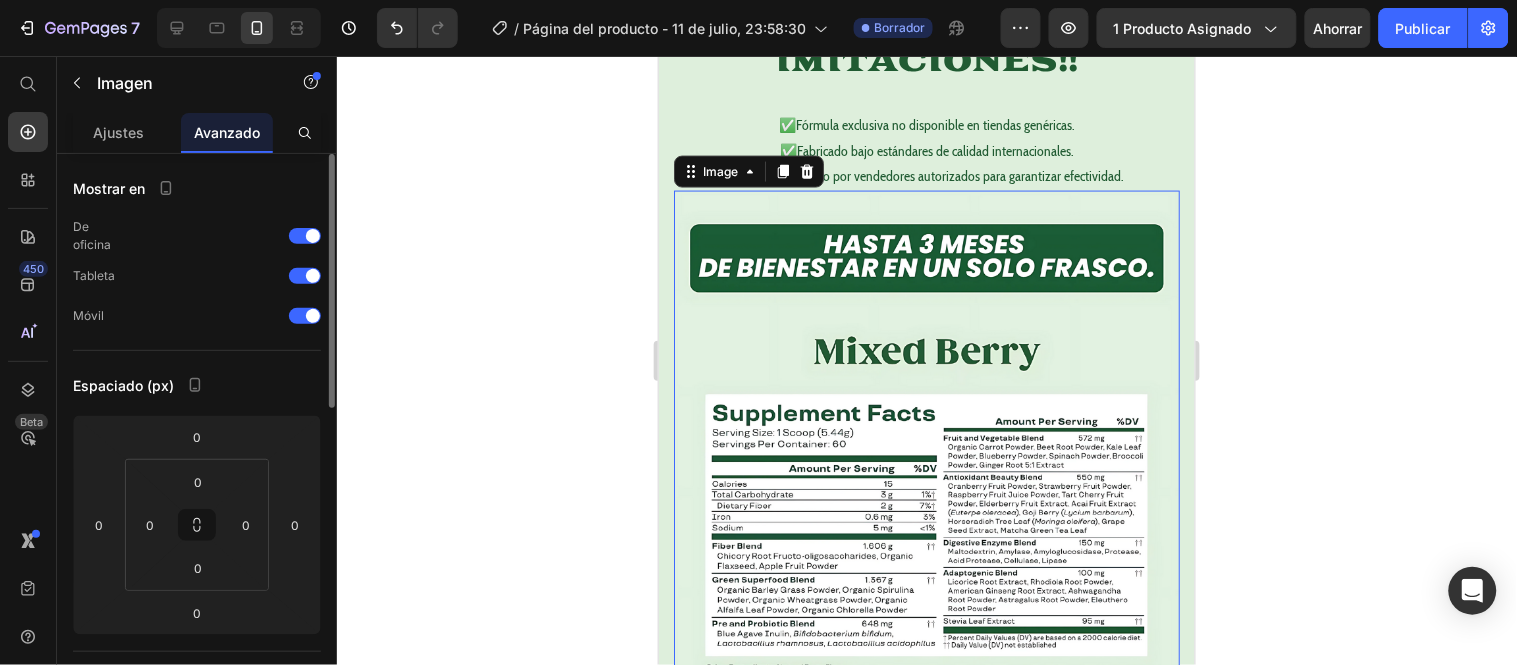 click on "Espaciado (px) 0 0 0 0 0 0 0 0" 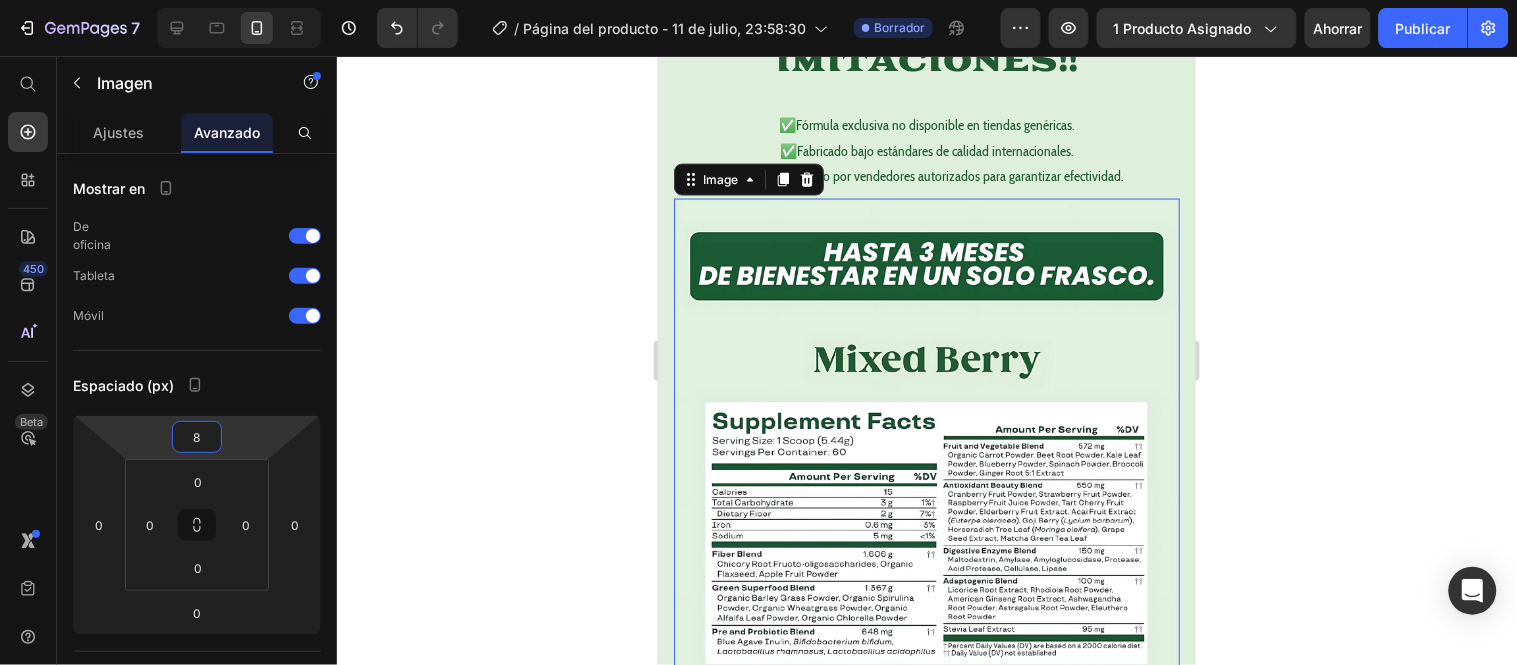 type on "10" 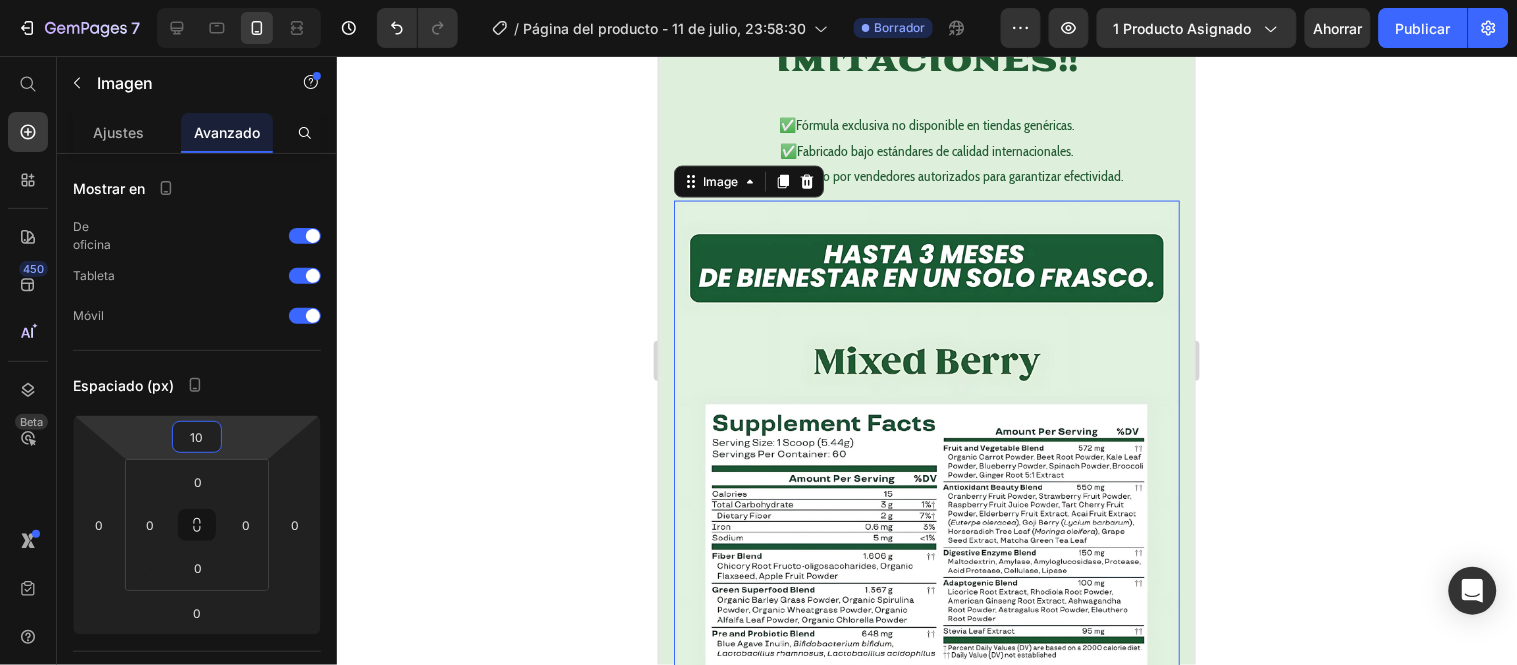 click on "7 Historial de versiones / Página del producto - 11 de julio, 23:58:30 Borrador Avance 1 producto asignado Ahorrar Publicar 450 Beta Empezar con Secciones Elementos Sección de héroes Detalle del producto Marcas Insignias de confianza Garantizar Desglose del producto Cómo utilizar Testimonios Comparar Manojo Preguntas frecuentes Prueba social Historia de la marca Lista de productos Recopilación Lista de blogs Contacto Sticky Añadir al carrito Pie de página personalizado Explorar la biblioteca 450 Disposición
Fila
Fila
Fila
Fila Texto
Título
Bloque de texto Botón
Botón" at bounding box center [758, 0] 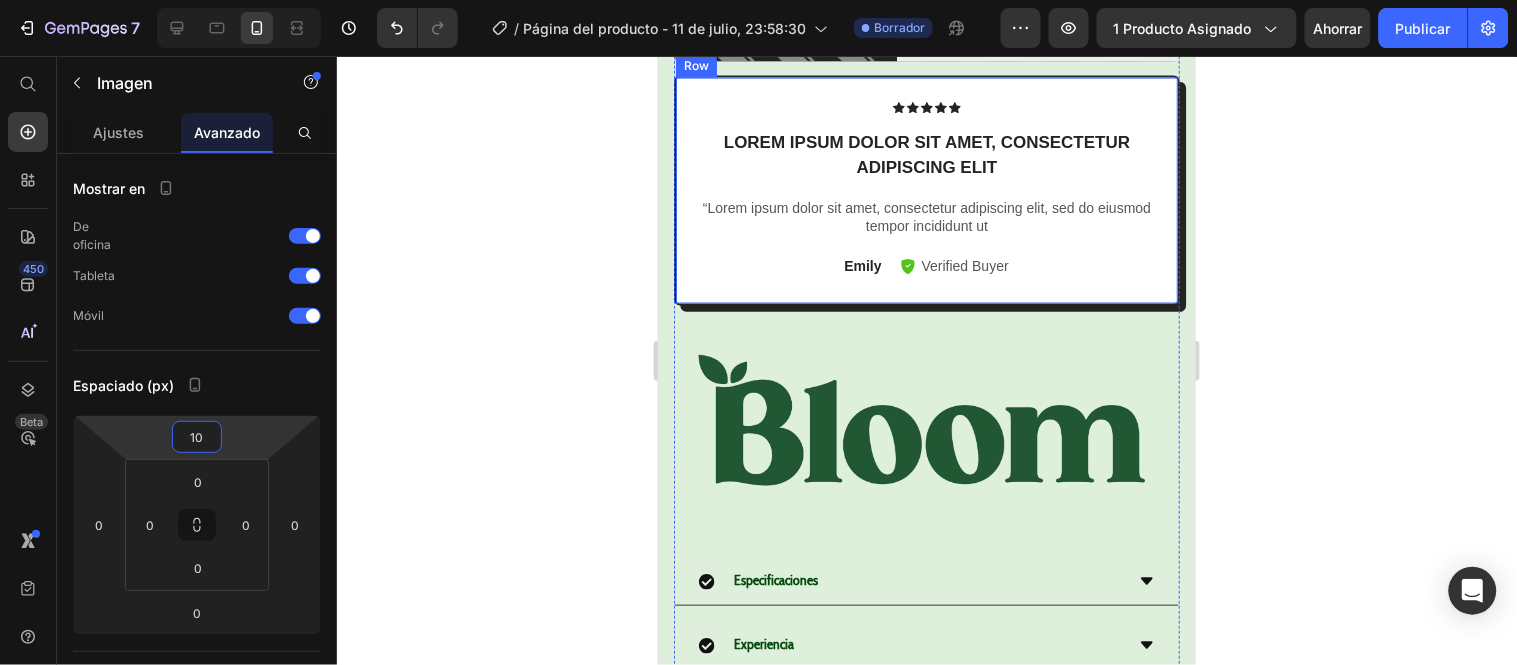 scroll, scrollTop: 986, scrollLeft: 0, axis: vertical 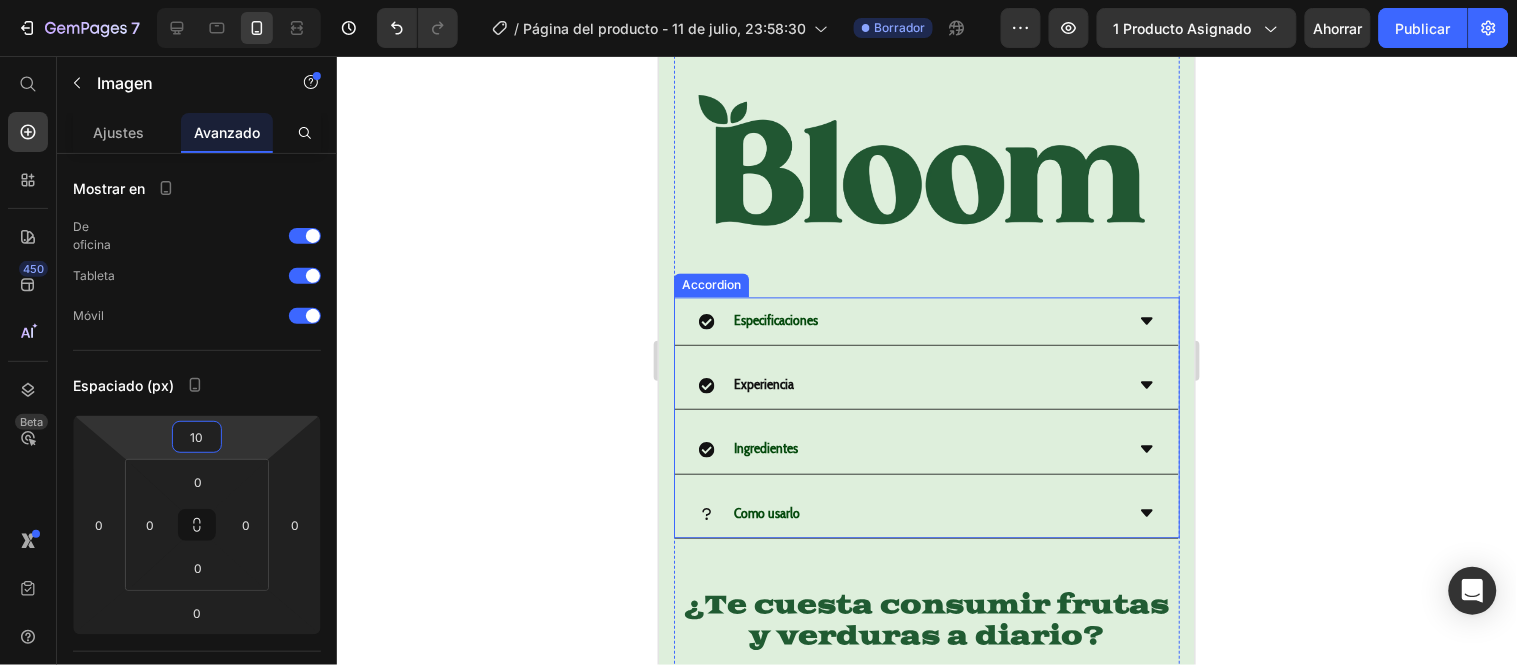 click on "Especificaciones" at bounding box center [910, 320] 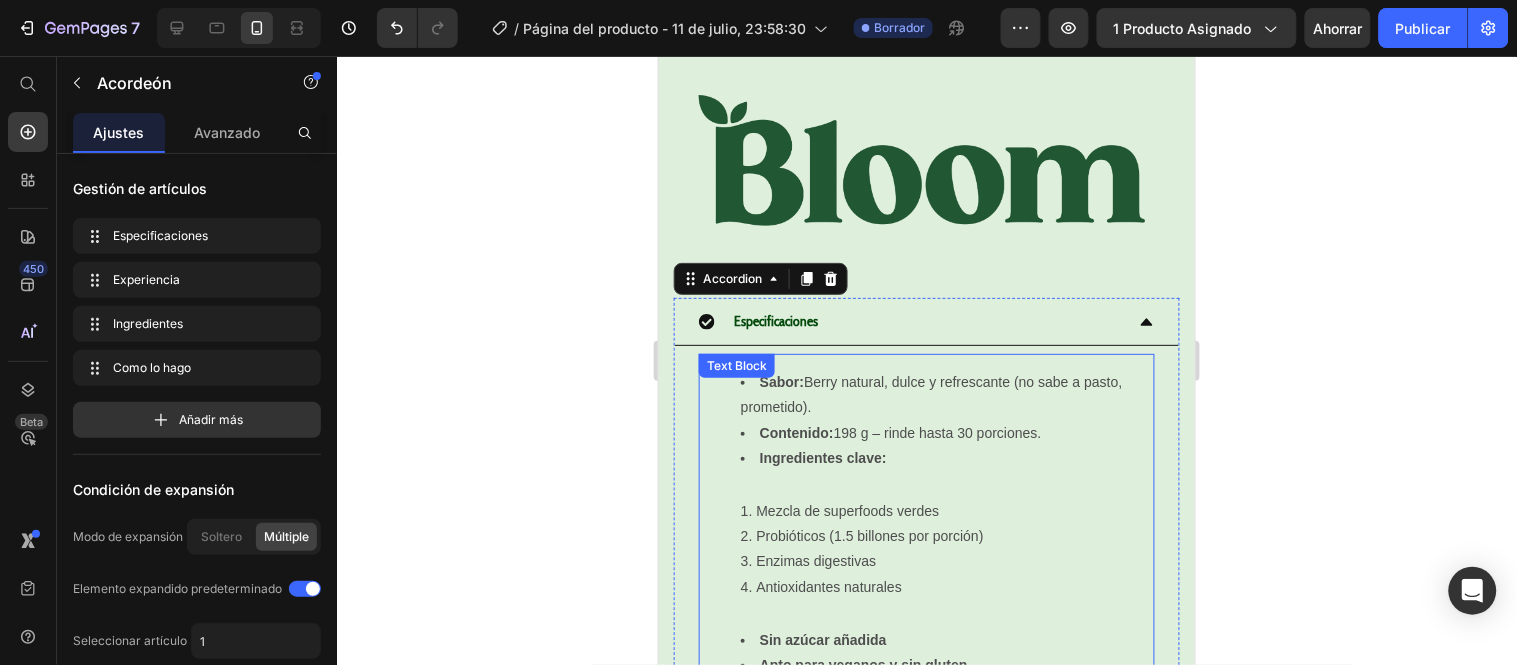 click on "Sabor: Berry natural, dulce y refrescante (no sabe a pasto, prometido). Contenido: 198 g – rinde hasta 30 porciones. Ingredientes clave: Mezcla de superfoods verdes Probióticos (1.5 billones por porción) Enzimas digestivas Antioxidantes naturales Sin azúcar añadida Apto para veganos y sin gluten" at bounding box center [926, 523] 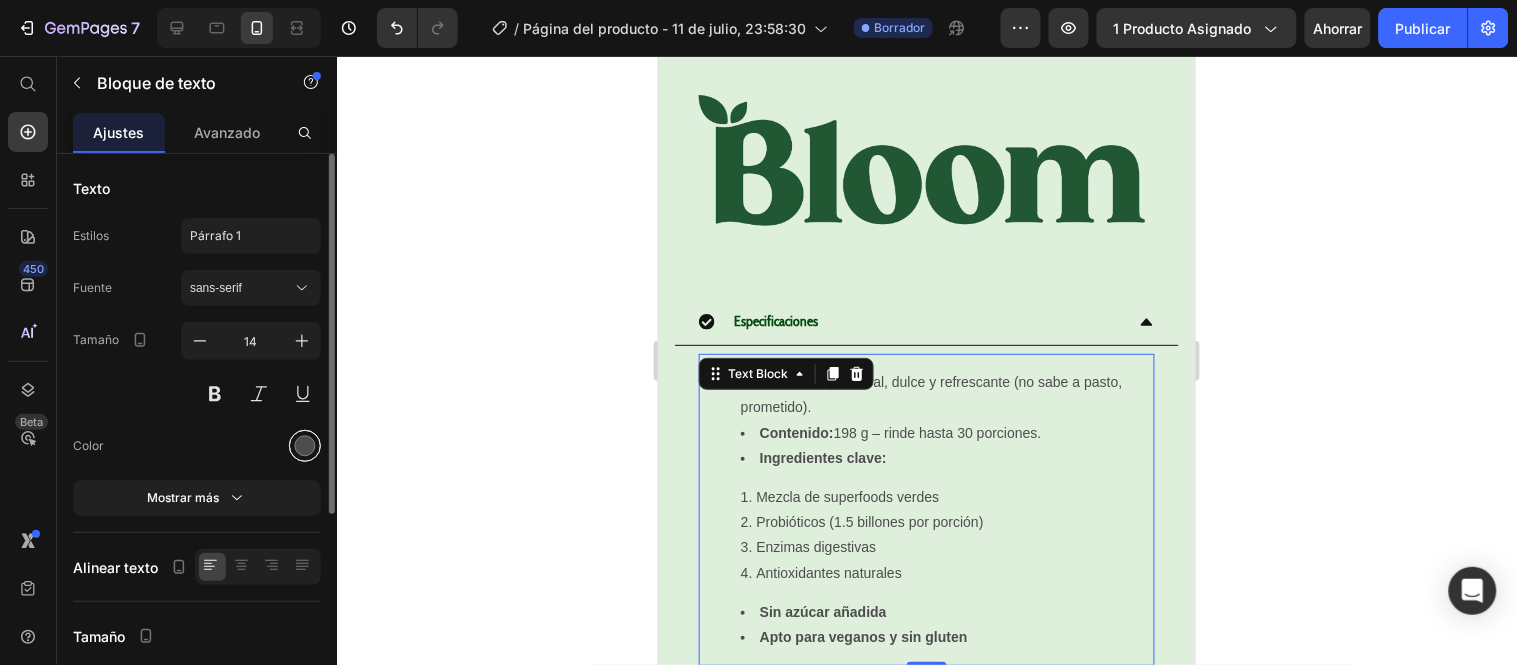 click at bounding box center (305, 446) 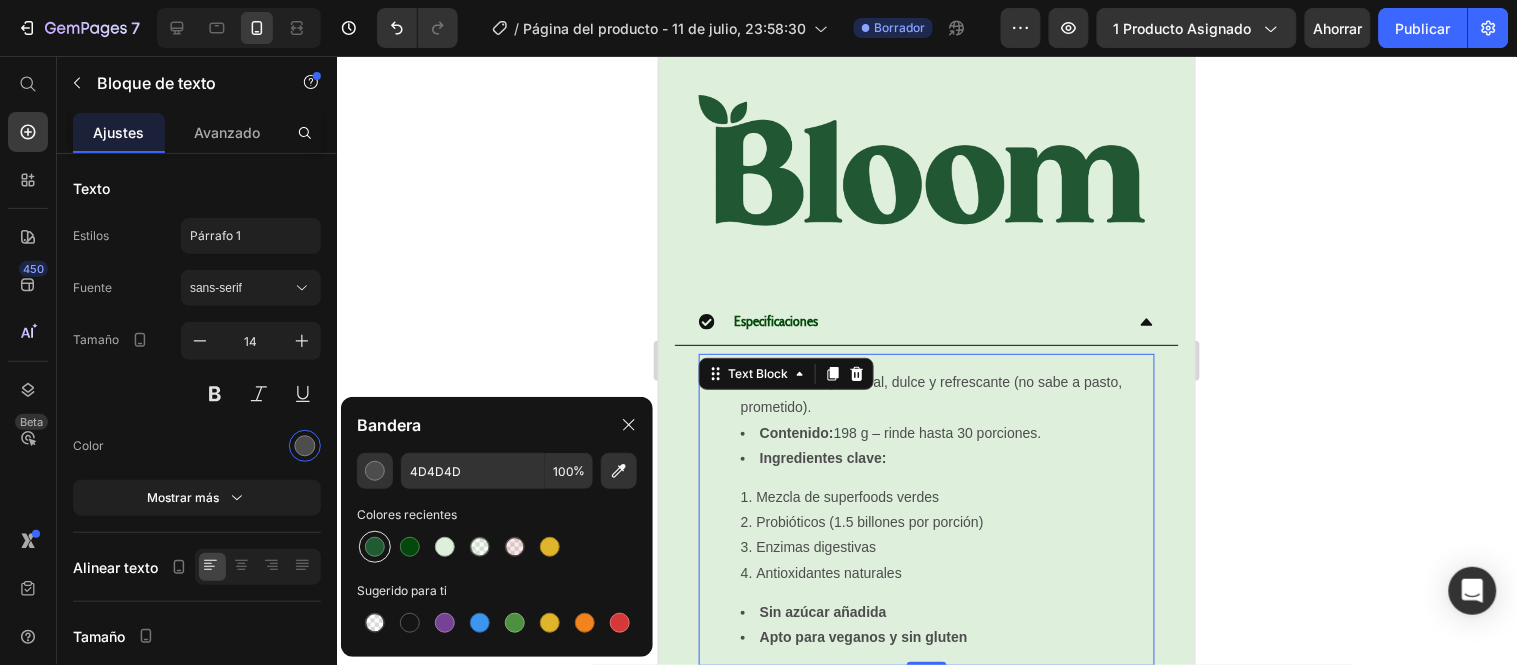 click at bounding box center (375, 547) 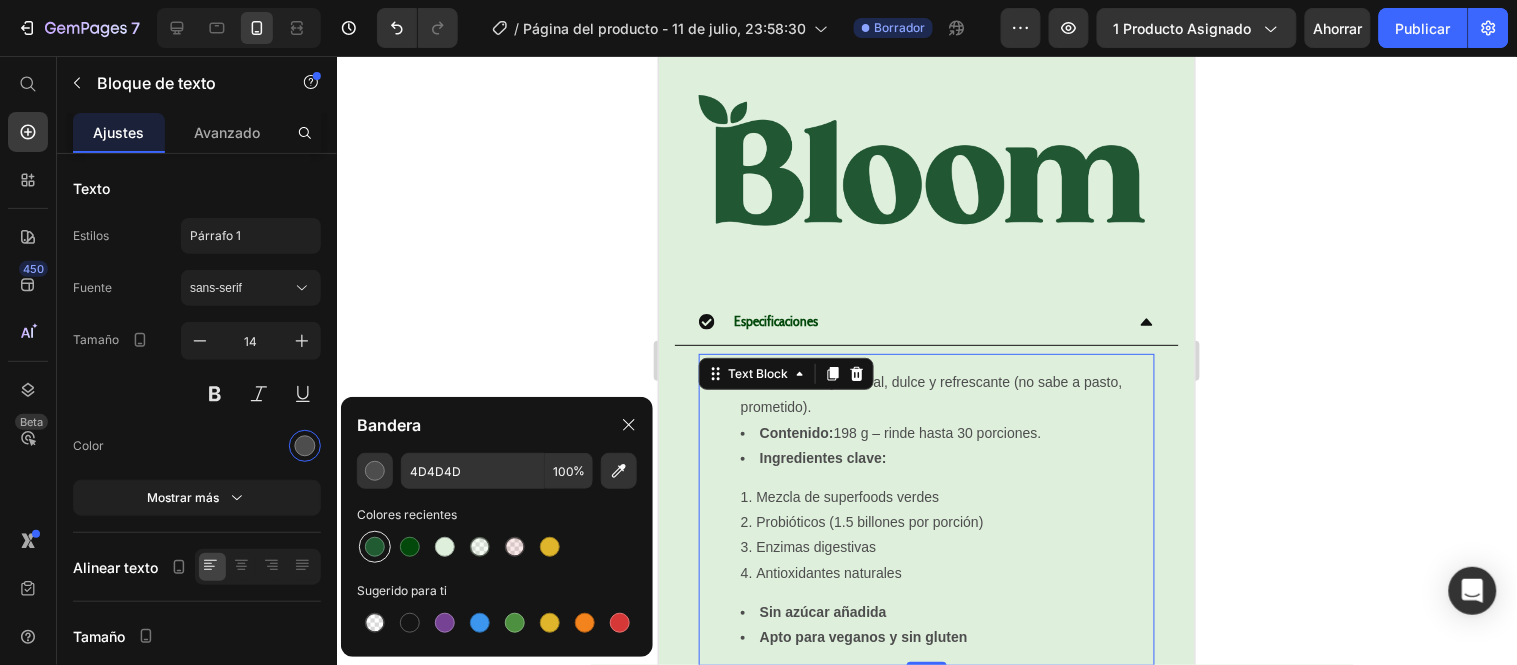 type on "205B32" 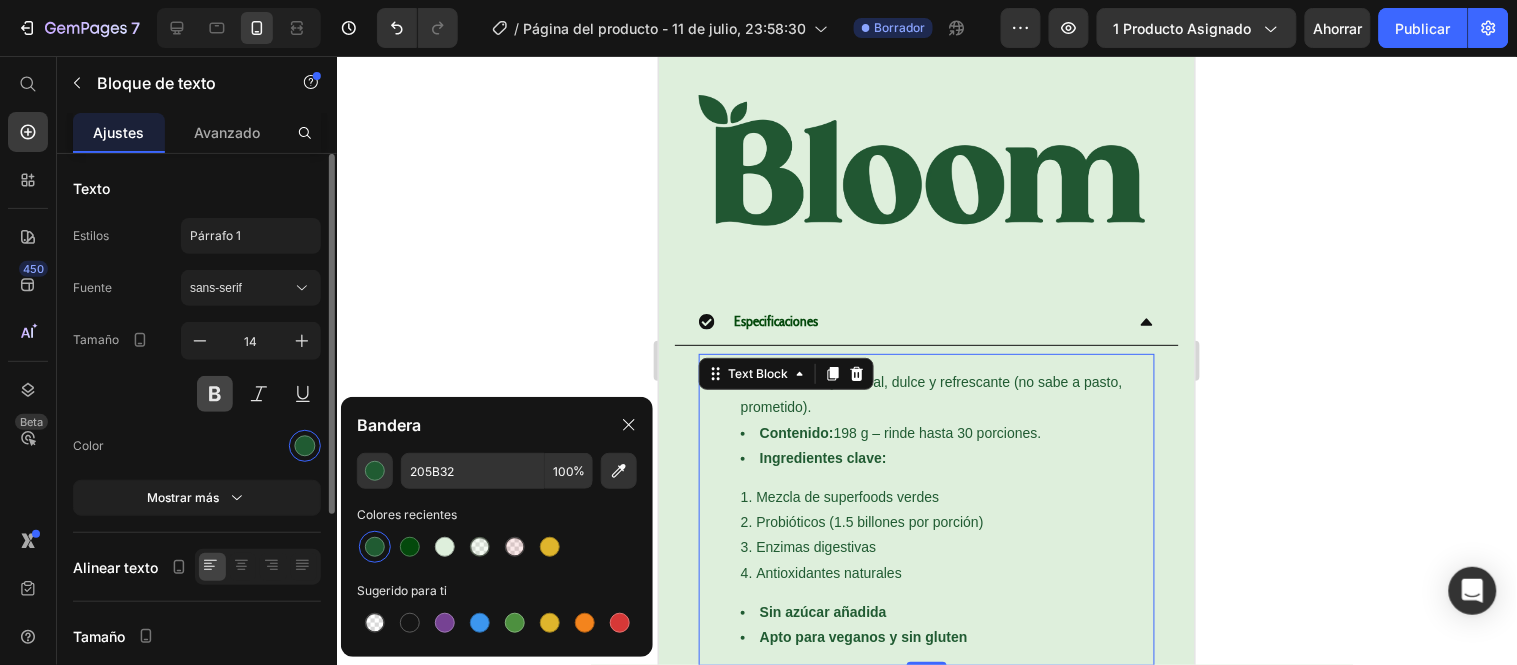 click at bounding box center (215, 394) 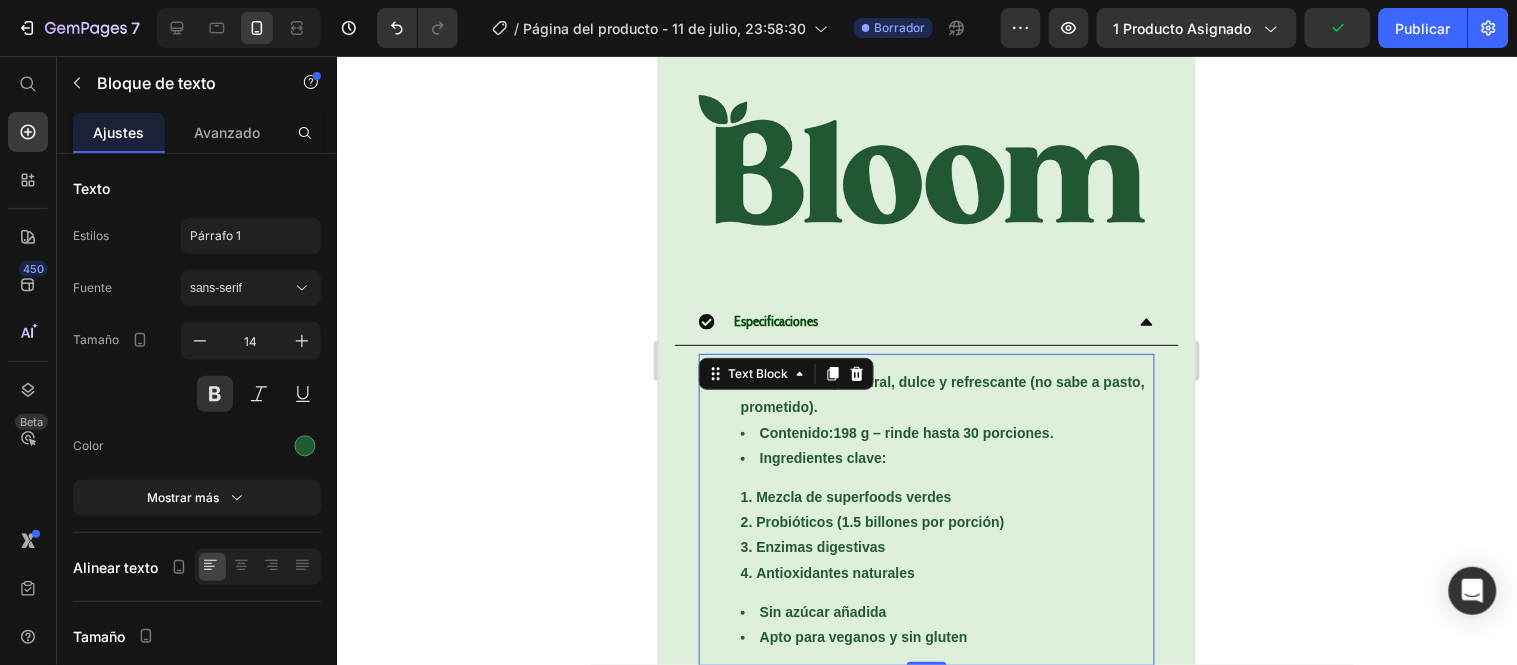 click 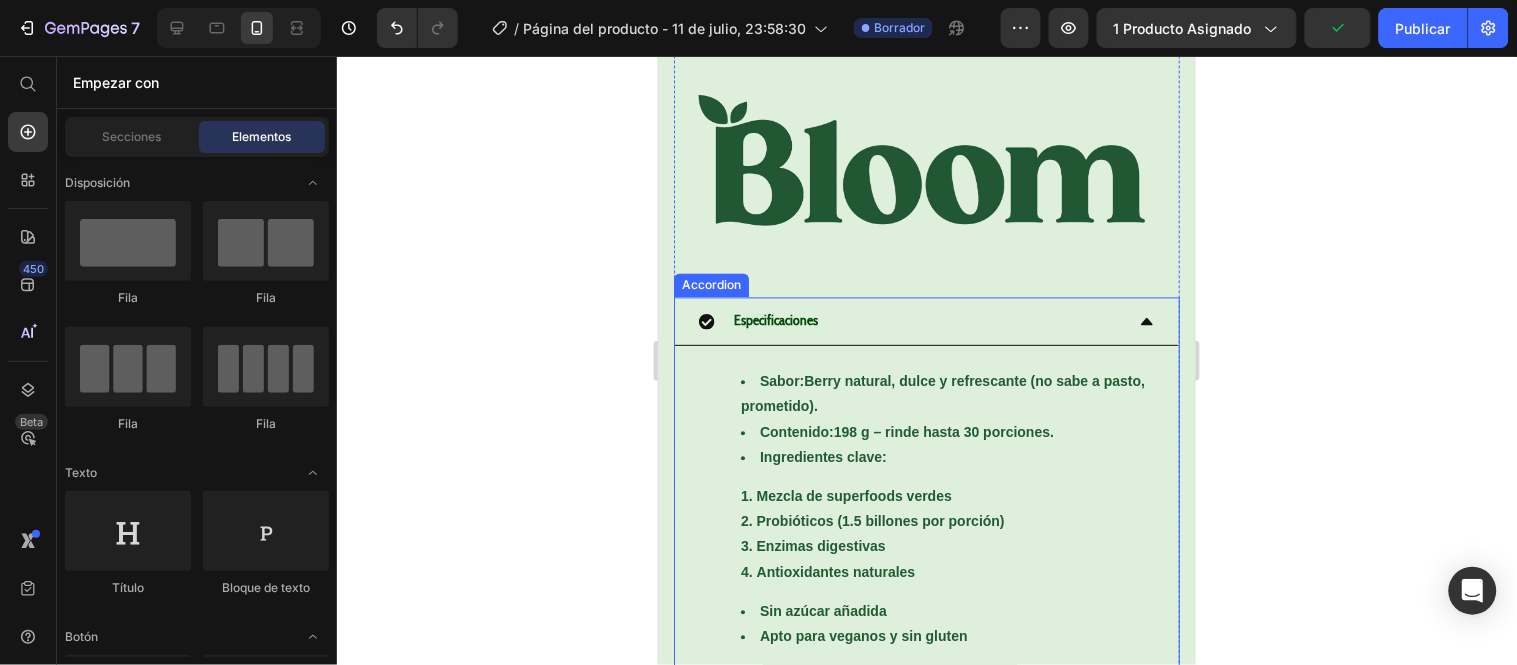 click on "Especificaciones" at bounding box center (910, 320) 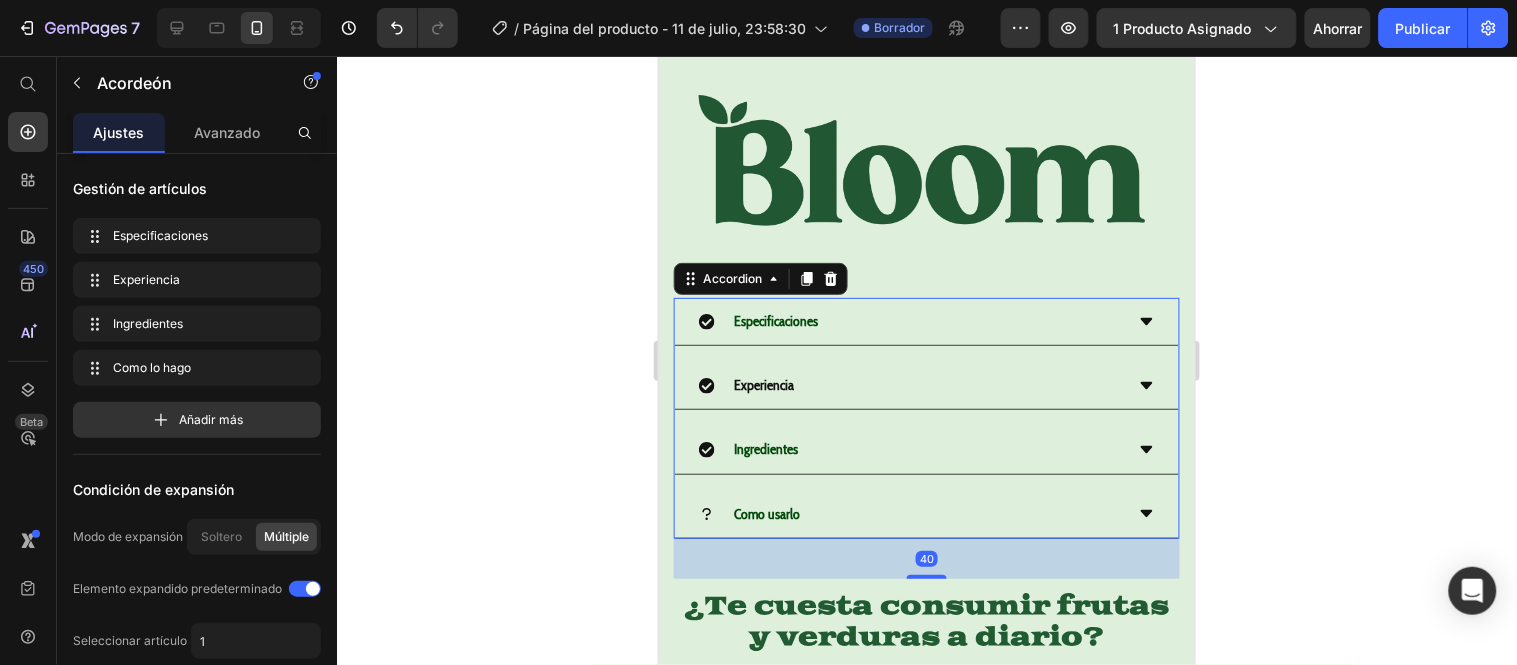 click on "Experiencia" at bounding box center (910, 384) 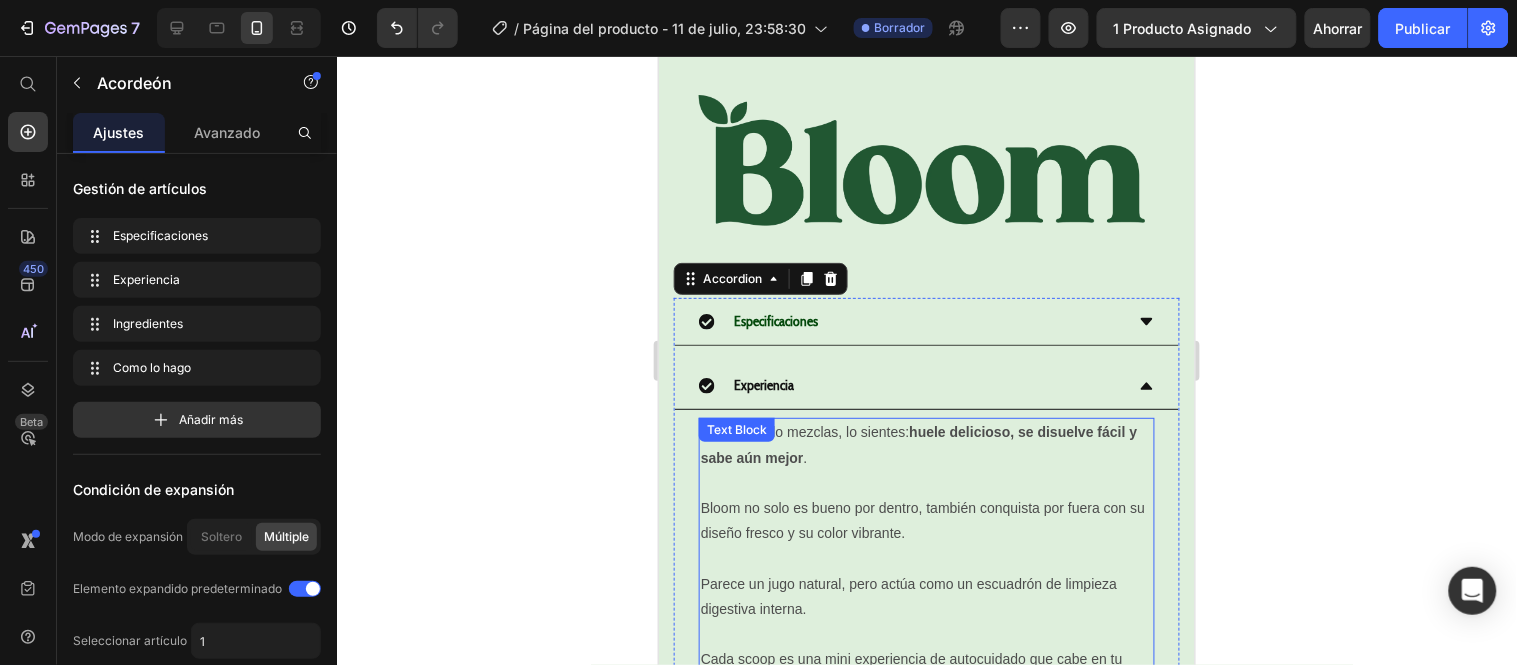 click on "Bloom no solo es bueno por dentro, también conquista por fuera con su diseño fresco y su color vibrante." at bounding box center [926, 508] 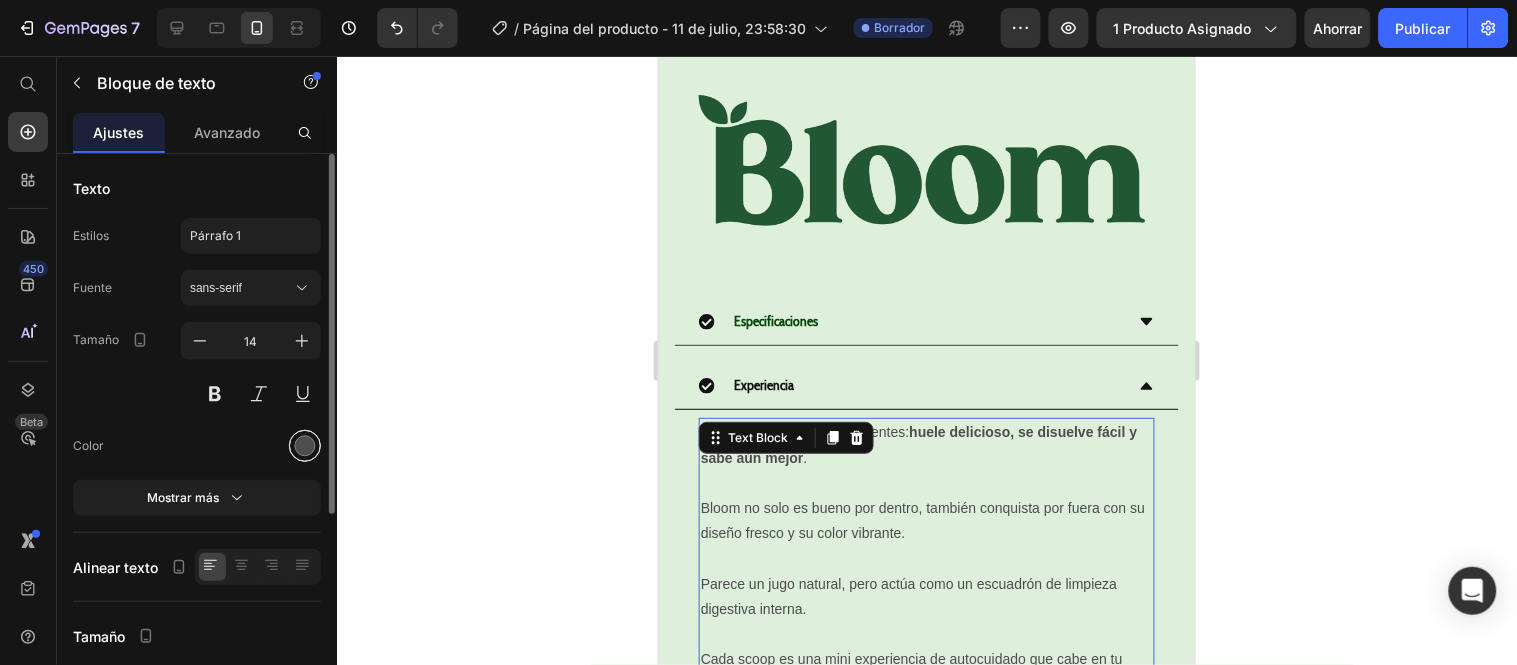 click at bounding box center (305, 446) 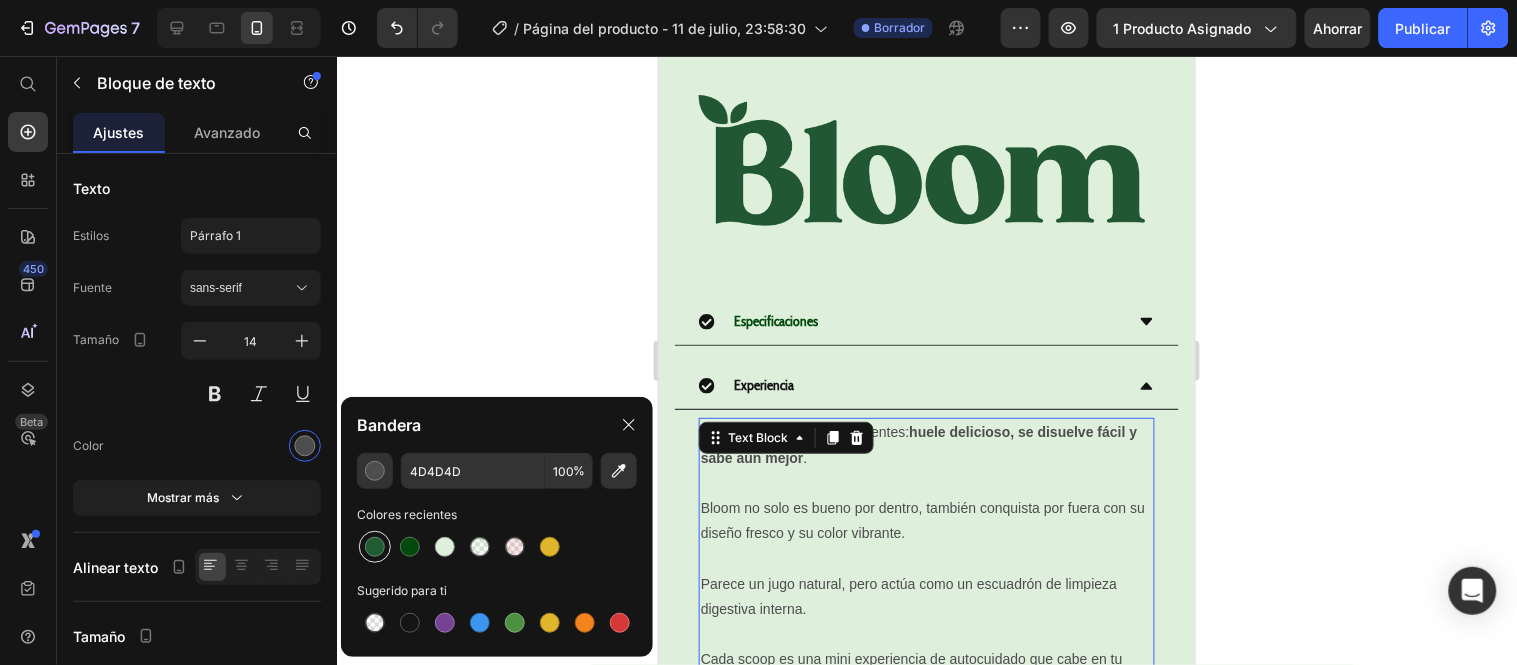 click at bounding box center (375, 547) 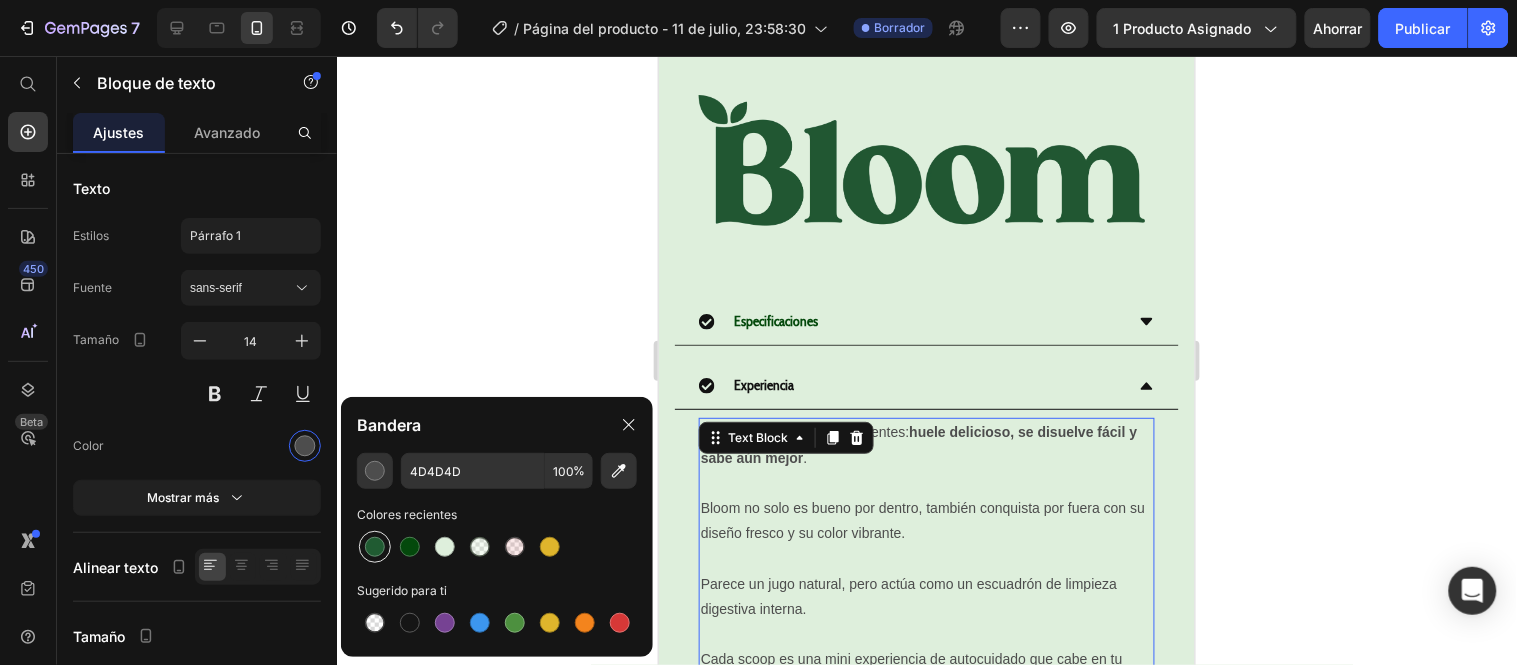 type on "205B32" 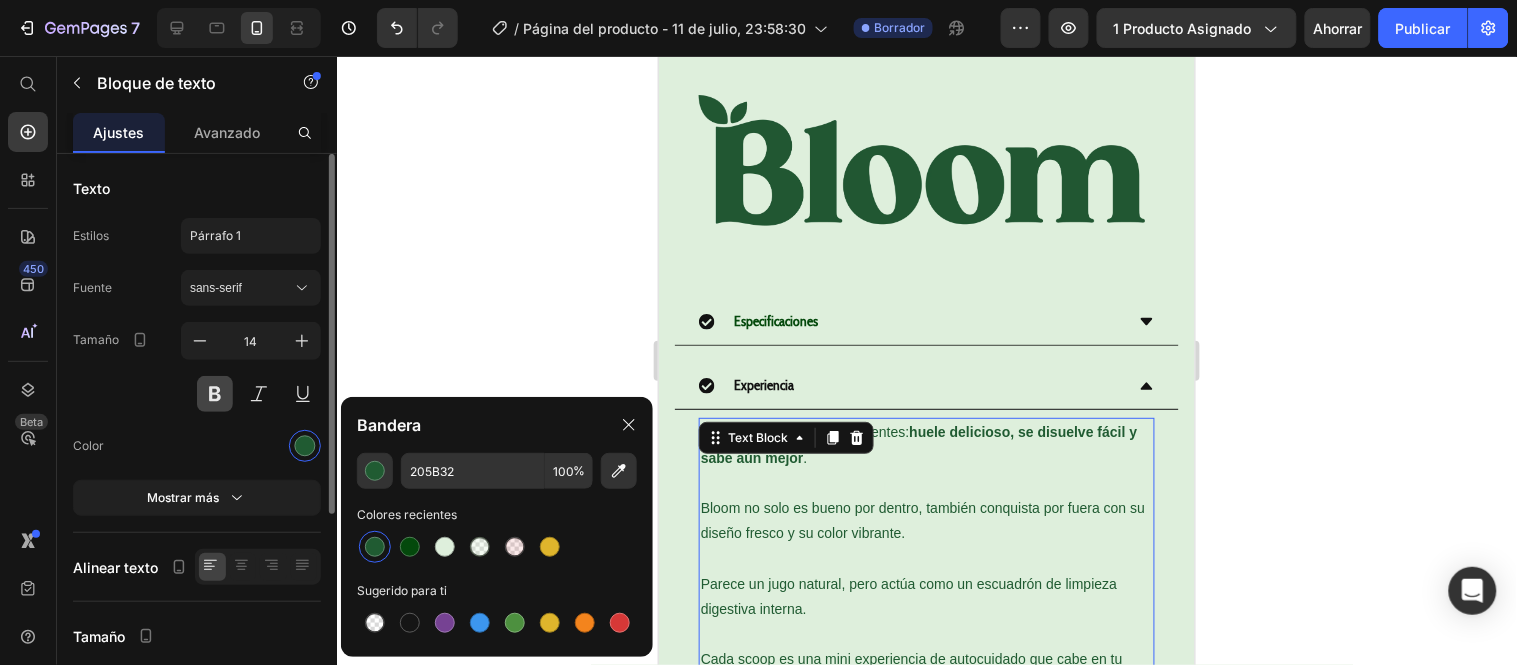 click at bounding box center (215, 394) 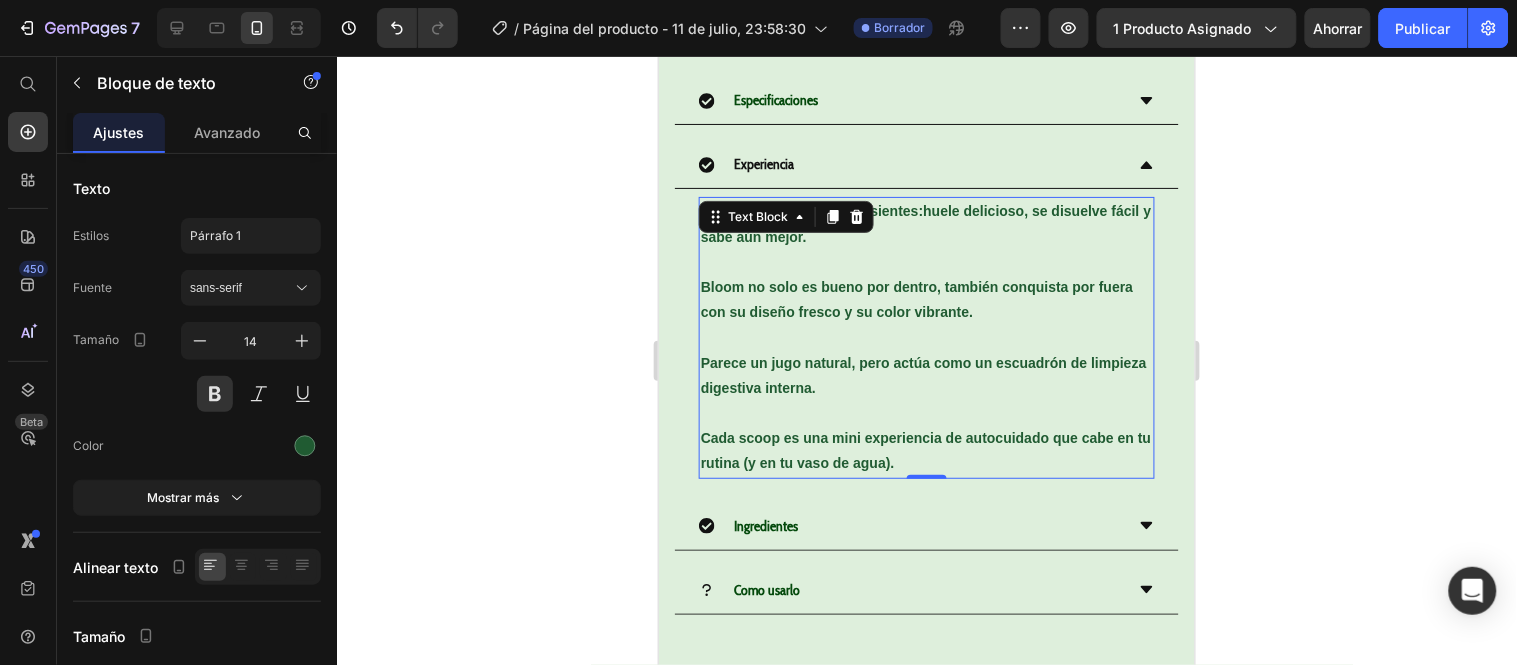 scroll, scrollTop: 1208, scrollLeft: 0, axis: vertical 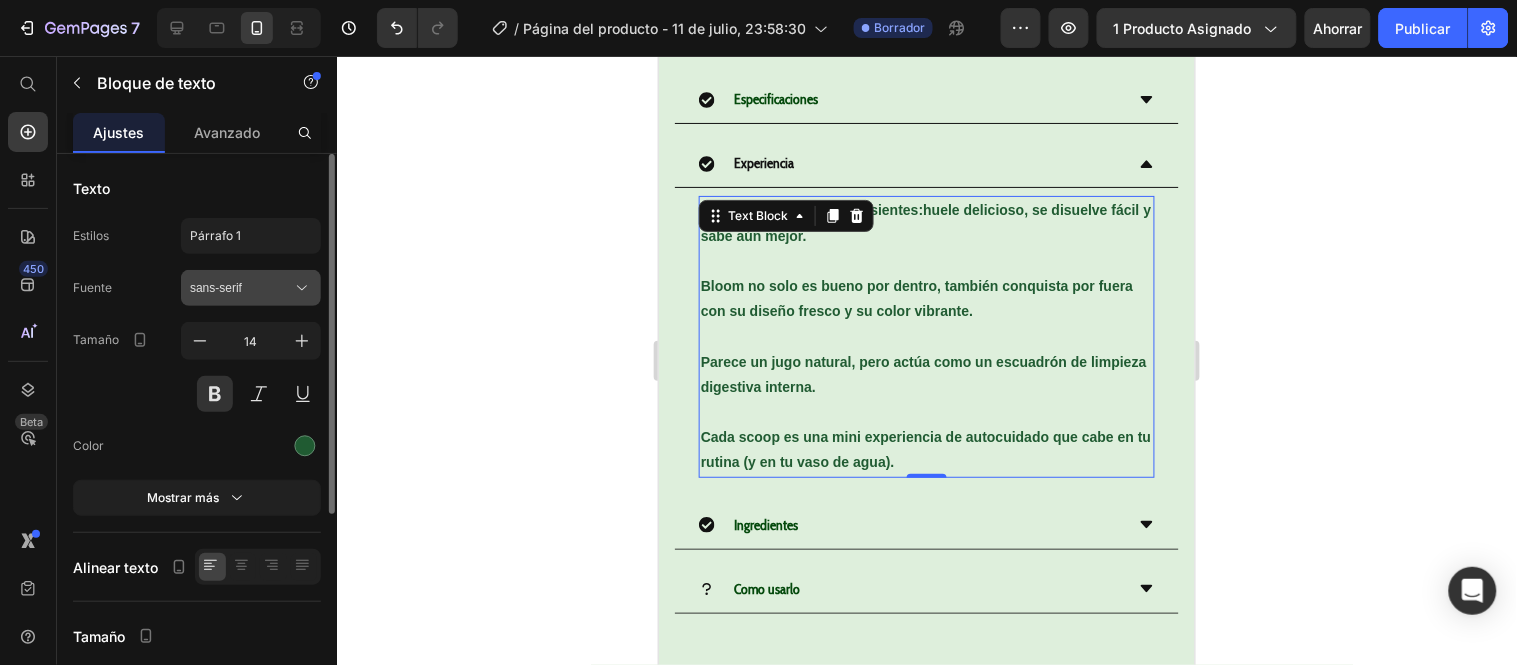 click on "sans-serif" at bounding box center (216, 288) 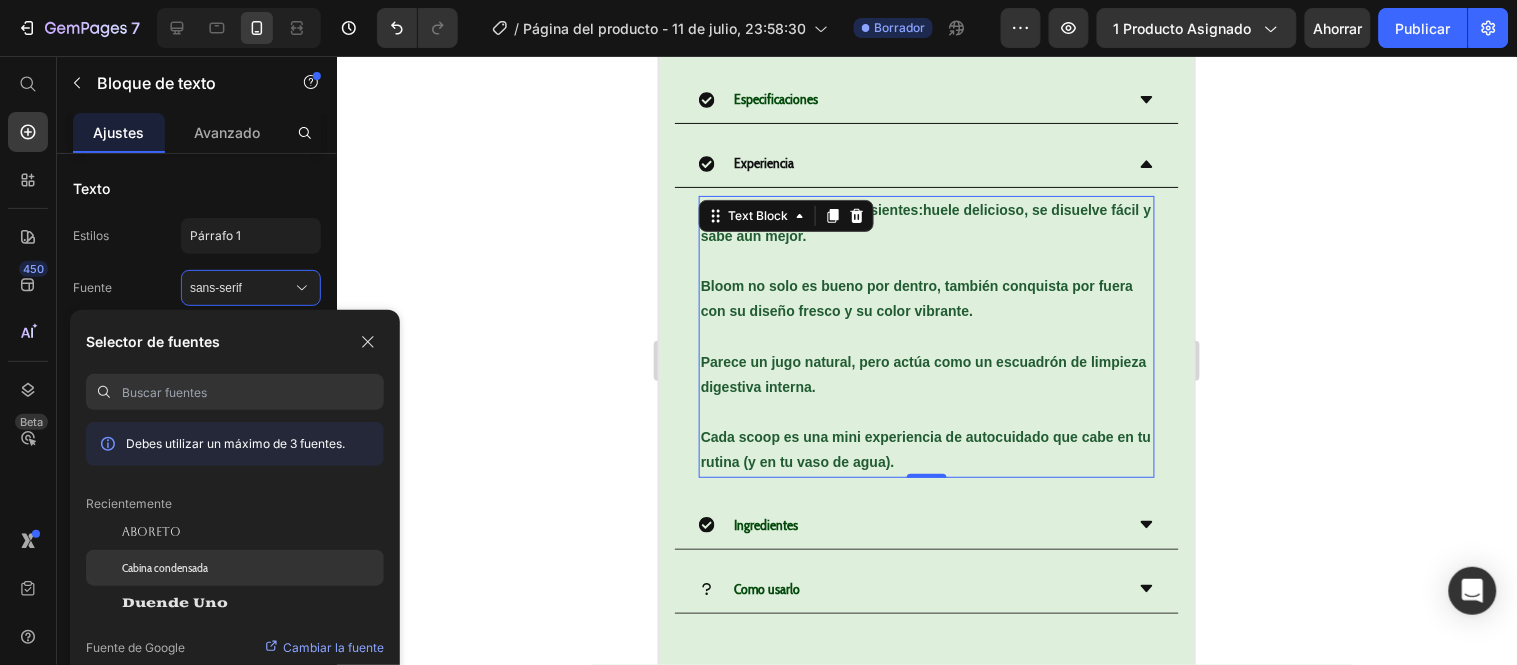 click on "Cabina condensada" 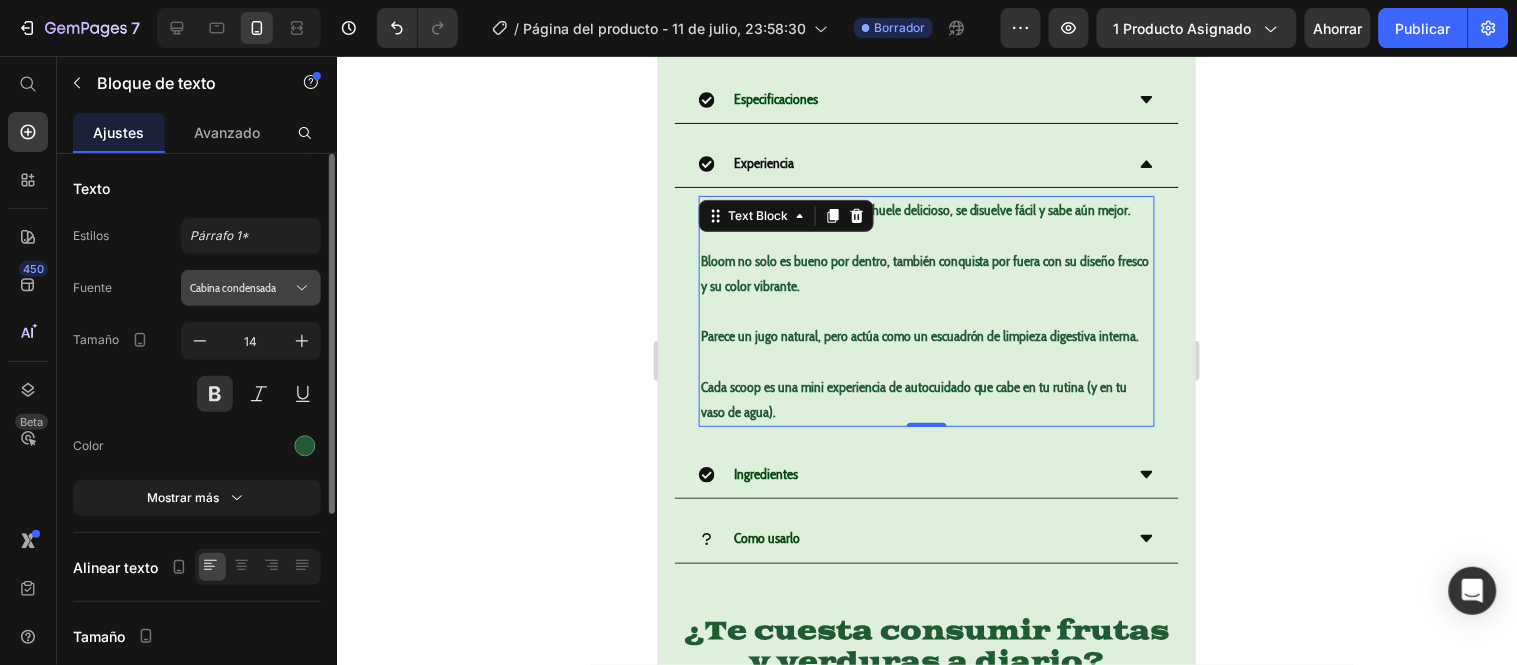 click on "Cabina condensada" at bounding box center [251, 288] 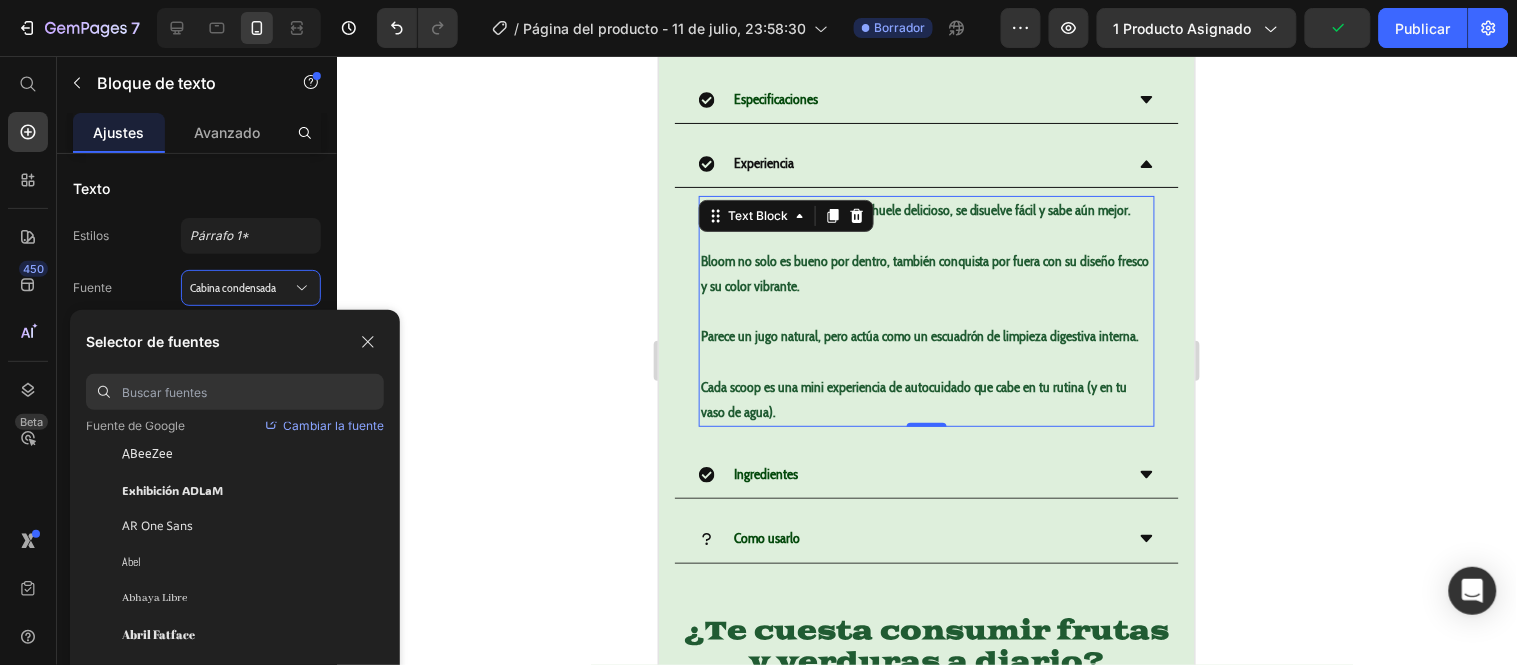 scroll, scrollTop: 111, scrollLeft: 0, axis: vertical 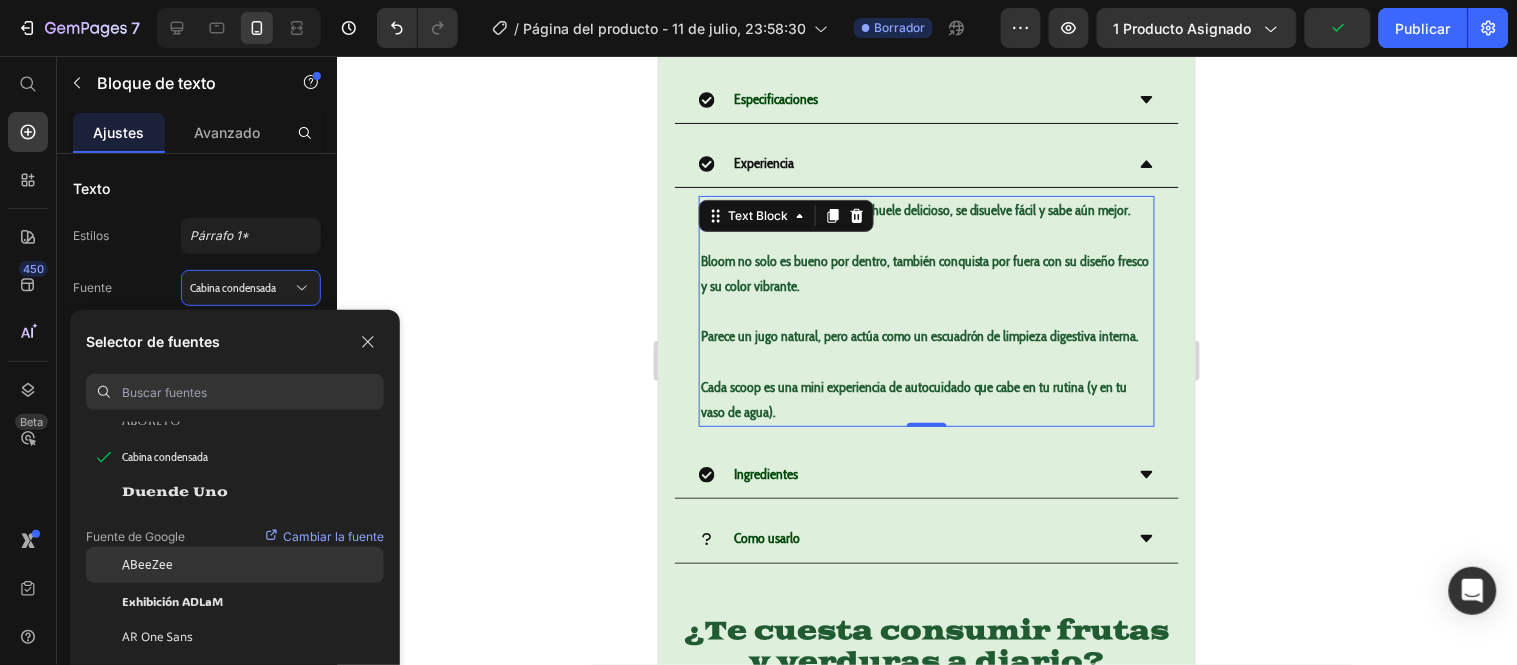 click on "ABeeZee" 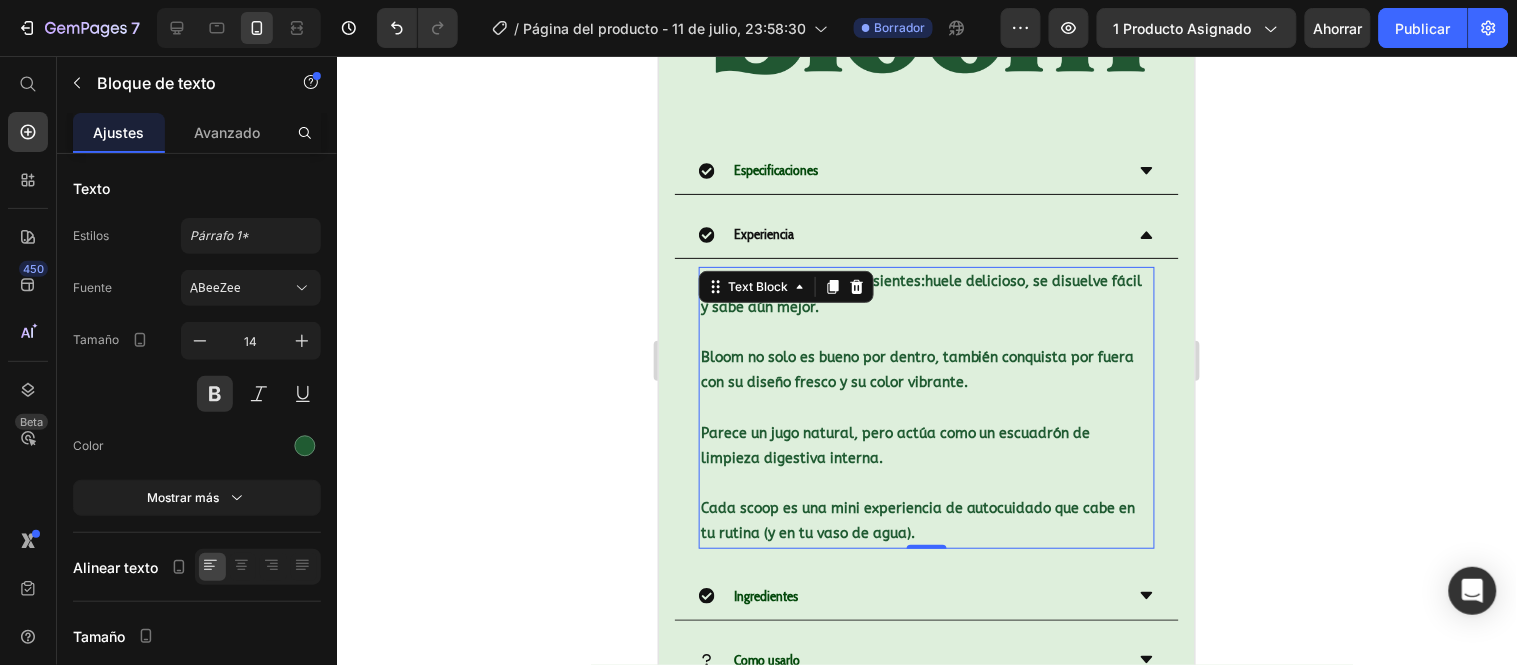 scroll, scrollTop: 1097, scrollLeft: 0, axis: vertical 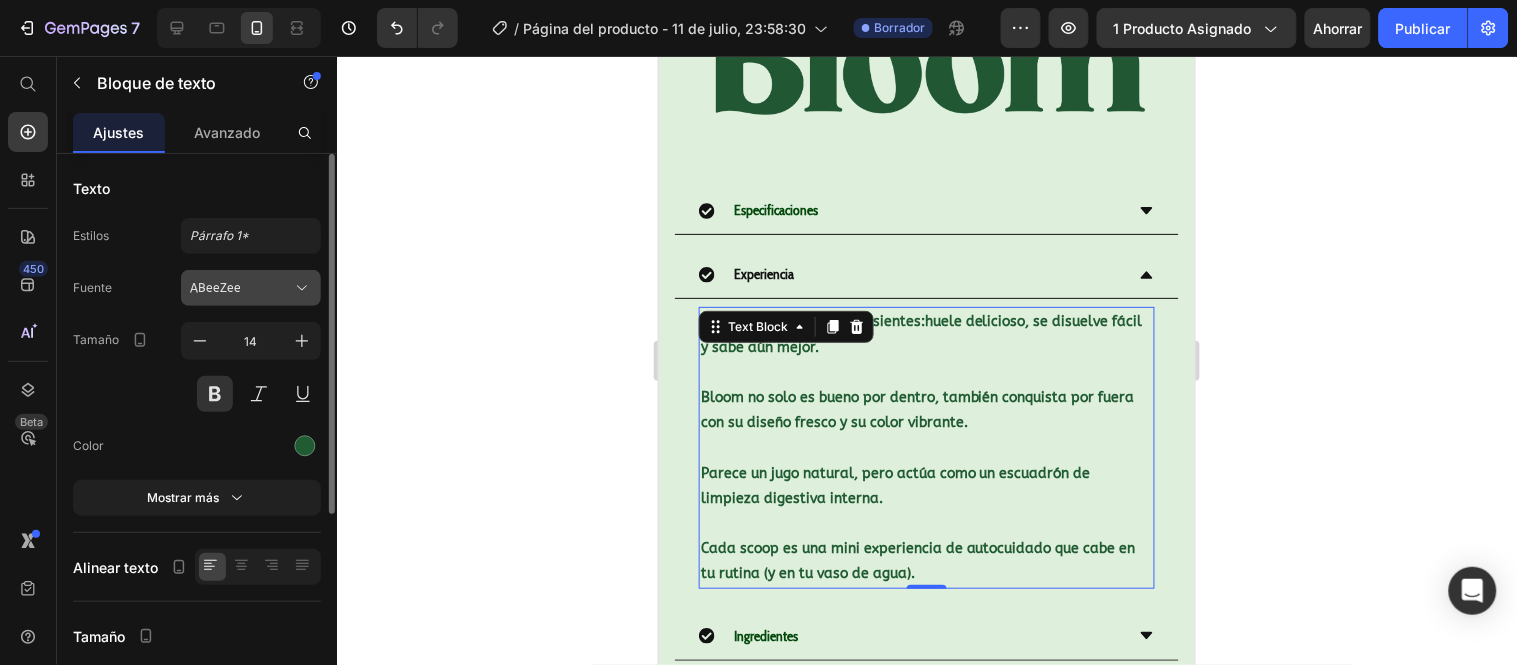 click on "ABeeZee" at bounding box center [241, 288] 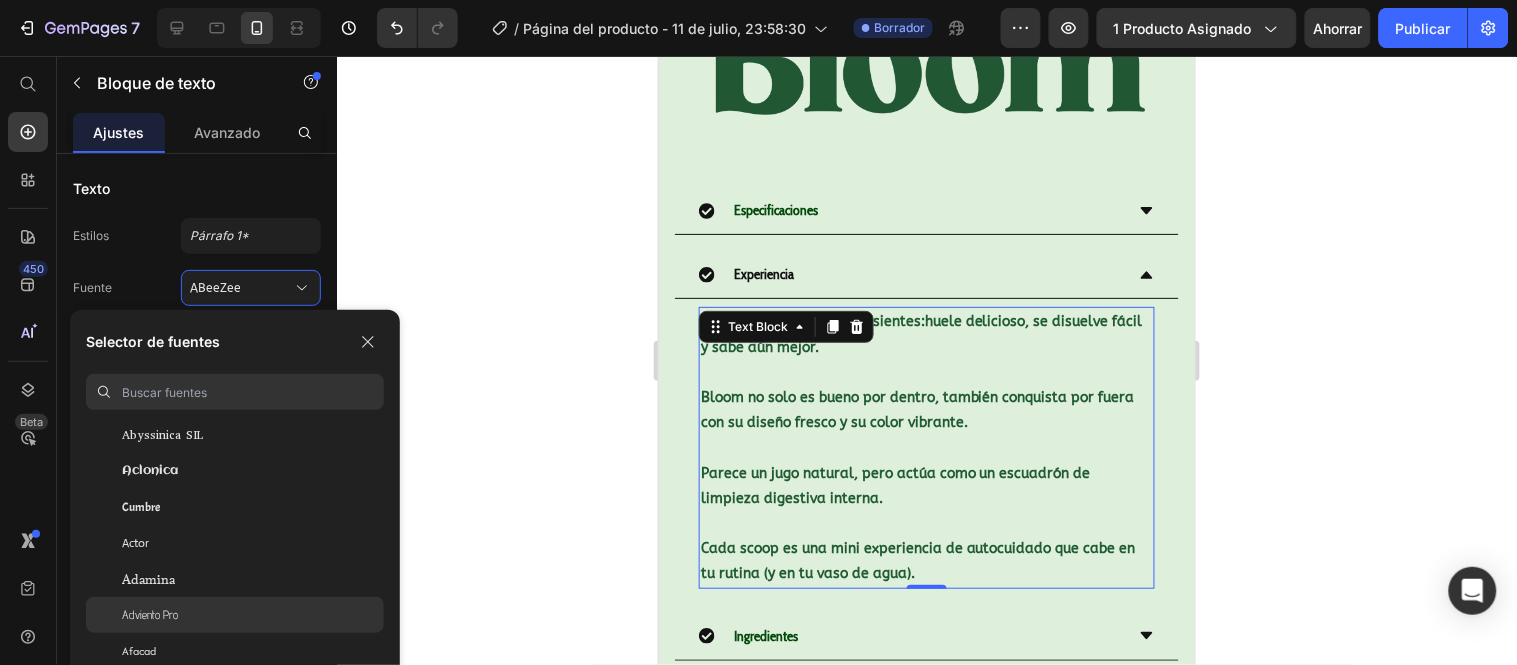 scroll, scrollTop: 0, scrollLeft: 0, axis: both 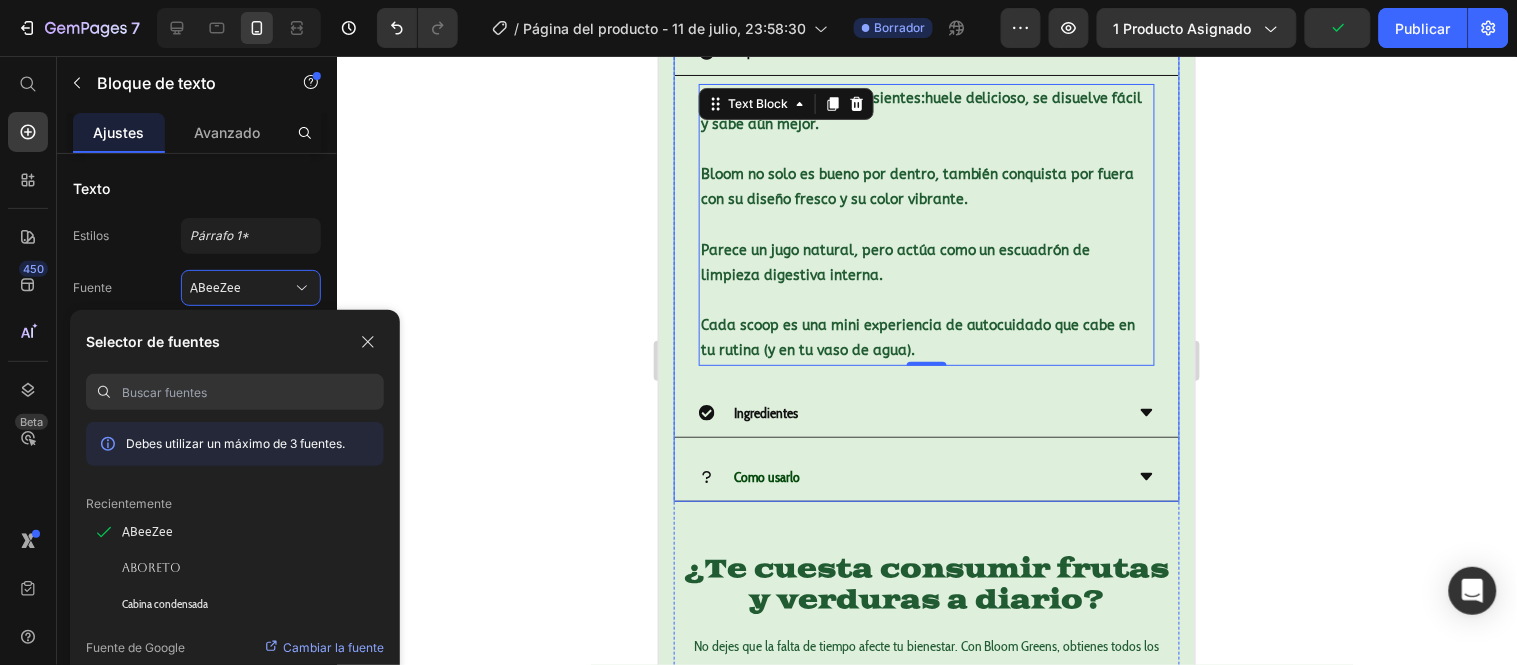 click on "Ingredientes" at bounding box center [765, 412] 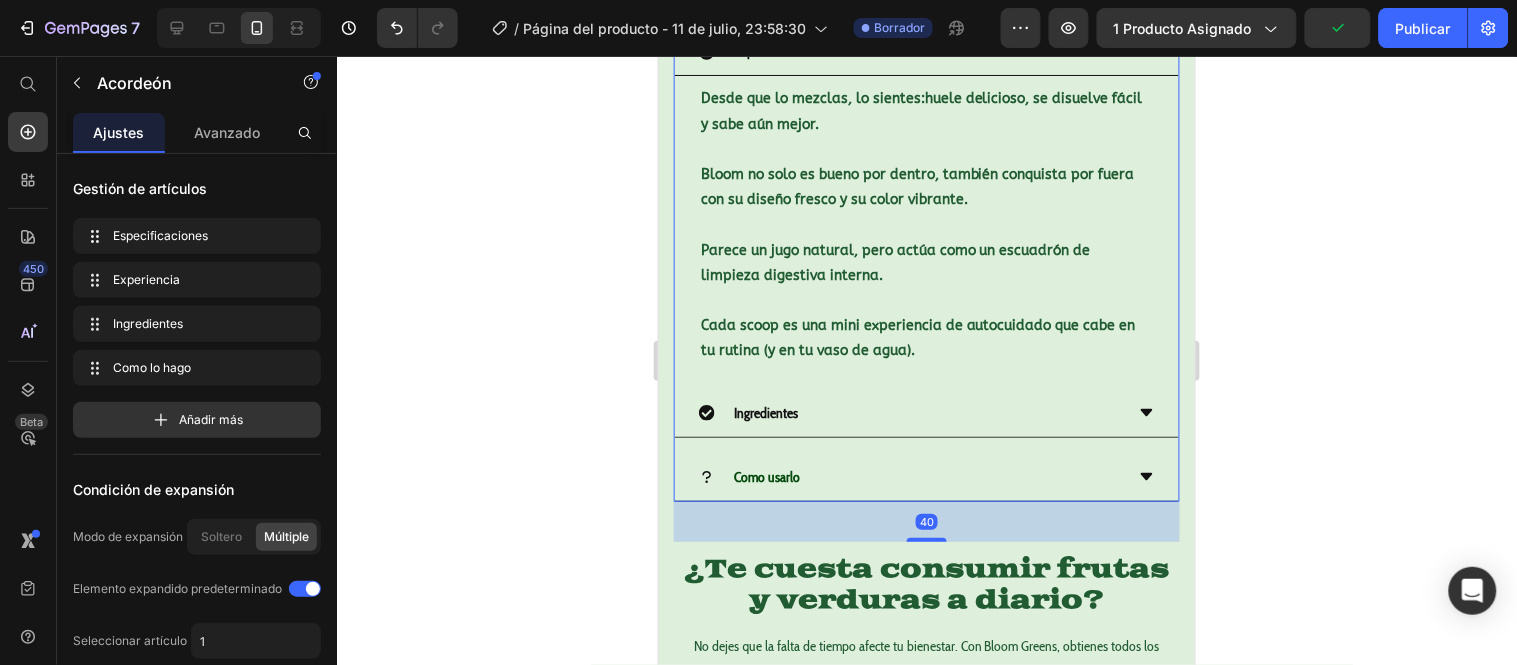click on "Ingredientes" at bounding box center [910, 412] 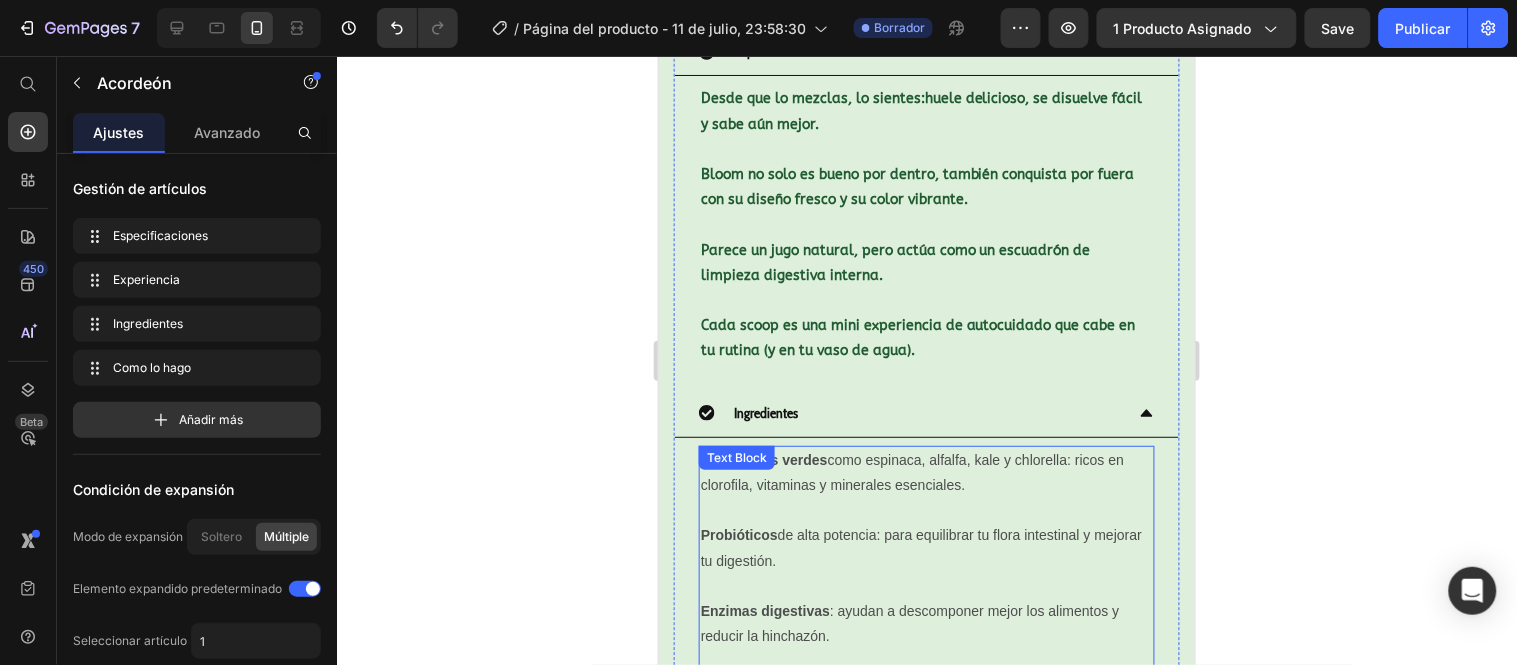 click at bounding box center (926, 509) 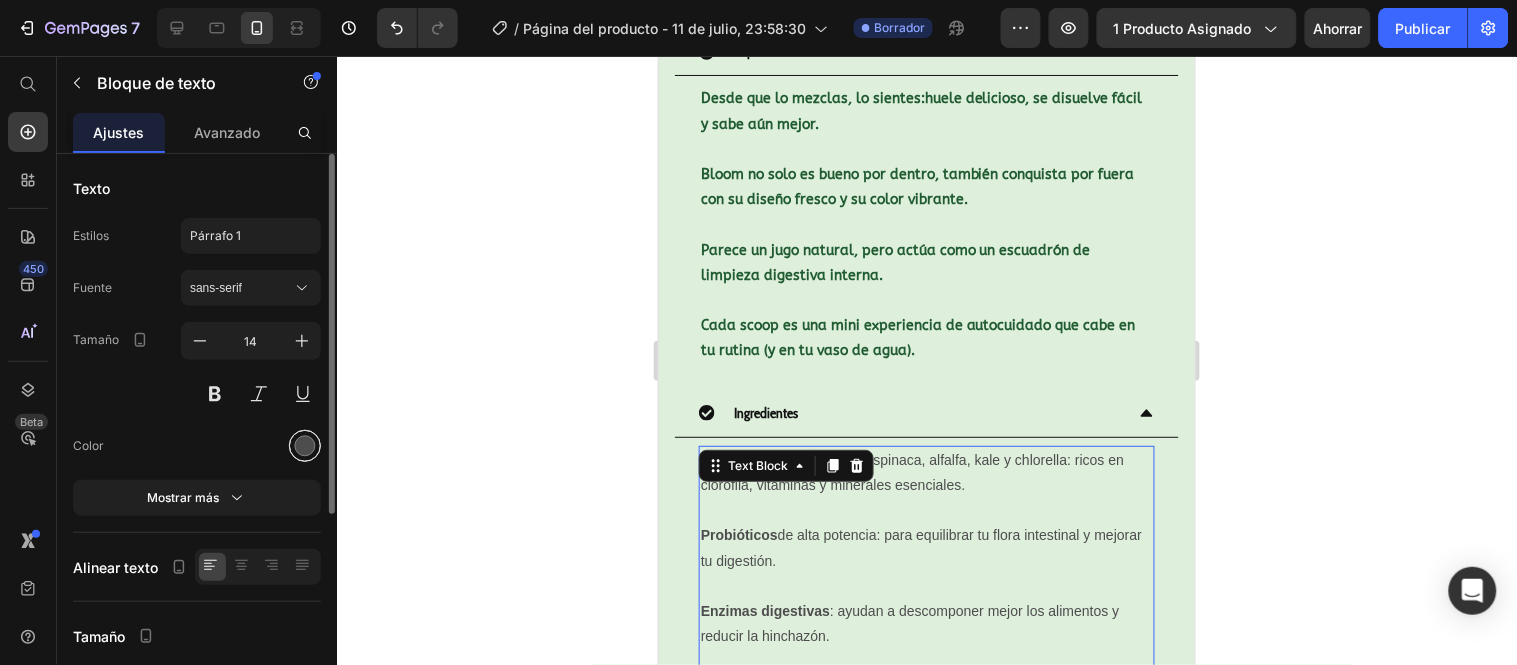 click at bounding box center [305, 446] 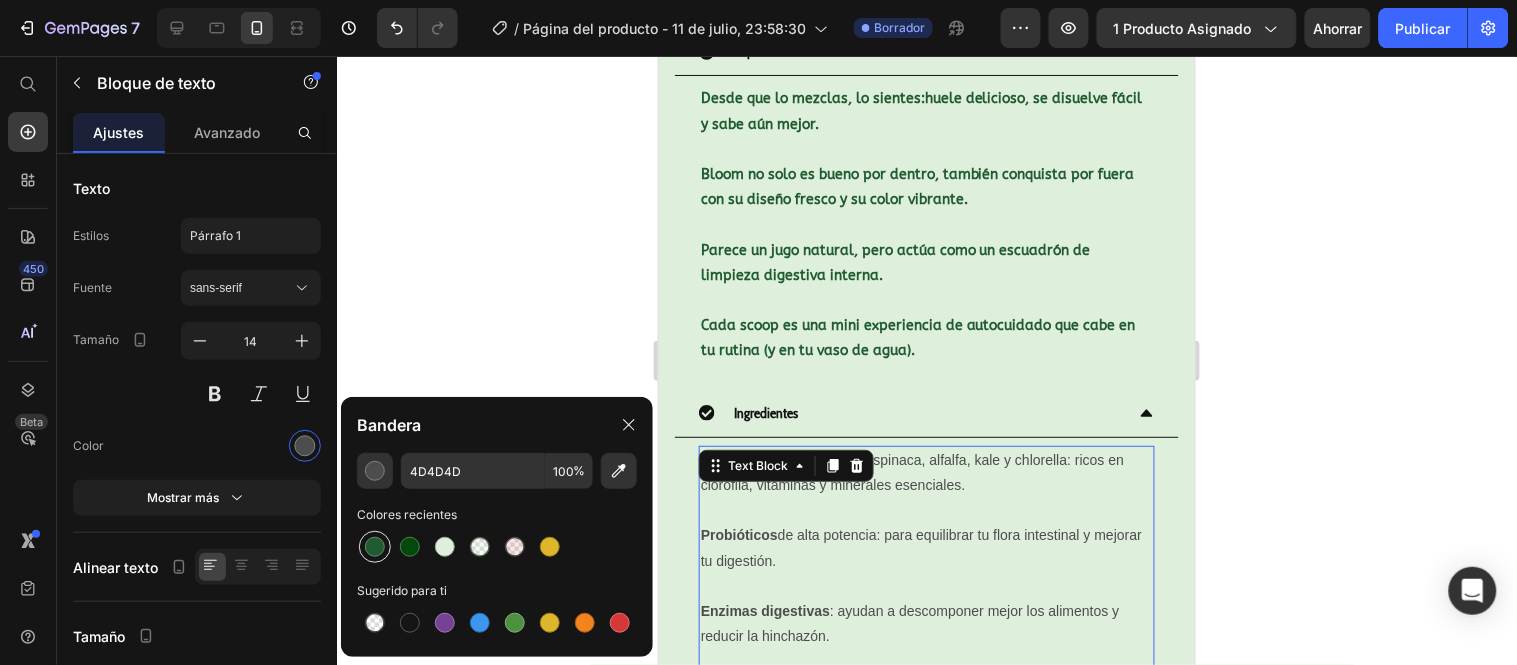 click at bounding box center (375, 547) 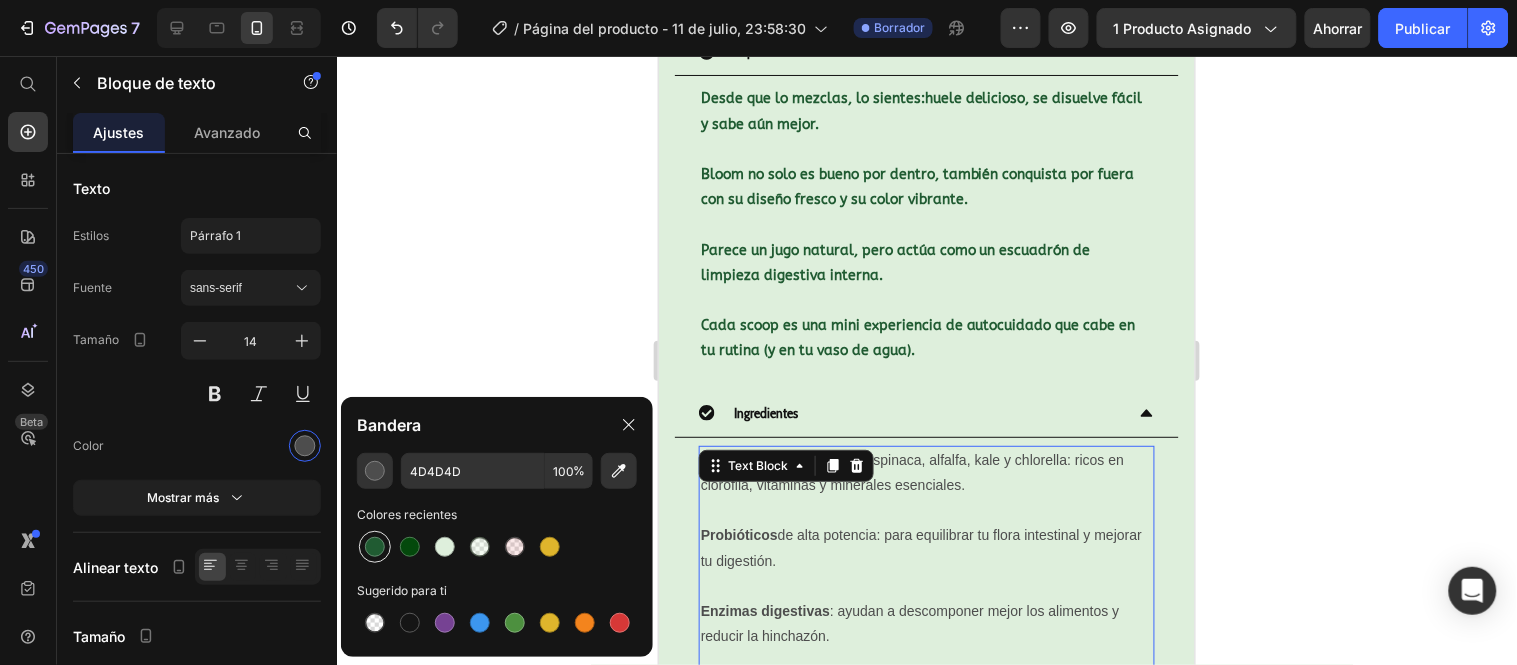 type on "205B32" 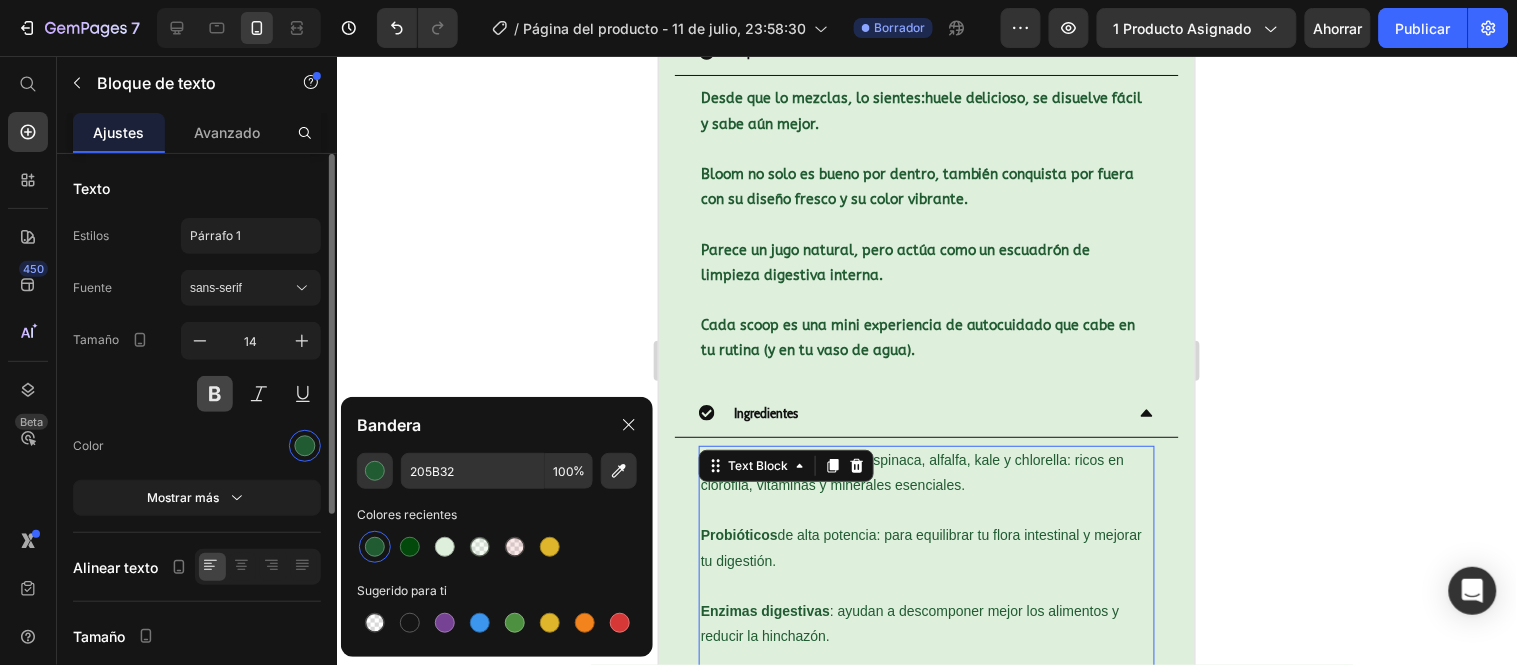 click at bounding box center [215, 394] 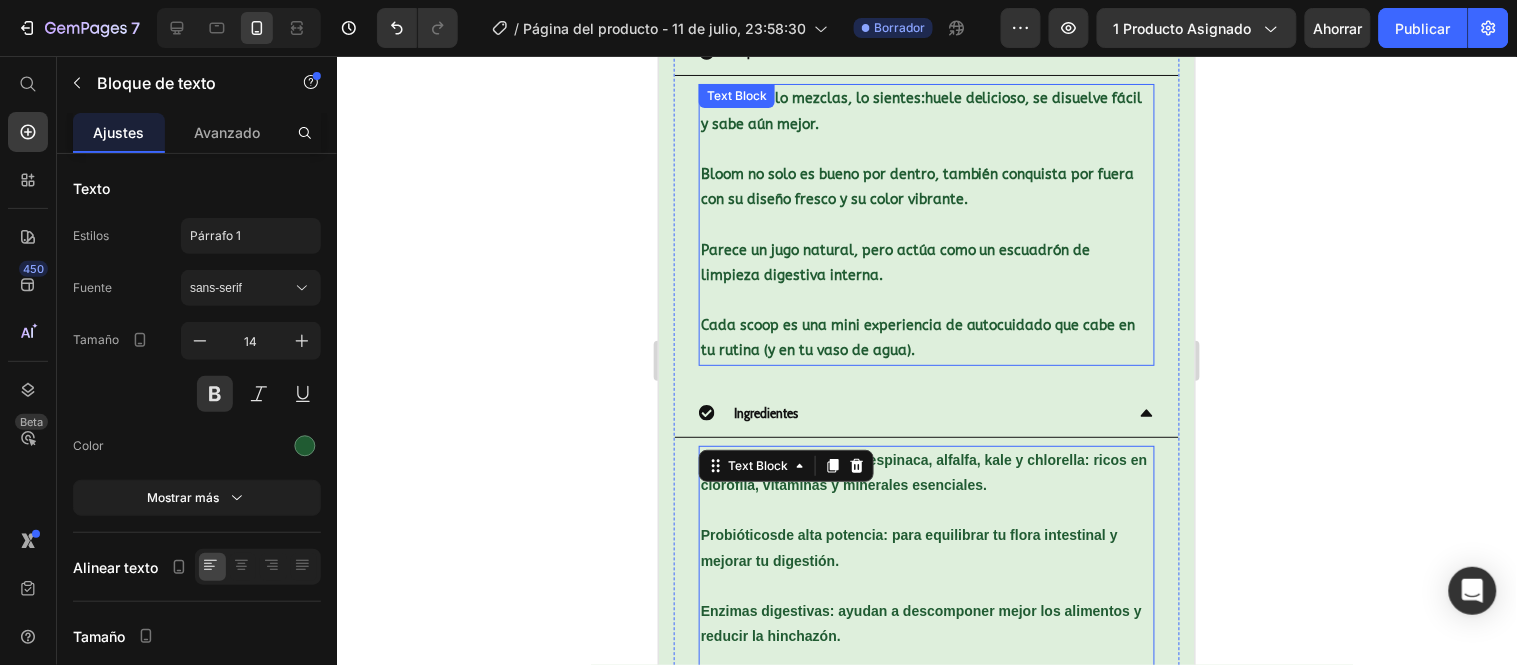 click on "Cada scoop es una mini experiencia de autocuidado que cabe en tu rutina (y en tu vaso de agua)." at bounding box center (926, 337) 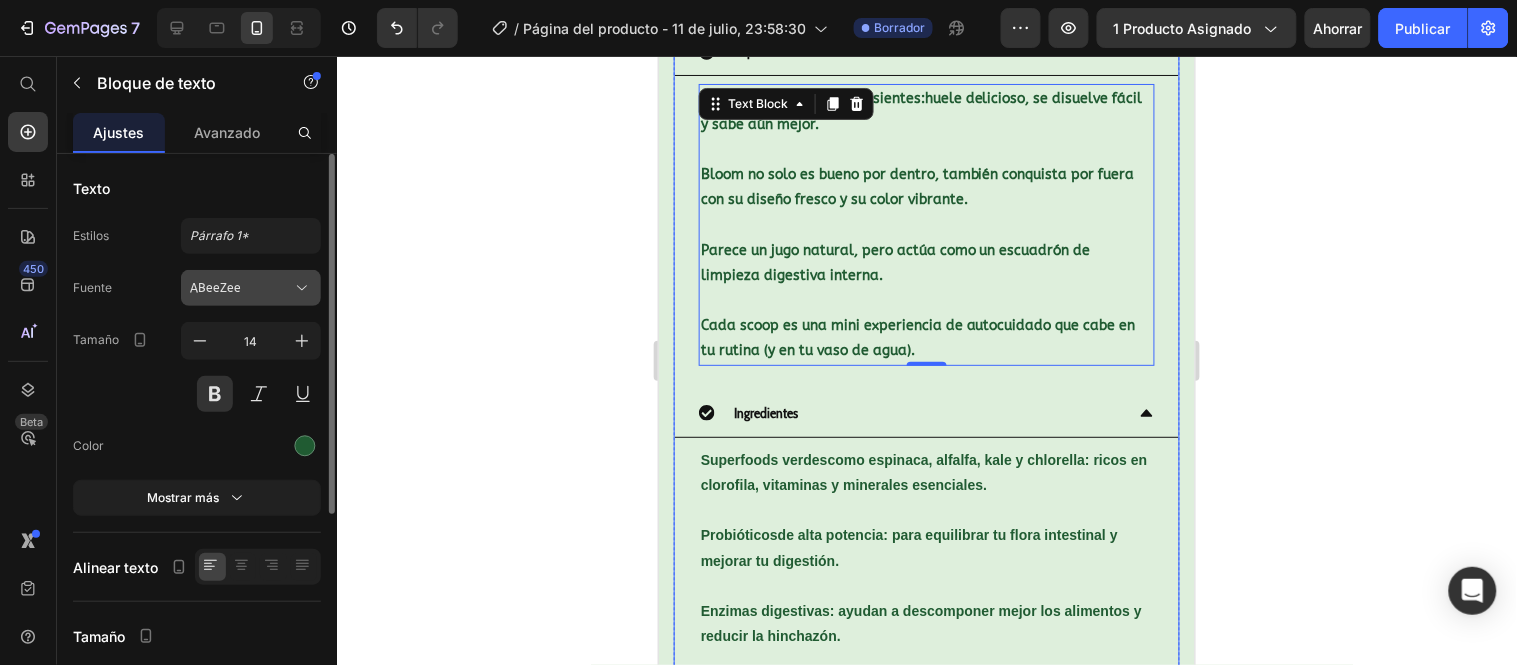click on "ABeeZee" at bounding box center [241, 288] 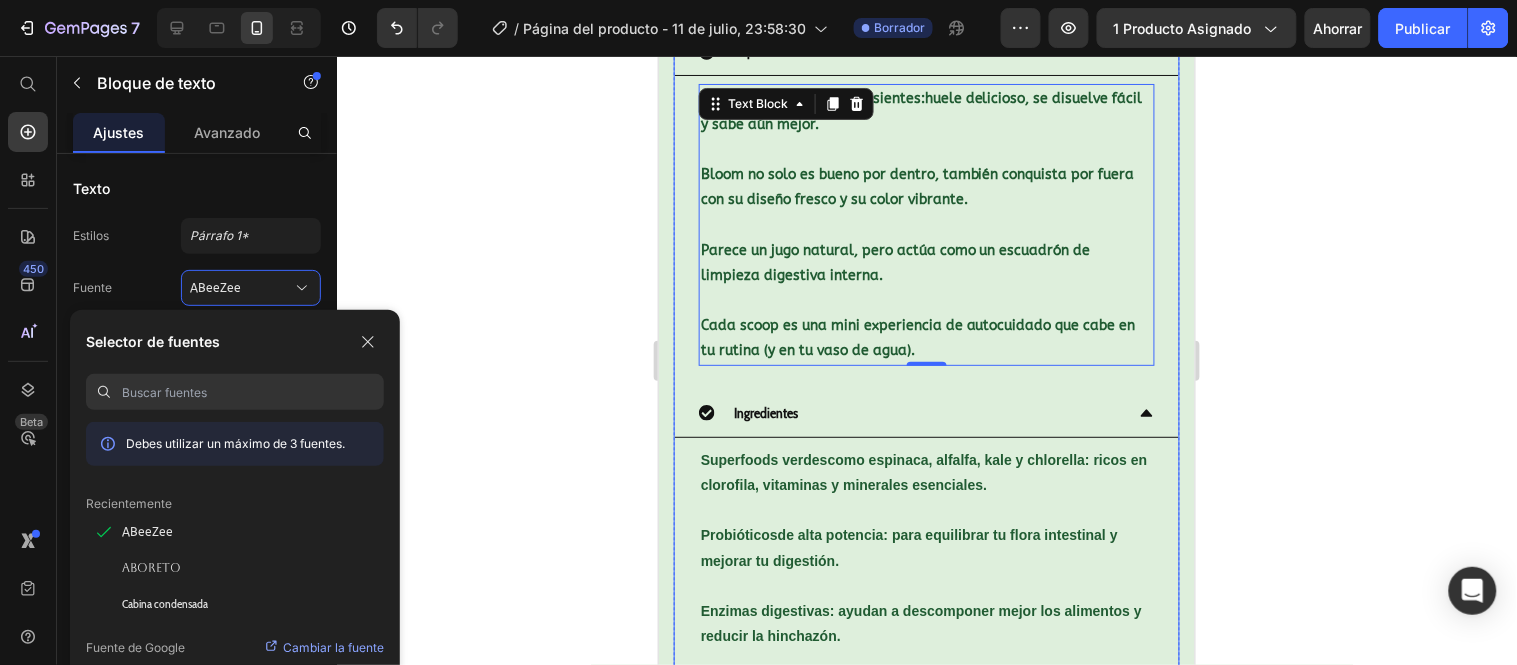 type on "w" 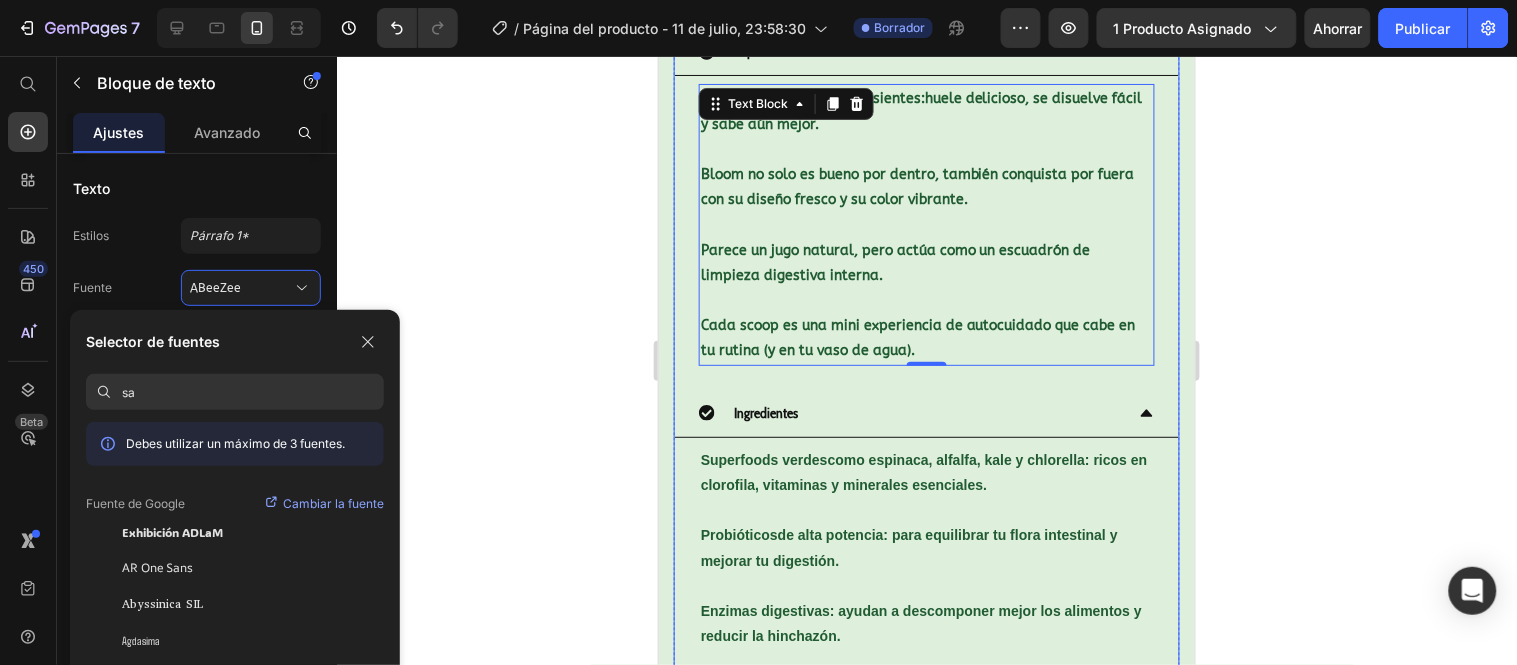 type on "san" 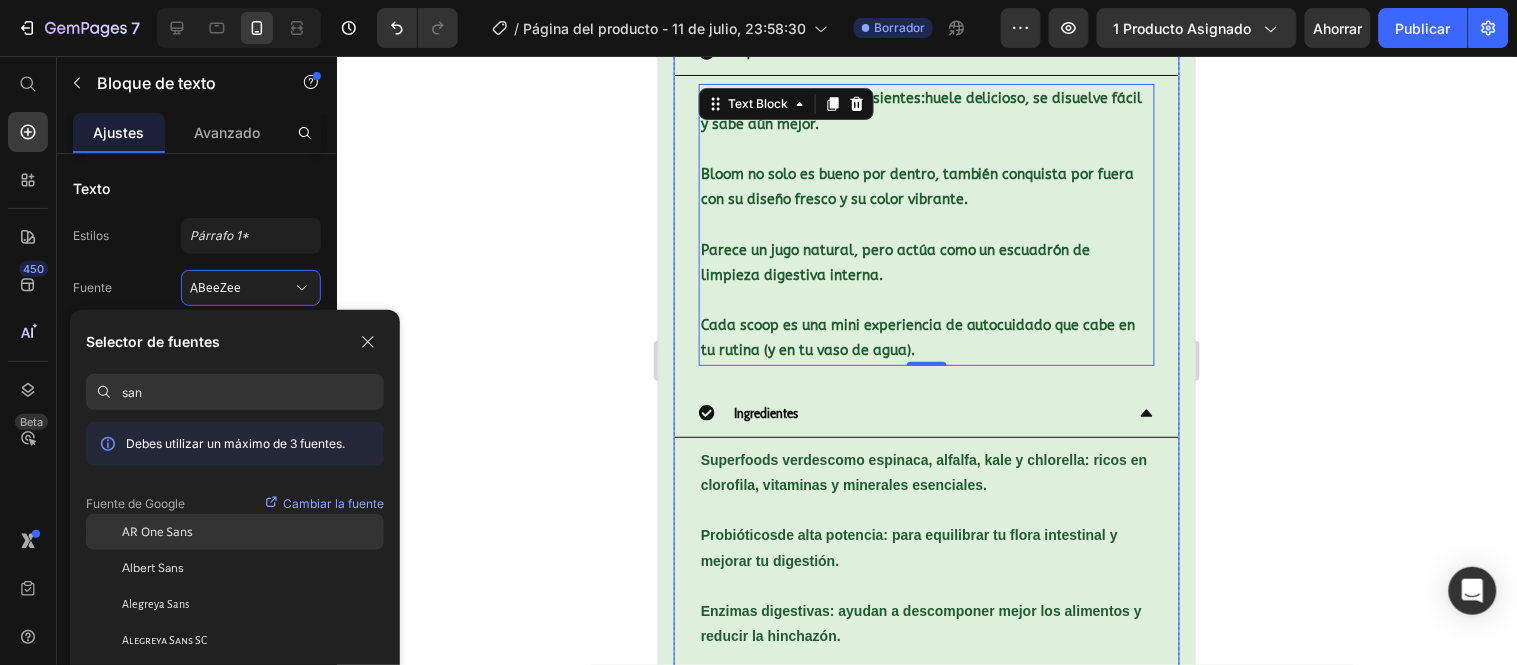 scroll, scrollTop: 111, scrollLeft: 0, axis: vertical 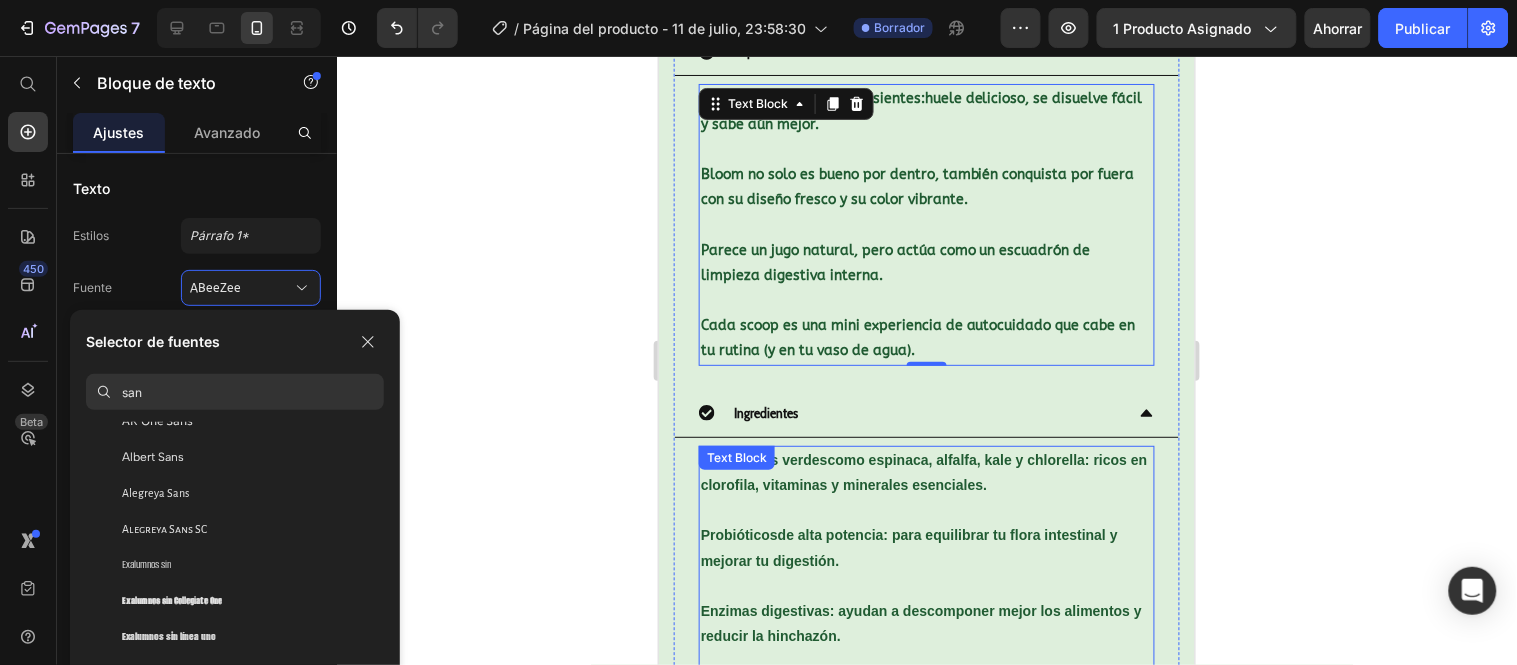 click on "Probióticos de alta potencia: para equilibrar tu flora intestinal y mejorar tu digestión." at bounding box center (926, 547) 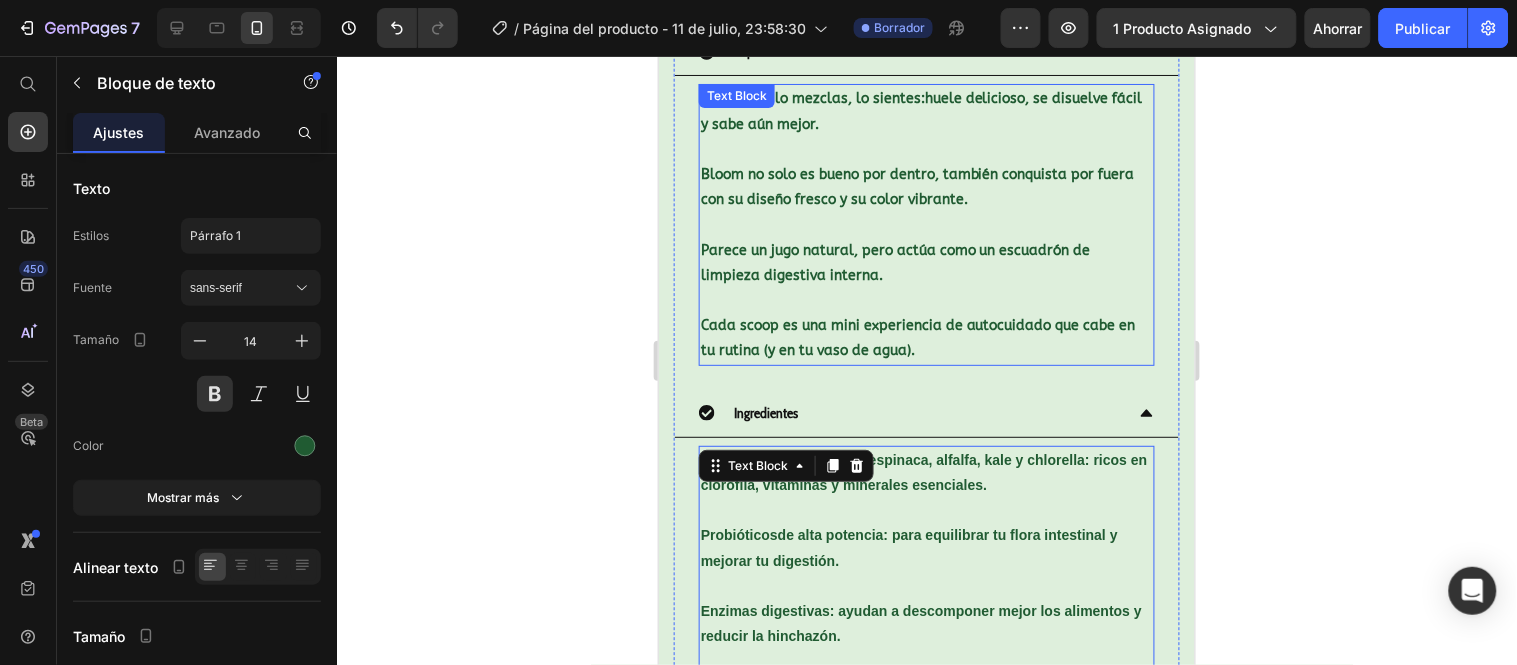 click on "Cada scoop es una mini experiencia de autocuidado que cabe en tu rutina (y en tu vaso de agua)." at bounding box center (926, 337) 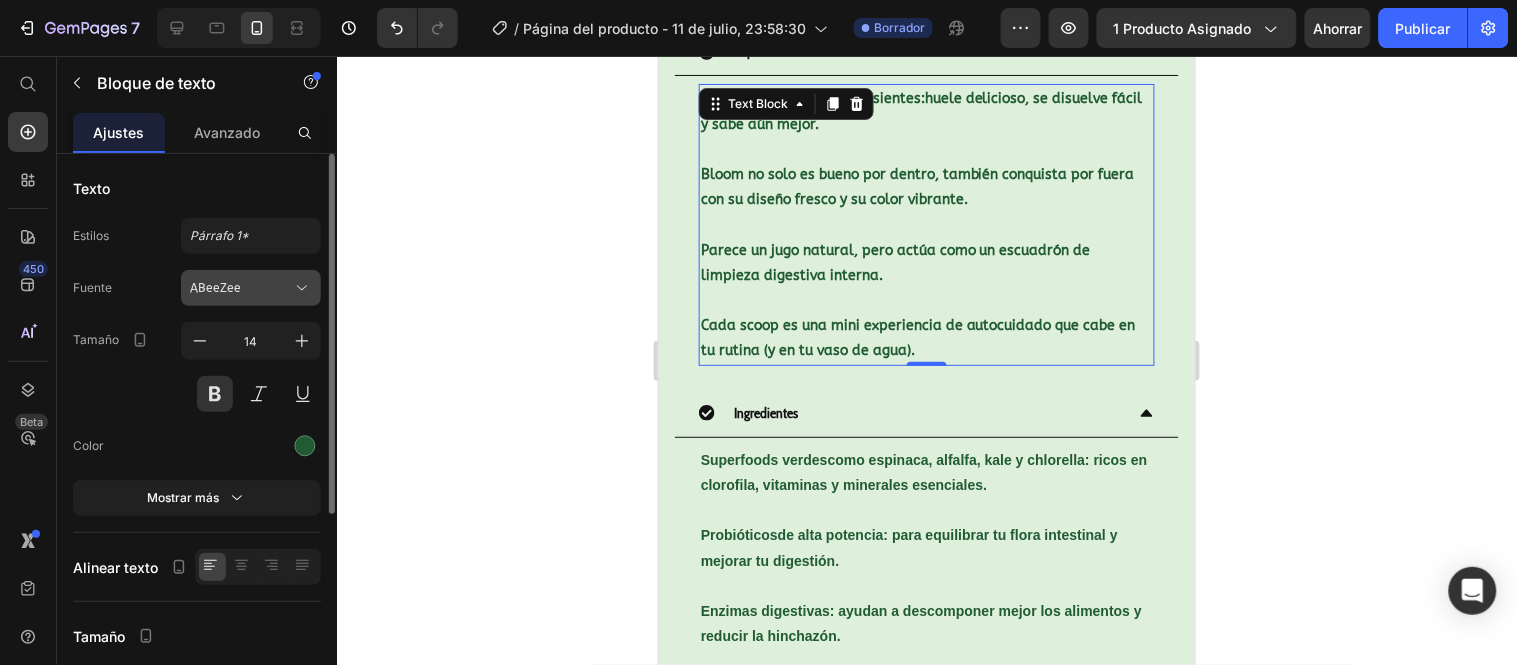 click on "ABeeZee" at bounding box center [215, 288] 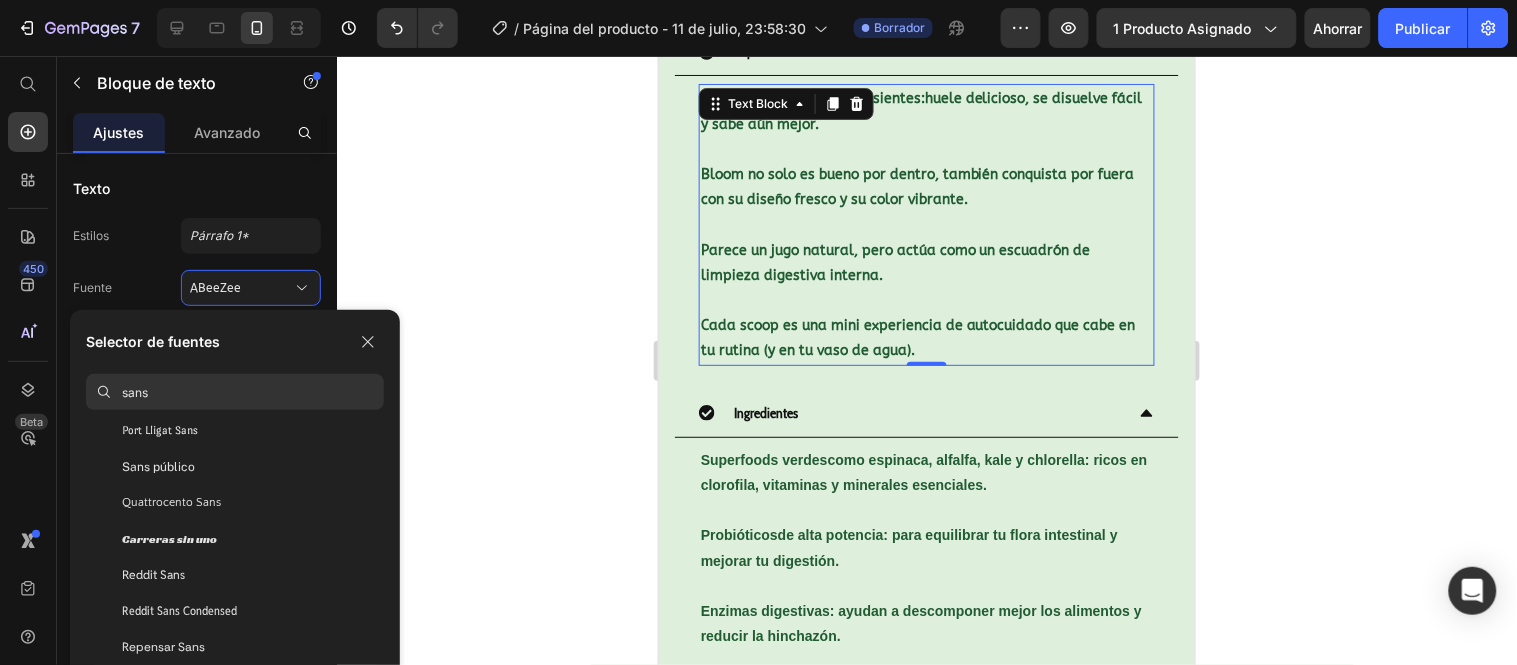 scroll, scrollTop: 8126, scrollLeft: 0, axis: vertical 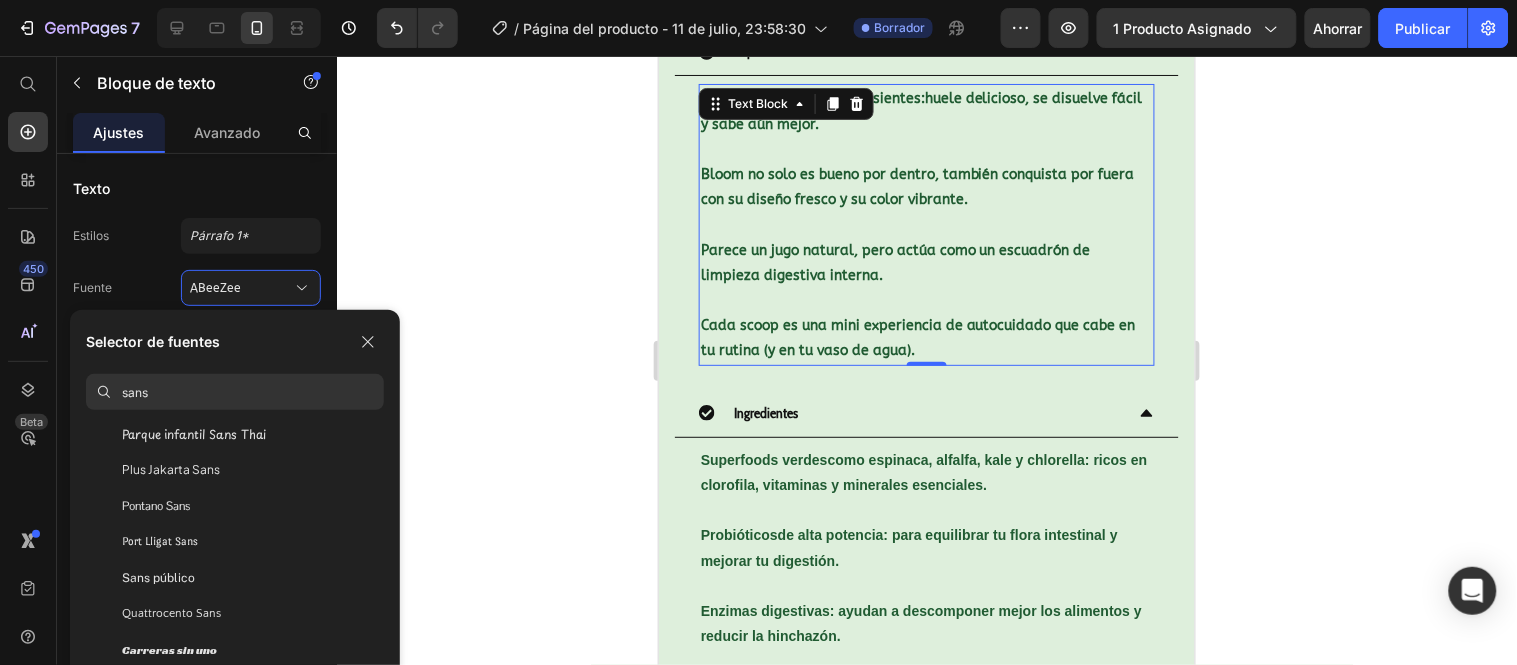 type on "sans" 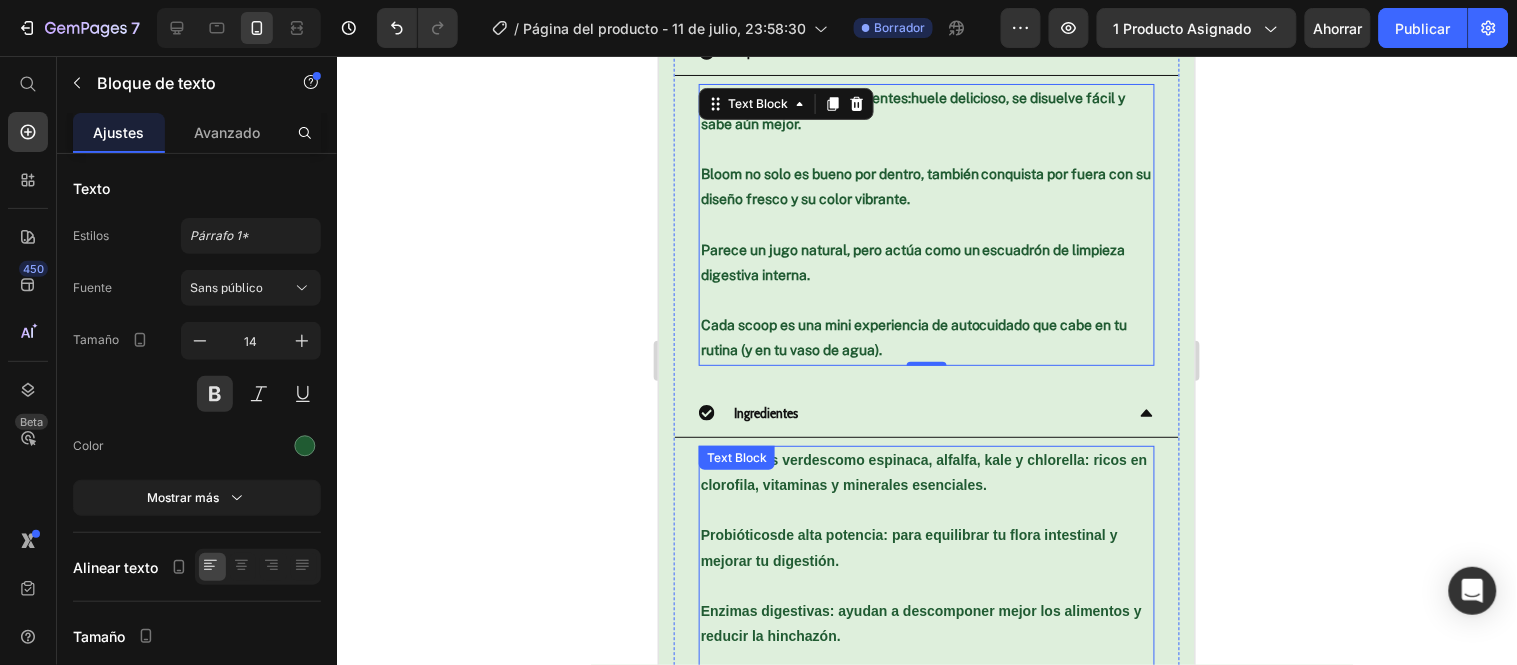 click on "Text Block" at bounding box center (736, 457) 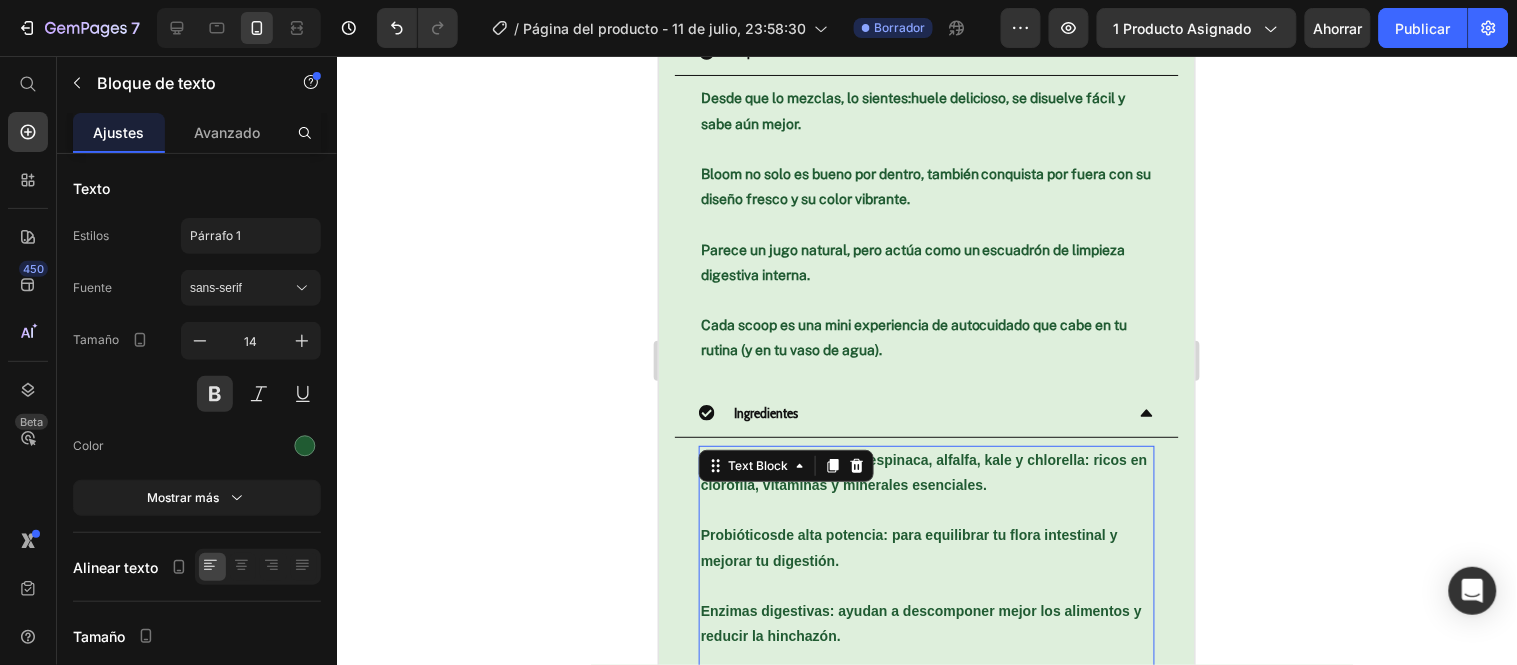 click on "Probióticos de alta potencia: para equilibrar tu flora intestinal y mejorar tu digestión." at bounding box center (926, 547) 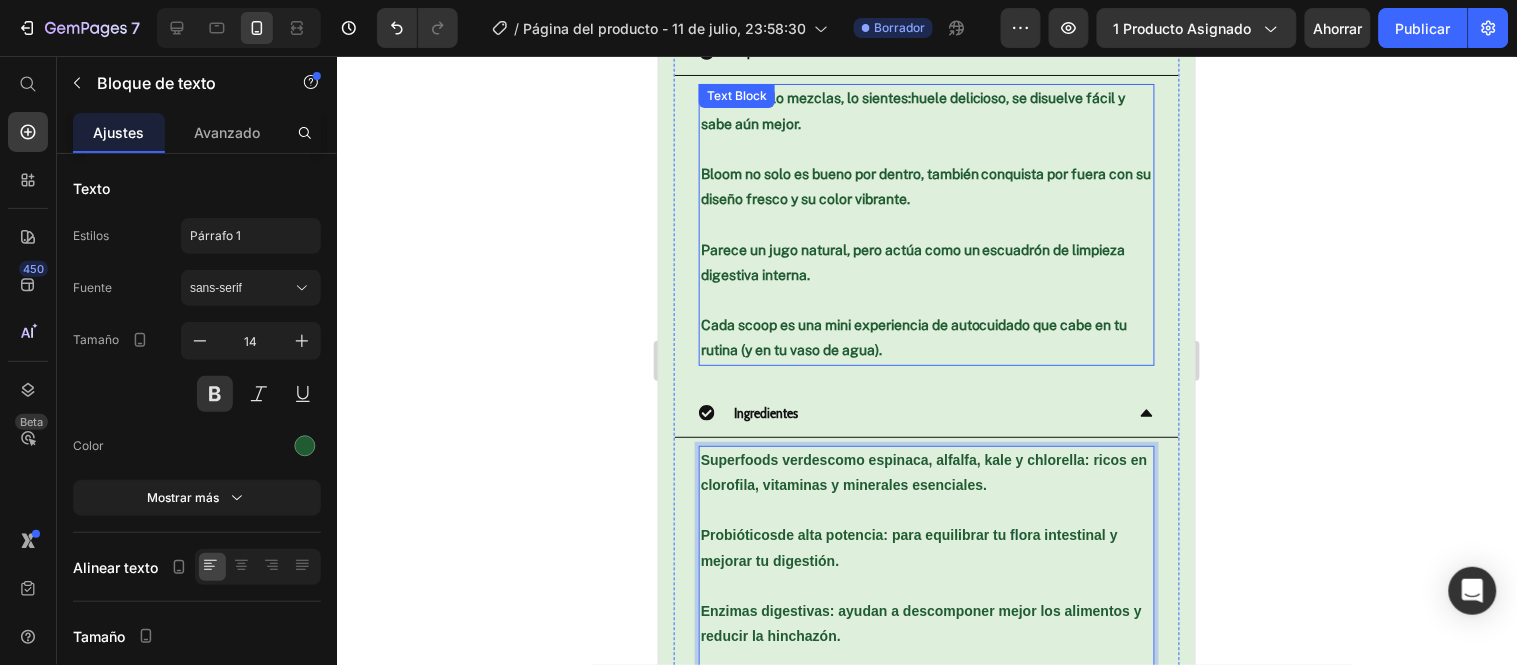 click on "Parece un jugo natural, pero actúa como un escuadrón de limpieza digestiva interna." at bounding box center [926, 249] 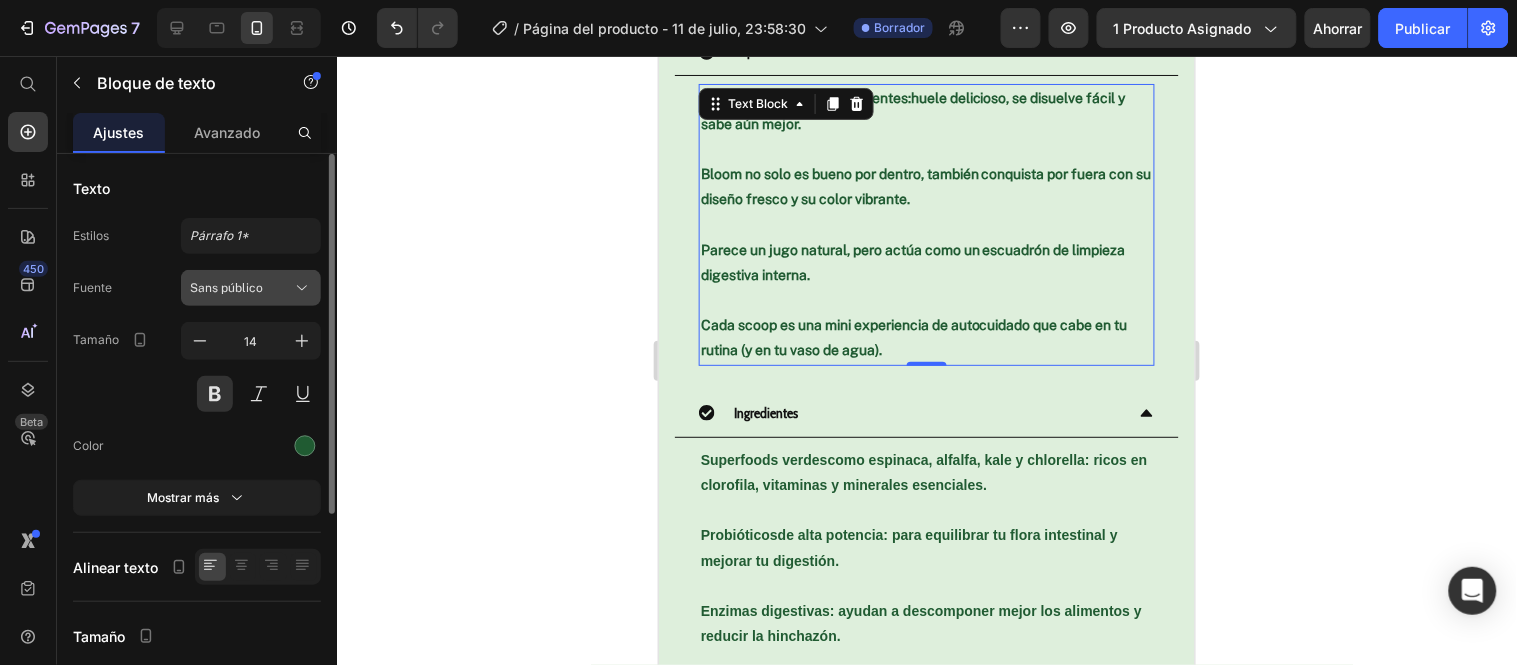 click on "Sans público" at bounding box center (241, 288) 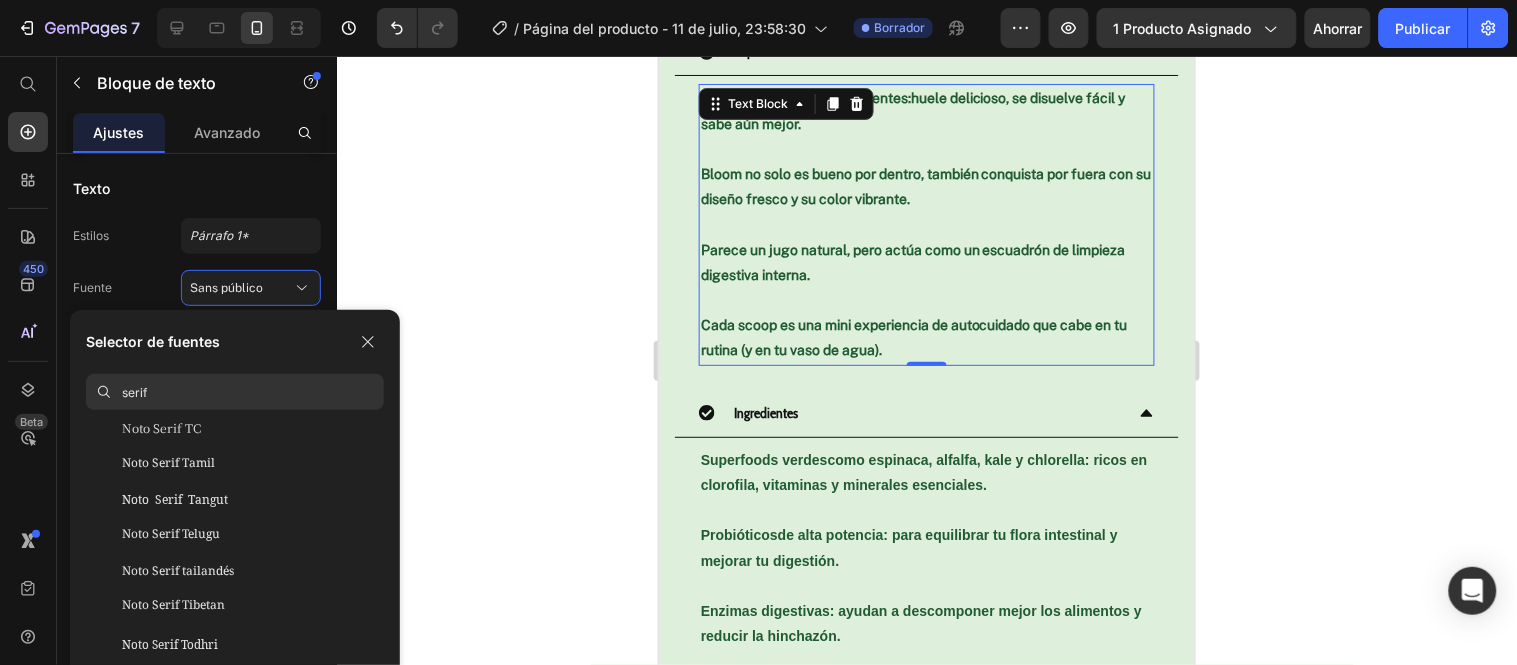 scroll, scrollTop: 1551, scrollLeft: 0, axis: vertical 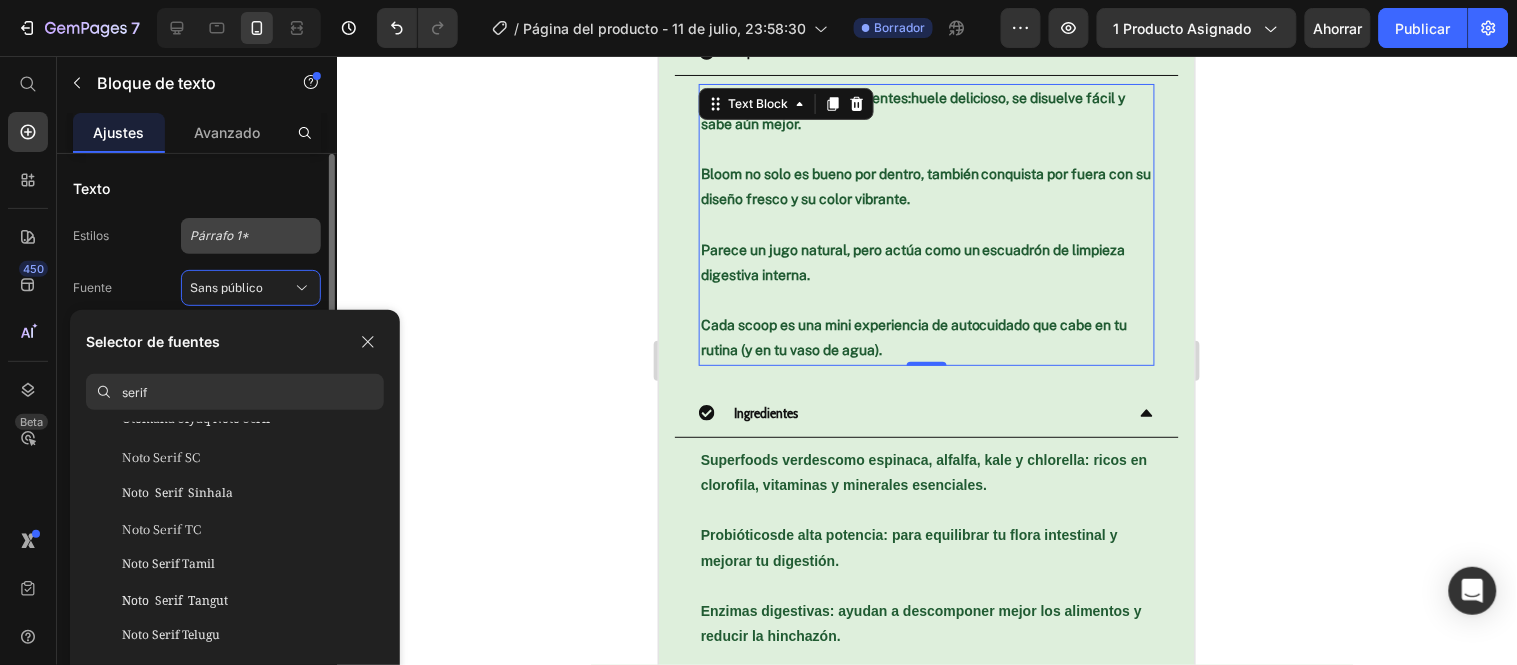 type on "serif" 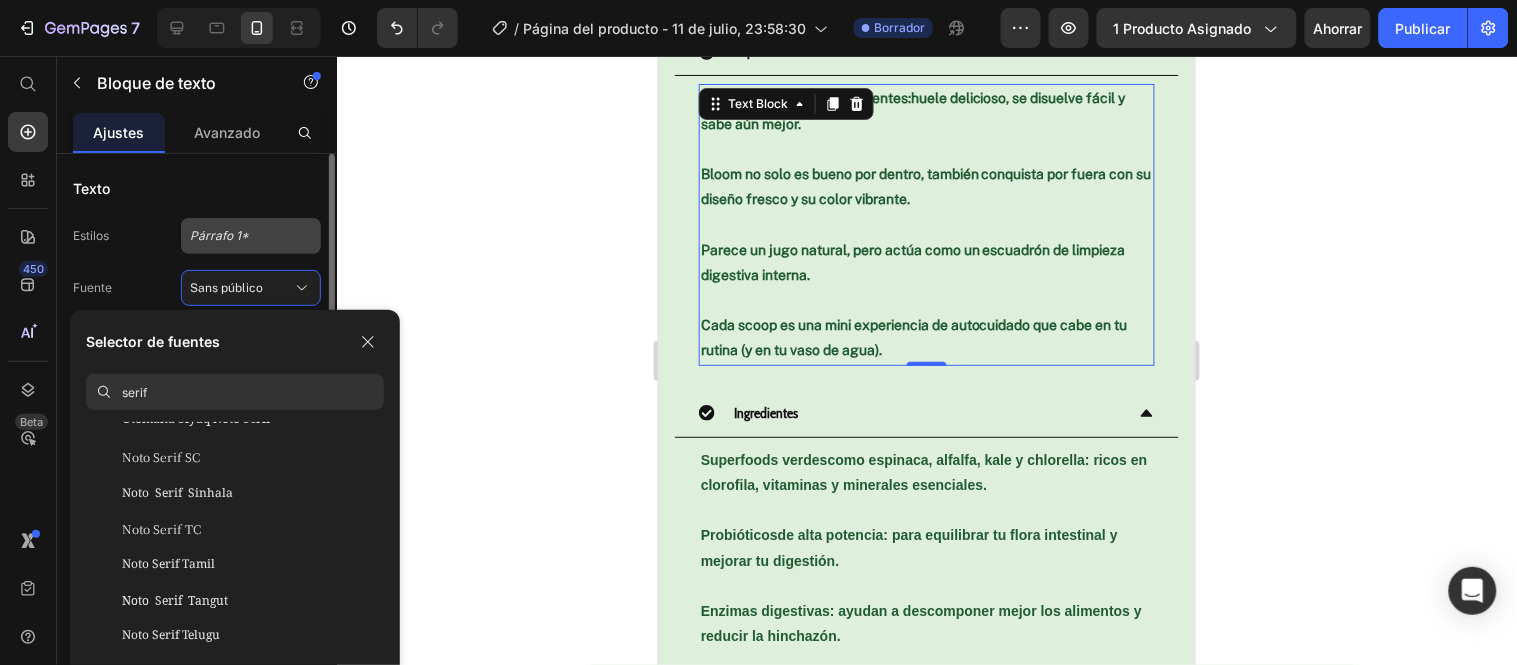 click on "Párrafo 1*" at bounding box center (251, 236) 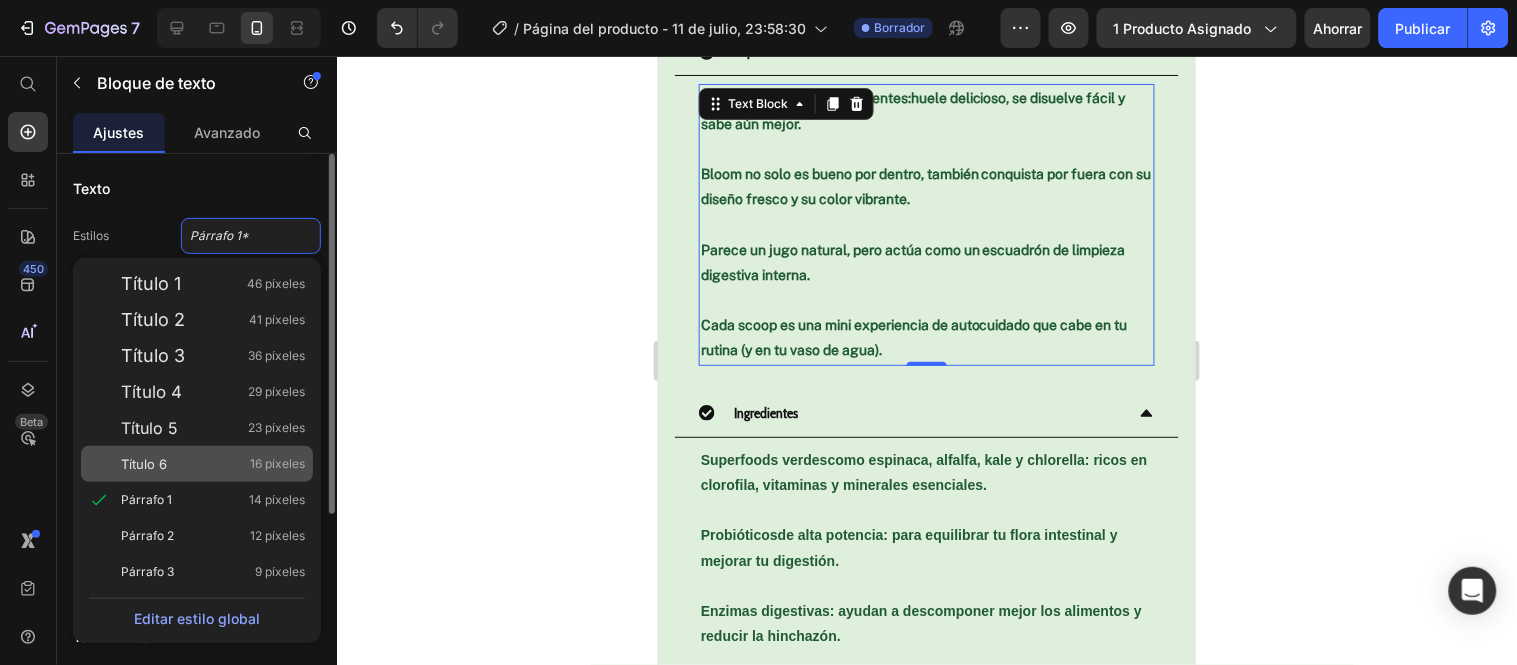 click on "Título 6 16 píxeles" at bounding box center (213, 464) 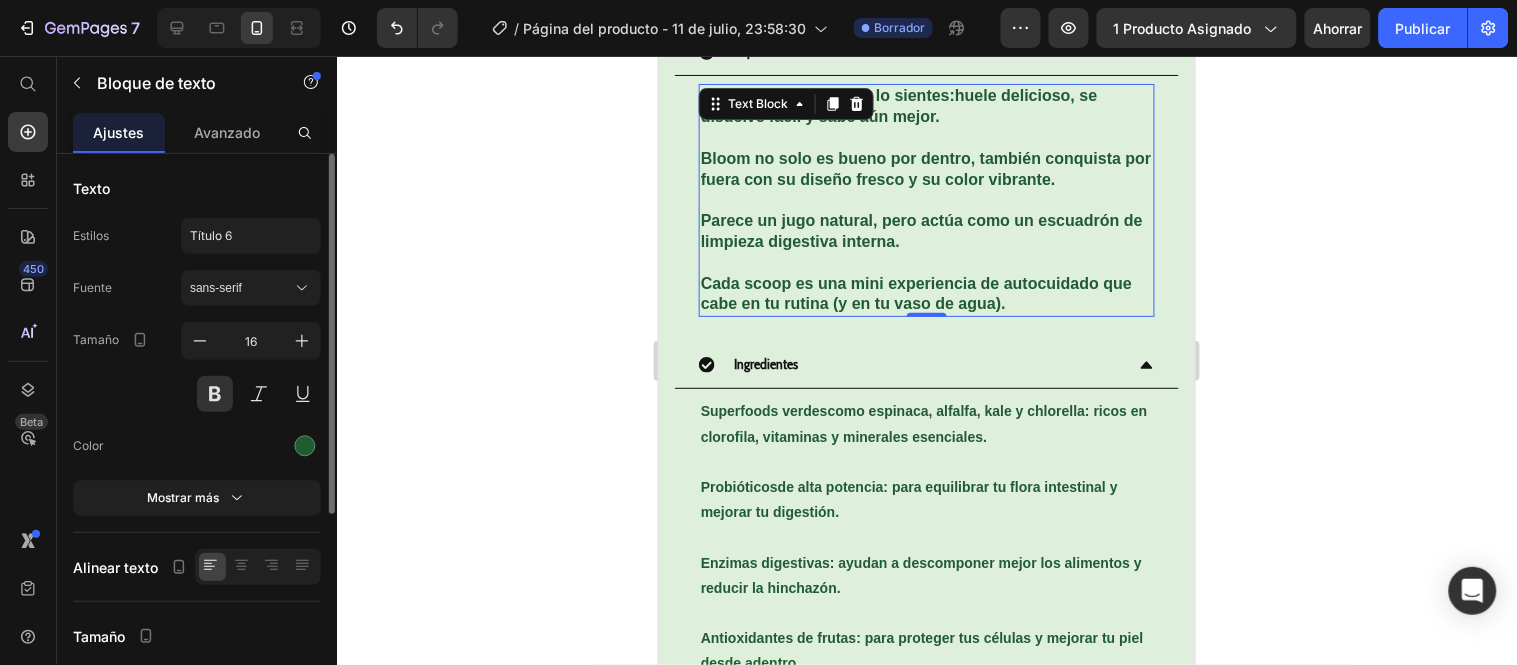 click on "Bloom no solo es bueno por dentro, también conquista por fuera con su diseño fresco y su color vibrante." at bounding box center (926, 158) 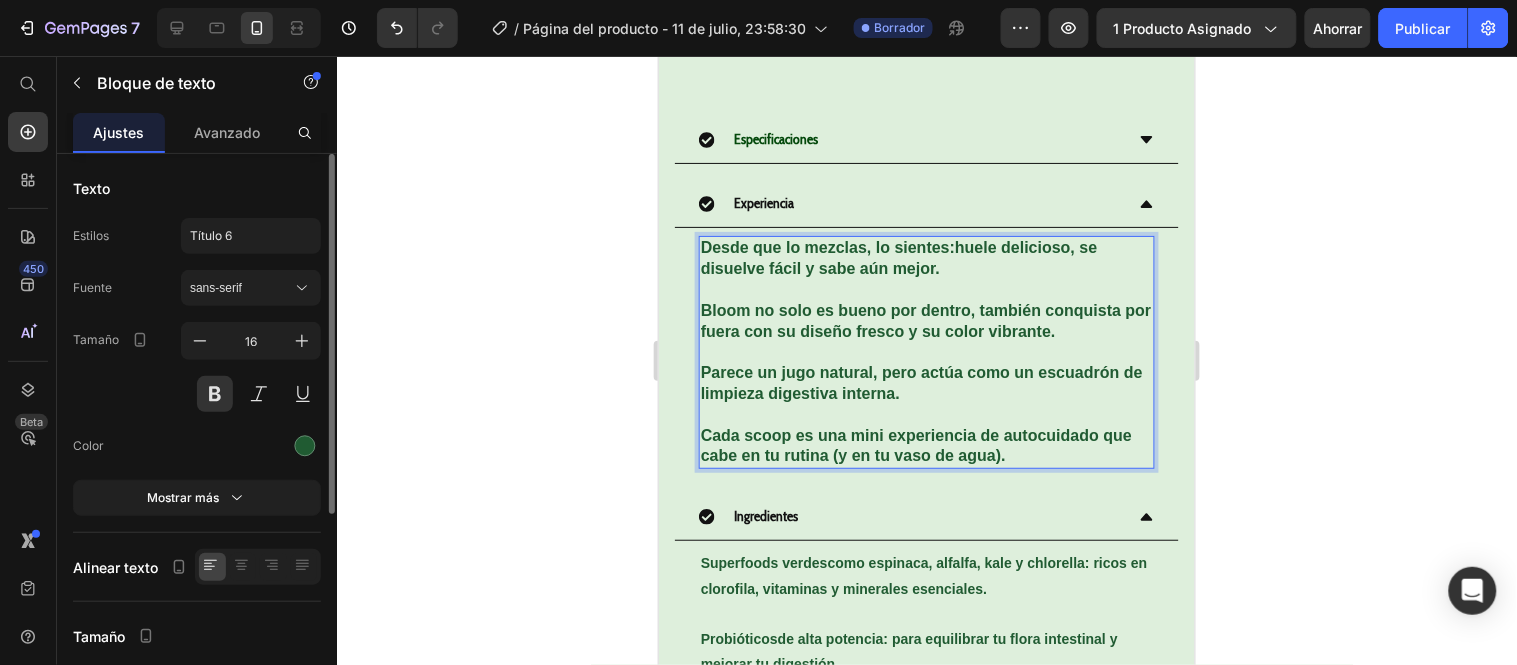 scroll, scrollTop: 1208, scrollLeft: 0, axis: vertical 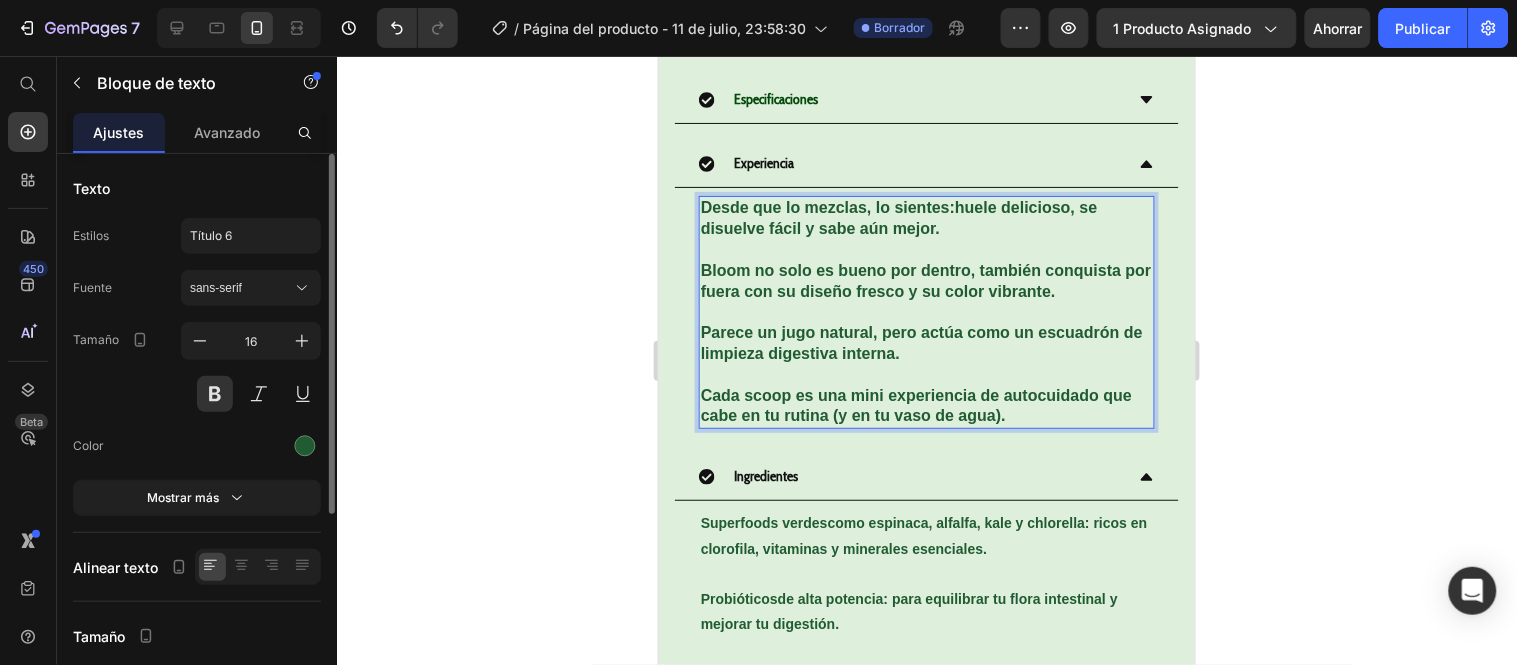 click on "Parece un jugo natural, pero actúa como un escuadrón de limpieza digestiva interna." at bounding box center [926, 332] 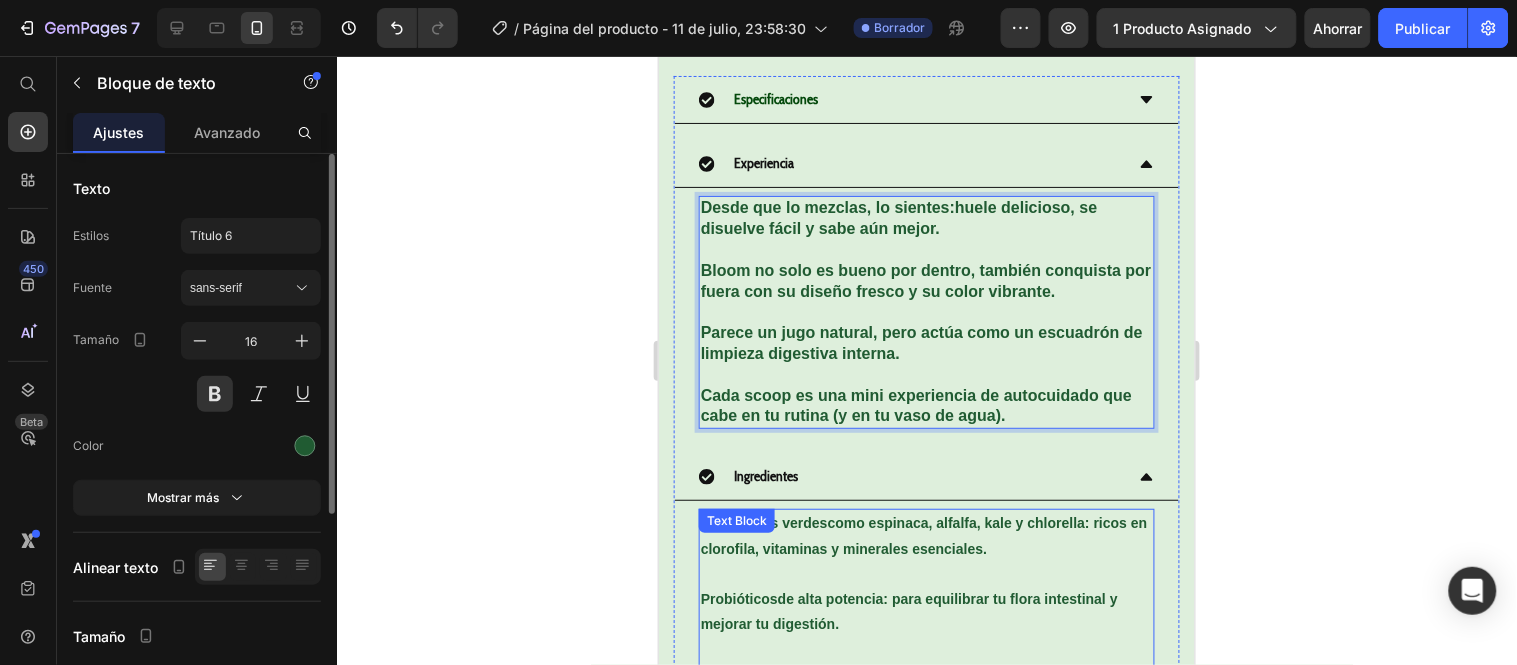 click on "Superfoods verdes como espinaca, alfalfa, kale y chlorella: ricos en clorofila, vitaminas y minerales esenciales. Probióticos de alta potencia: para equilibrar tu flora intestinal y mejorar tu digestión. Enzimas digestivas: ayudan a descomponer mejor los alimentos y reducir la hinchazón. Antioxidantes de frutas: para proteger tus células y mejorar tu piel desde adentro. Todo en una fórmula 100 % natural, sin azúcares ni rellenos extraños. Text Block" at bounding box center [926, 686] 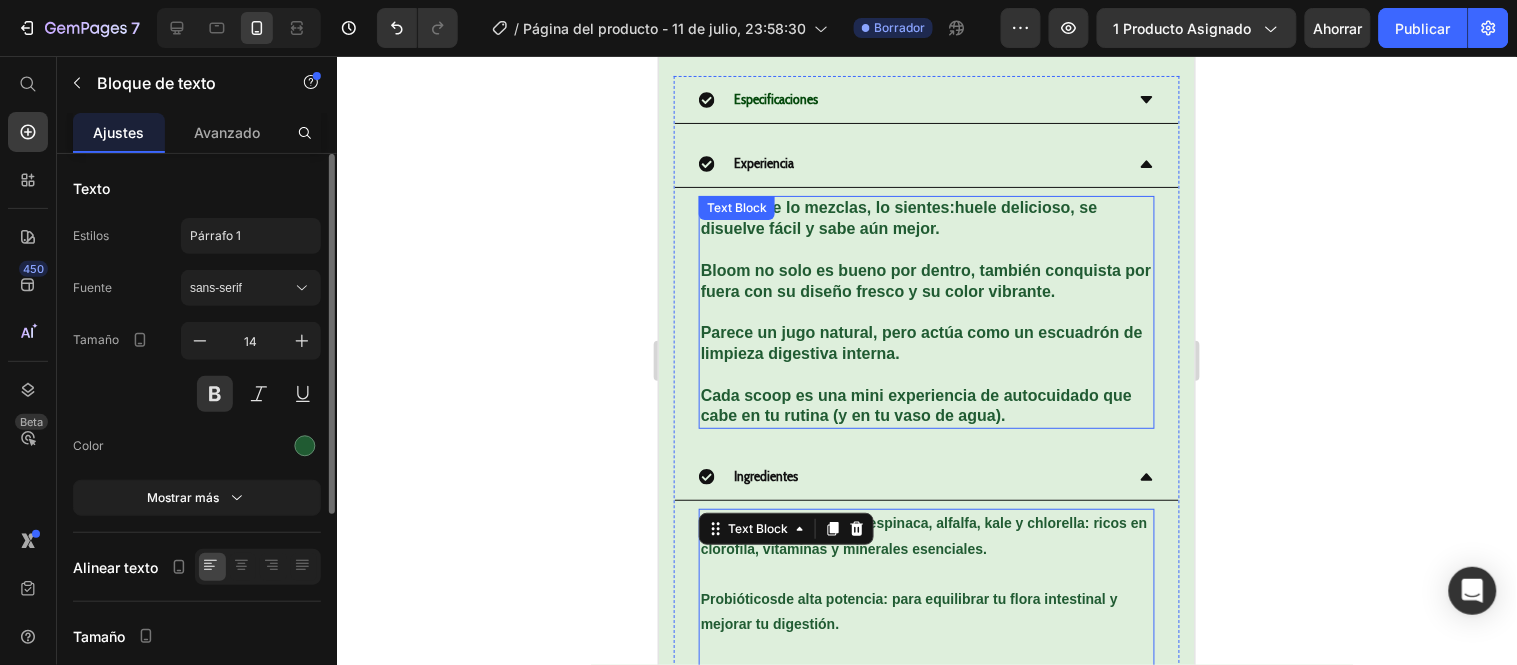 click on "Bloom no solo es bueno por dentro, también conquista por fuera con su diseño fresco y su color vibrante." at bounding box center (926, 270) 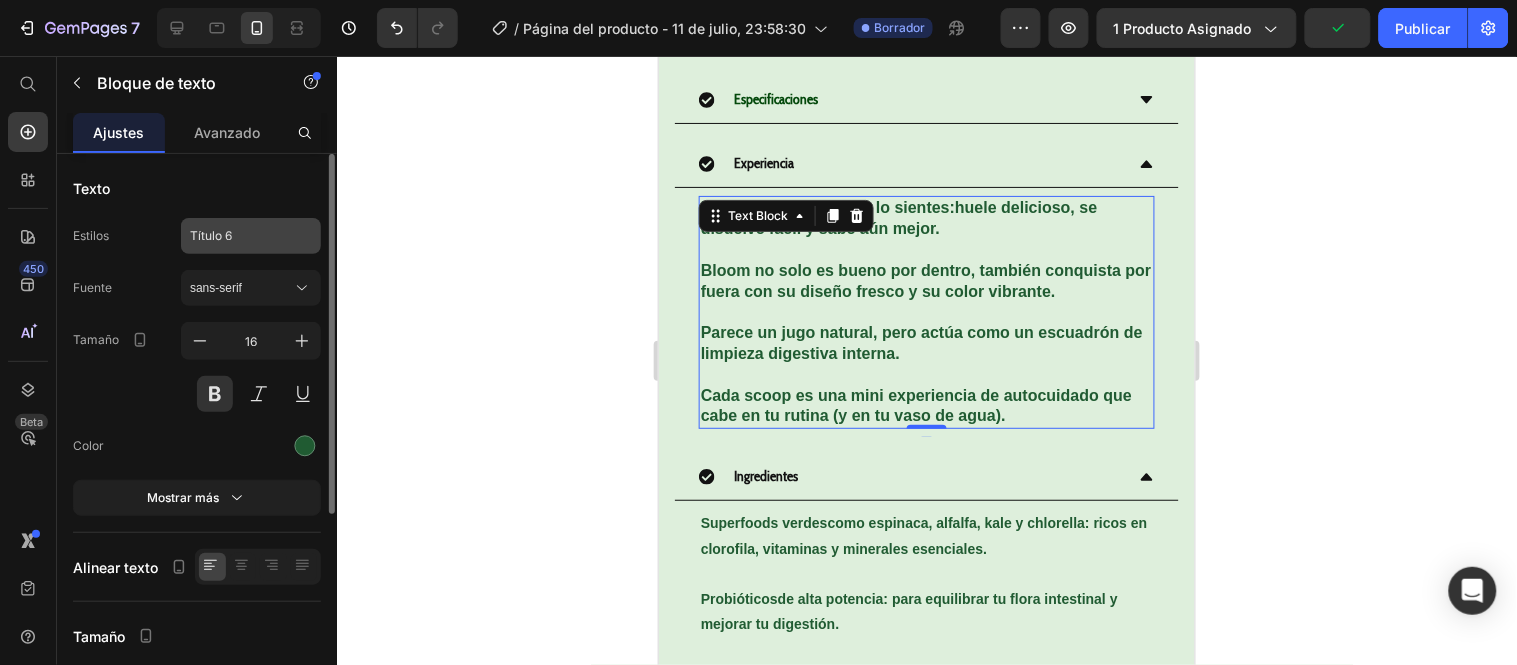 click on "Título 6" at bounding box center [251, 236] 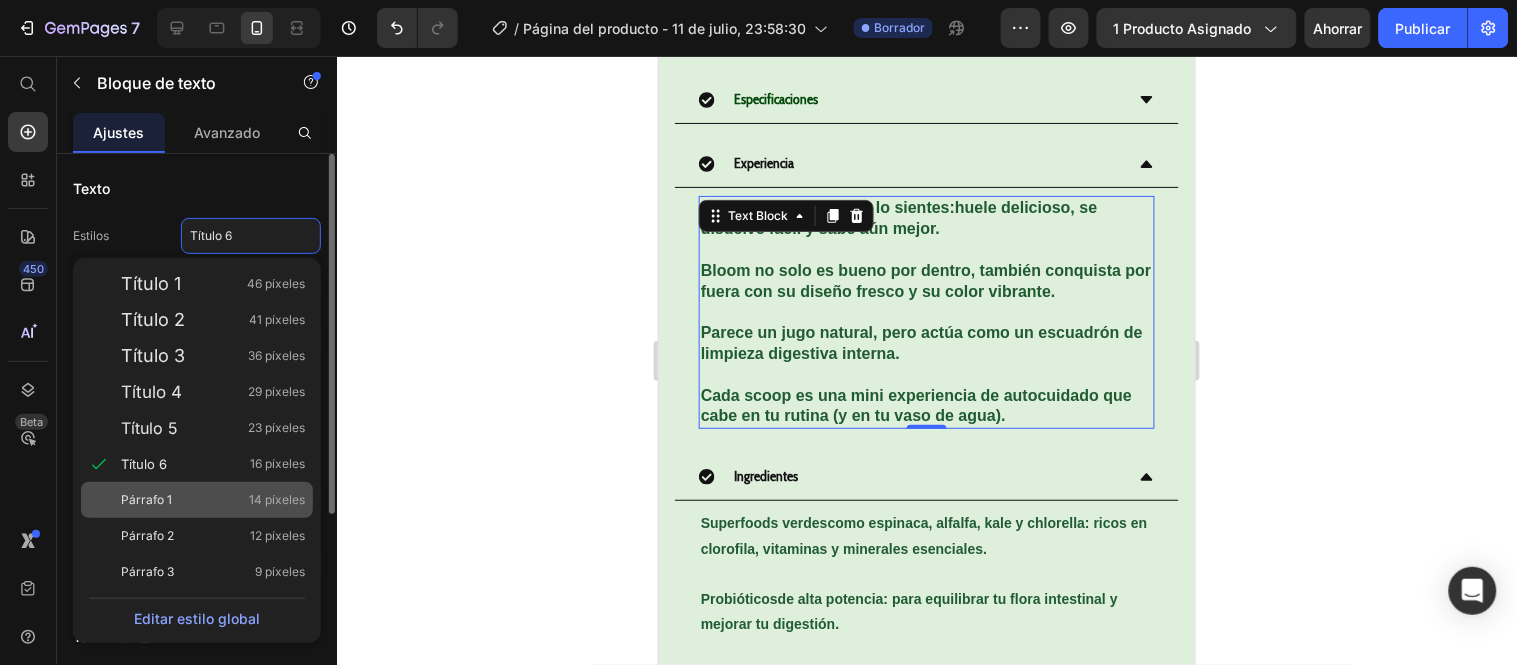 click on "Párrafo 1 14 píxeles" 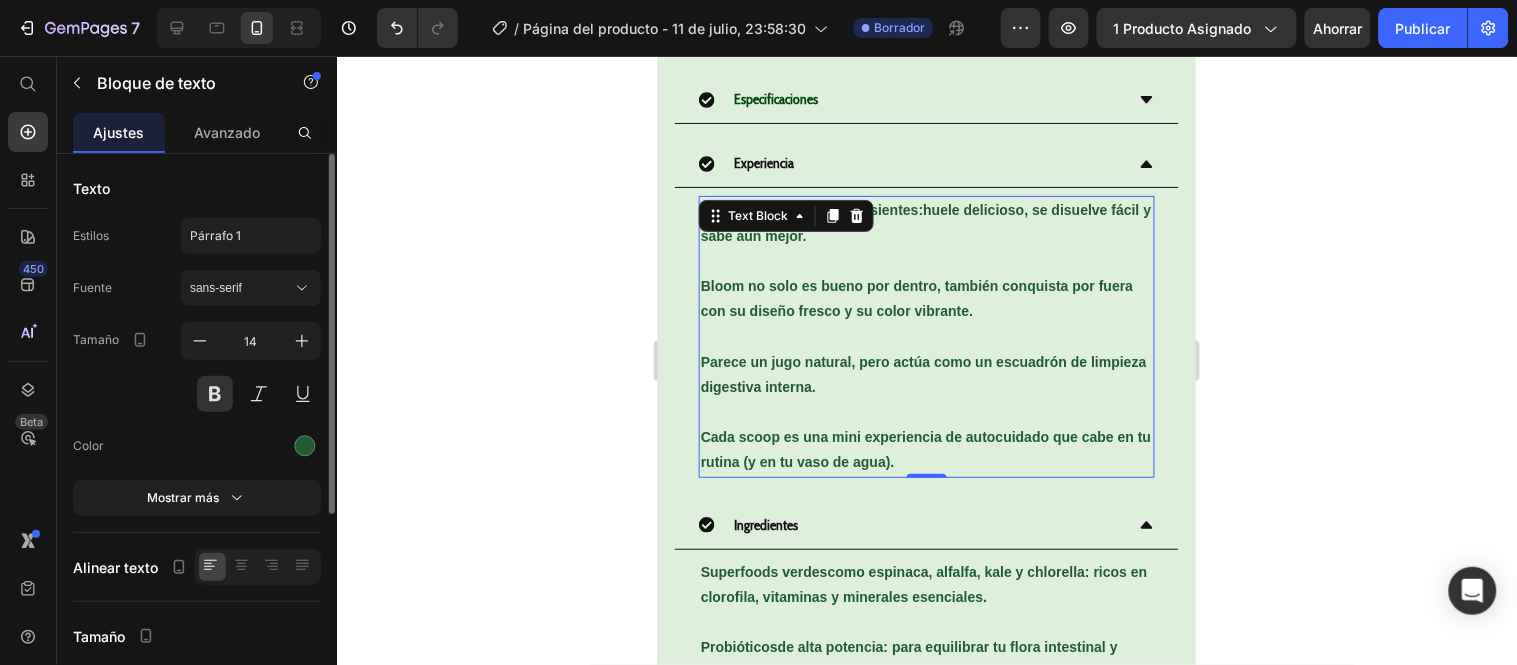 click 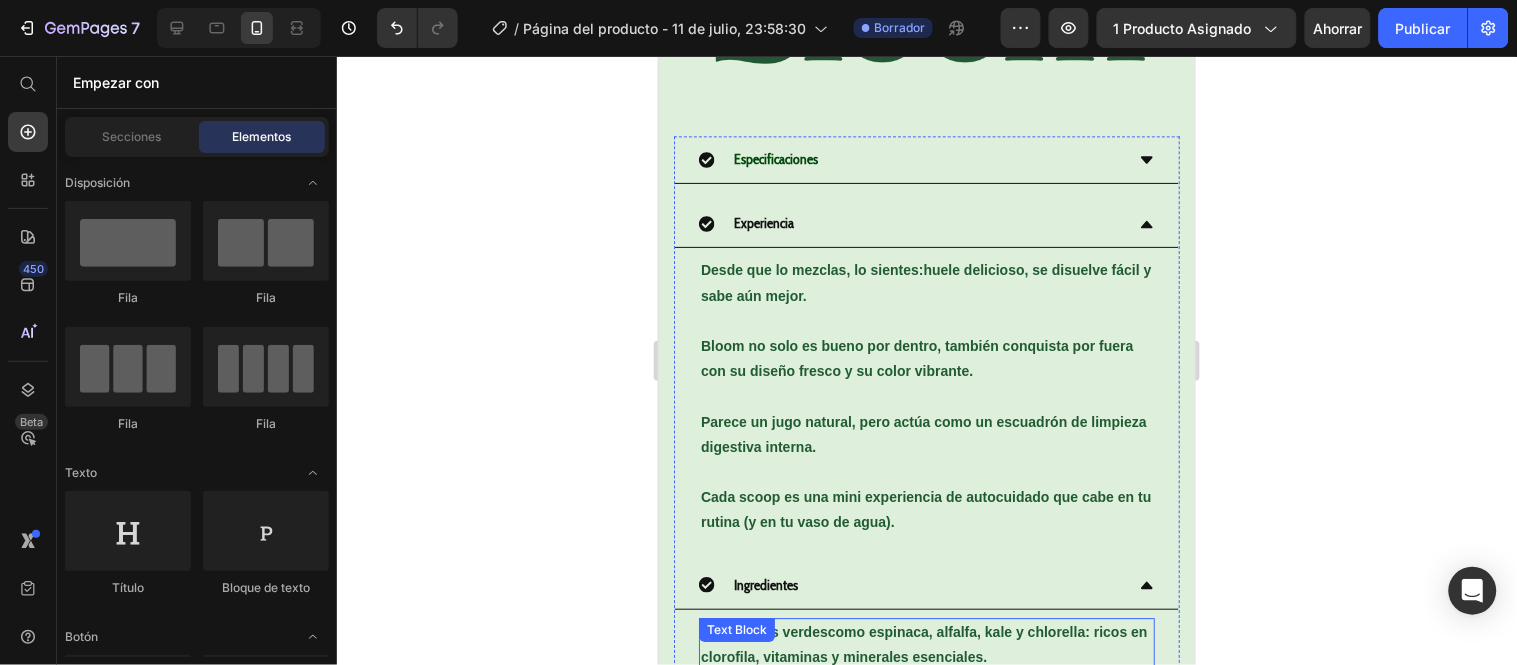scroll, scrollTop: 1097, scrollLeft: 0, axis: vertical 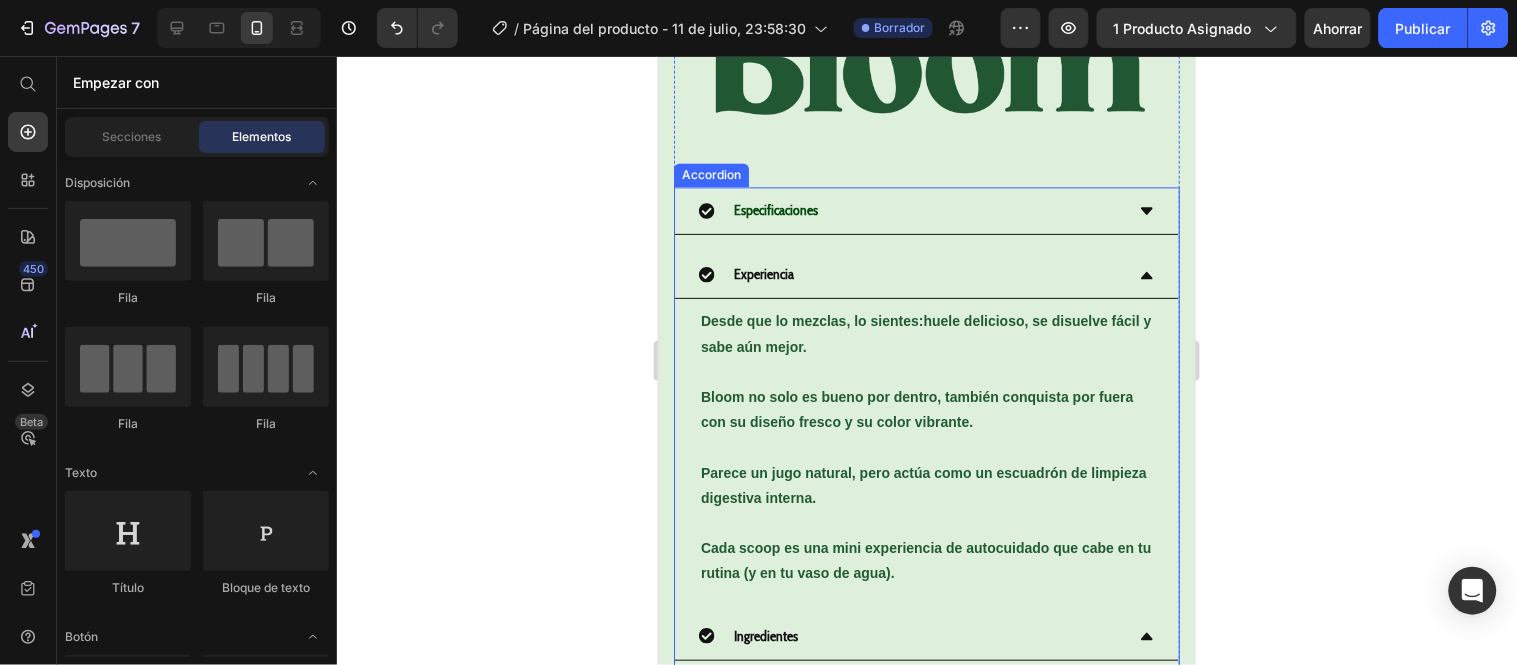 click on "Experiencia" at bounding box center (910, 273) 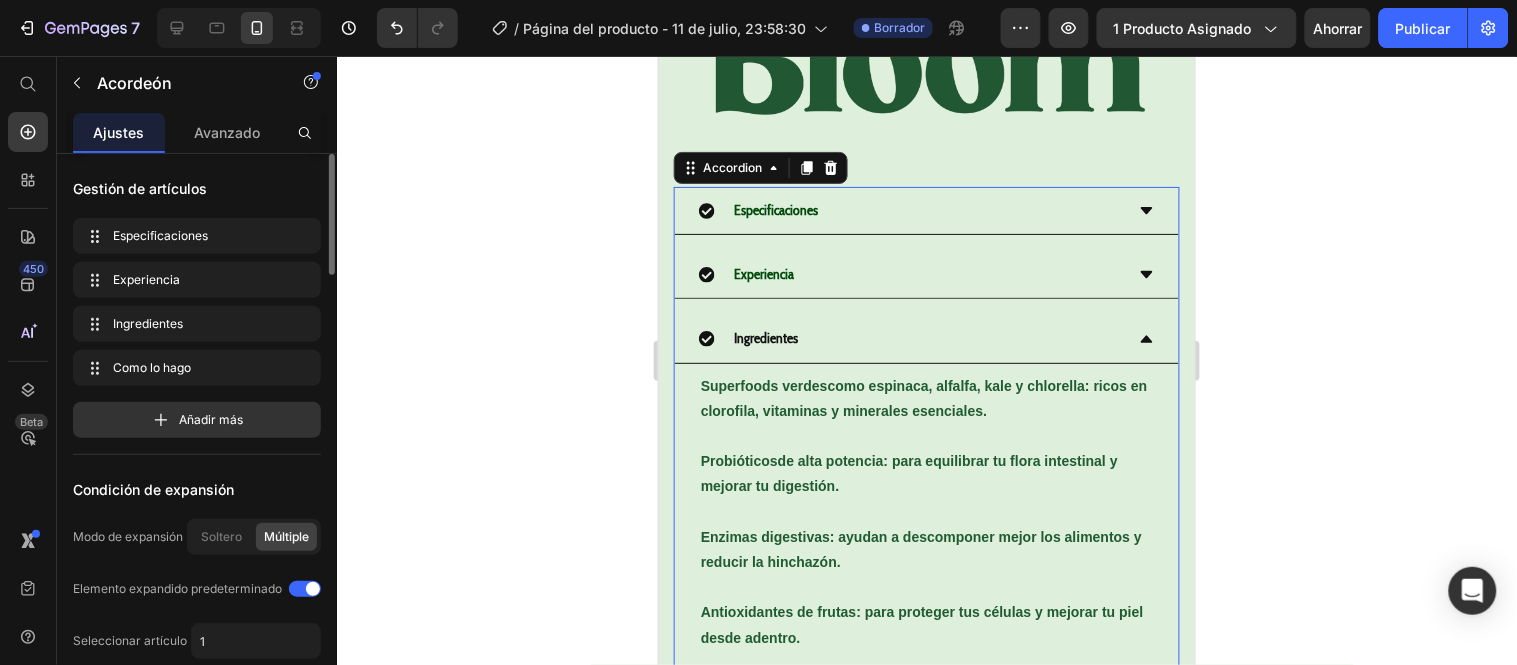 click on "Ingredientes" at bounding box center (910, 337) 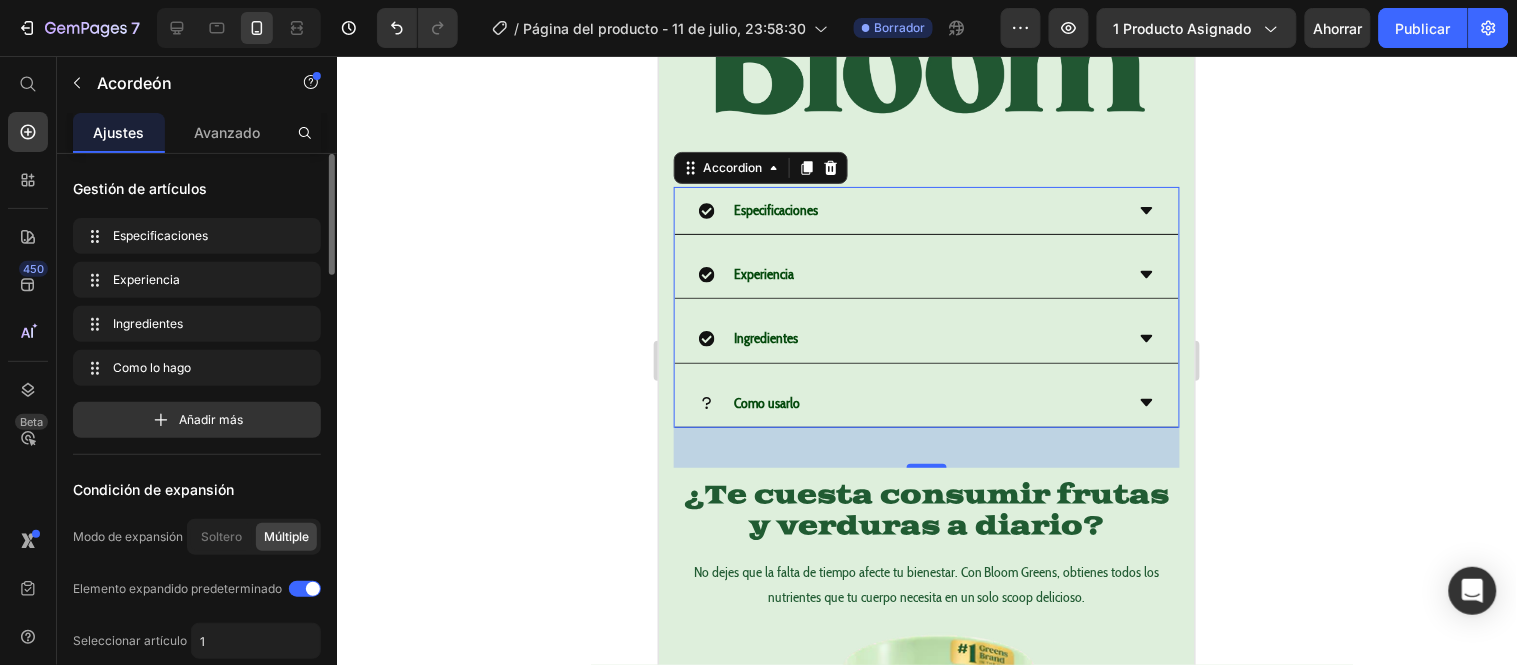 click 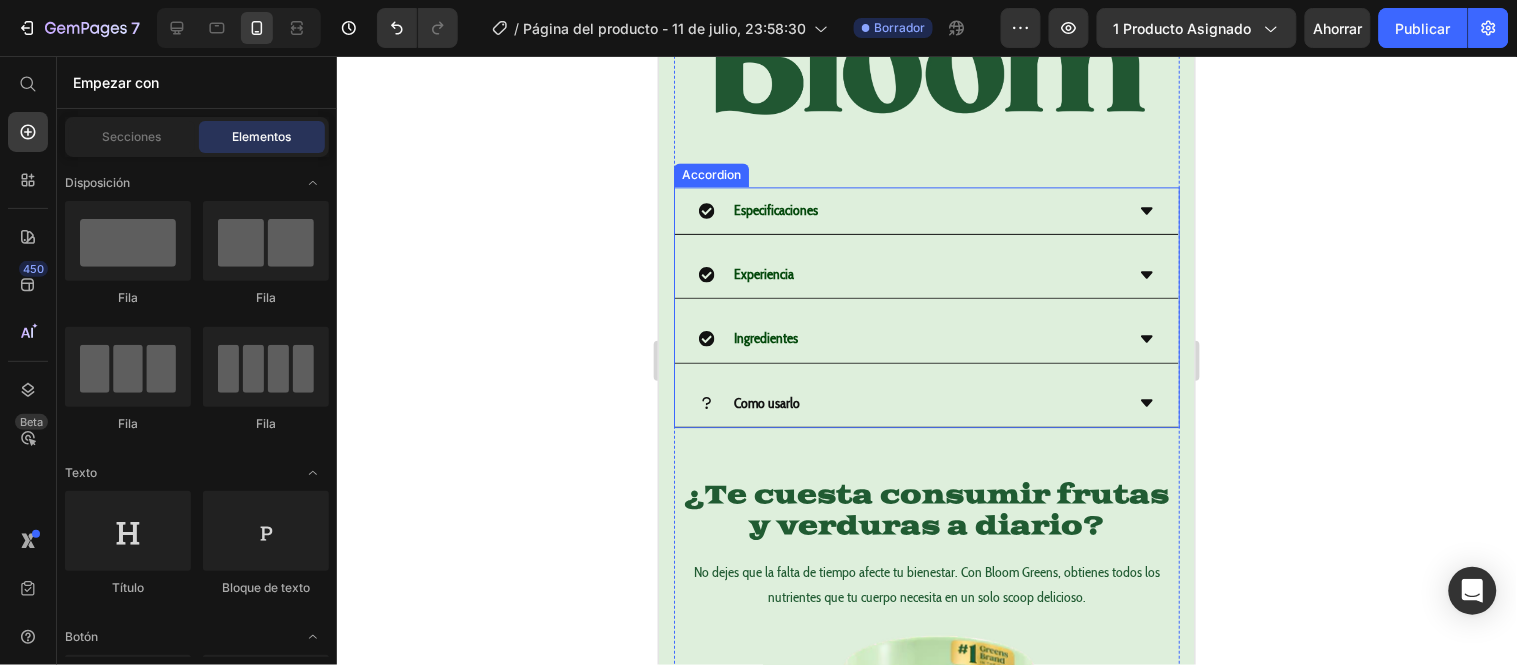 click 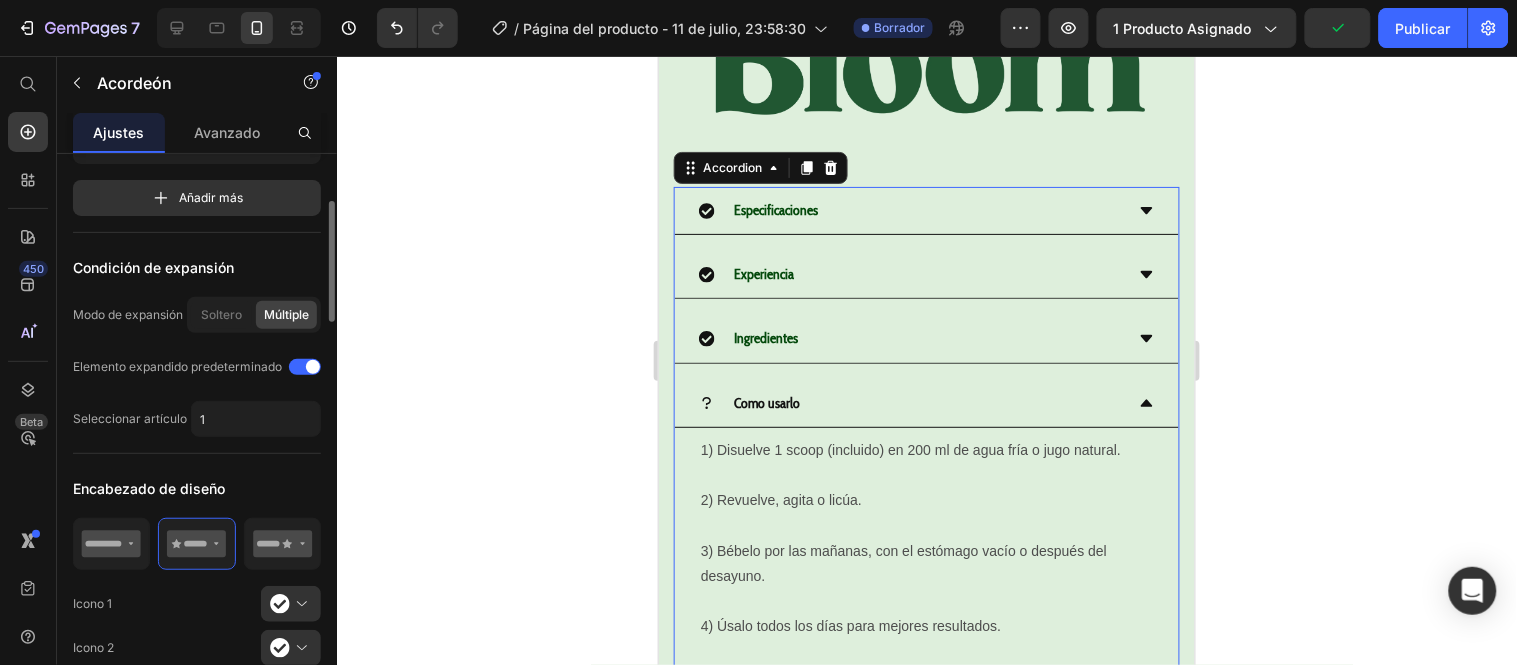 scroll, scrollTop: 444, scrollLeft: 0, axis: vertical 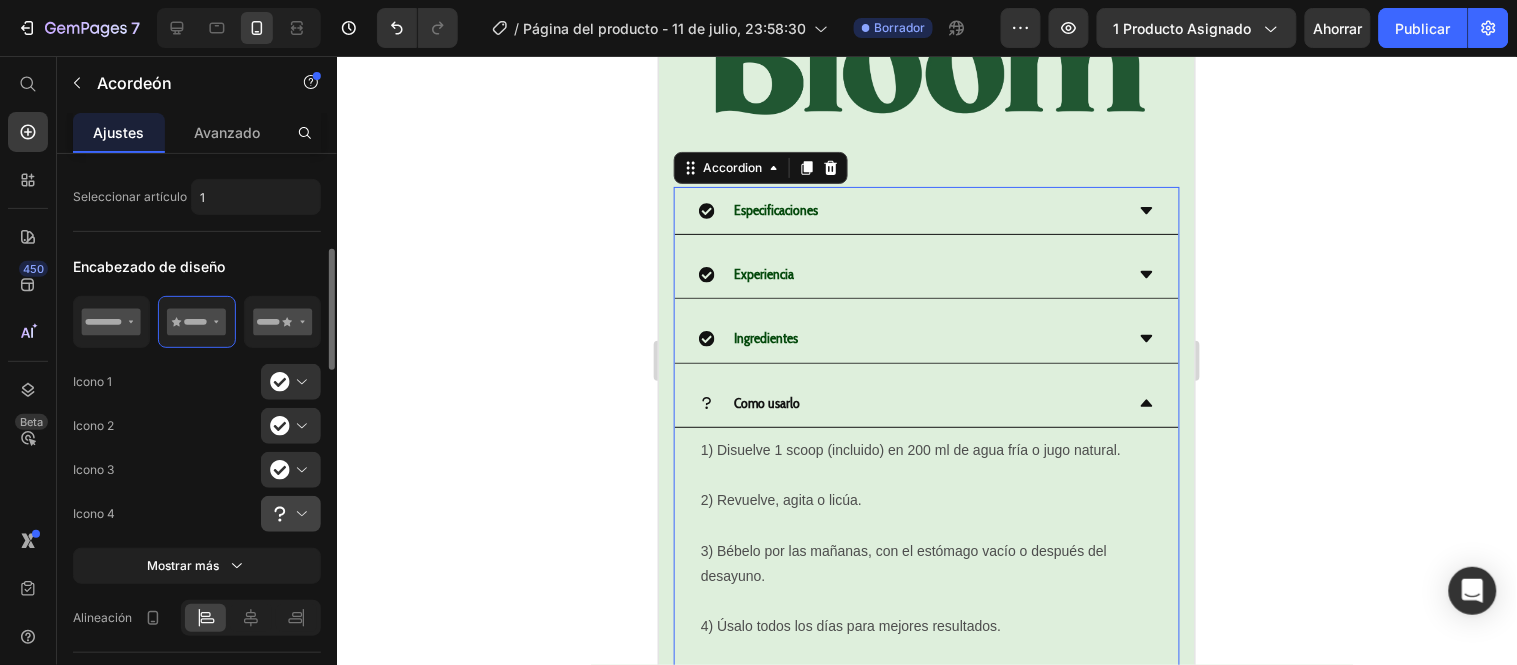 click at bounding box center (299, 514) 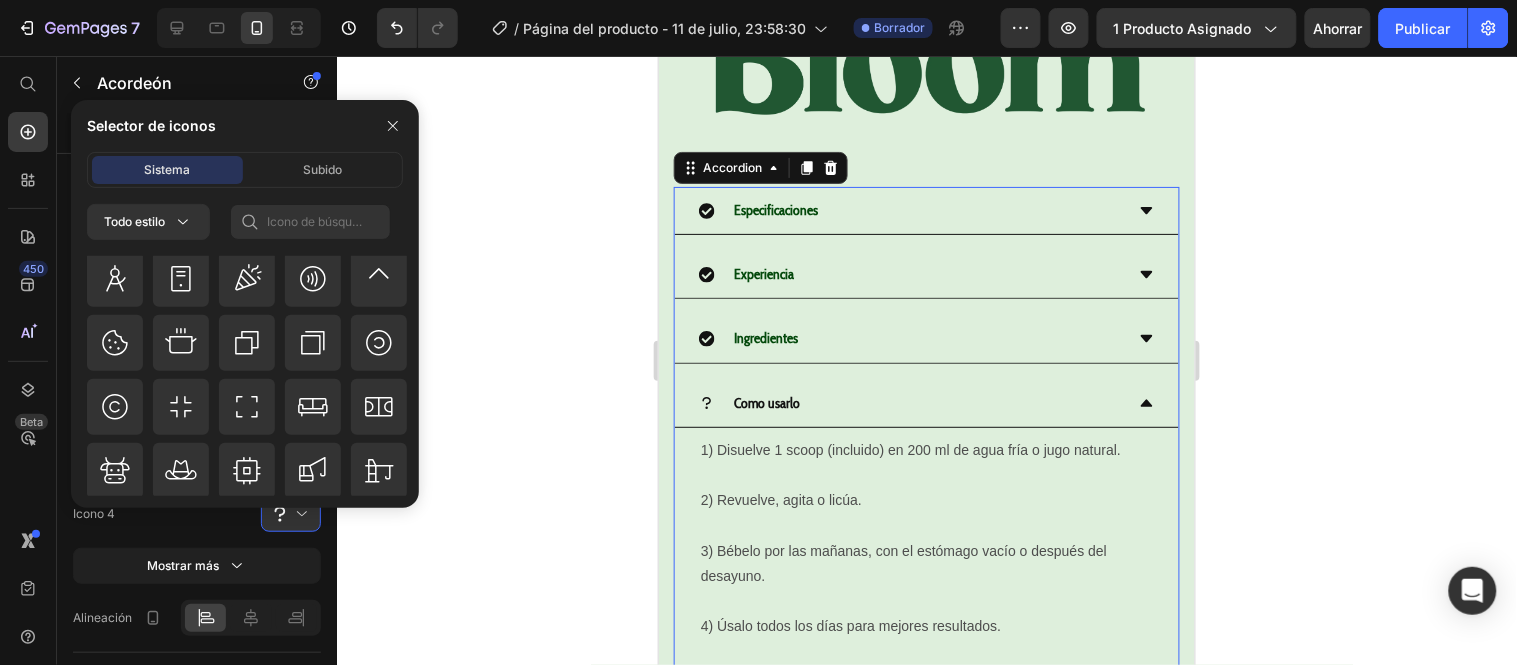 scroll, scrollTop: 22001, scrollLeft: 0, axis: vertical 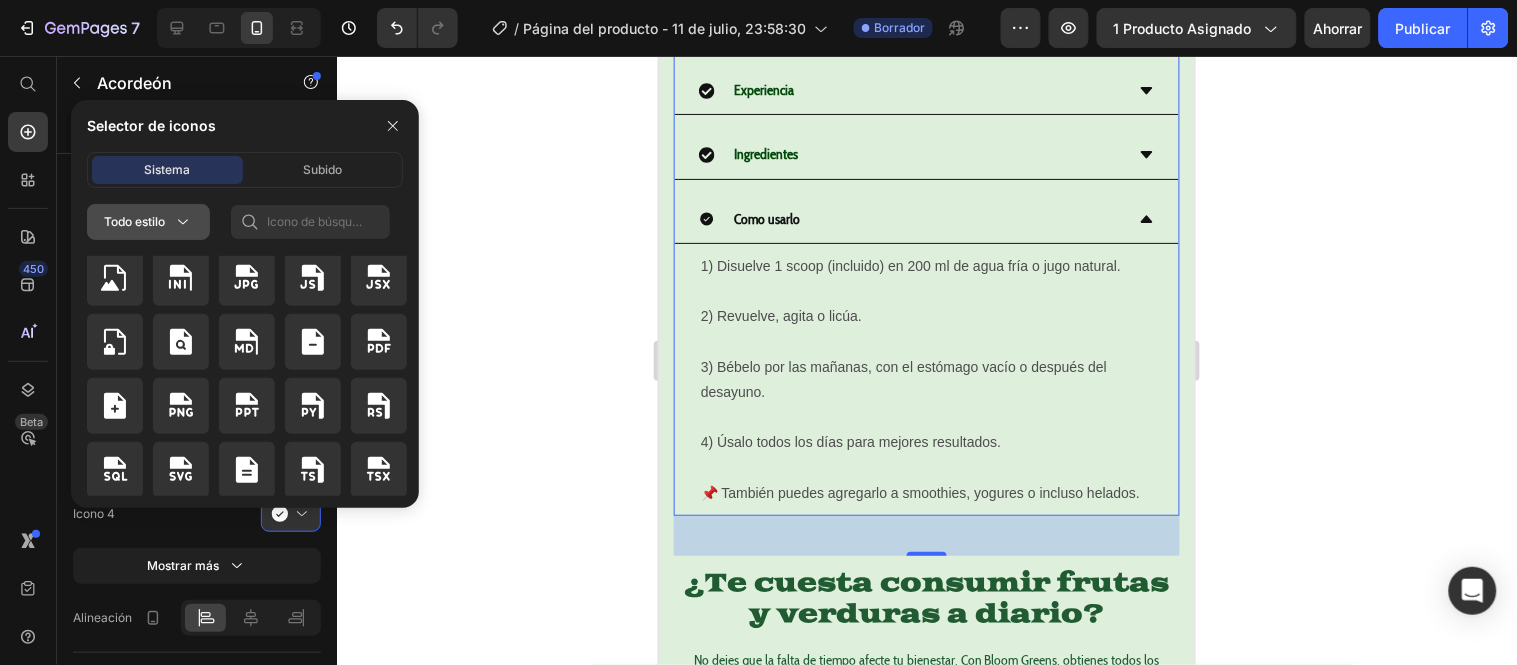 click 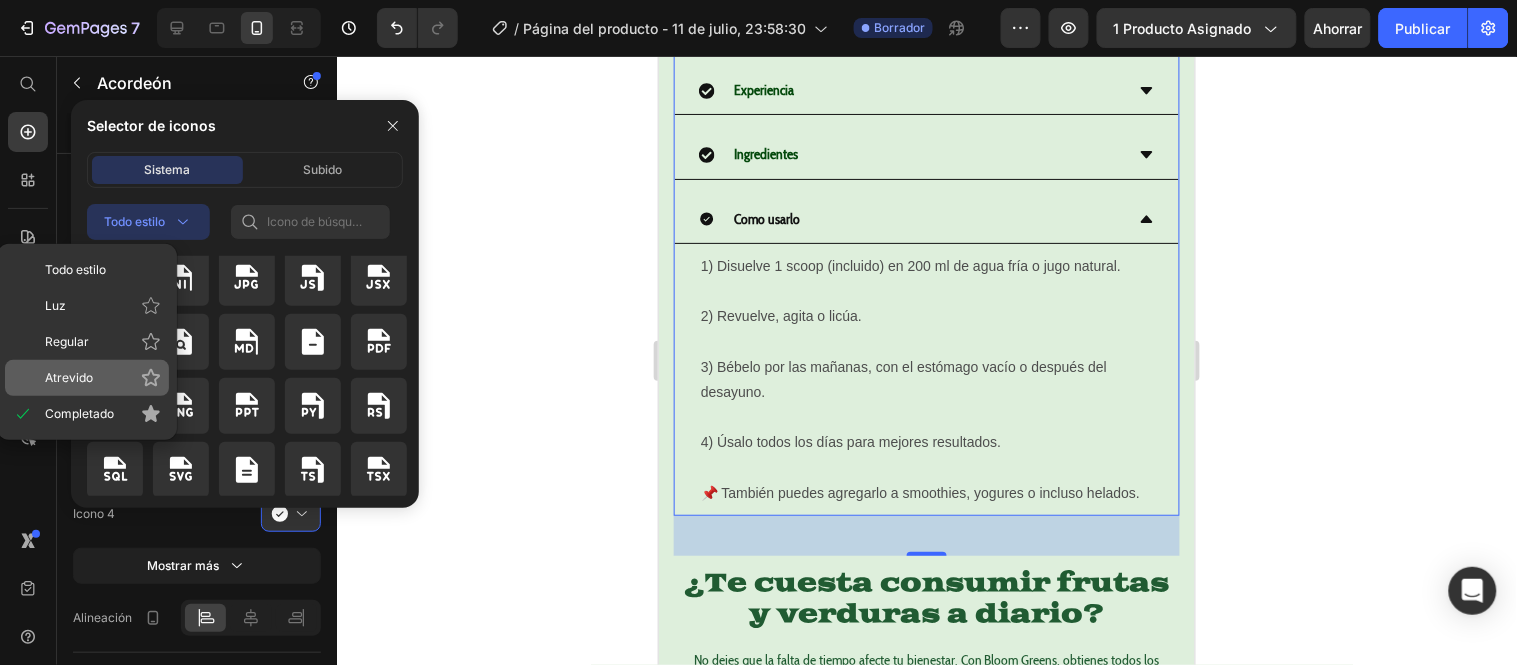 click 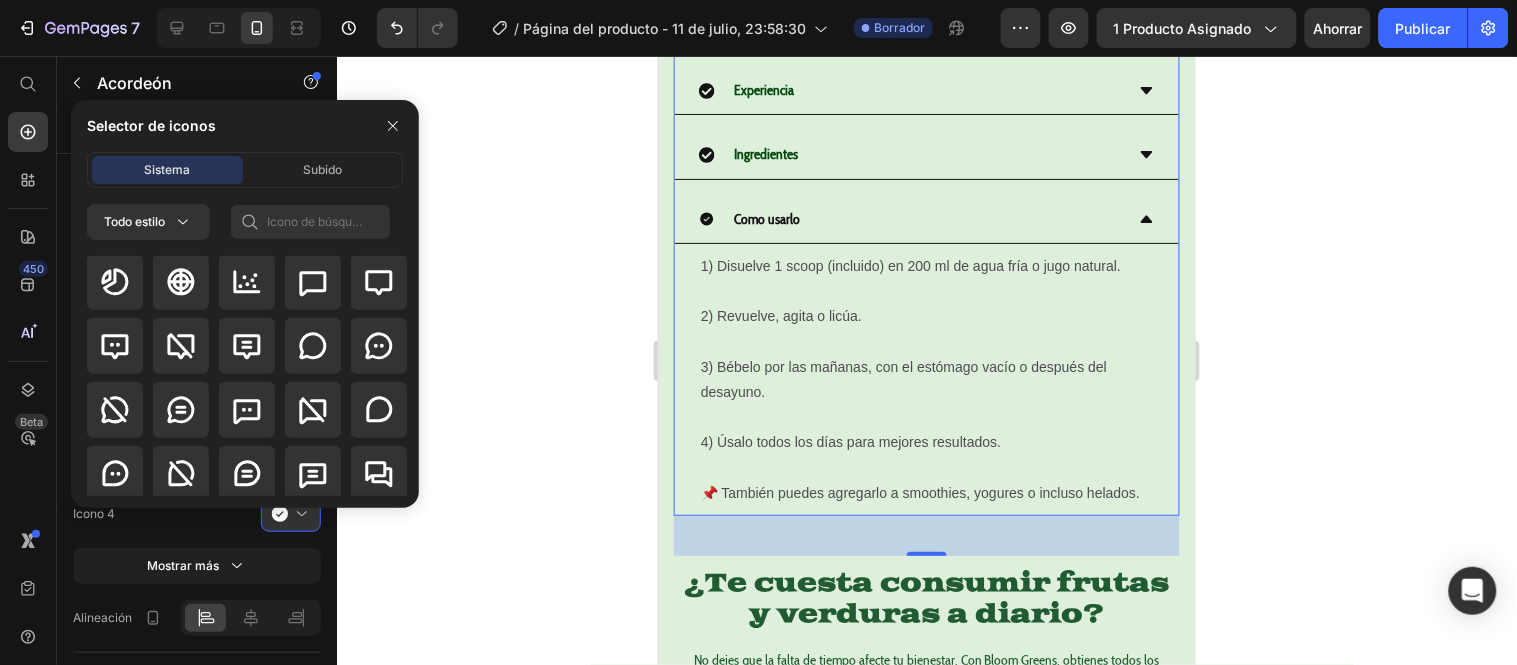 scroll, scrollTop: 3833, scrollLeft: 0, axis: vertical 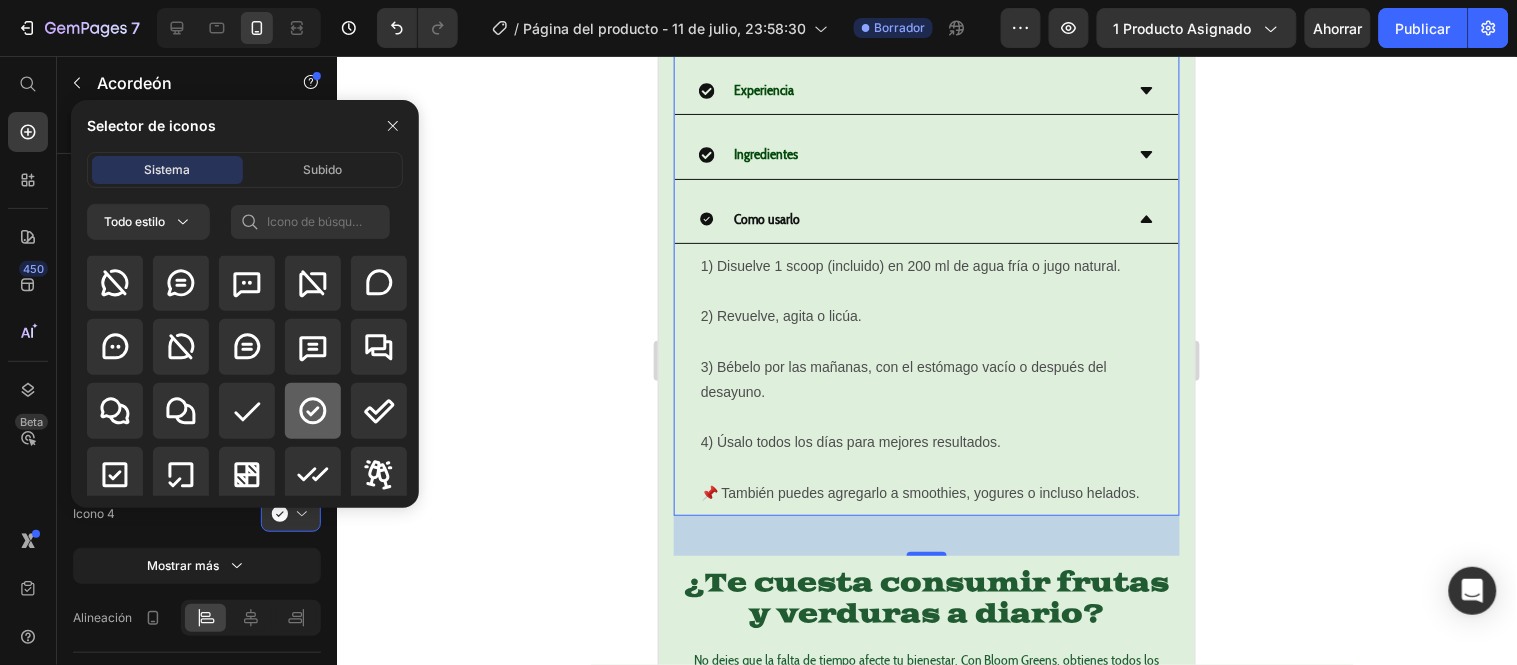 click 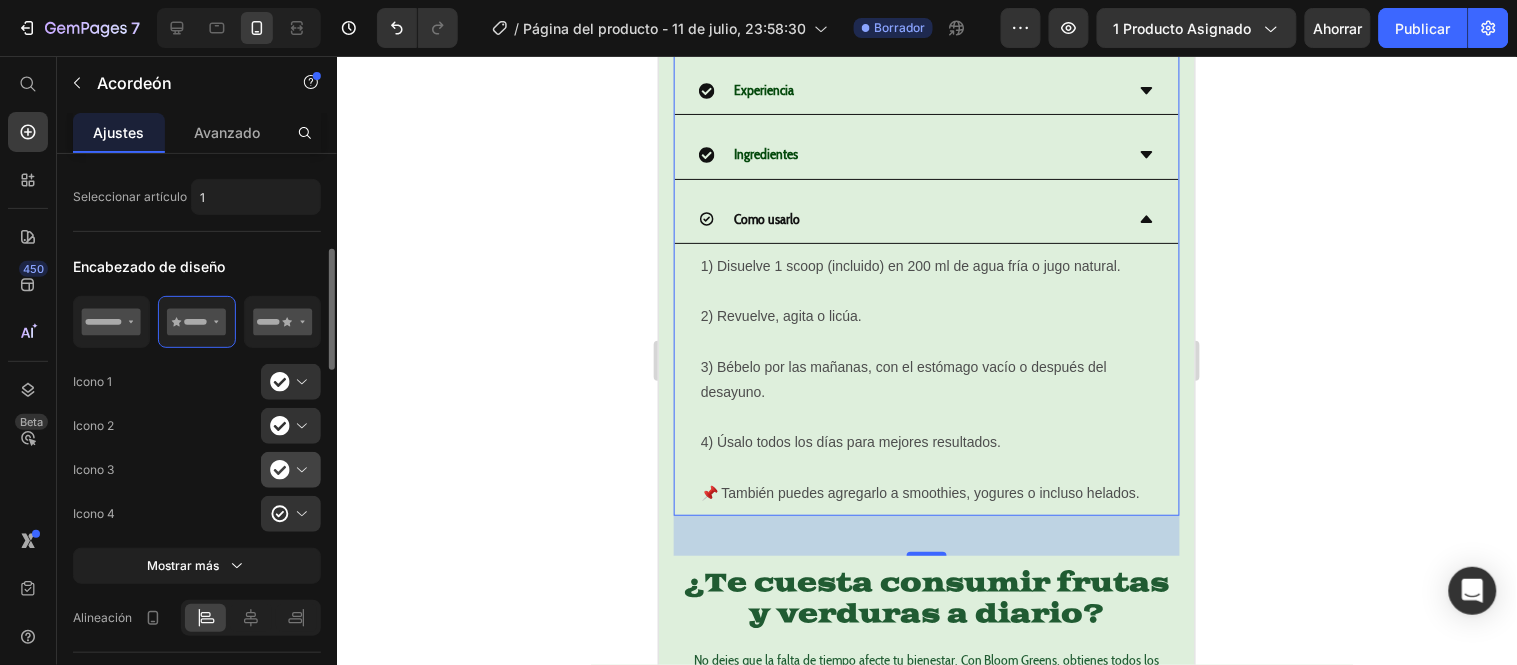 click at bounding box center (299, 470) 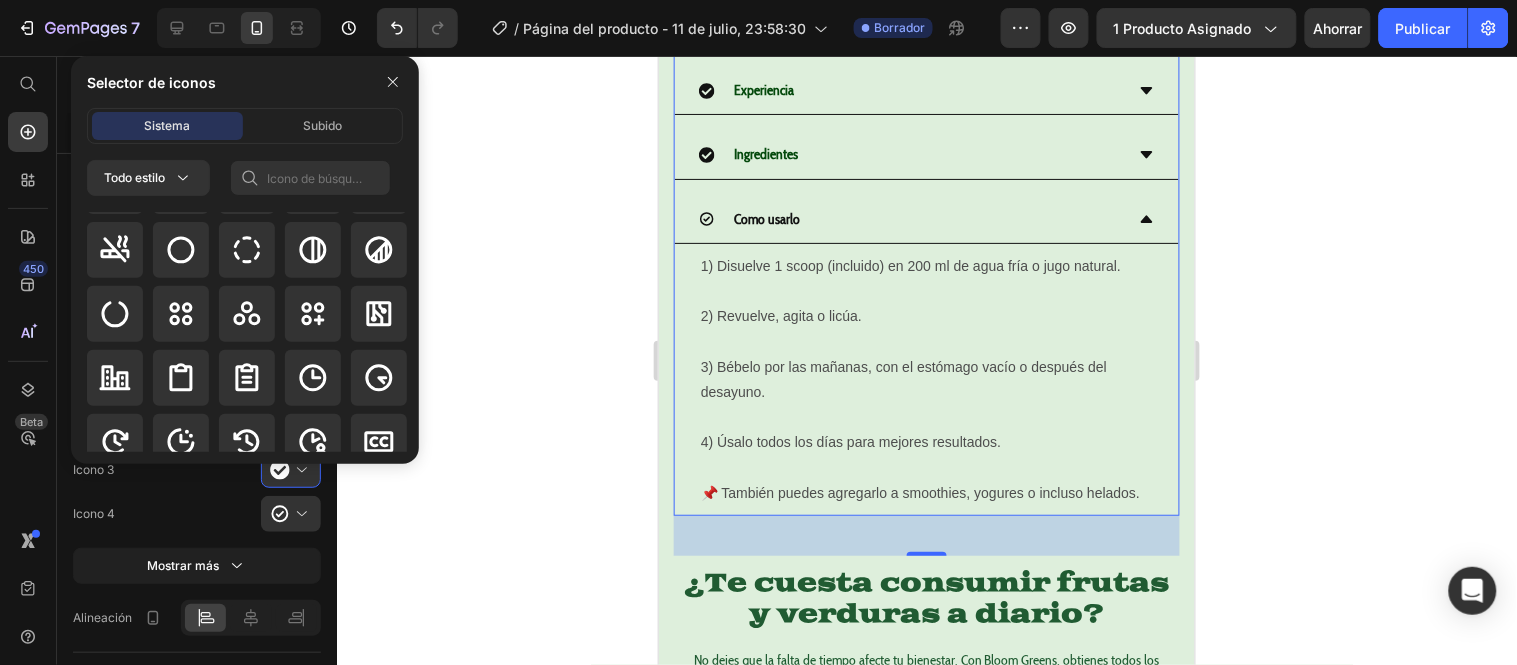 scroll, scrollTop: 4120, scrollLeft: 0, axis: vertical 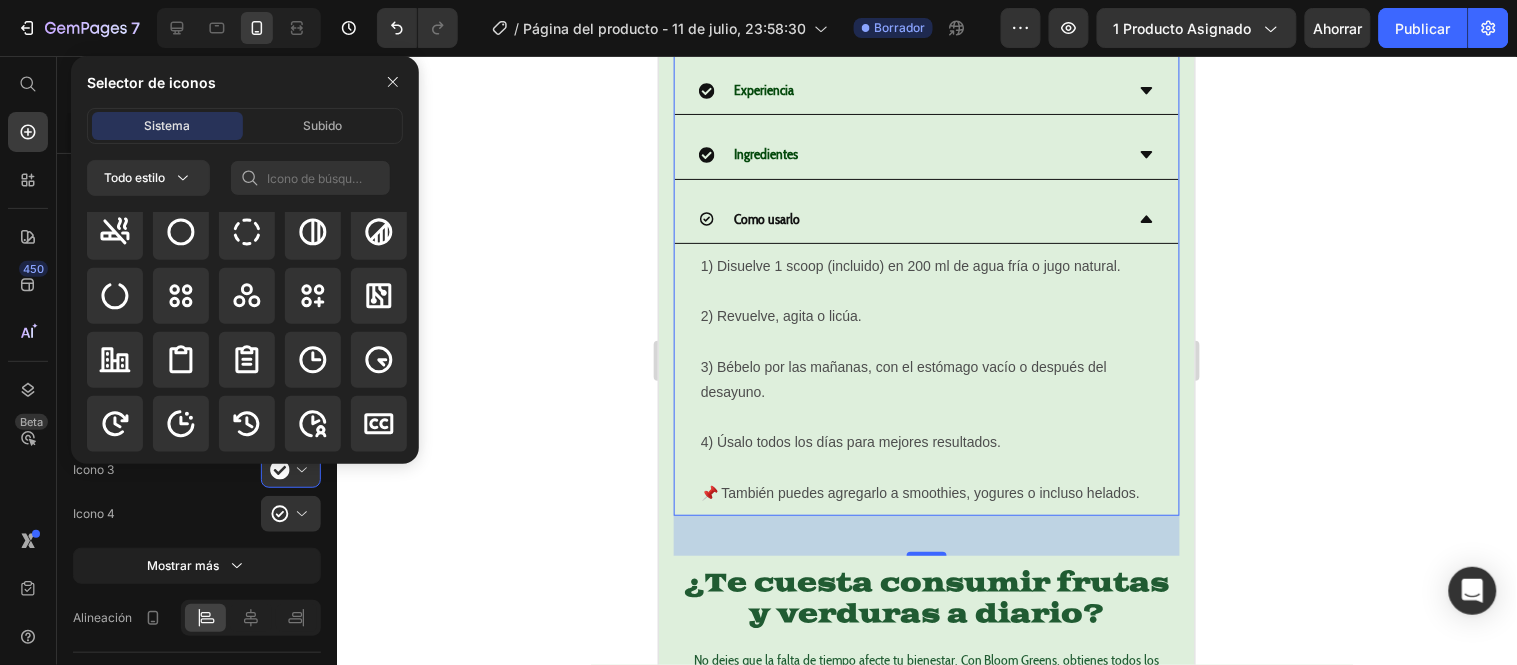 click 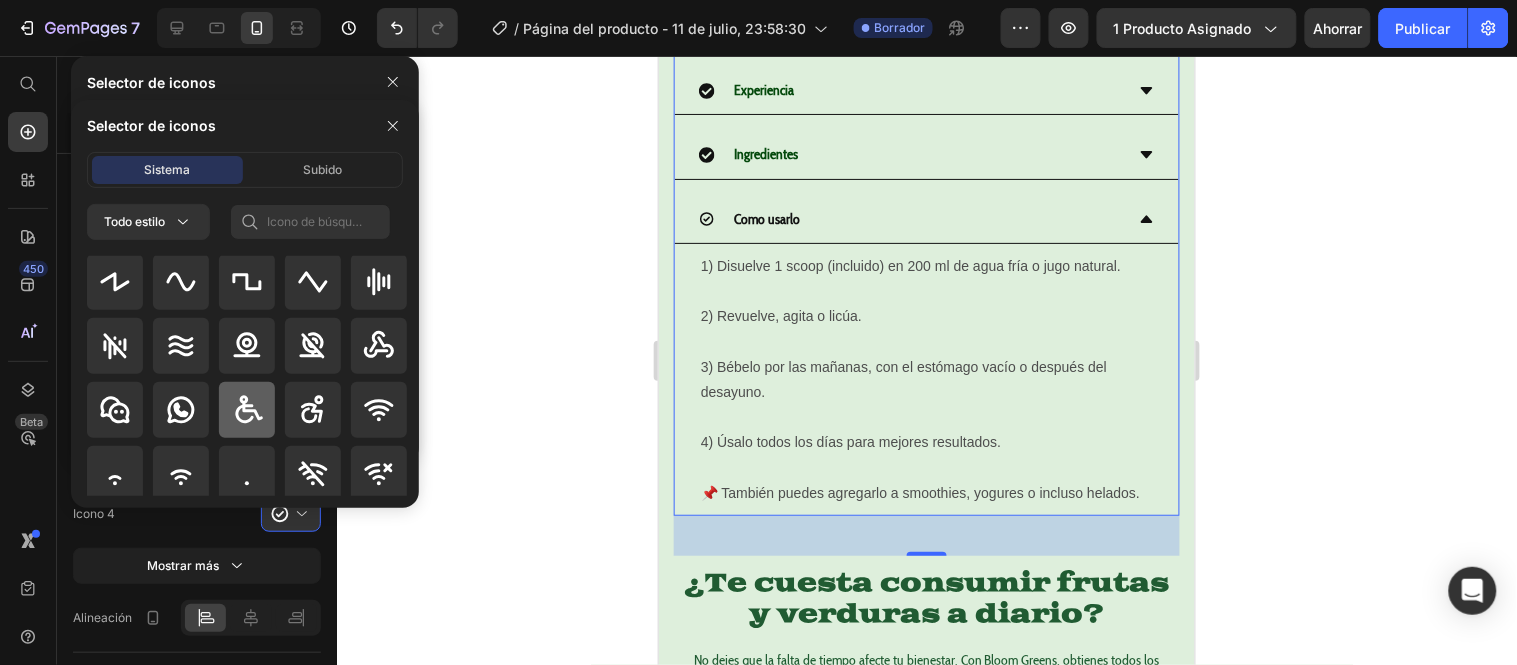 scroll, scrollTop: 16775, scrollLeft: 0, axis: vertical 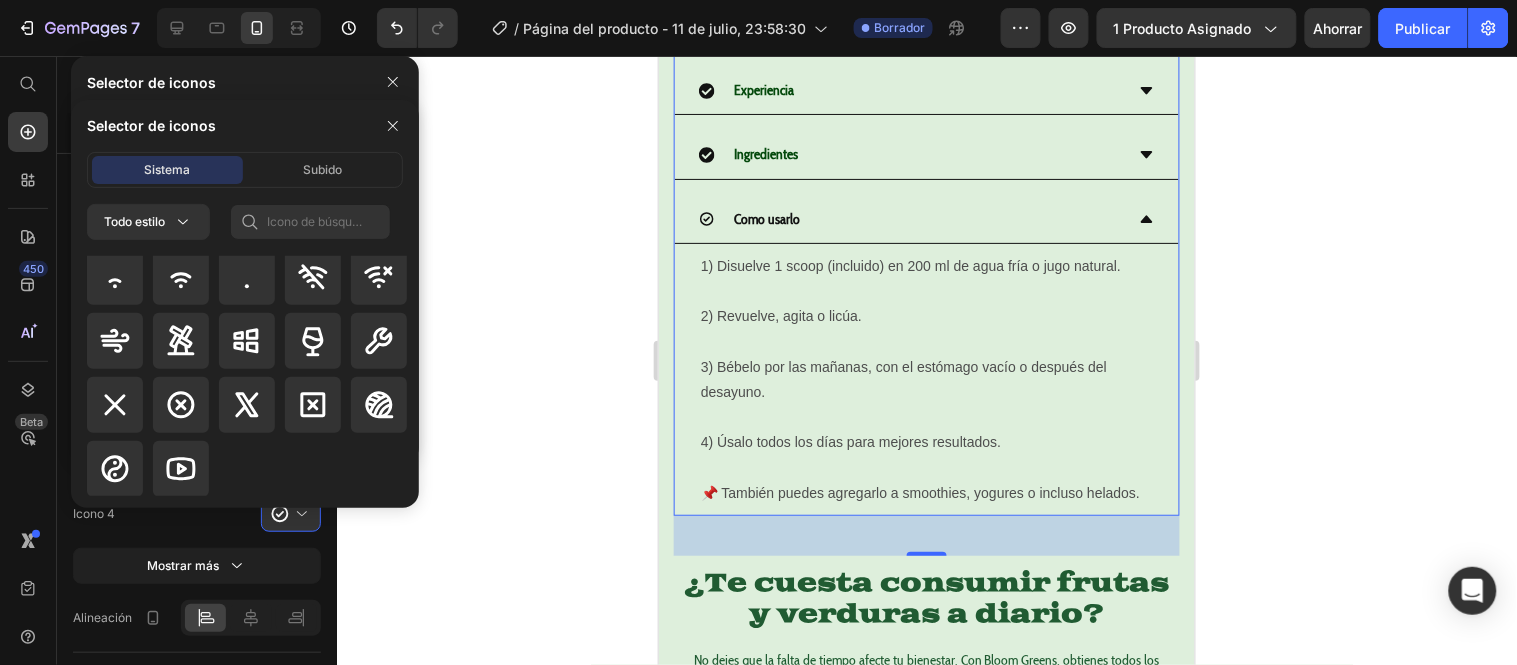 click 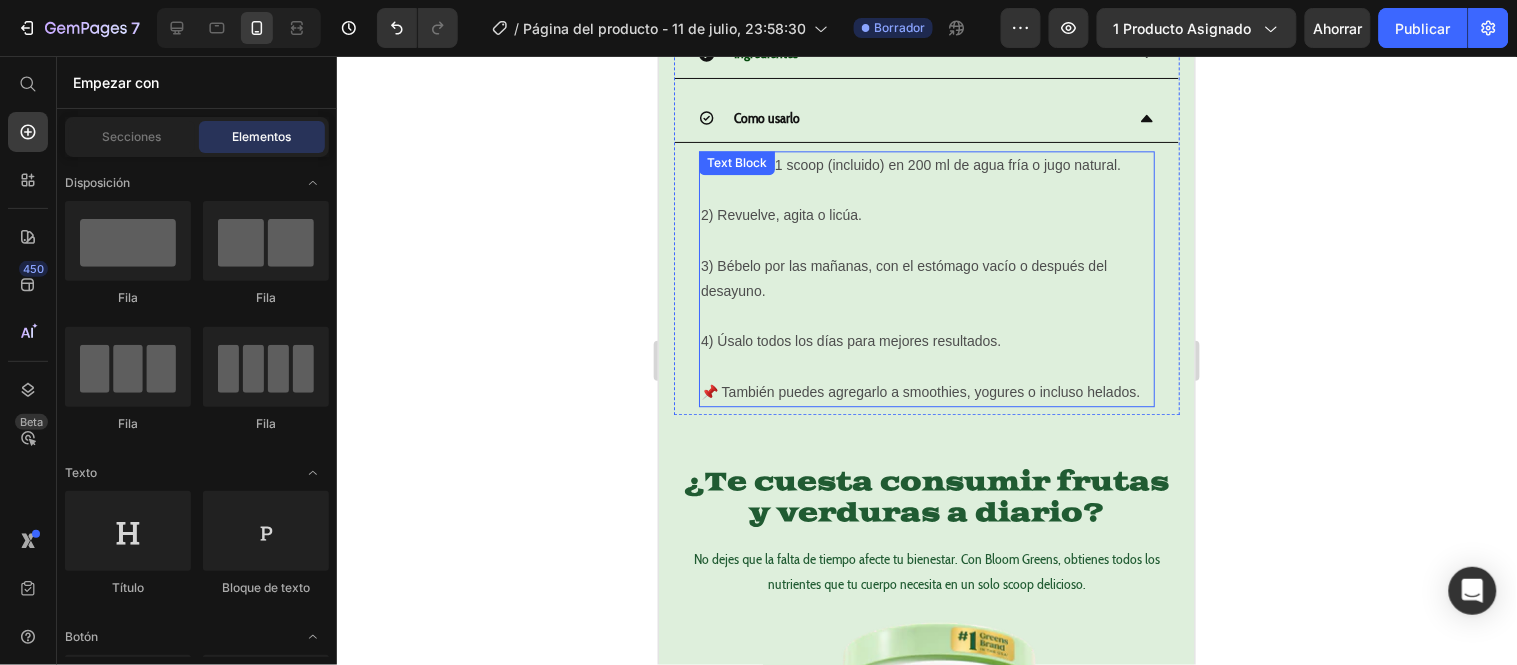 scroll, scrollTop: 1320, scrollLeft: 0, axis: vertical 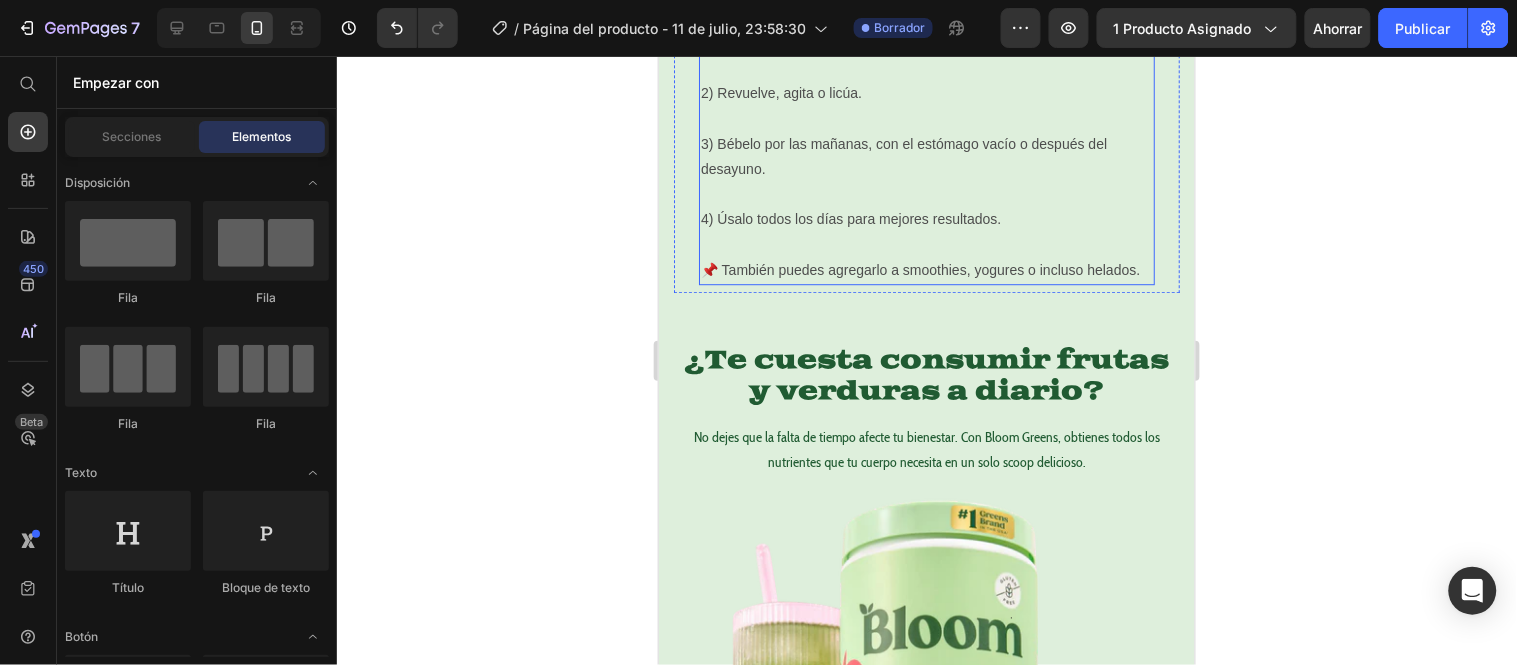 click on "📌 También puedes agregarlo a smoothies, yogures o incluso helados." at bounding box center (926, 269) 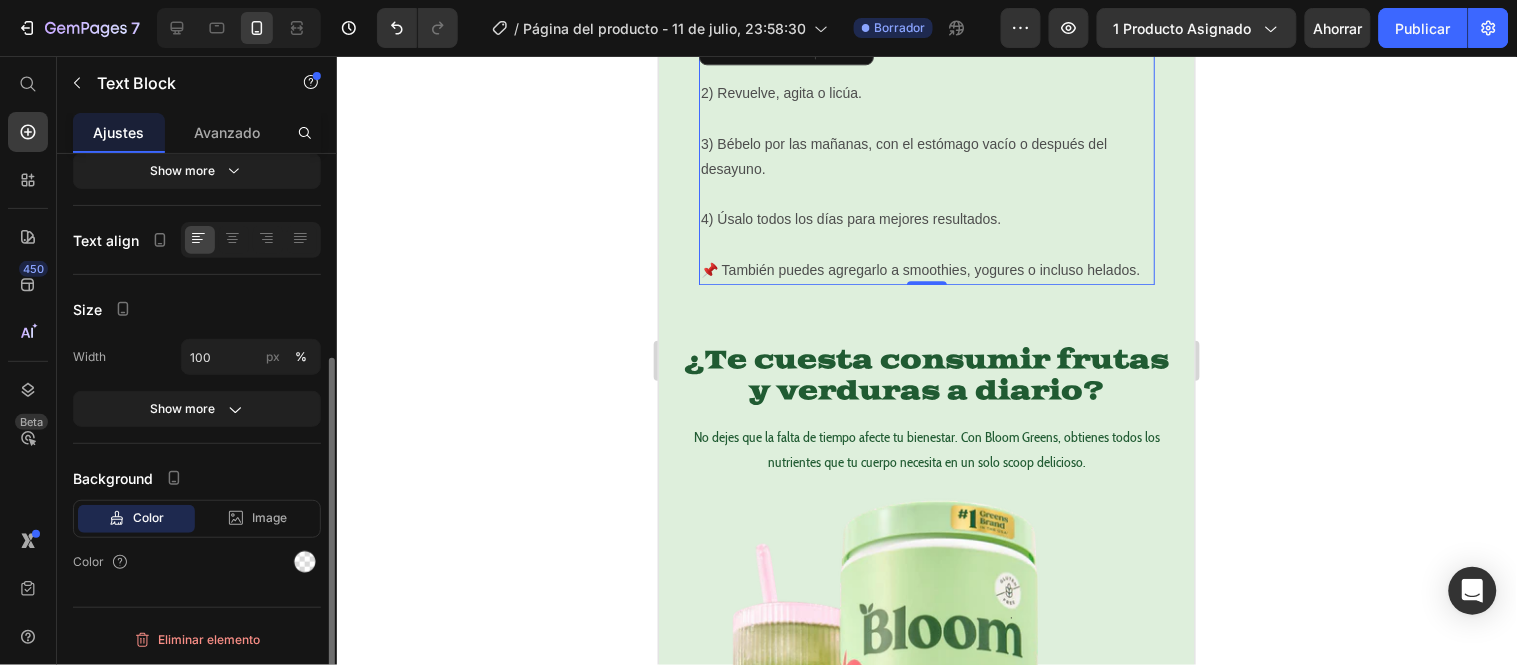 scroll, scrollTop: 0, scrollLeft: 0, axis: both 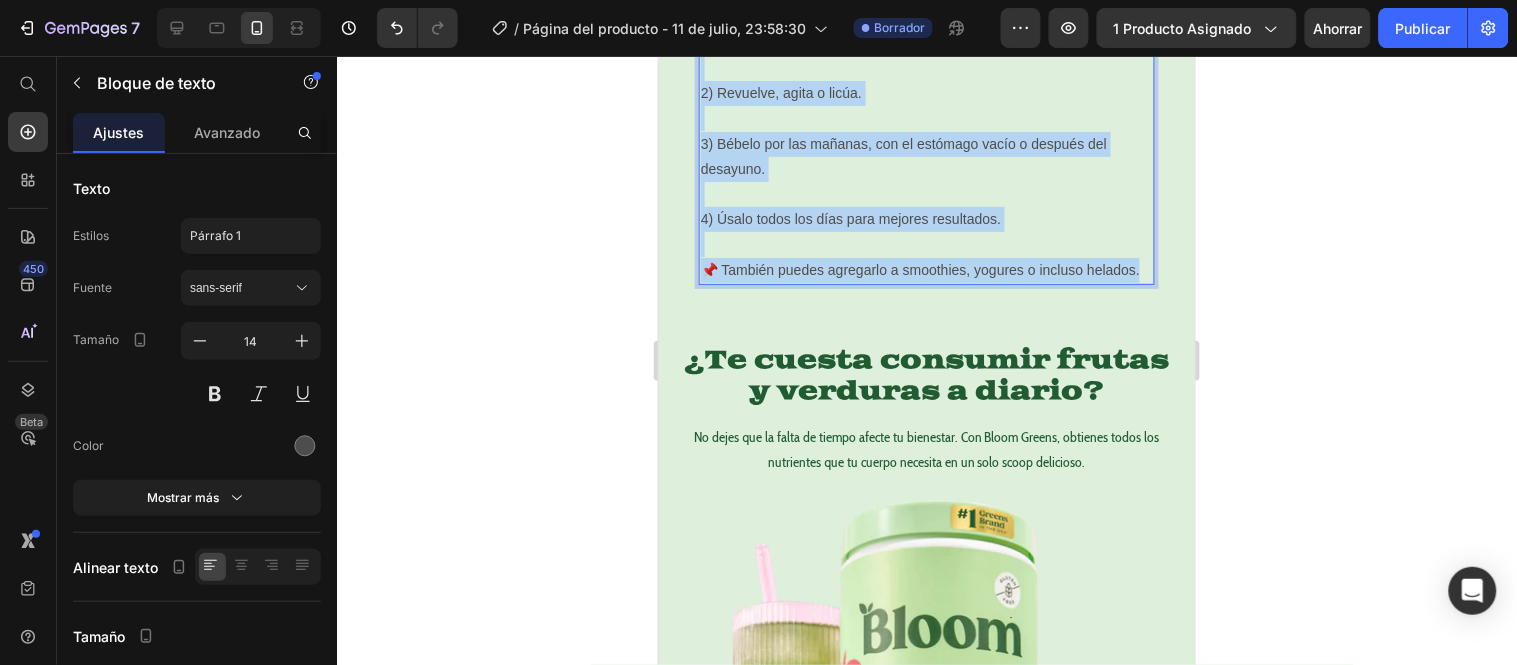 drag, startPoint x: 778, startPoint y: 452, endPoint x: 700, endPoint y: 199, distance: 264.75082 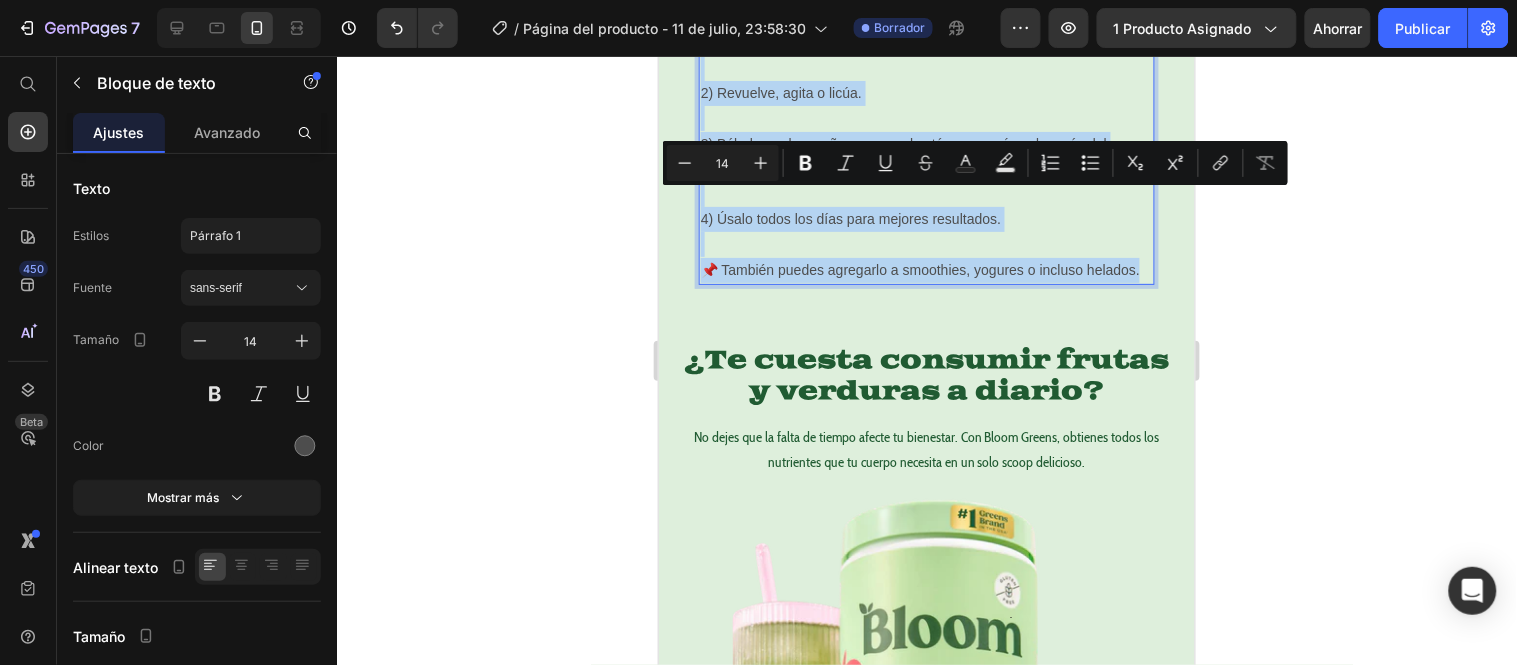 copy on "1) Disuelve 1 scoop (incluido) en 200 ml de agua fría o jugo natural. 2) Revuelve, agita o licúa. 3) Bébelo por las mañanas, con el estómago vacío o después del desayuno. 4) Úsalo todos los días para mejores resultados. 📌 También puedes agregarlo a smoothies, yogures o incluso helados." 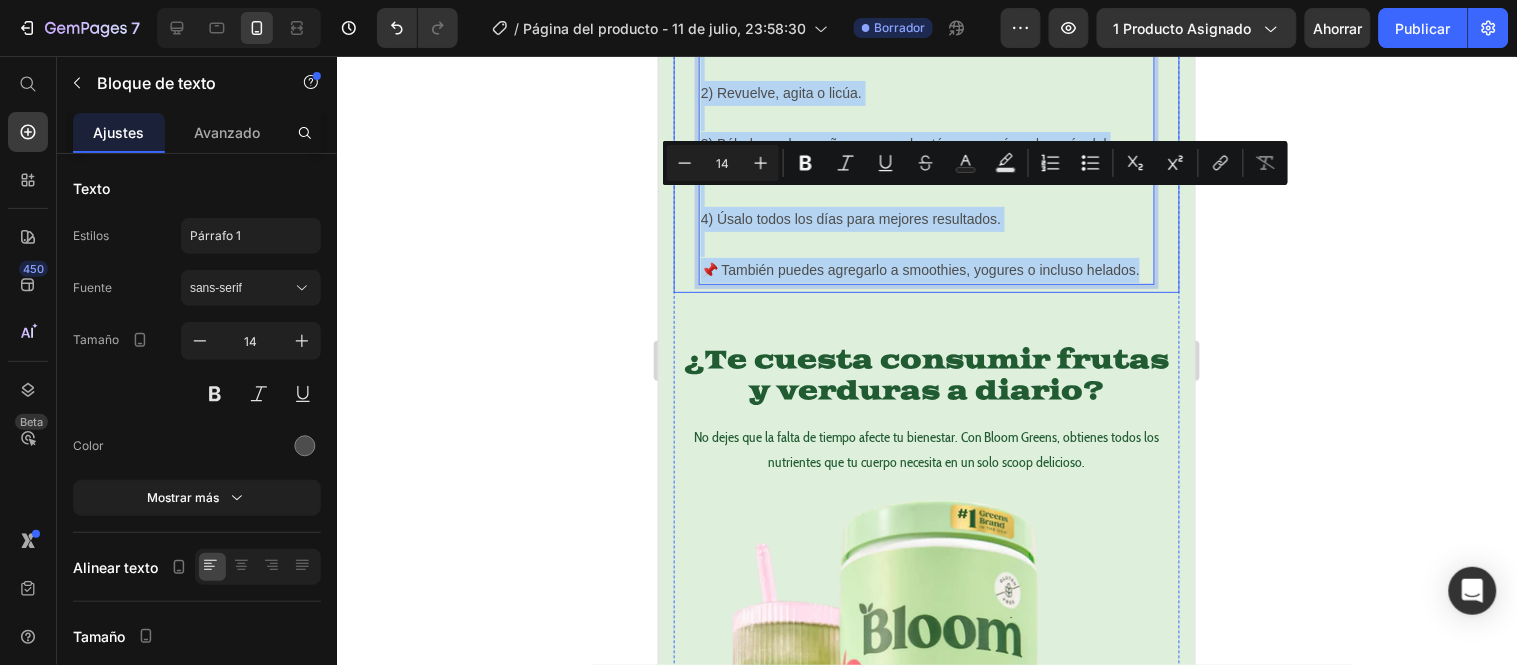 click on "1) Disuelve 1 scoop (incluido) en 200 ml de agua fría o jugo natural. 2) Revuelve, agita o licúa. 3) Bébelo por las mañanas, con el estómago vacío o después del desayuno. 4) Úsalo todos los días para mejores resultados. 📌 También puedes agregarlo a smoothies, yogures o incluso helados. Text Block   0" at bounding box center (926, 156) 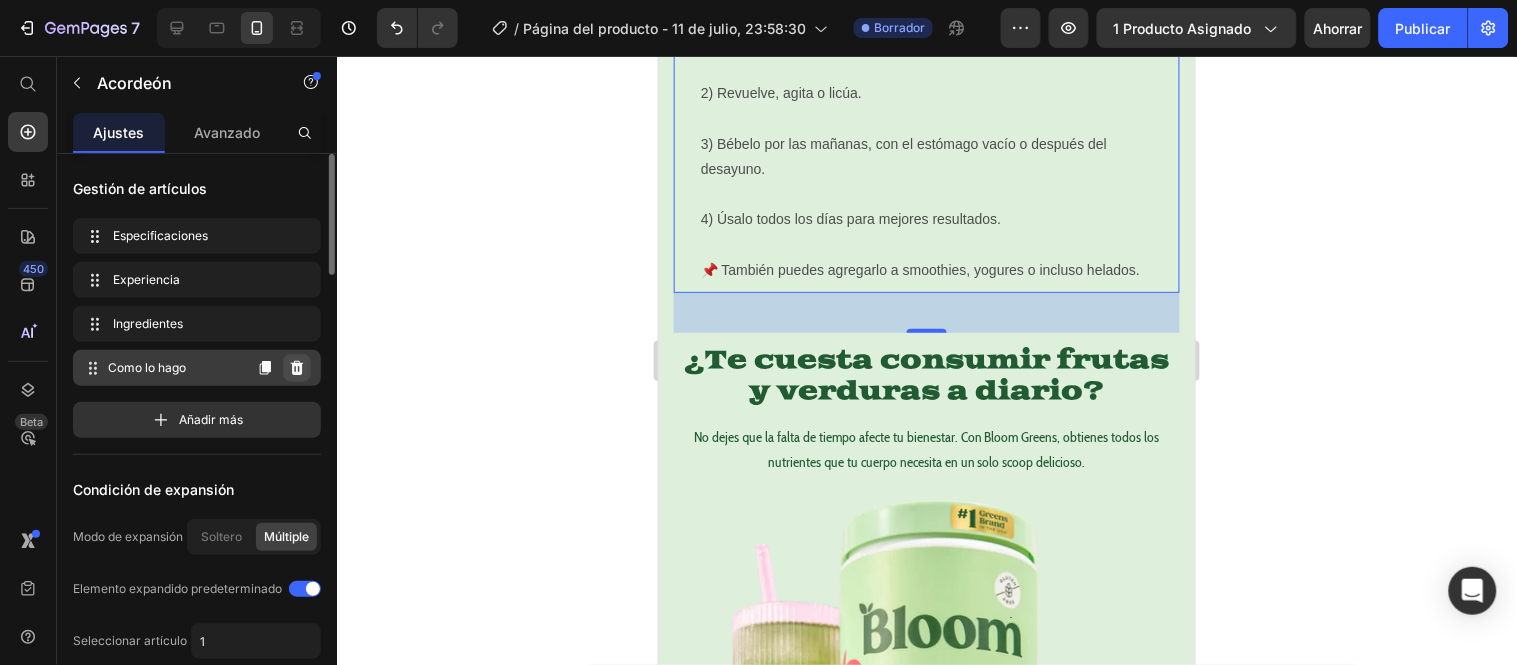 click 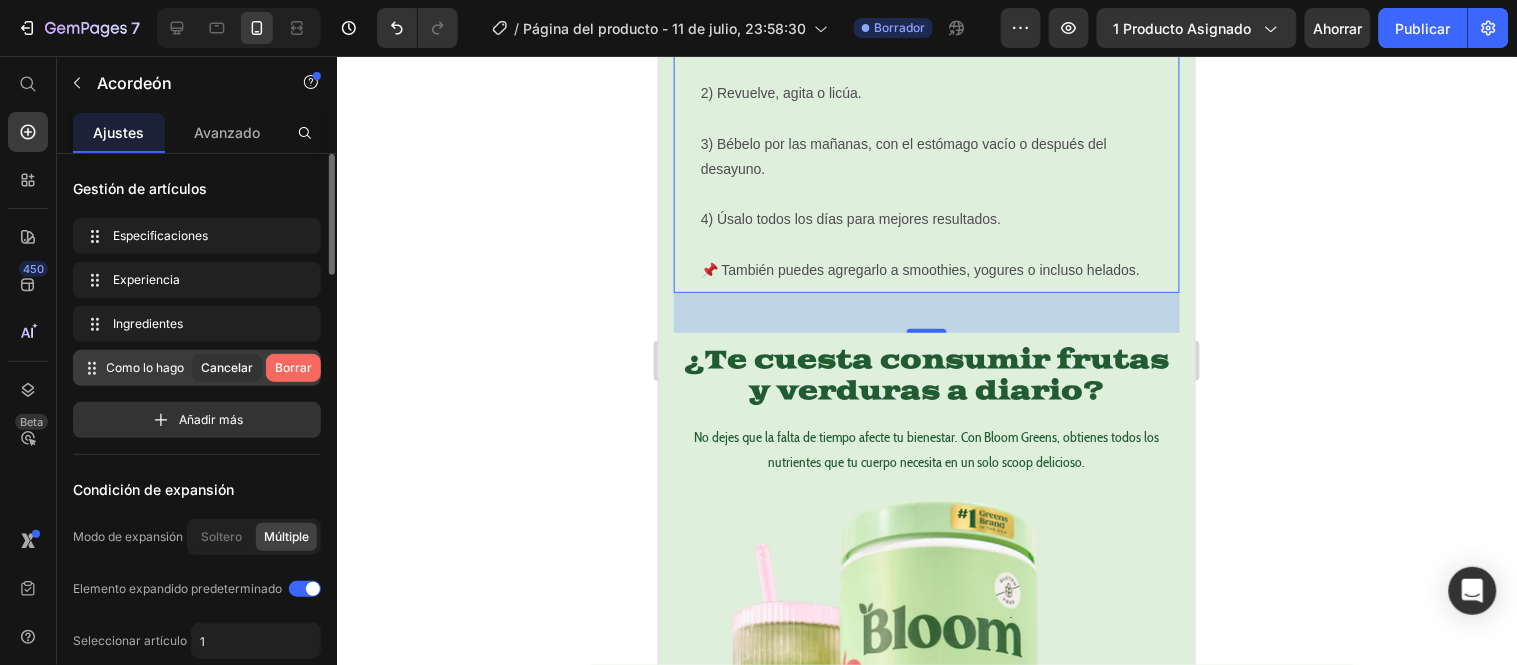 click on "Borrar" at bounding box center [293, 367] 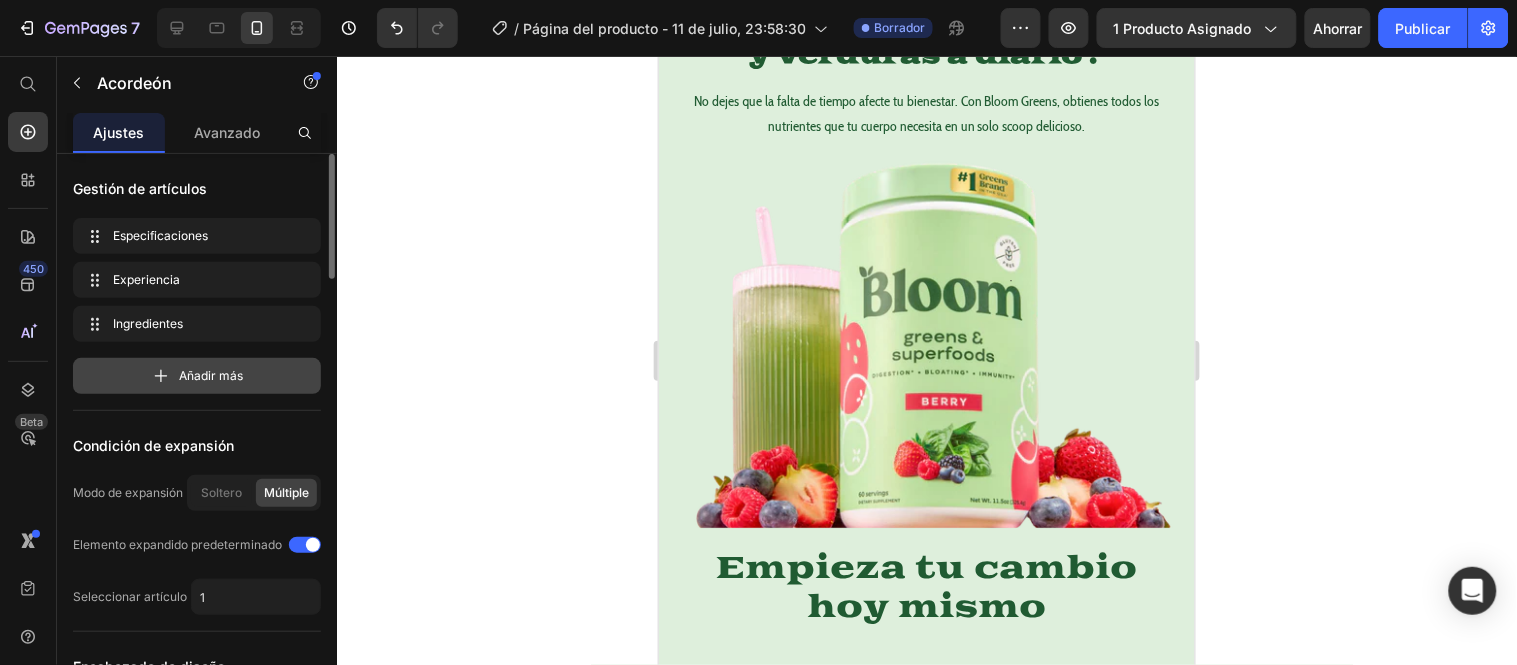 click on "Añadir más" at bounding box center [197, 376] 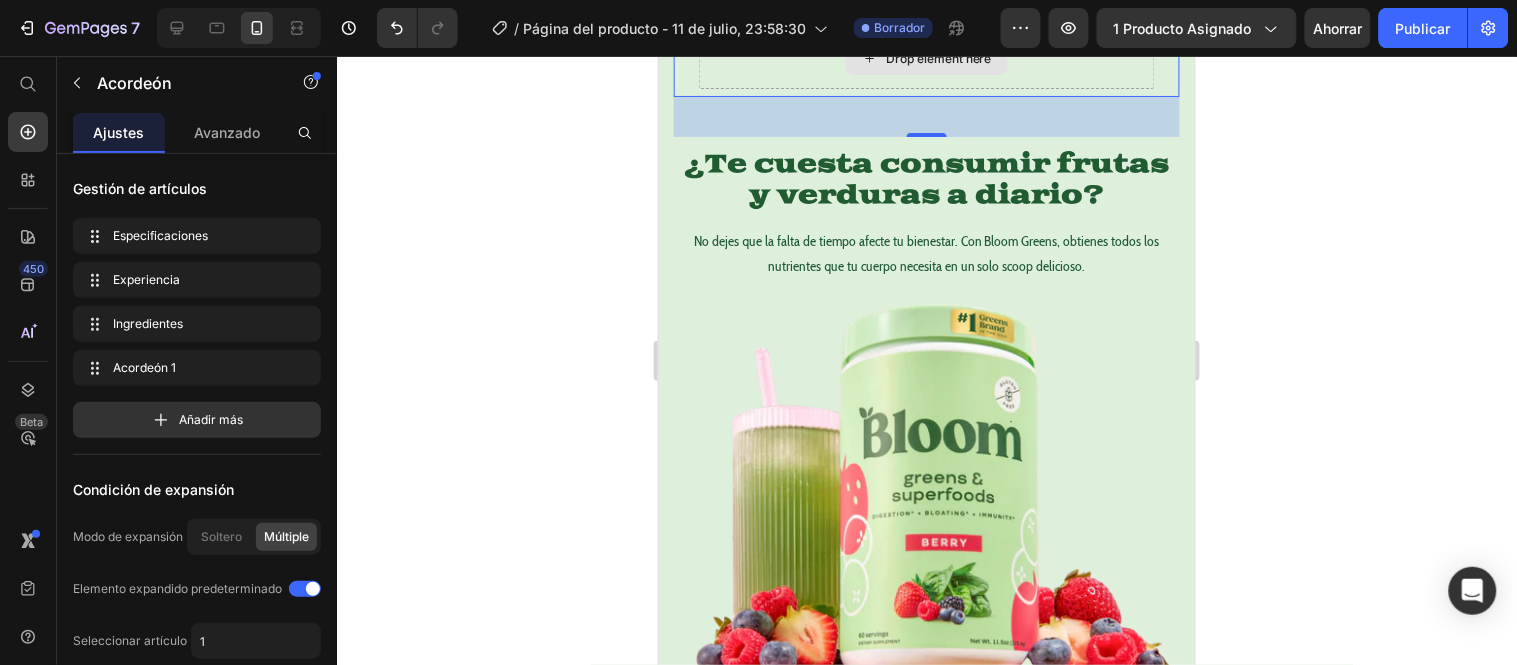 click on "Drop element here" at bounding box center (926, 58) 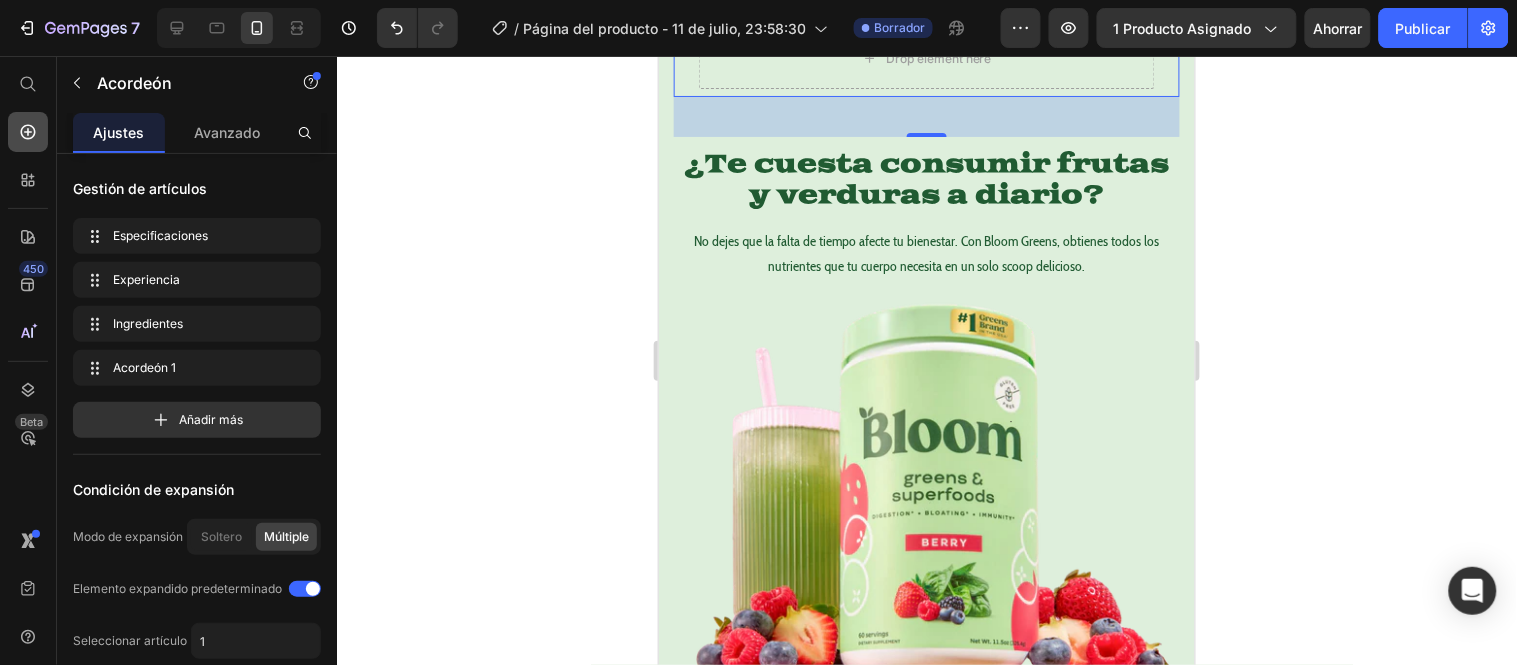 click 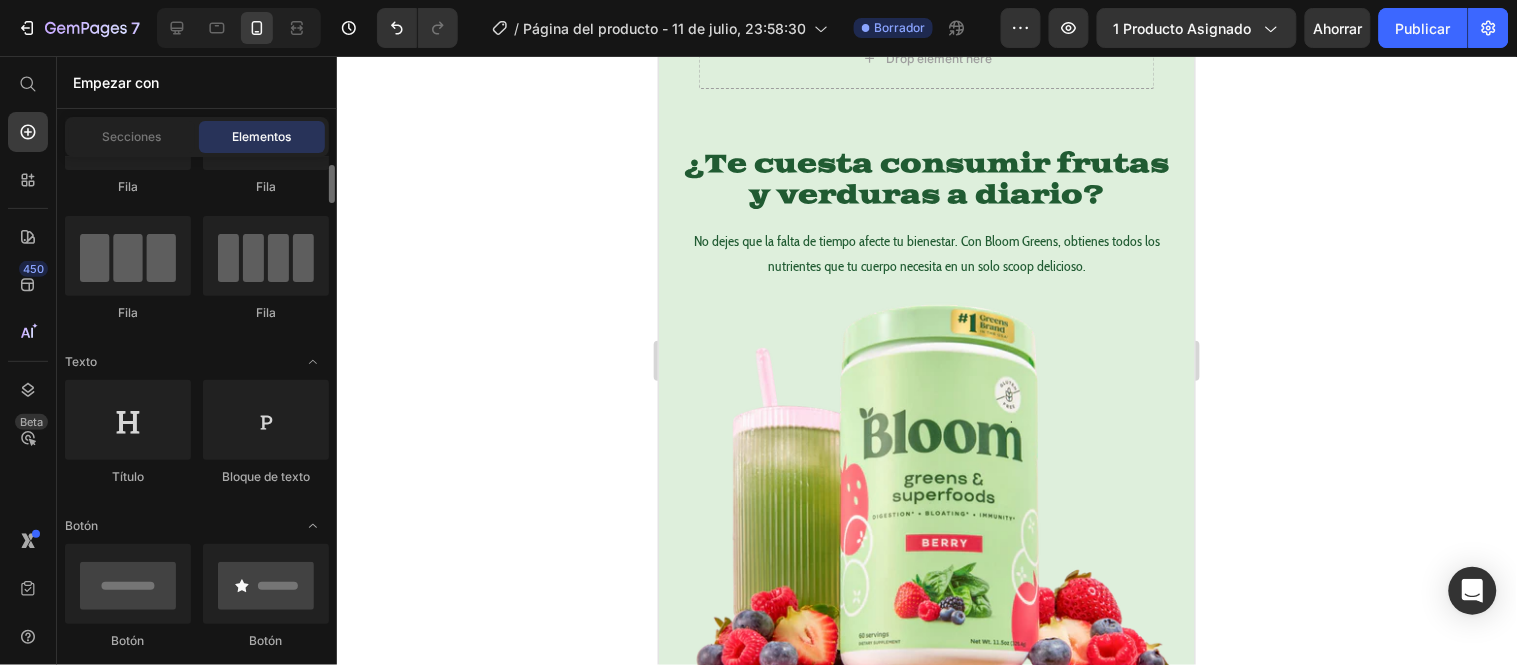 scroll, scrollTop: 0, scrollLeft: 0, axis: both 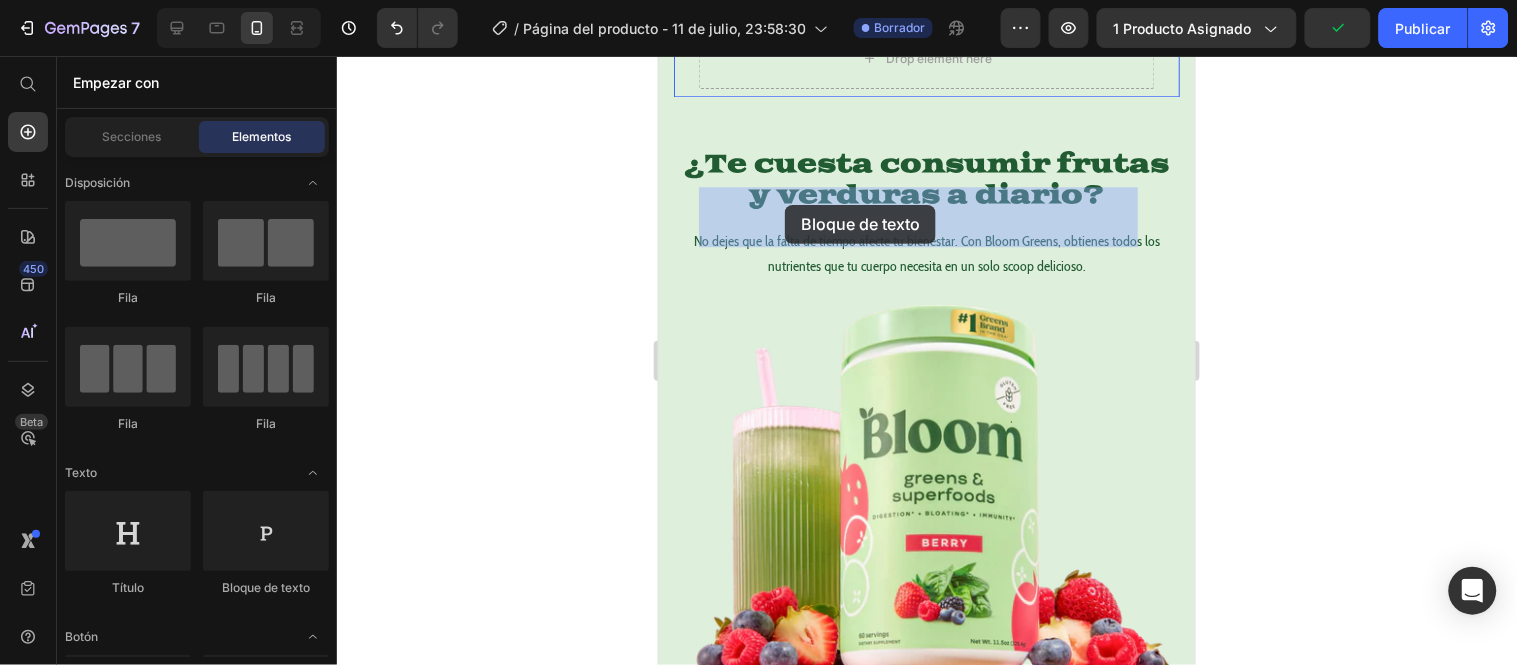 drag, startPoint x: 913, startPoint y: 581, endPoint x: 784, endPoint y: 204, distance: 398.45953 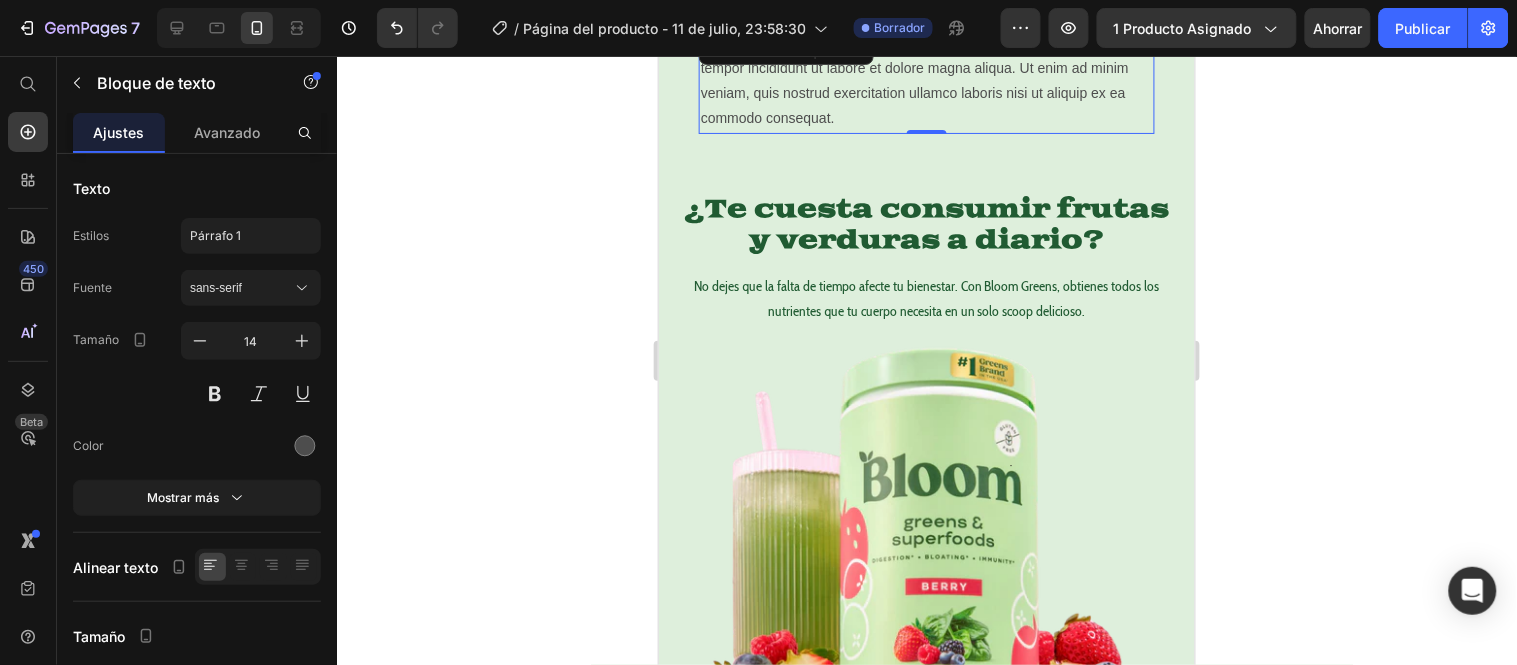 click on "Lorem ipsum dolor sit amet, consectetur adipiscing elit, sed do eiusmod tempor incididunt ut labore et dolore magna aliqua. Ut enim ad minim veniam, quis nostrud exercitation ullamco laboris nisi ut aliquip ex ea commodo consequat." at bounding box center (926, 80) 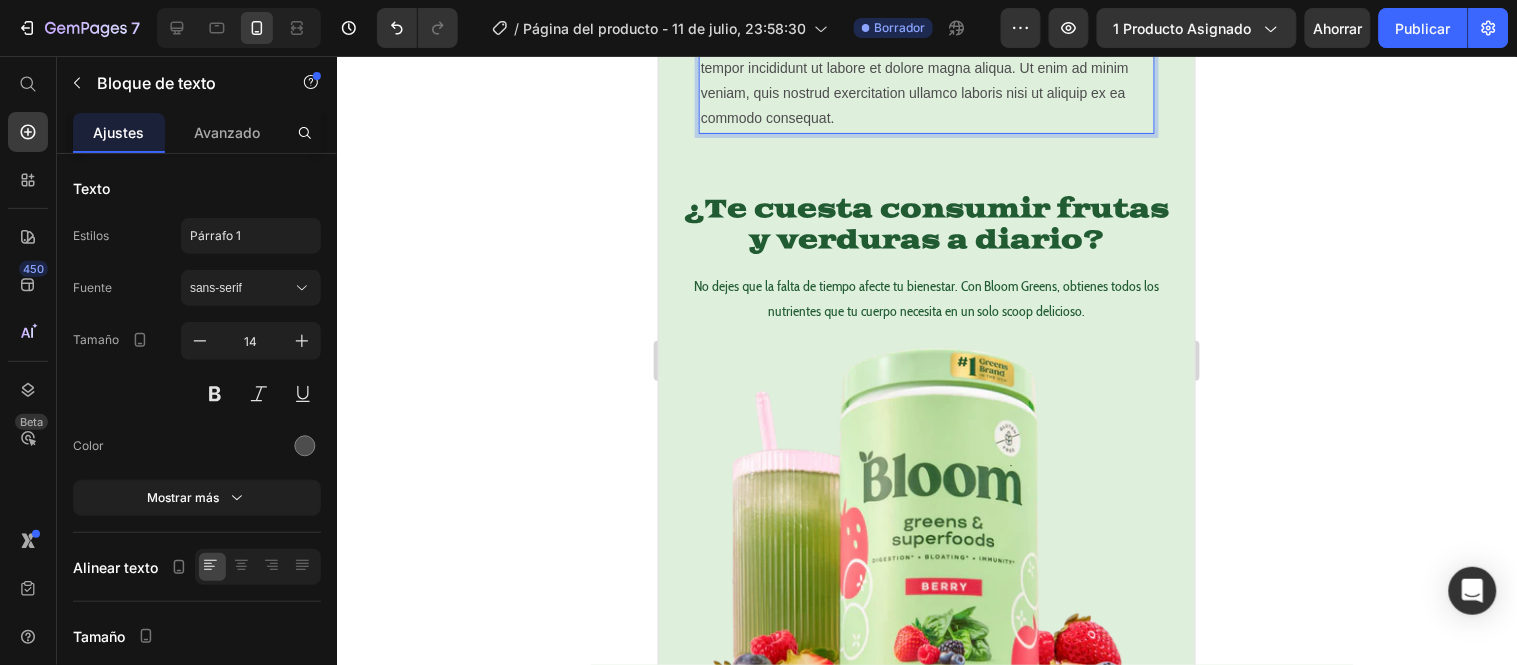 click on "Lorem ipsum dolor sit amet, consectetur adipiscing elit, sed do eiusmod tempor incididunt ut labore et dolore magna aliqua. Ut enim ad minim veniam, quis nostrud exercitation ullamco laboris nisi ut aliquip ex ea commodo consequat." at bounding box center (926, 80) 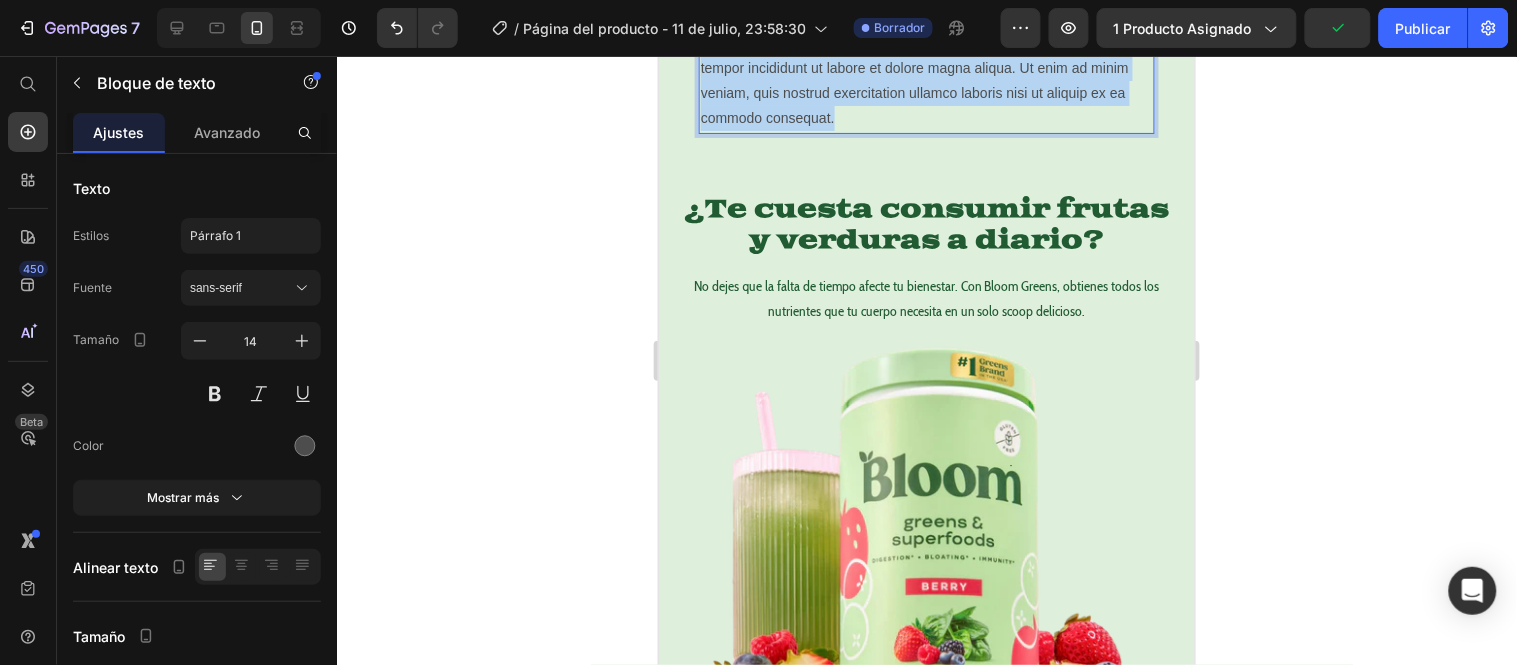 drag, startPoint x: 945, startPoint y: 274, endPoint x: 701, endPoint y: 197, distance: 255.8613 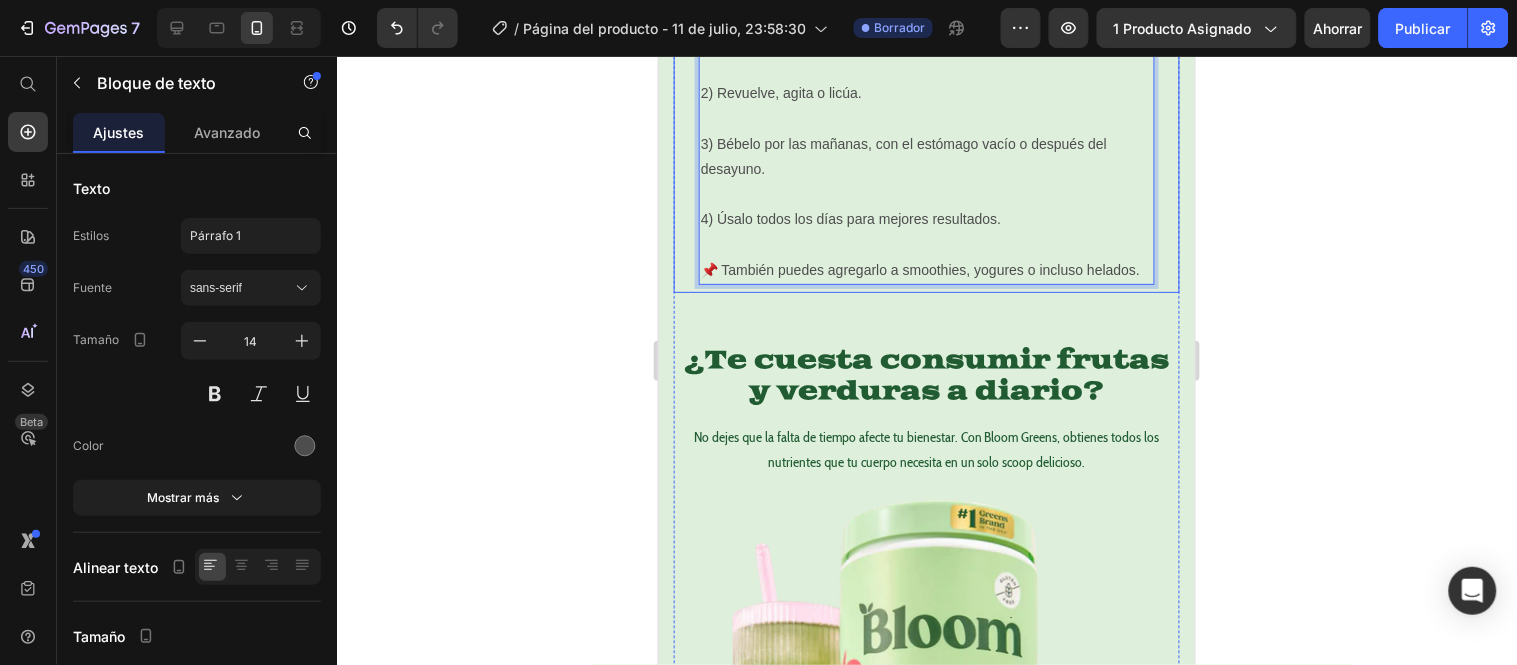 click on "1) Disuelve 1 scoop (incluido) en 200 ml de agua fría o jugo natural. 2) Revuelve, agita o licúa. 3) Bébelo por las mañanas, con el estómago vacío o después del desayuno. 4) Úsalo todos los días para mejores resultados. 📌 También puedes agregarlo a smoothies, yogures o incluso helados. Text Block   0" at bounding box center [926, 156] 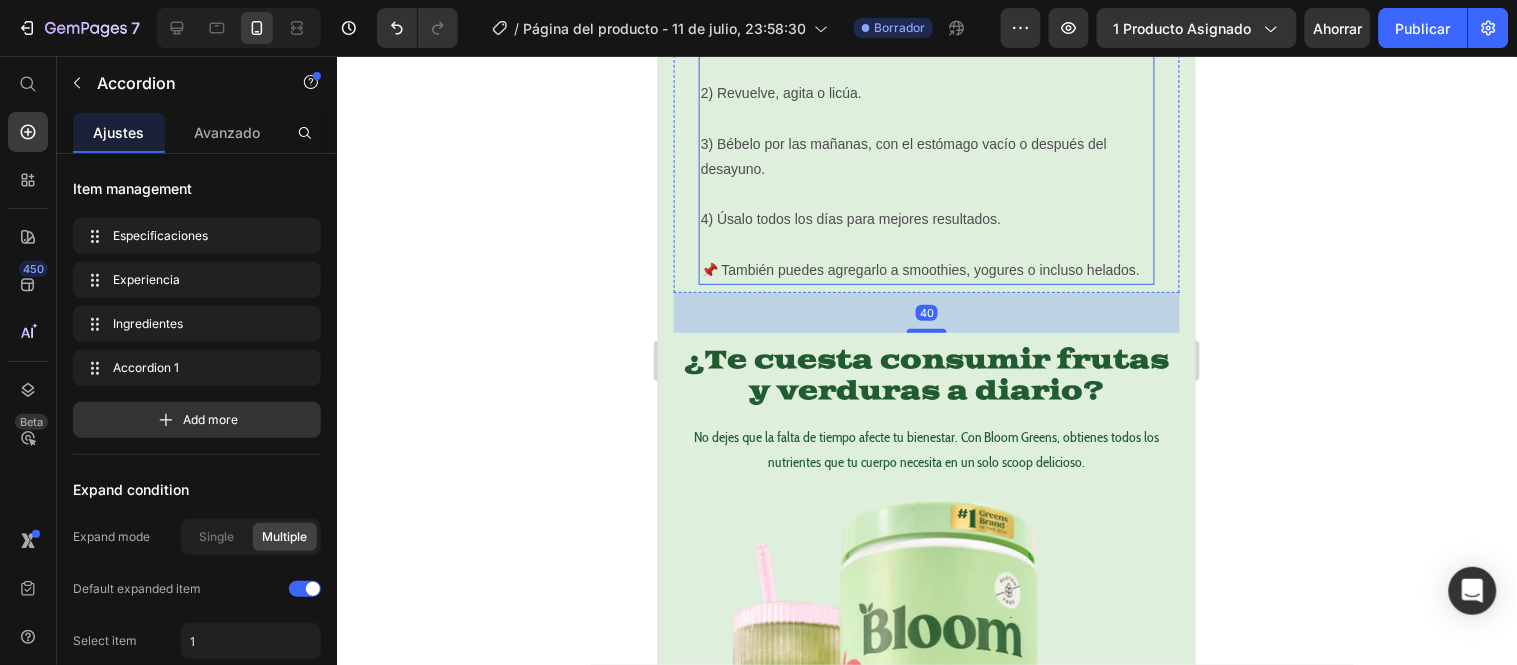 click on "3) Bébelo por las mañanas, con el estómago vacío o después del desayuno." at bounding box center [926, 156] 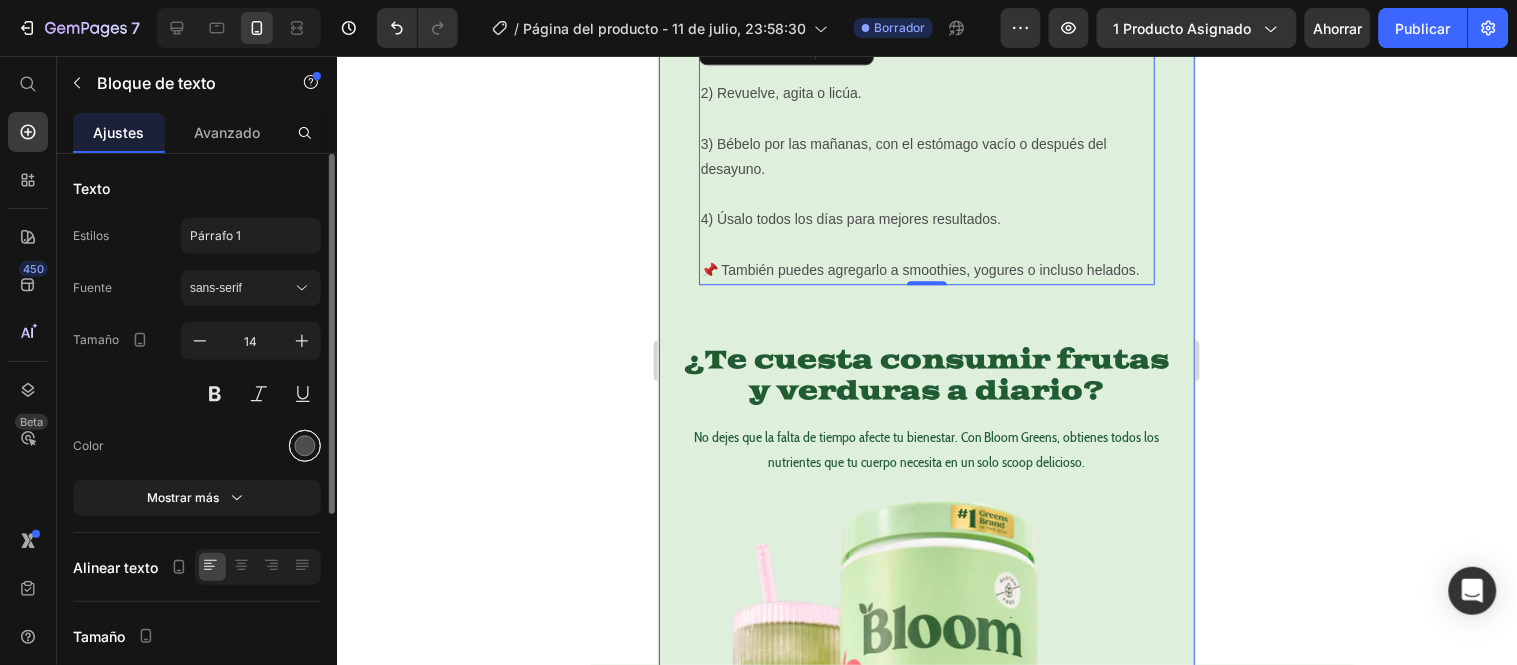 click at bounding box center [305, 446] 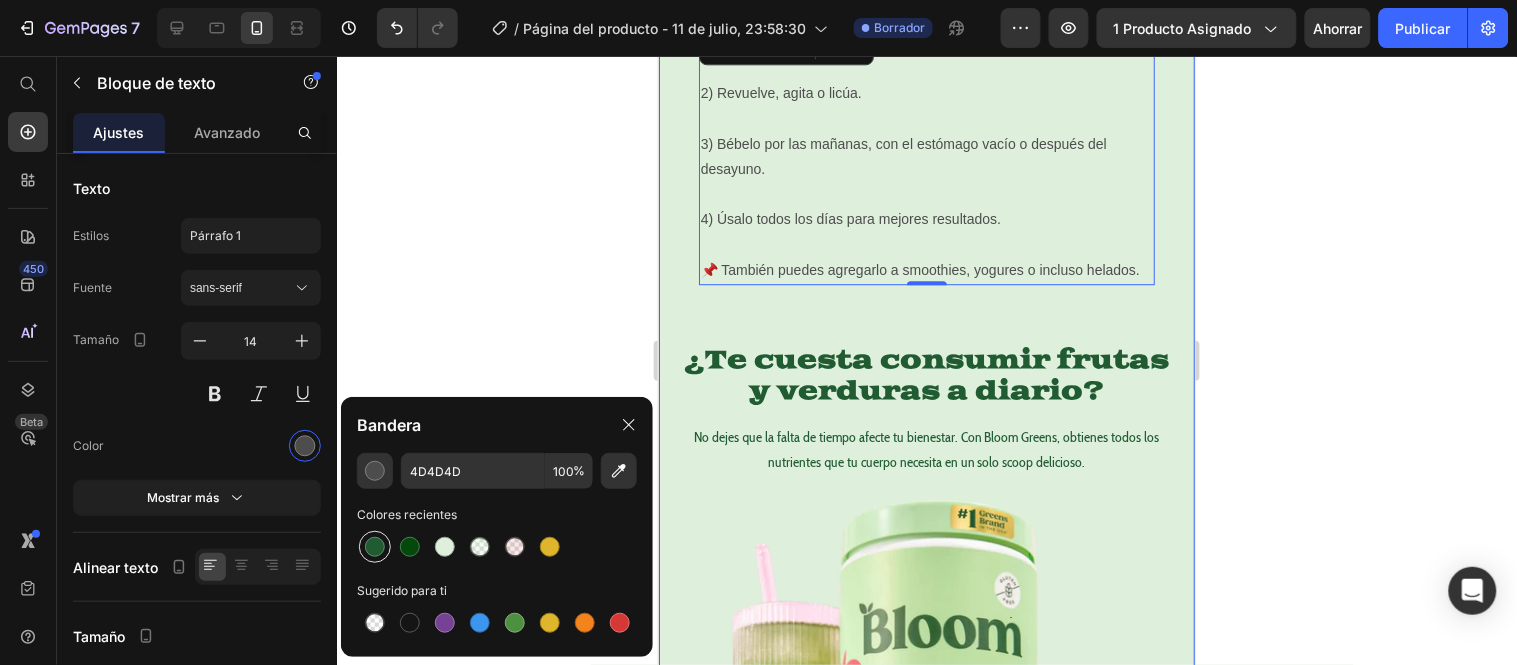 click at bounding box center [375, 547] 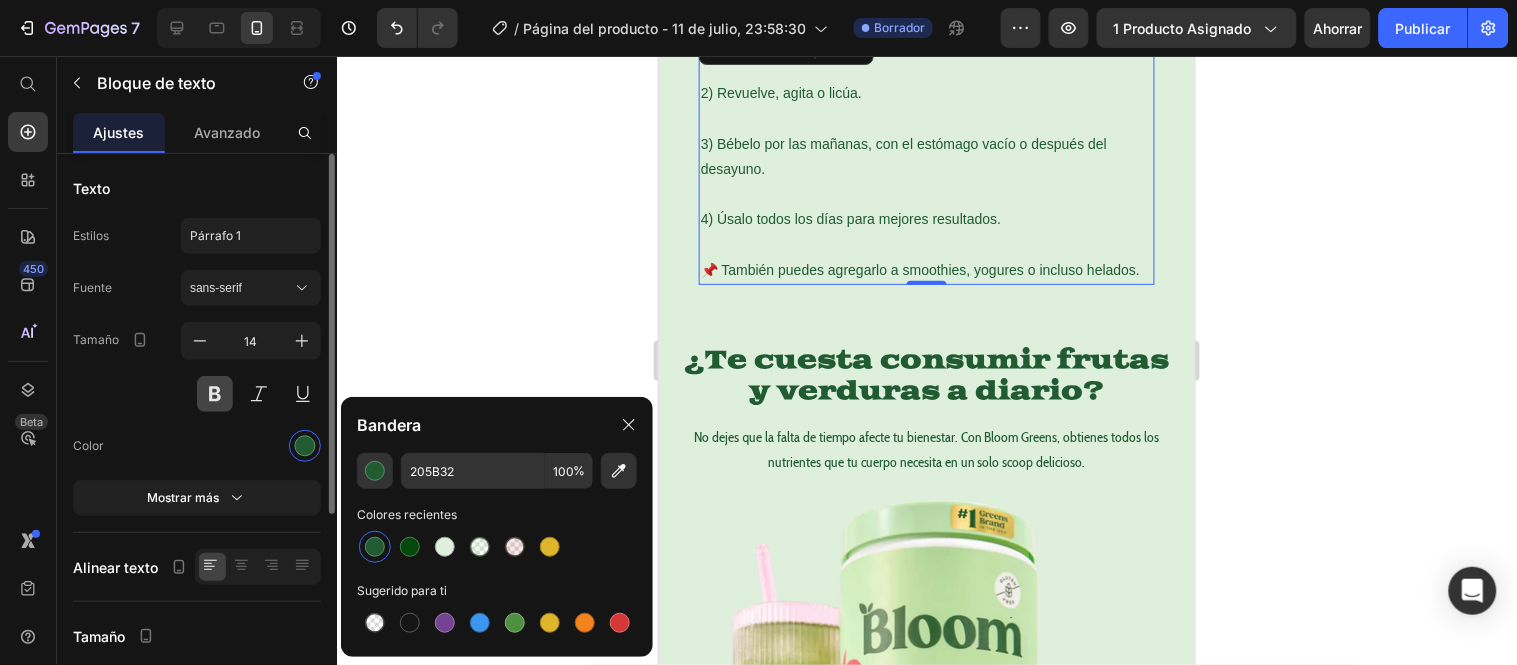 click at bounding box center [215, 394] 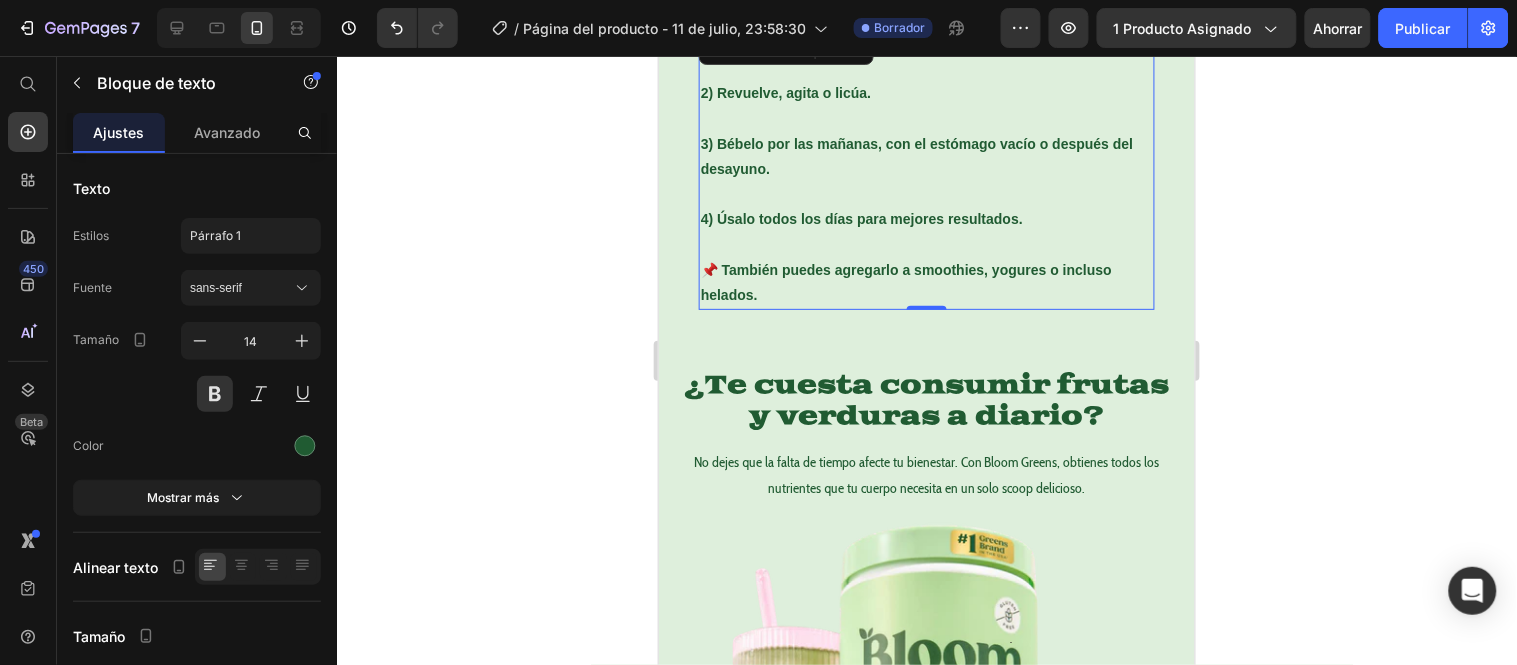 click 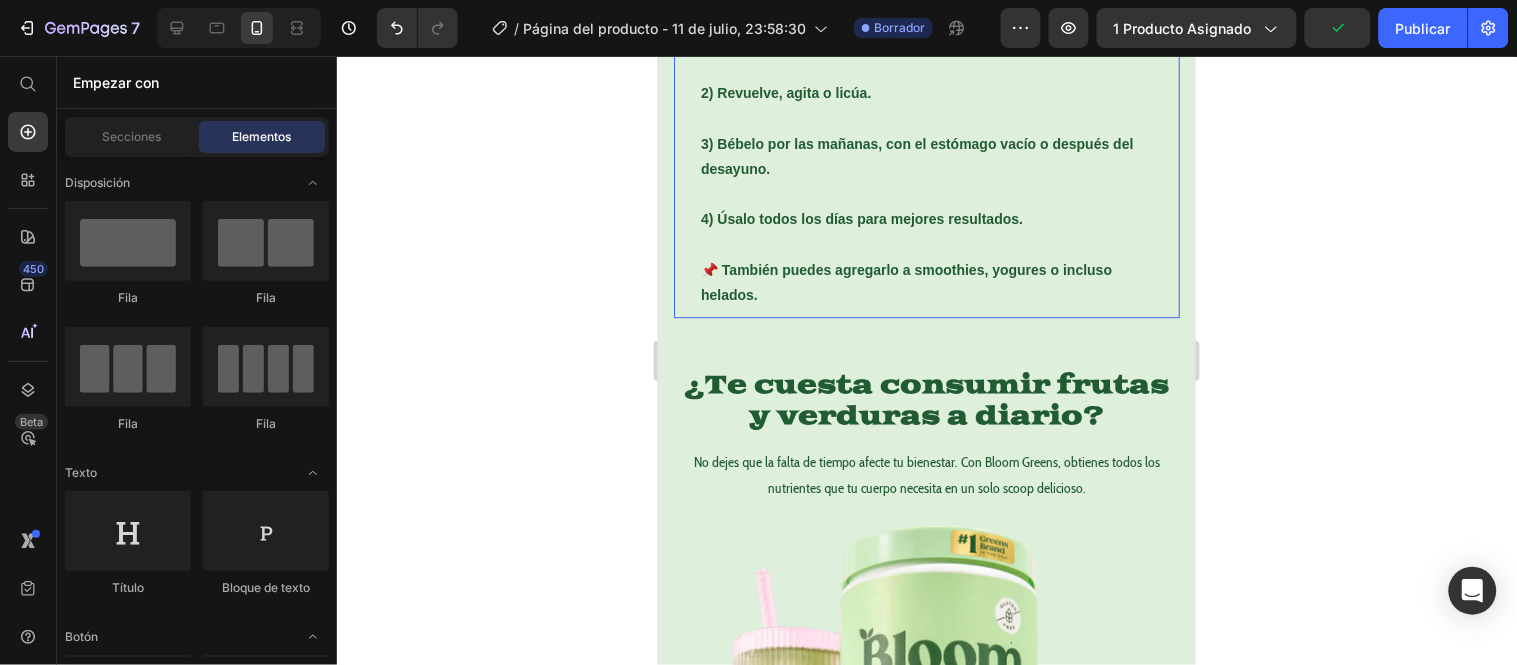 click on "Accordion 1" at bounding box center [763, -5] 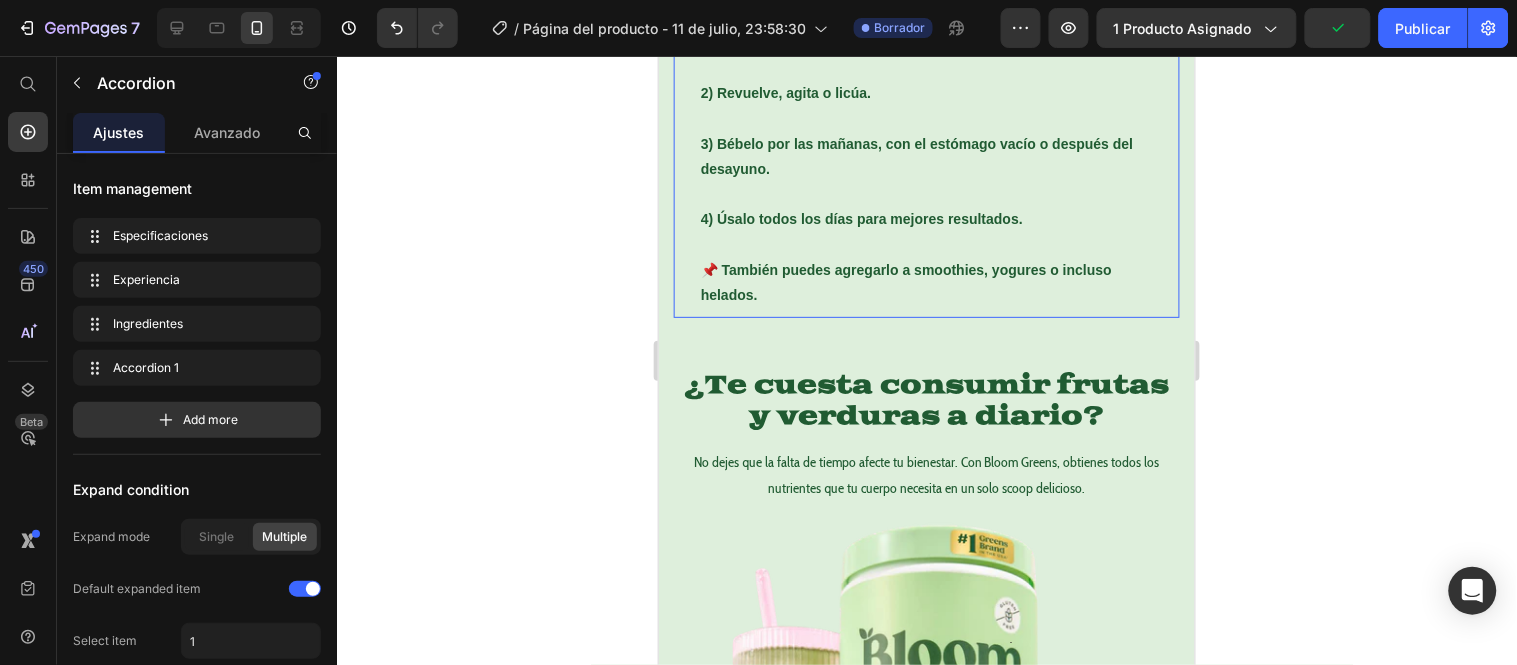 click on "Accordion 1" at bounding box center (763, -5) 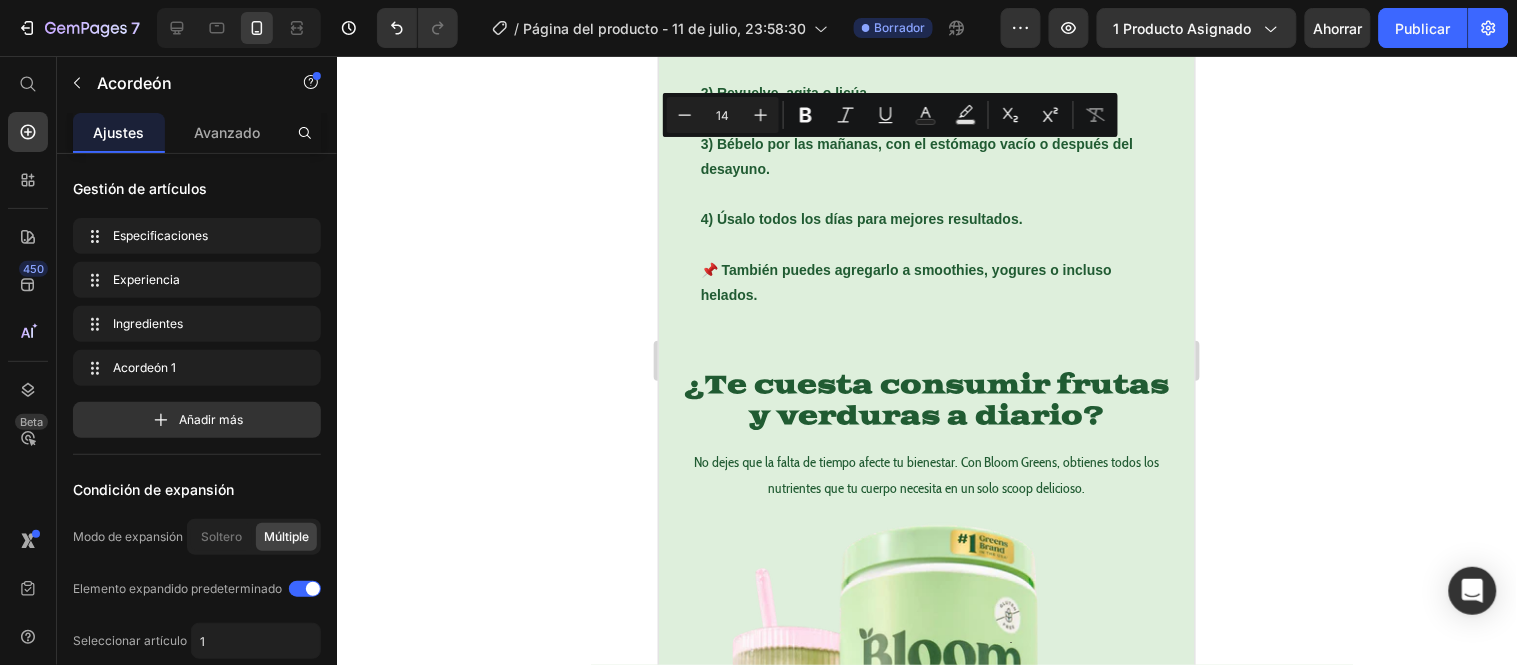 drag, startPoint x: 733, startPoint y: 153, endPoint x: 795, endPoint y: 157, distance: 62.1289 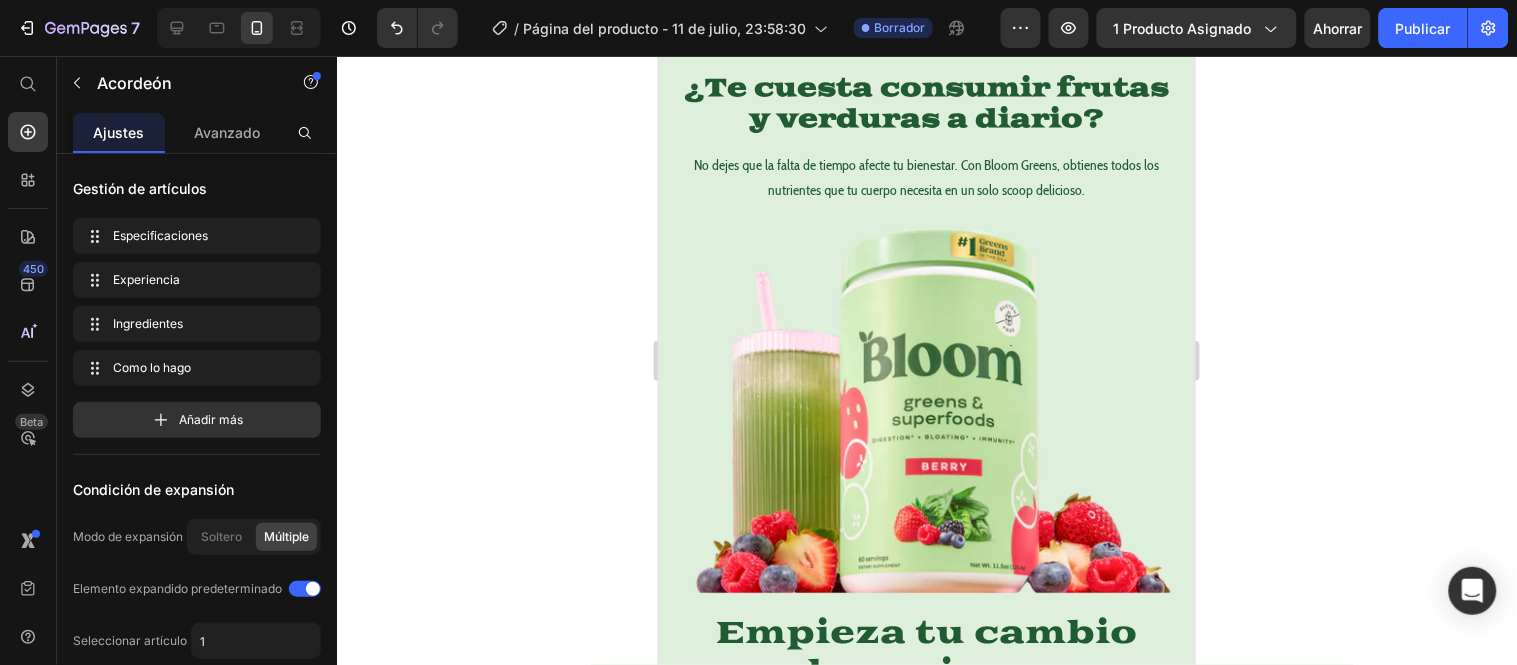 click on "Como usarlo" at bounding box center [910, -5] 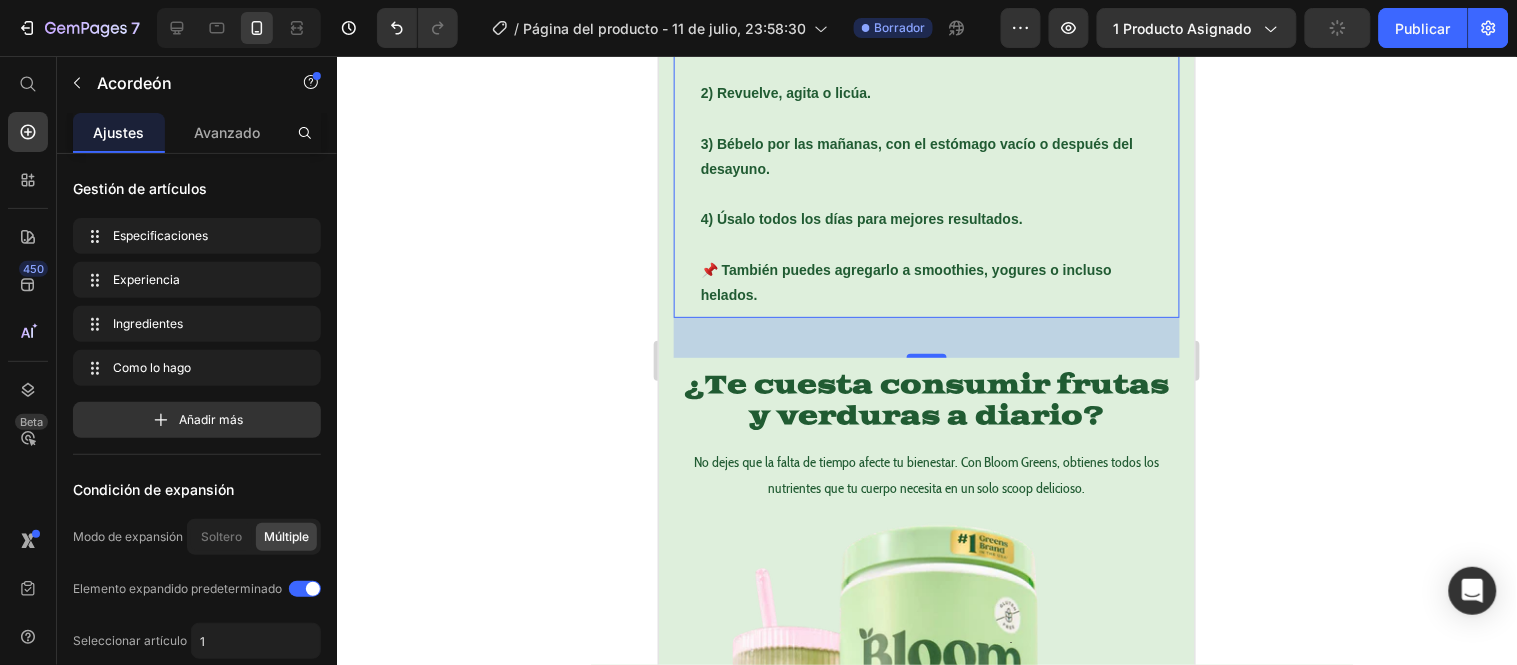 click 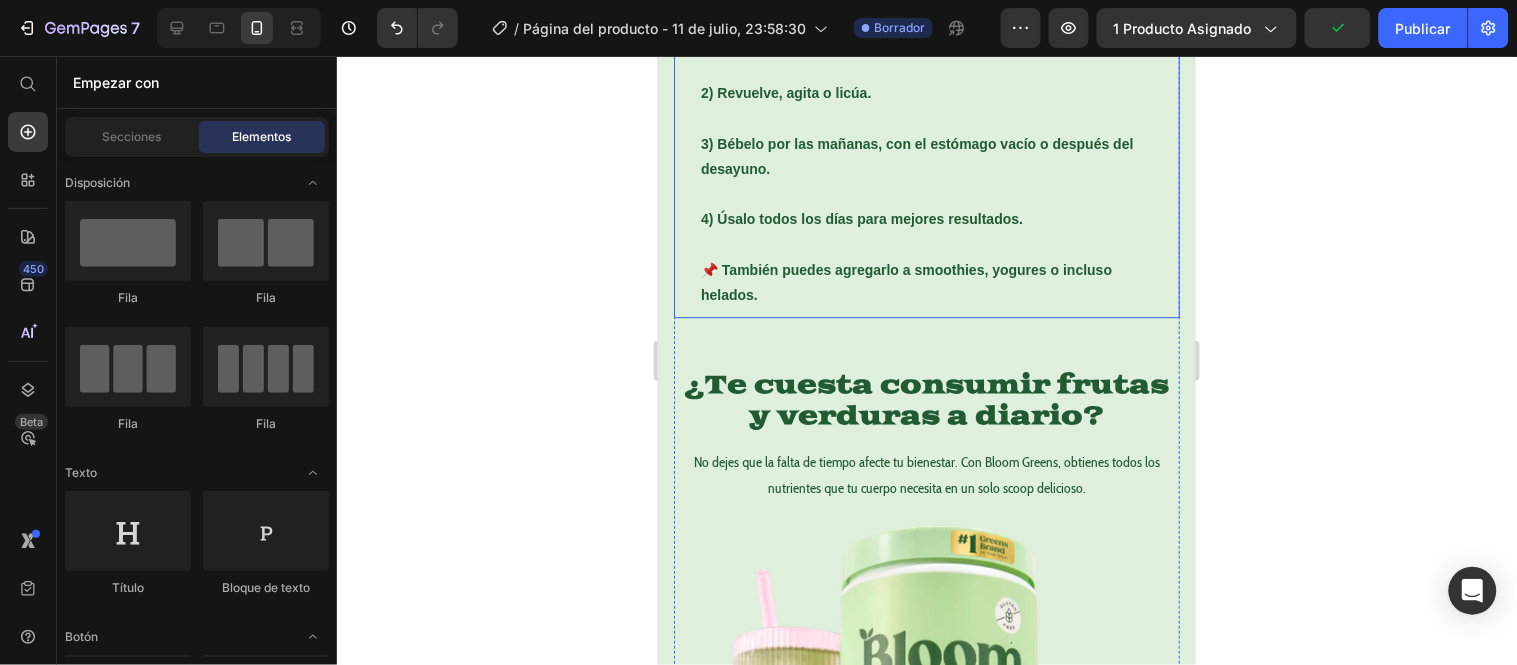 click on "Como usarlo" at bounding box center (766, -5) 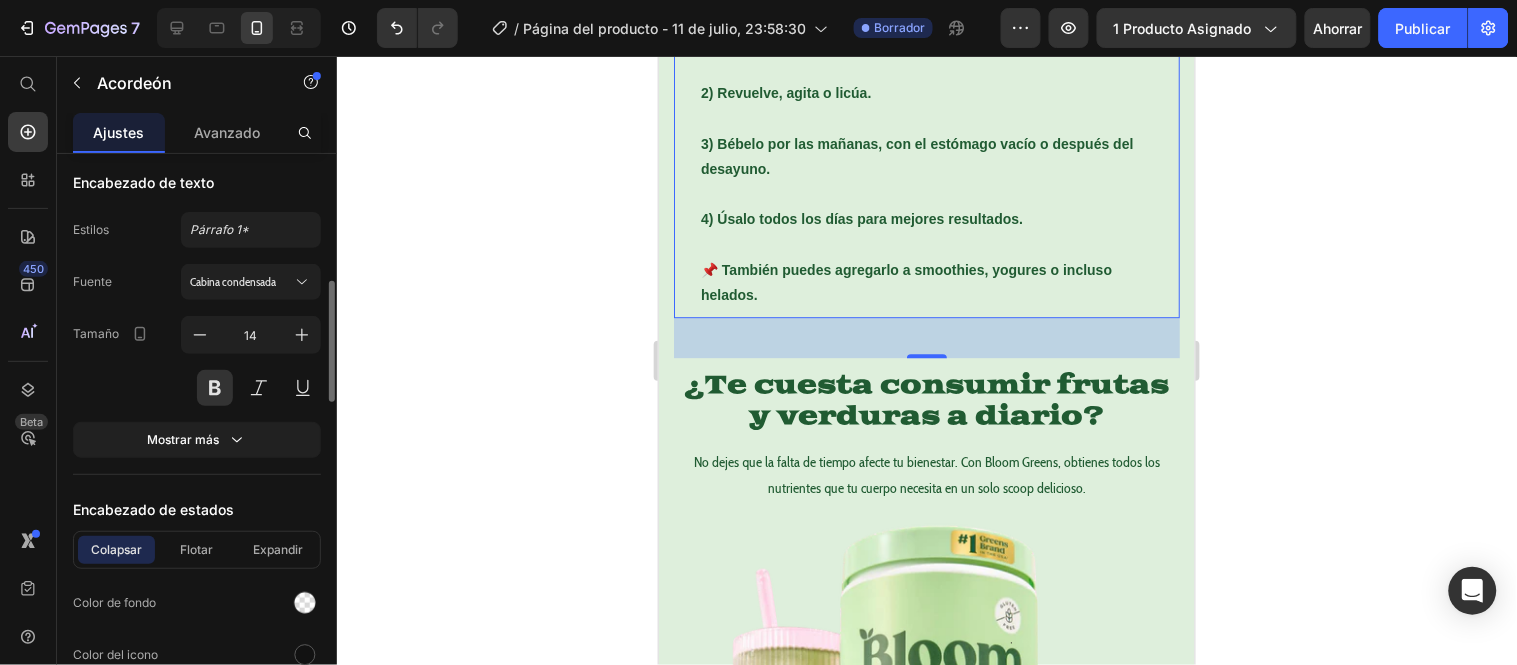 scroll, scrollTop: 1333, scrollLeft: 0, axis: vertical 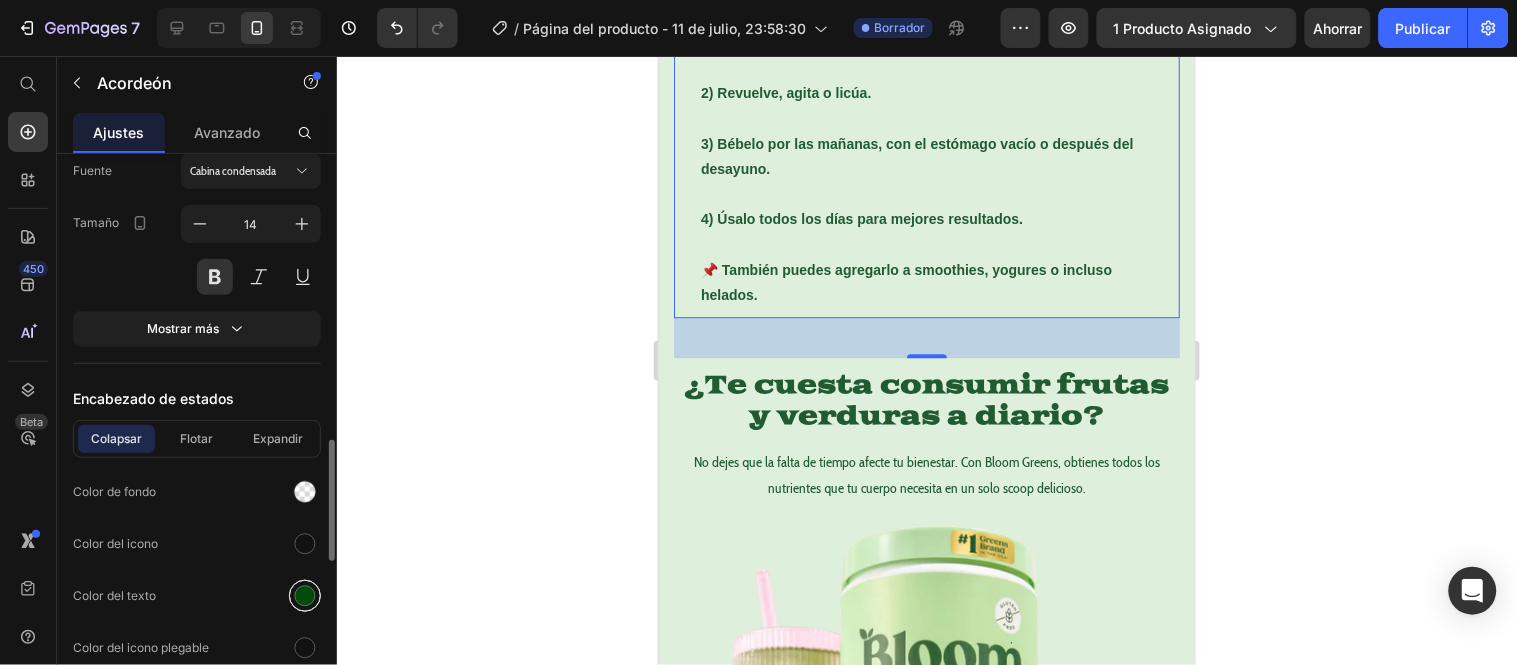 click at bounding box center (305, 596) 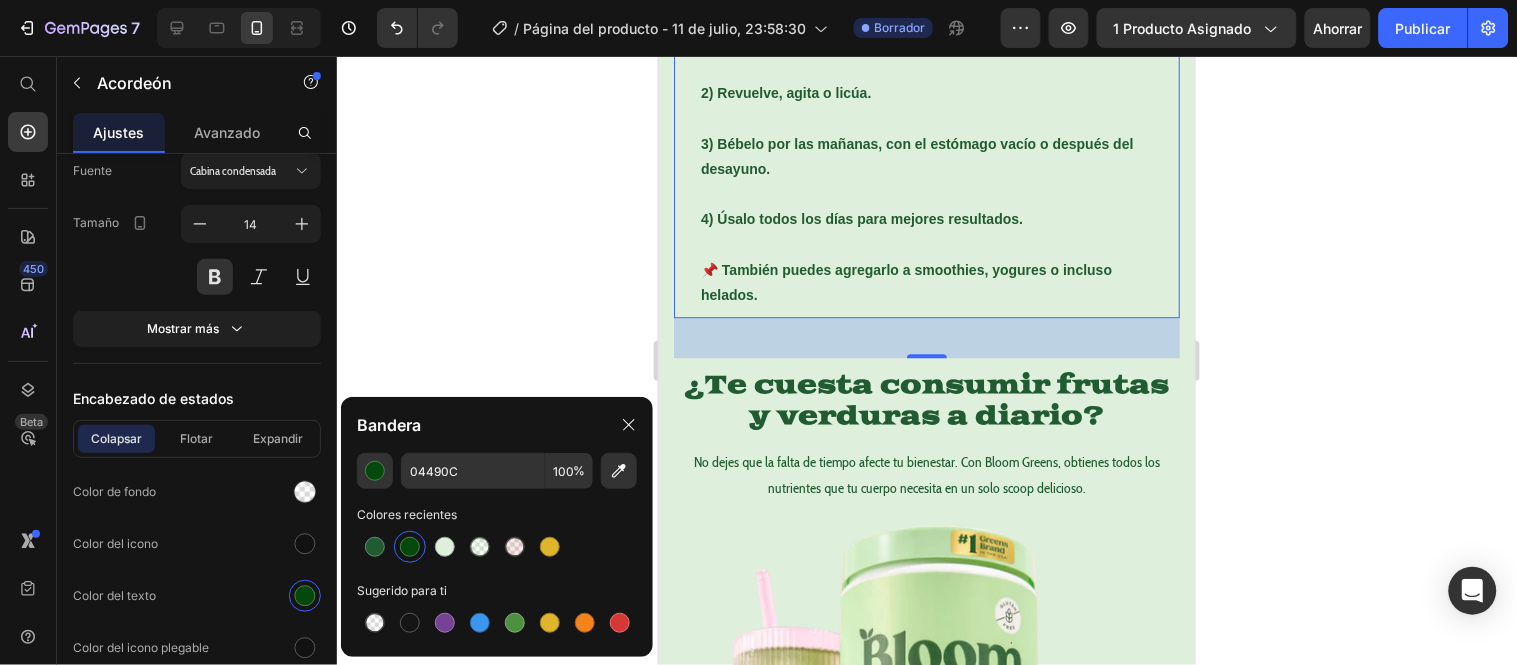 click at bounding box center [410, 547] 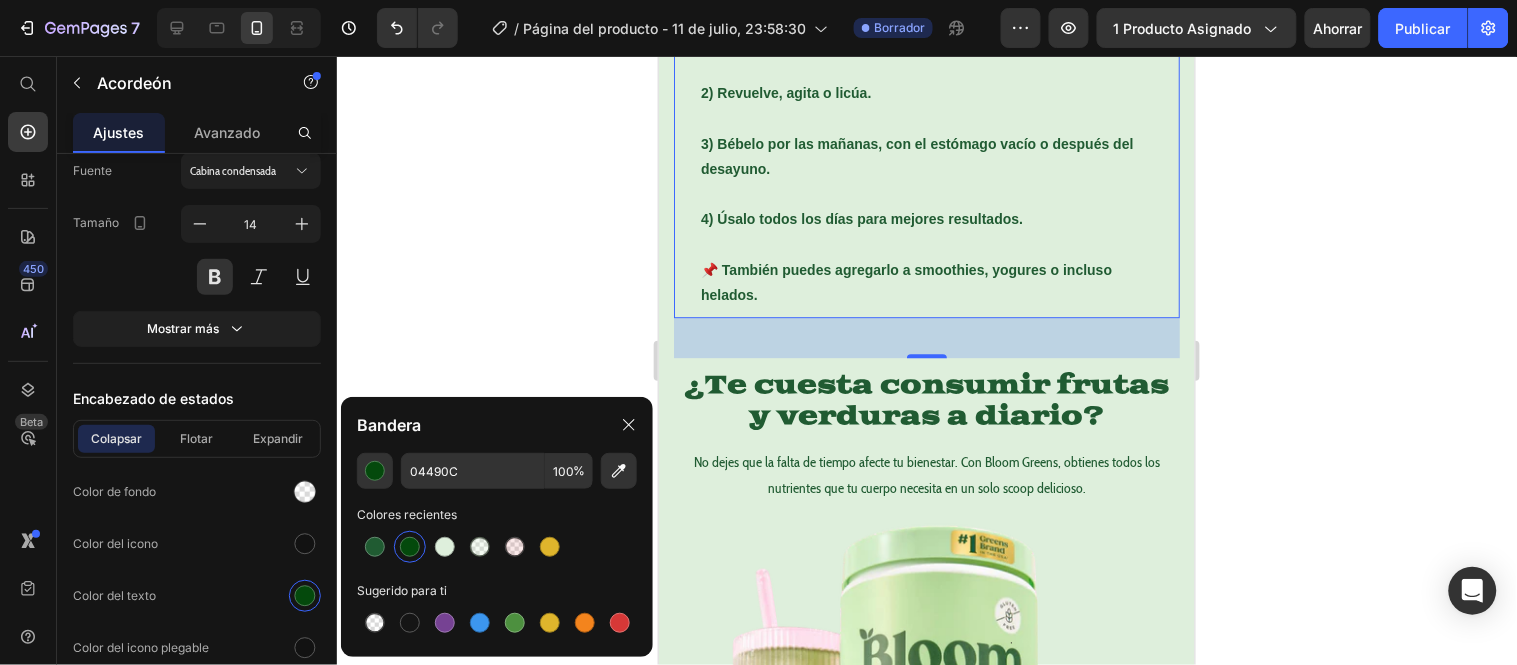 click 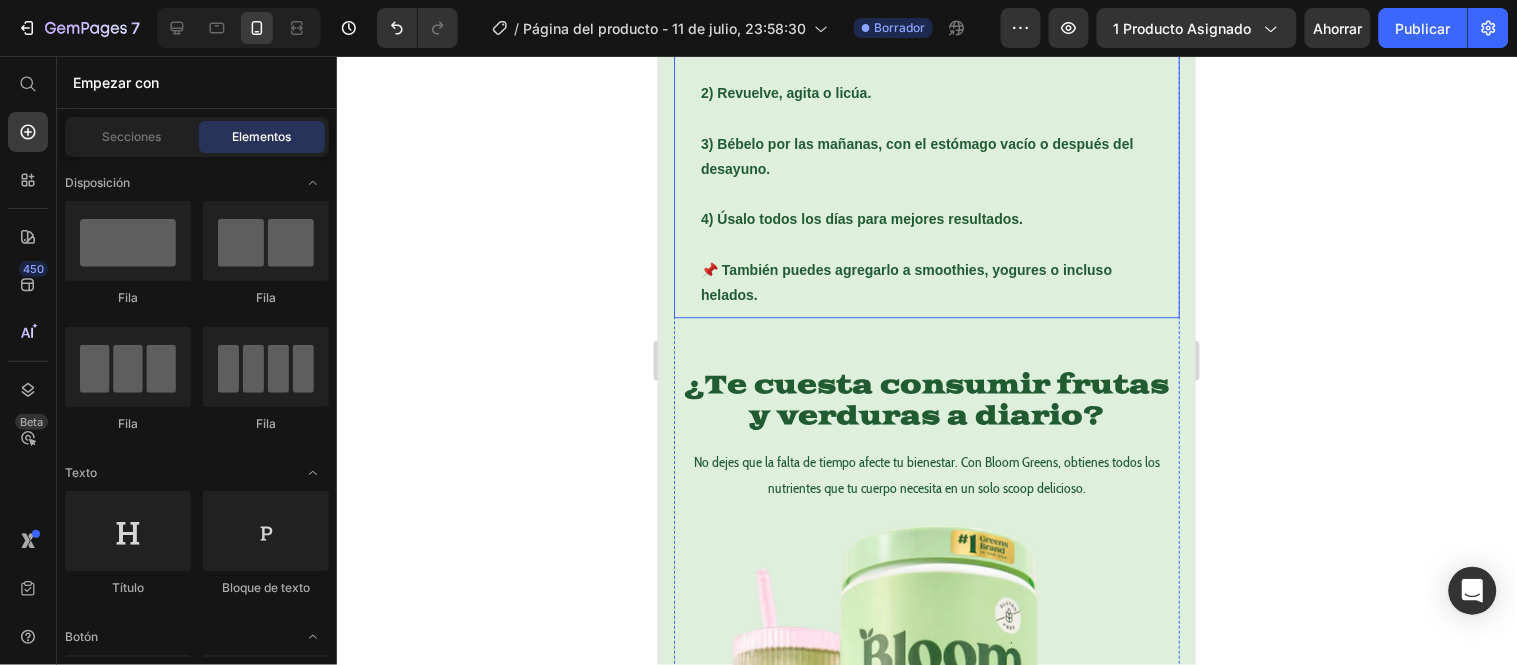 click on "Como usarlo" at bounding box center (910, -5) 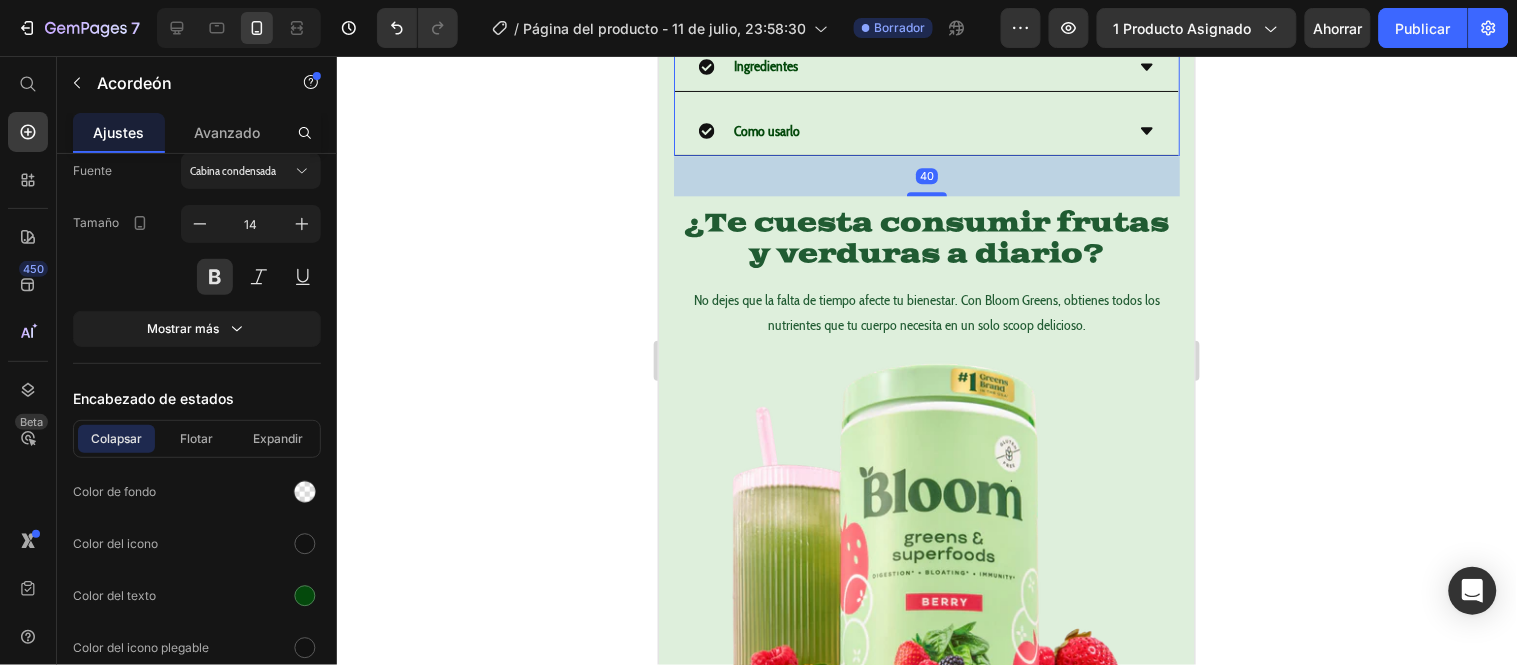 scroll, scrollTop: 1097, scrollLeft: 0, axis: vertical 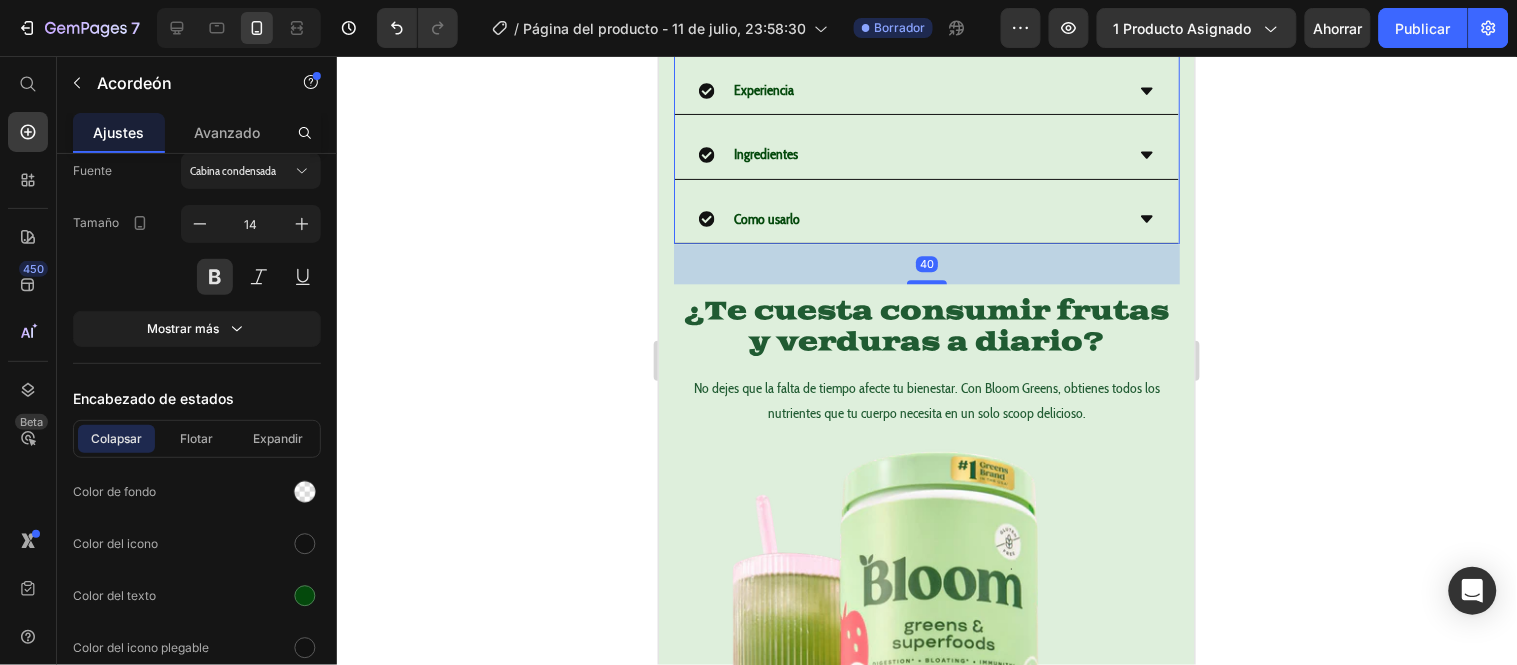 click 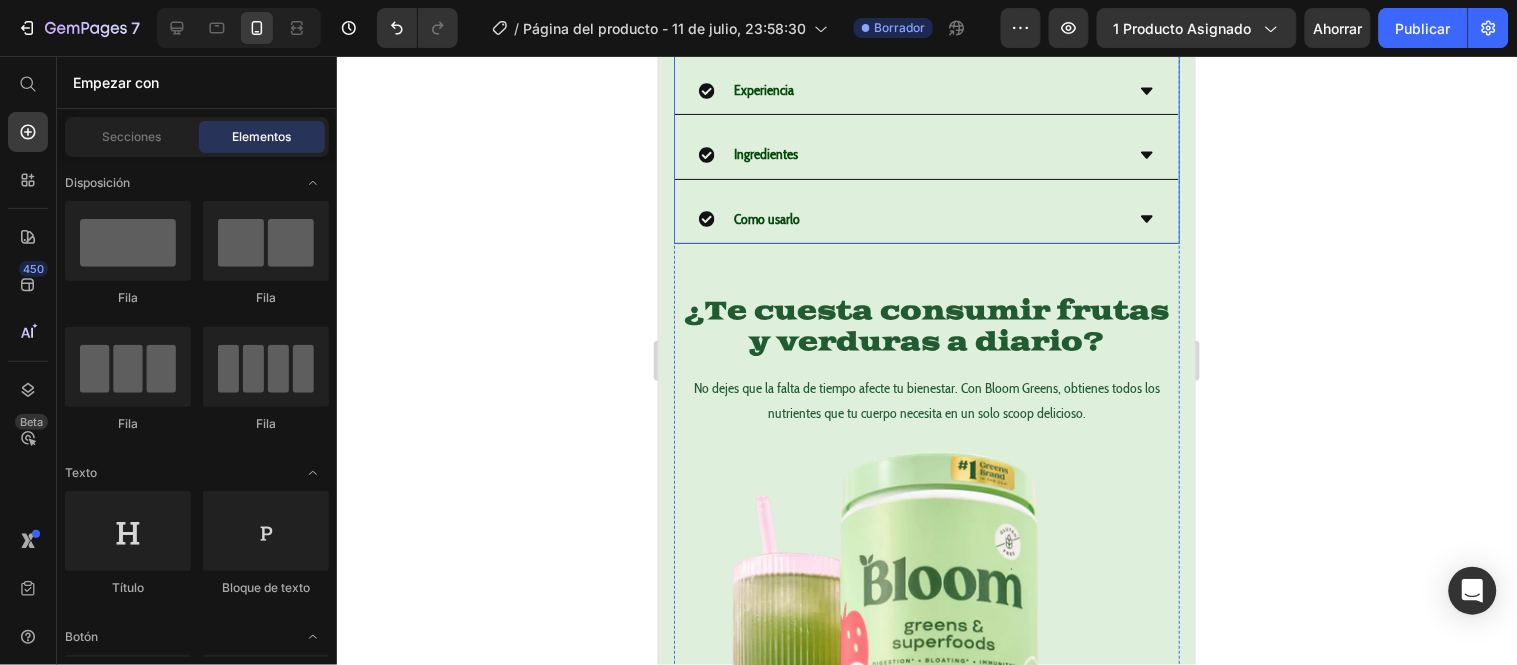 click on "Especificaciones" at bounding box center [910, 25] 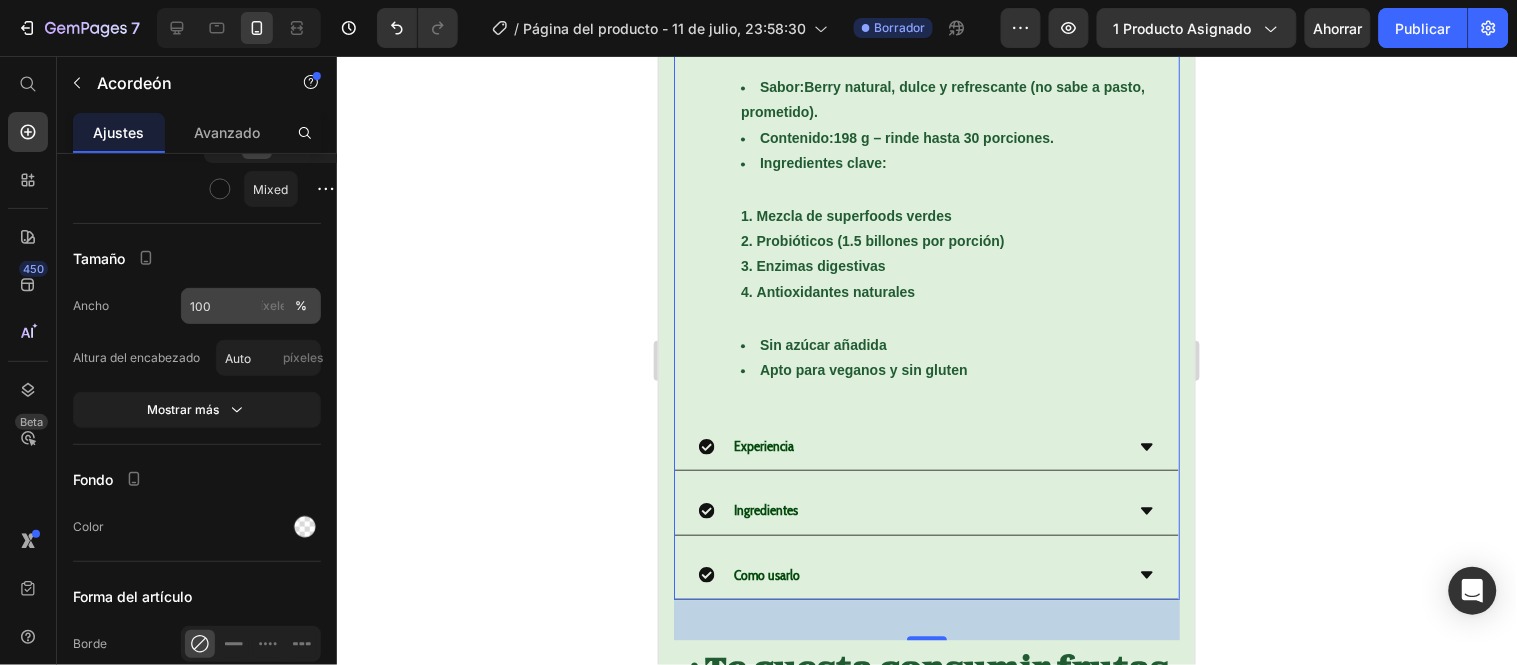 scroll, scrollTop: 2000, scrollLeft: 0, axis: vertical 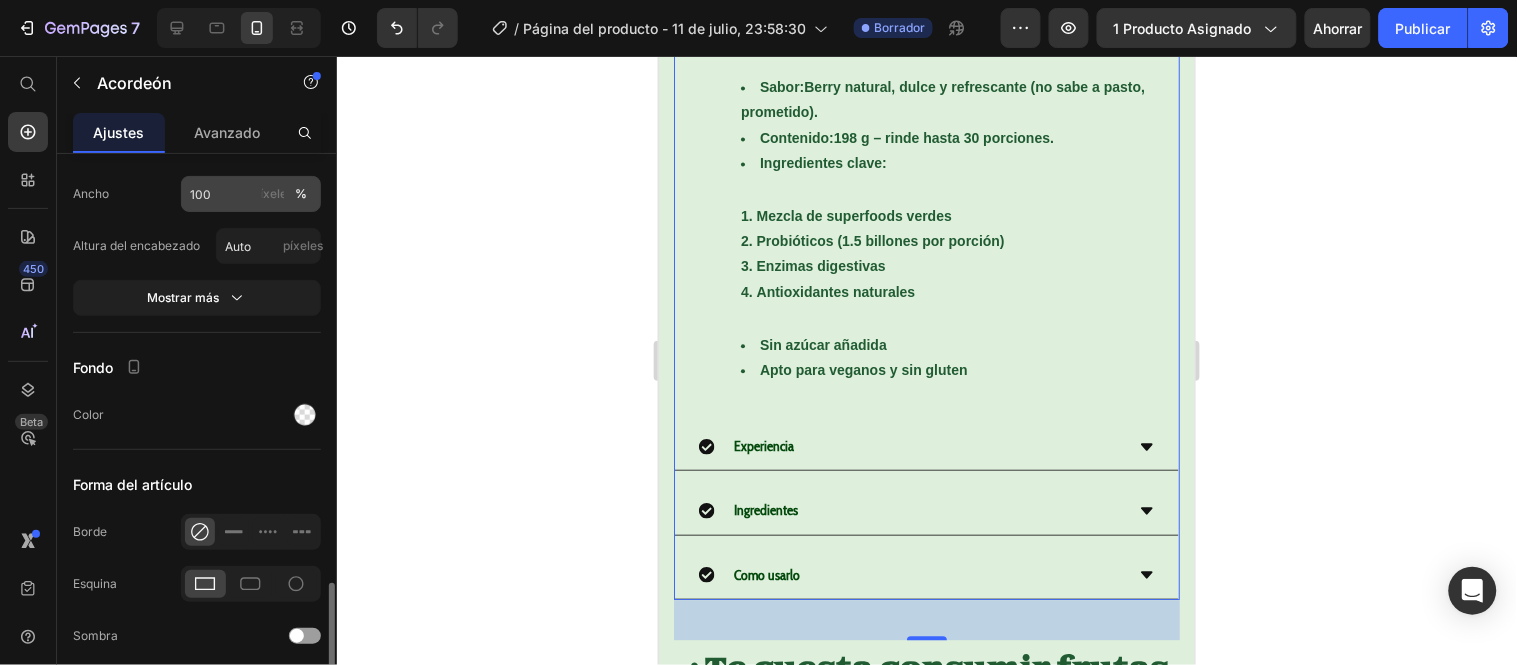 click on "Mostrar más" at bounding box center [197, 298] 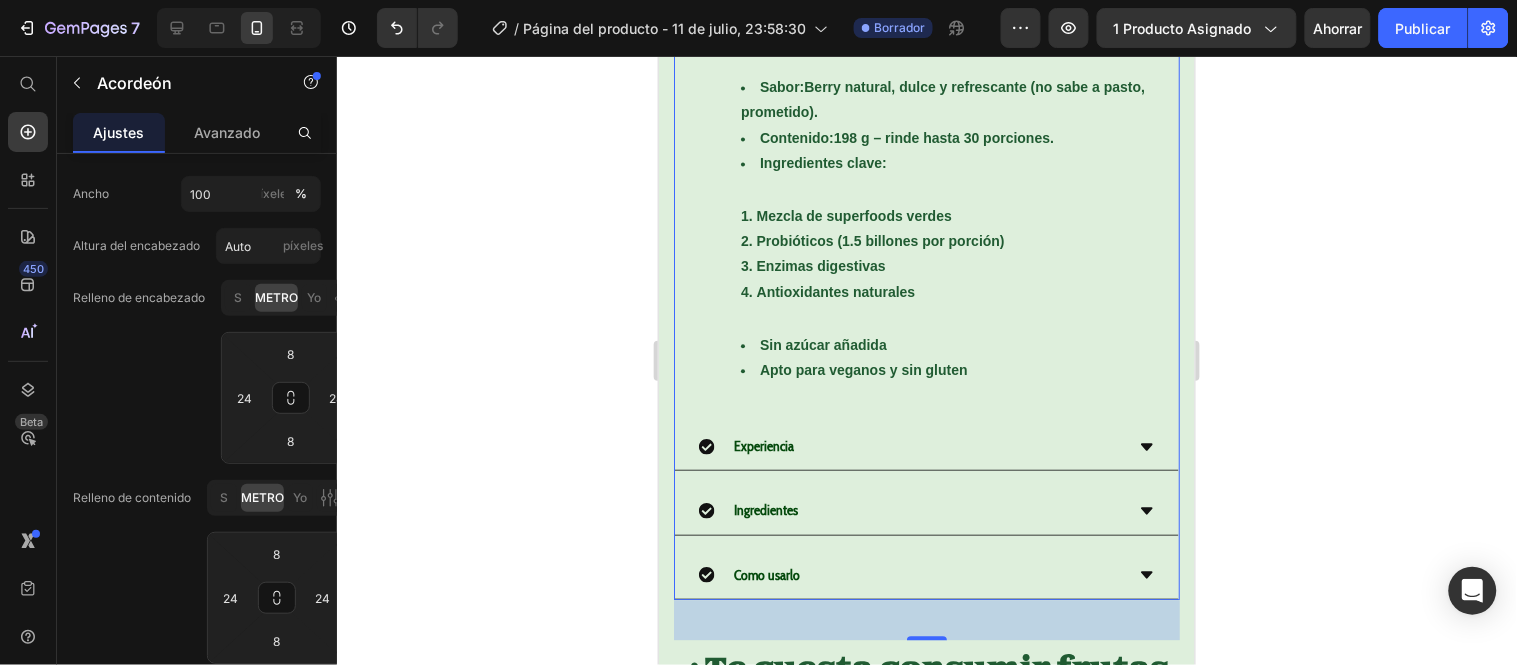 scroll, scrollTop: 2531, scrollLeft: 0, axis: vertical 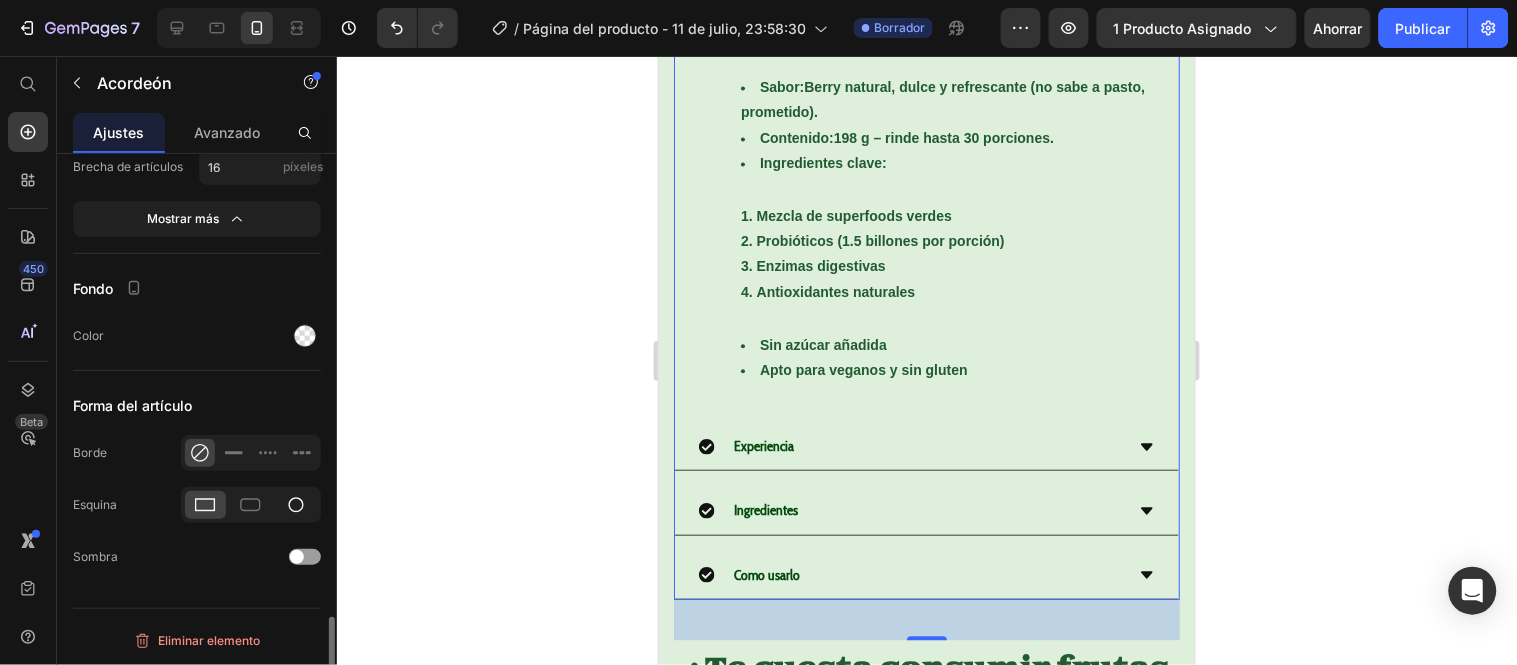 click 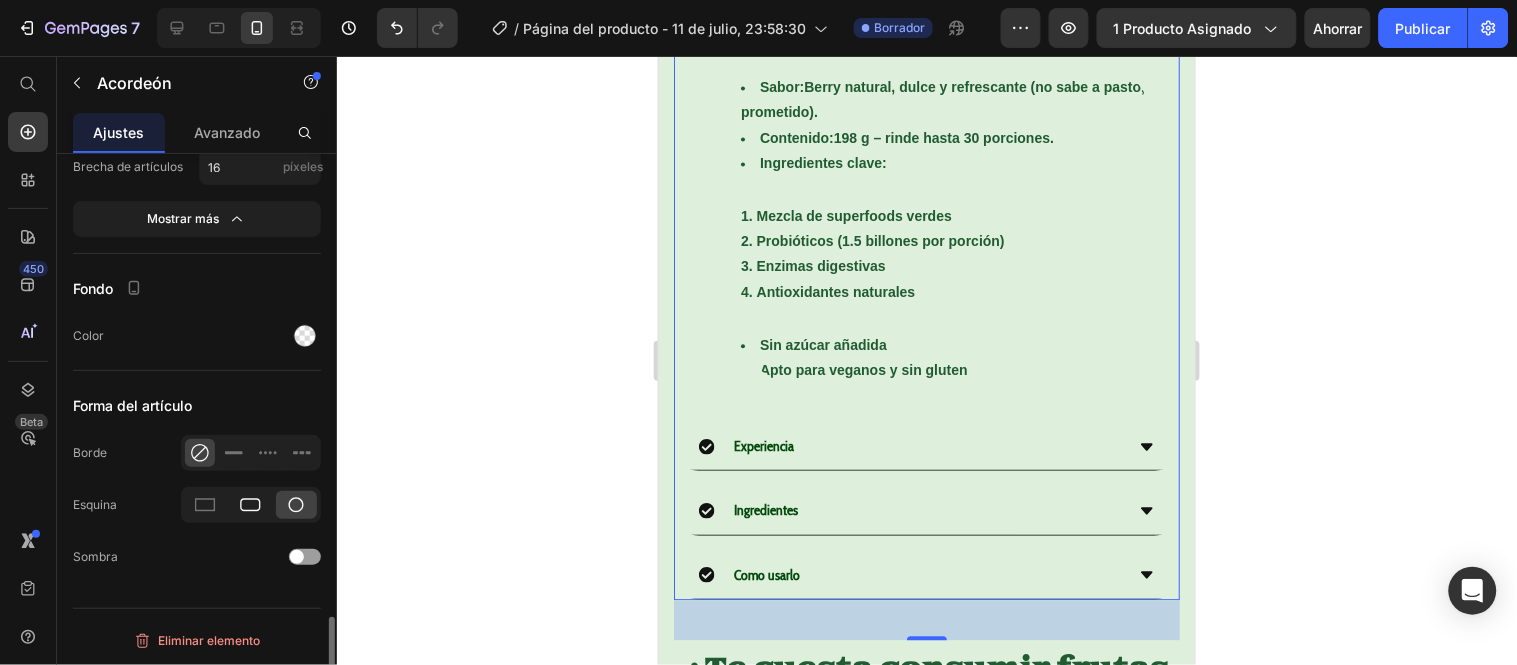 click 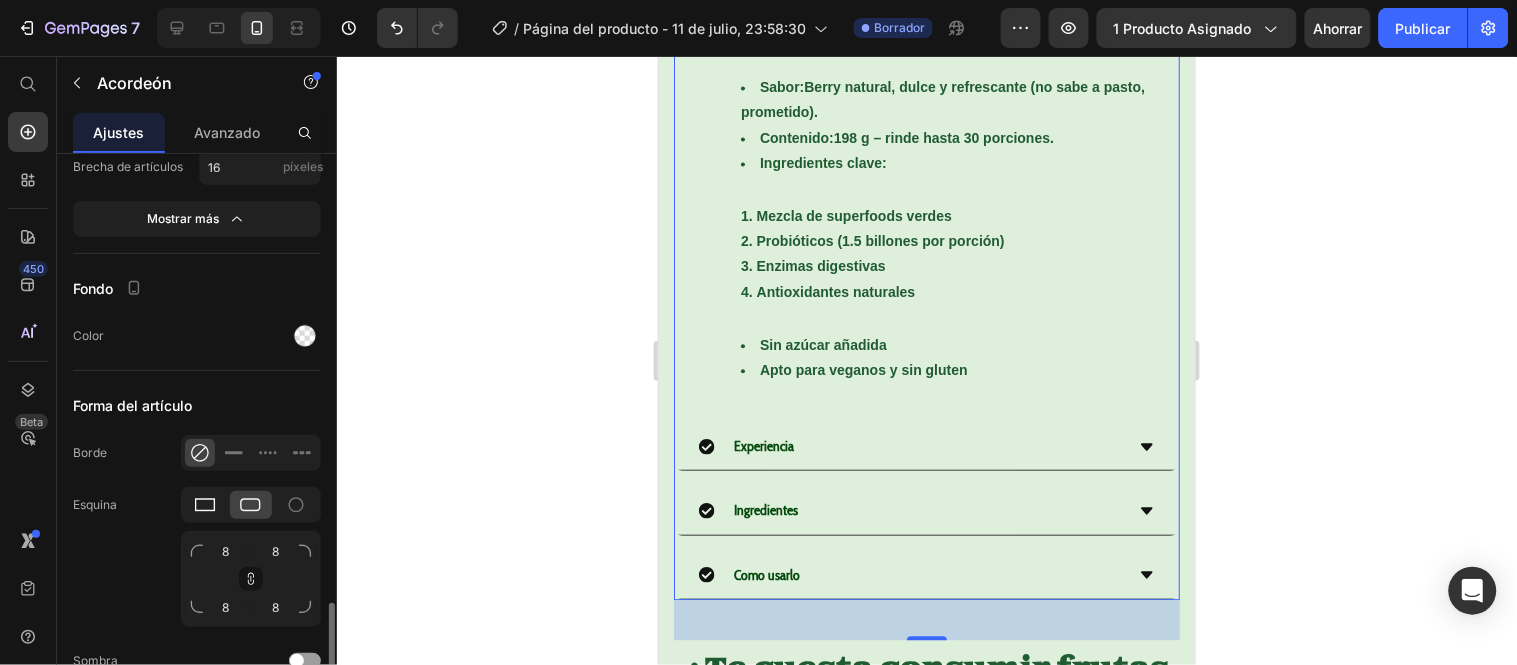 click 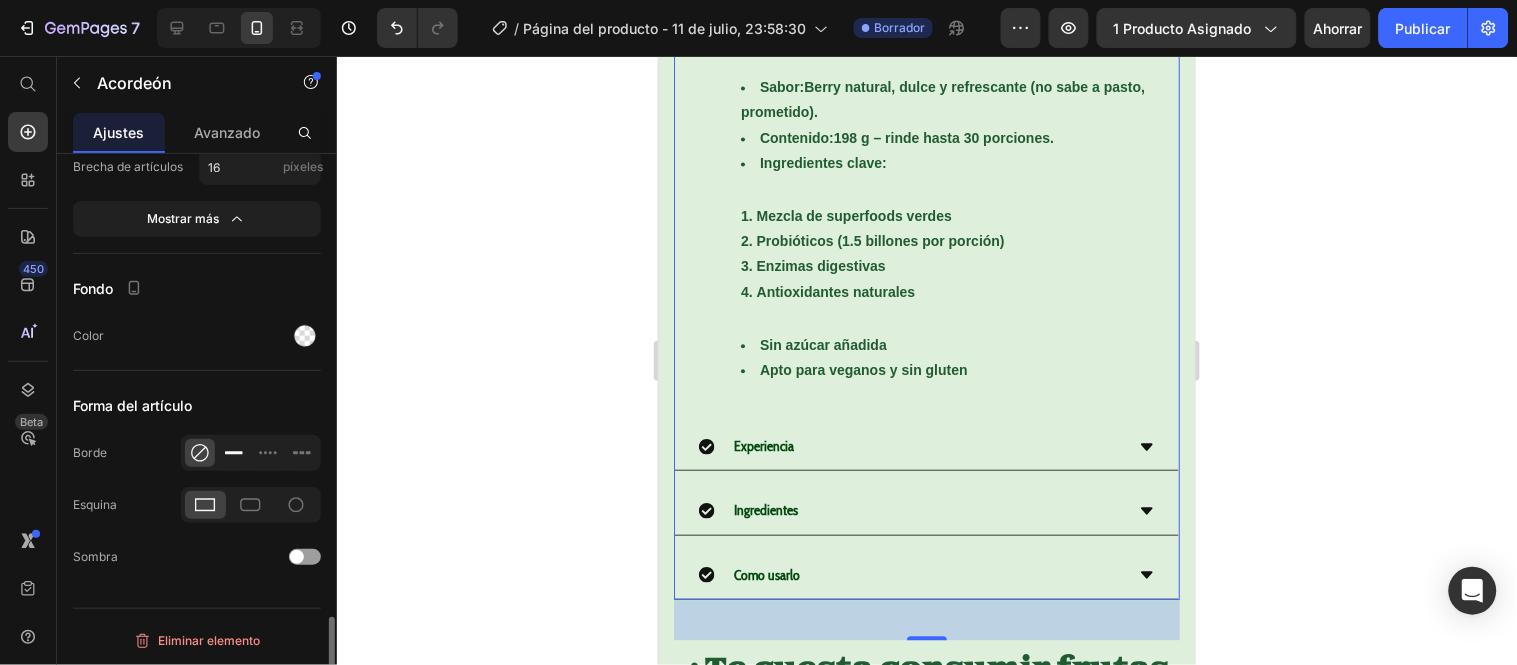 click 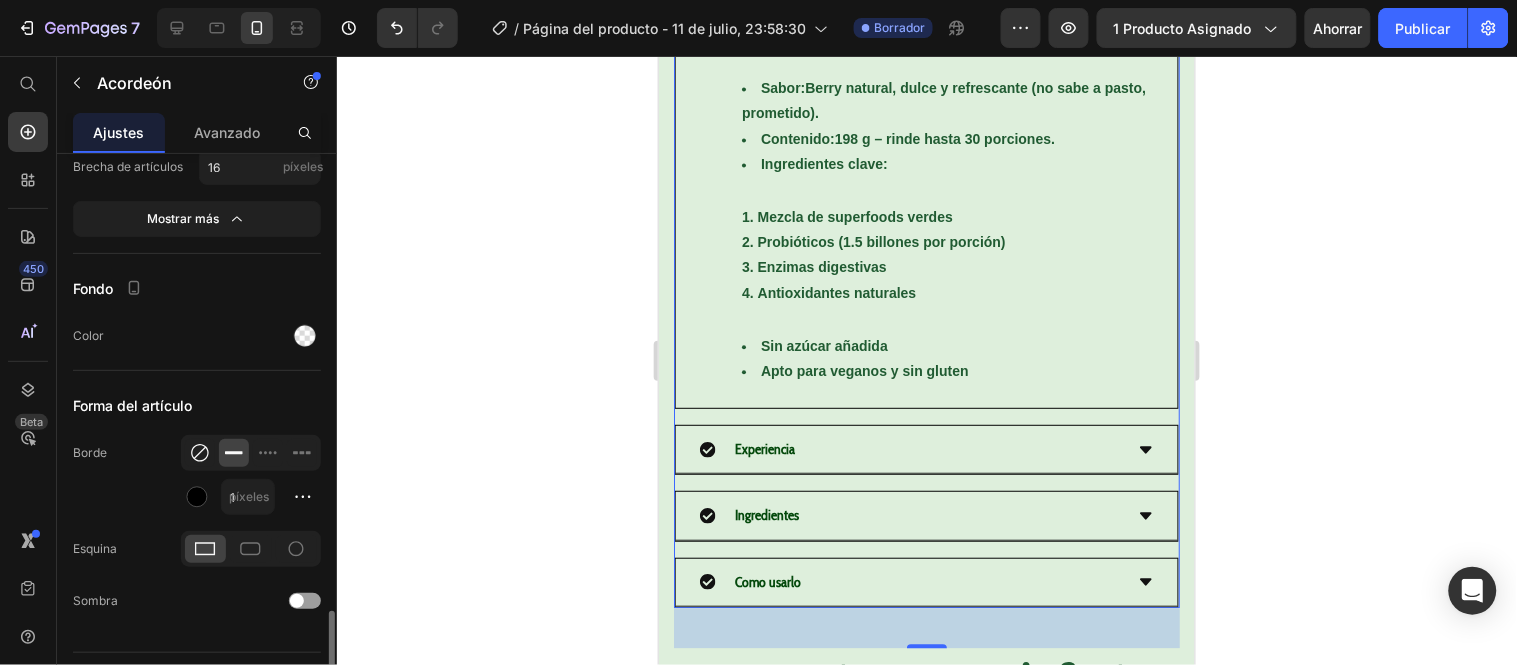 click 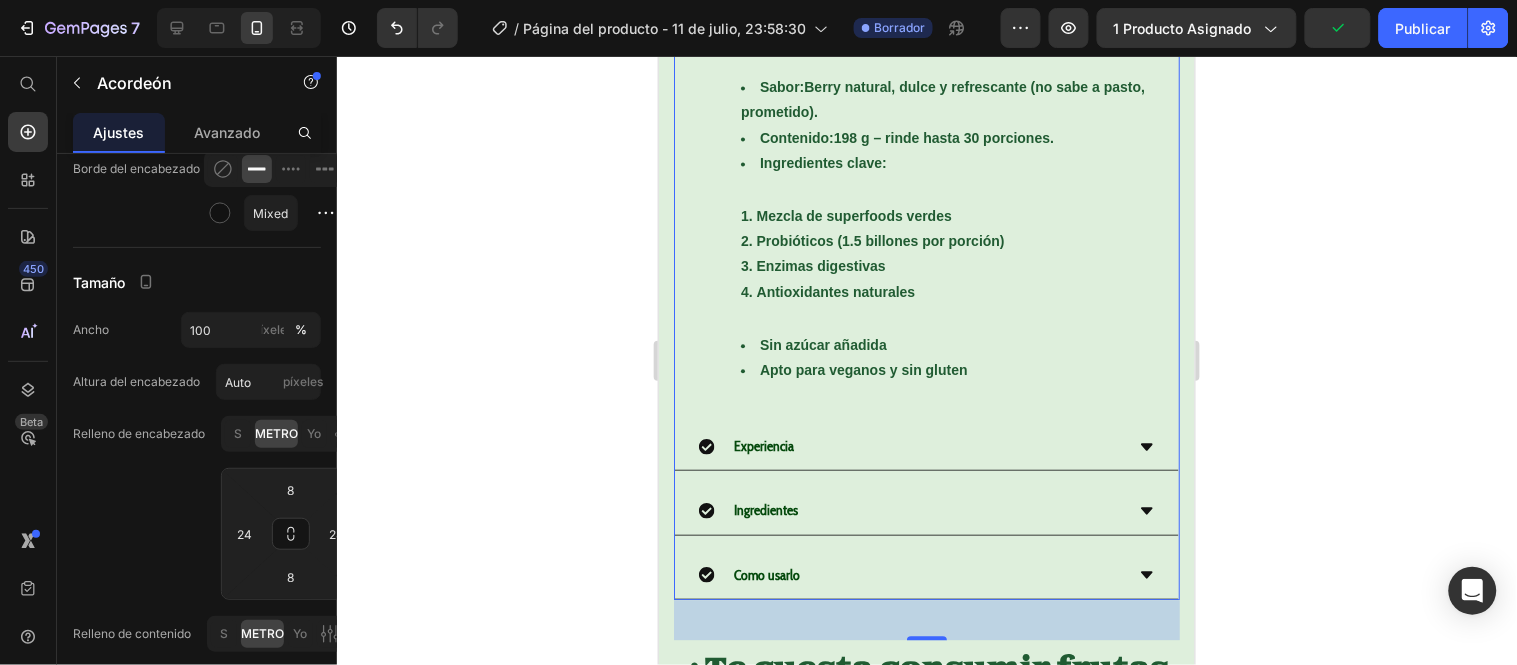 scroll, scrollTop: 1420, scrollLeft: 0, axis: vertical 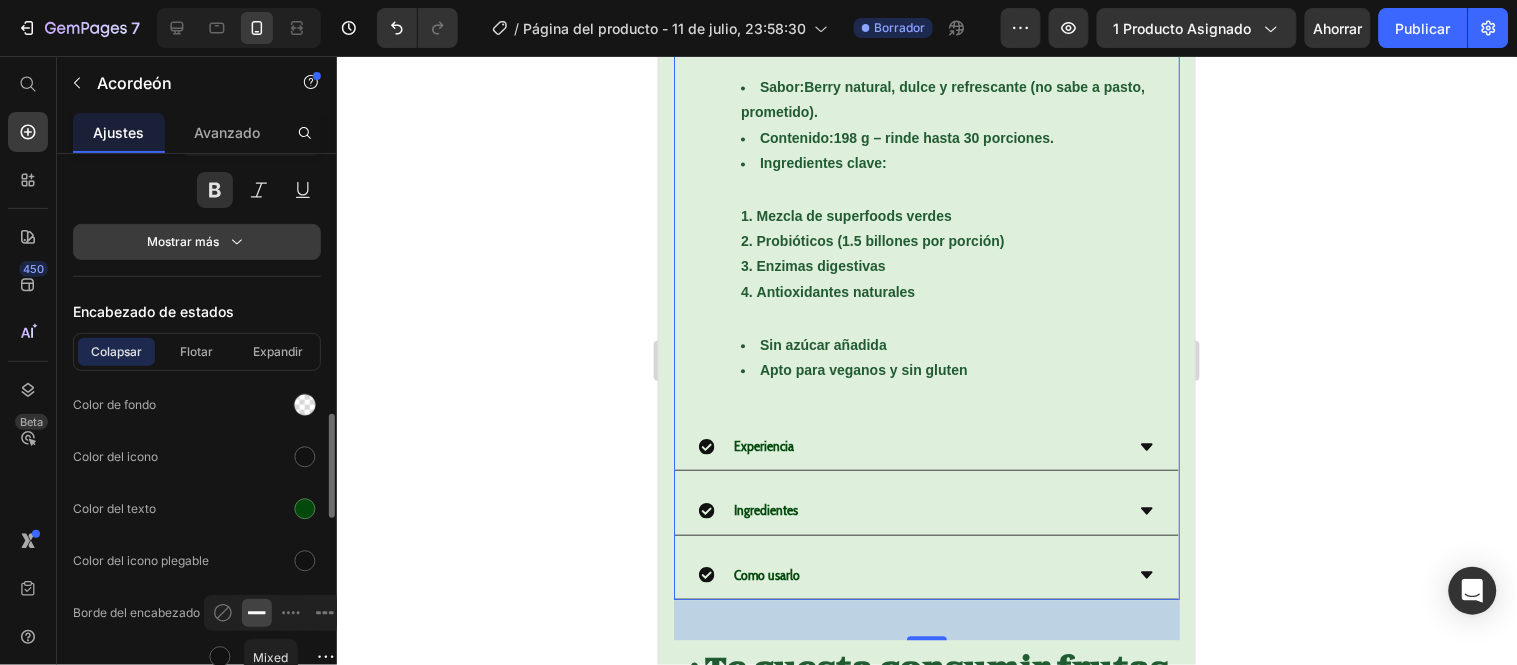 click on "Mostrar más" at bounding box center (197, 242) 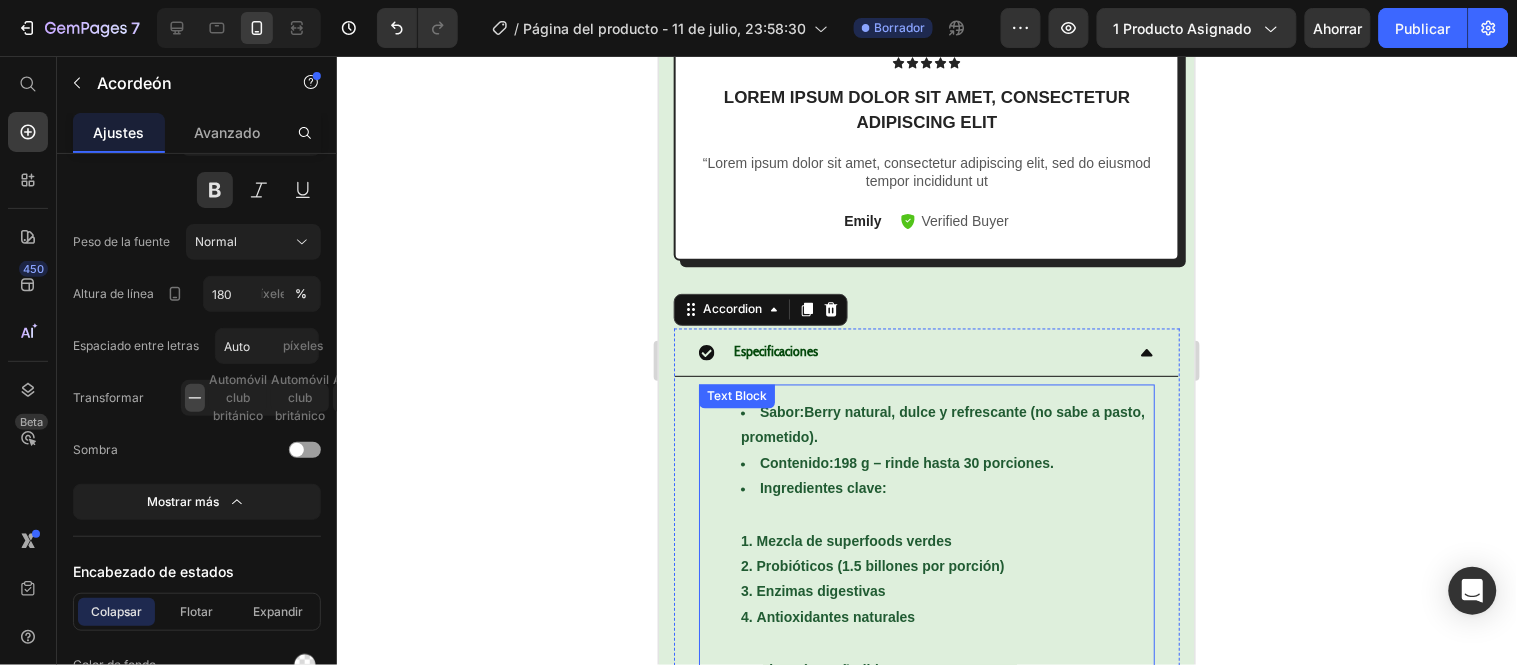 scroll, scrollTop: 764, scrollLeft: 0, axis: vertical 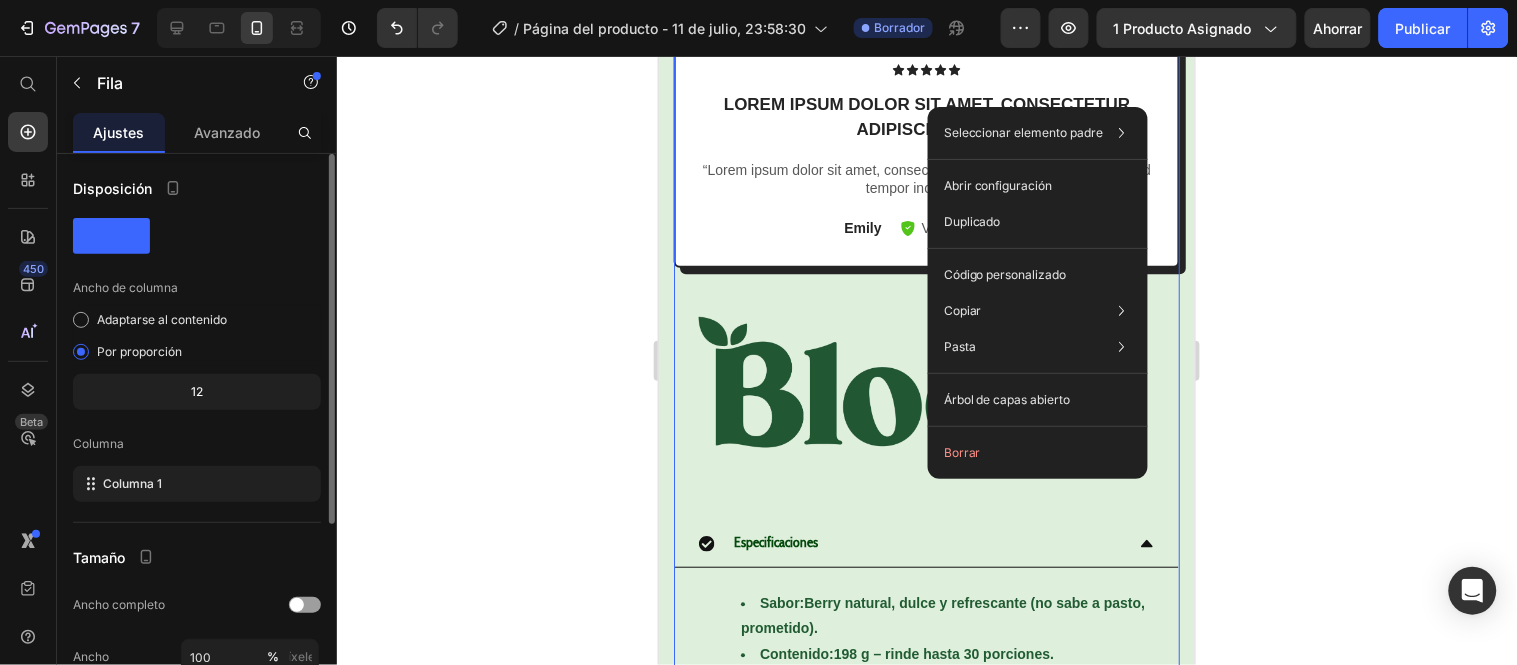 click 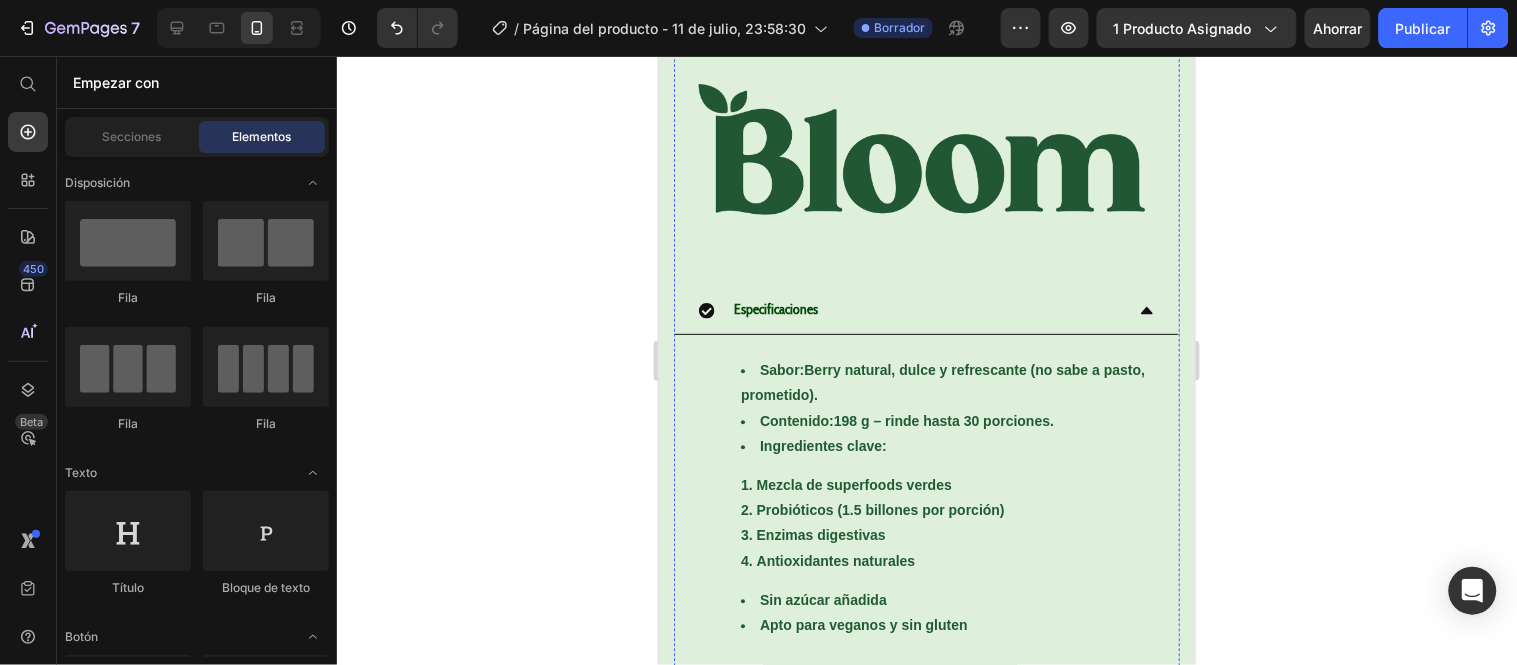 scroll, scrollTop: 982, scrollLeft: 0, axis: vertical 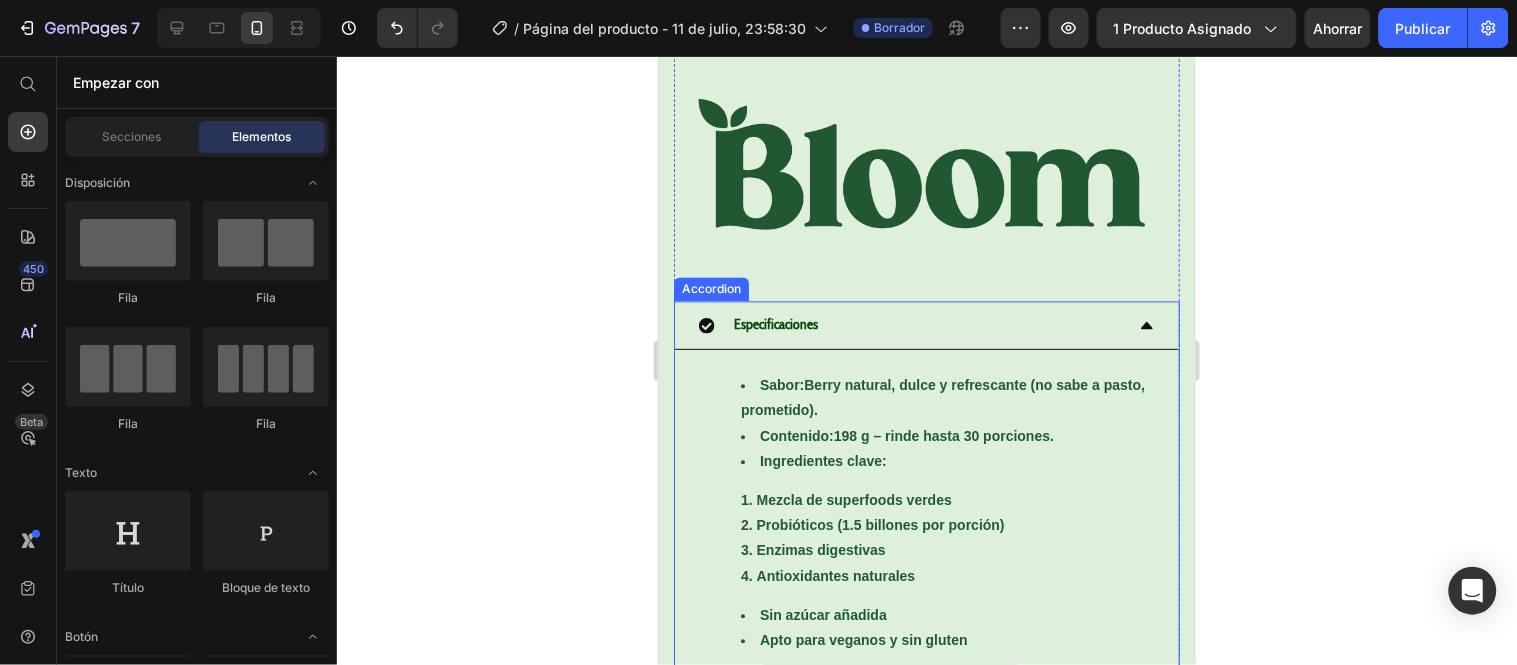 click on "Especificaciones" at bounding box center [910, 324] 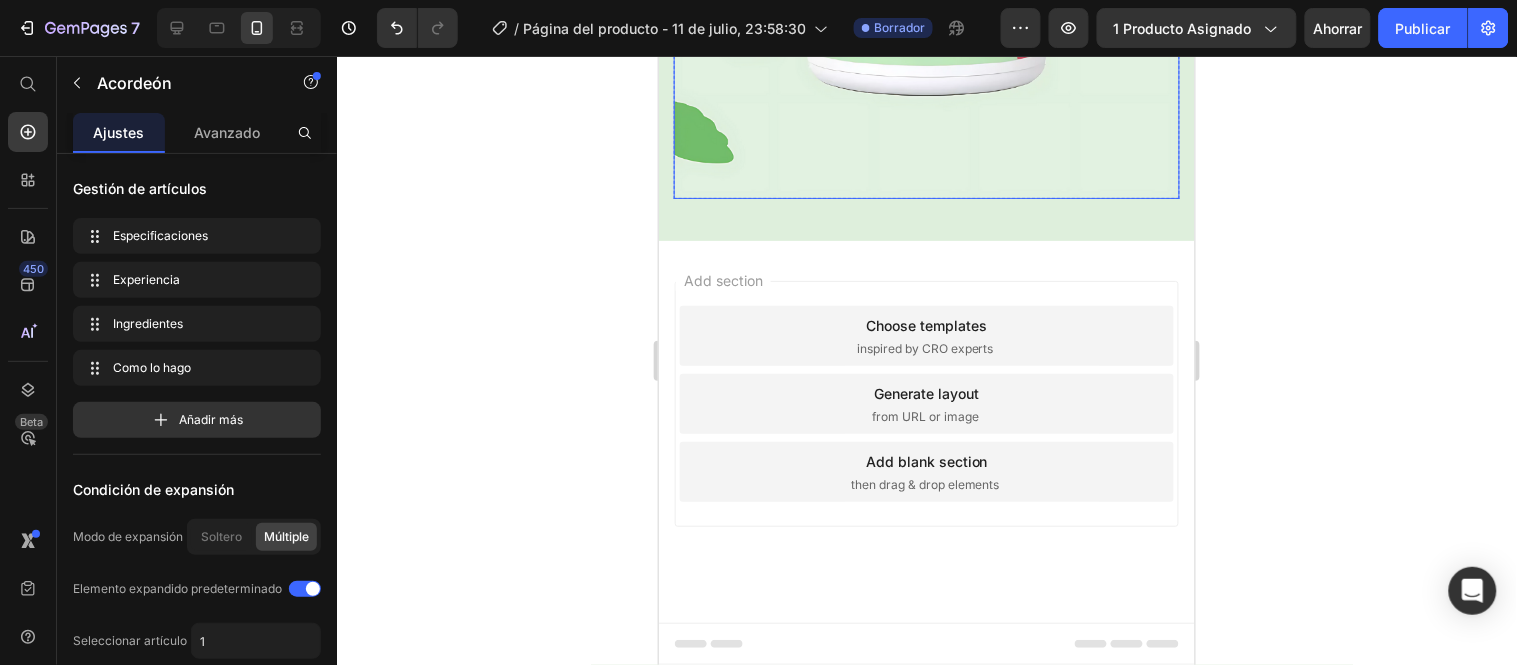 scroll, scrollTop: 3760, scrollLeft: 0, axis: vertical 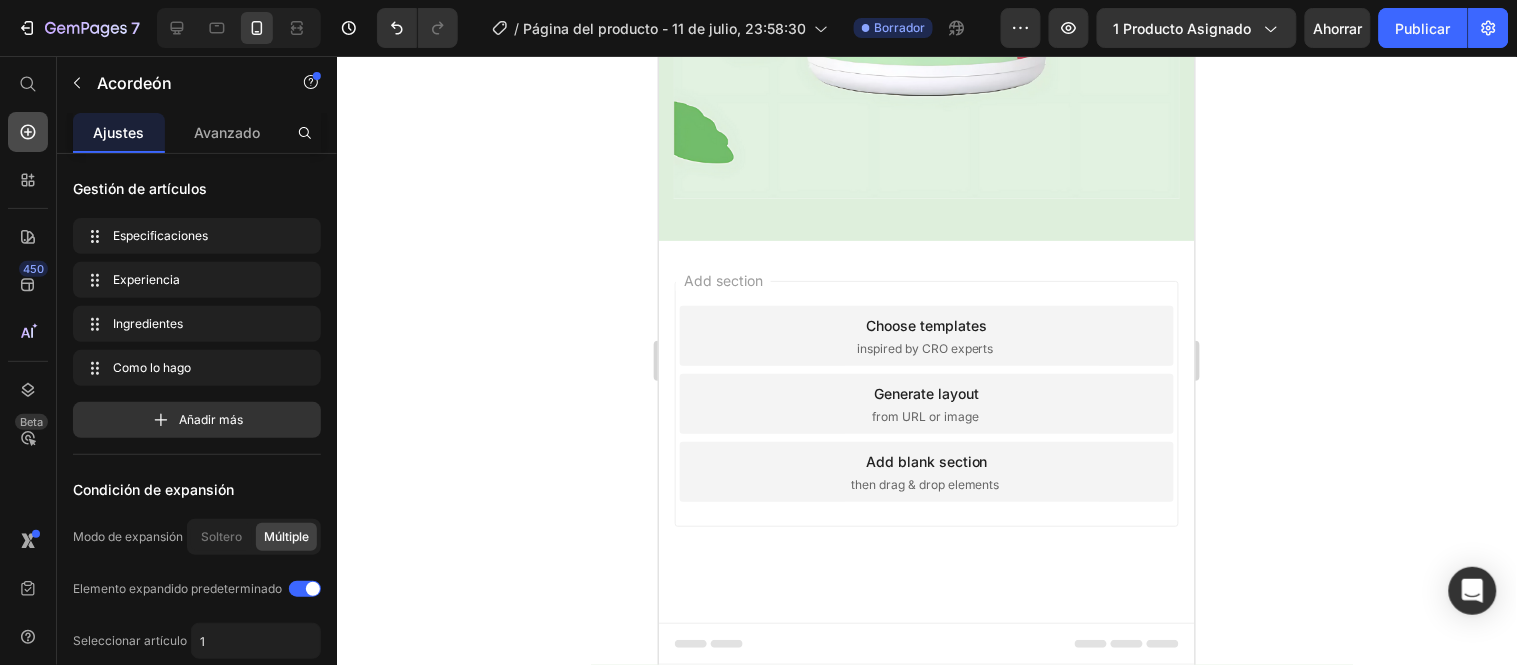click 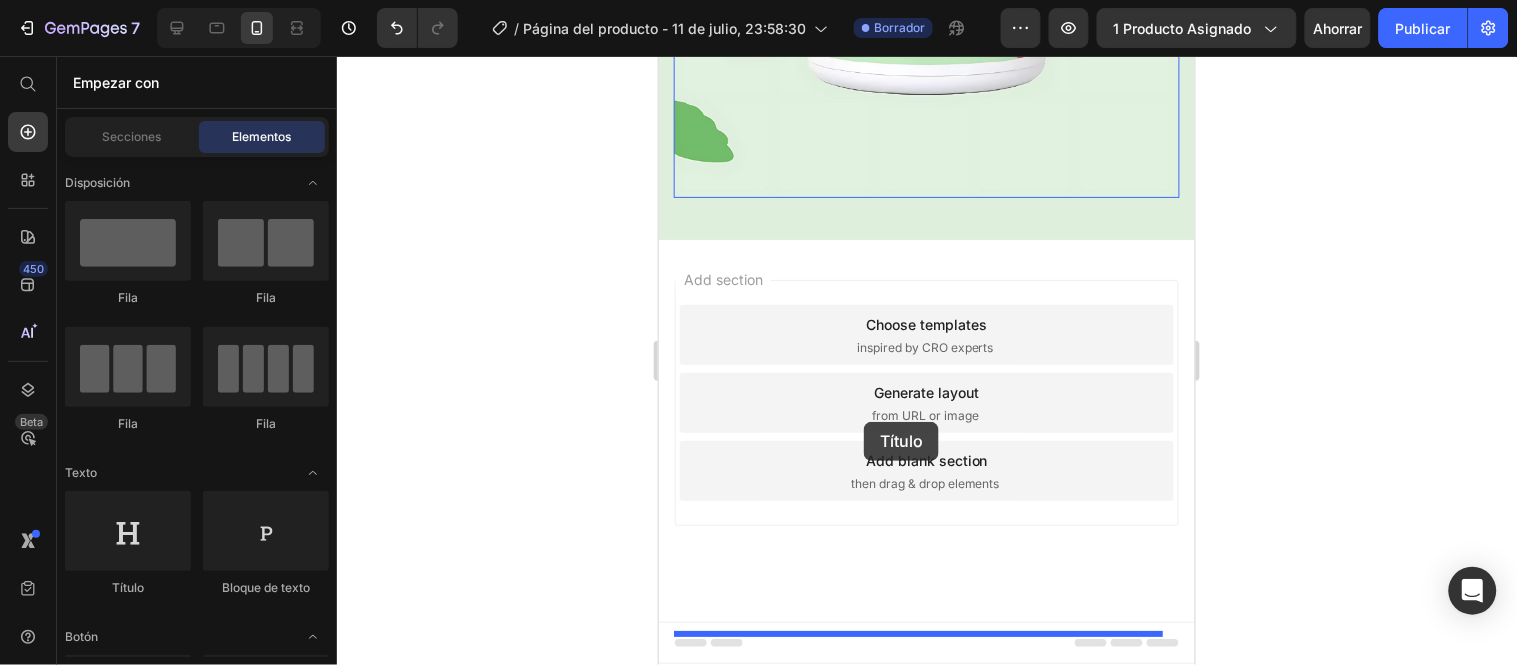 drag, startPoint x: 799, startPoint y: 596, endPoint x: 863, endPoint y: 421, distance: 186.33572 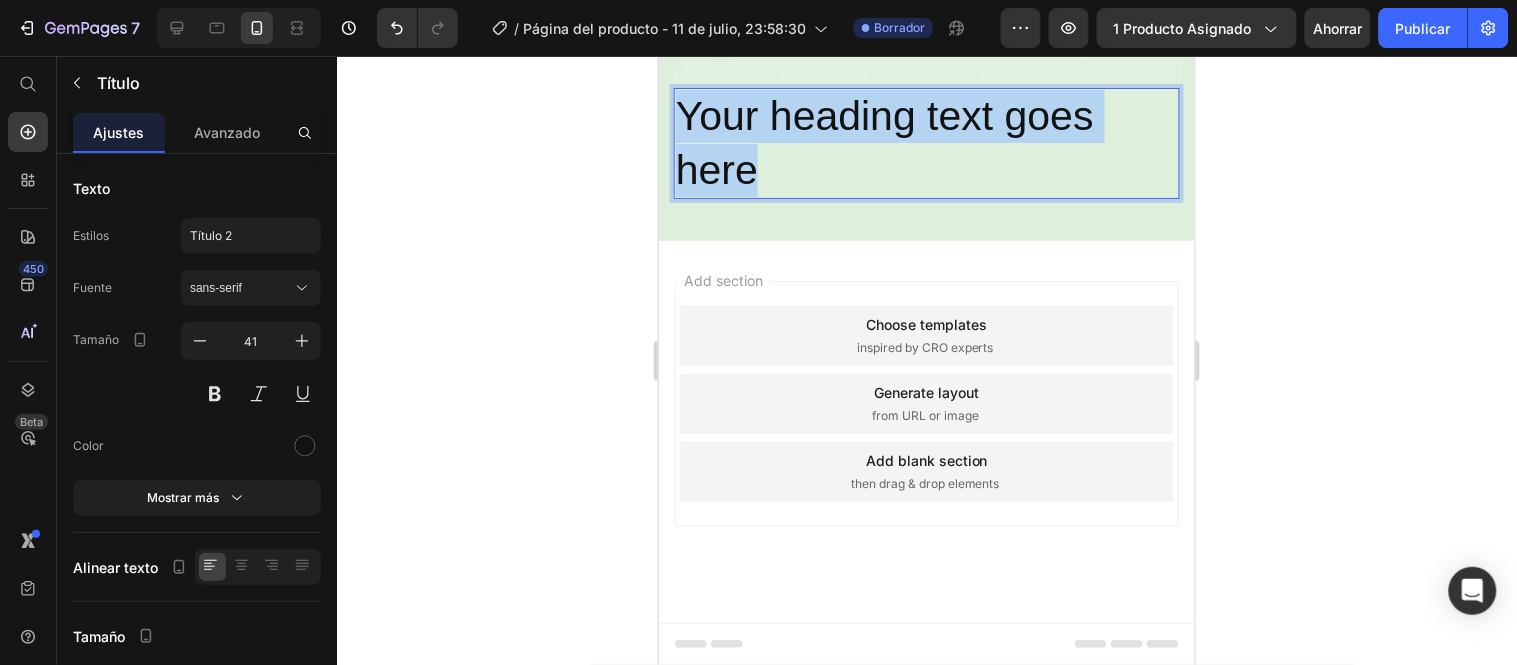 drag, startPoint x: 719, startPoint y: 479, endPoint x: 684, endPoint y: 441, distance: 51.662365 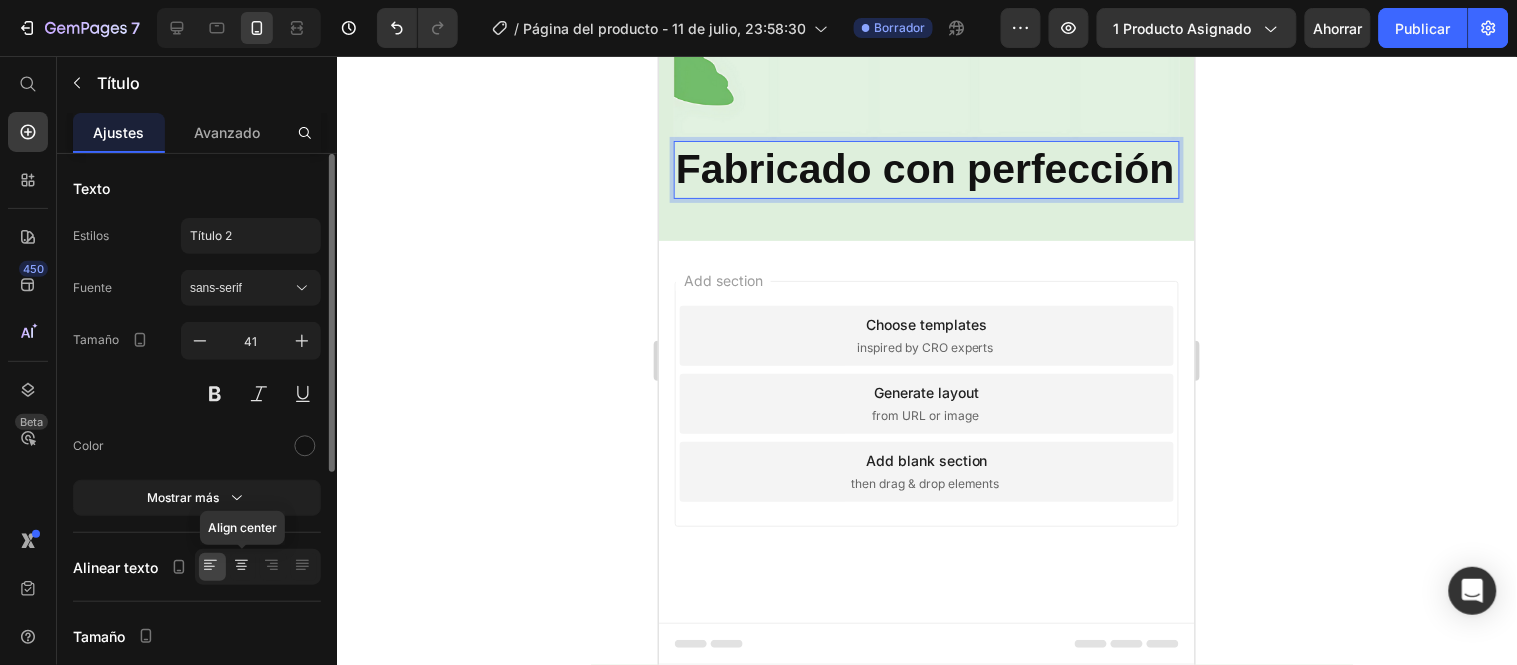click 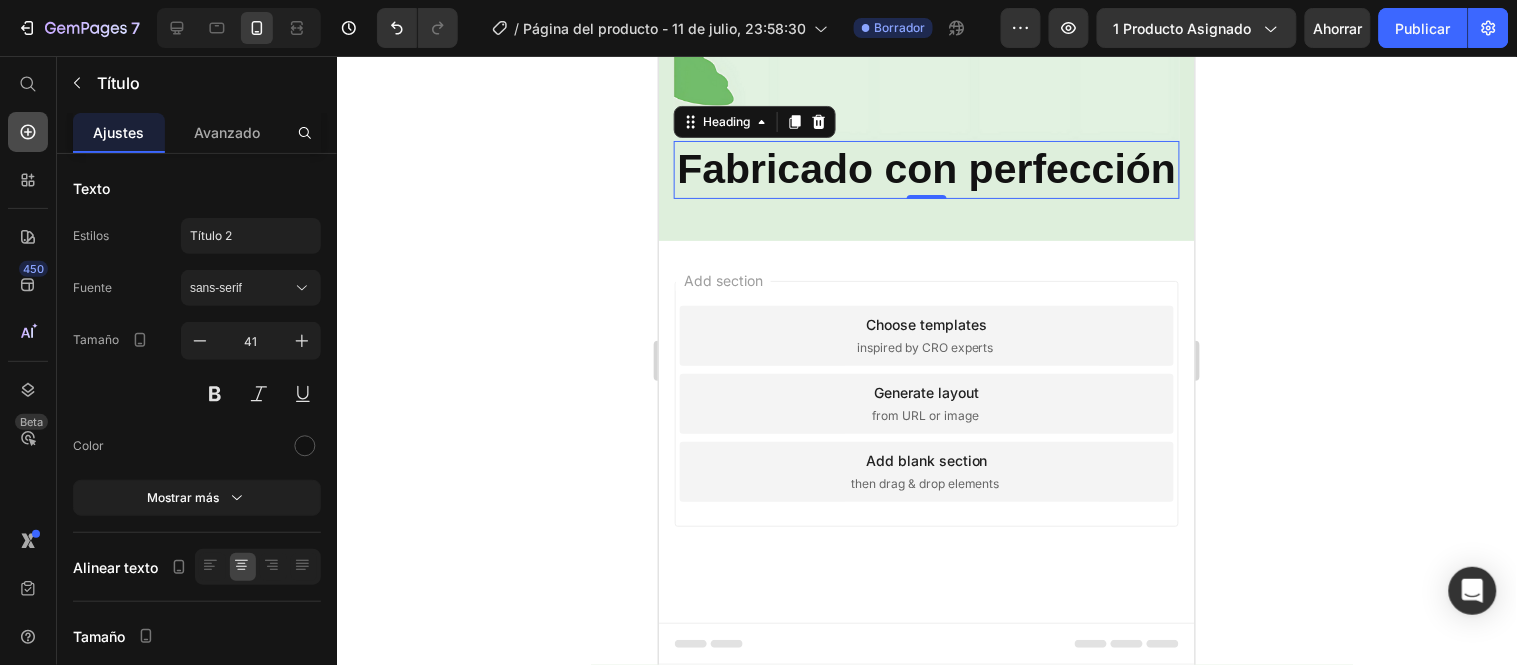 click 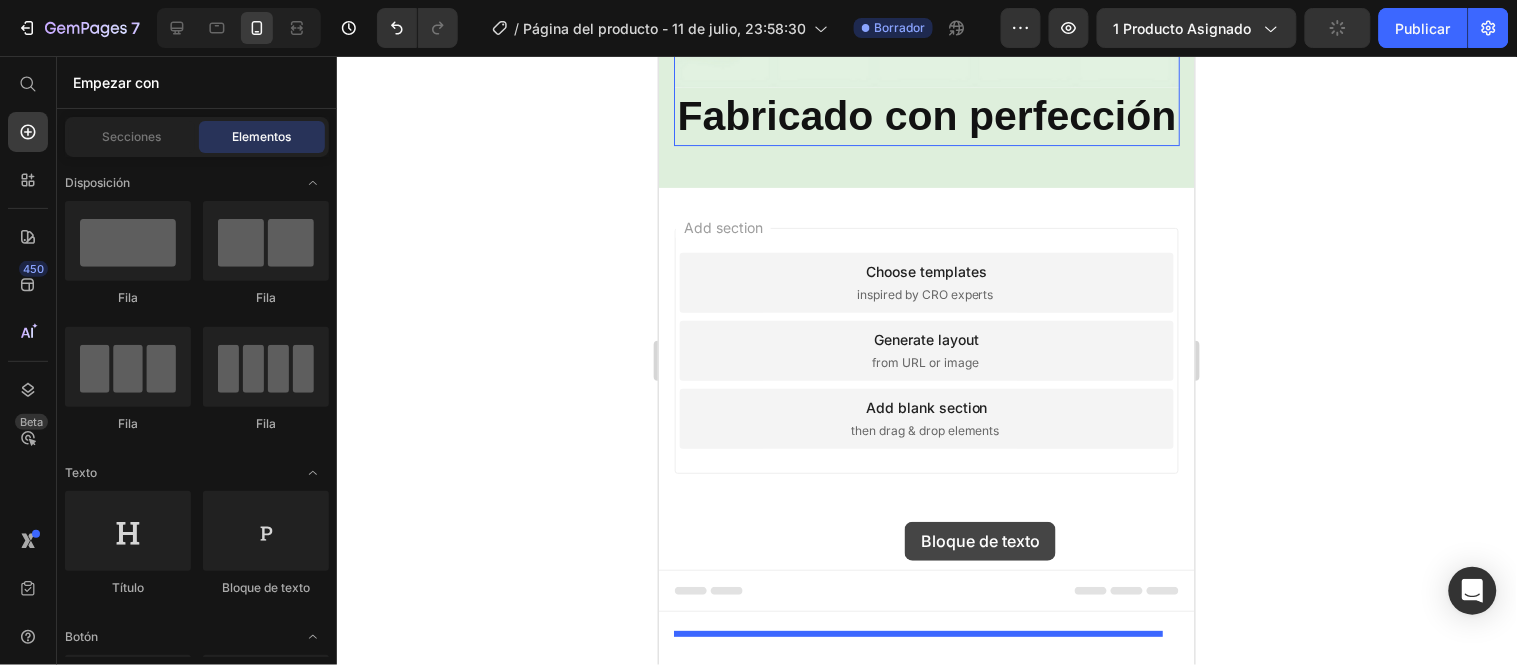 drag, startPoint x: 1031, startPoint y: 619, endPoint x: 904, endPoint y: 521, distance: 160.41508 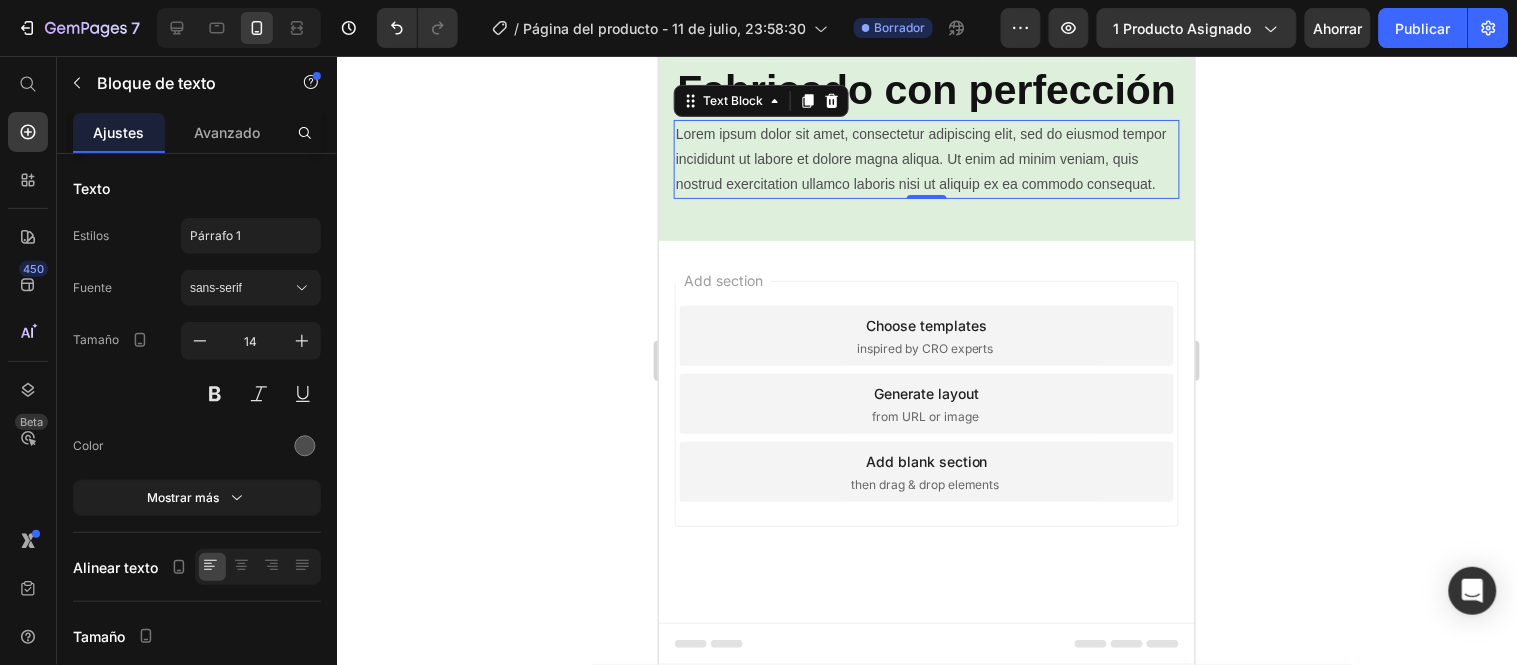 click on "Lorem ipsum dolor sit amet, consectetur adipiscing elit, sed do eiusmod tempor incididunt ut labore et dolore magna aliqua. Ut enim ad minim veniam, quis nostrud exercitation ullamco laboris nisi ut aliquip ex ea commodo consequat." at bounding box center [926, 159] 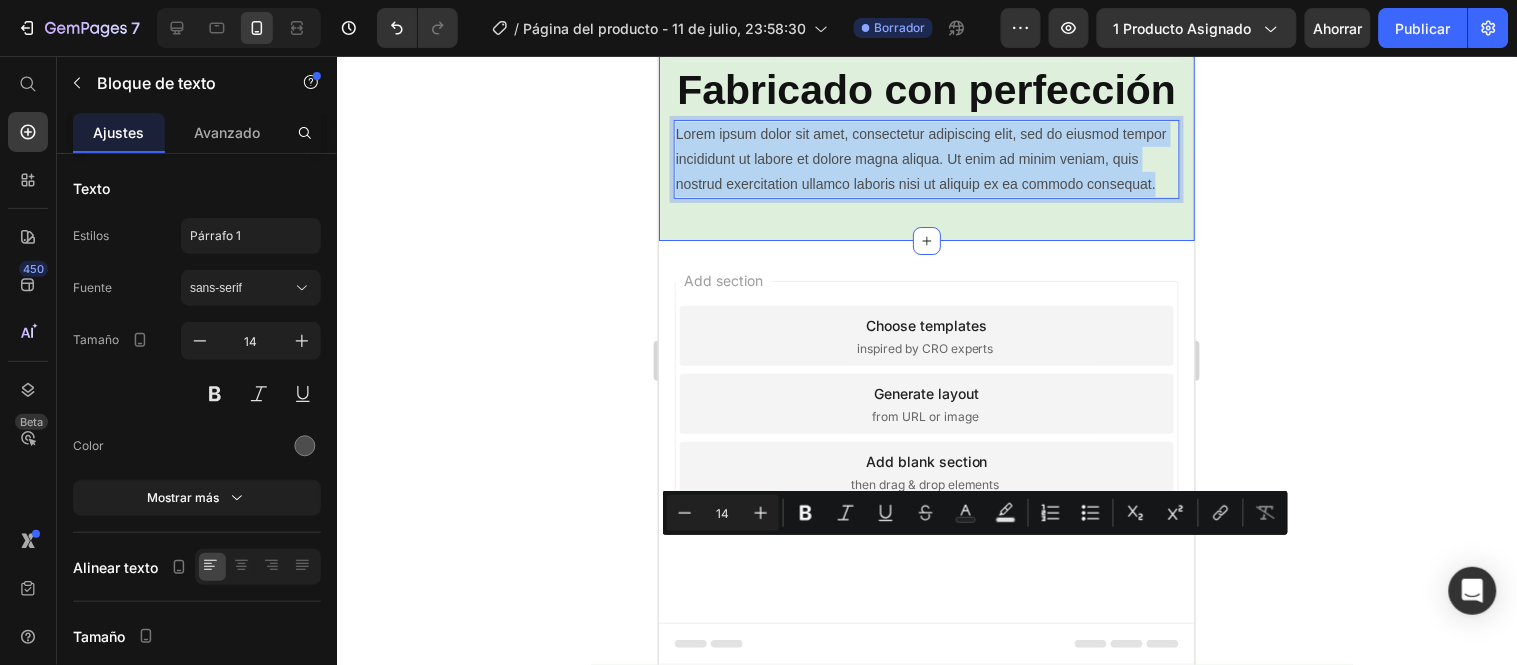 drag, startPoint x: 760, startPoint y: 624, endPoint x: 668, endPoint y: 554, distance: 115.60277 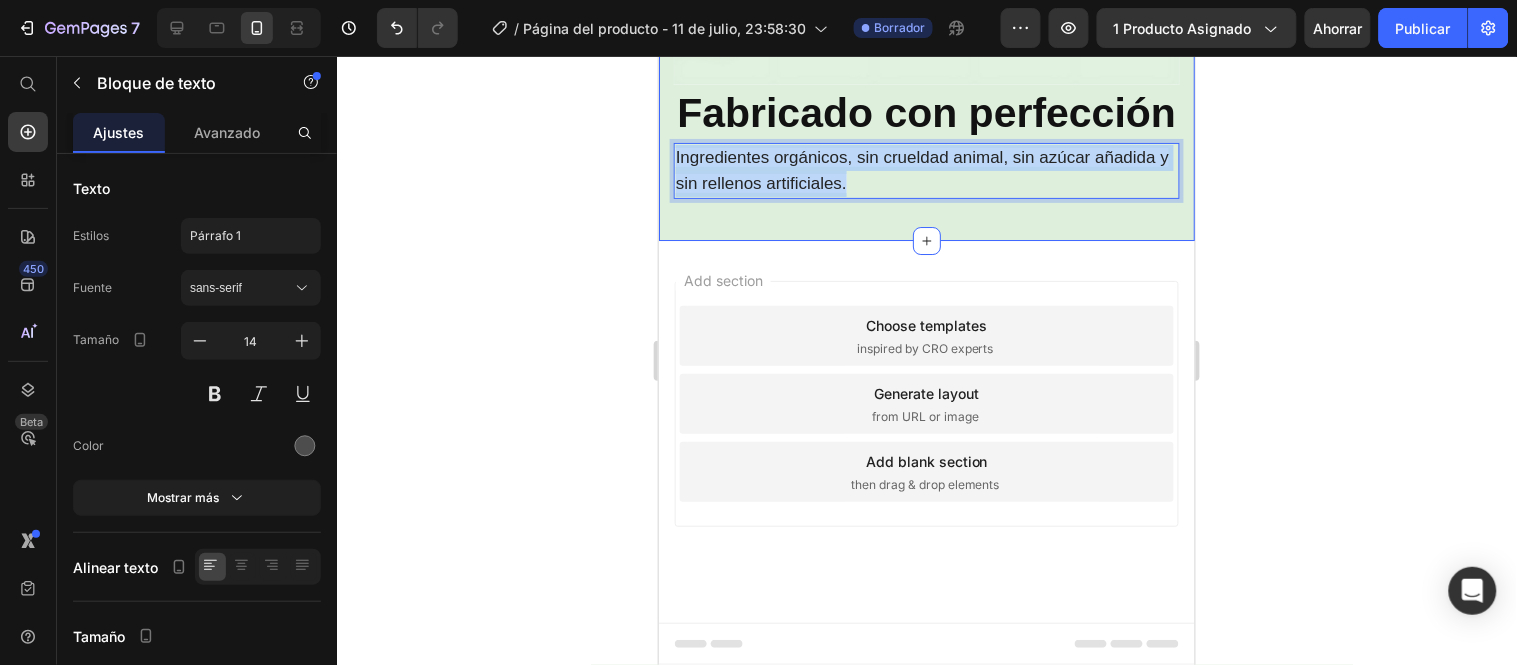 drag, startPoint x: 863, startPoint y: 573, endPoint x: 669, endPoint y: 560, distance: 194.43507 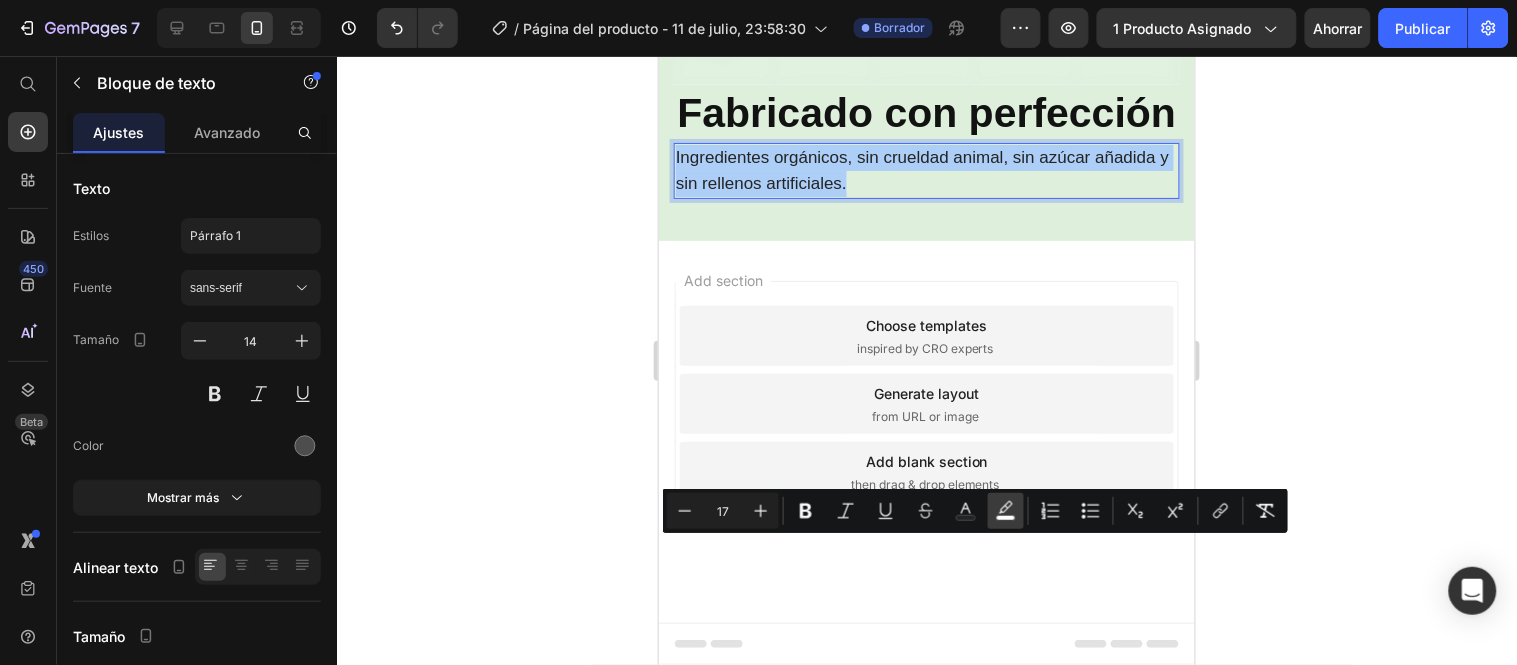 click 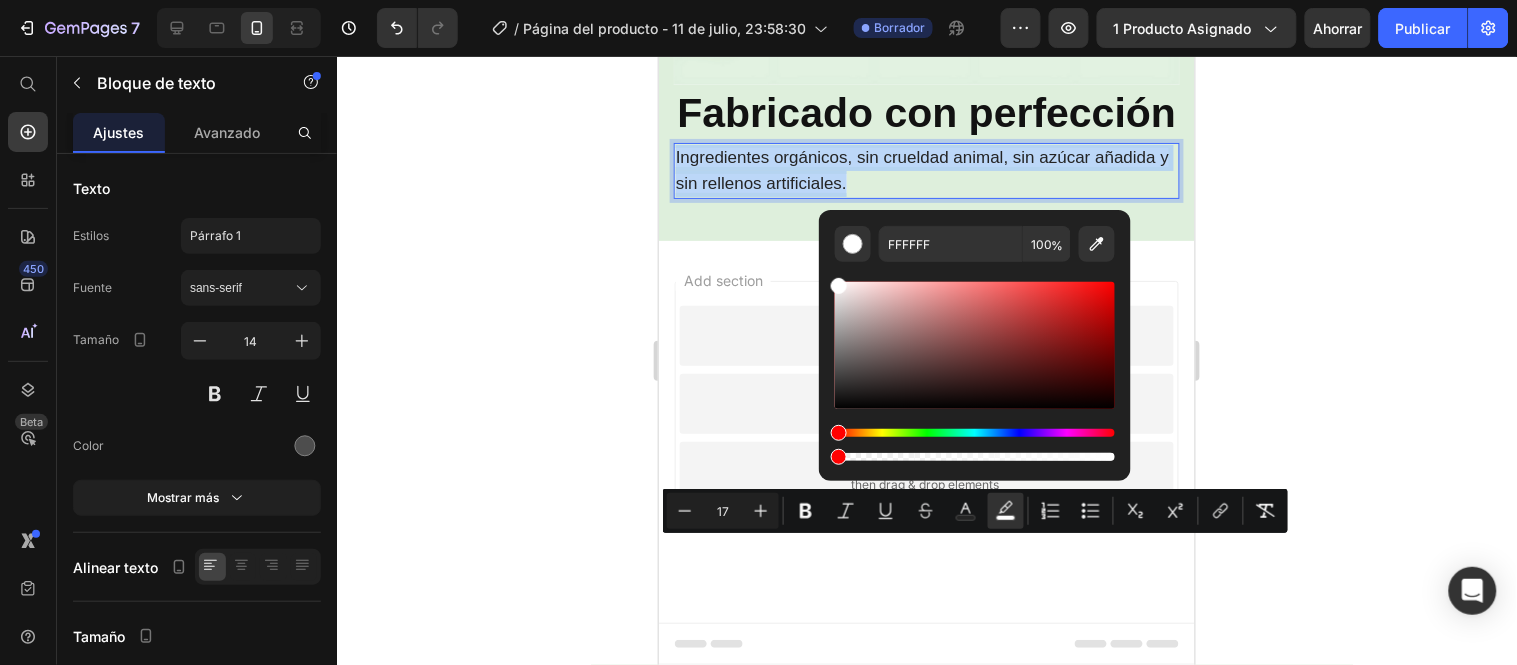 drag, startPoint x: 1768, startPoint y: 510, endPoint x: 758, endPoint y: 474, distance: 1010.64136 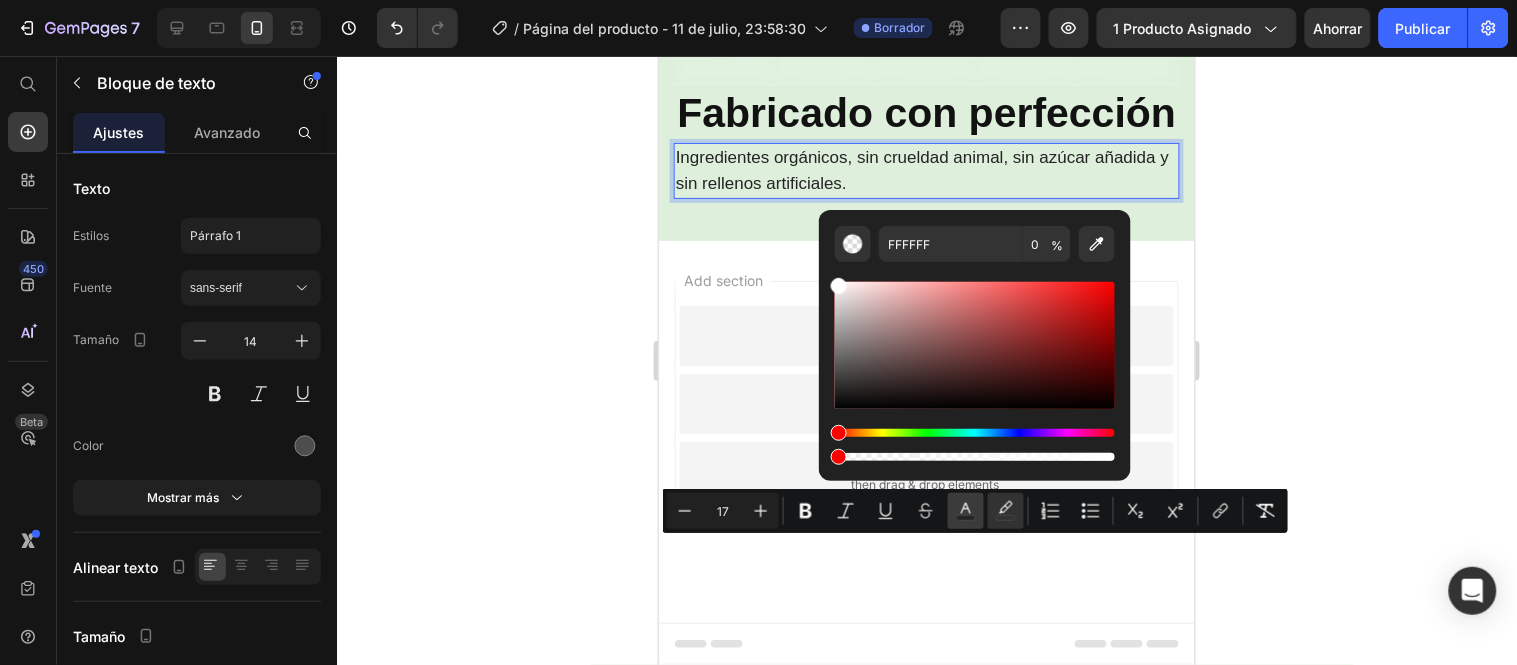 click 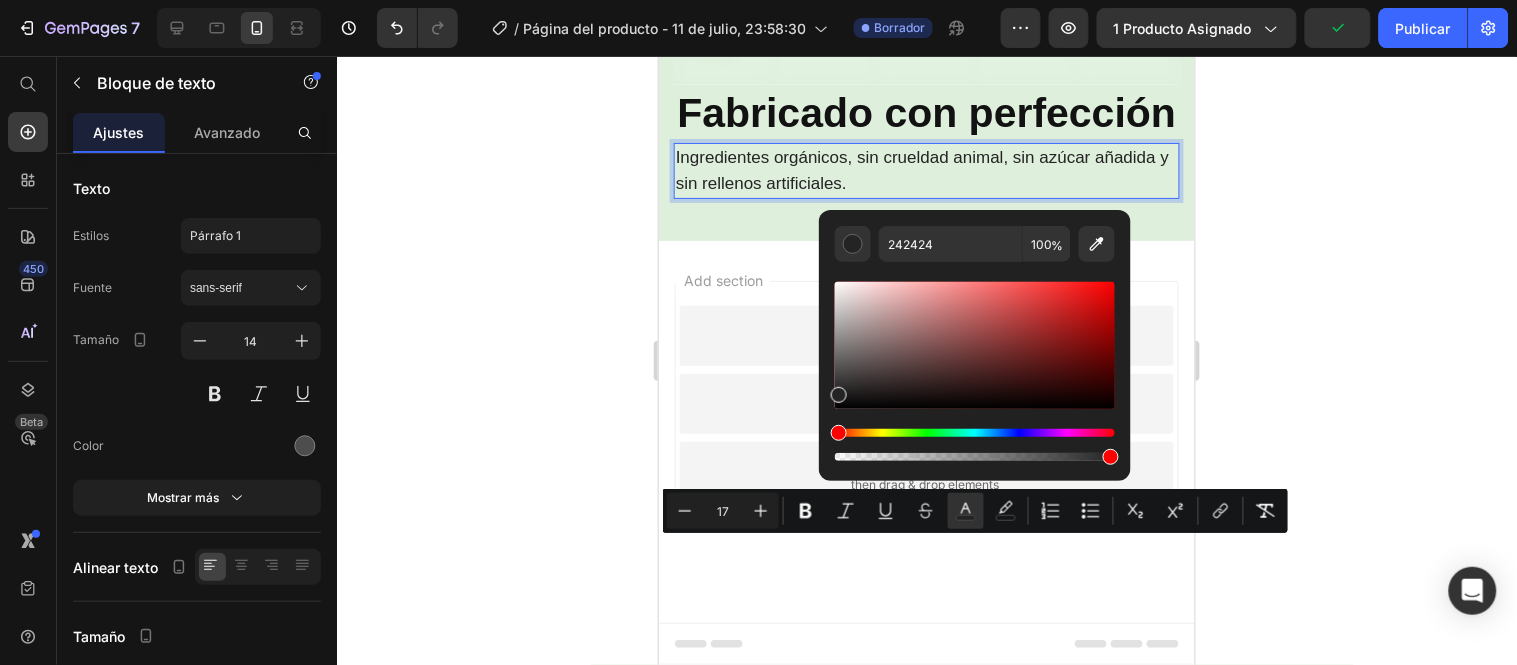 click on "Ingredientes orgánicos, sin crueldad animal, sin azúcar añadida y sin rellenos artificiales." at bounding box center [926, 170] 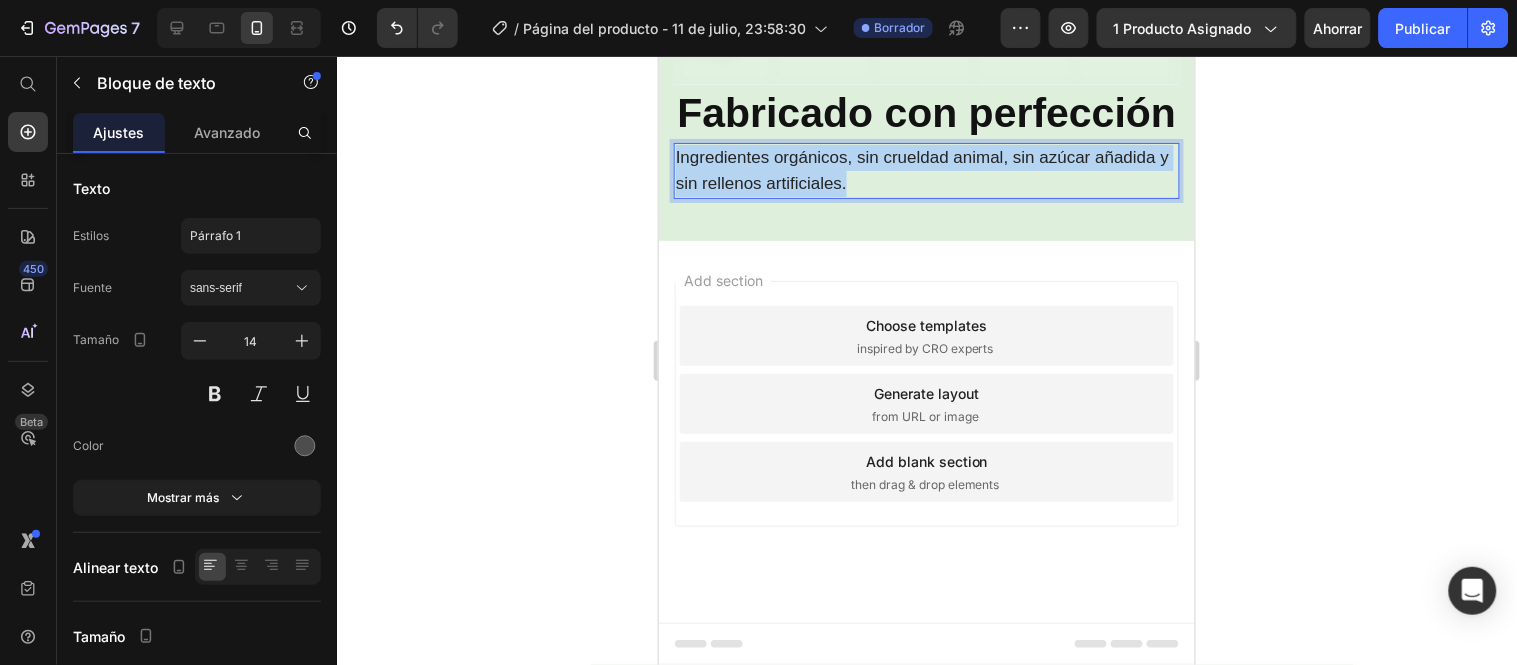 drag, startPoint x: 877, startPoint y: 573, endPoint x: 670, endPoint y: 541, distance: 209.45883 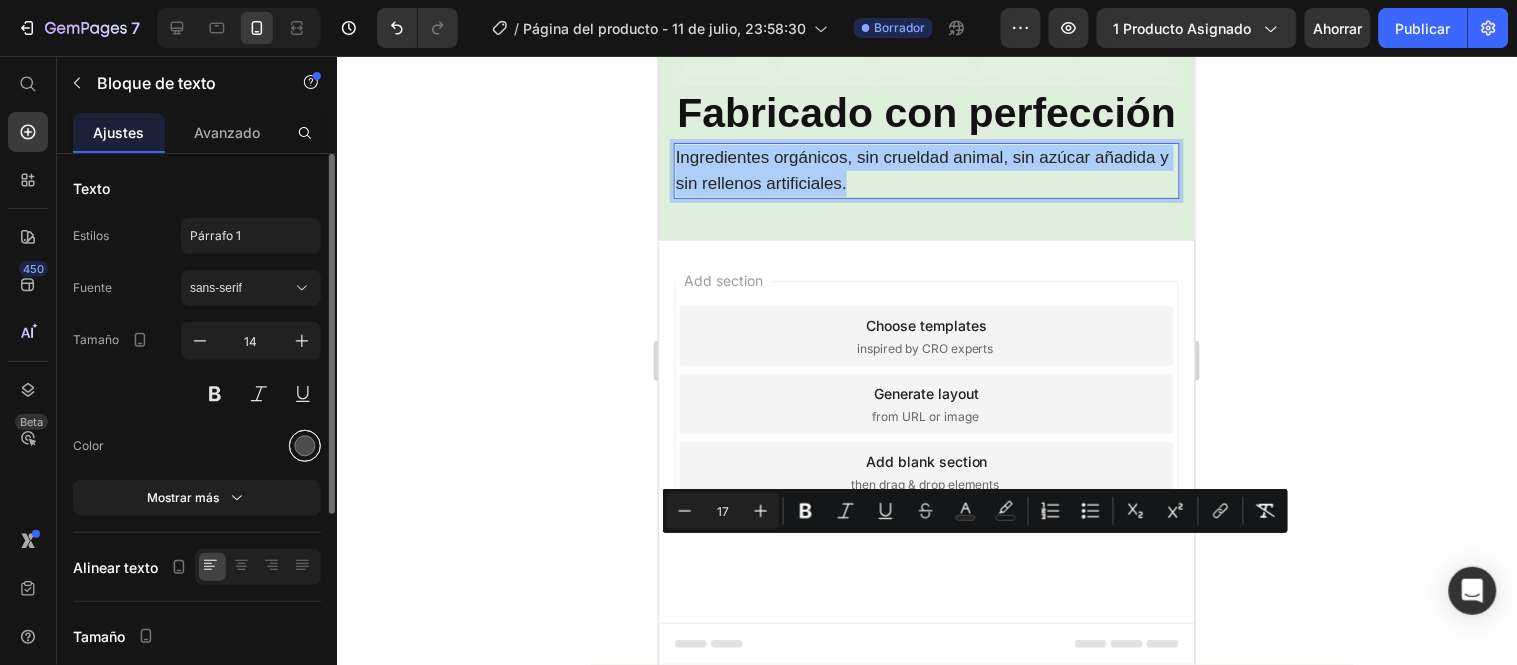 click at bounding box center [305, 446] 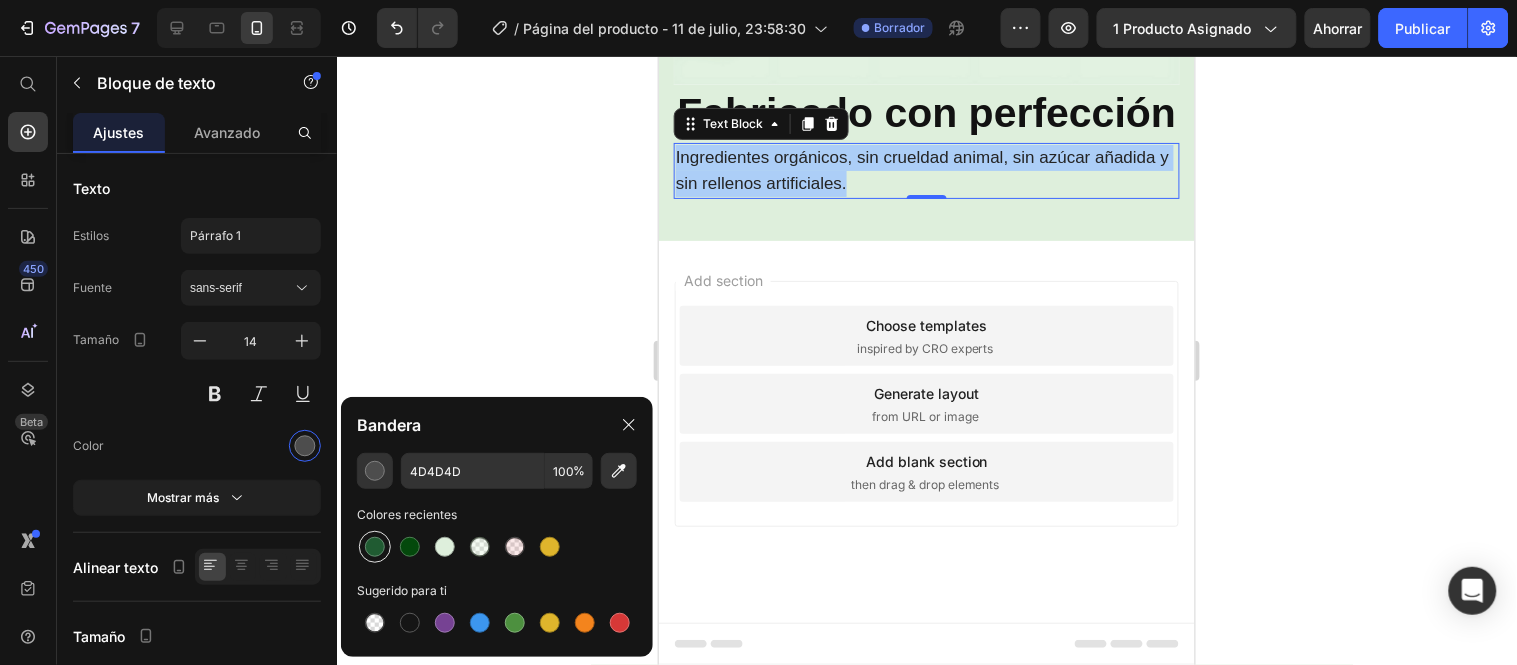click at bounding box center (375, 547) 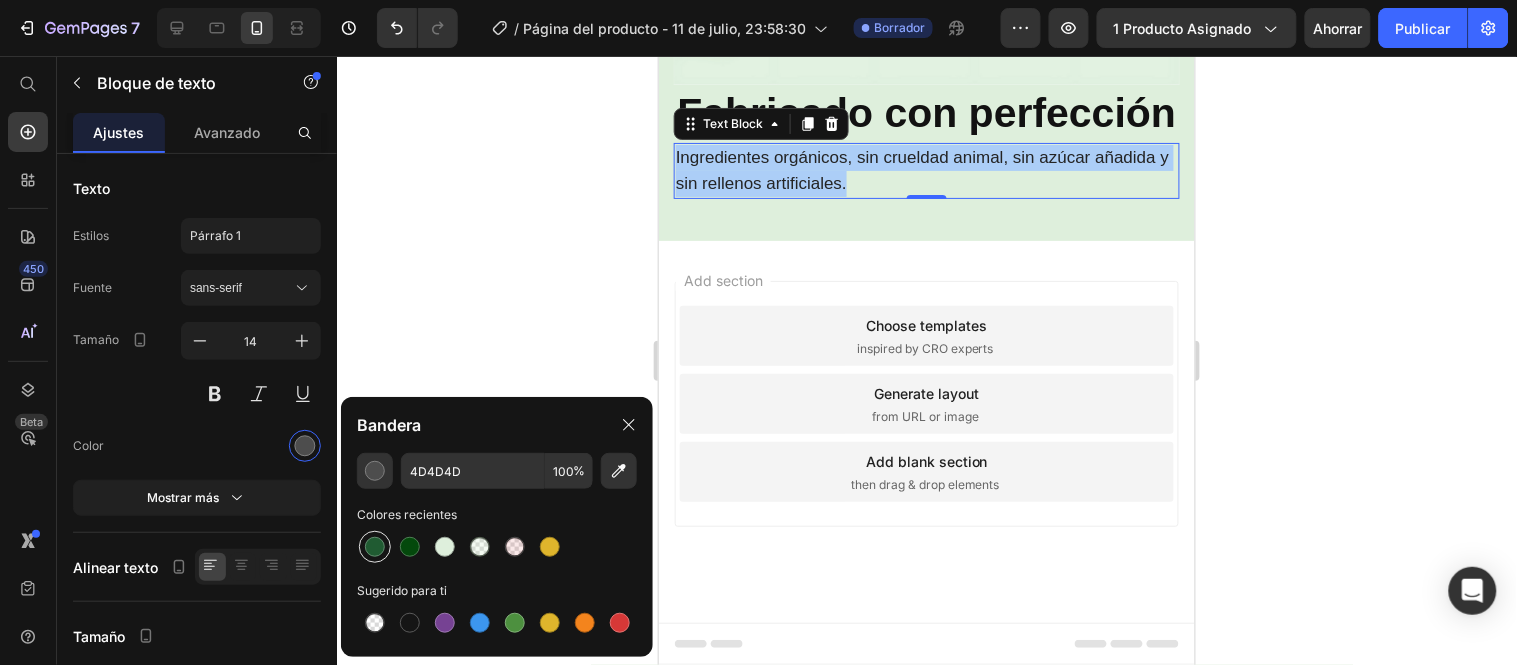 type on "205B32" 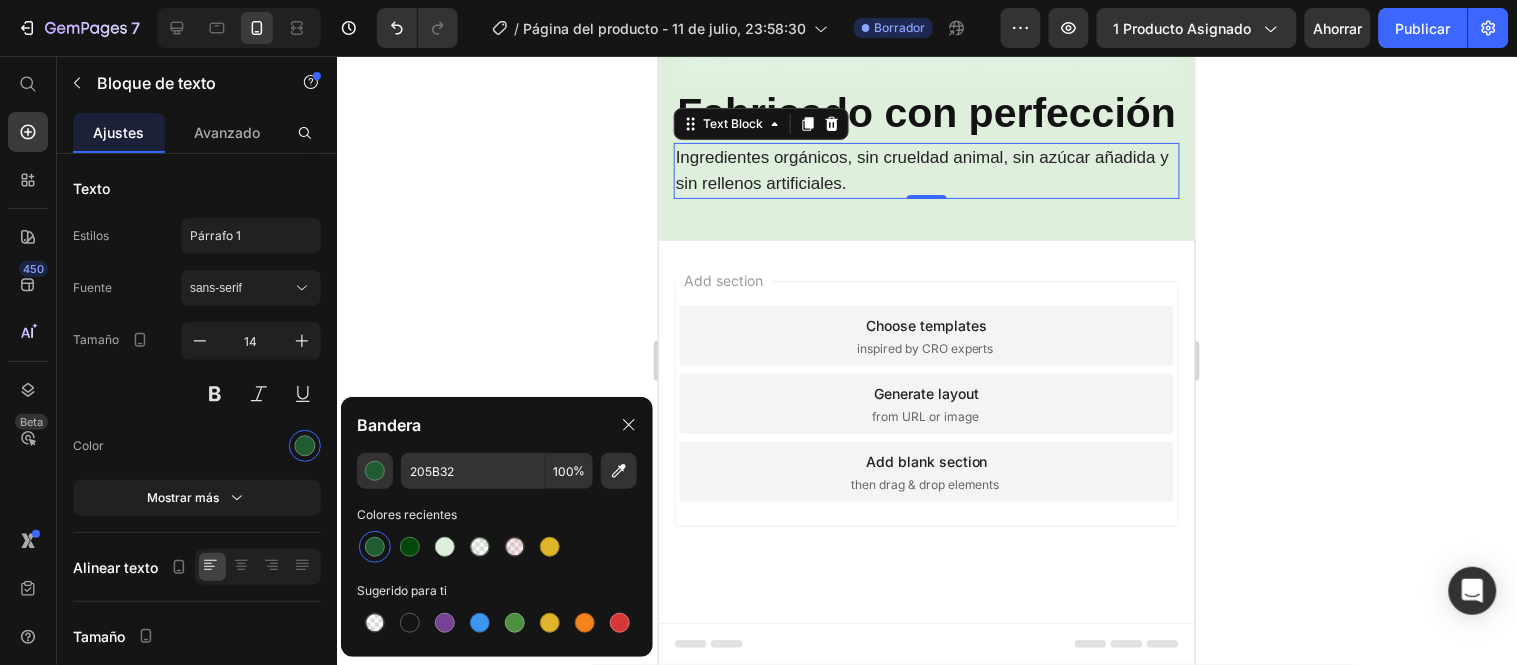 click on "Ingredientes orgánicos, sin crueldad animal, sin azúcar añadida y sin rellenos artificiales." at bounding box center [926, 170] 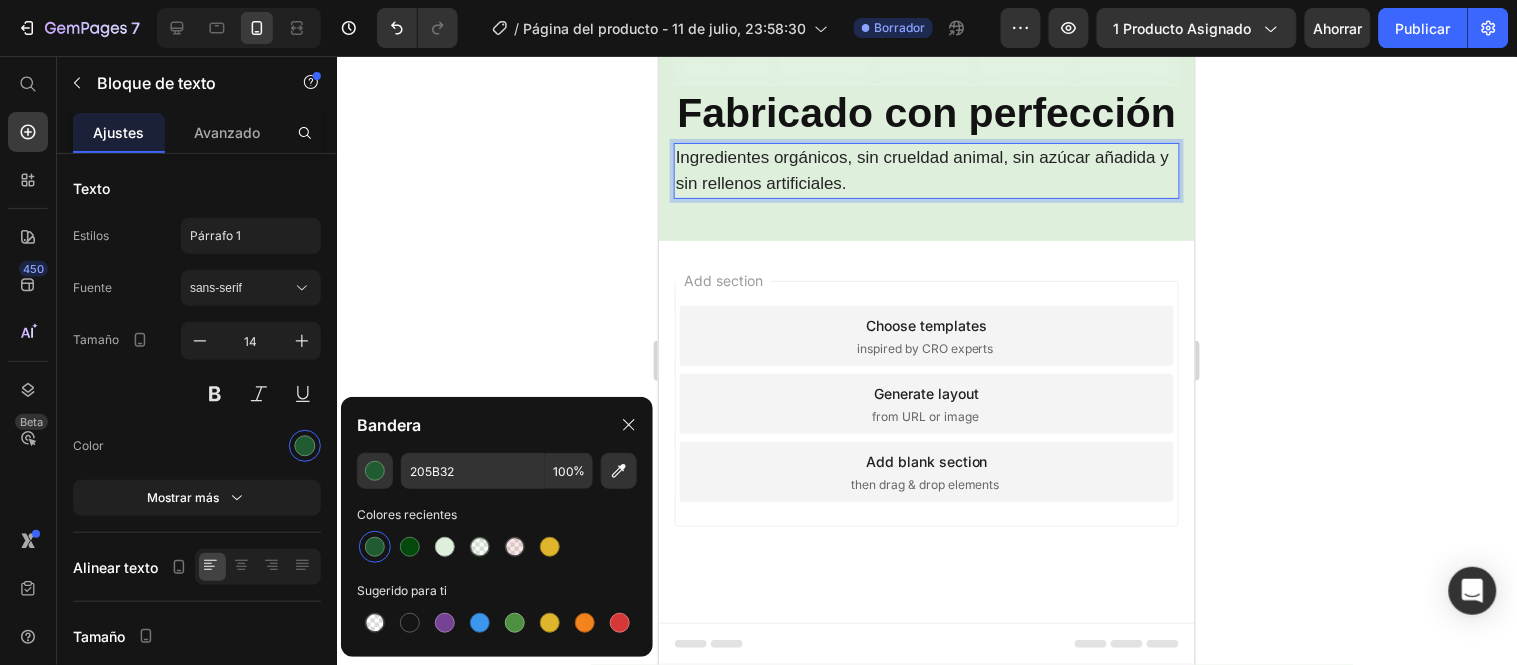 click on "Ingredientes orgánicos, sin crueldad animal, sin azúcar añadida y sin rellenos artificiales." at bounding box center (926, 170) 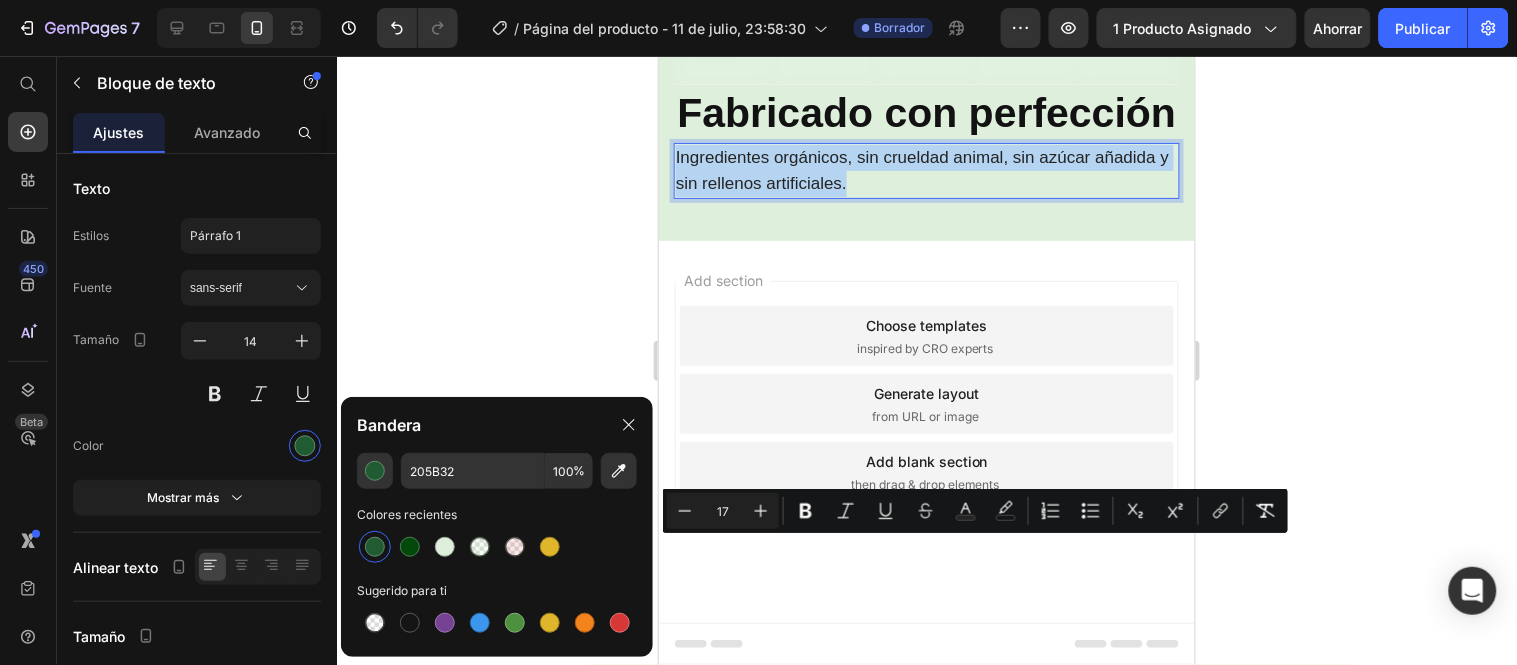 drag, startPoint x: 869, startPoint y: 574, endPoint x: 676, endPoint y: 552, distance: 194.24983 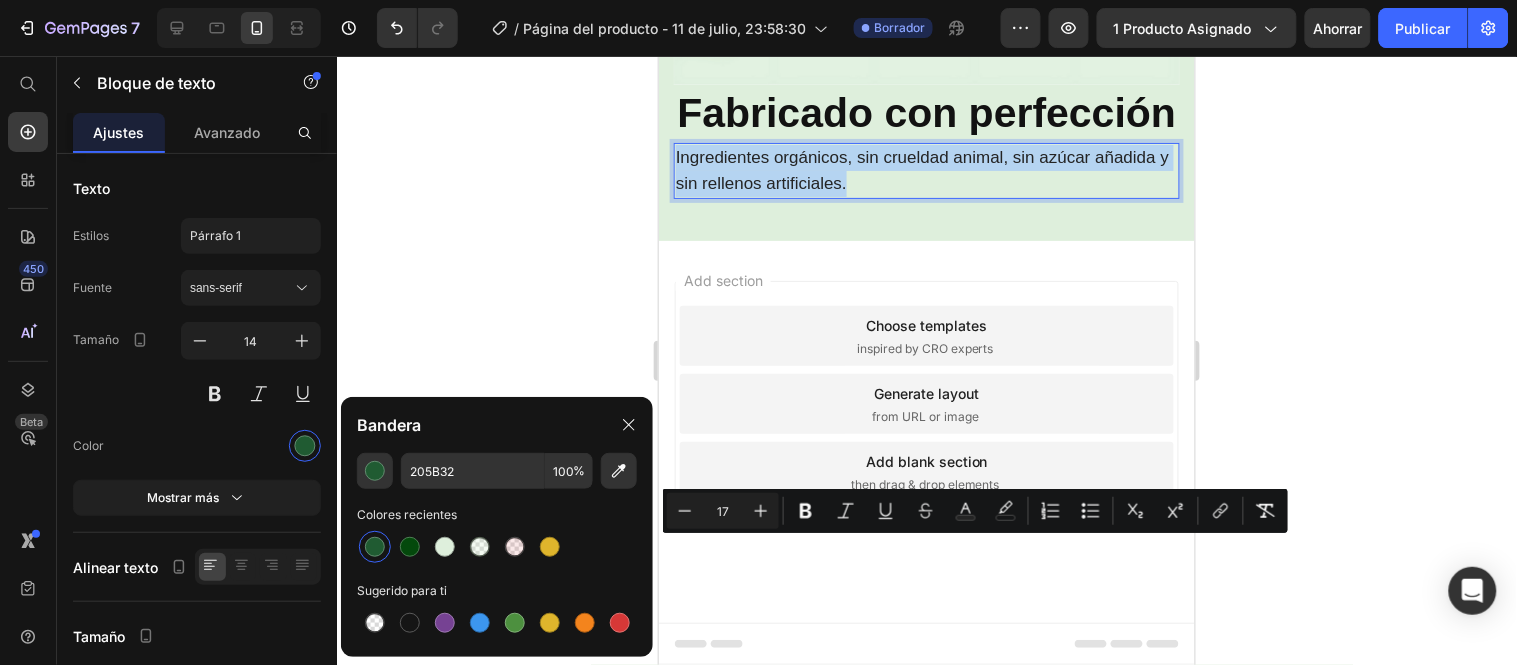 click on "Ingredientes orgánicos, sin crueldad animal, sin azúcar añadida y sin rellenos artificiales." at bounding box center [926, 170] 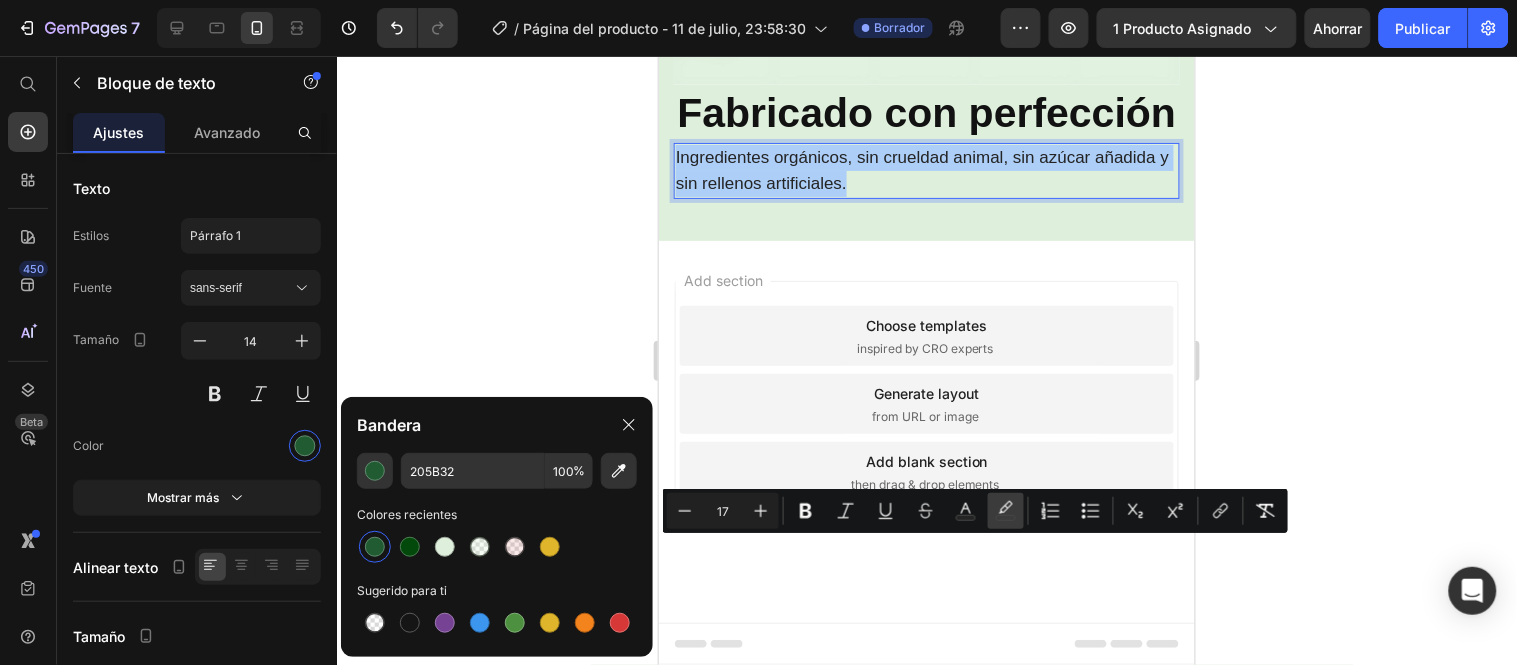 click on "color" at bounding box center (1006, 511) 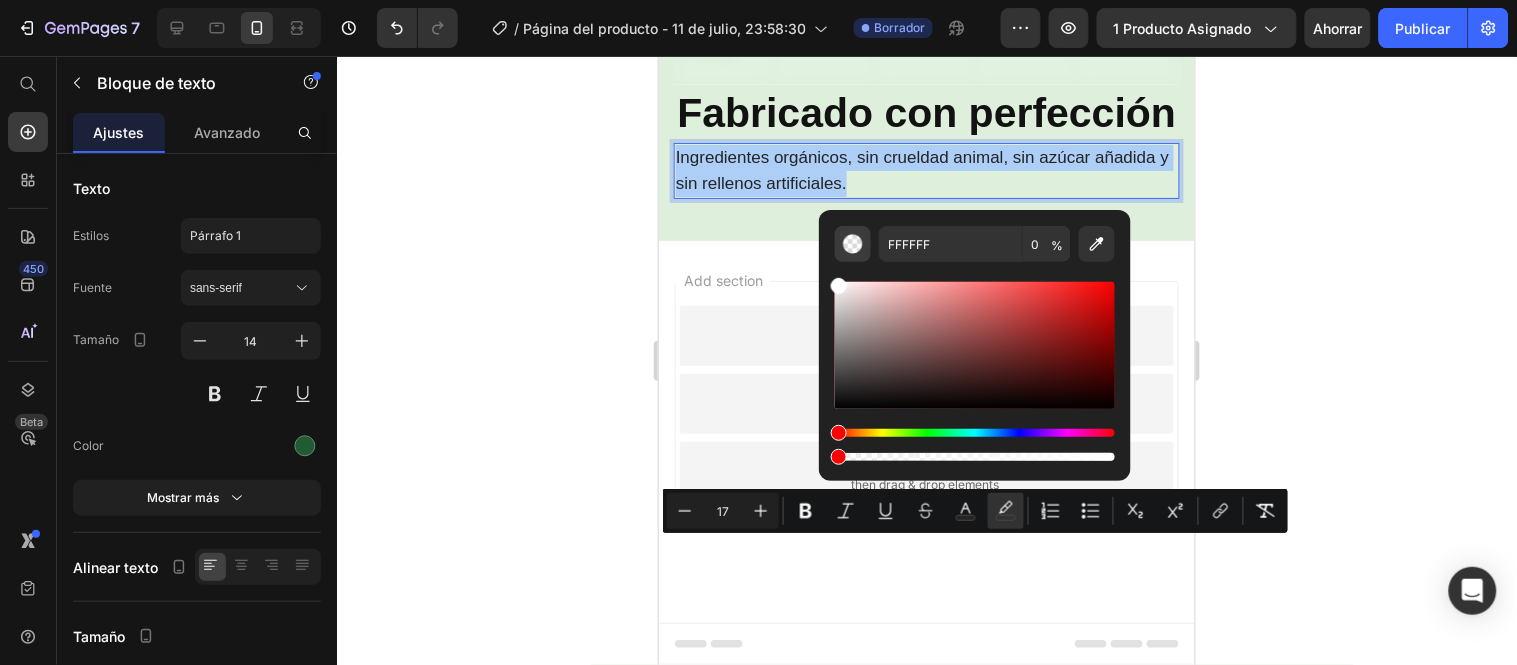 click at bounding box center [853, 244] 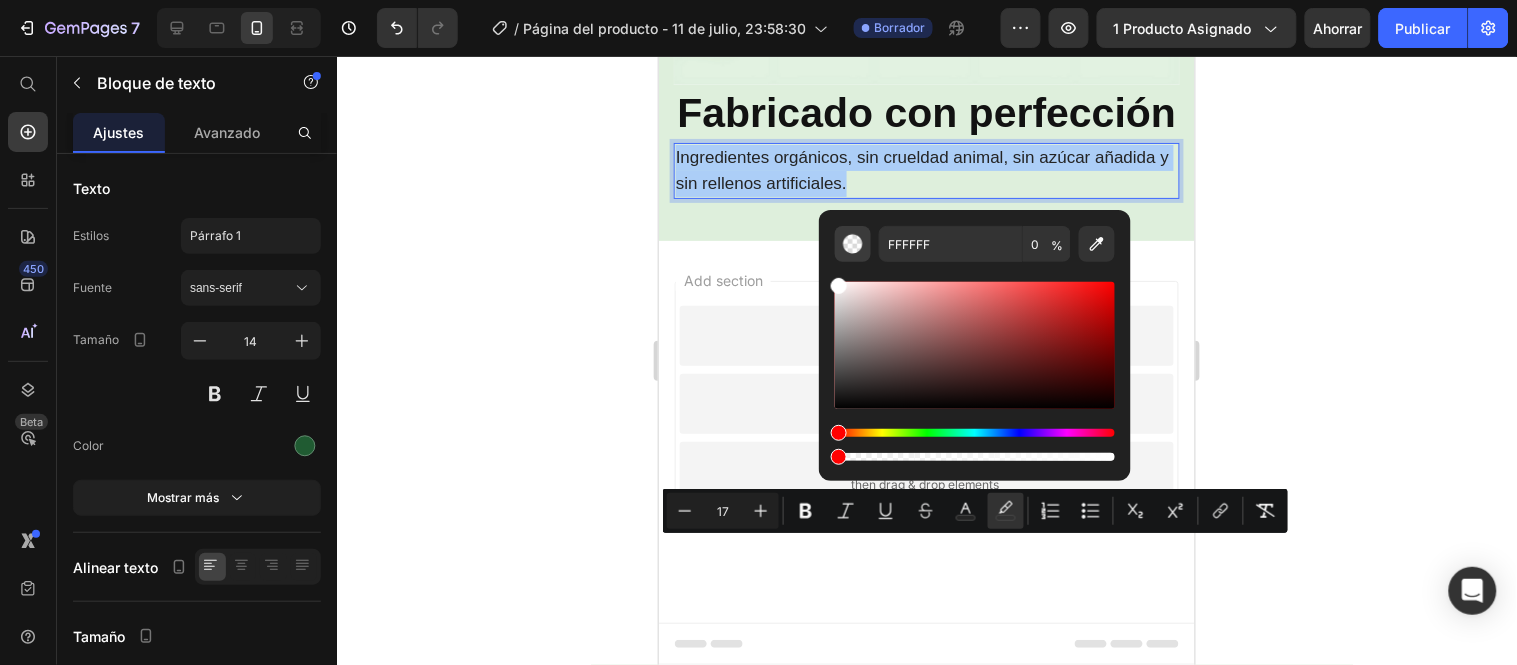 click at bounding box center [853, 244] 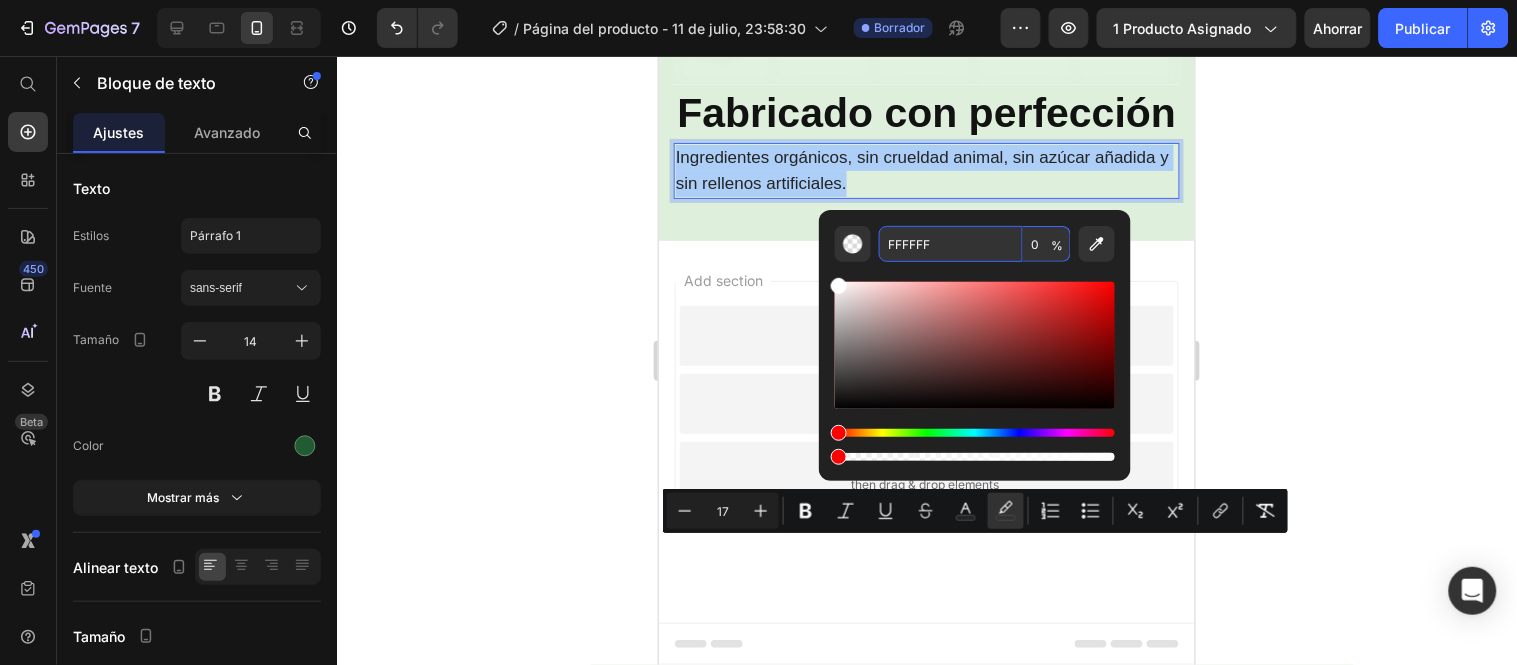 click on "FFFFFF" at bounding box center [951, 244] 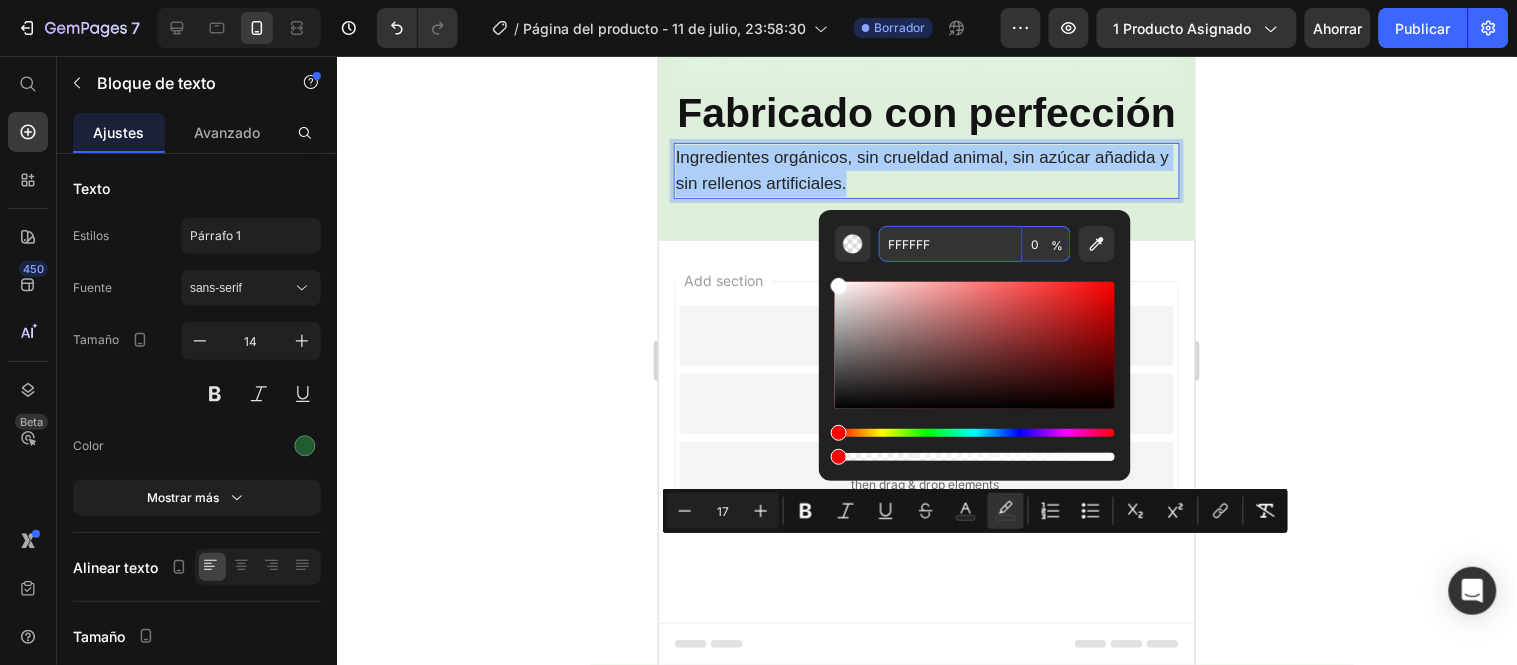 click on "%" at bounding box center [1057, 245] 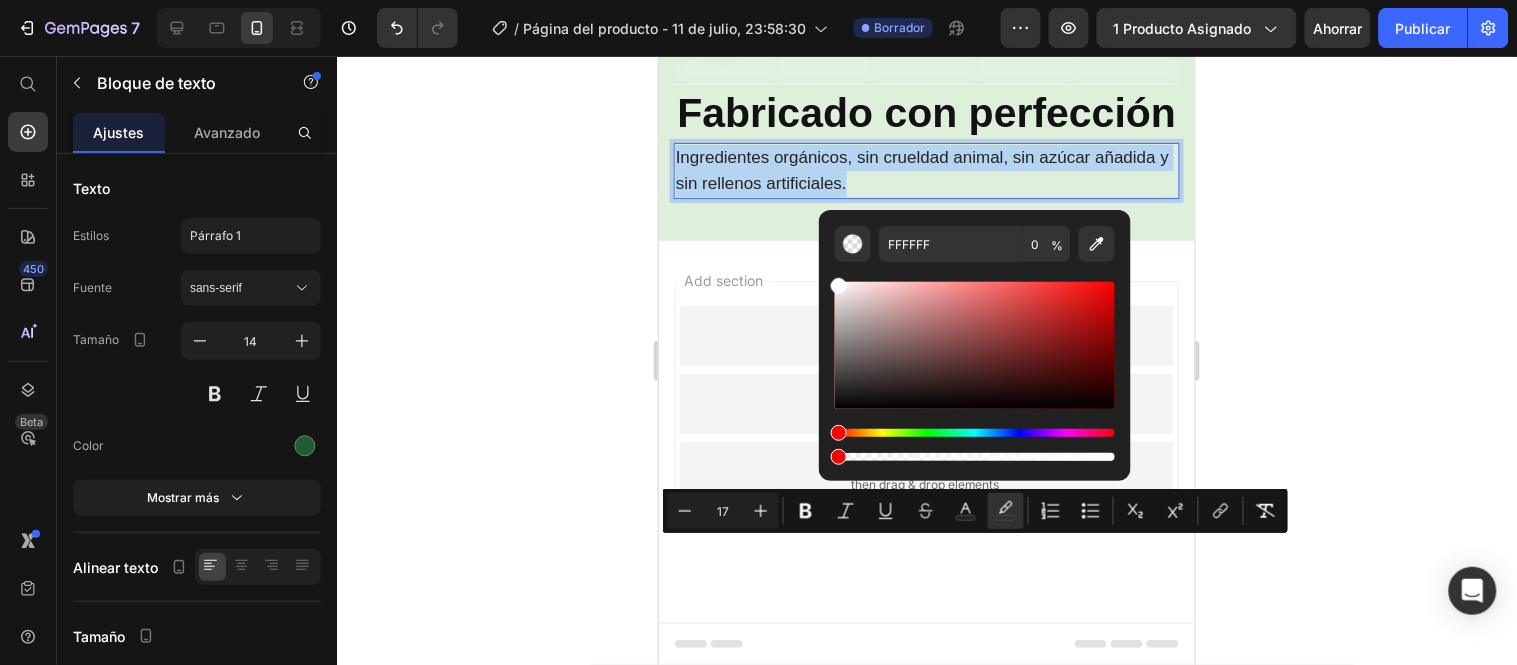 click on "Ingredientes orgánicos, sin crueldad animal, sin azúcar añadida y sin rellenos artificiales." at bounding box center [921, 169] 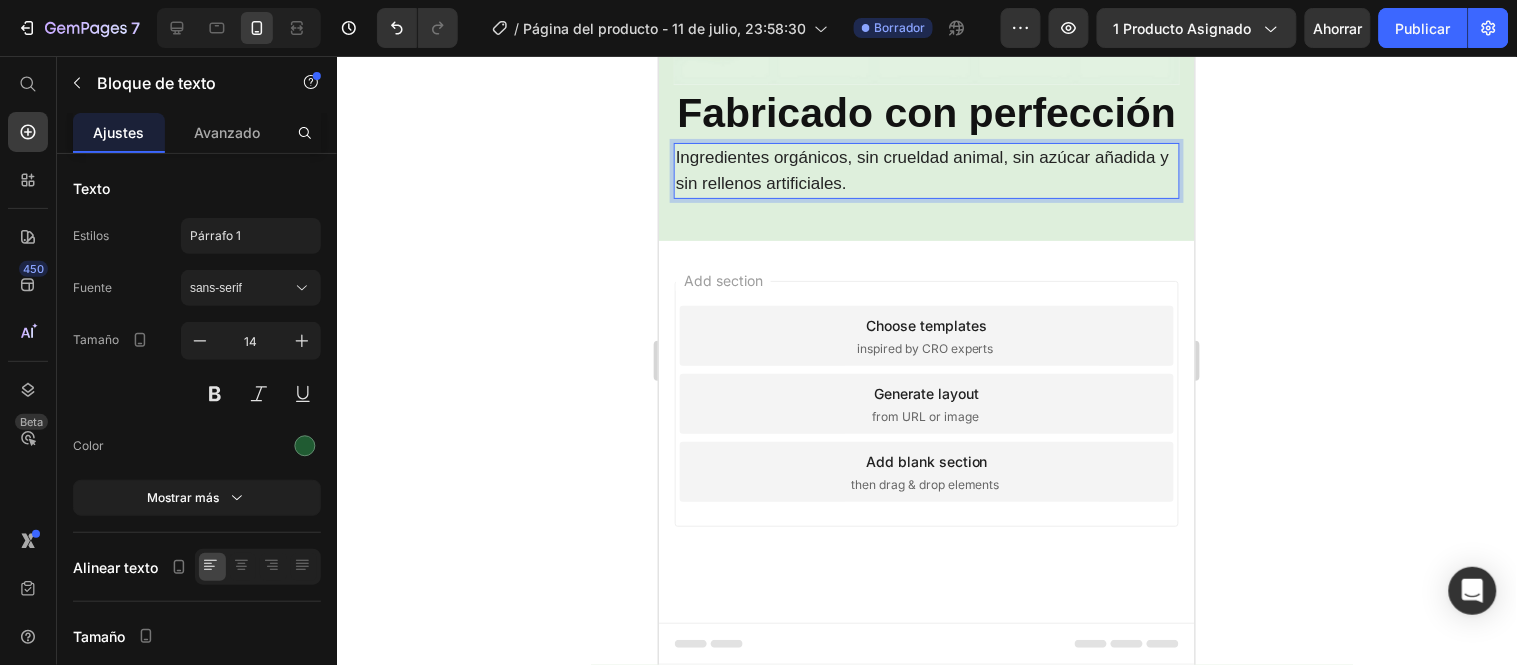 click on "Ingredientes orgánicos, sin crueldad animal, sin azúcar añadida y sin rellenos artificiales." at bounding box center [926, 170] 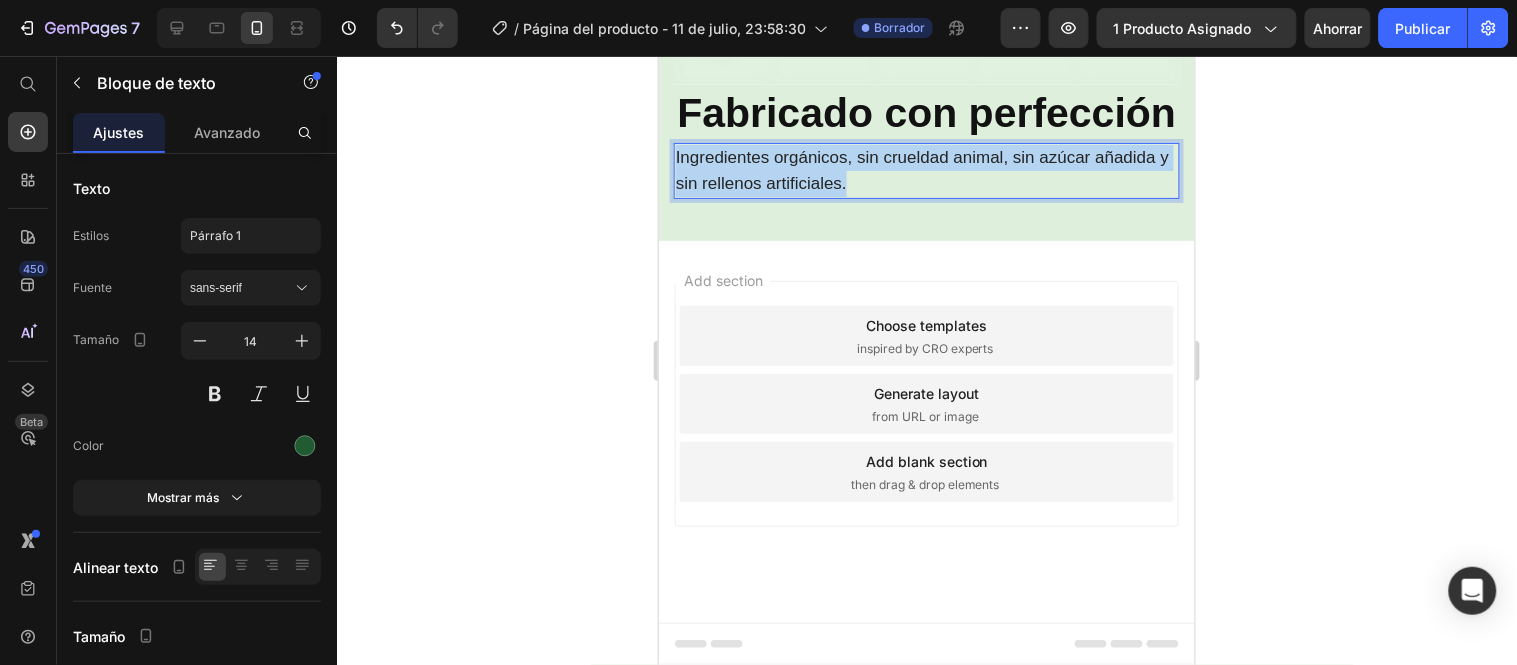 drag, startPoint x: 874, startPoint y: 573, endPoint x: 668, endPoint y: 542, distance: 208.31947 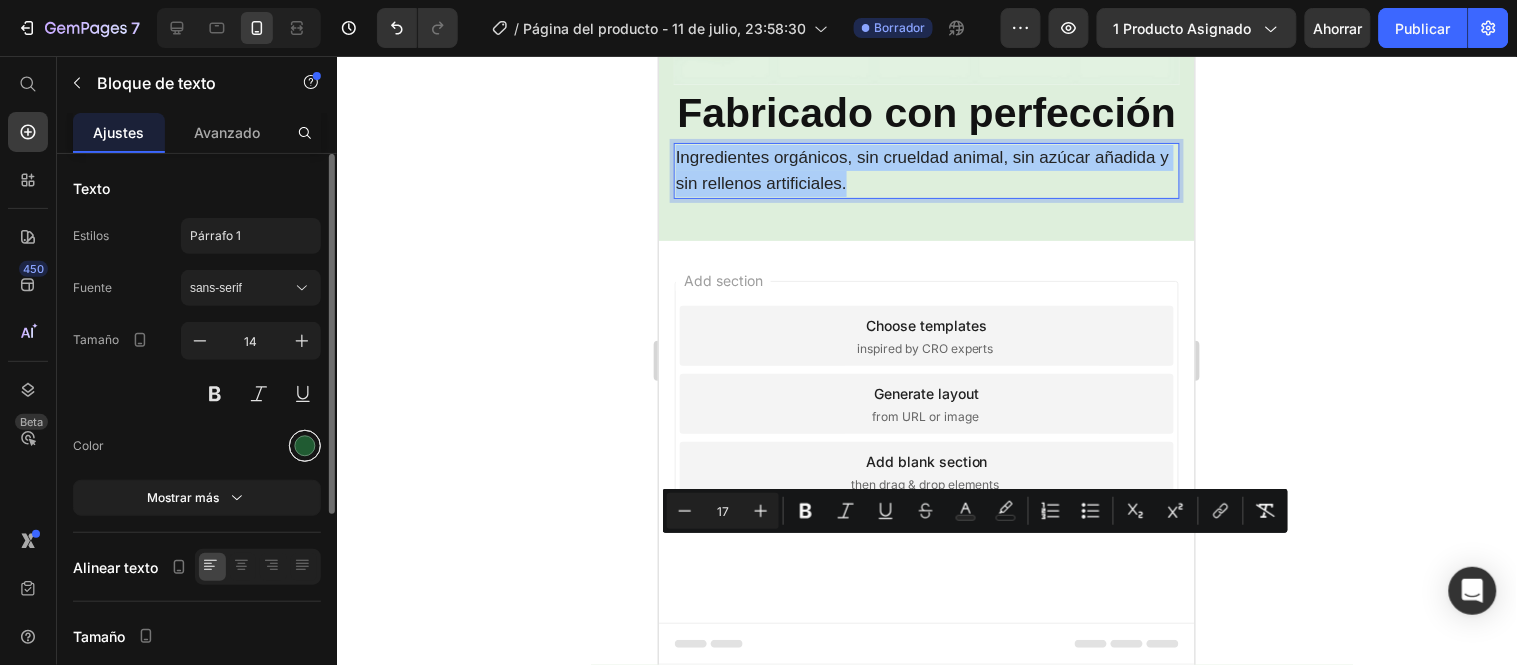 click at bounding box center [305, 446] 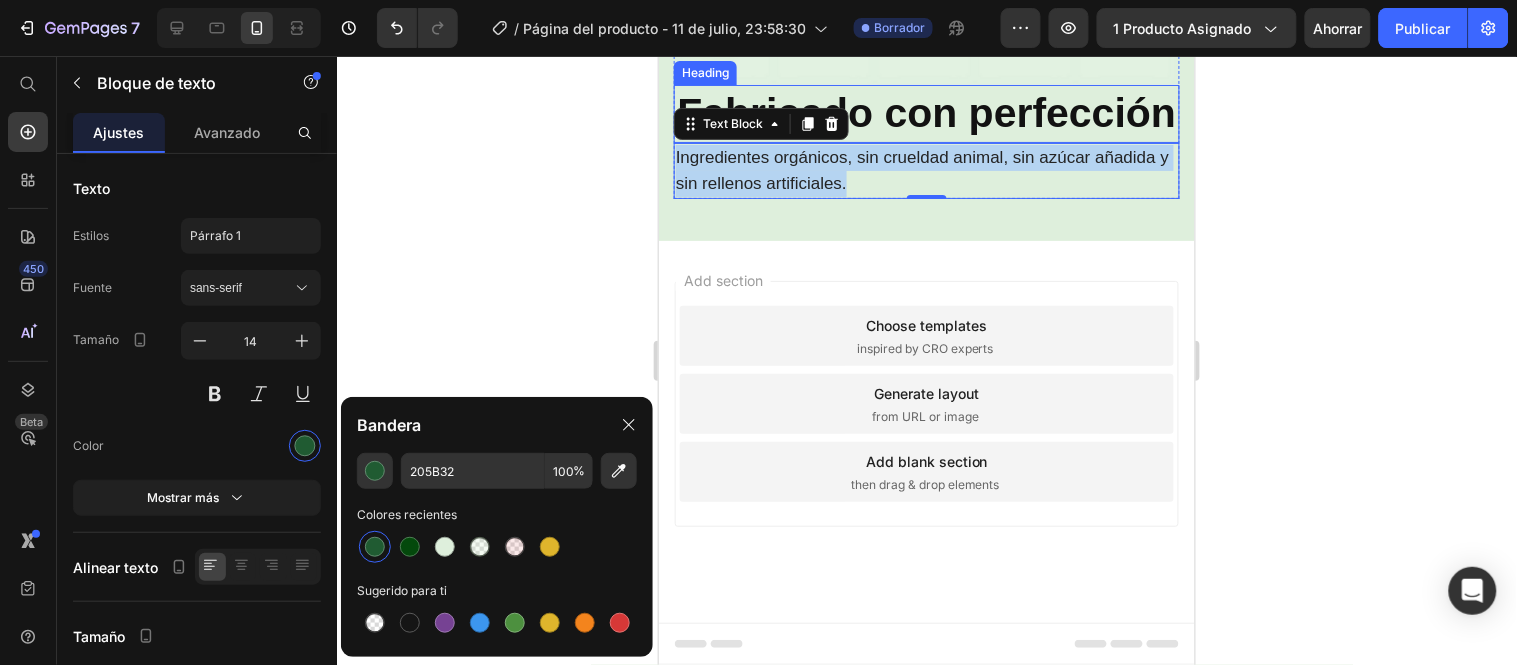 click on "Fabricado con perfección" at bounding box center (926, 112) 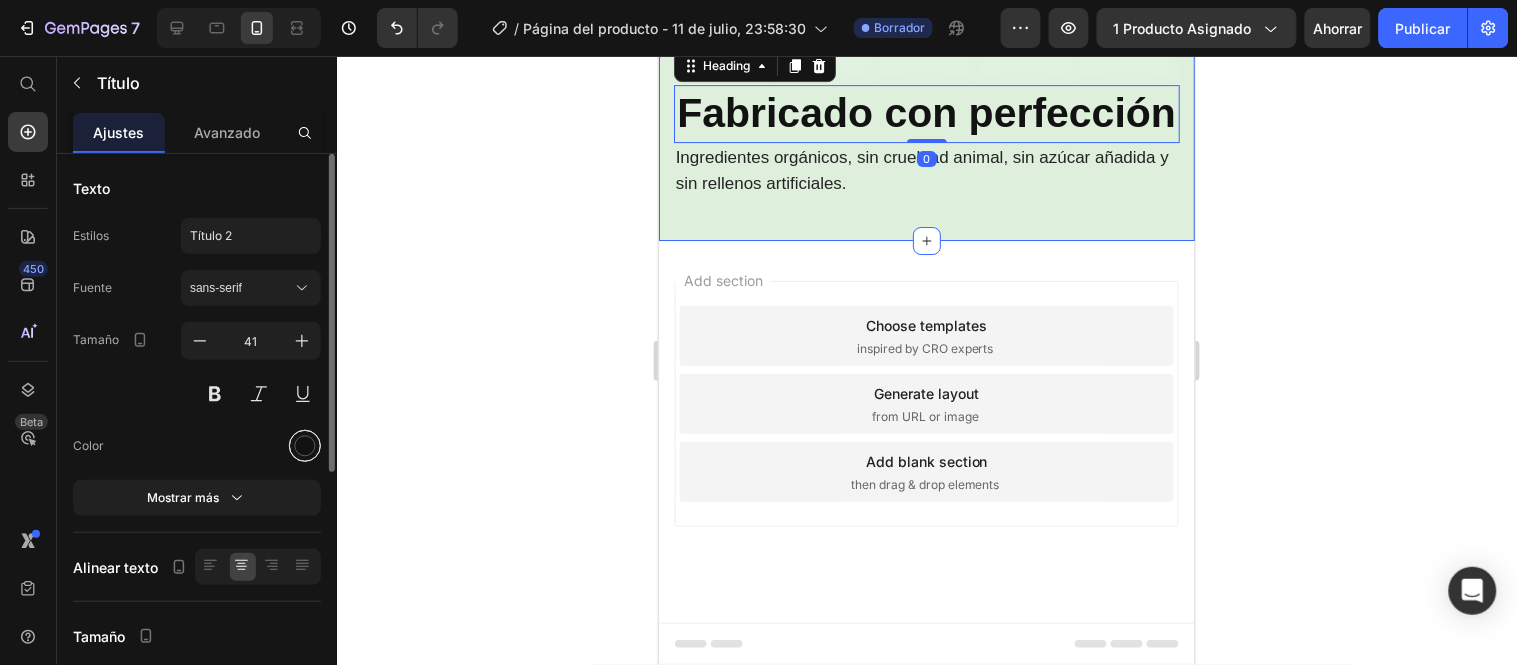 click at bounding box center [305, 446] 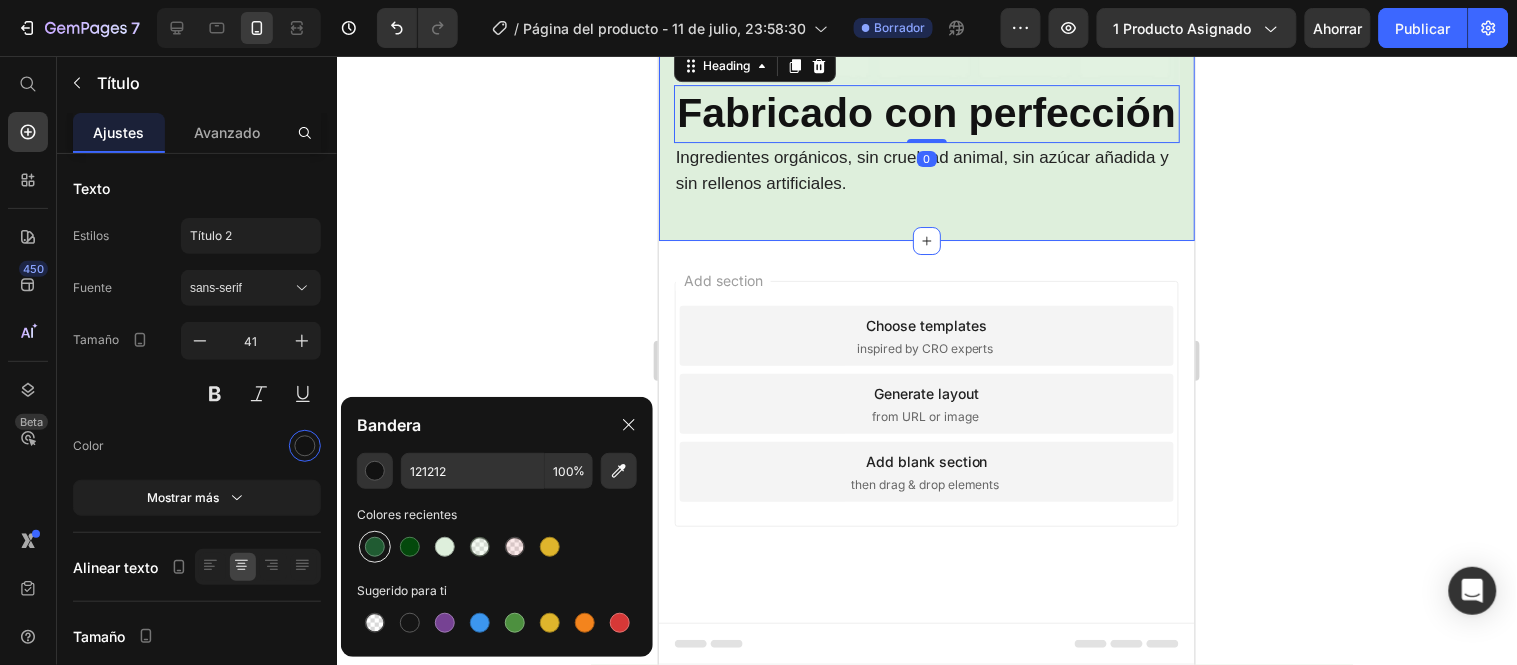 click at bounding box center (375, 547) 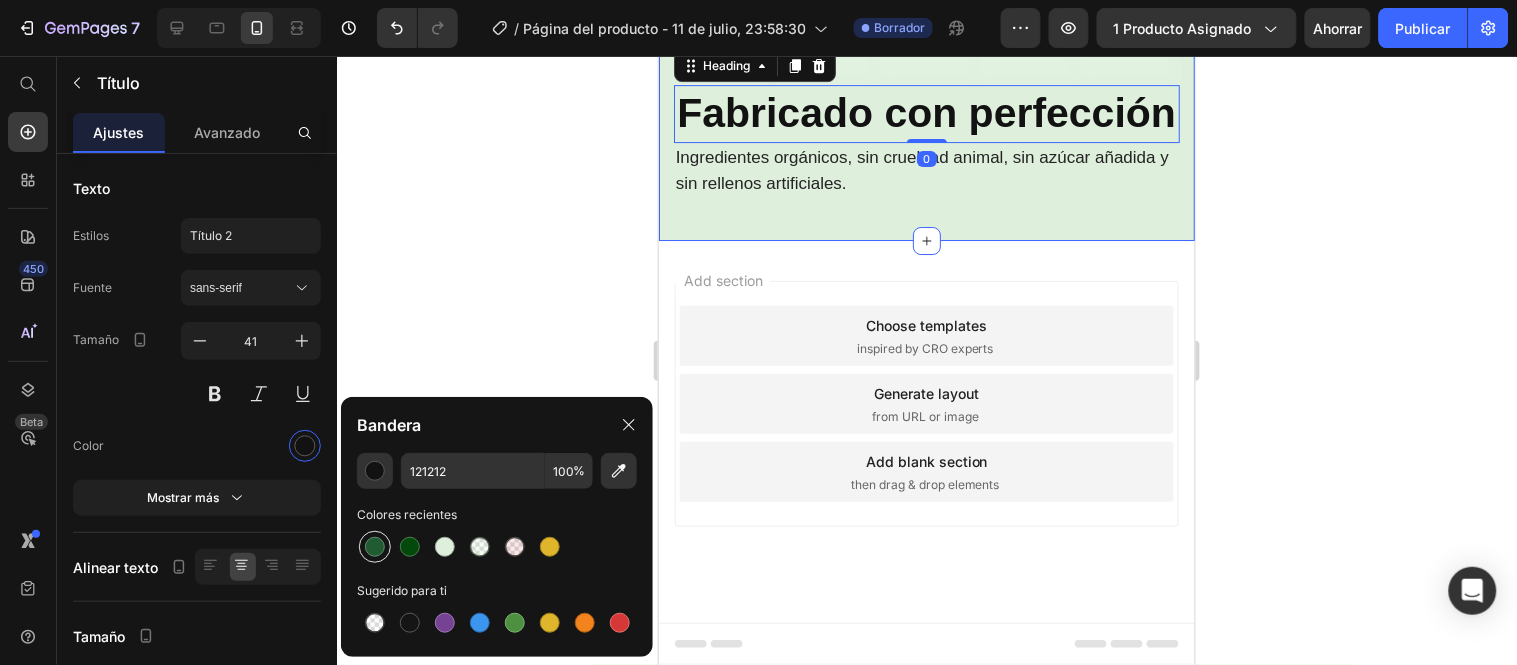 type on "205B32" 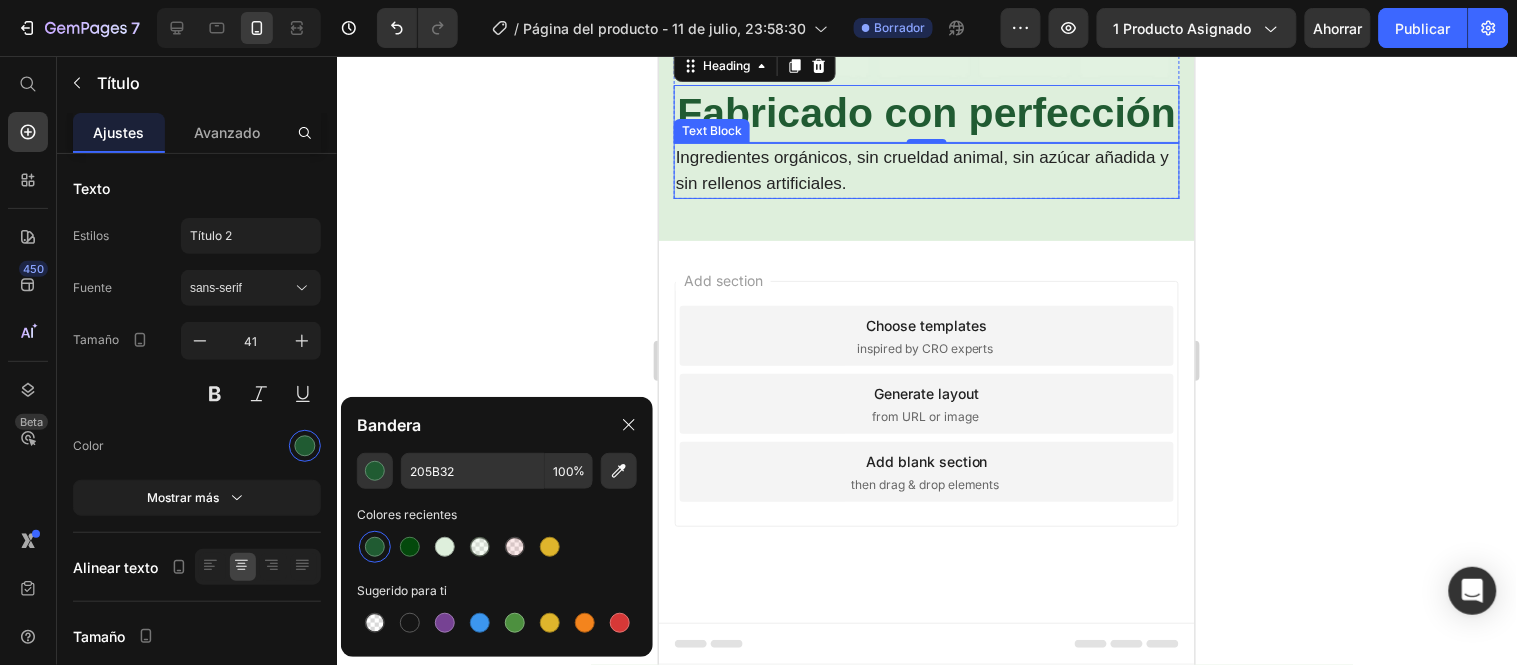 click on "Ingredientes orgánicos, sin crueldad animal, sin azúcar añadida y sin rellenos artificiales." at bounding box center [926, 170] 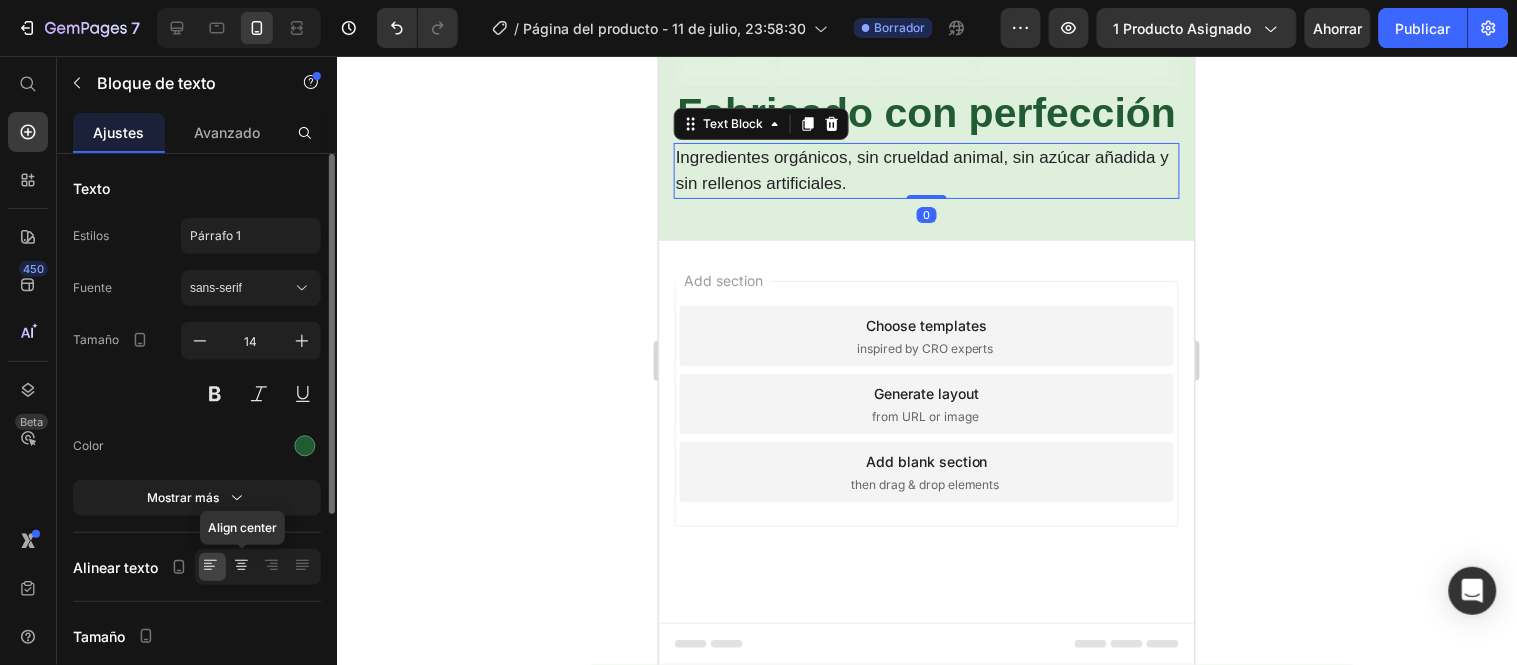 click 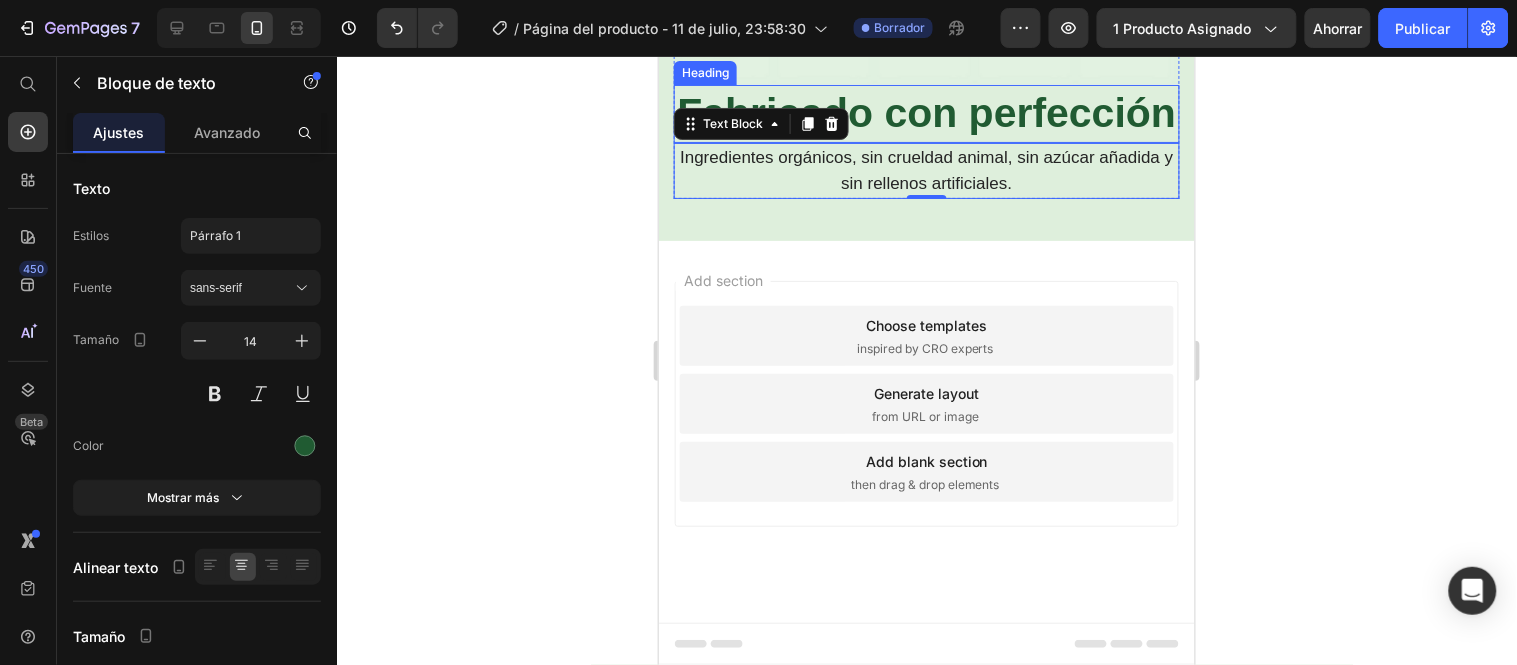 click on "⁠⁠⁠⁠⁠⁠⁠ Fabricado con perfección" at bounding box center [926, 112] 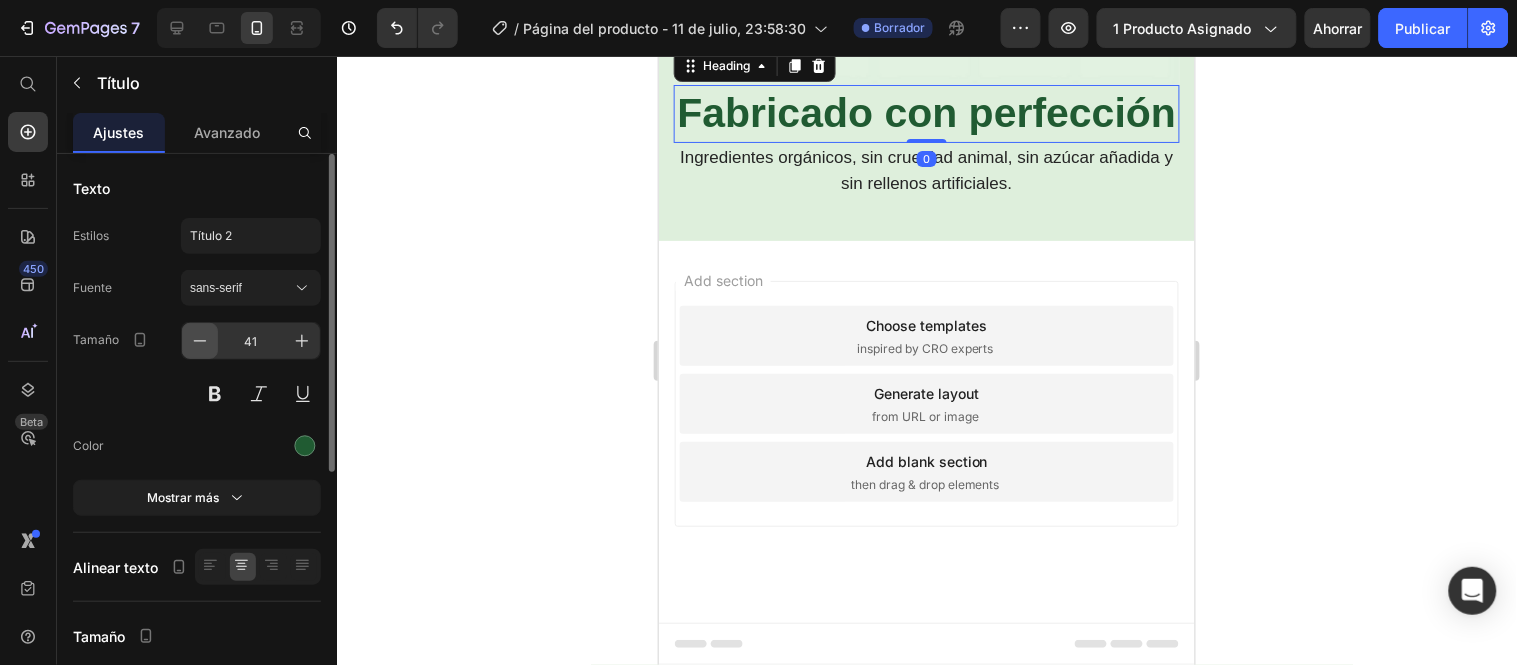 click 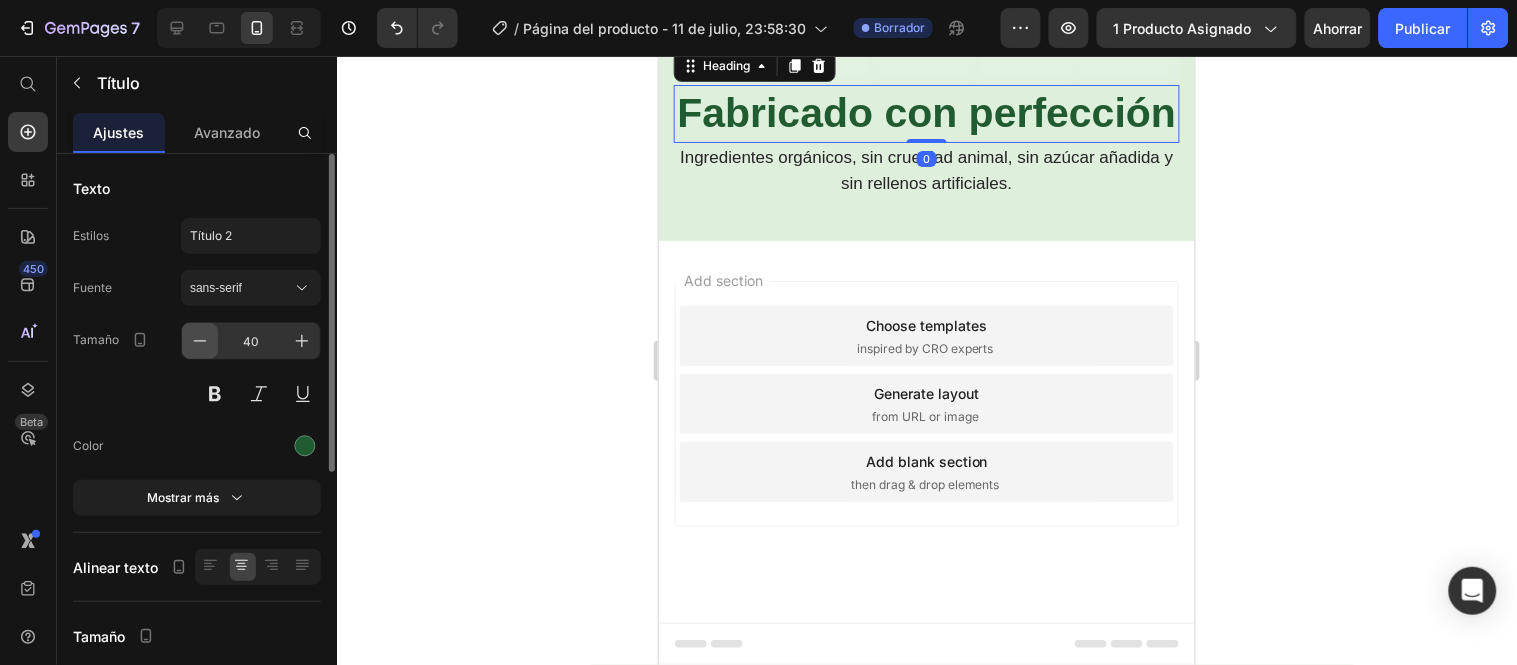 click 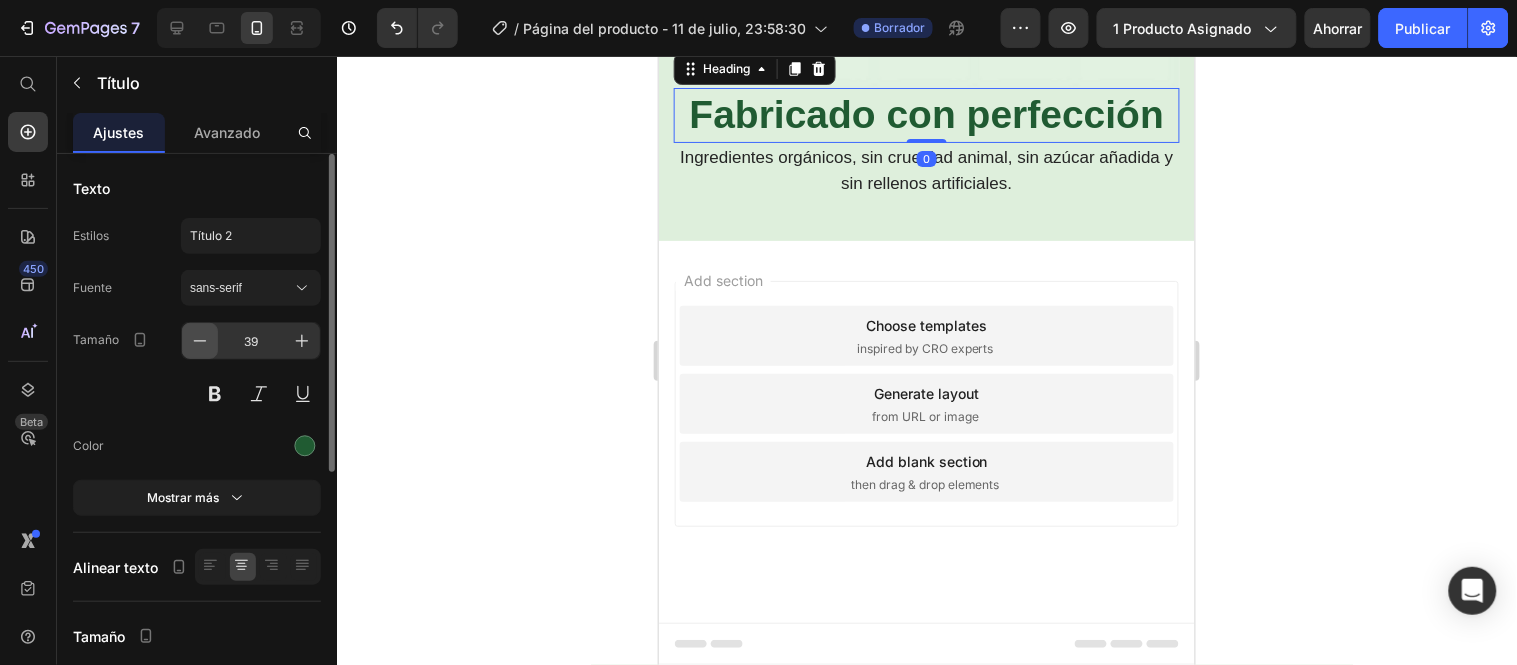 click 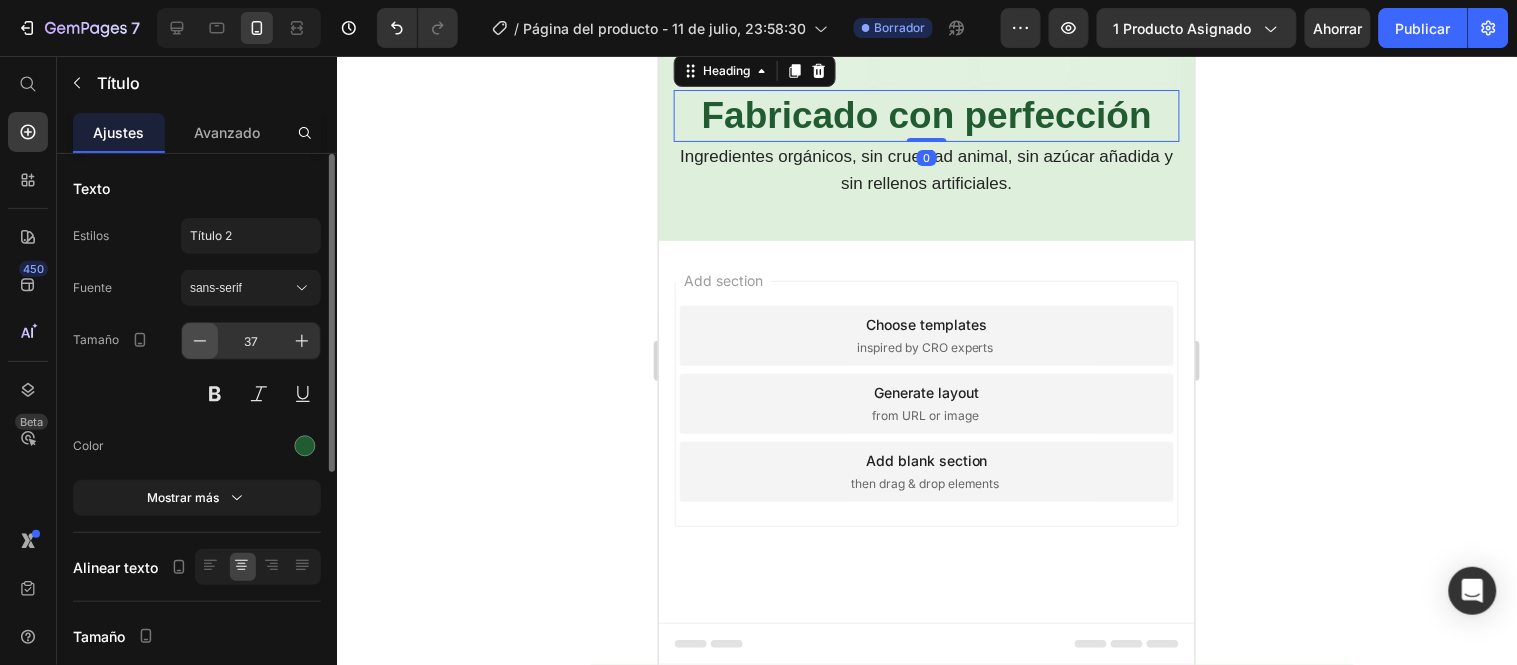 click 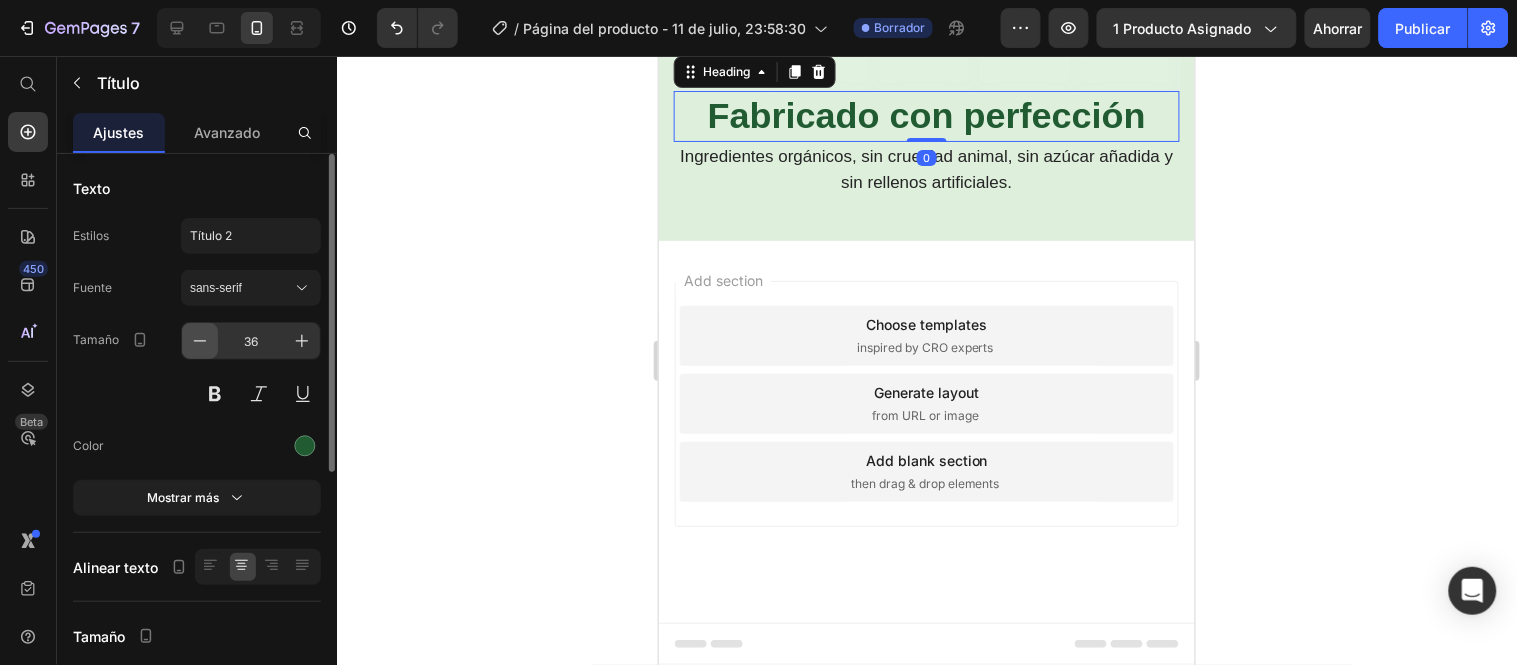 click 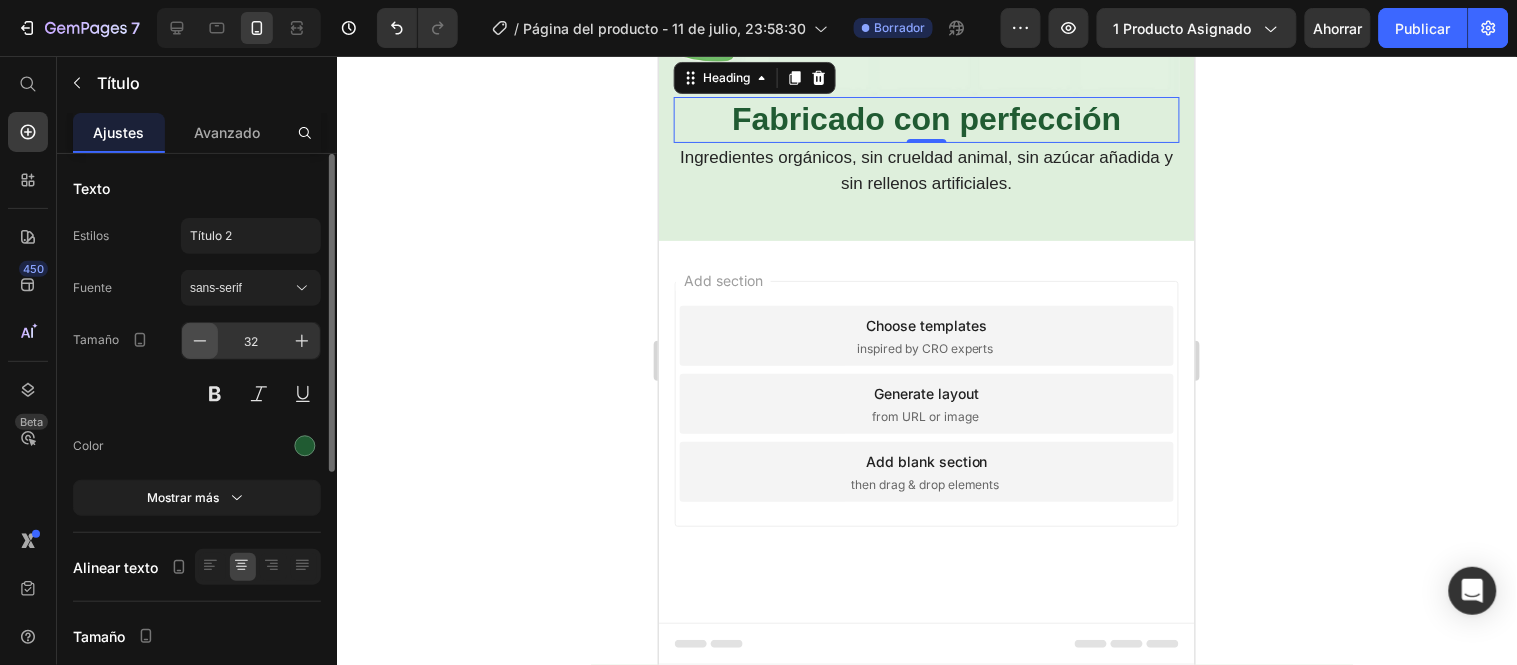 click 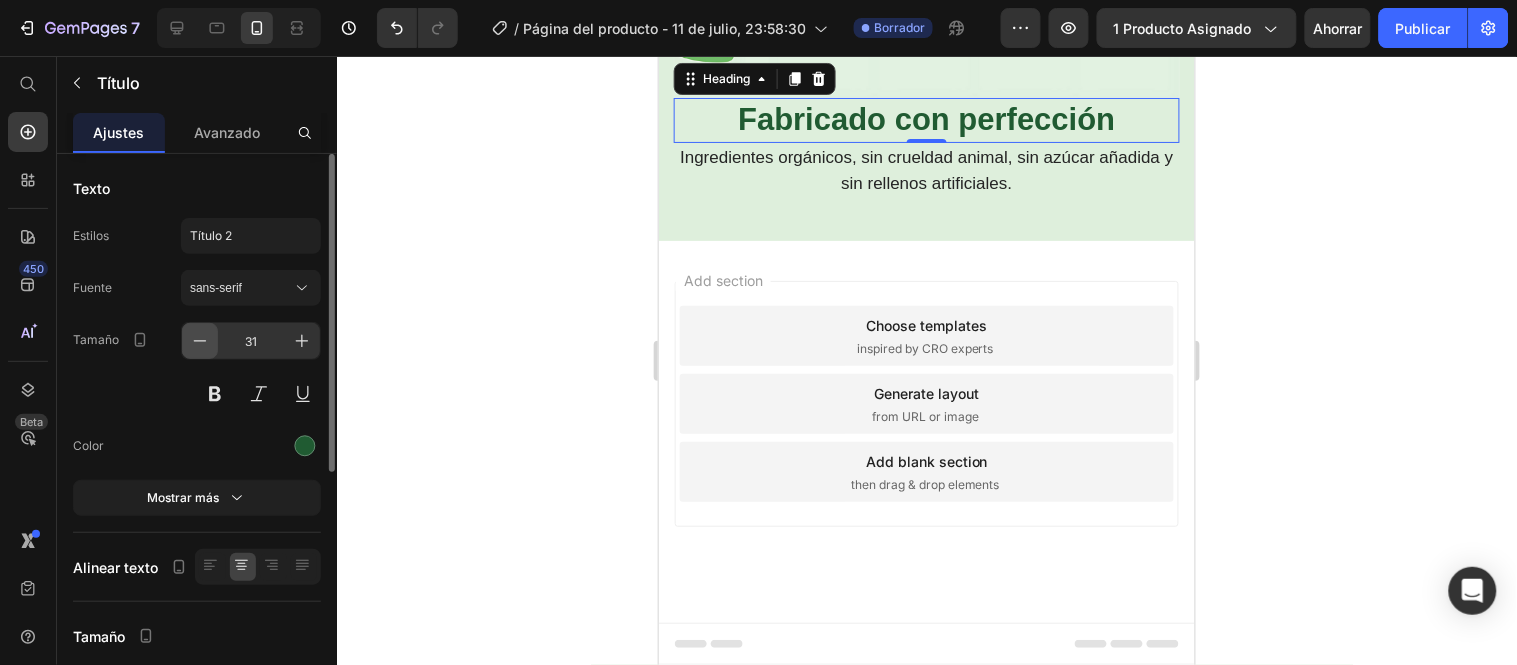 click 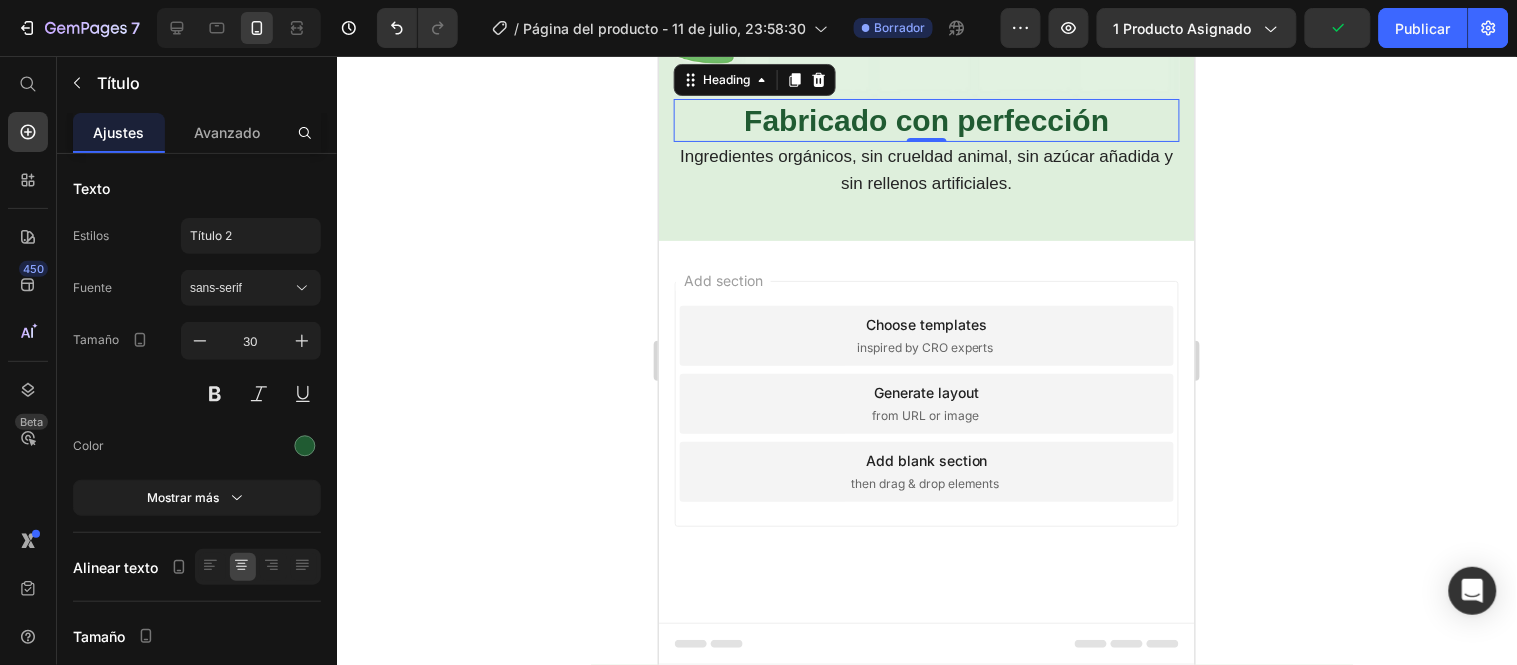 click 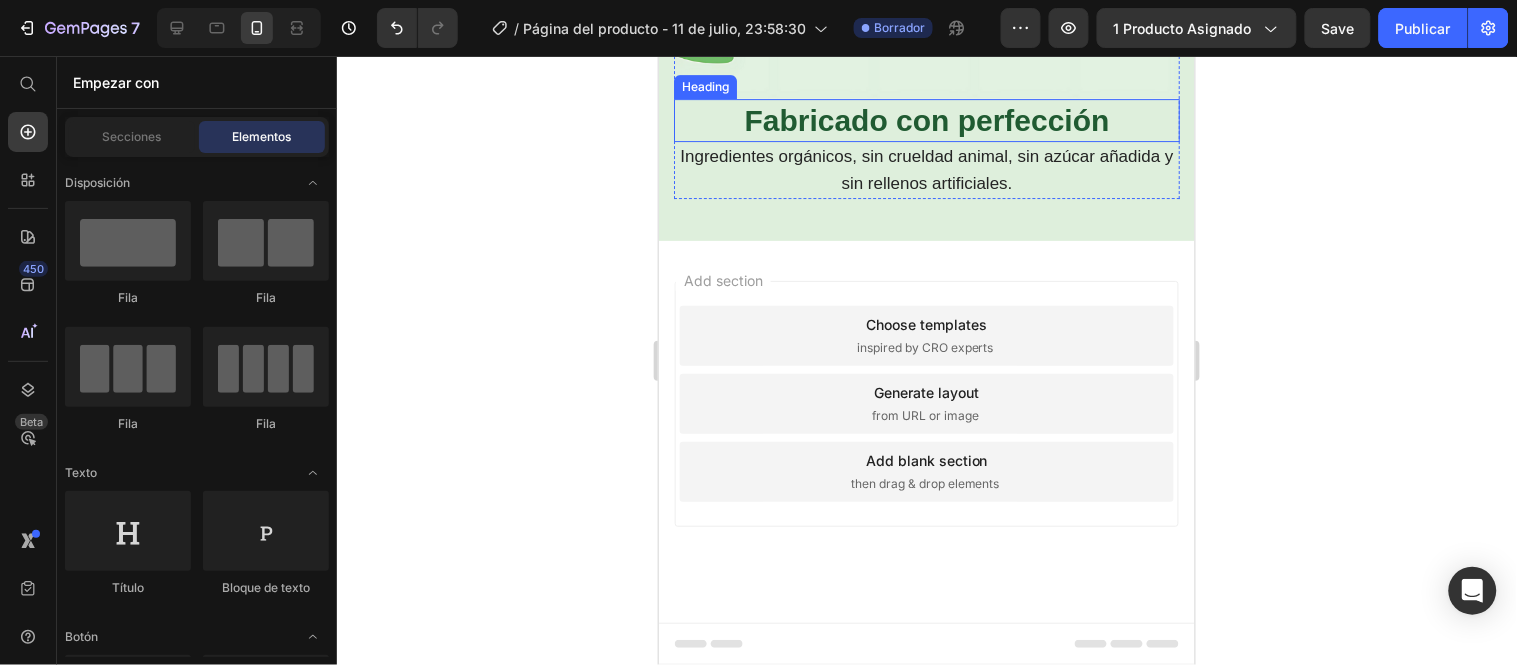 click on "Fabricado con perfección" at bounding box center [925, 119] 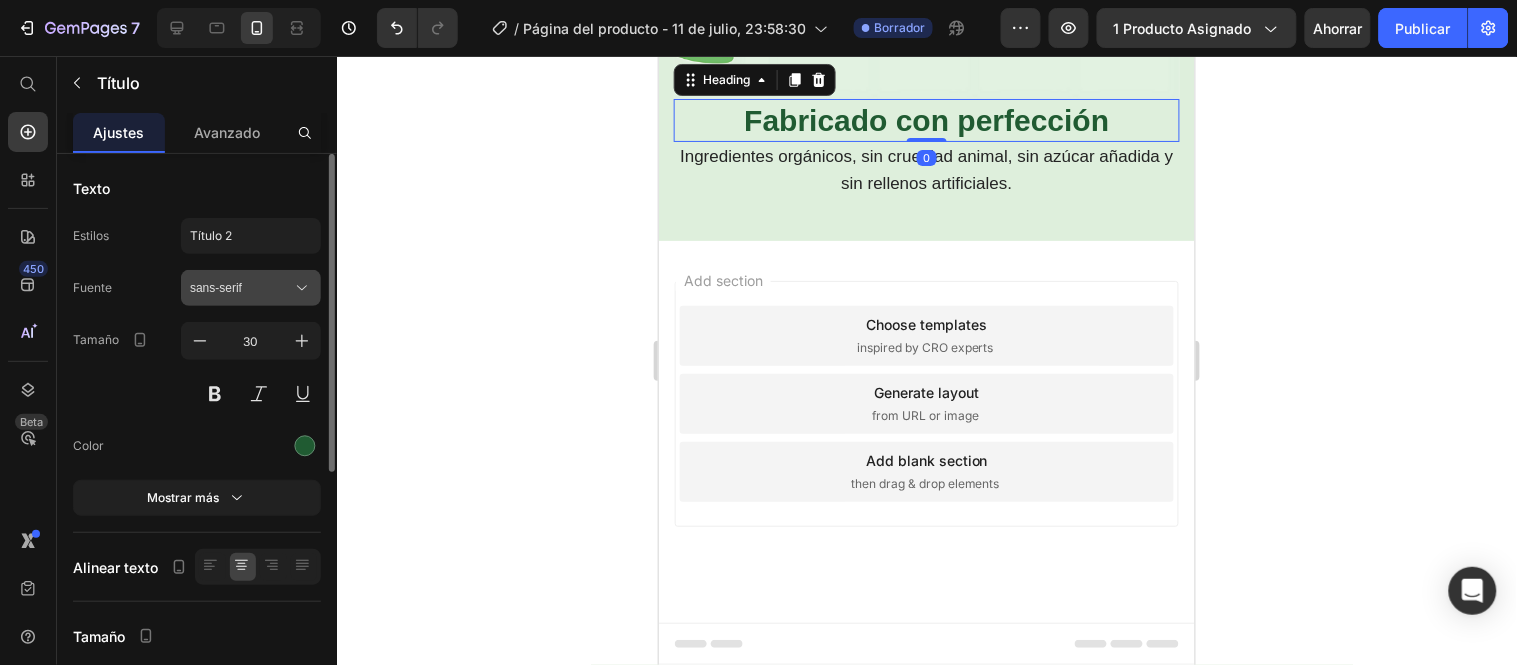 click on "sans-serif" at bounding box center [251, 288] 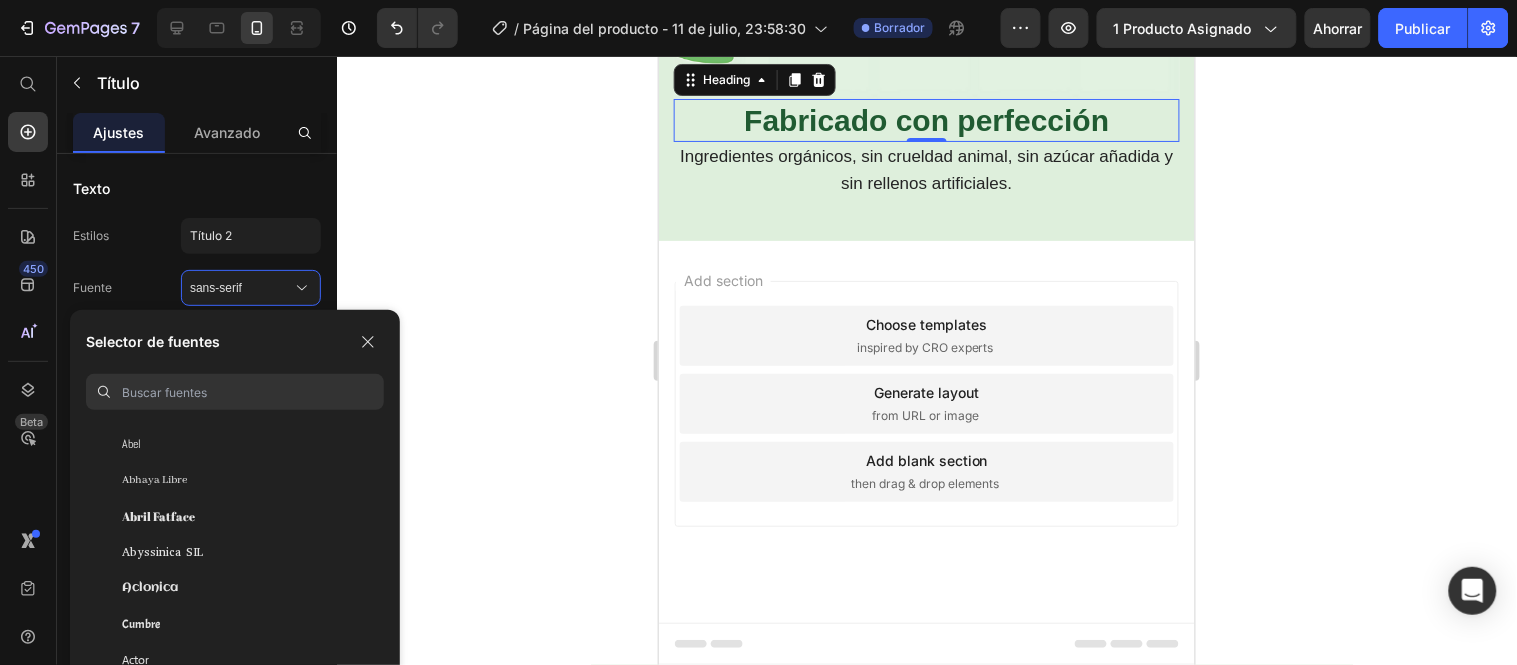 scroll, scrollTop: 666, scrollLeft: 0, axis: vertical 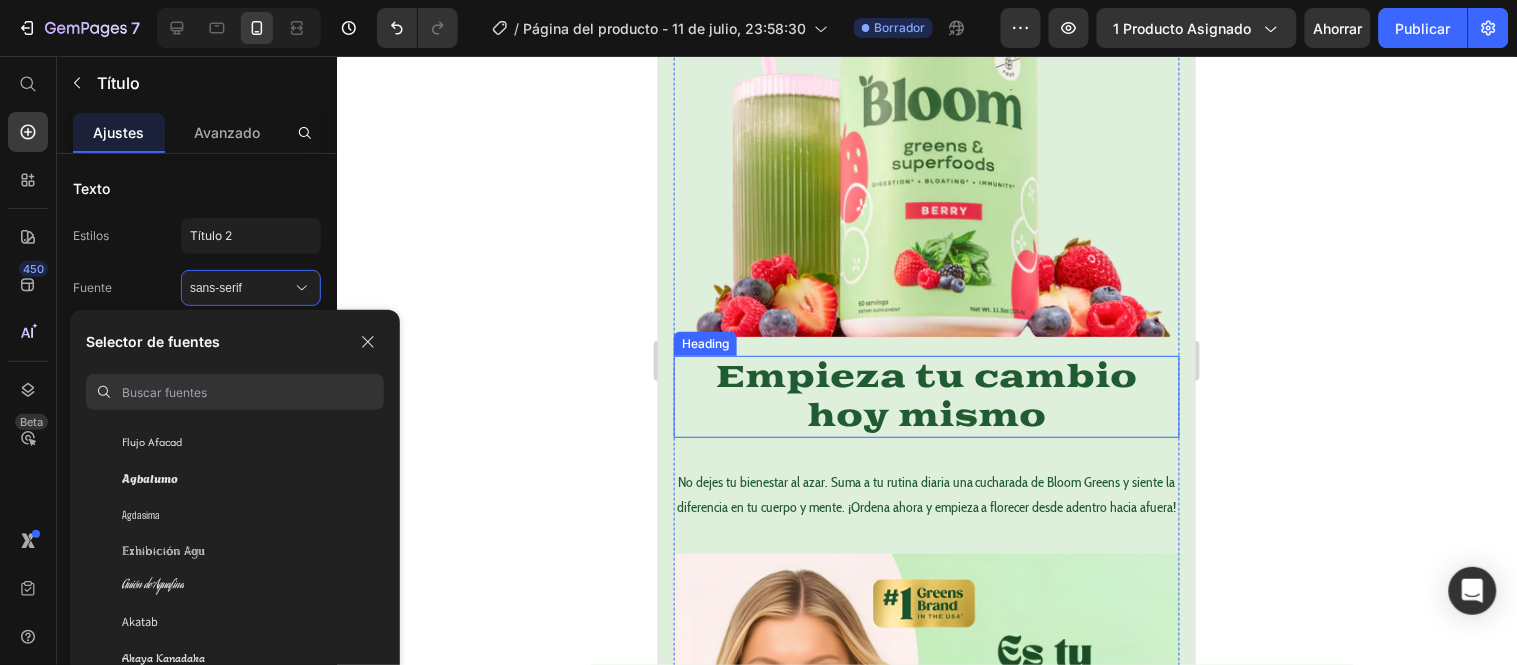 click on "Empieza tu cambio hoy mismo" at bounding box center (926, 396) 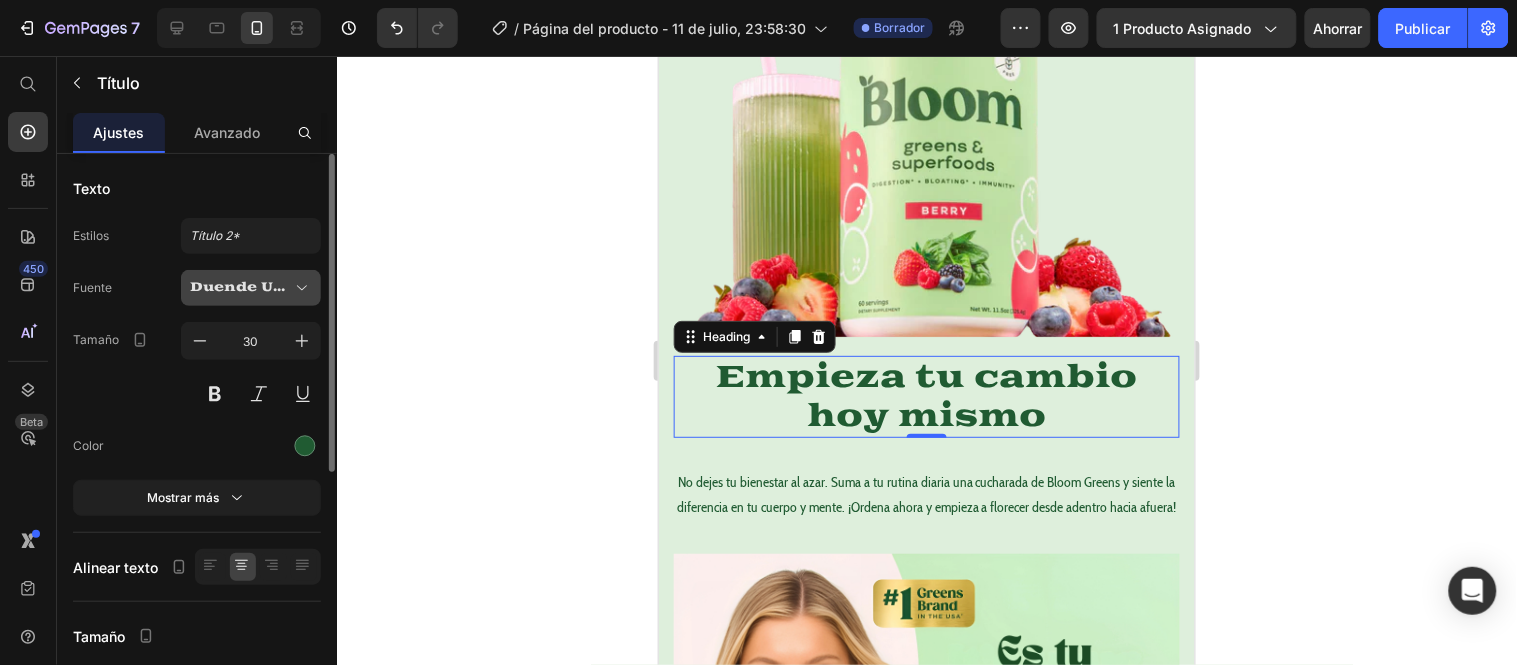 click on "Duende Uno" at bounding box center (251, 288) 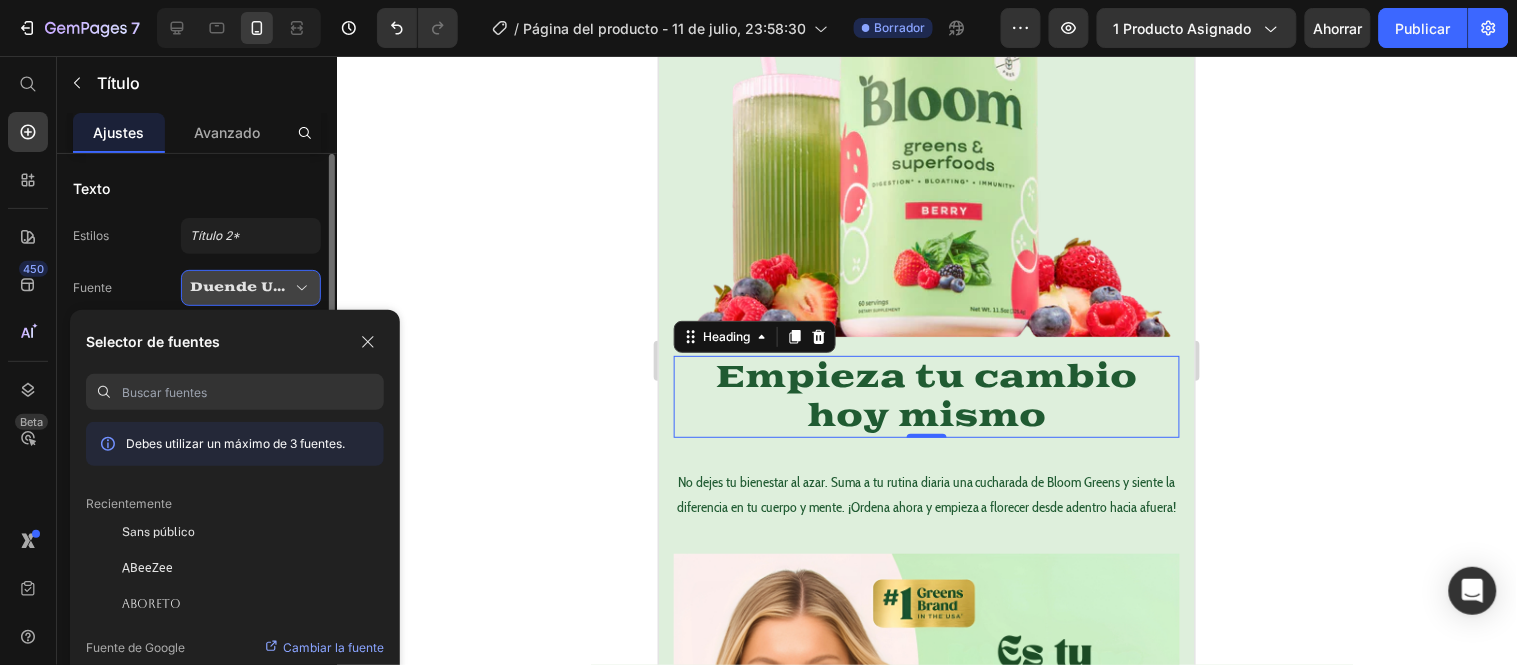 click on "Duende Uno" at bounding box center [243, 287] 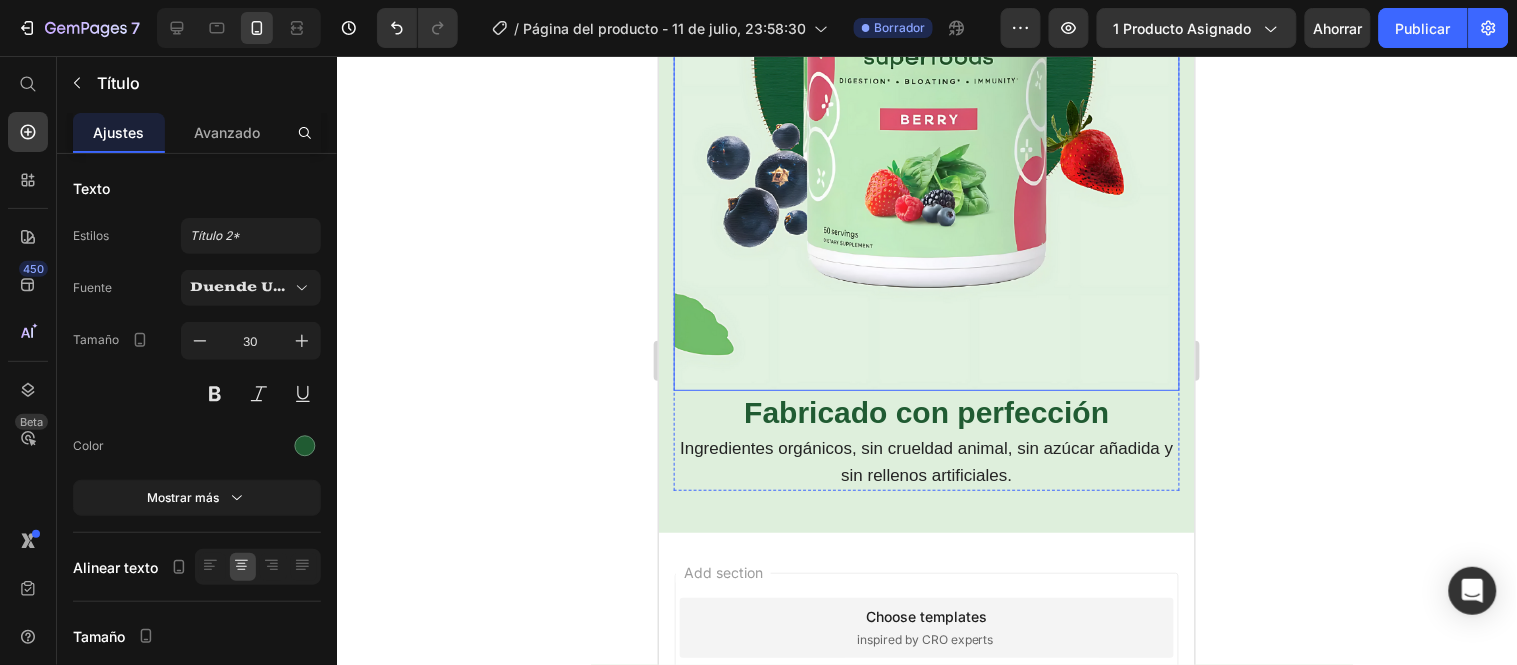 scroll, scrollTop: 3871, scrollLeft: 0, axis: vertical 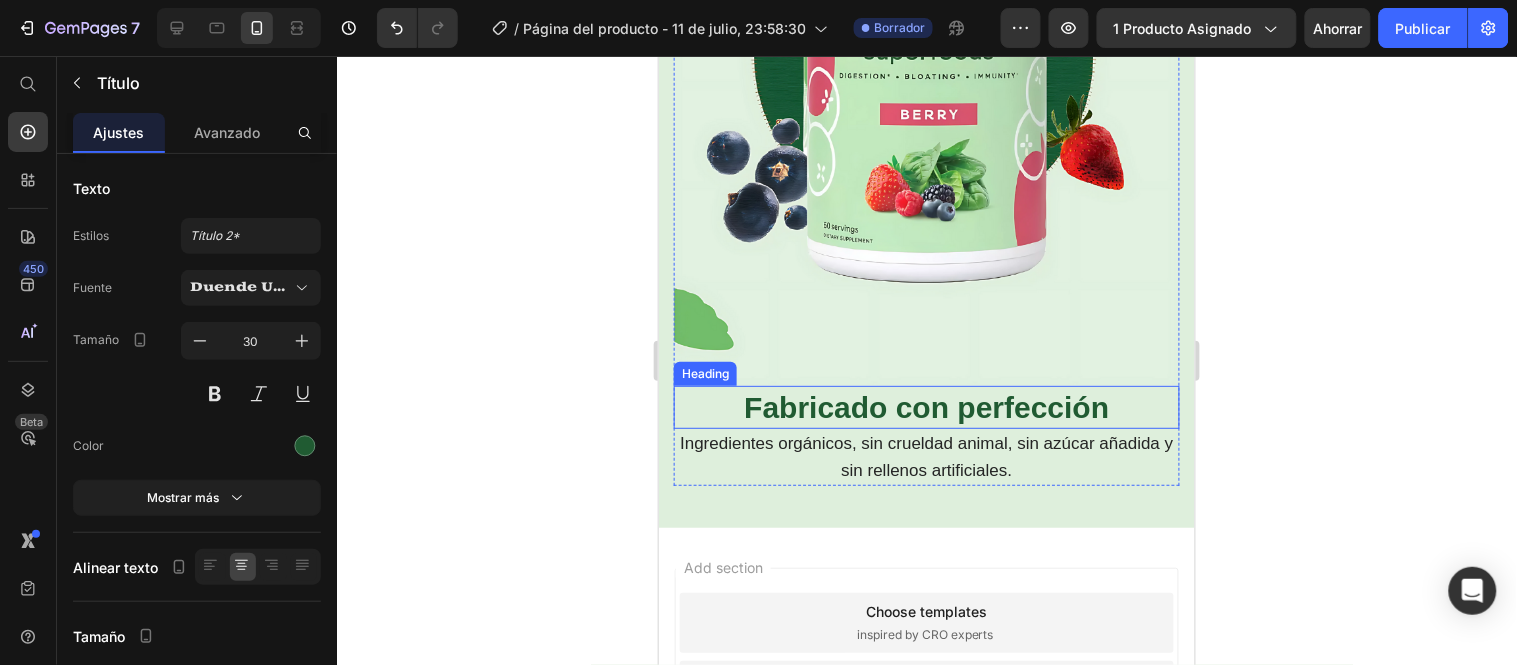 click on "Fabricado con perfección" at bounding box center [925, 406] 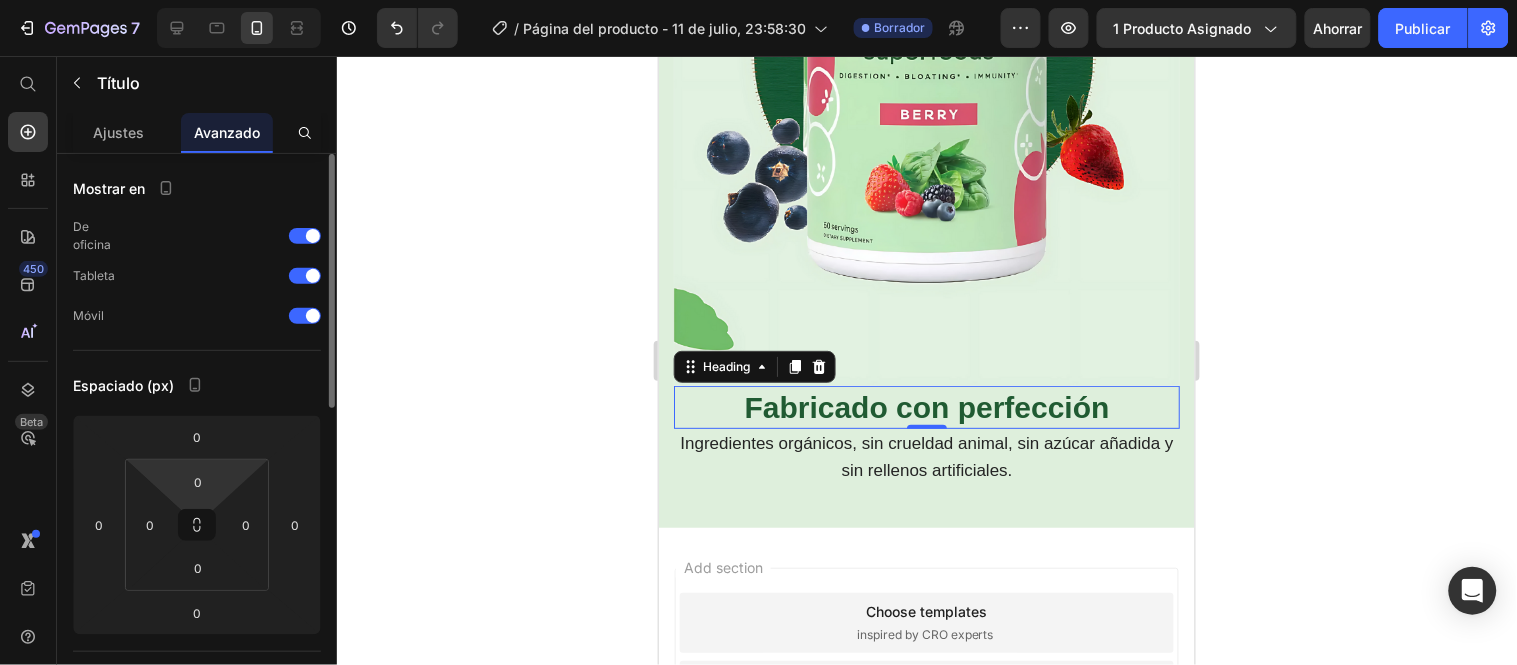 scroll, scrollTop: 444, scrollLeft: 0, axis: vertical 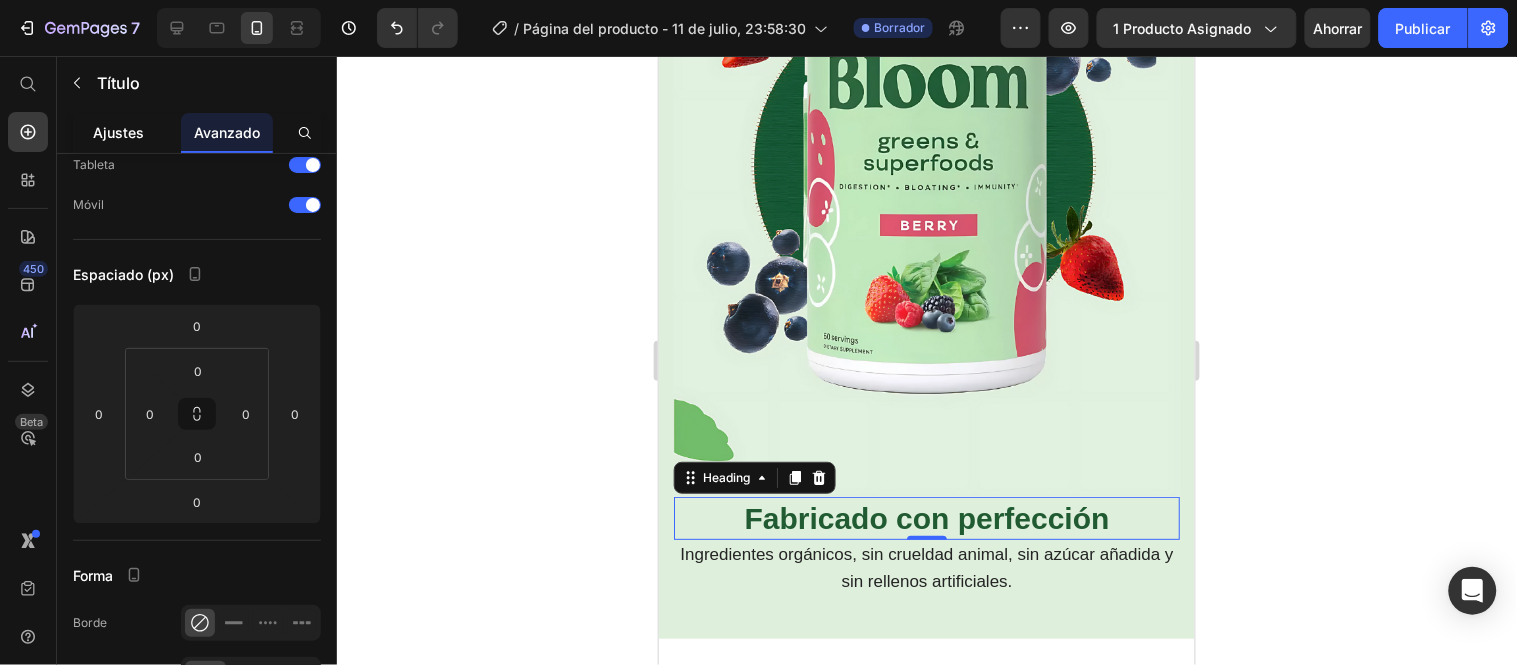 click on "Ajustes" at bounding box center [119, 132] 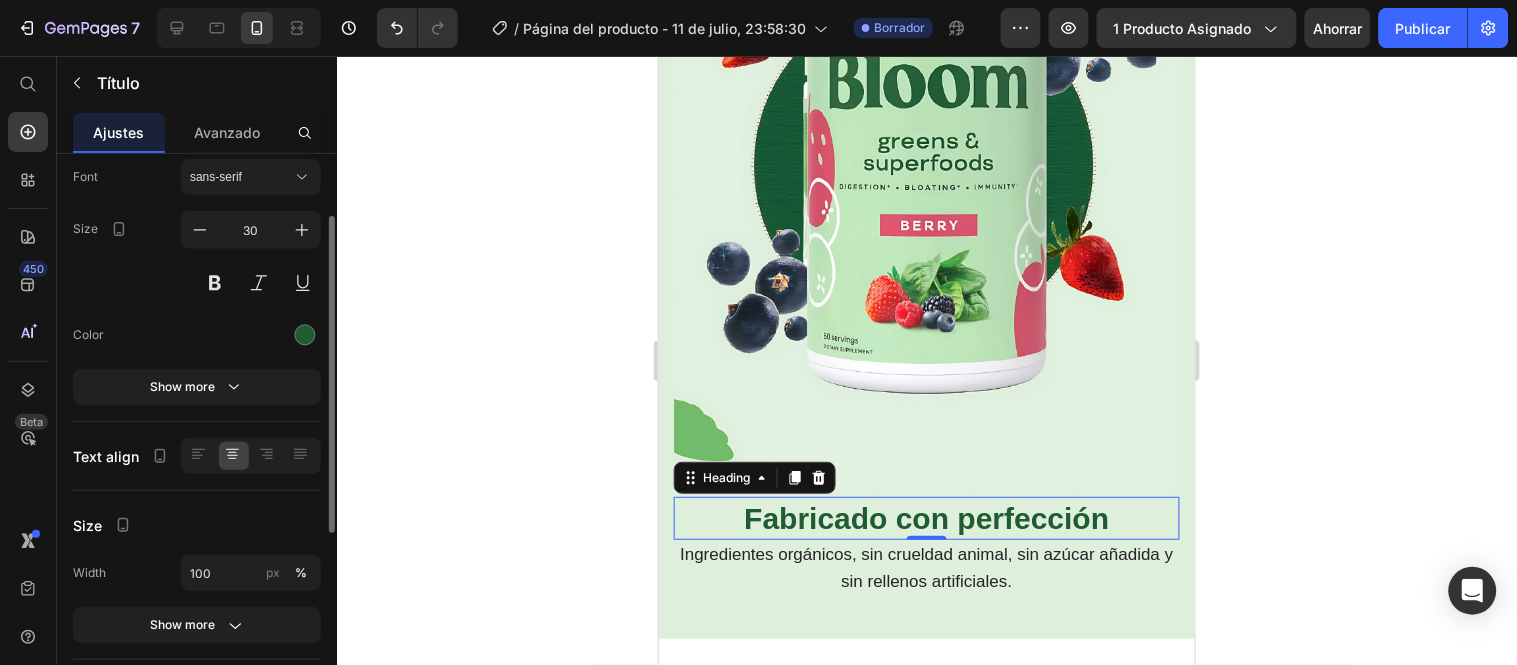 scroll, scrollTop: 0, scrollLeft: 0, axis: both 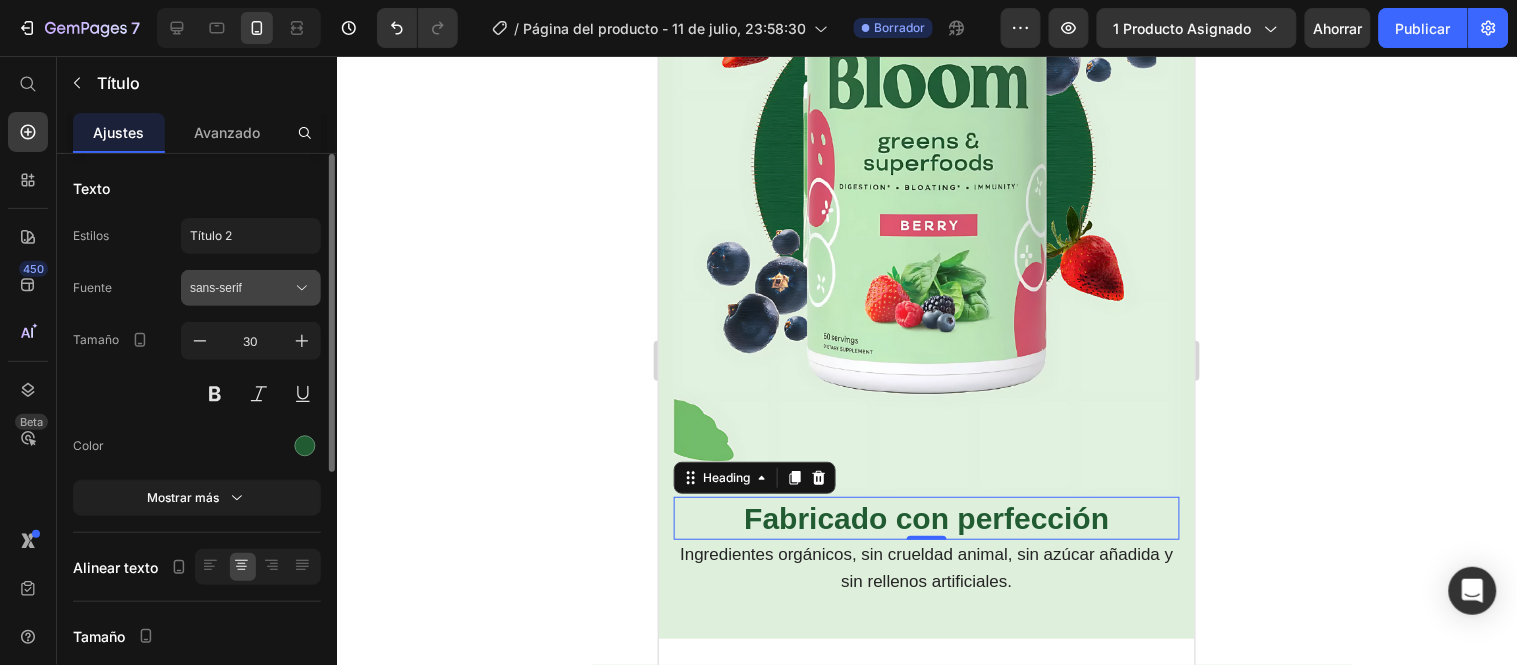 click on "sans-serif" at bounding box center [241, 288] 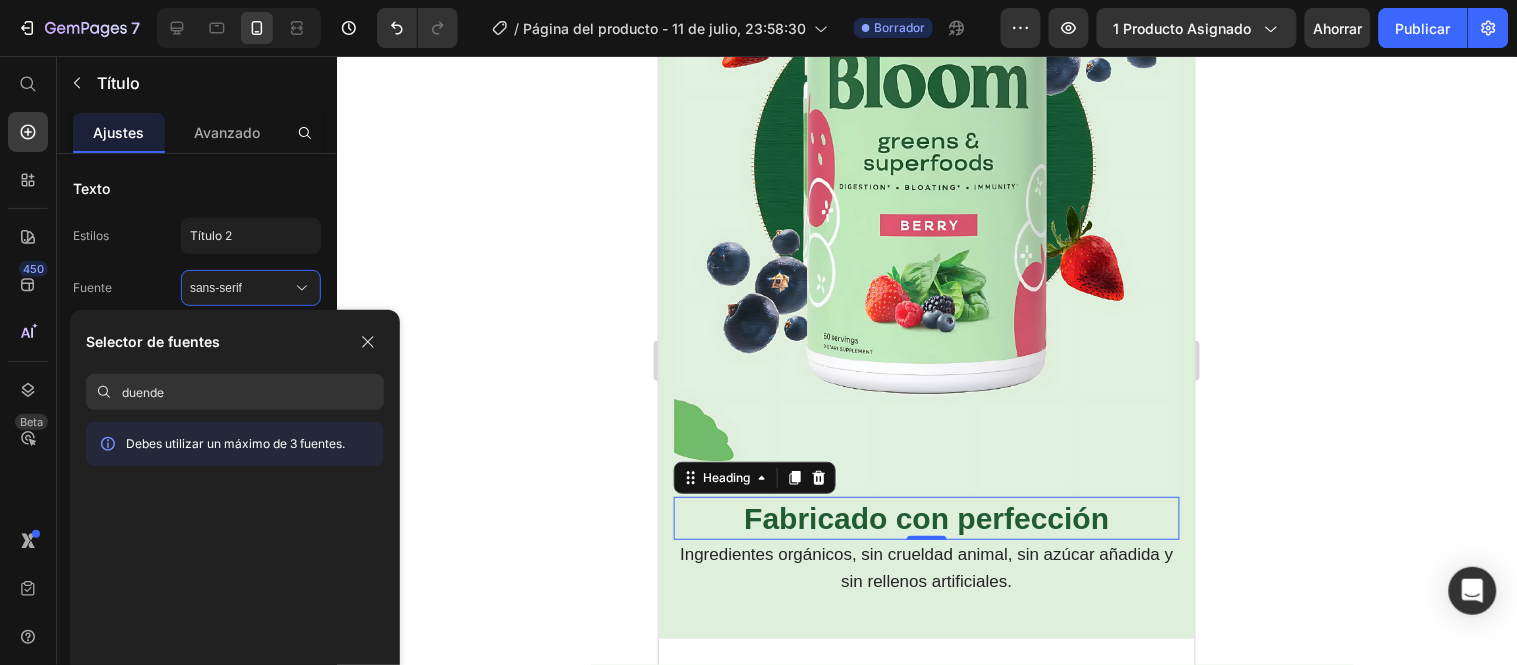 type on "duende" 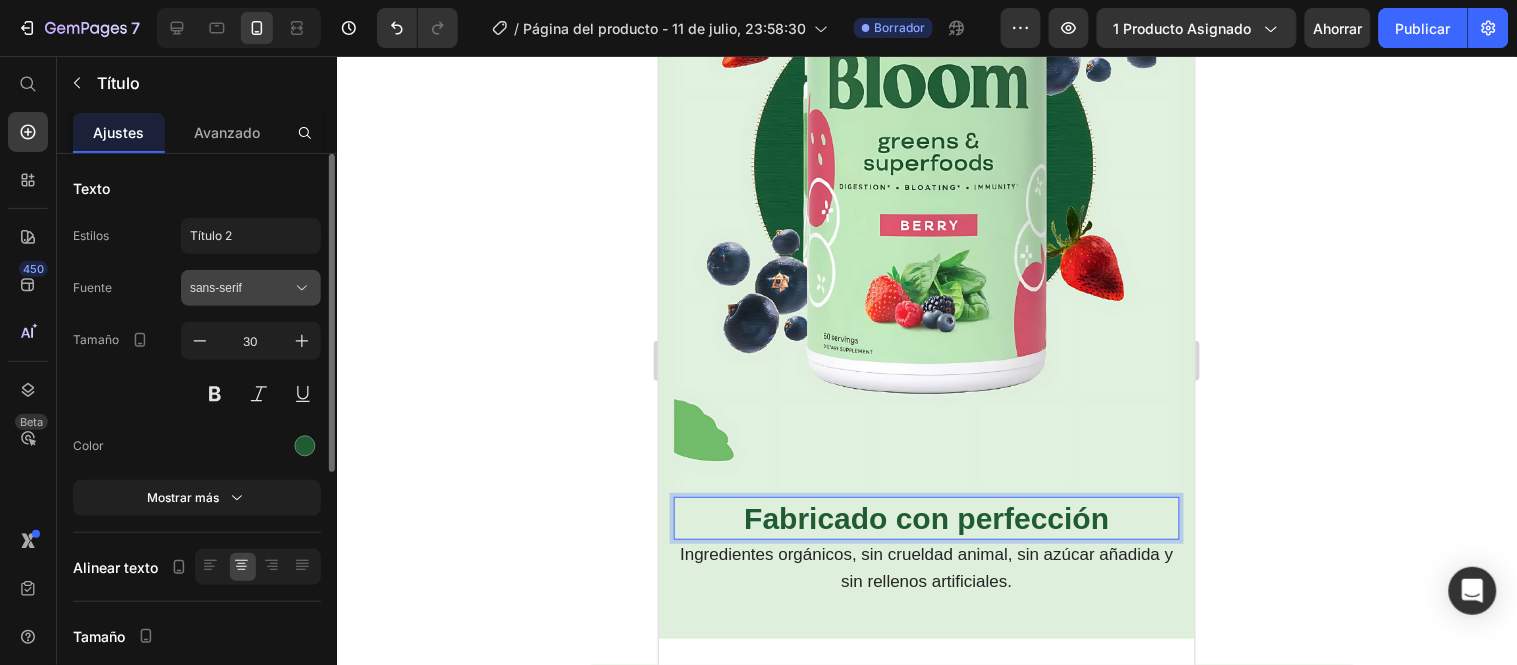 click on "sans-serif" at bounding box center [251, 288] 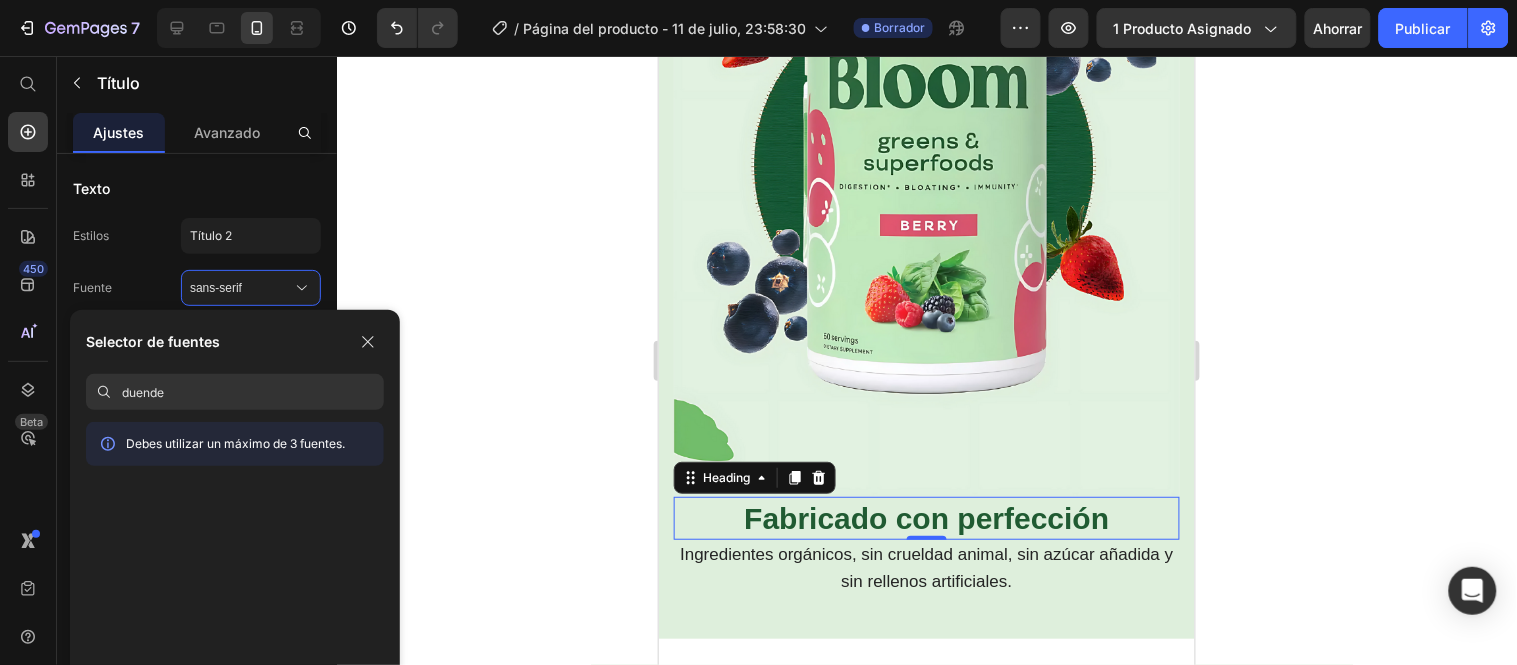 click on "duende" at bounding box center [253, 392] 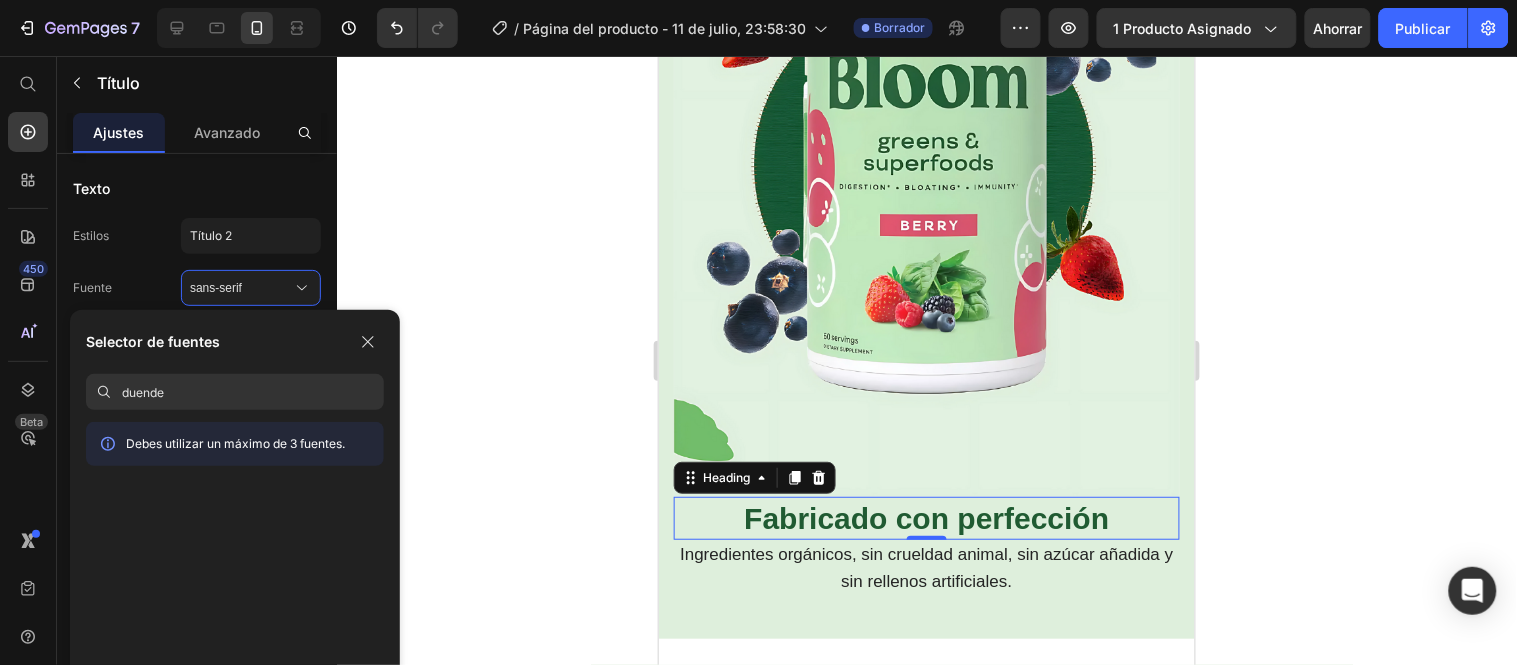 drag, startPoint x: 201, startPoint y: 396, endPoint x: 117, endPoint y: 393, distance: 84.05355 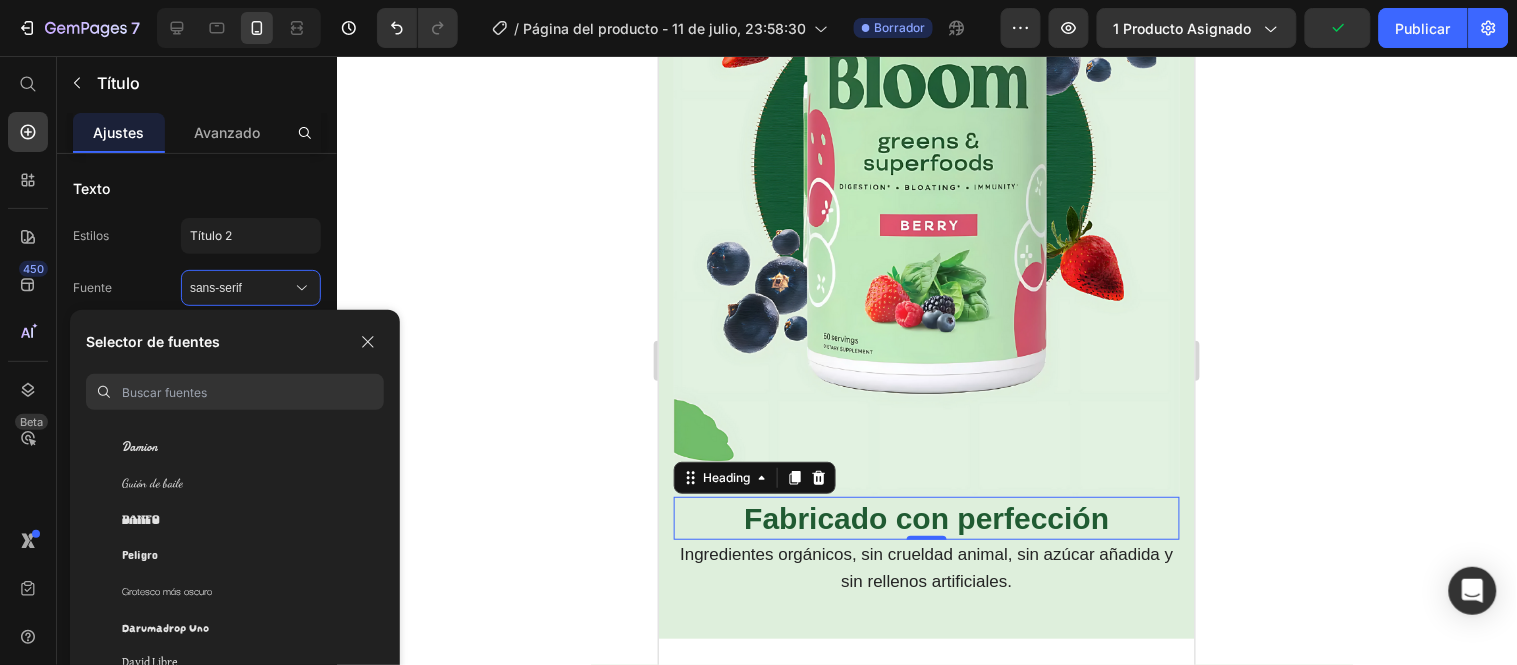 scroll, scrollTop: 13866, scrollLeft: 0, axis: vertical 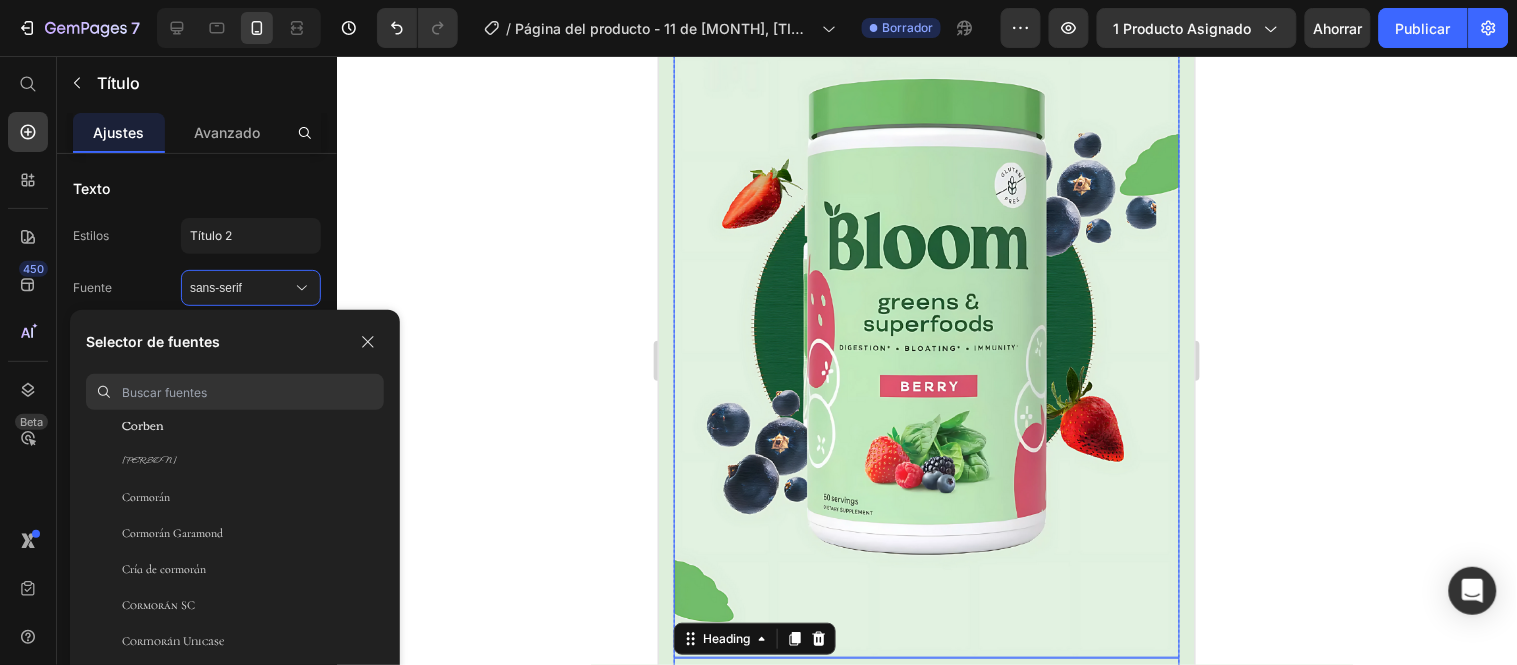 click on "📢 NO COMPRES IMITACIONES!!" at bounding box center [926, -707] 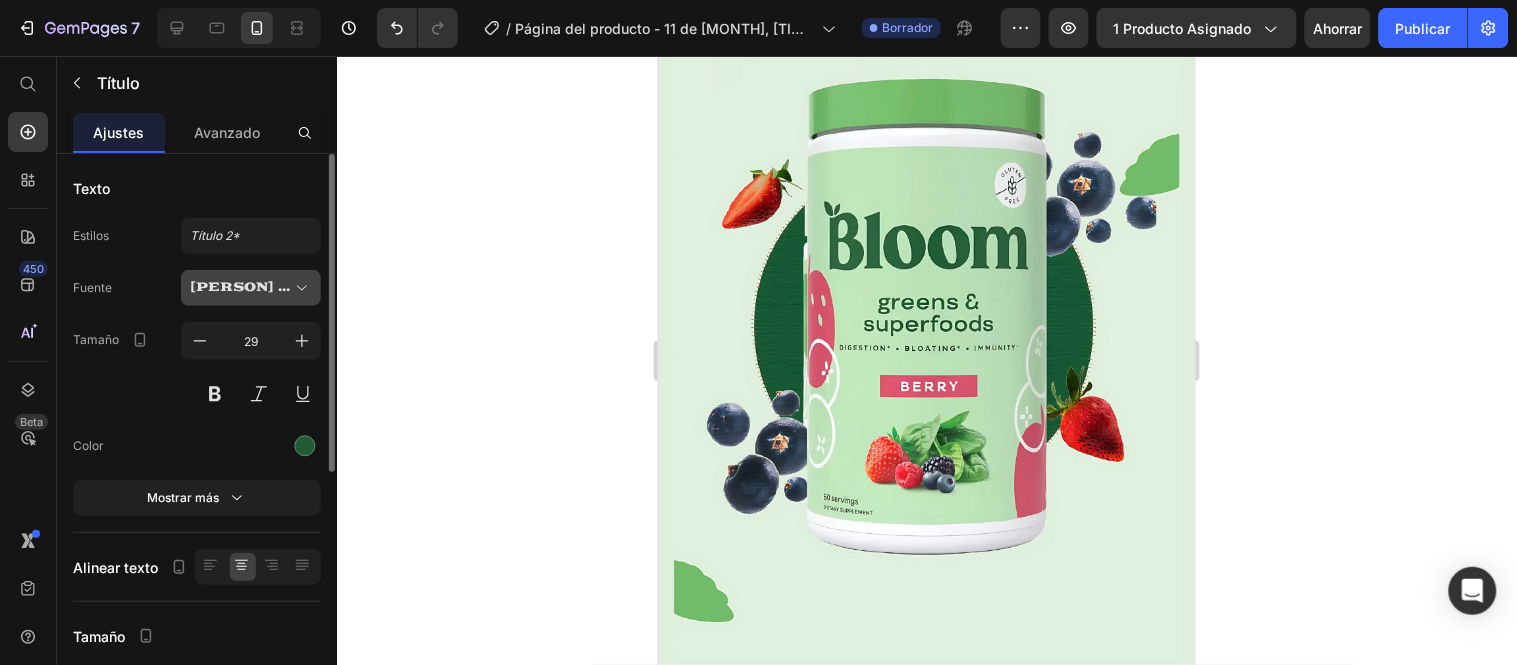 click on "Duende Uno" at bounding box center [251, 287] 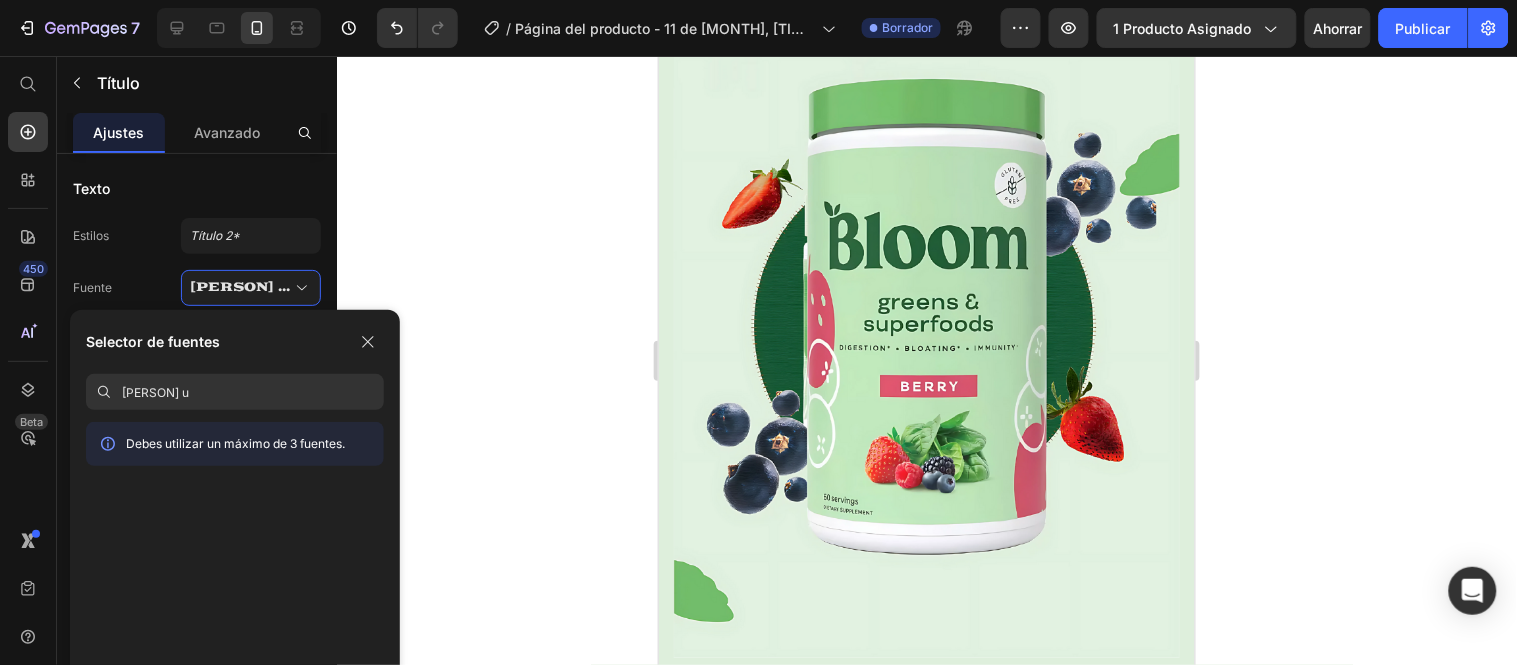 type on "duende u" 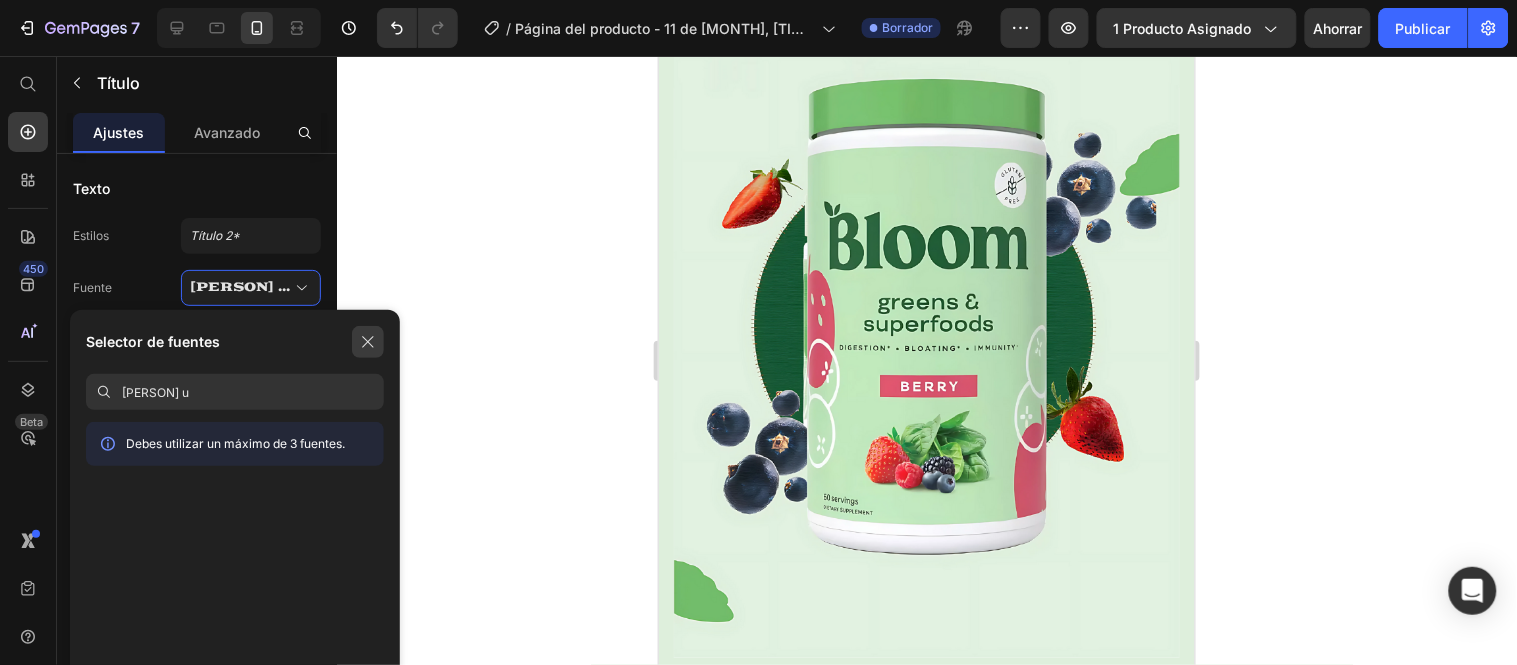 click 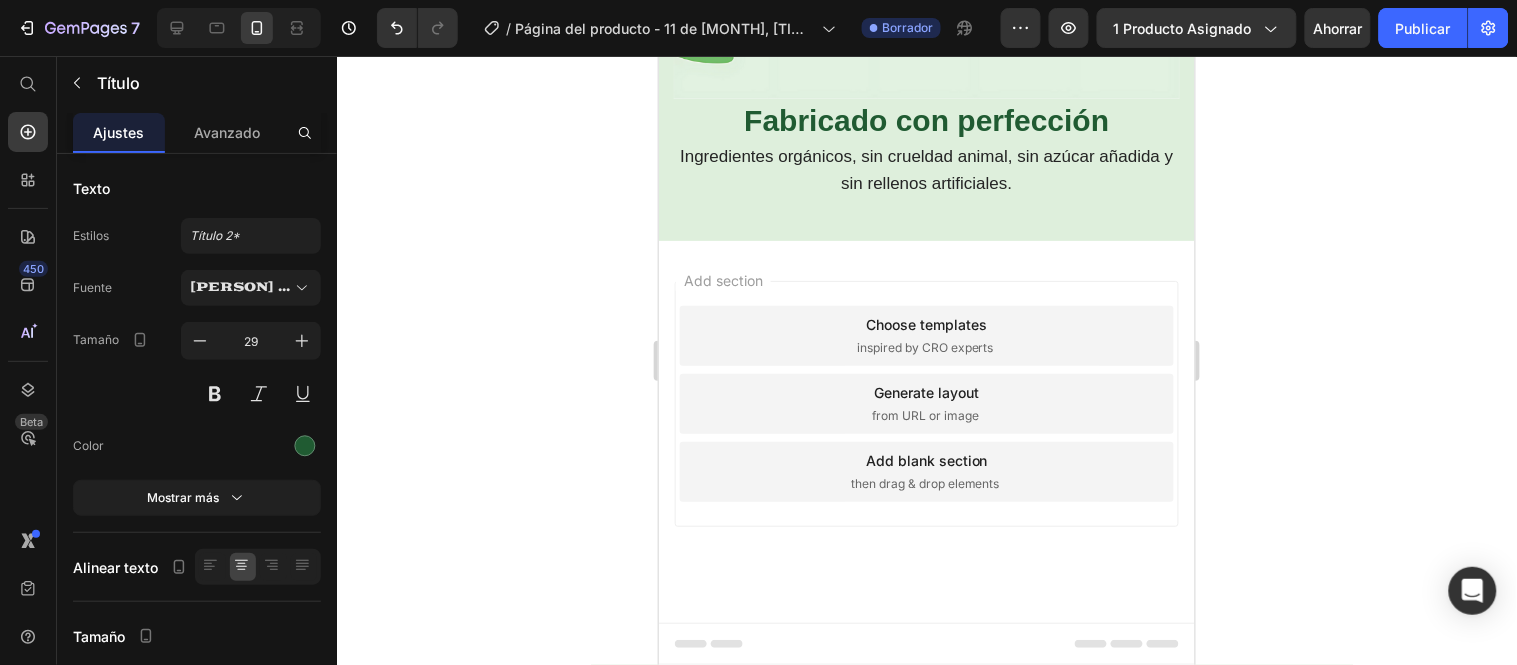 scroll, scrollTop: 3871, scrollLeft: 0, axis: vertical 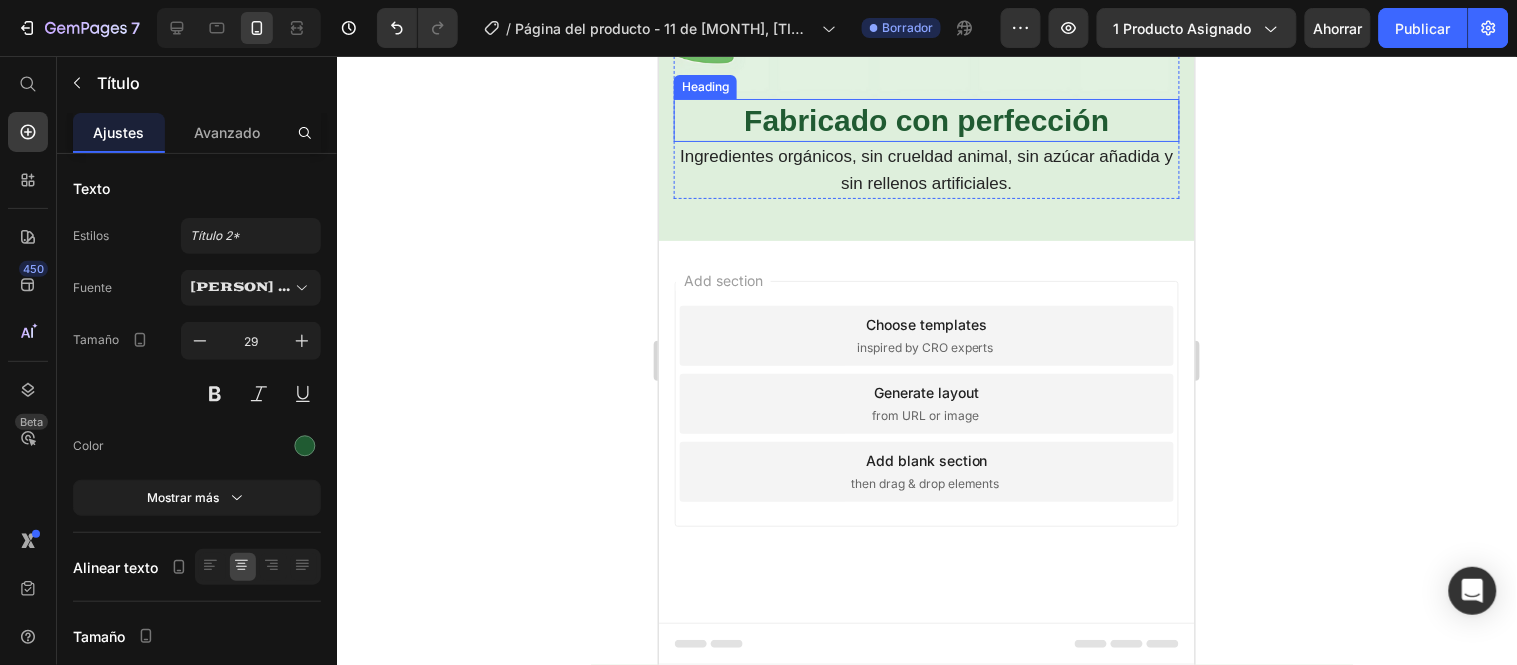 click on "Fabricado con perfección" at bounding box center [925, 119] 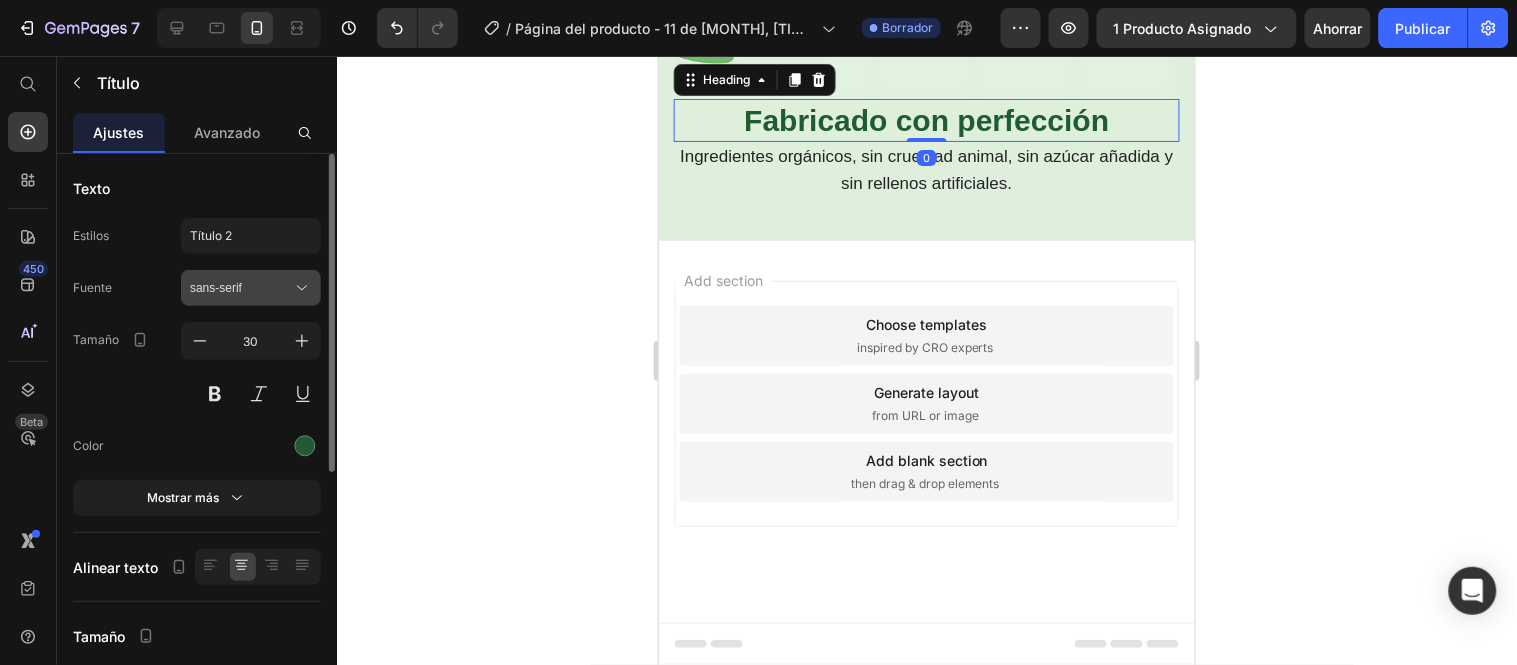 click on "sans-serif" at bounding box center (251, 288) 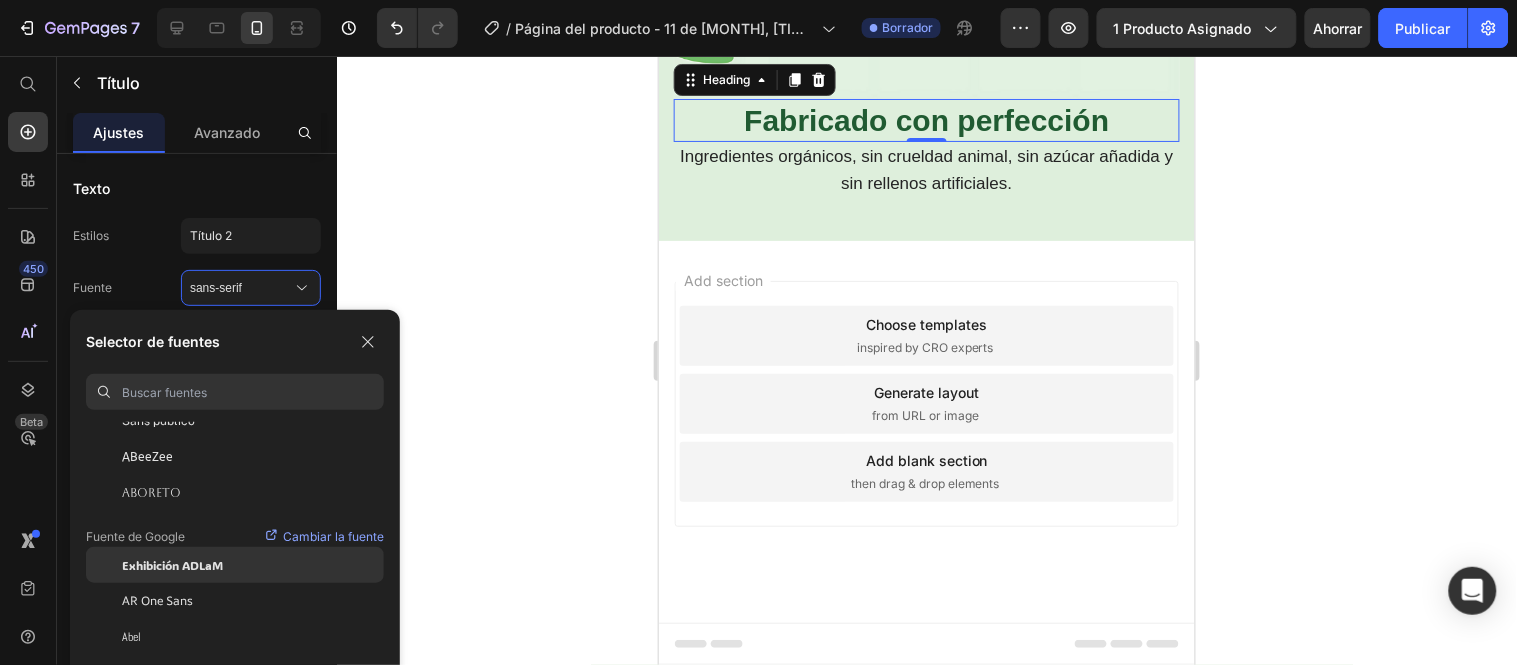 scroll, scrollTop: 222, scrollLeft: 0, axis: vertical 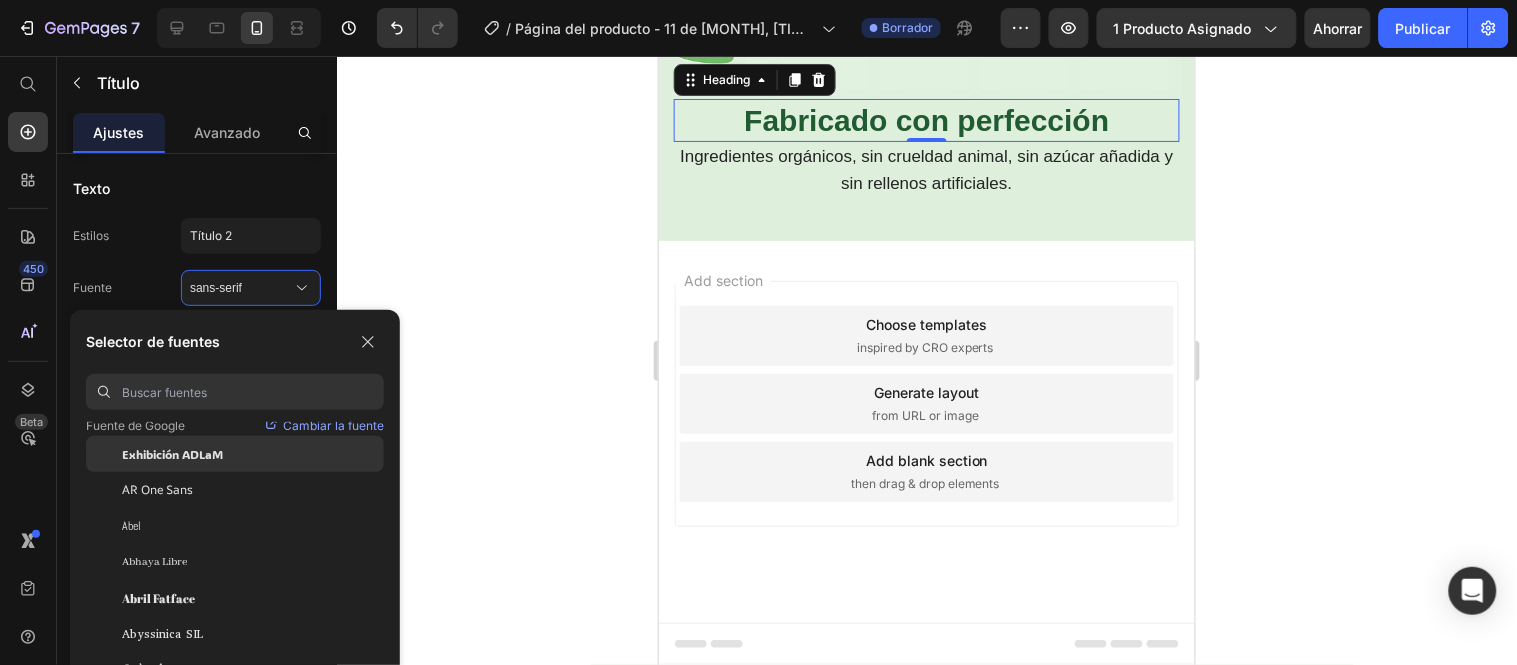 click on "Exhibición ADLaM" 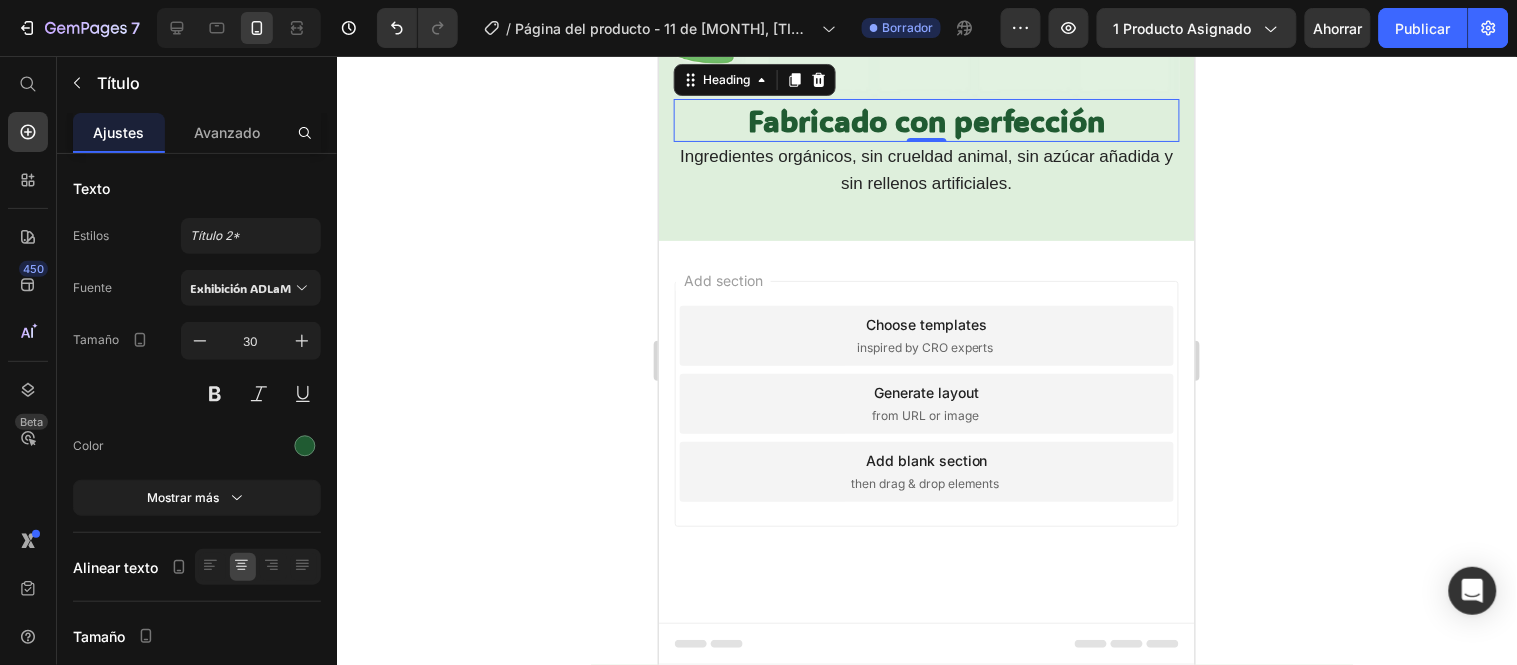 click 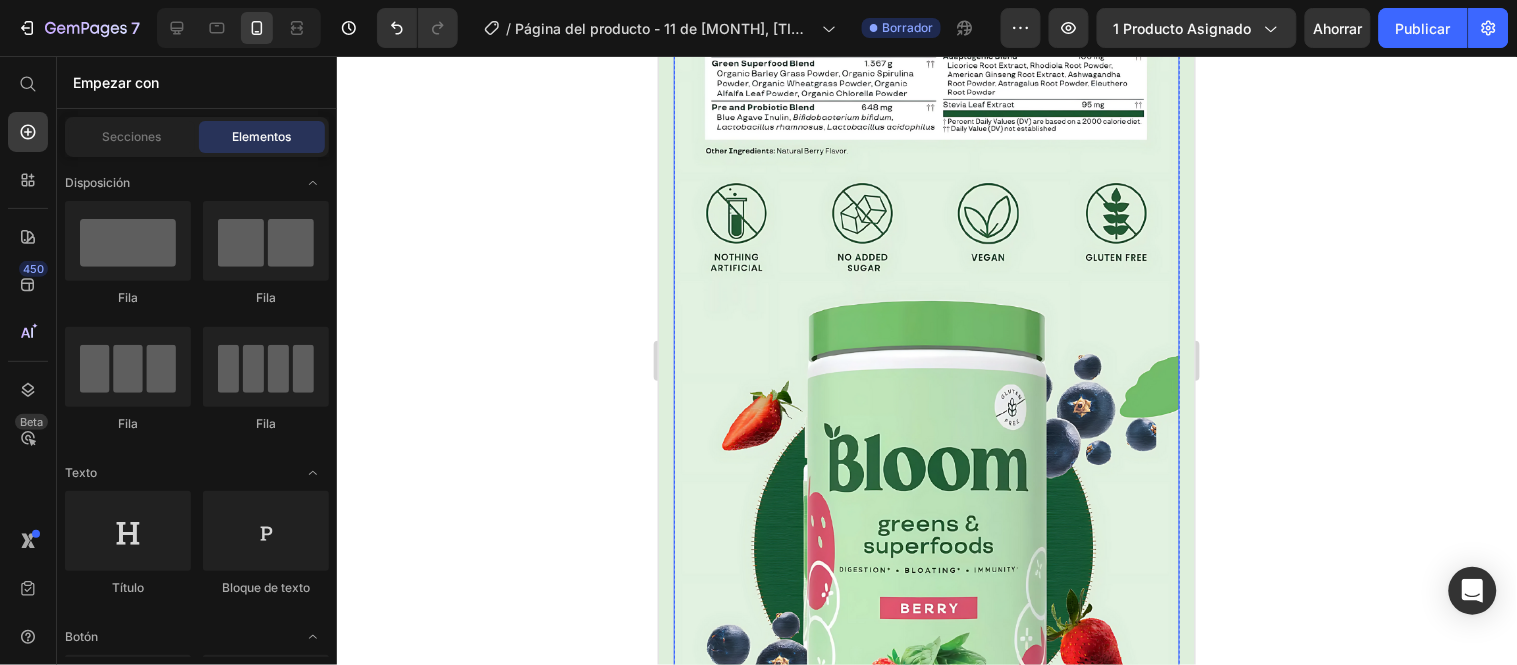 scroll, scrollTop: 2537, scrollLeft: 0, axis: vertical 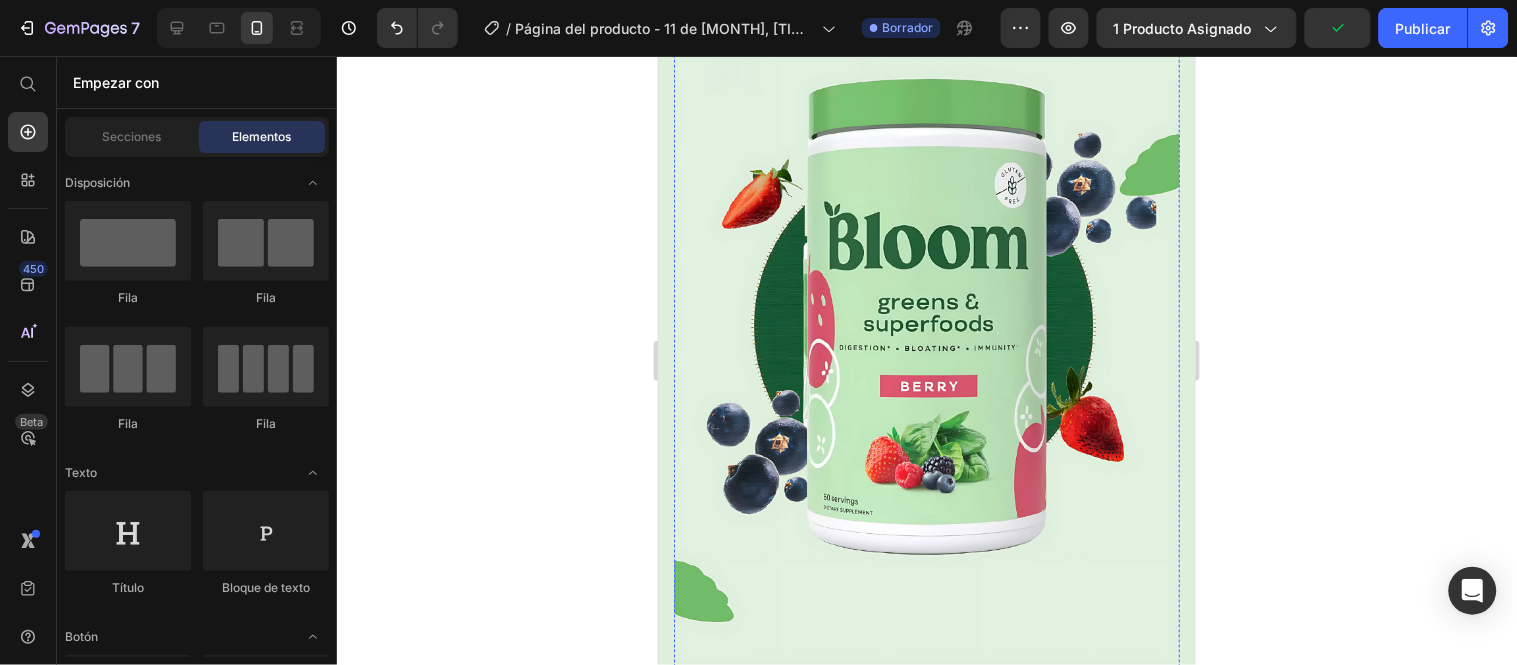 click on "📢 NO COMPRES IMITACIONES!!" at bounding box center [926, -707] 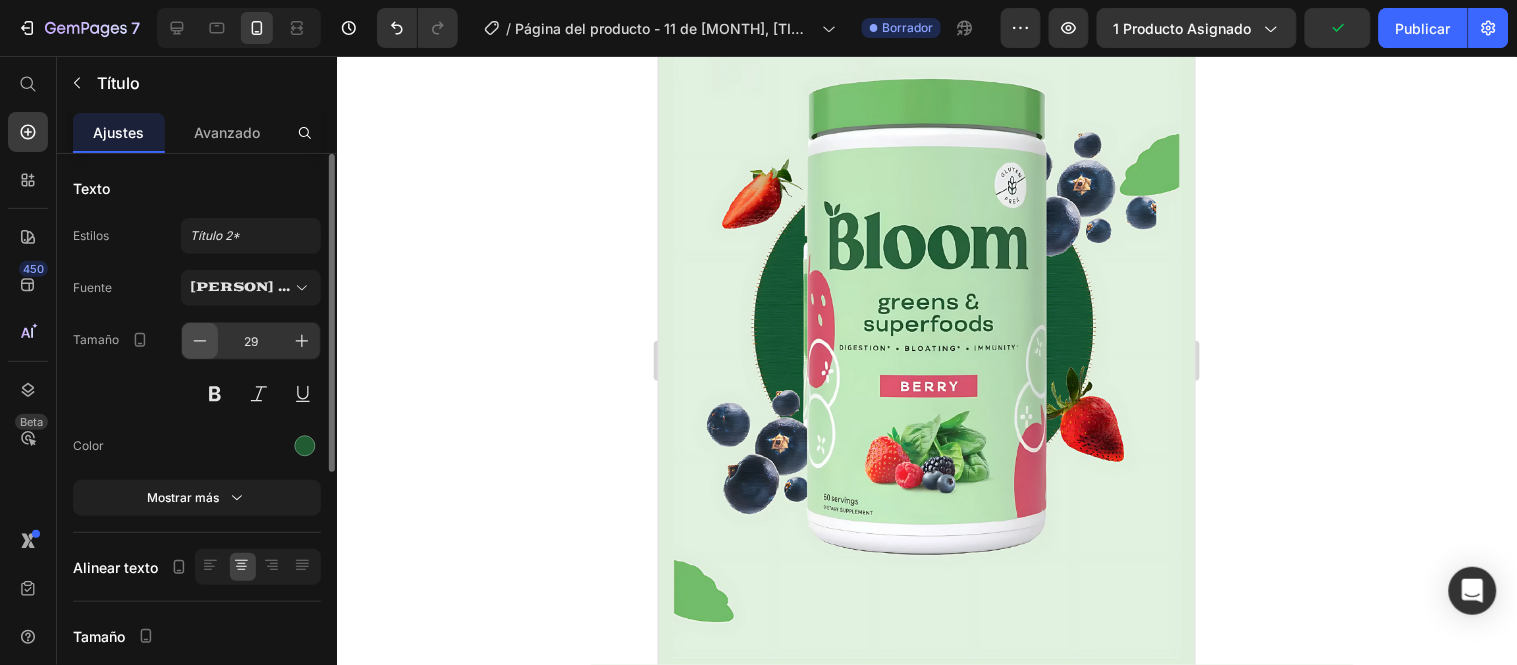 click 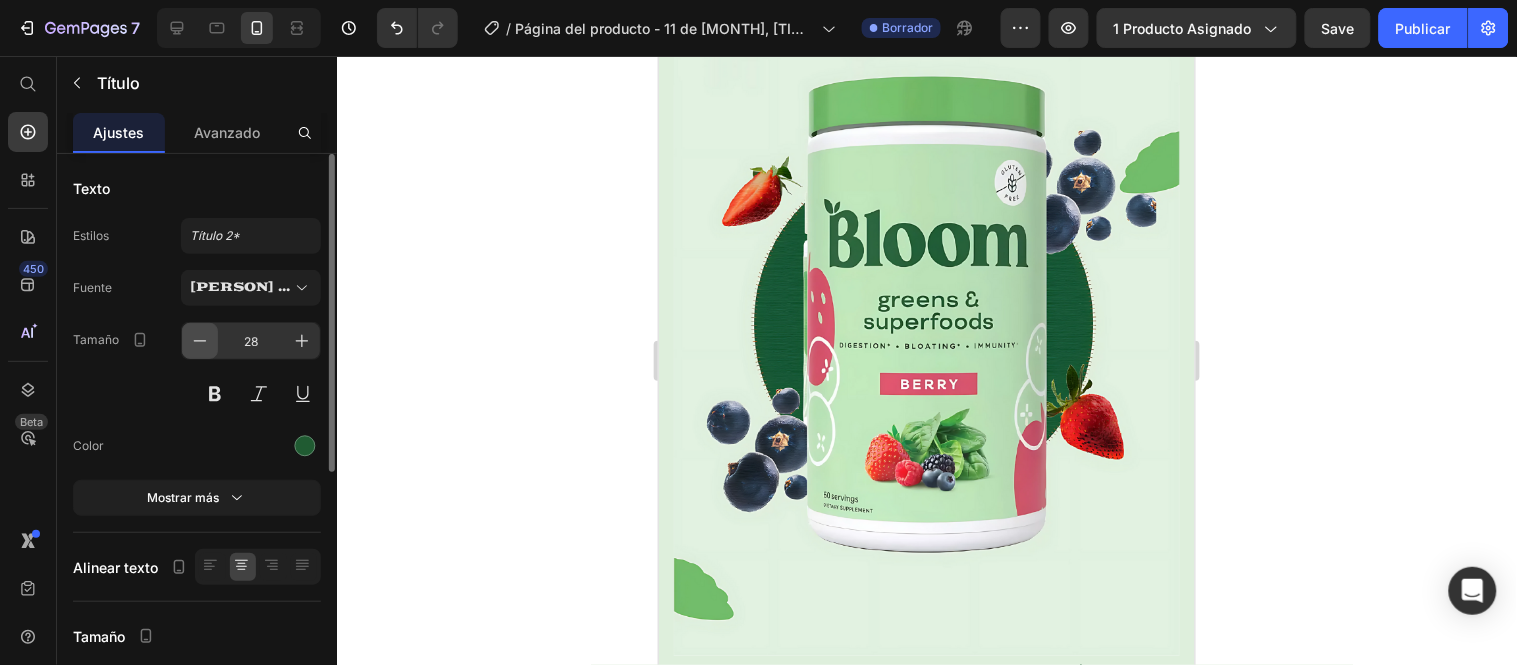 click 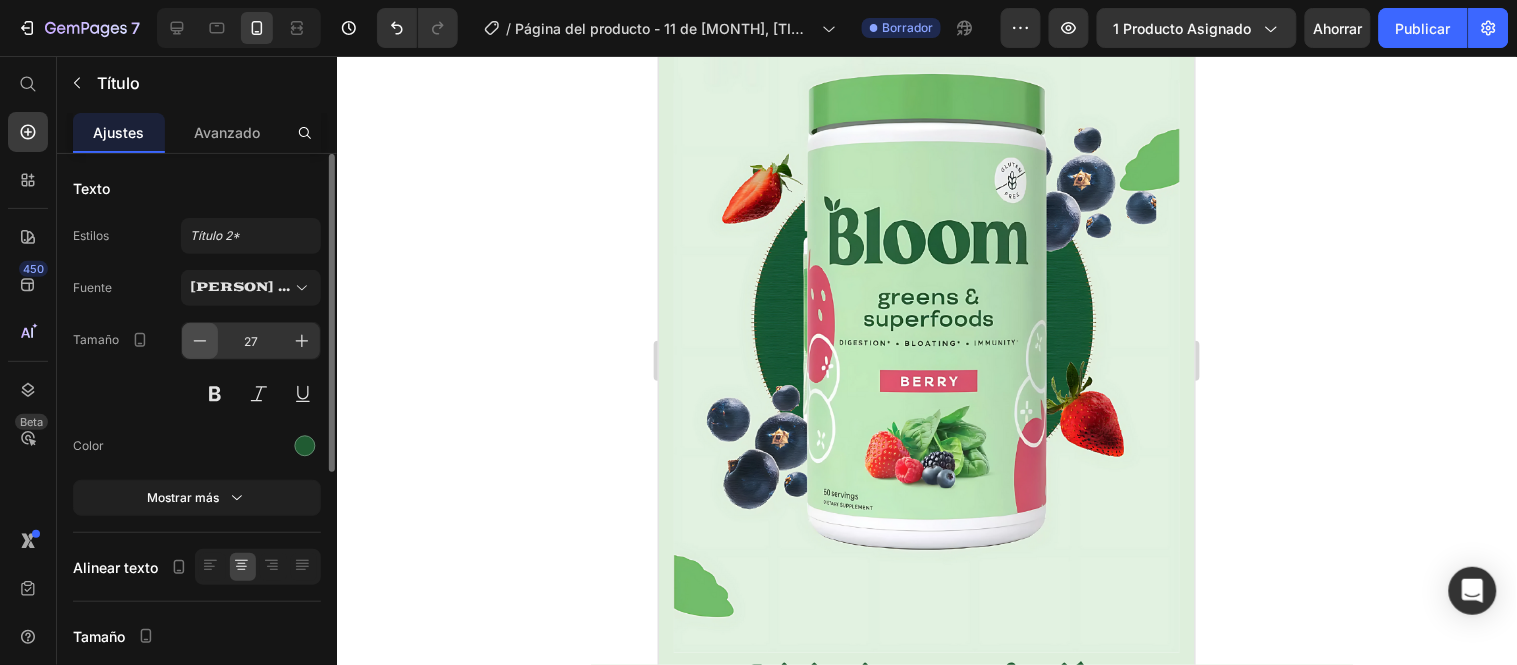 click 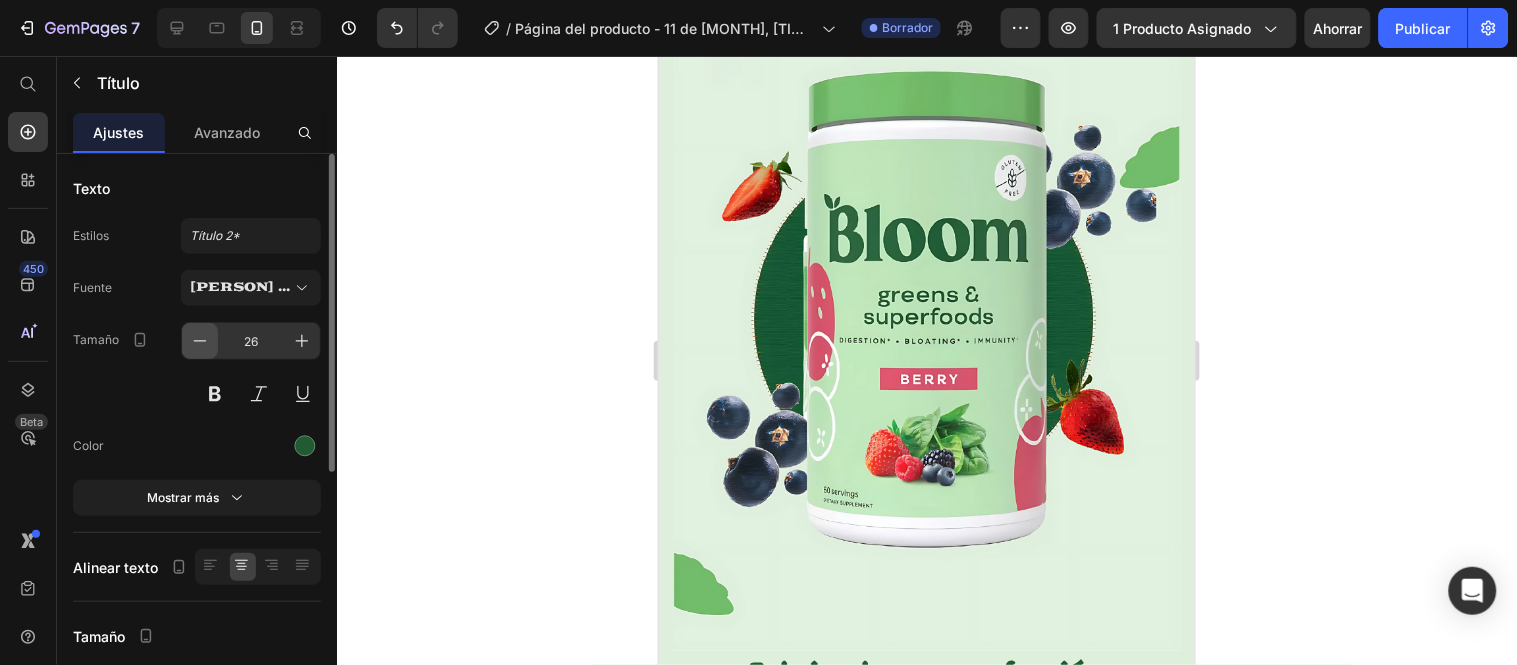 click 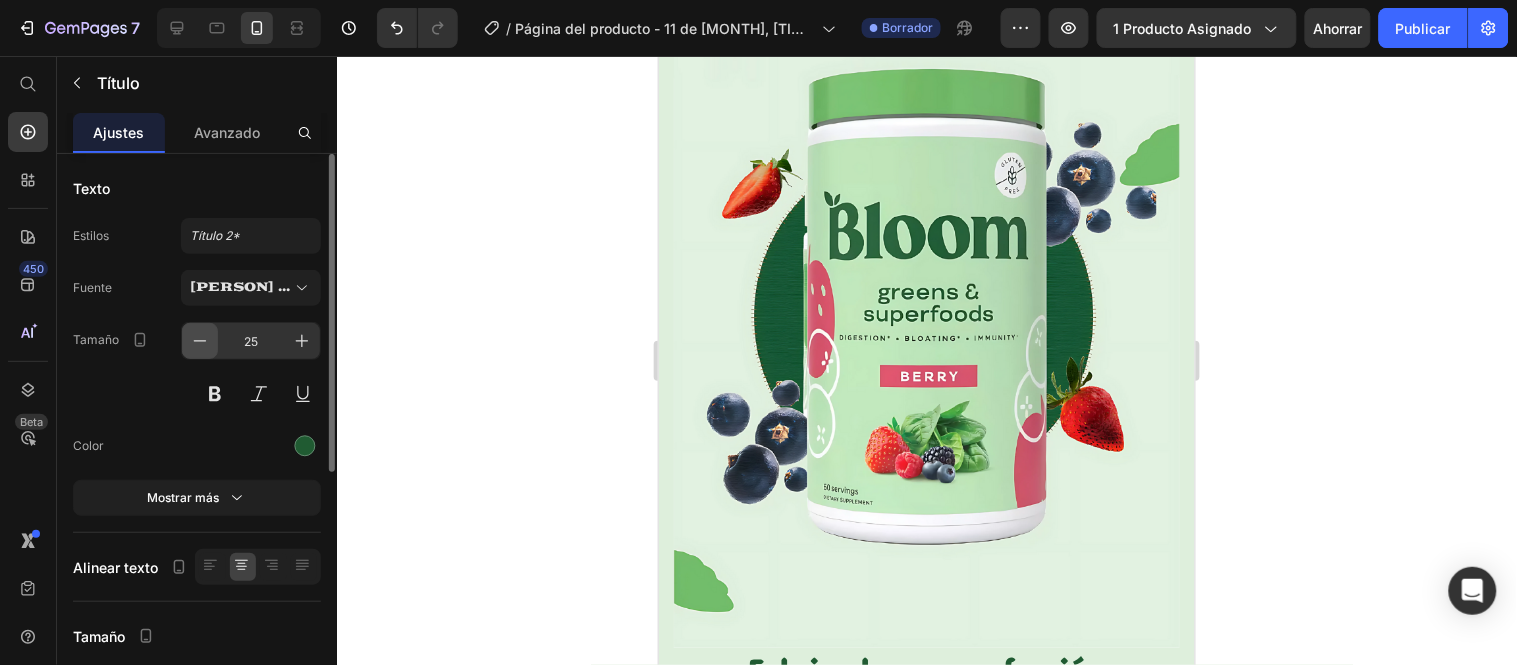 click 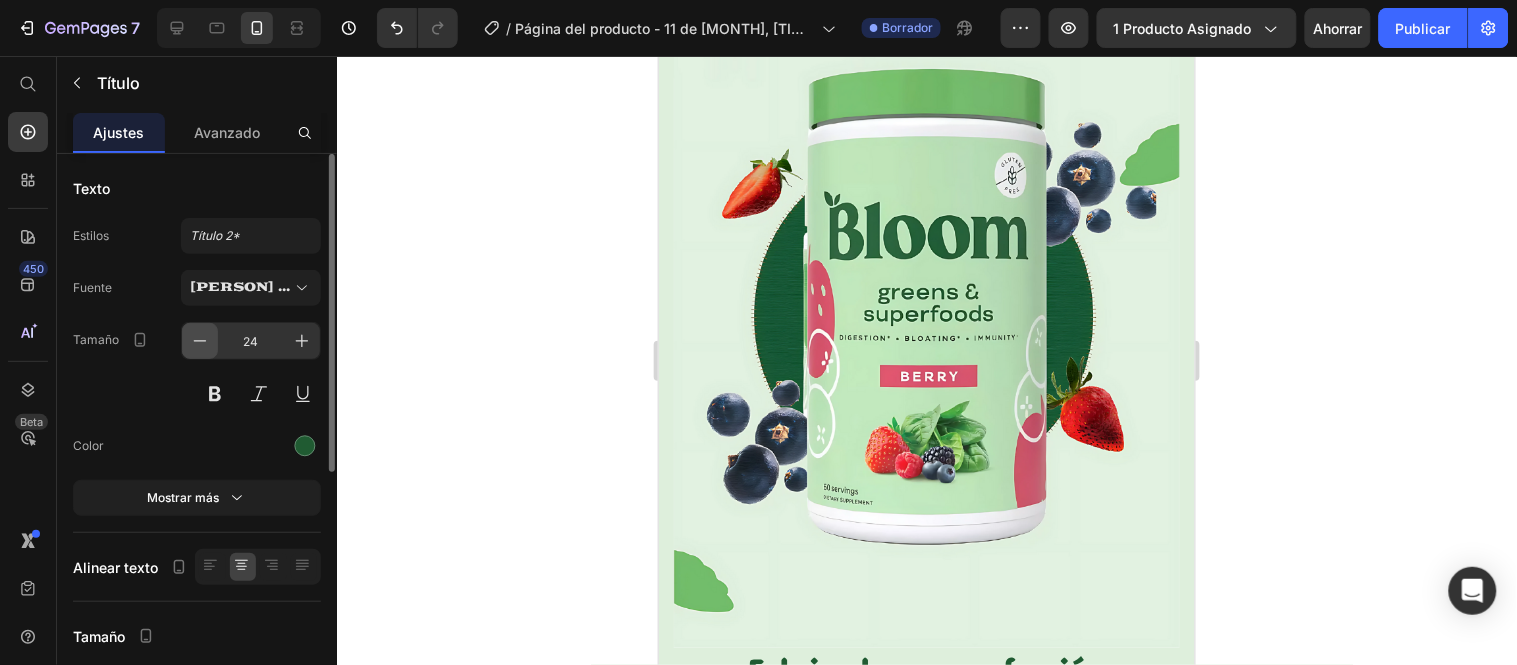 click 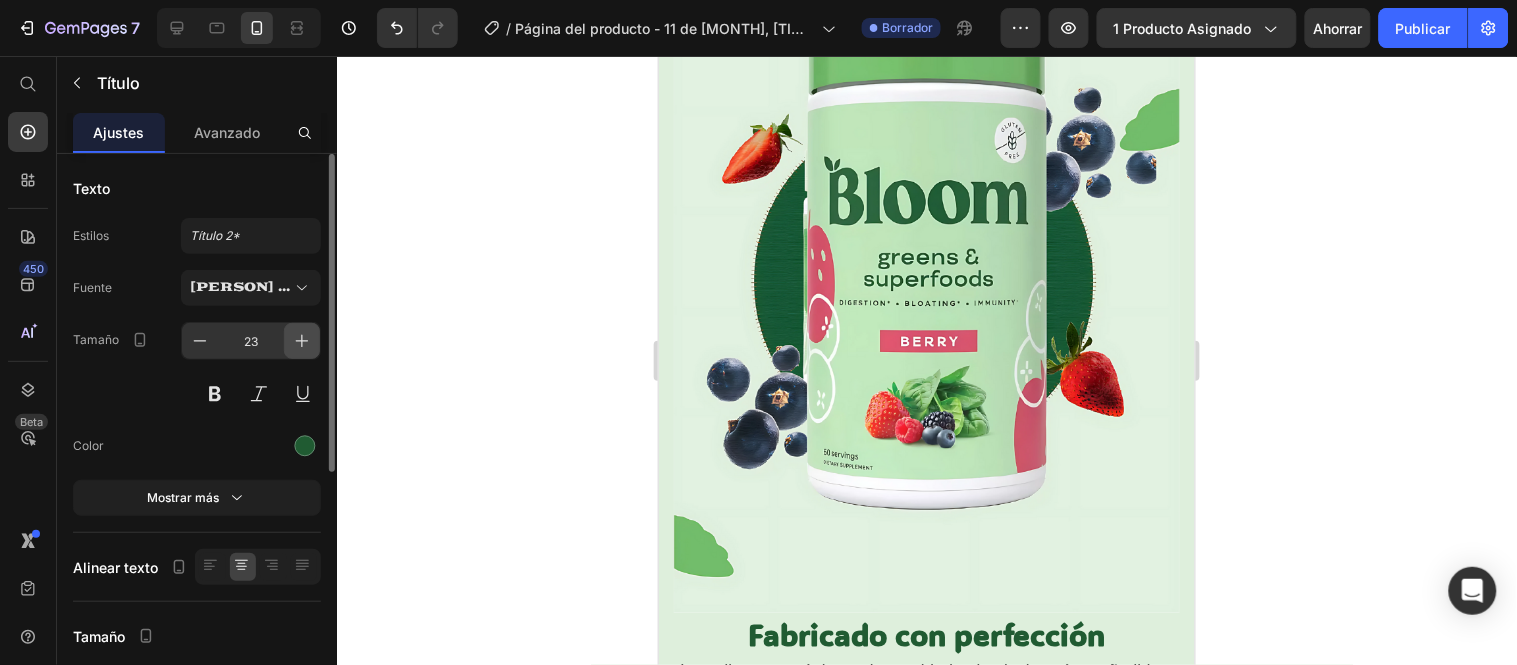 click 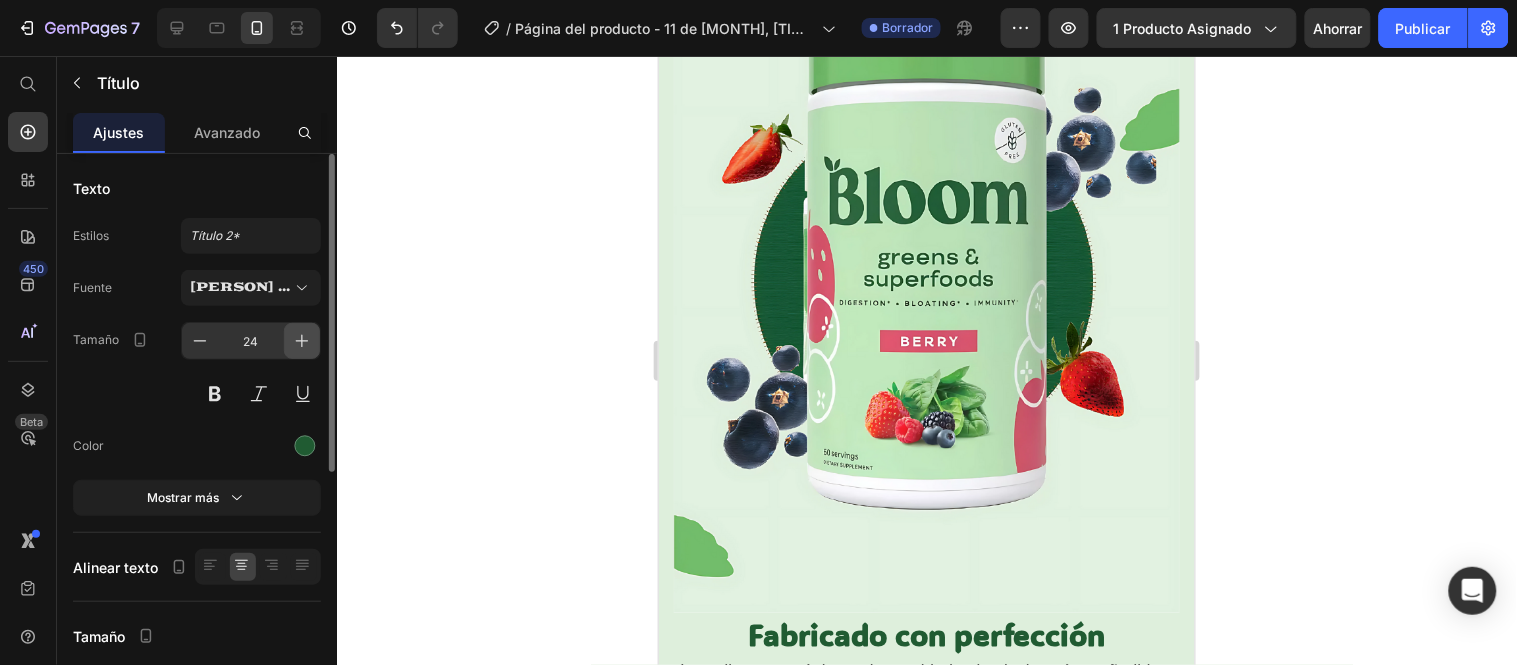 click 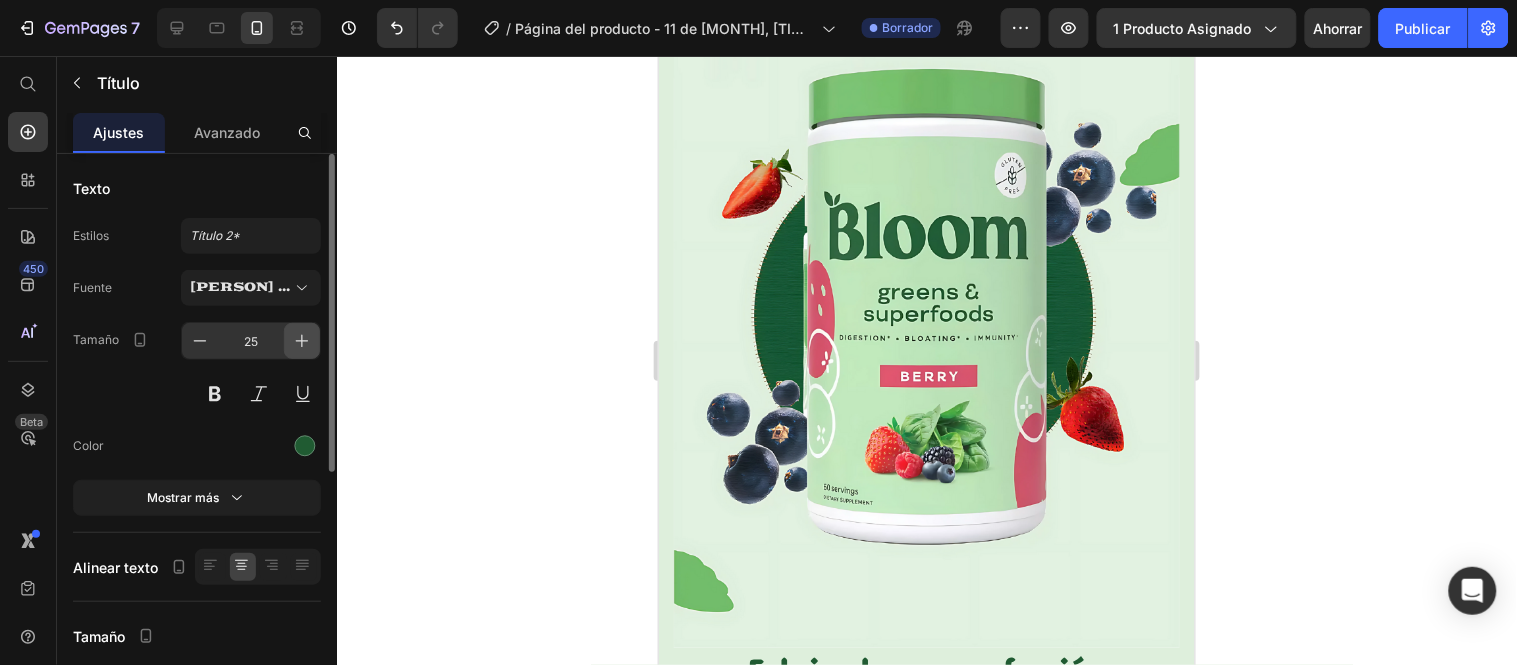 click 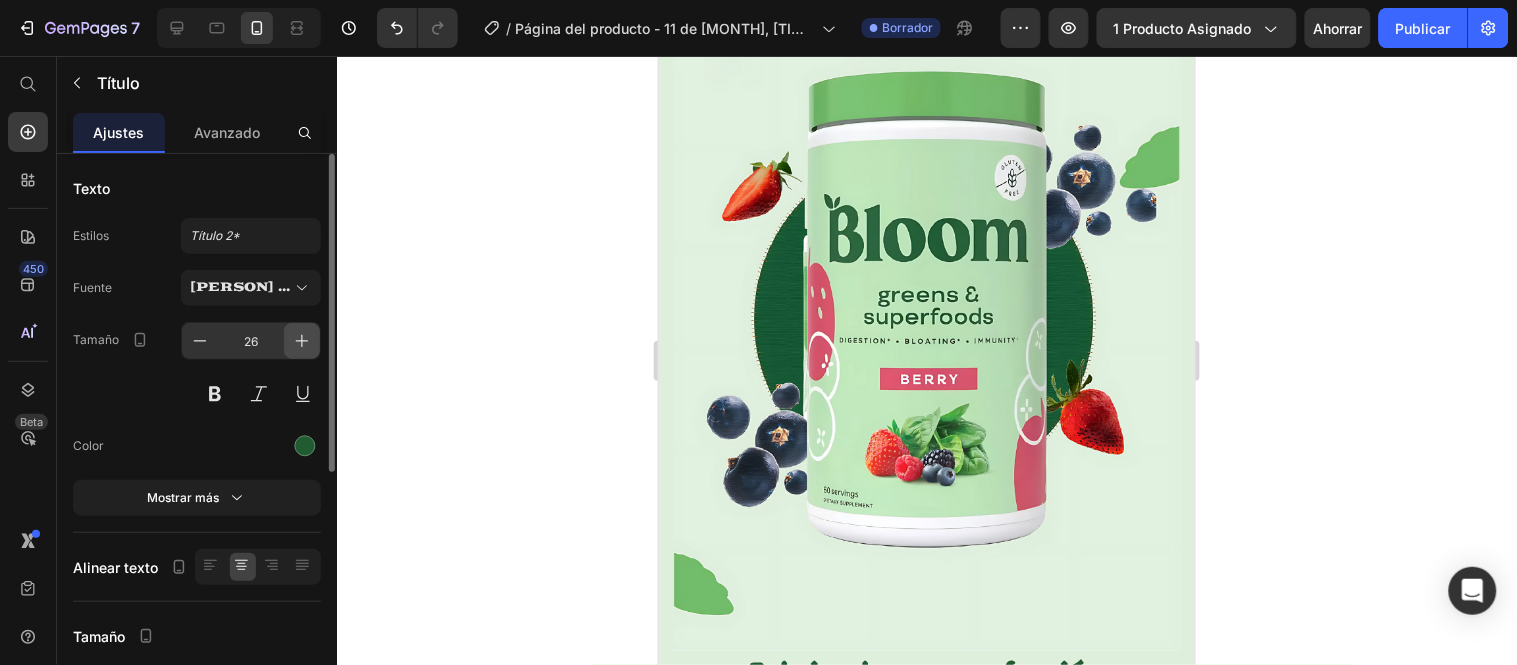 click 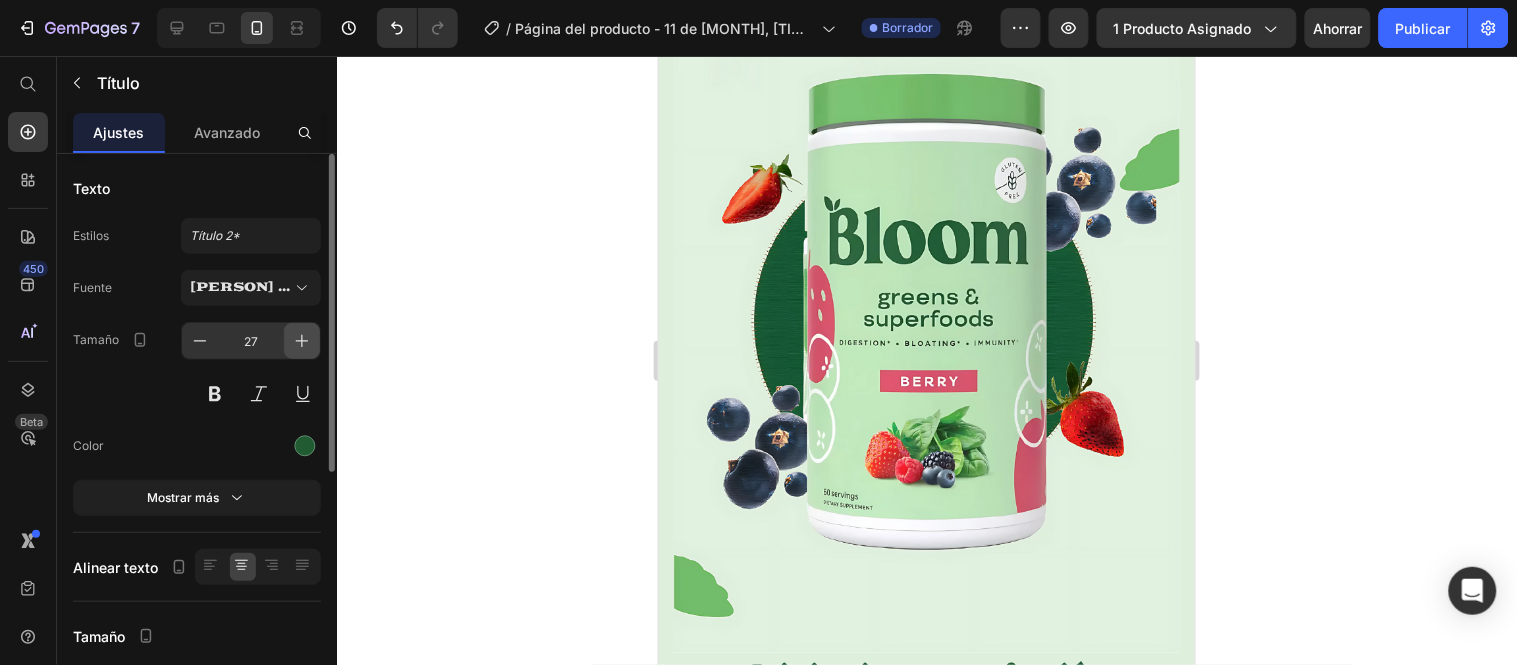 click 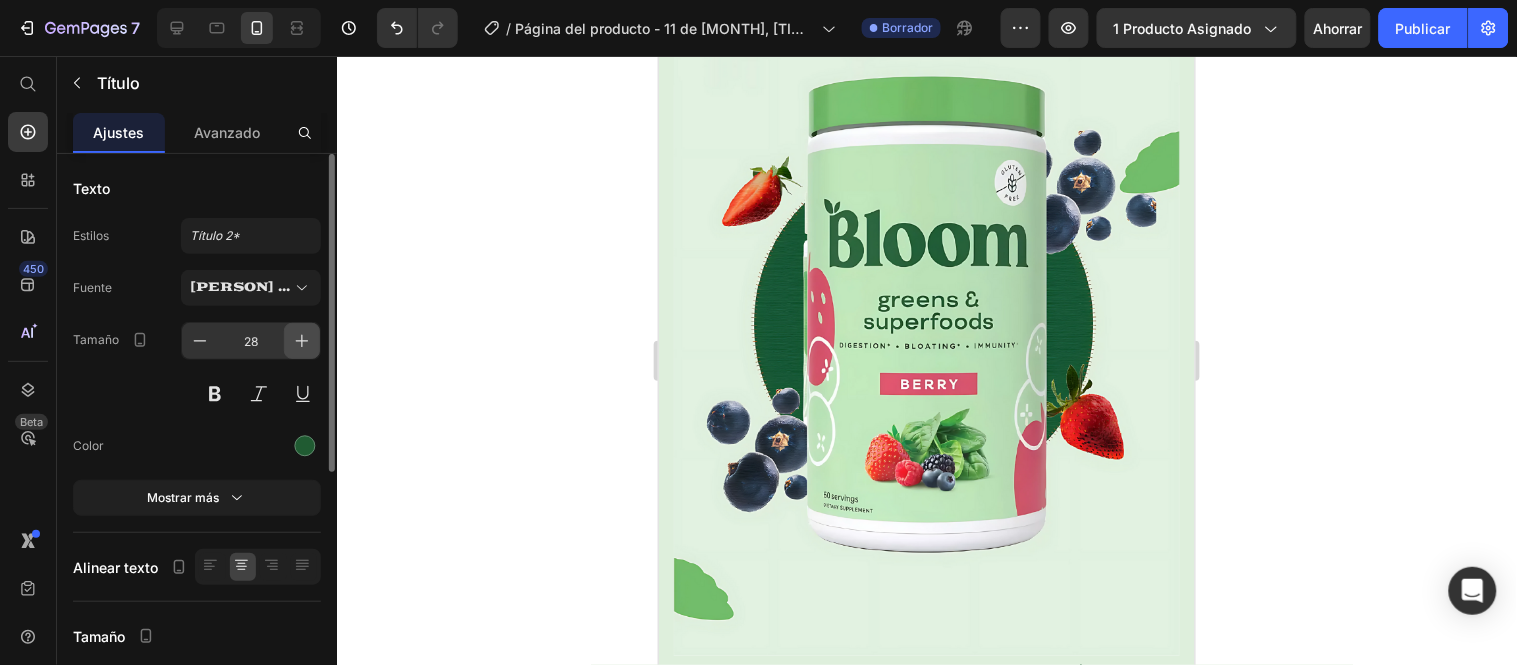 click at bounding box center [302, 341] 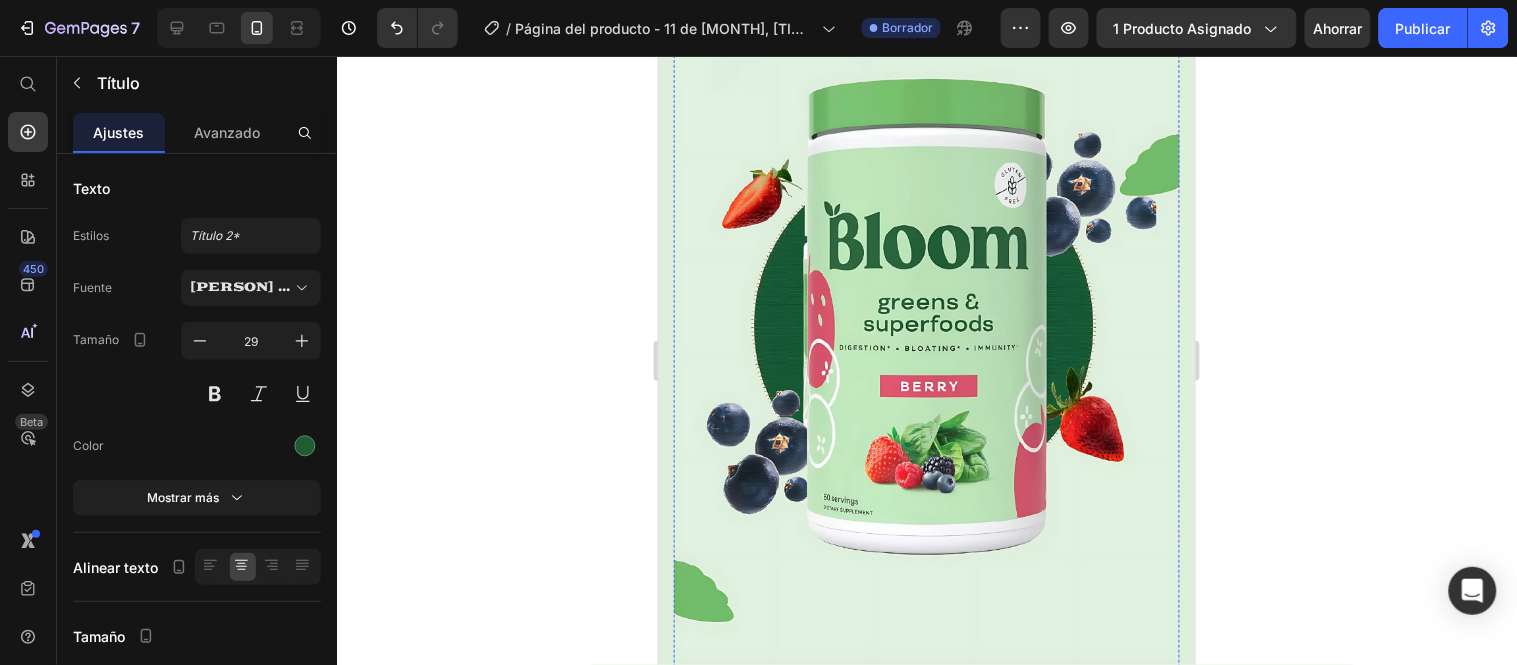 click on "✅Fórmula exclusiva no disponible en tiendas genéricas. ✅Fabricado bajo estándares de calidad internacionales. ✅Solo distribuido por vendedores autorizados para garantizar efectividad." at bounding box center (926, -599) 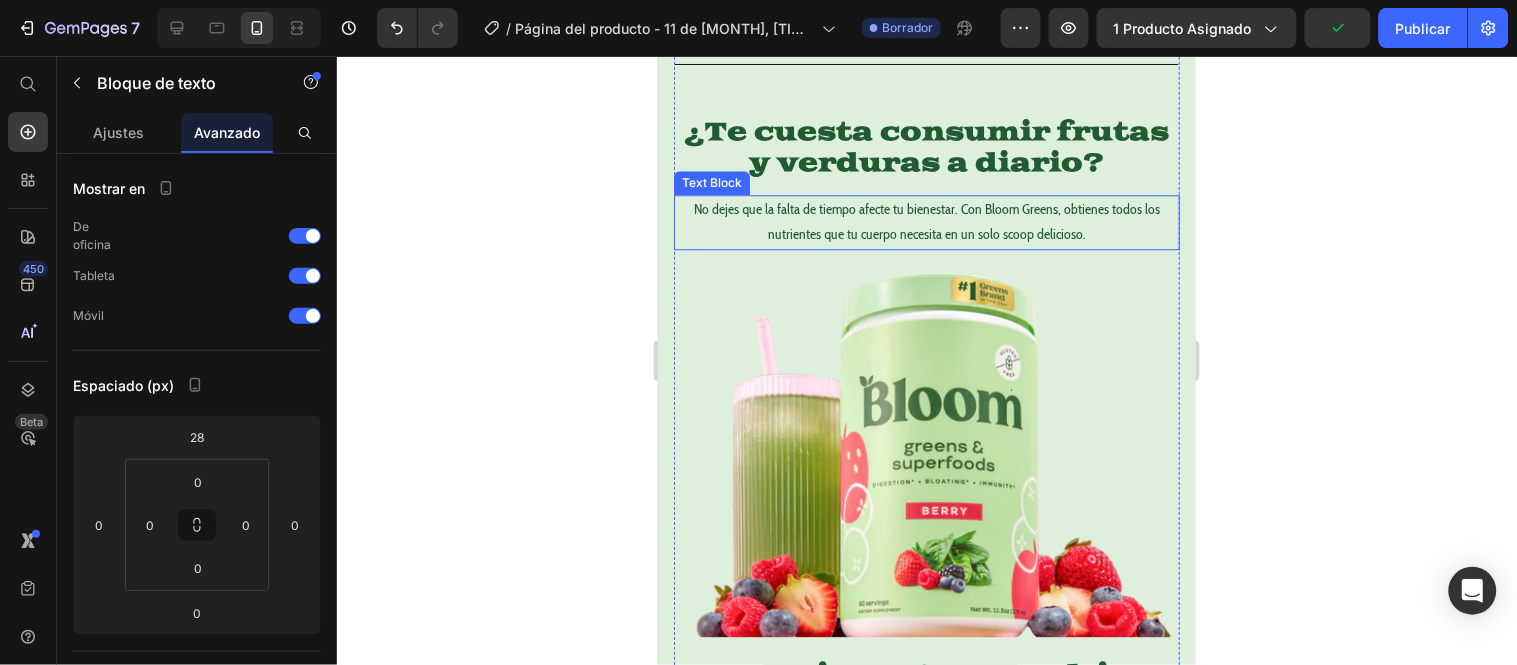scroll, scrollTop: 1315, scrollLeft: 0, axis: vertical 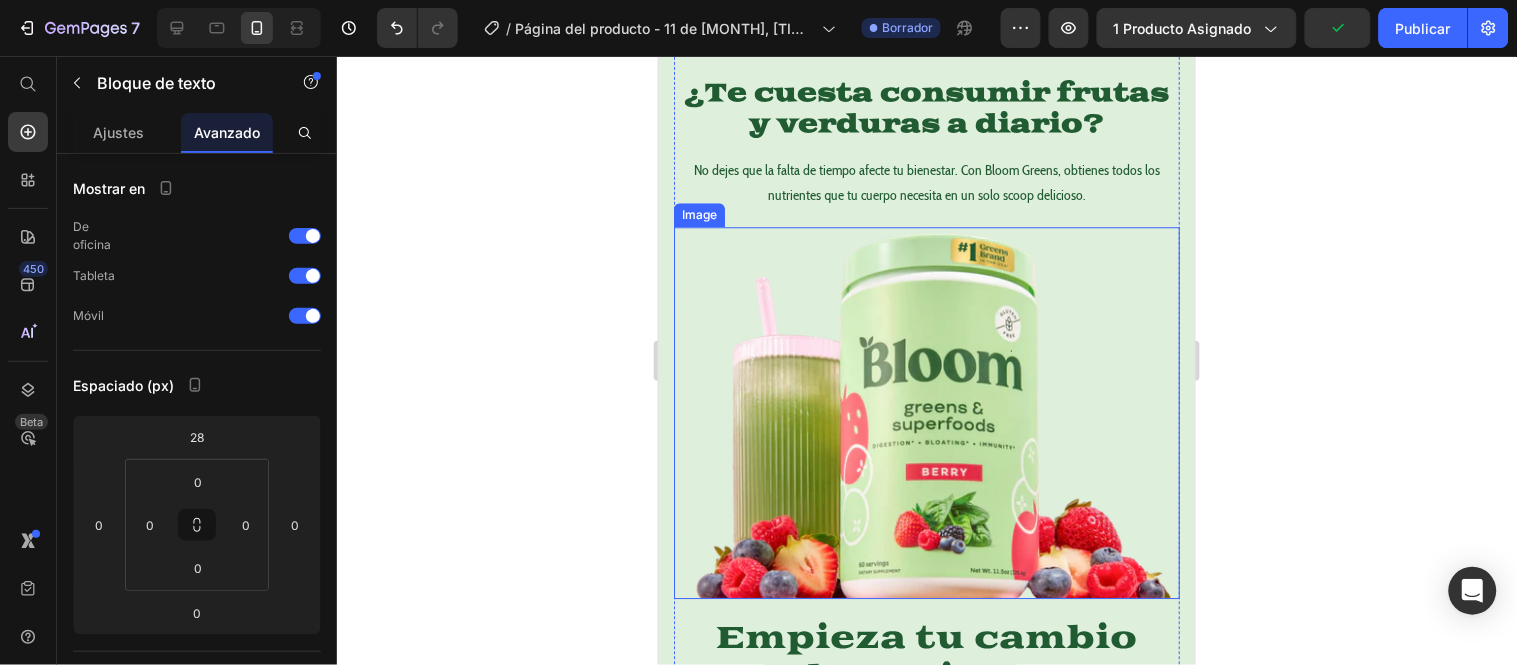 click at bounding box center [926, 412] 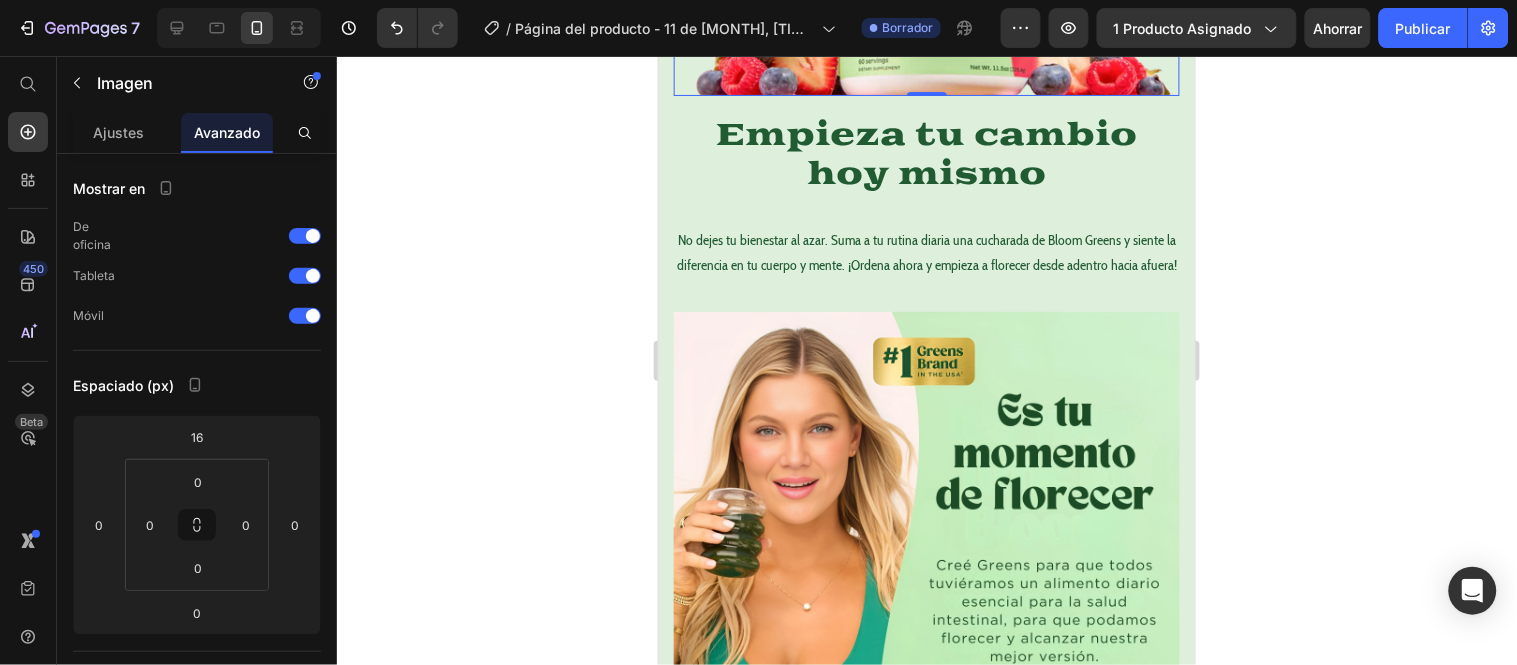 scroll, scrollTop: 1537, scrollLeft: 0, axis: vertical 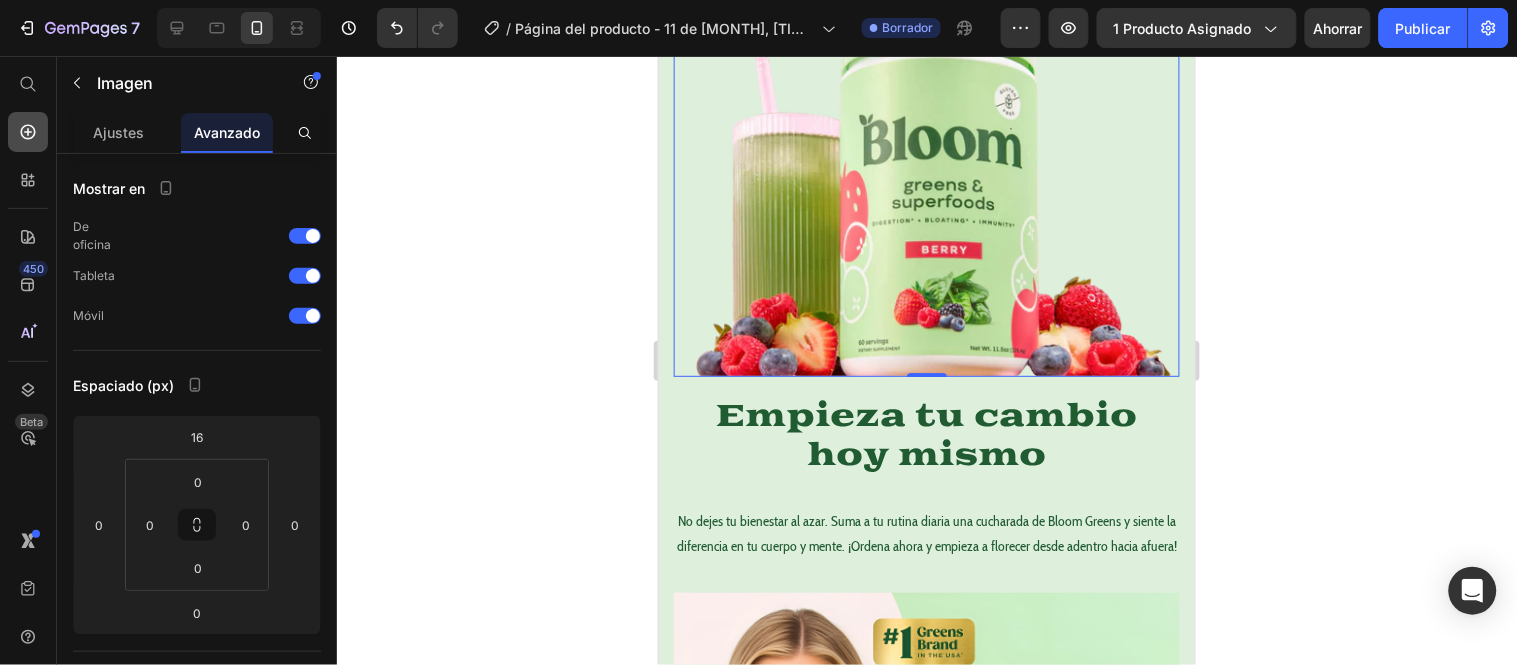 click 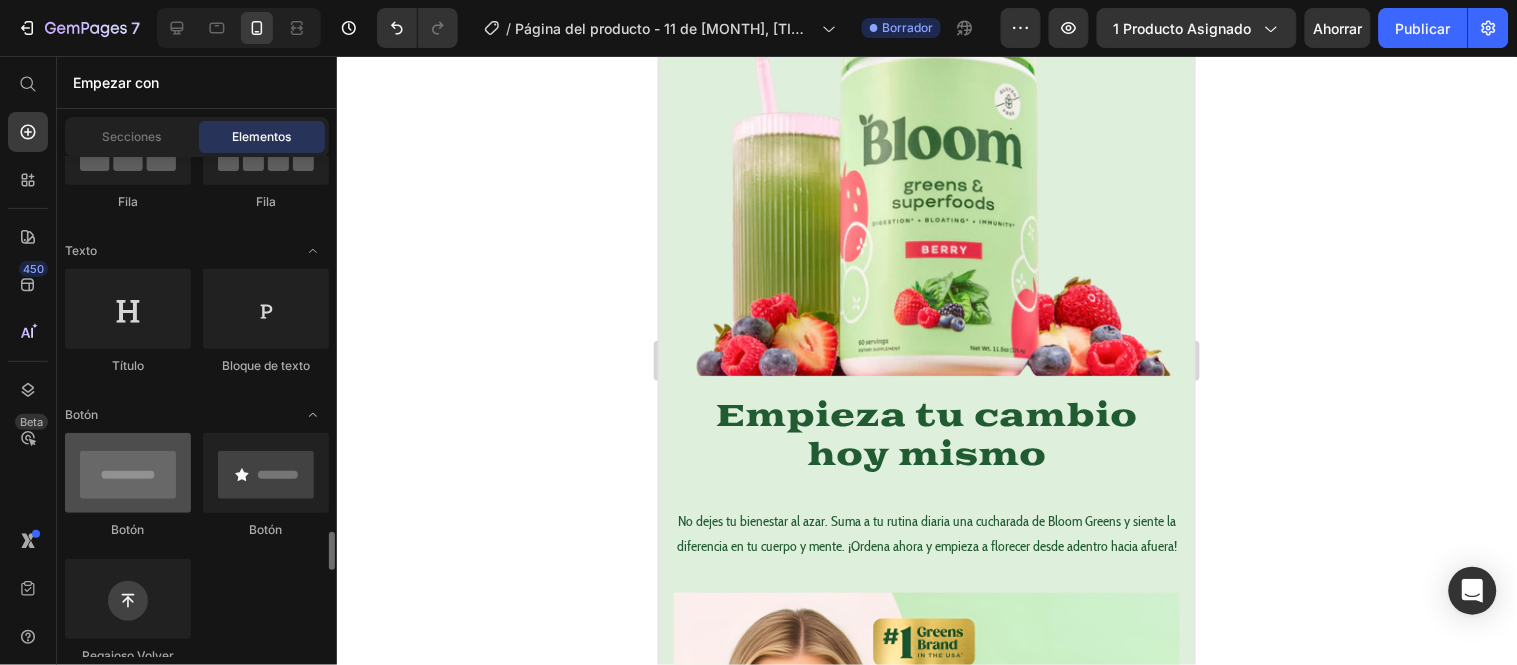 scroll, scrollTop: 555, scrollLeft: 0, axis: vertical 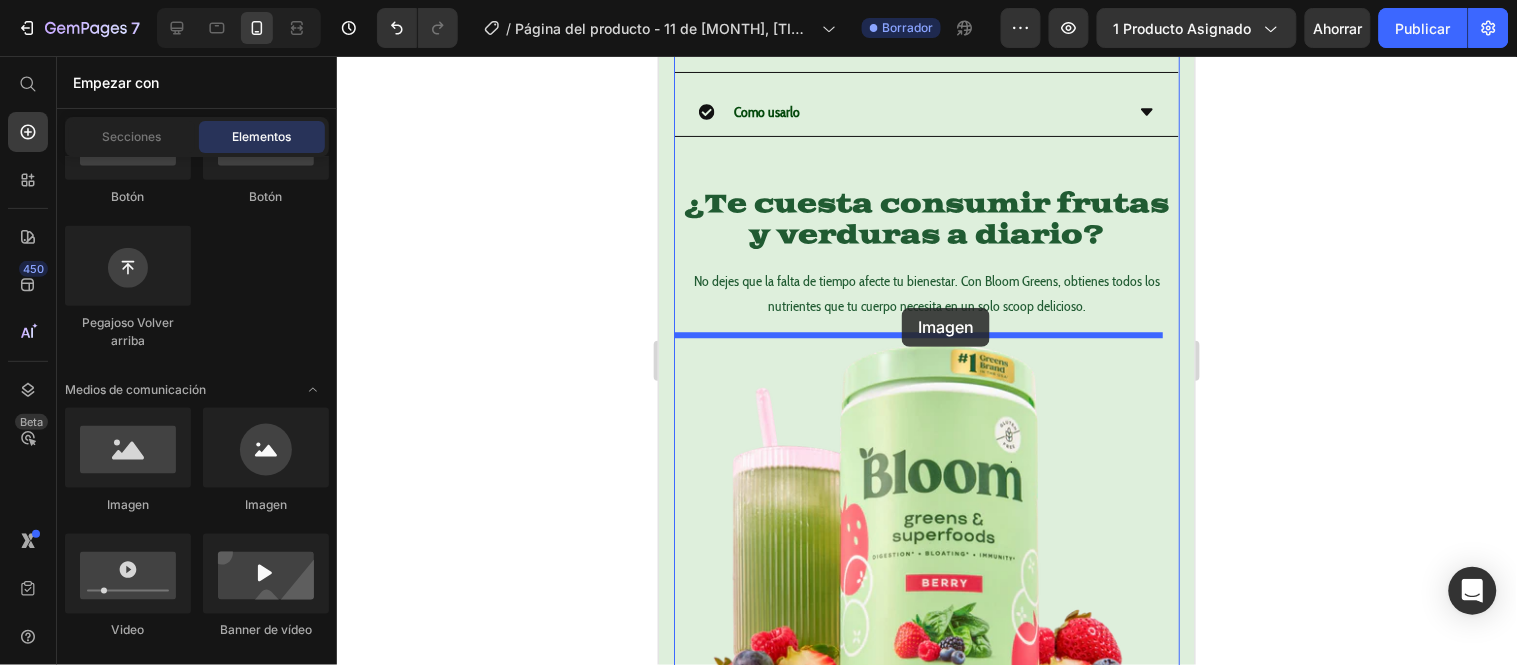 drag, startPoint x: 810, startPoint y: 525, endPoint x: 901, endPoint y: 307, distance: 236.23082 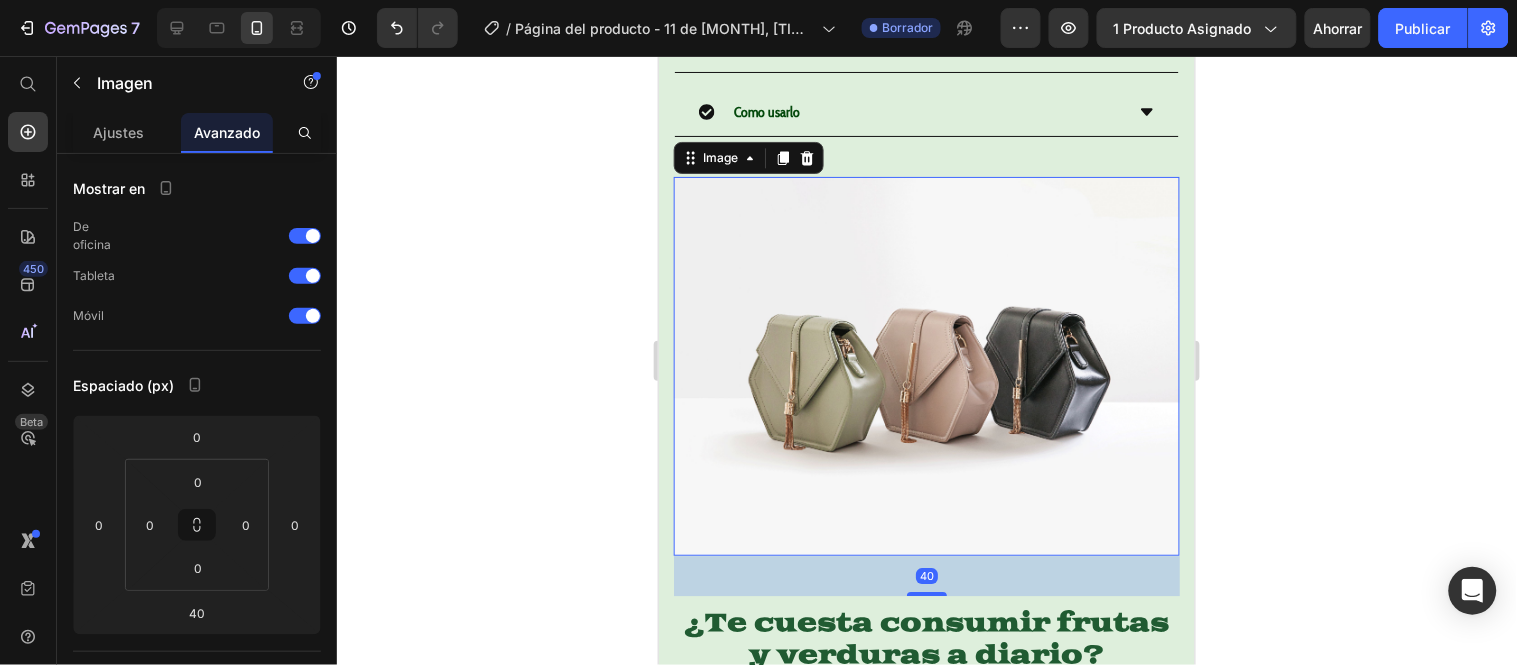 click at bounding box center (926, 366) 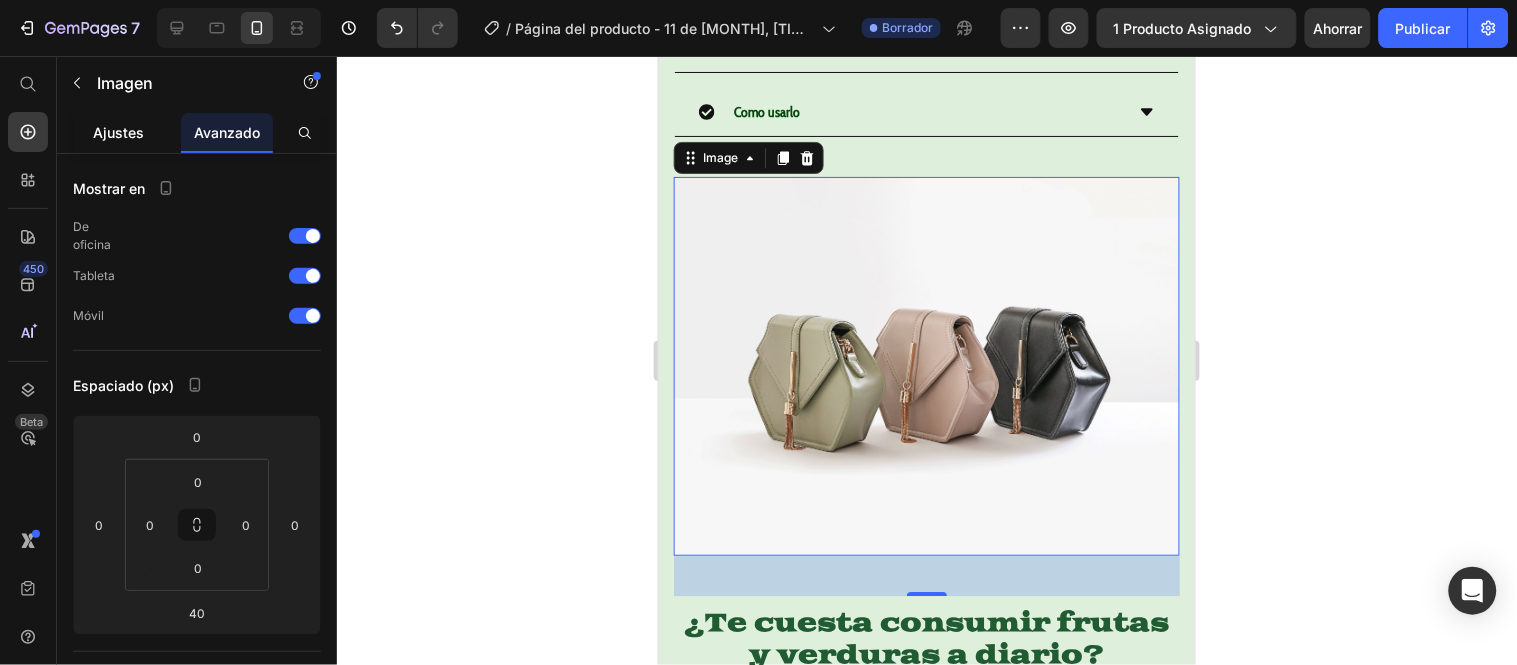 click on "Ajustes" at bounding box center (119, 132) 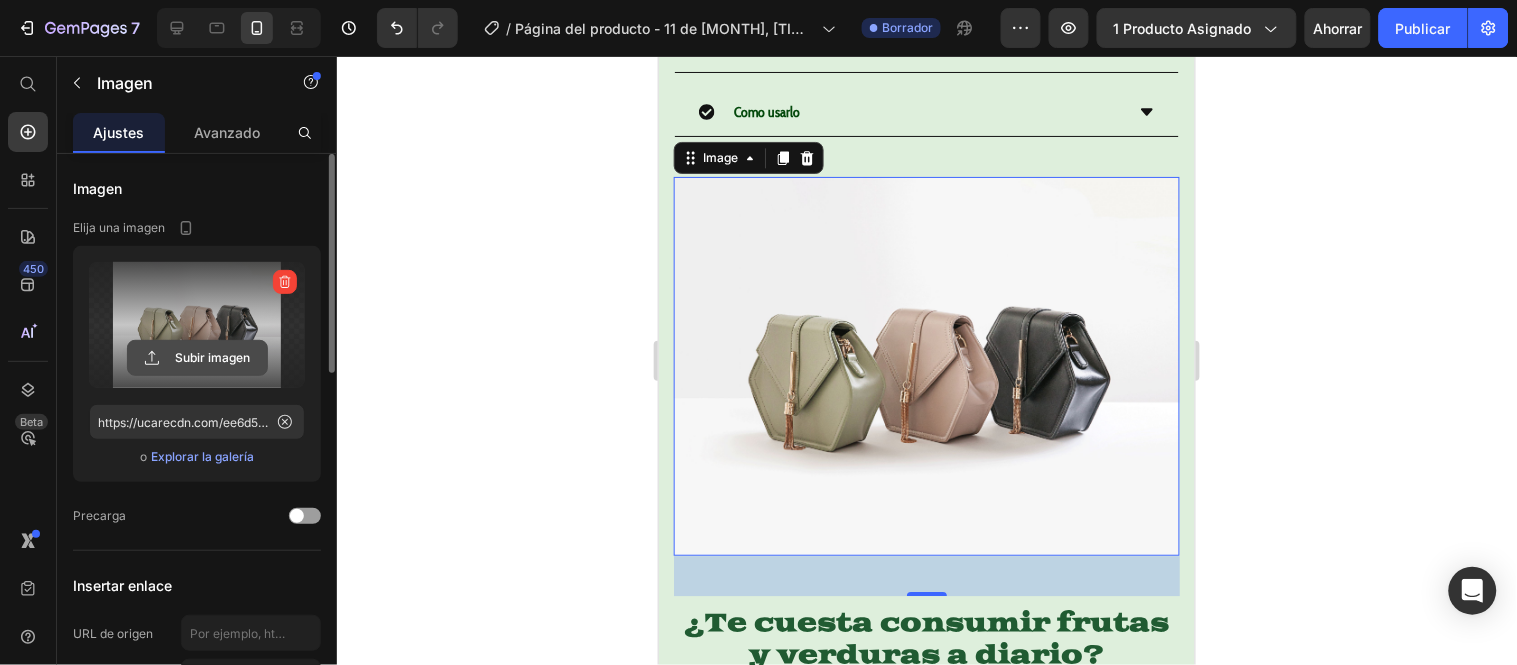 click 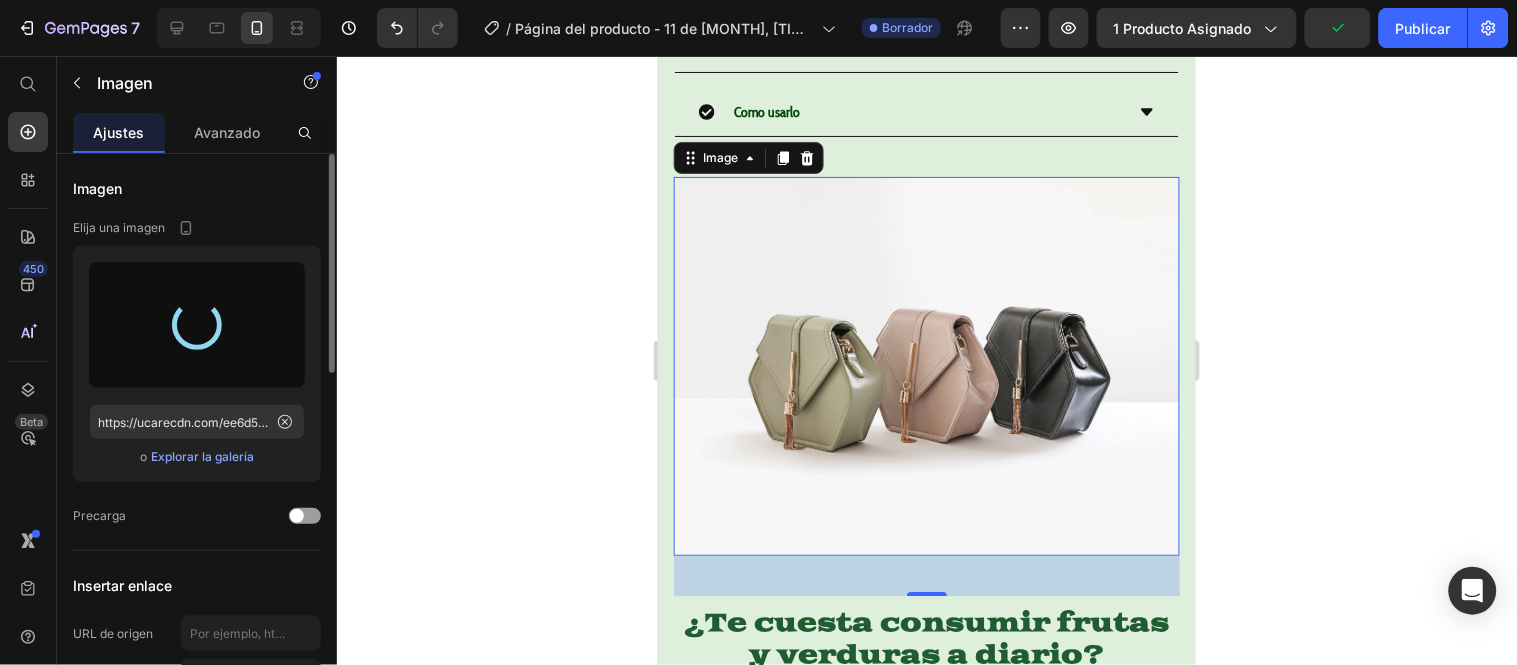 type on "https://cdn.shopify.com/s/files/1/0634/6126/1400/files/gempages_557187889268523915-2461b3fd-0e9f-4909-9b06-258050ba4097.png" 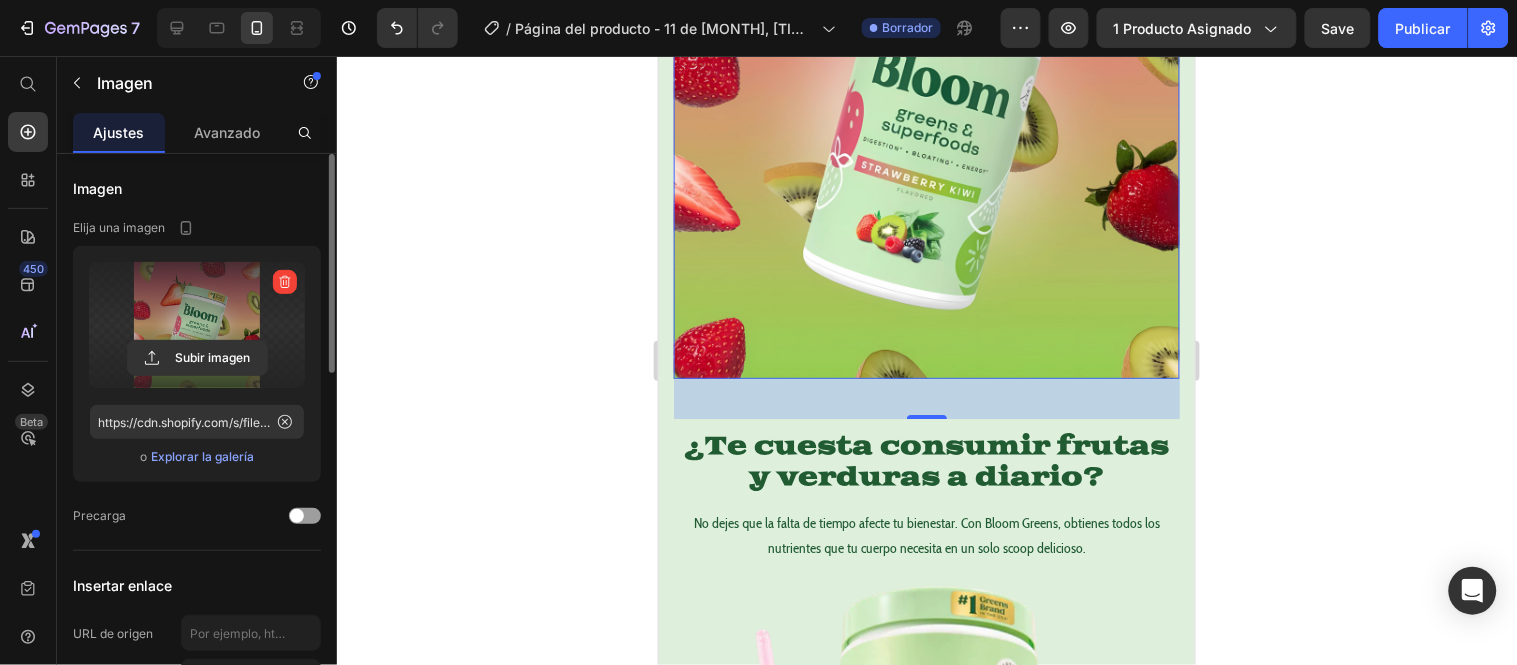 scroll, scrollTop: 1537, scrollLeft: 0, axis: vertical 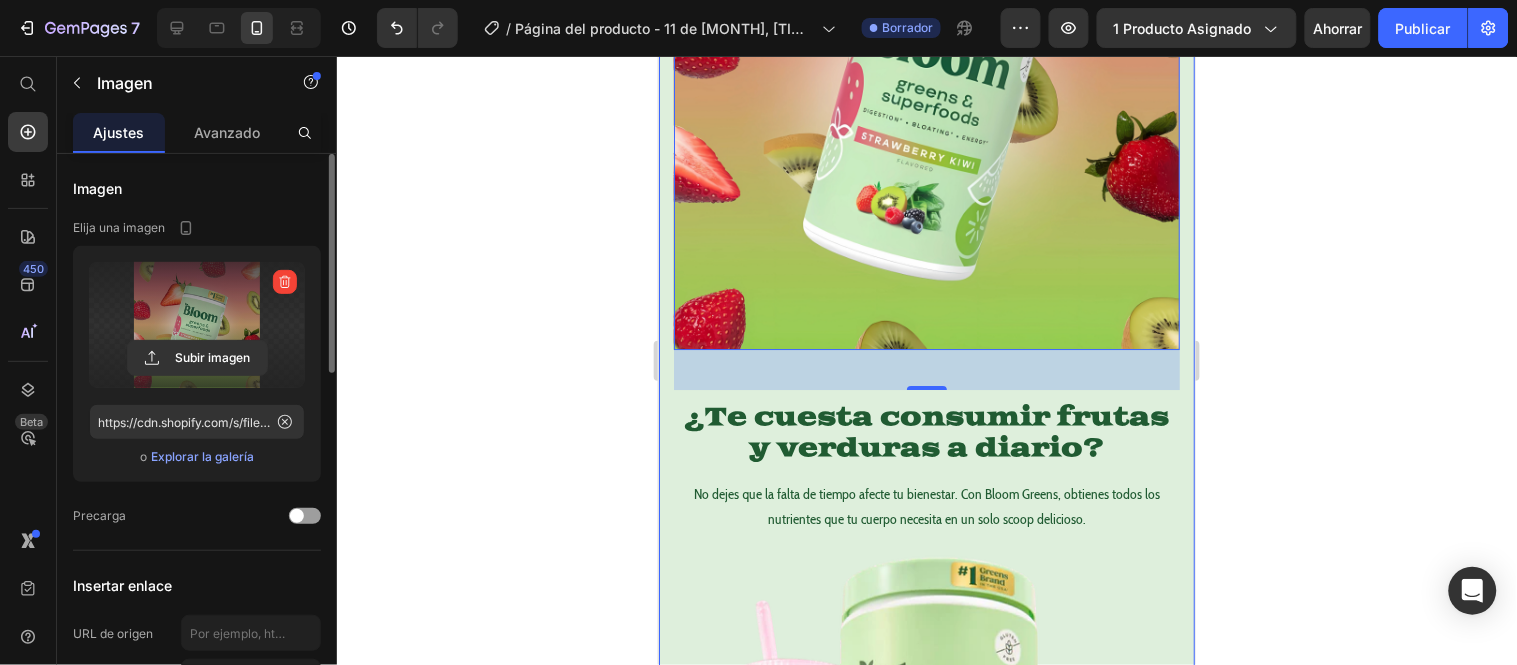 click 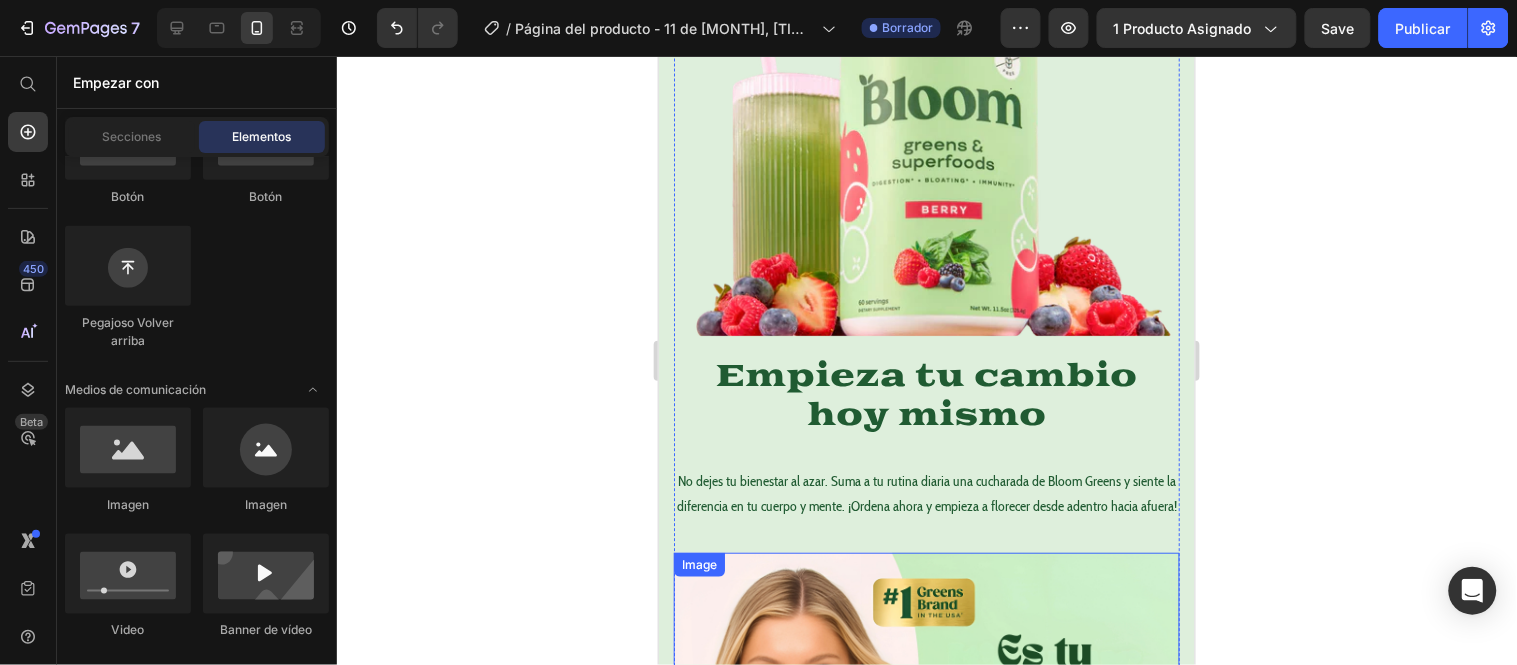 scroll, scrollTop: 2093, scrollLeft: 0, axis: vertical 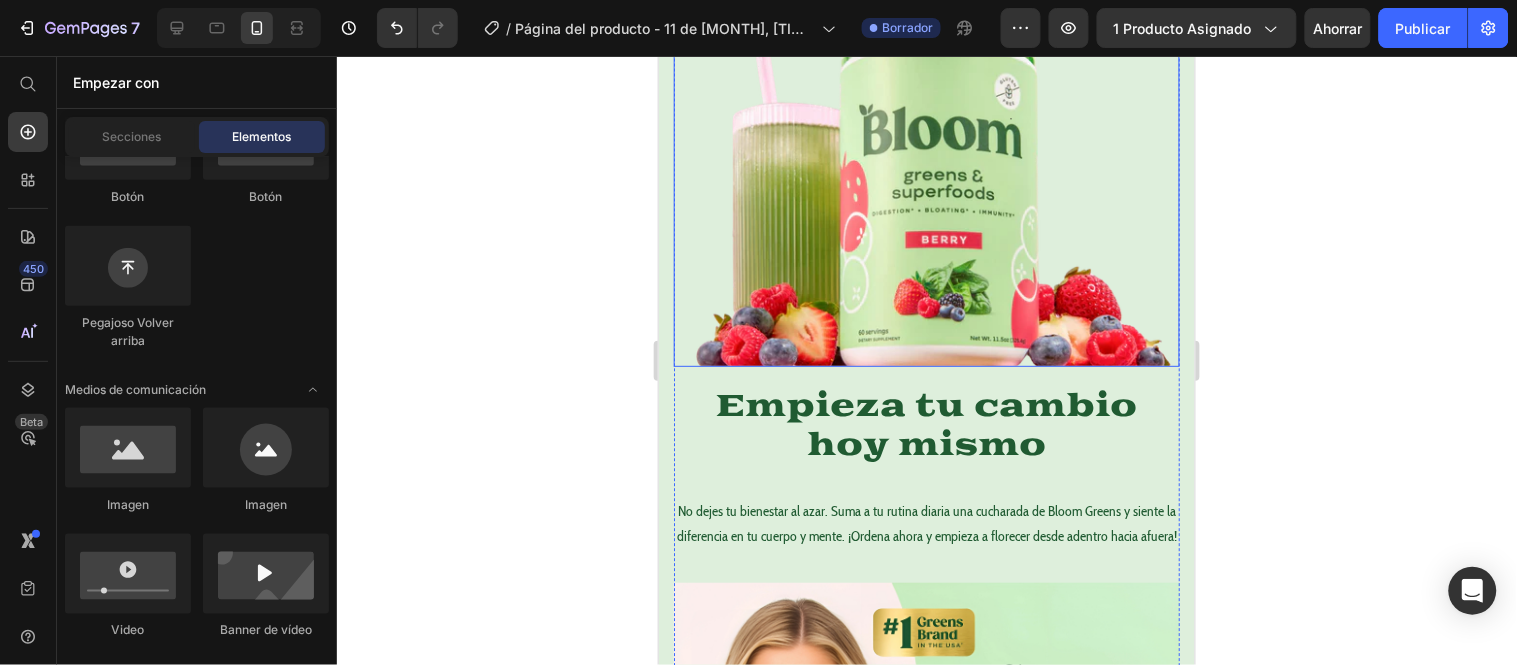 click at bounding box center [926, 180] 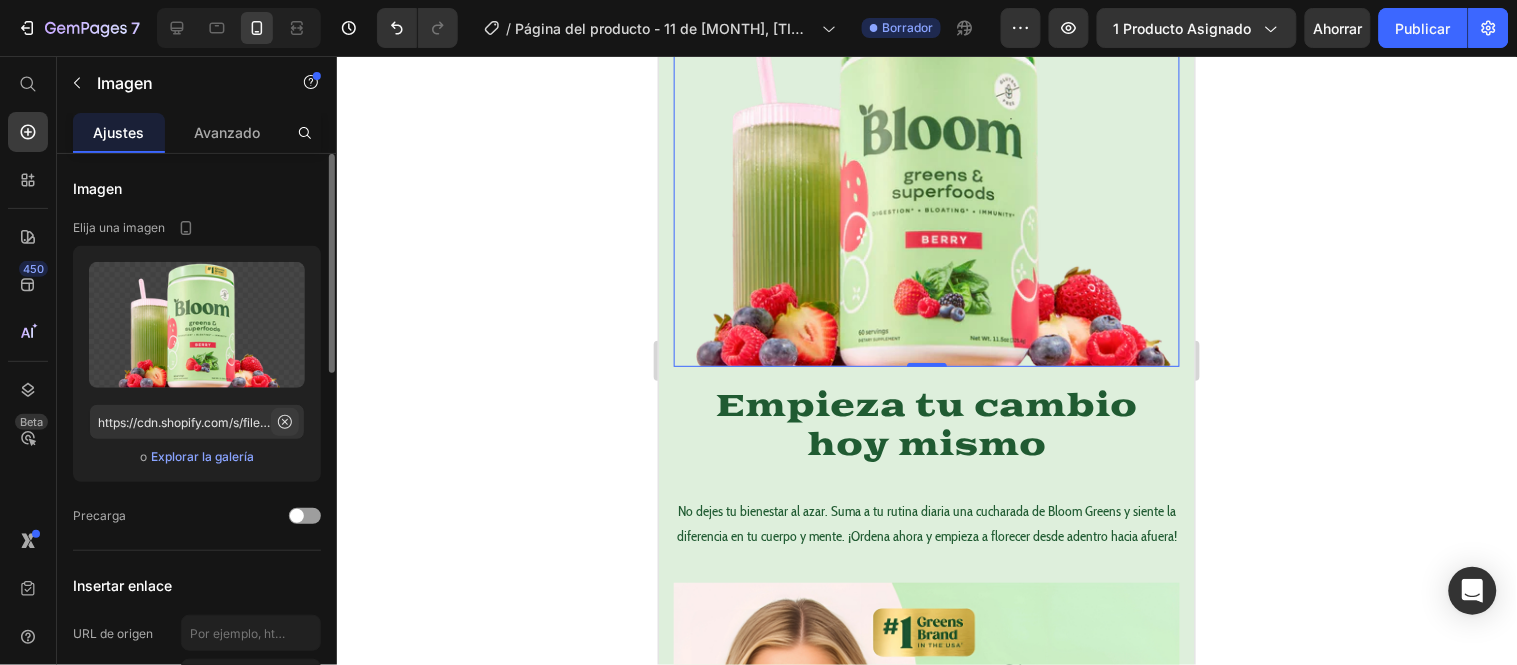click 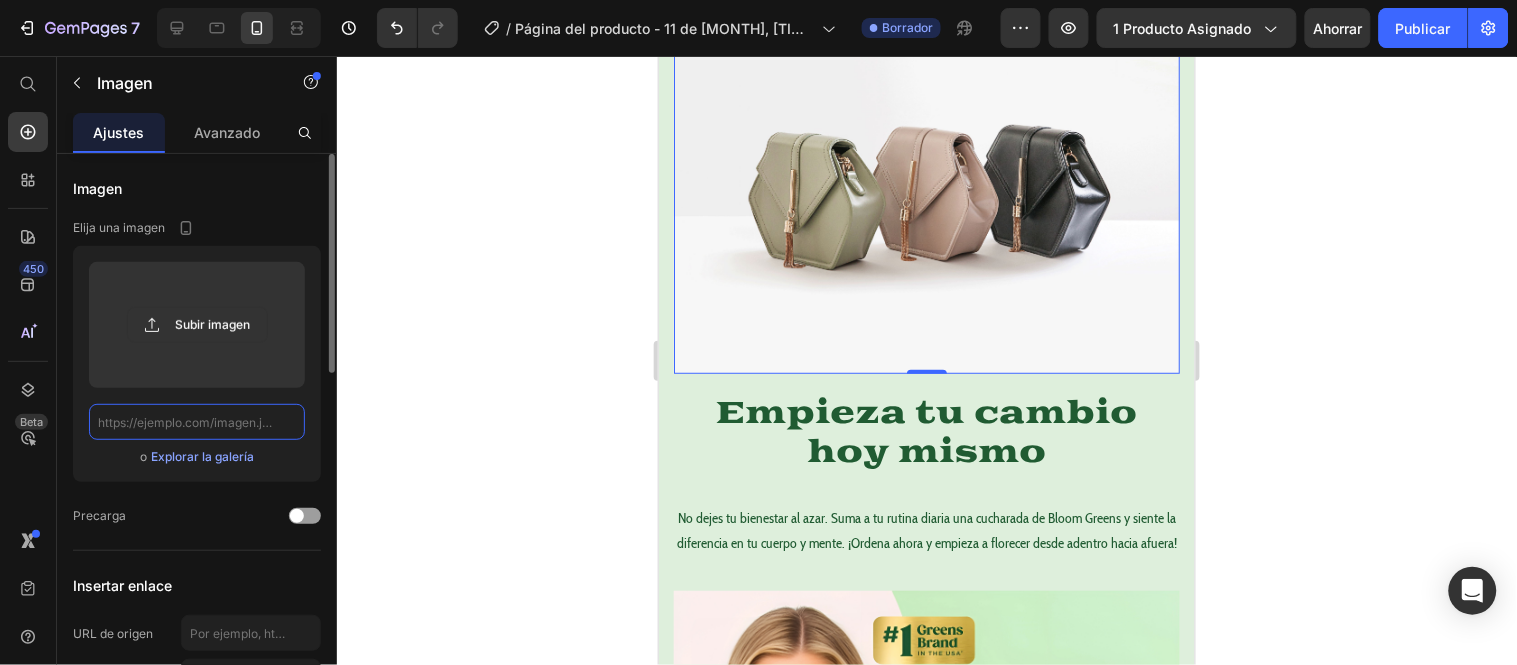 scroll, scrollTop: 0, scrollLeft: 0, axis: both 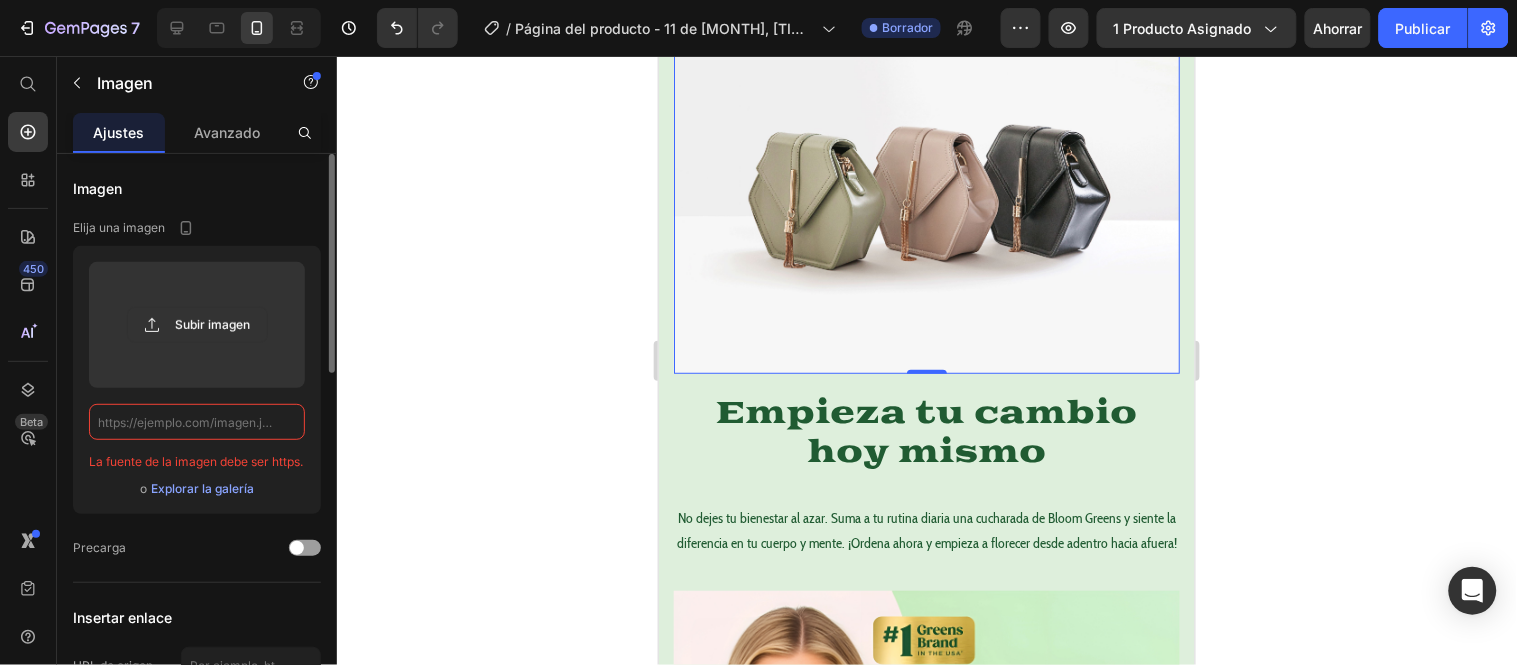 click 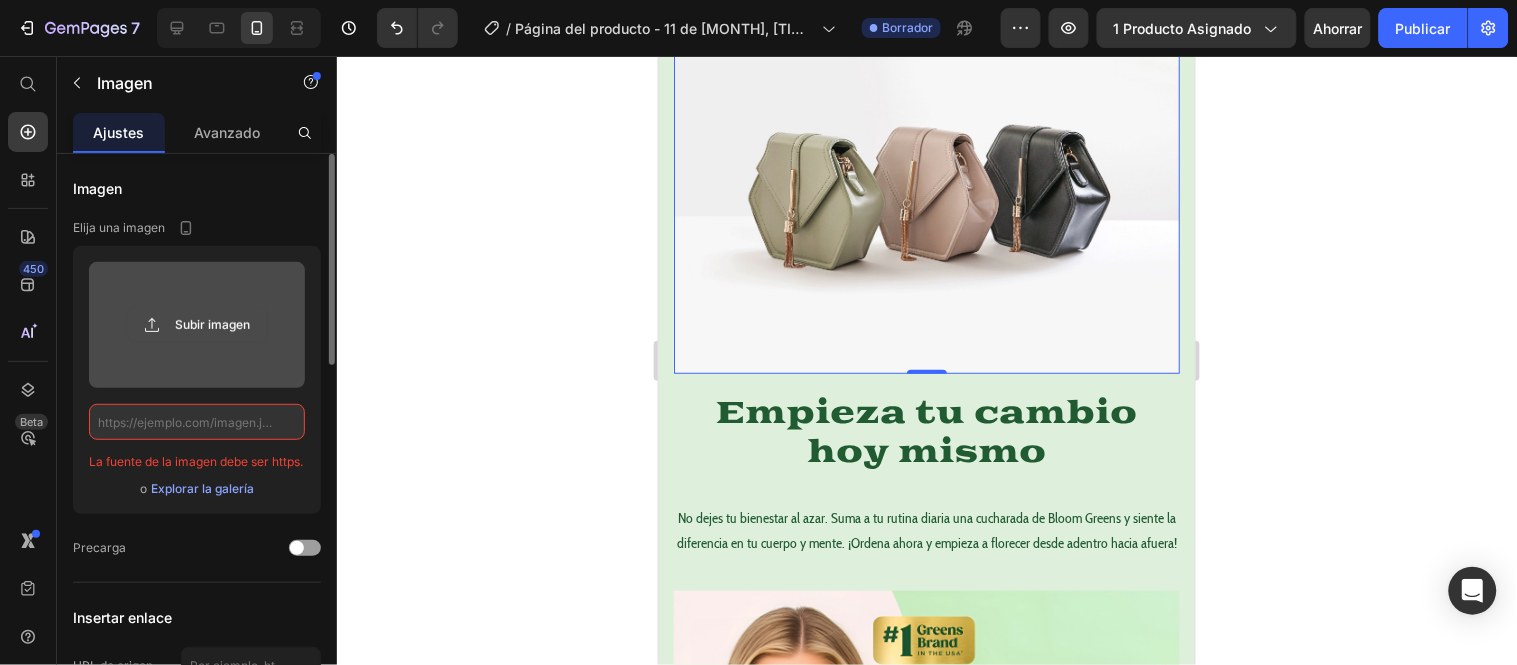 click 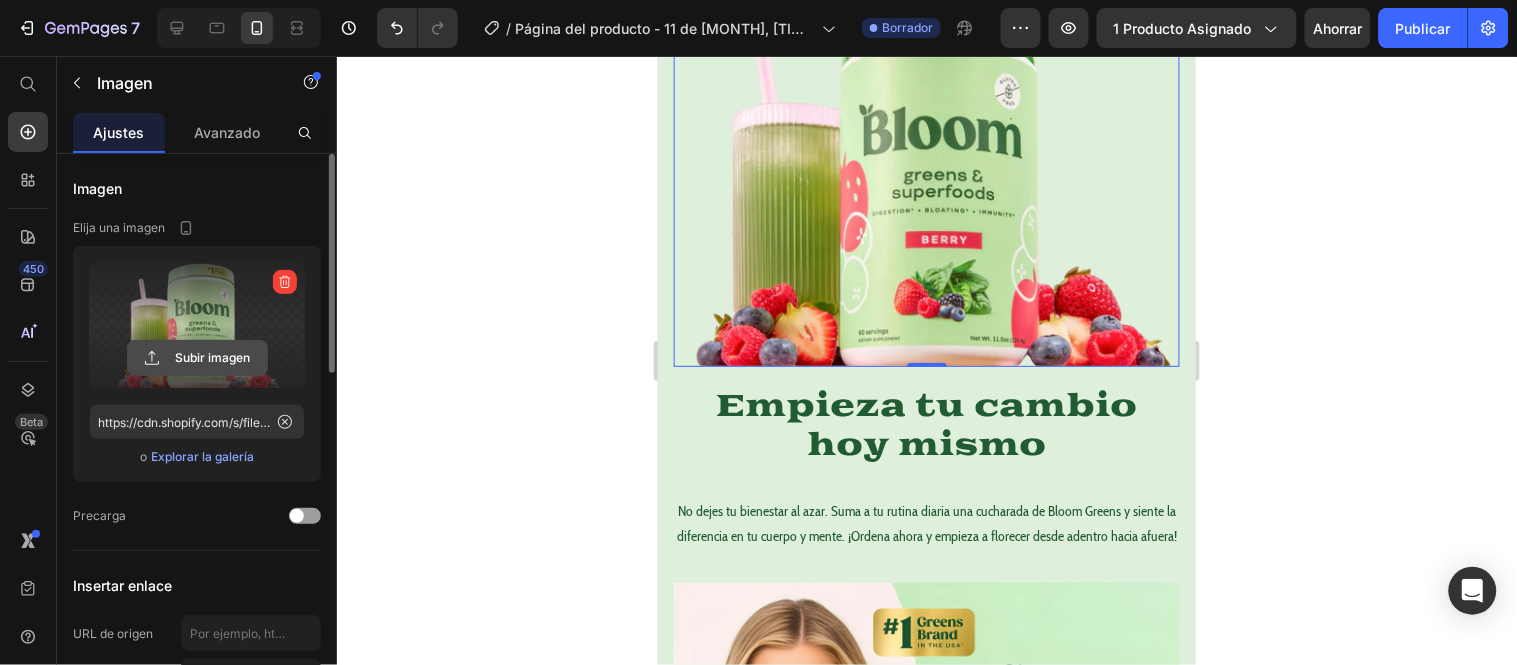 click 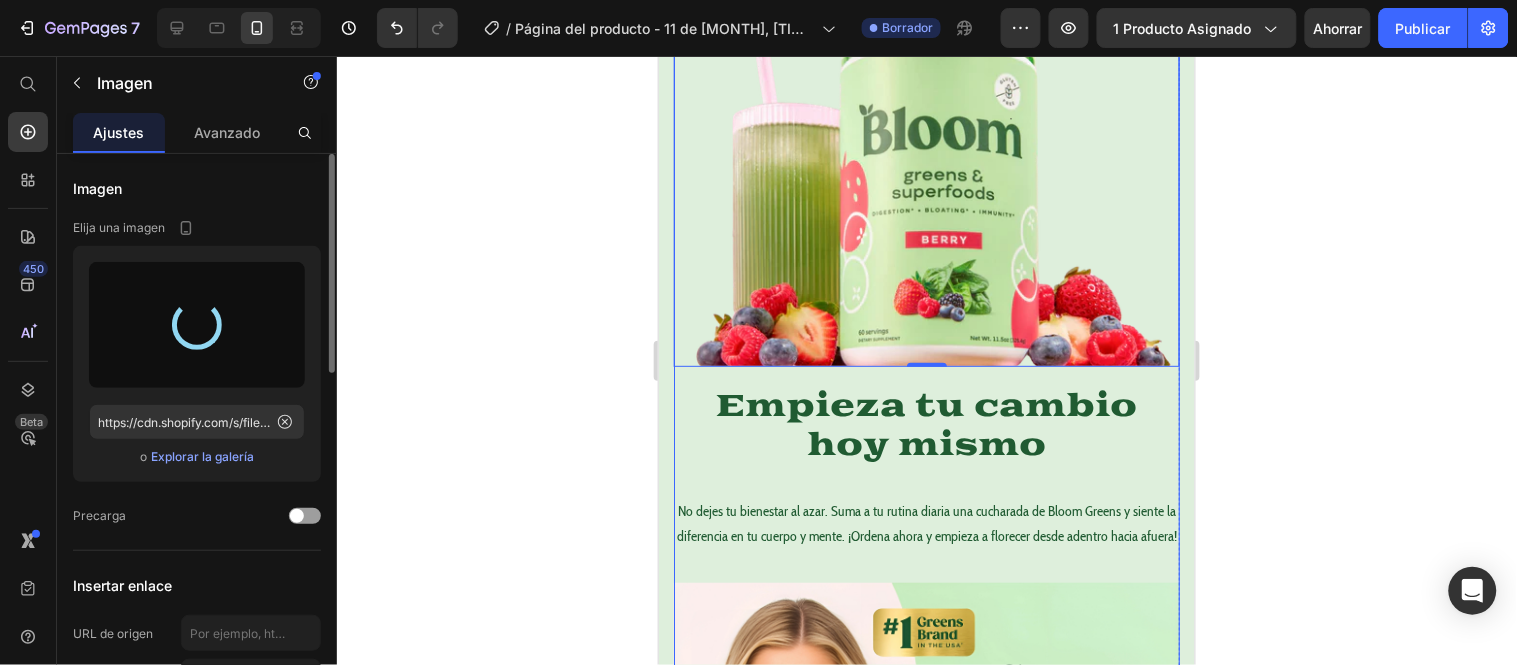 type on "https://cdn.shopify.com/s/files/1/0634/6126/1400/files/gempages_557187889268523915-84ea19c3-5ff3-457d-a3c2-4058a93640db.png" 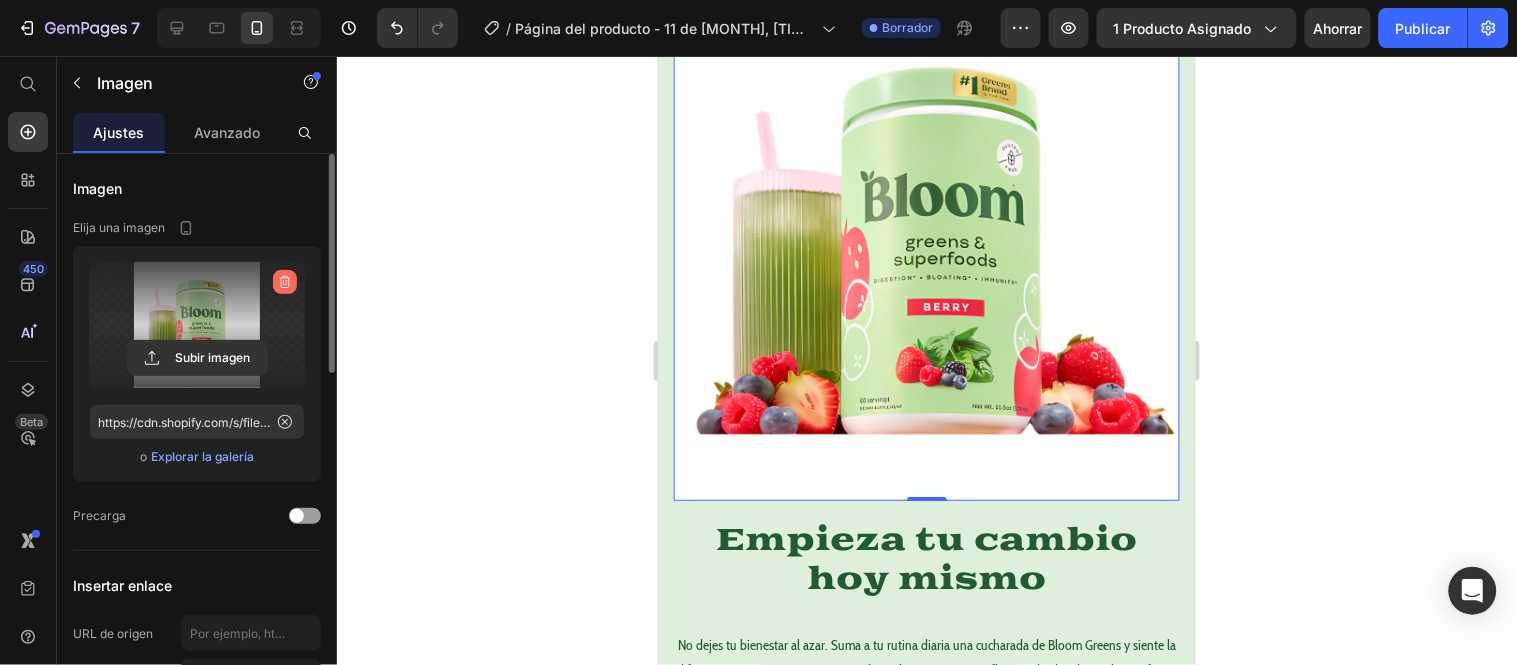 click 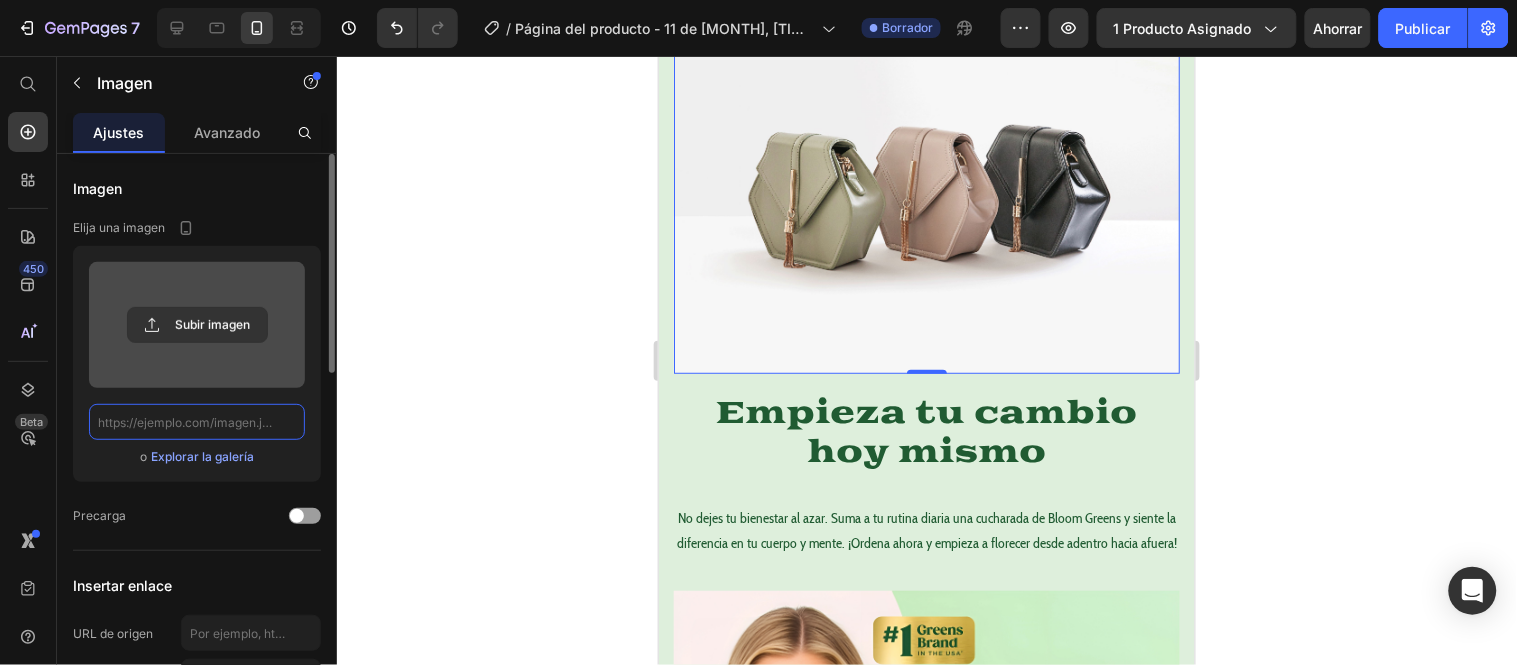 scroll, scrollTop: 0, scrollLeft: 0, axis: both 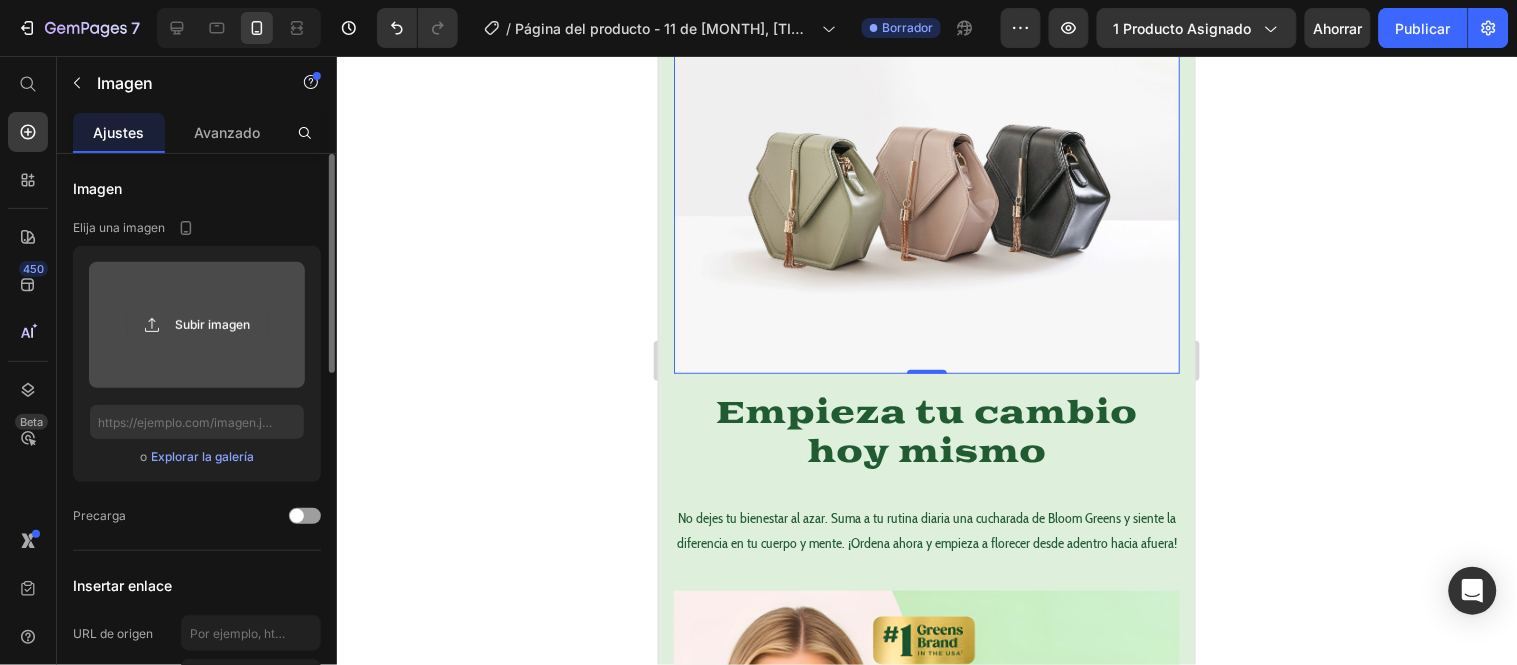 click 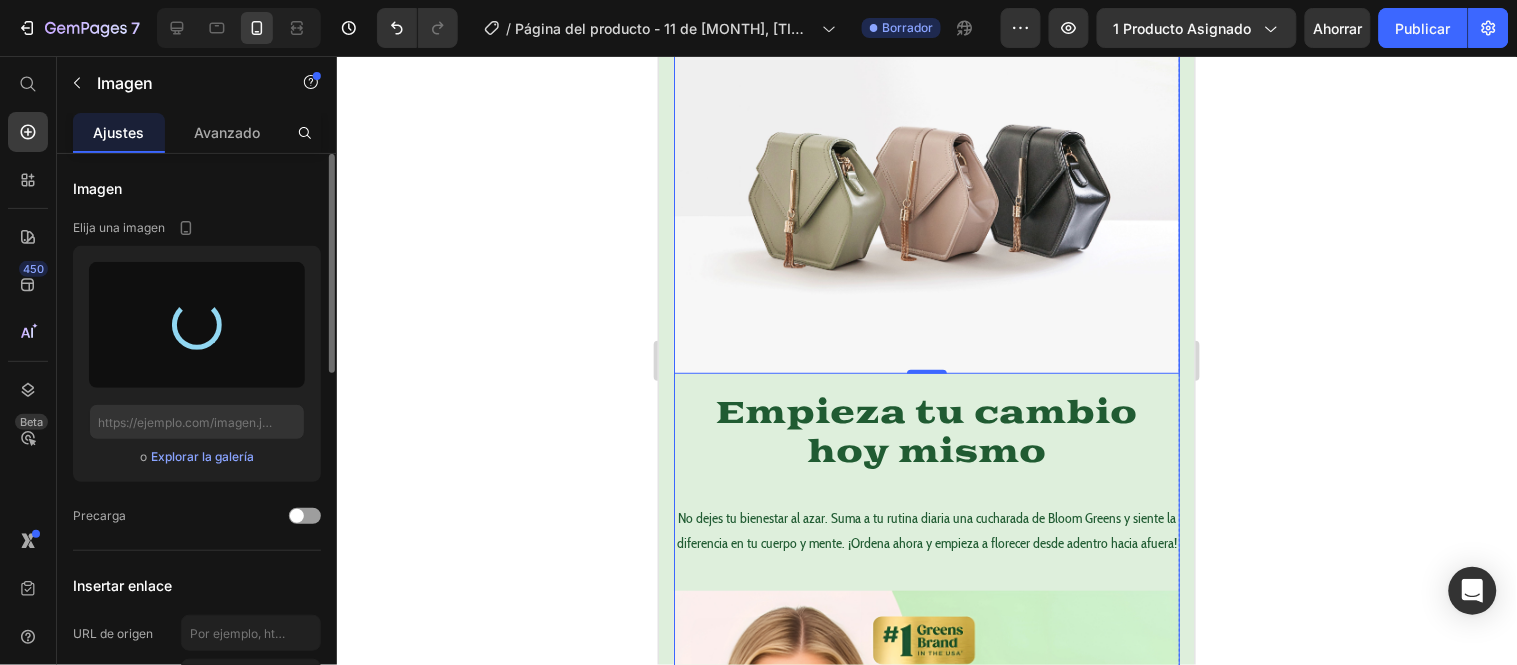 type on "https://cdn.shopify.com/s/files/1/0634/6126/1400/files/gempages_557187889268523915-1b4c5c97-a750-4a47-ba17-ce32cd9a299b.png" 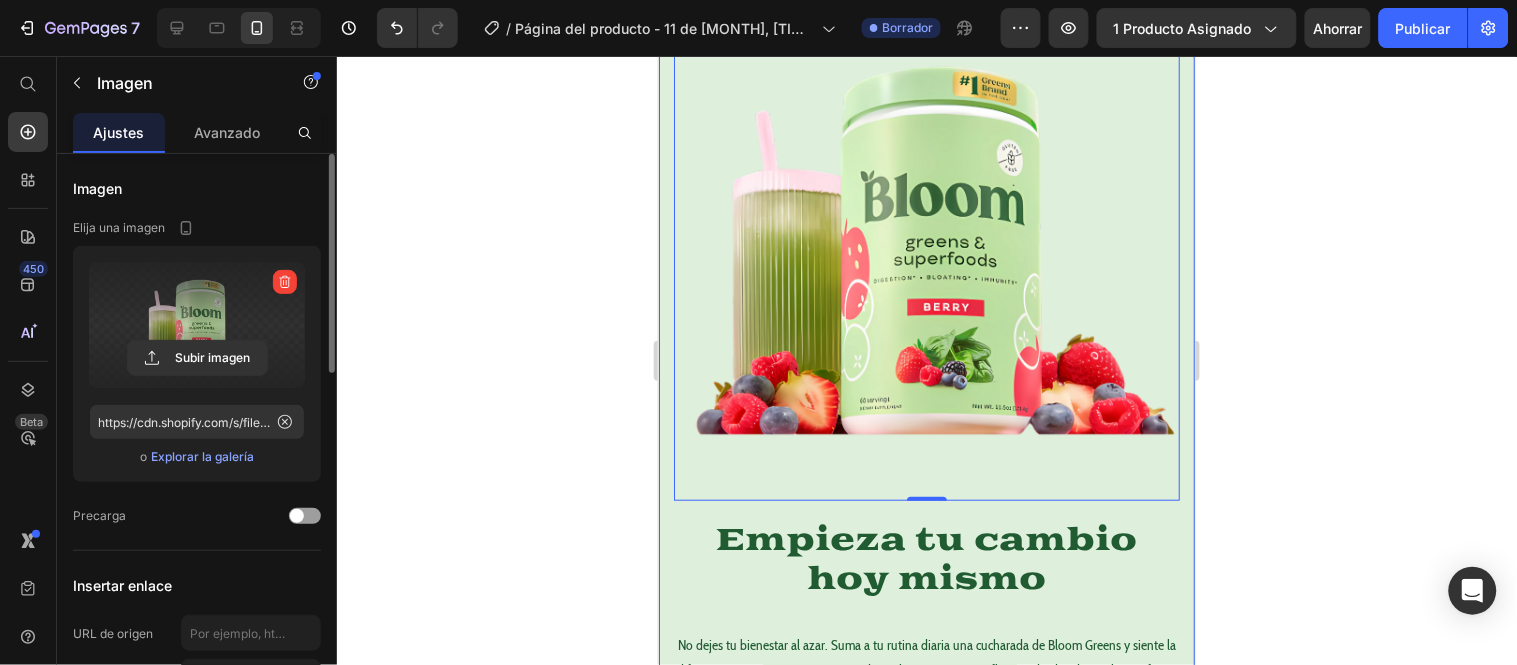 click 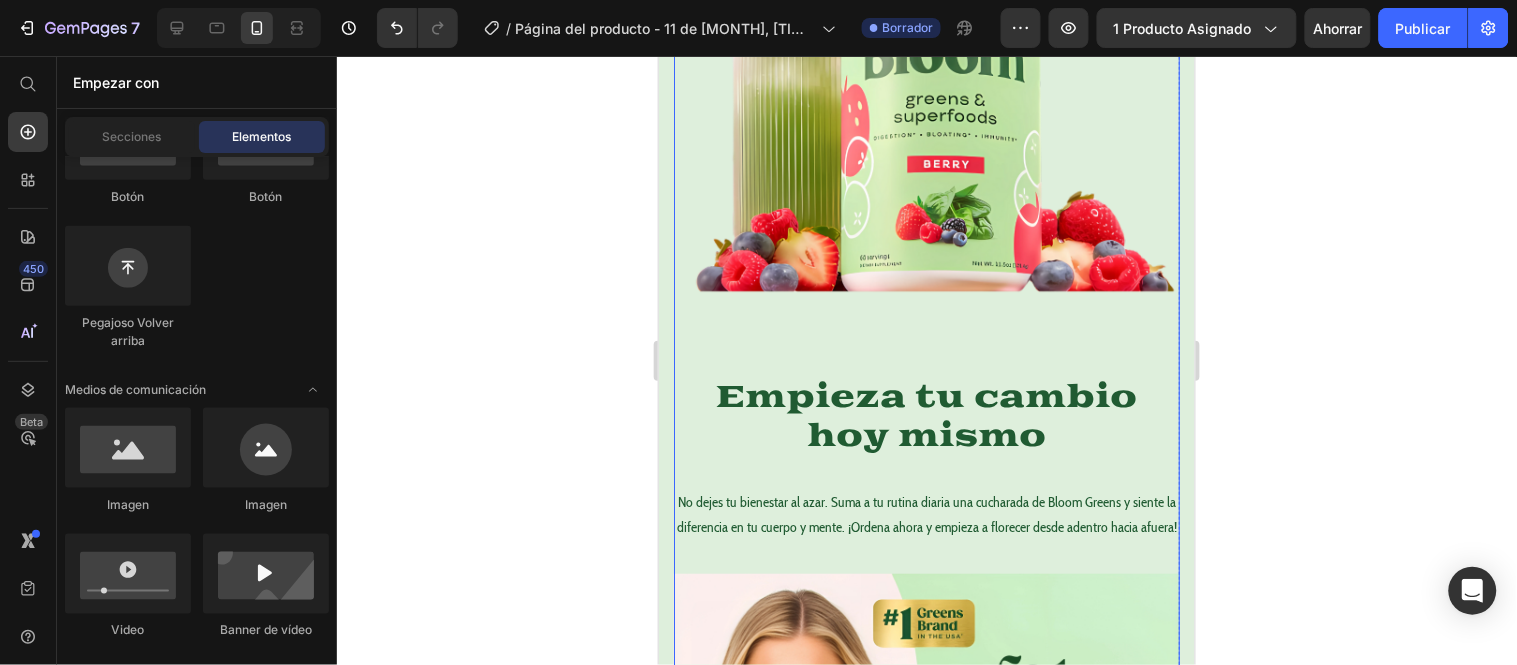 scroll, scrollTop: 2204, scrollLeft: 0, axis: vertical 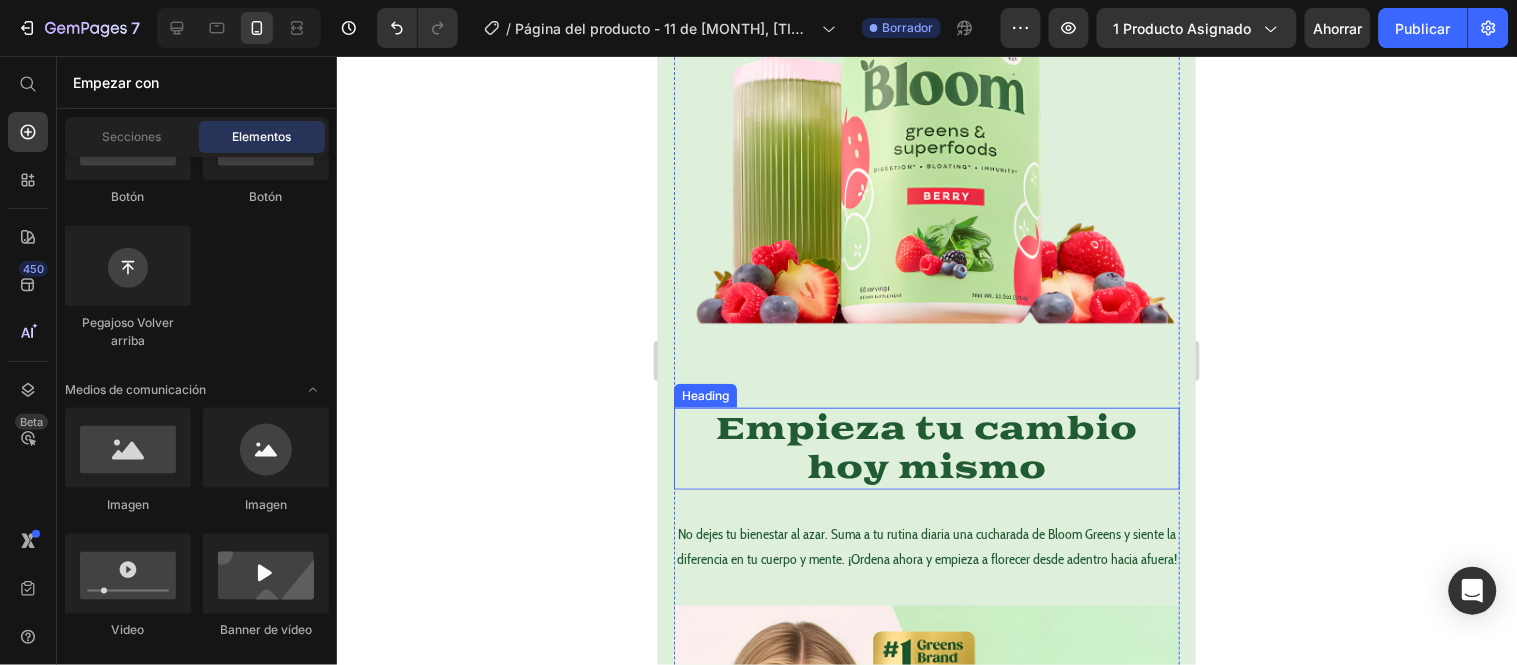 click on "Empieza tu cambio hoy mismo" at bounding box center [926, 448] 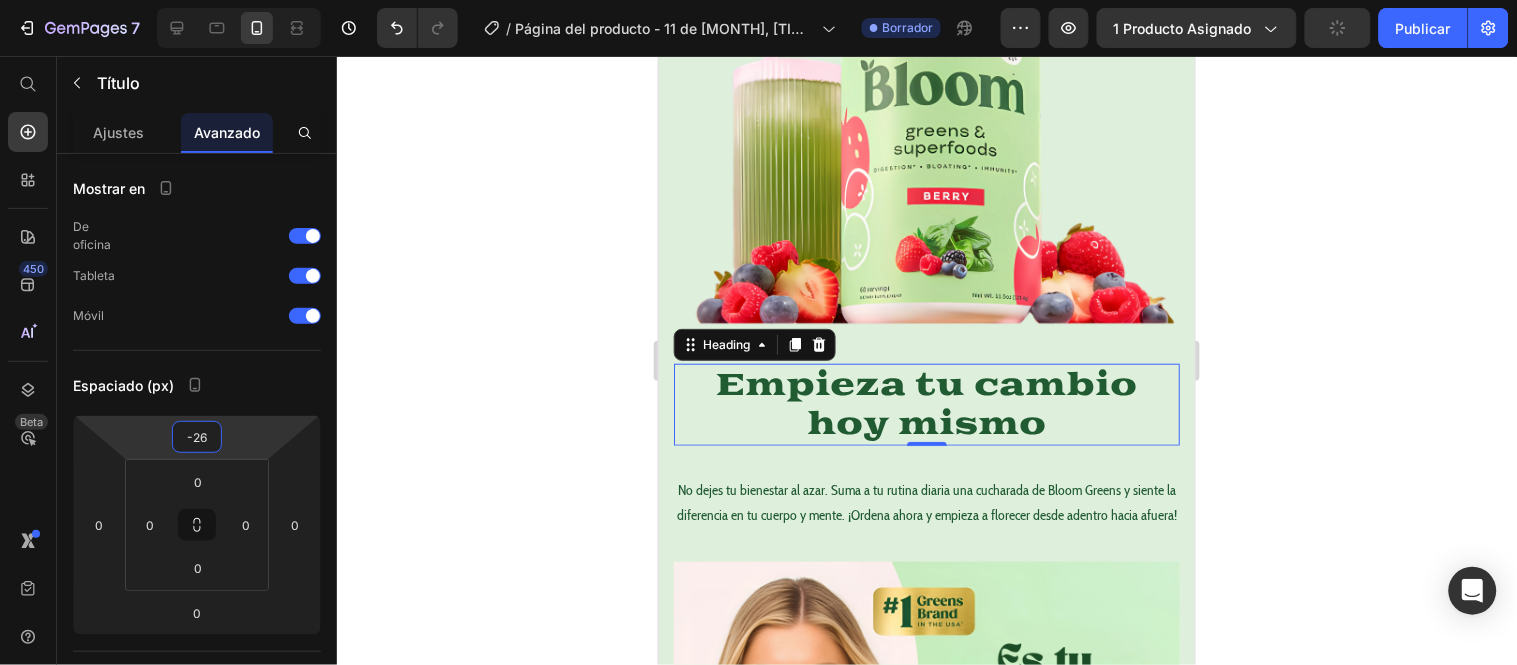 type on "-24" 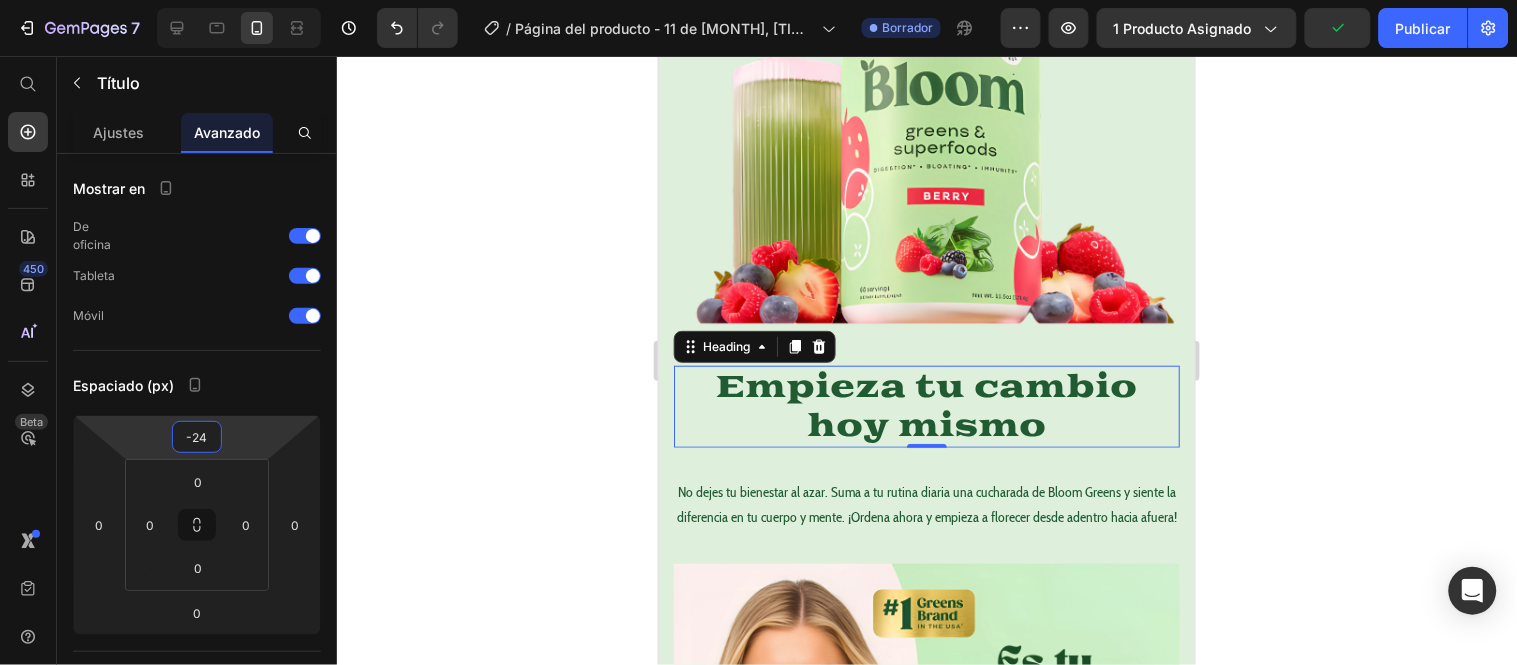 drag, startPoint x: 236, startPoint y: 416, endPoint x: 243, endPoint y: 440, distance: 25 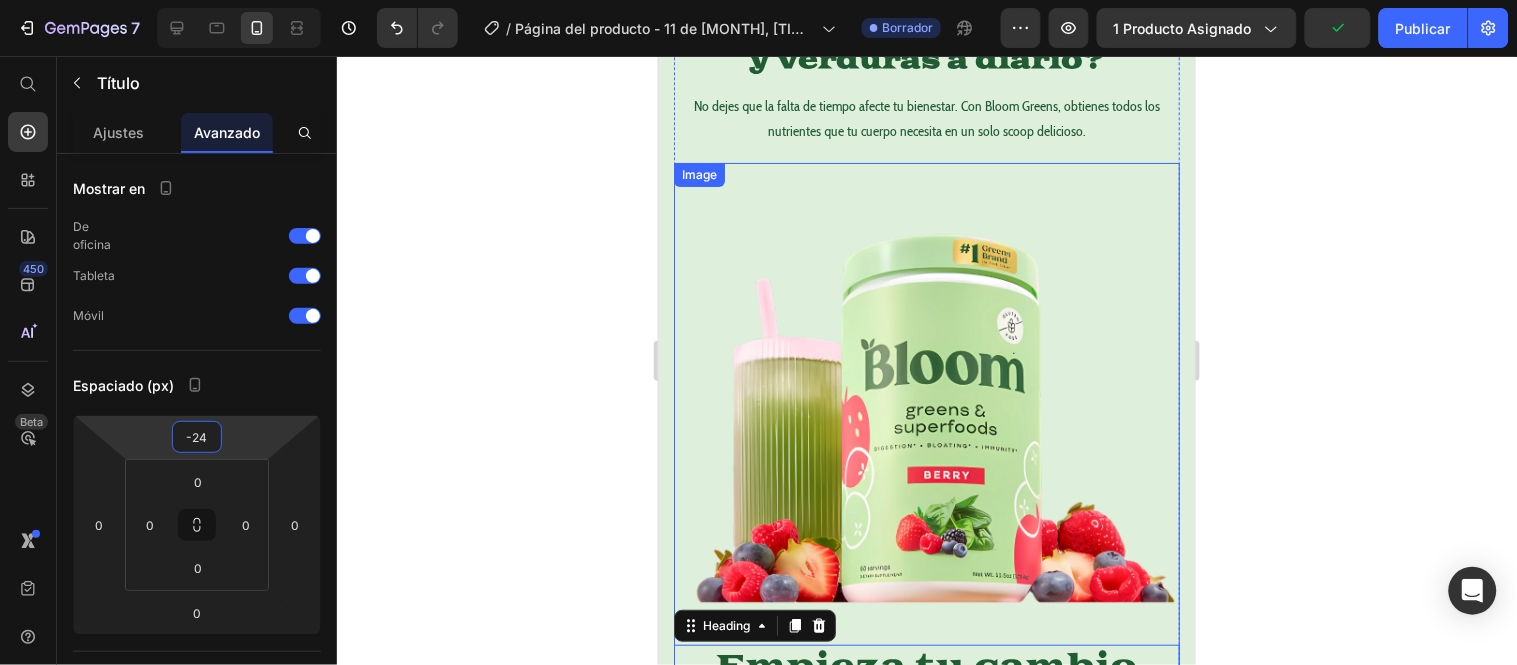 scroll, scrollTop: 1871, scrollLeft: 0, axis: vertical 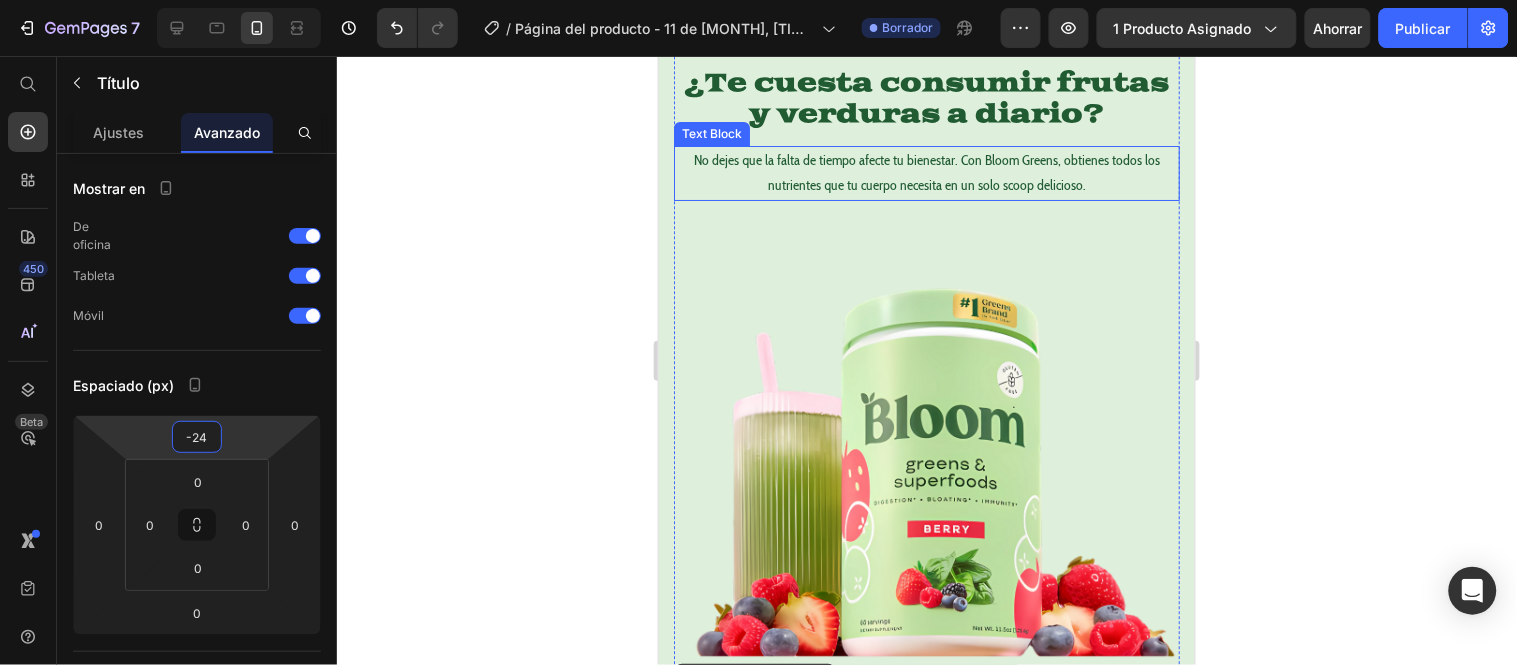 click on "No dejes que la falta de tiempo afecte tu bienestar. Con Bloom Greens, obtienes todos los nutrientes que tu cuerpo necesita en un solo scoop delicioso." at bounding box center (926, 172) 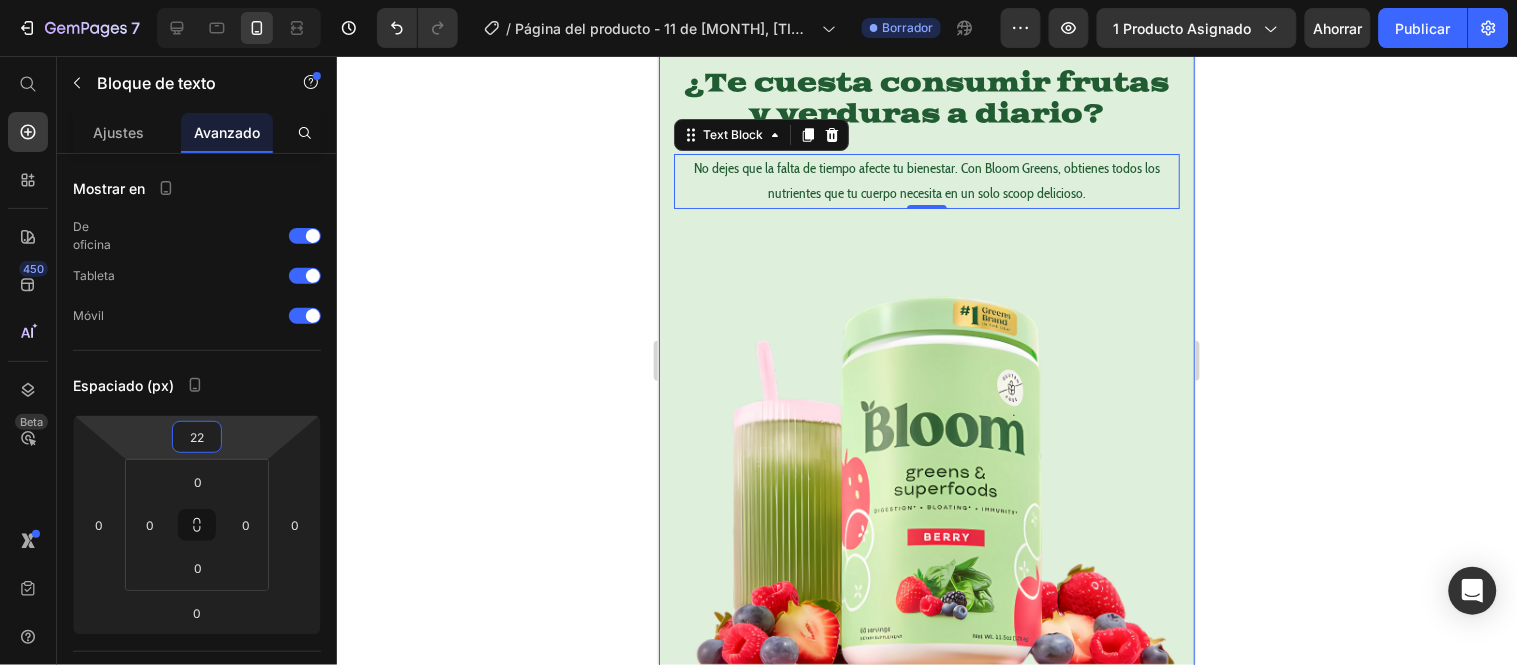 type on "20" 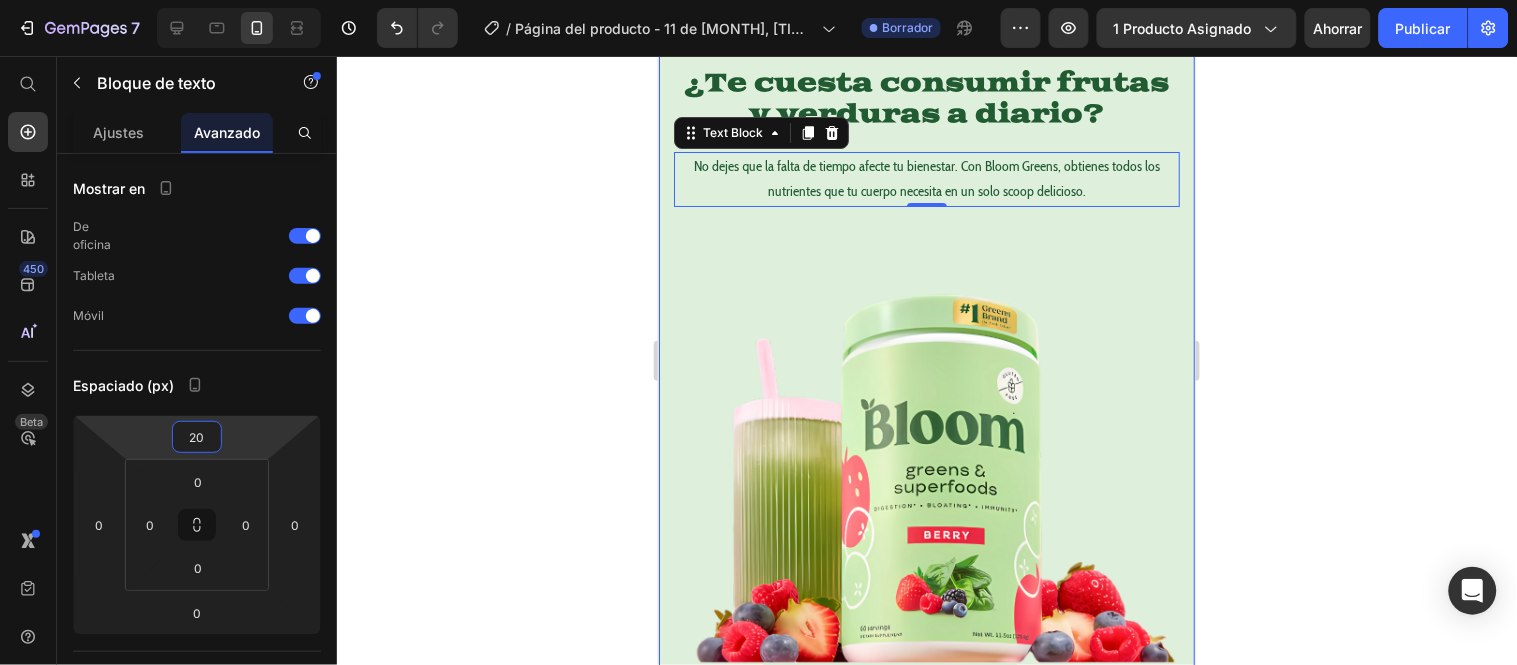 click on "7 Historial de versiones / Página del producto - 11 de julio, 23:58:30 Borrador Avance 1 producto asignado Ahorrar Publicar 450 Beta Empezar con Secciones Elementos Sección de héroes Detalle del producto Marcas Insignias de confianza Garantizar Desglose del producto Cómo utilizar Testimonios Comparar Manojo Preguntas frecuentes Prueba social Historia de la marca Lista de productos Recopilación Lista de blogs Contacto Sticky Añadir al carrito Pie de página personalizado Explorar la biblioteca 450 Disposición
Fila
Fila
Fila
Fila Texto
Título
Bloque de texto Botón
Botón" at bounding box center [758, 0] 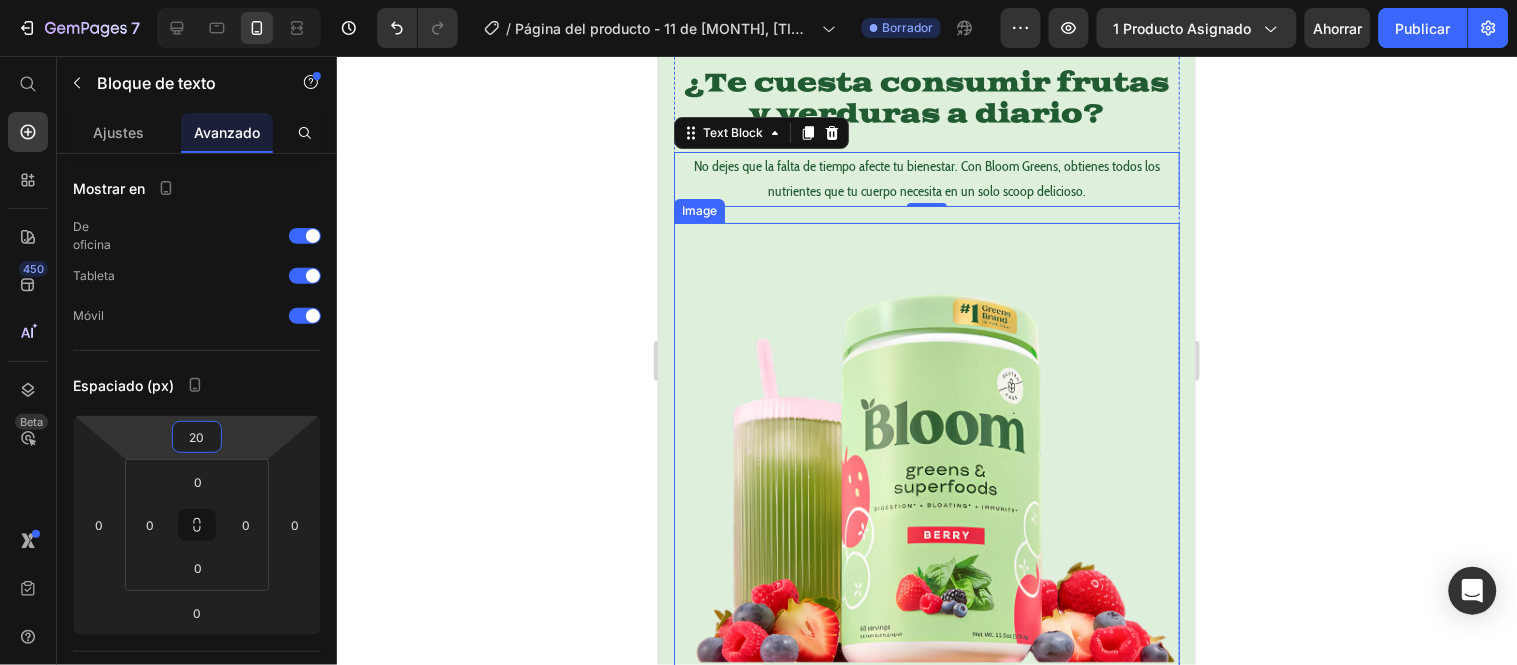 click at bounding box center (926, 475) 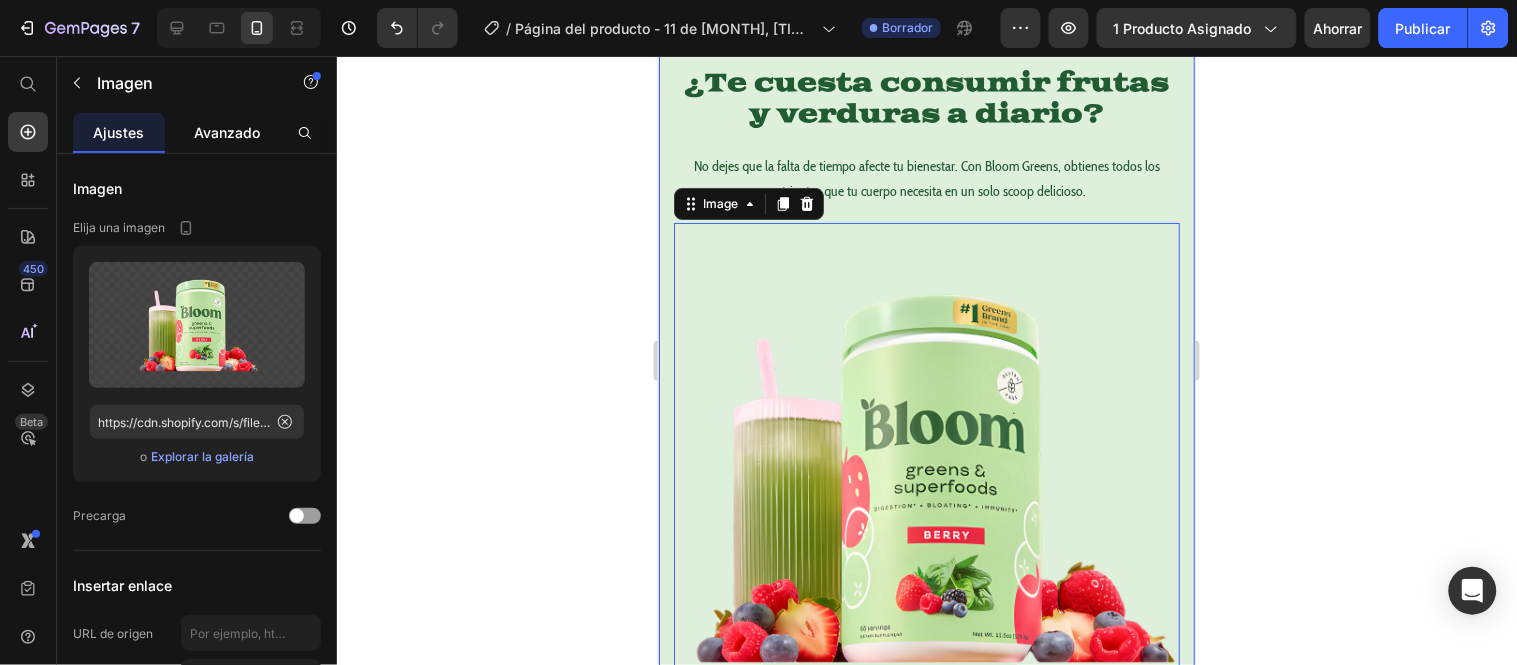 click on "Avanzado" at bounding box center [227, 132] 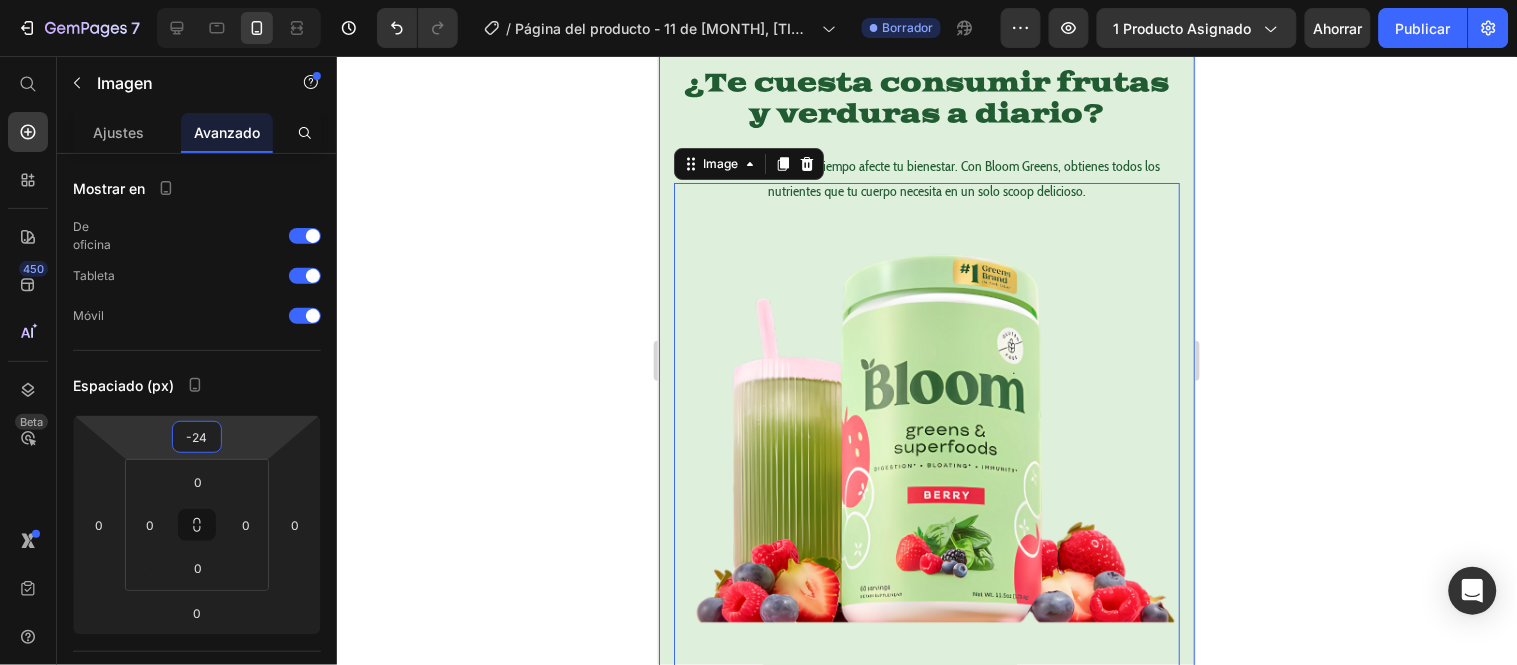type on "-22" 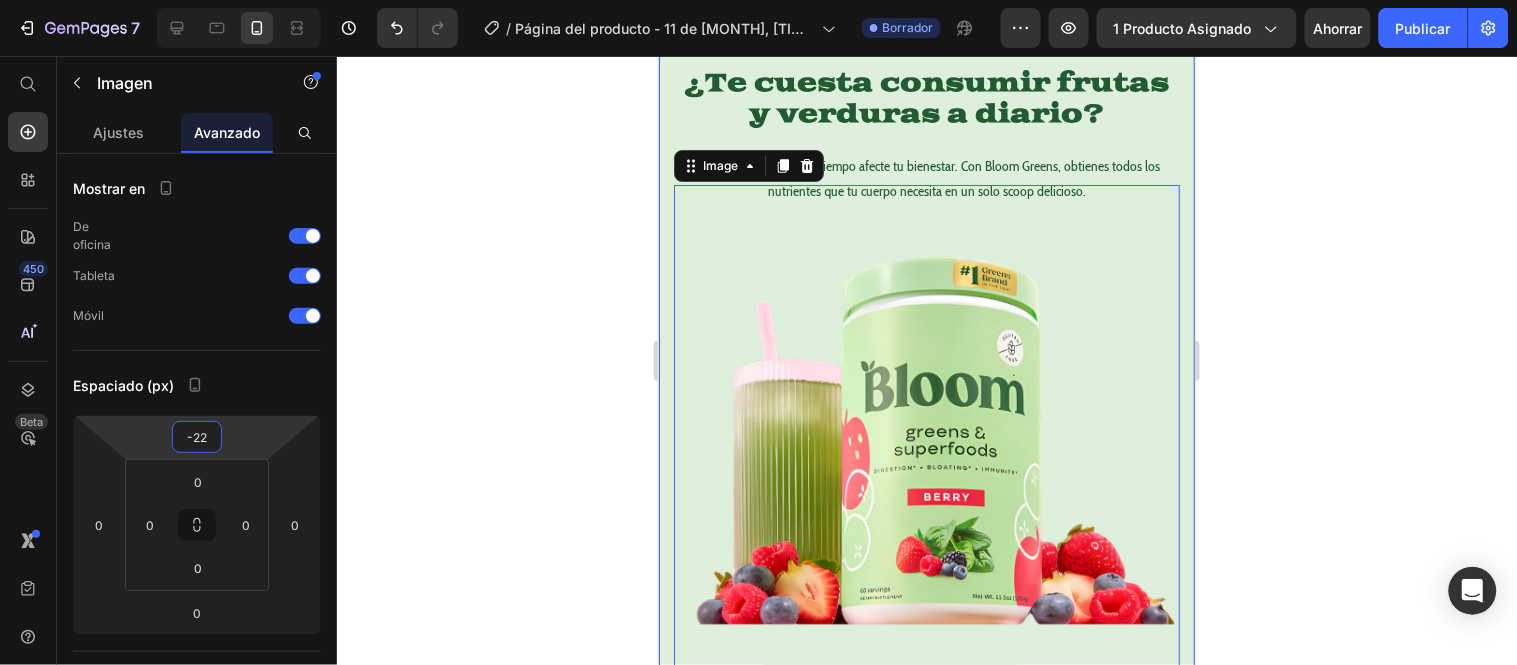 drag, startPoint x: 228, startPoint y: 420, endPoint x: 227, endPoint y: 441, distance: 21.023796 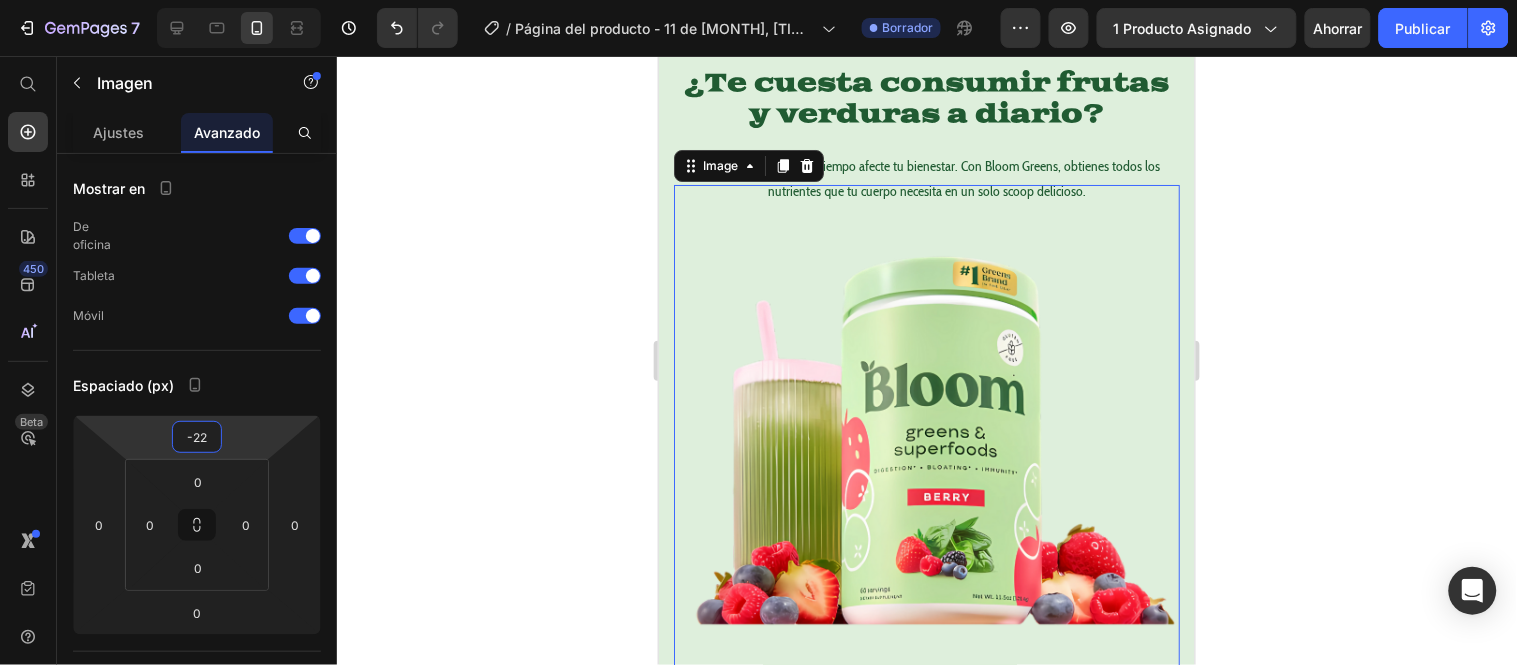 click 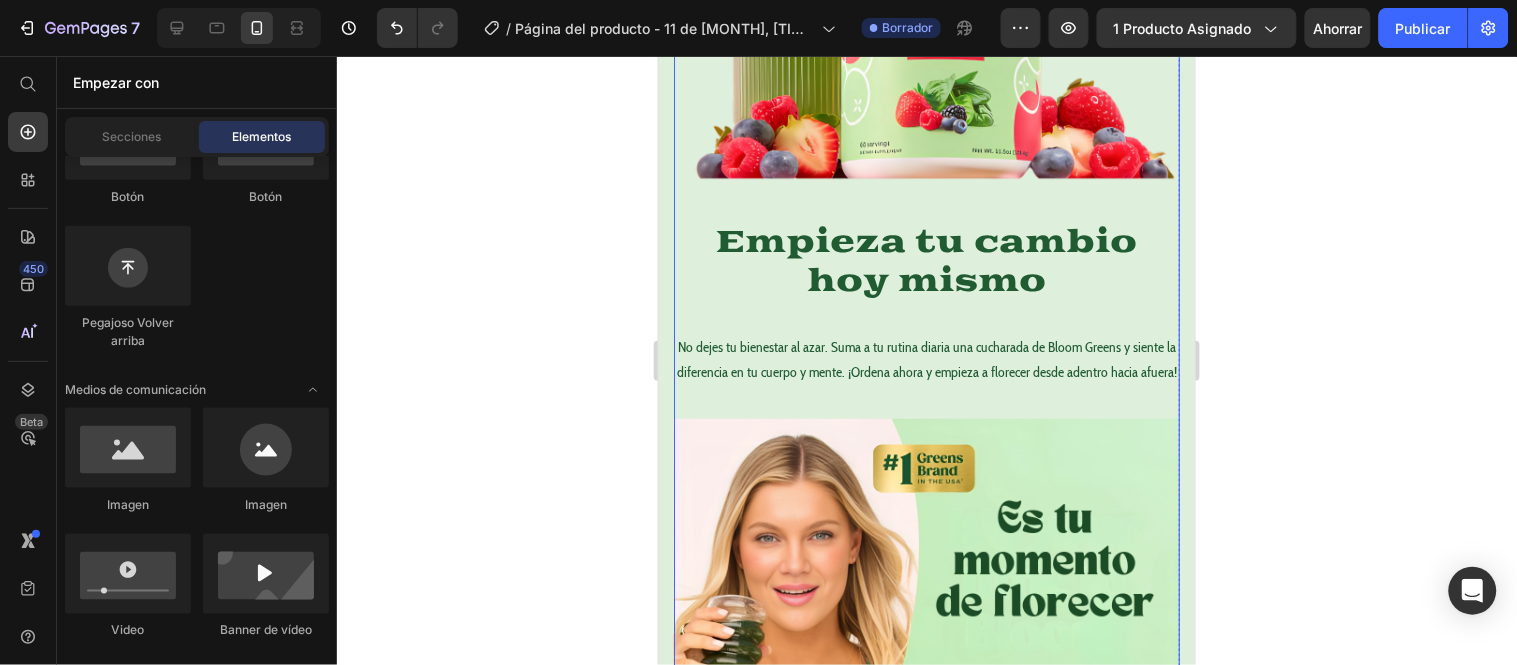 scroll, scrollTop: 2315, scrollLeft: 0, axis: vertical 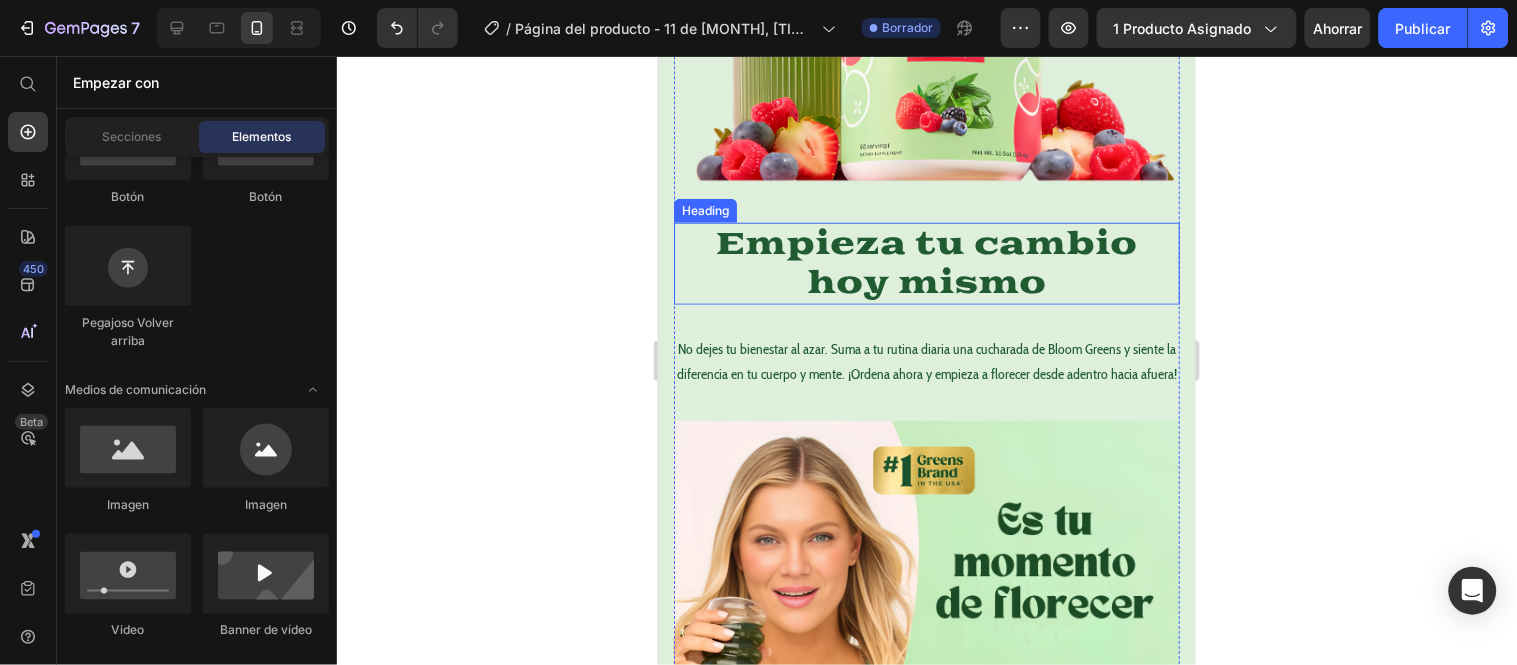 click on "Empieza tu cambio hoy mismo" at bounding box center (926, 263) 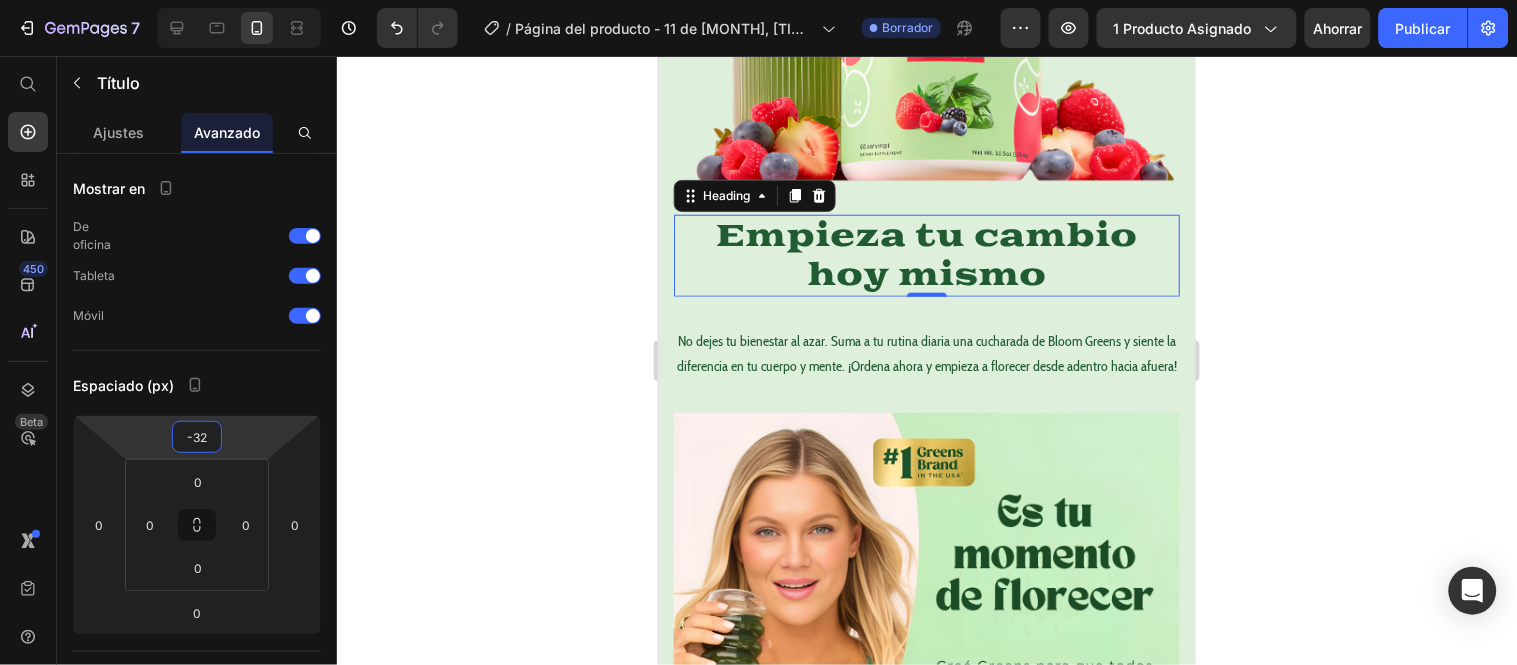 type on "-28" 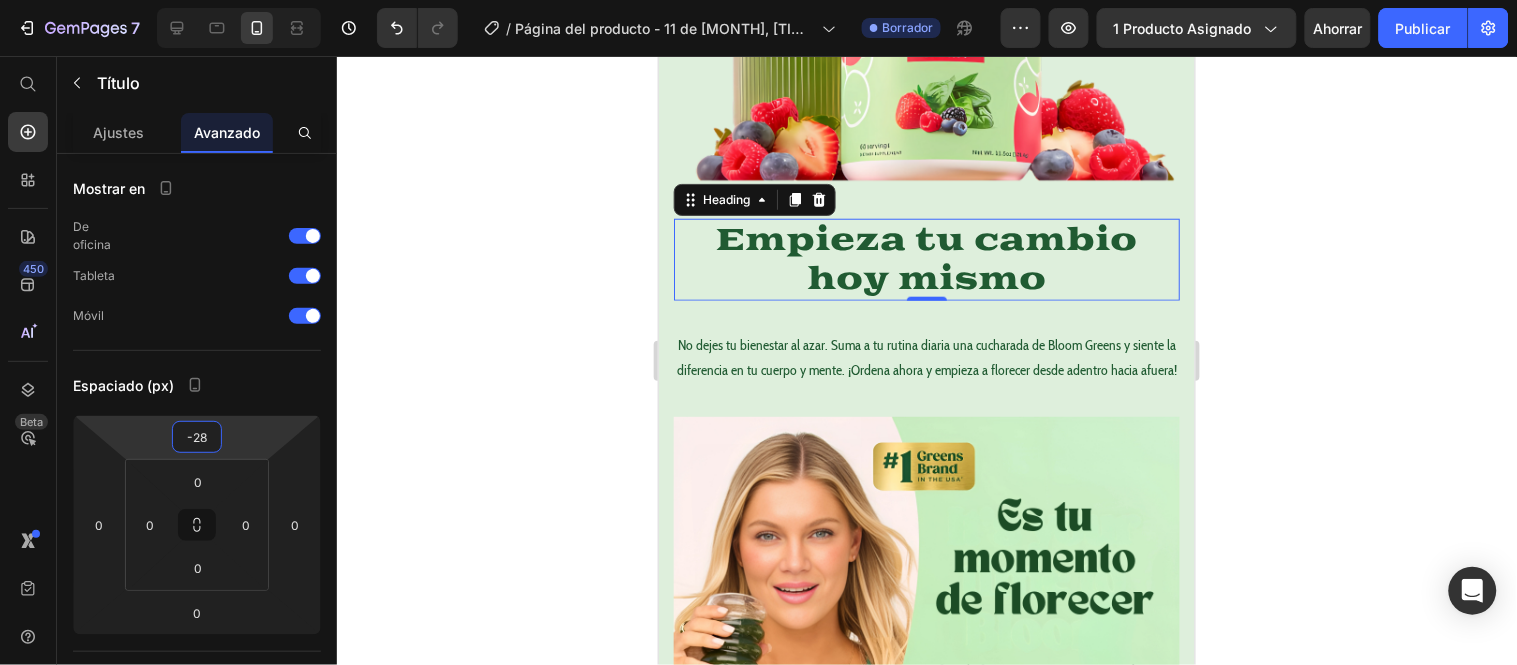 click on "7 Historial de versiones / Página del producto - 11 de julio, 23:58:30 Borrador Avance 1 producto asignado Ahorrar Publicar 450 Beta Empezar con Secciones Elementos Sección de héroes Detalle del producto Marcas Insignias de confianza Garantizar Desglose del producto Cómo utilizar Testimonios Comparar Manojo Preguntas frecuentes Prueba social Historia de la marca Lista de productos Recopilación Lista de blogs Contacto Sticky Añadir al carrito Pie de página personalizado Explorar la biblioteca 450 Disposición
Fila
Fila
Fila
Fila Texto
Título
Bloque de texto Botón
Botón" at bounding box center [758, 0] 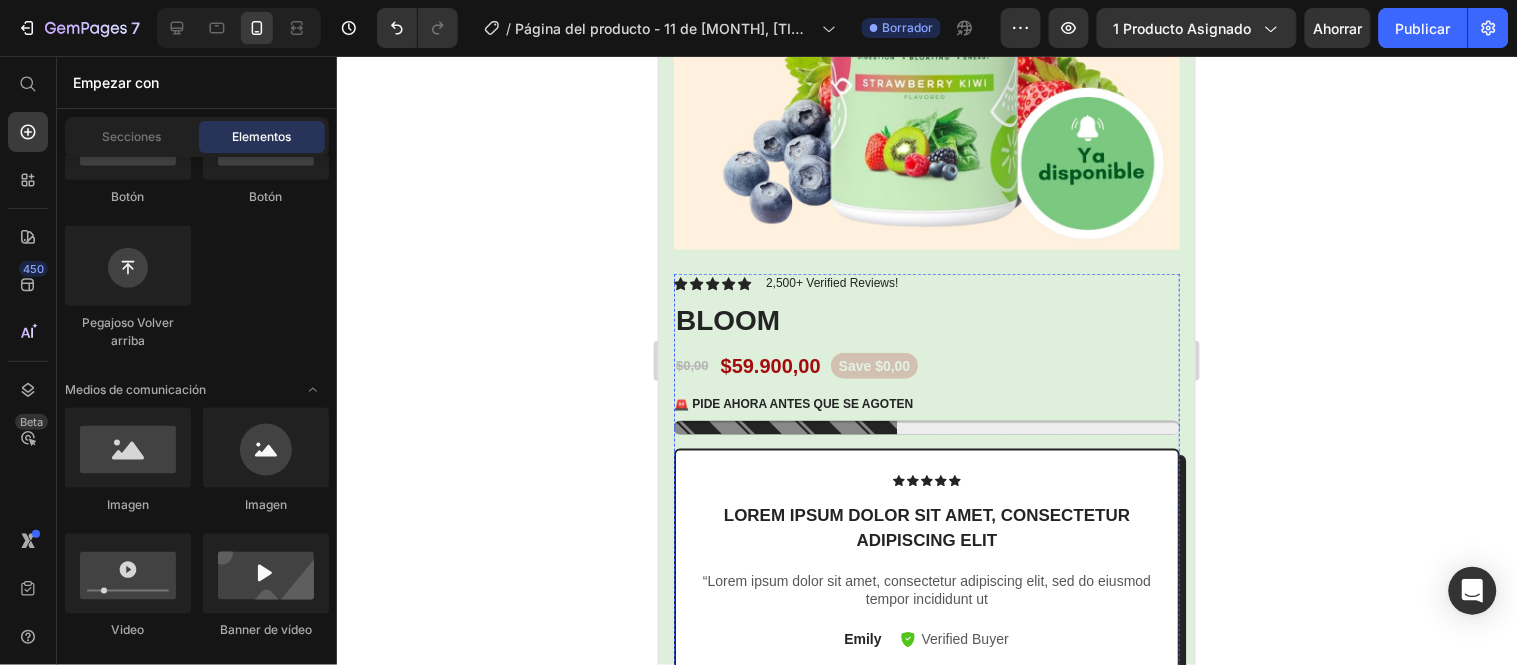 scroll, scrollTop: 333, scrollLeft: 0, axis: vertical 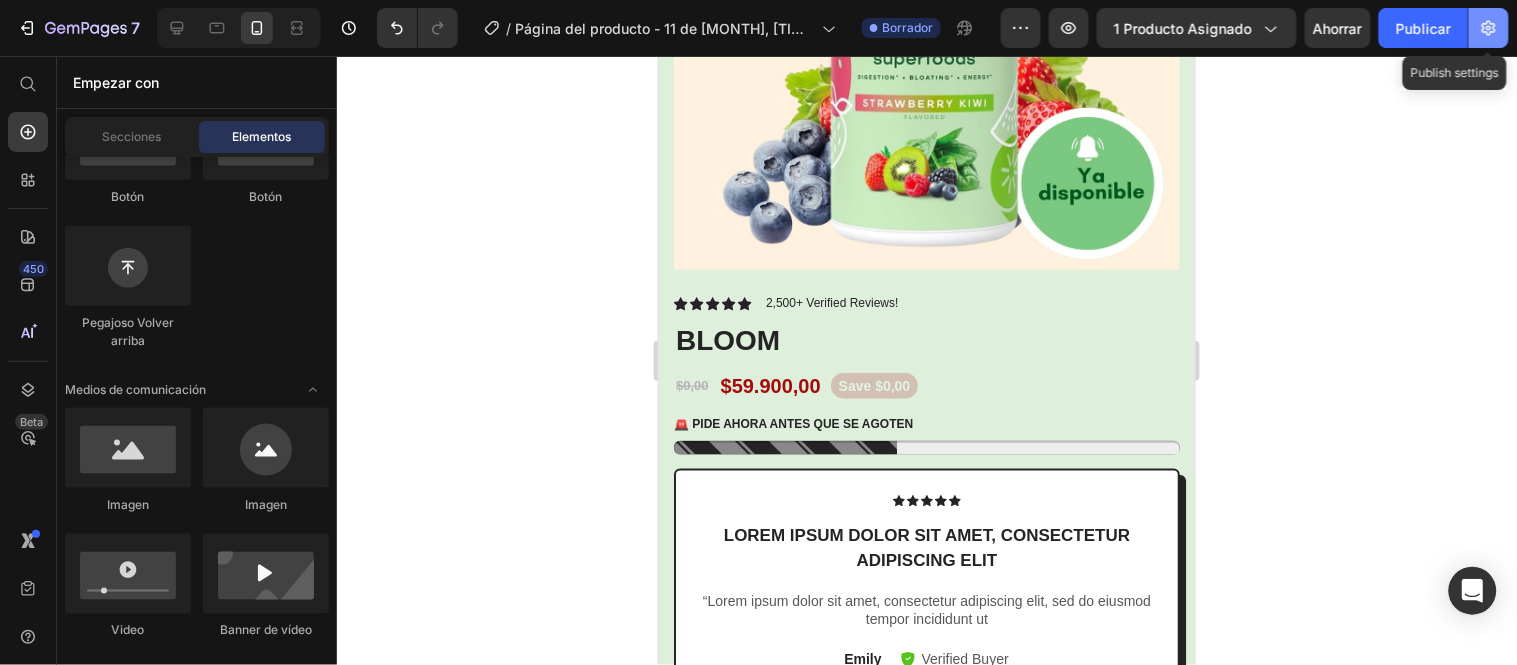 click 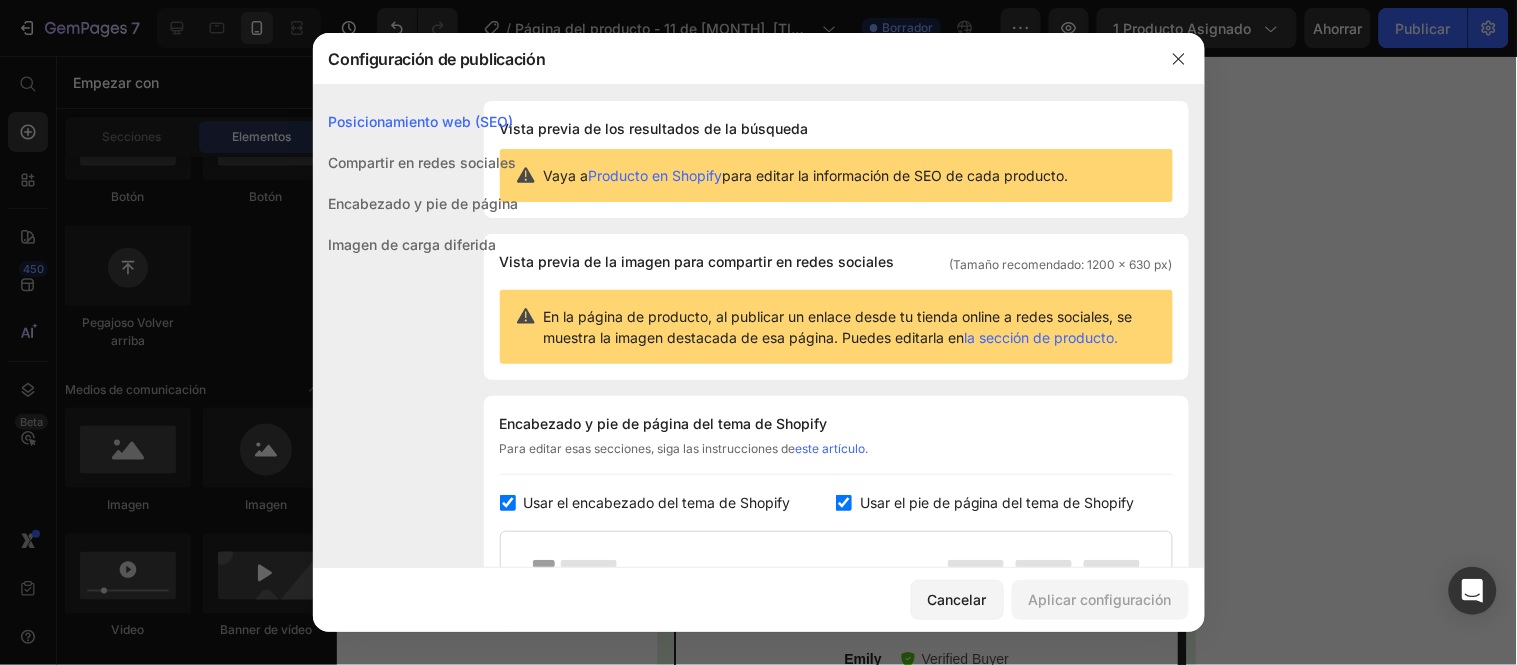click at bounding box center [508, 503] 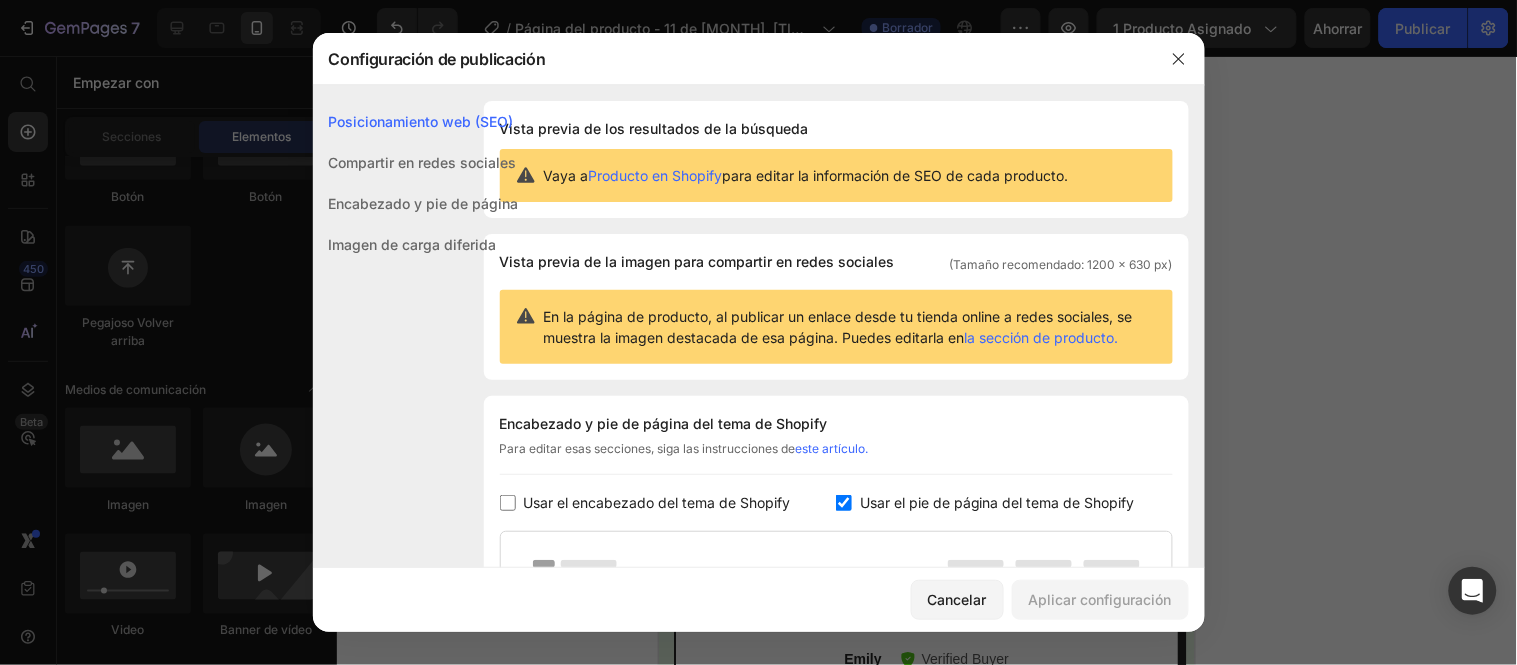 checkbox on "false" 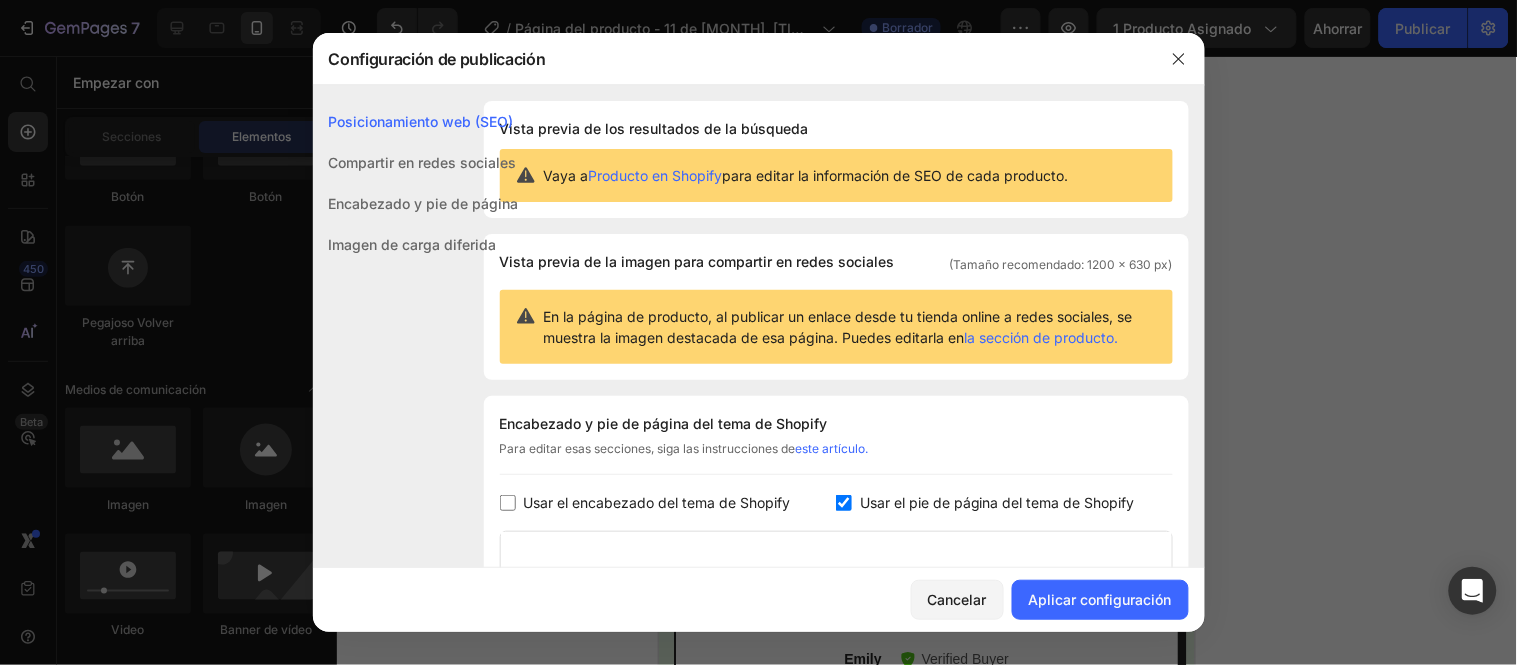 click at bounding box center [844, 503] 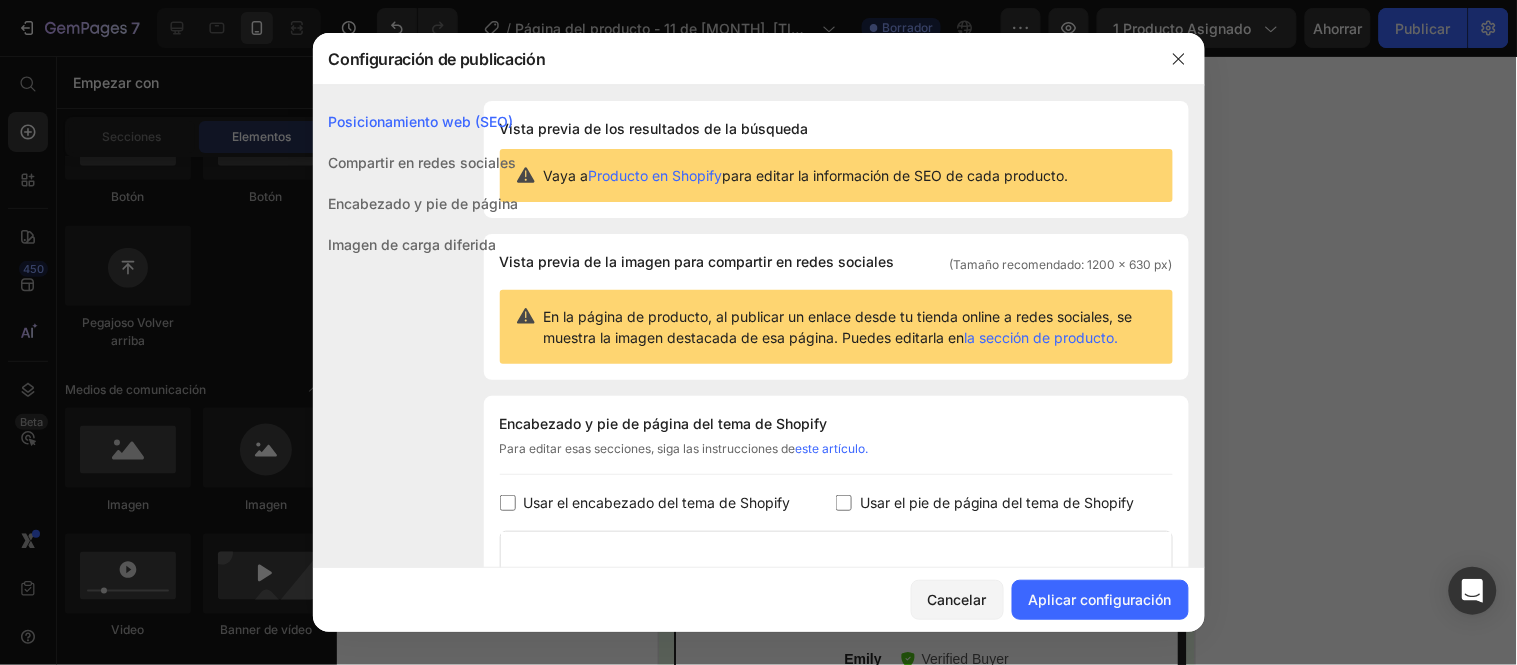 checkbox on "false" 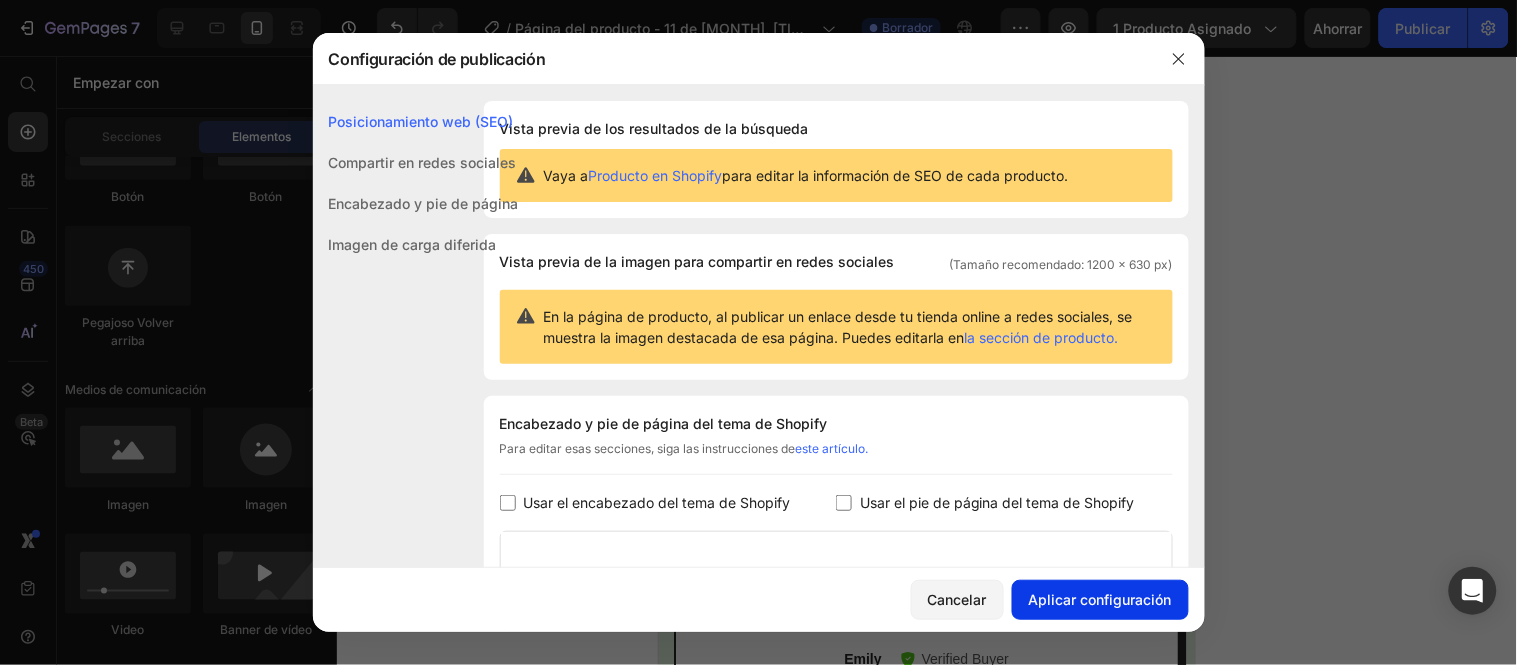 click on "Aplicar configuración" 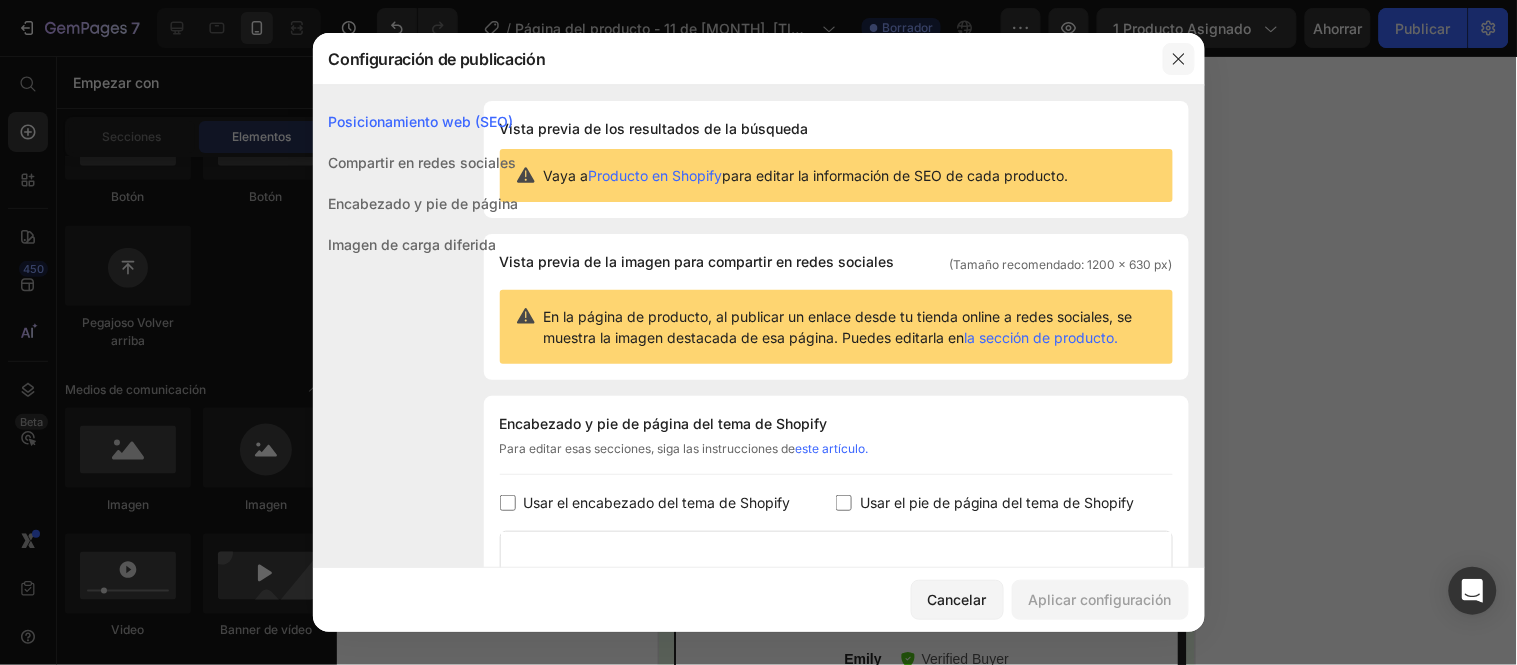 click at bounding box center [1179, 59] 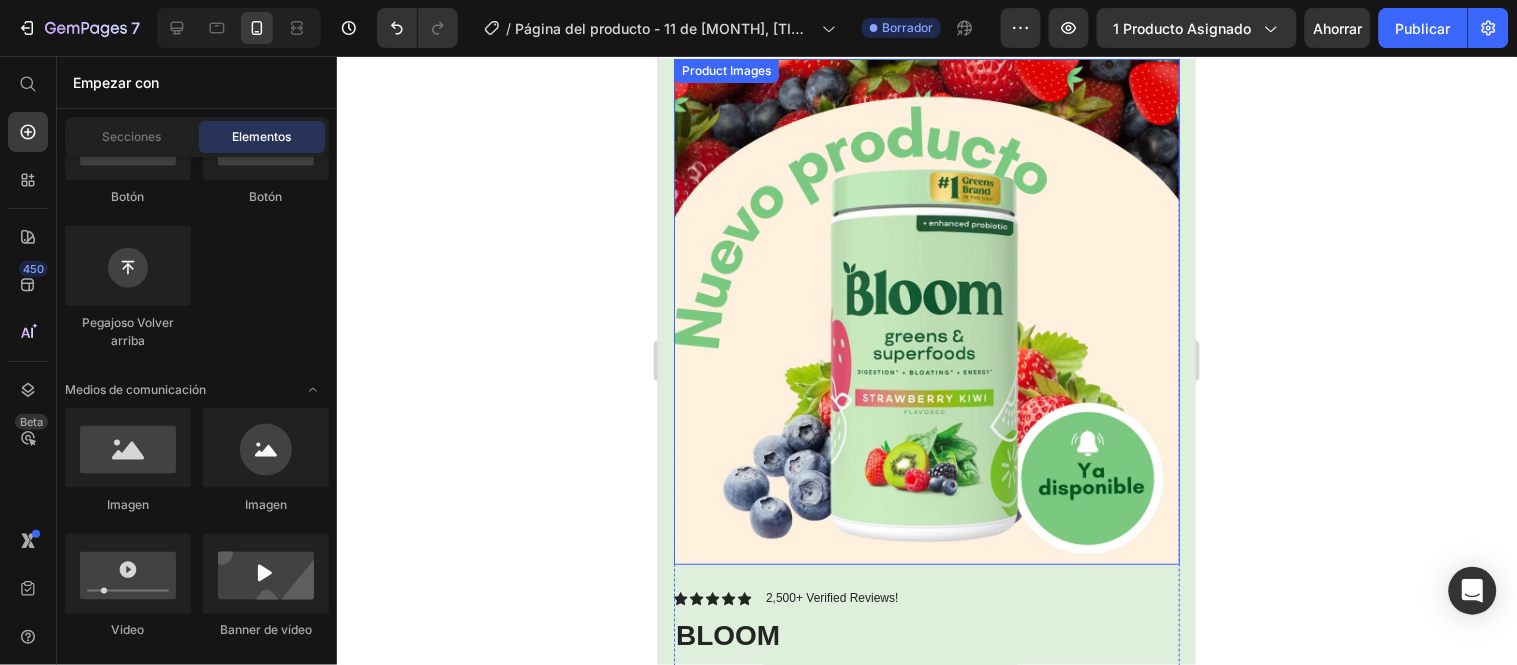 scroll, scrollTop: 0, scrollLeft: 0, axis: both 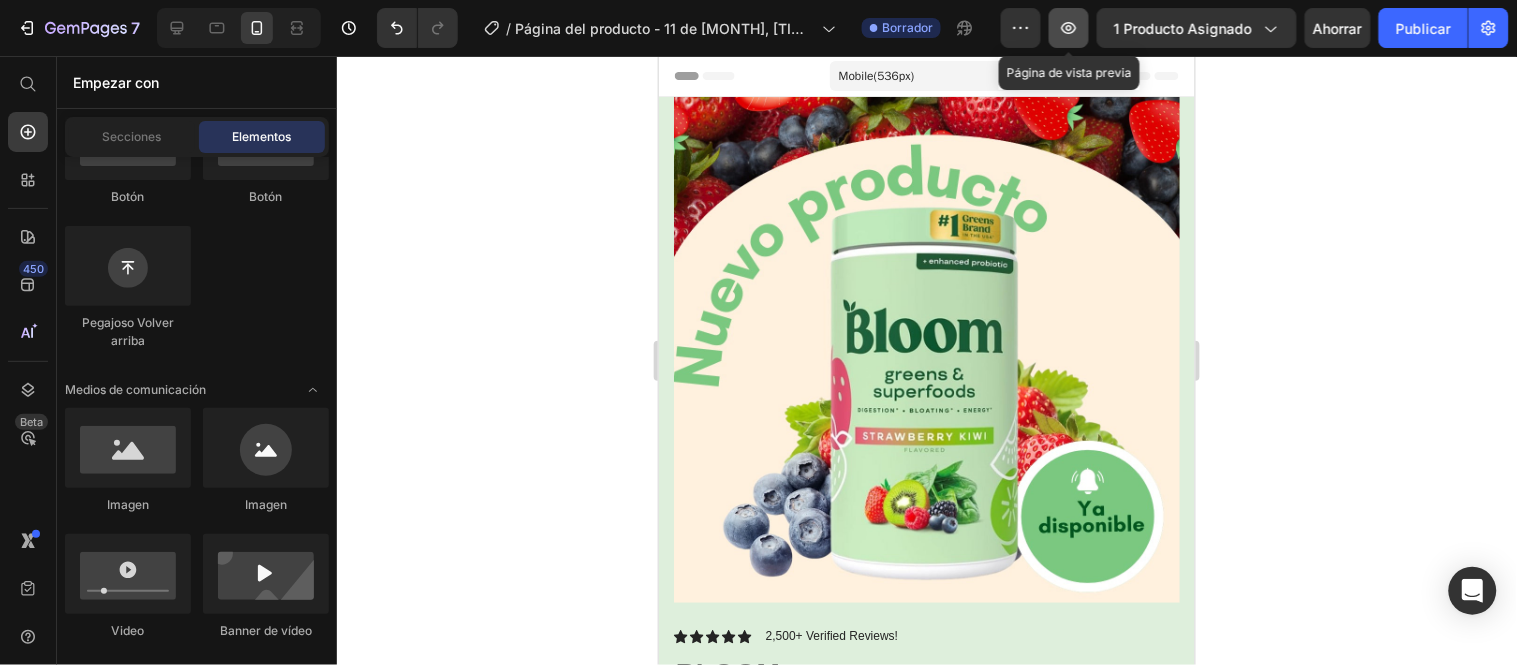 click 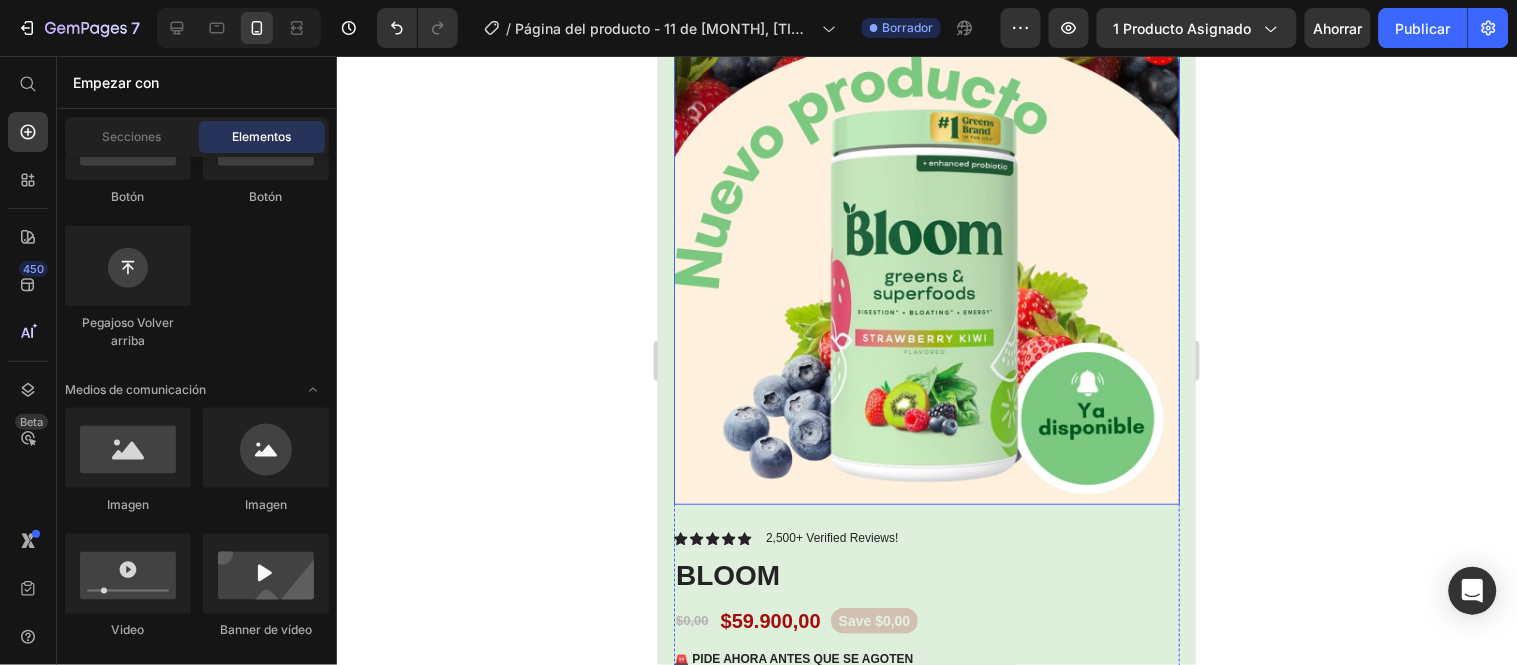 scroll, scrollTop: 222, scrollLeft: 0, axis: vertical 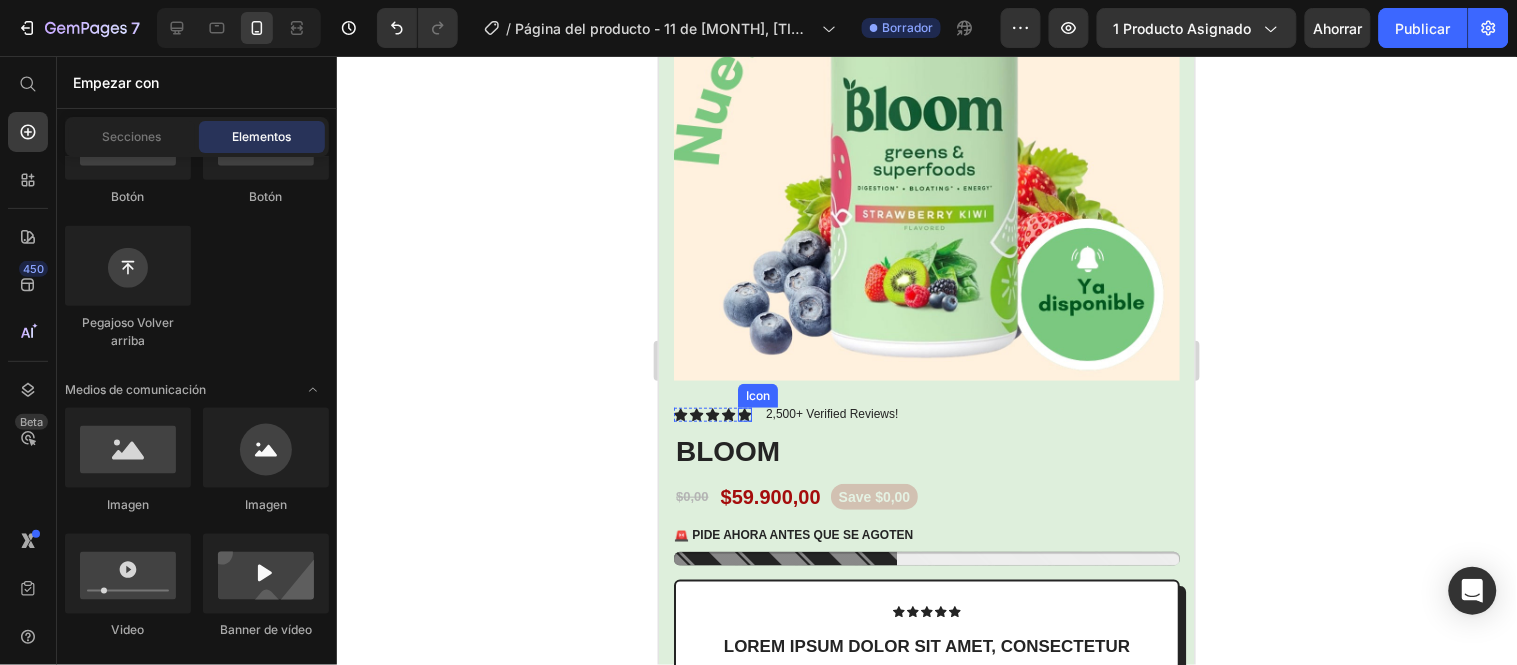 click 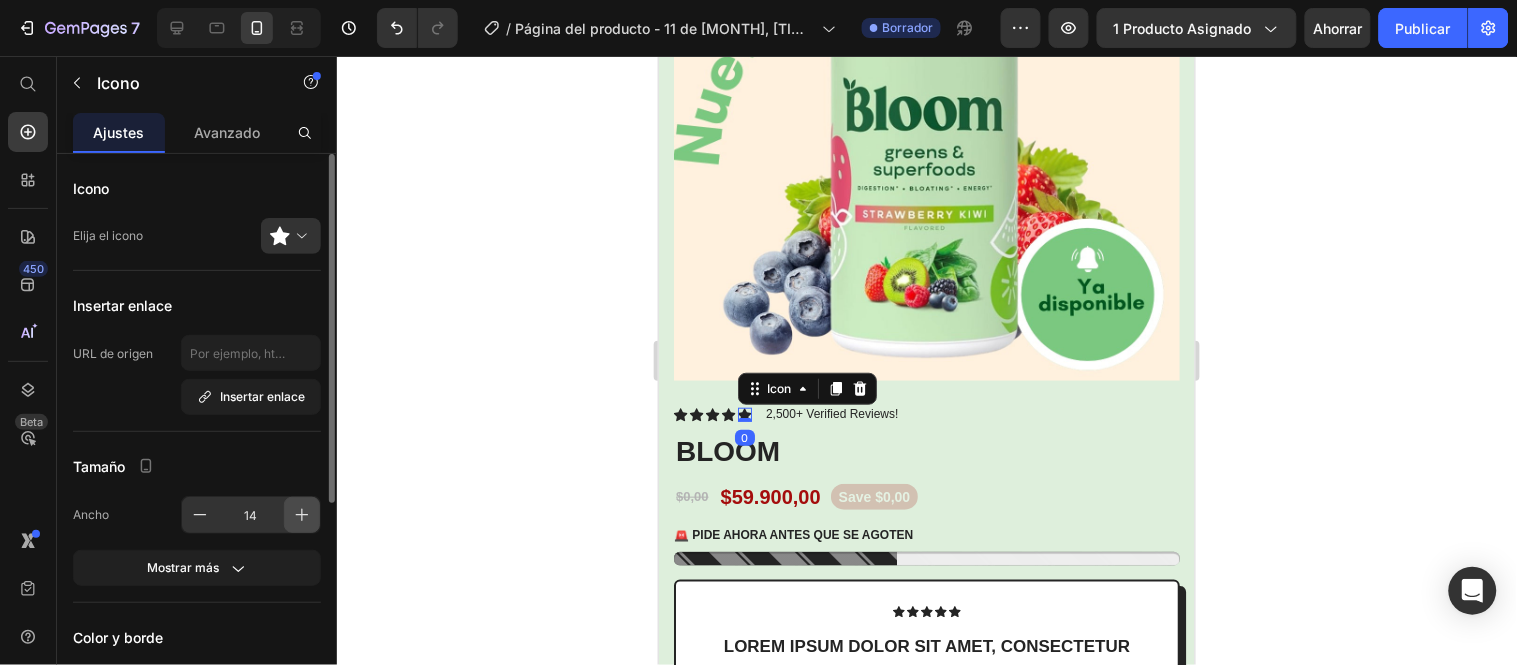 click 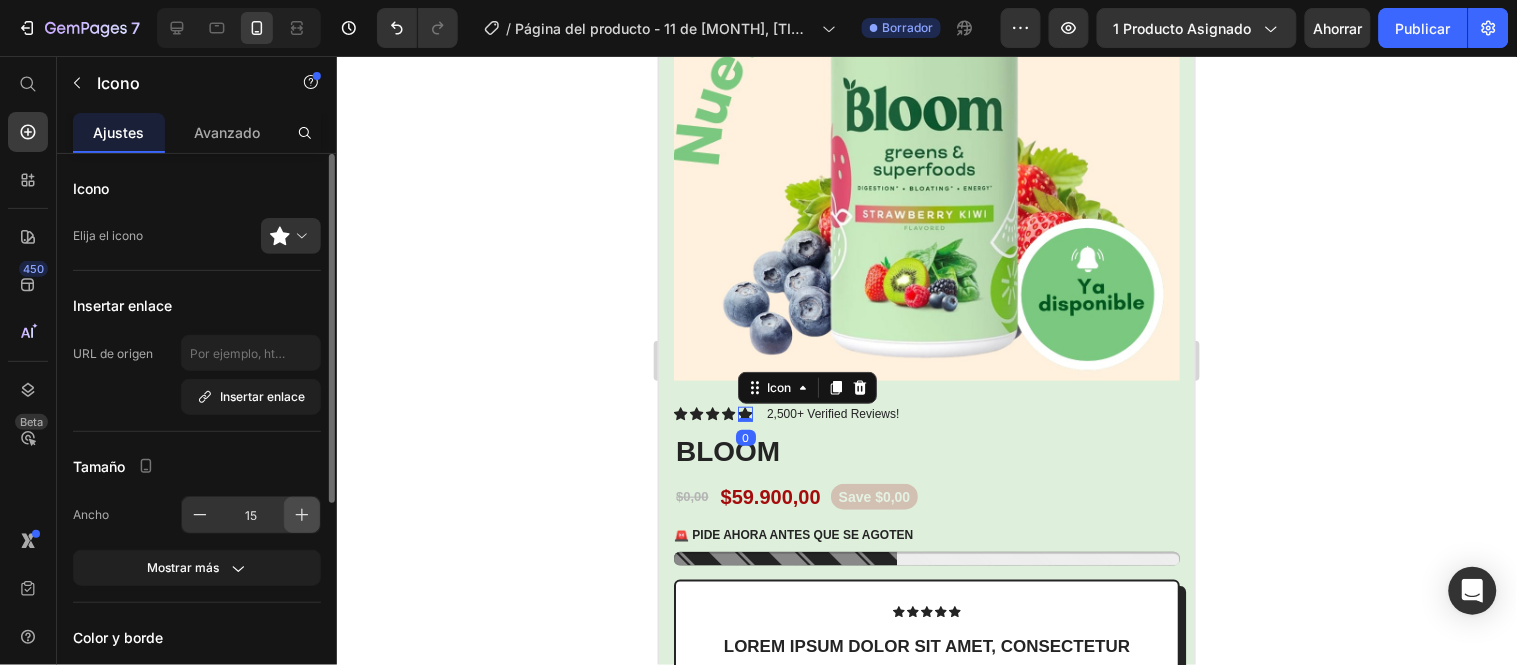 click 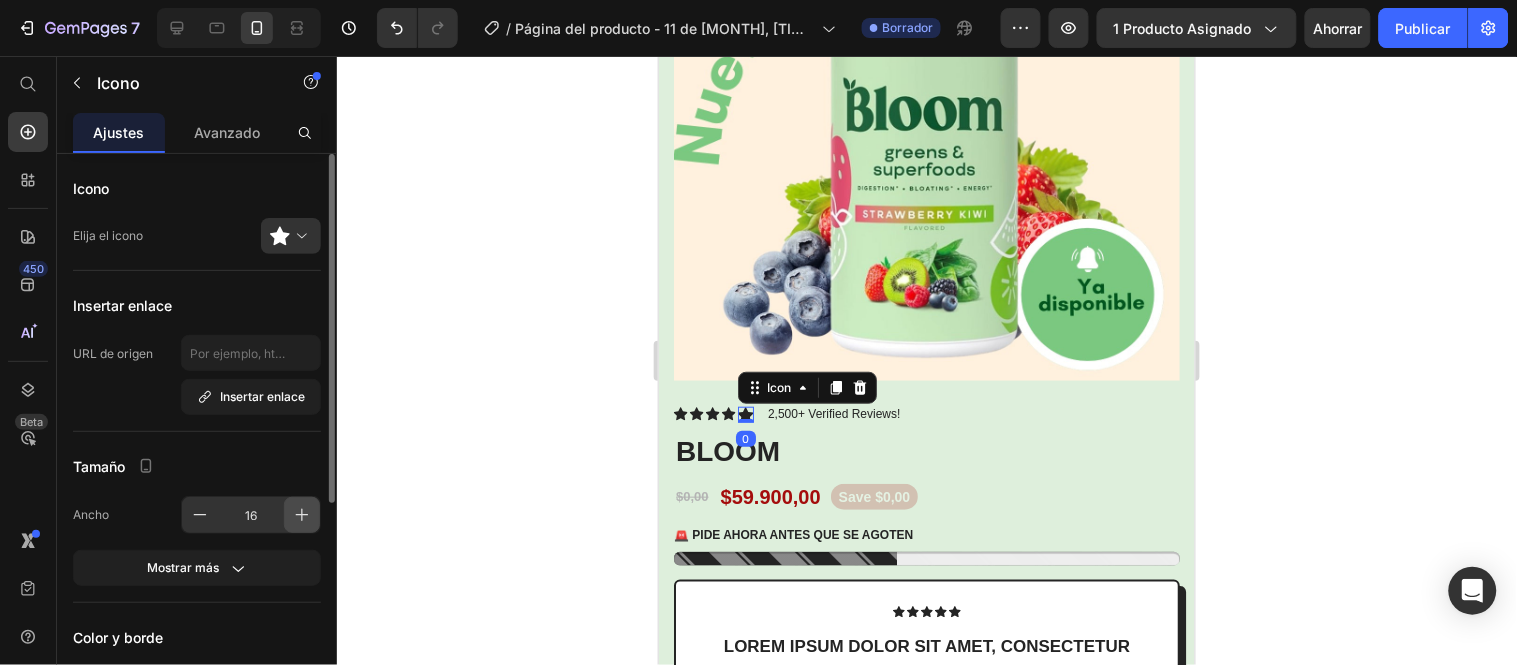 click 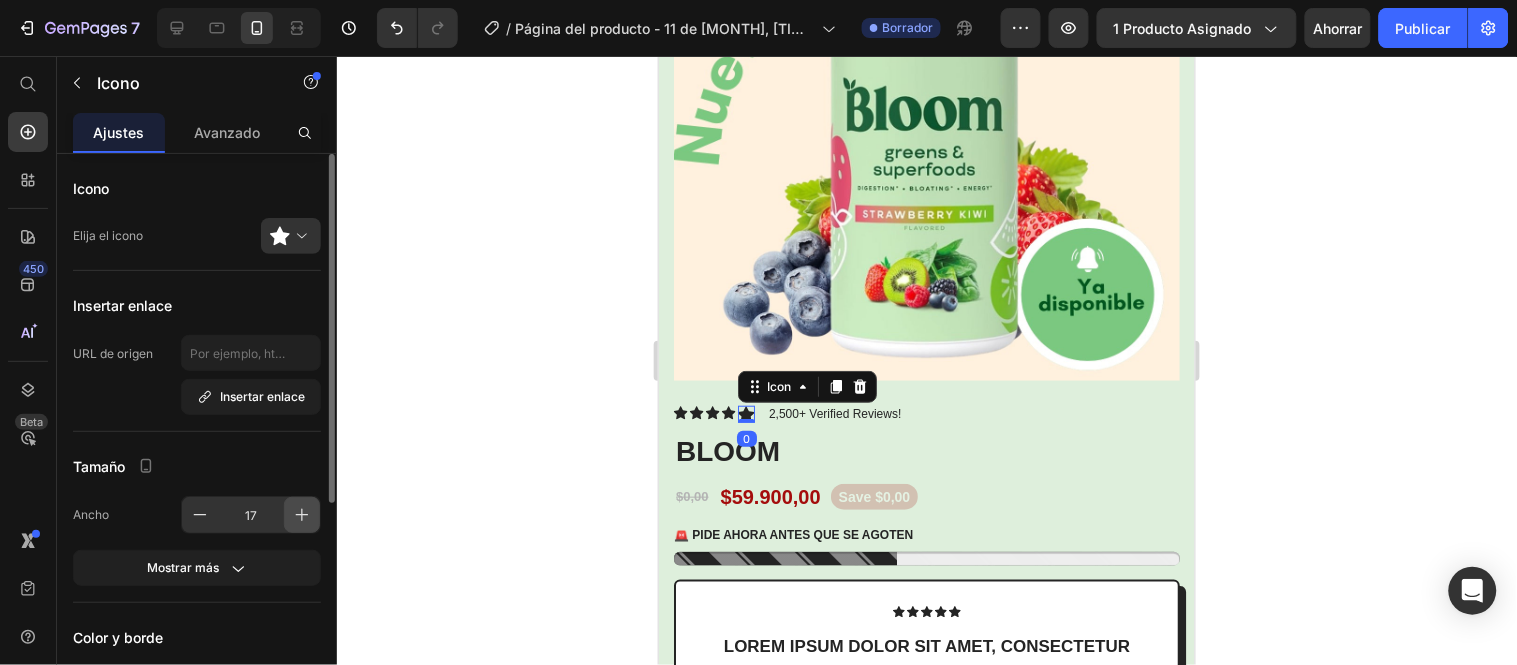 click 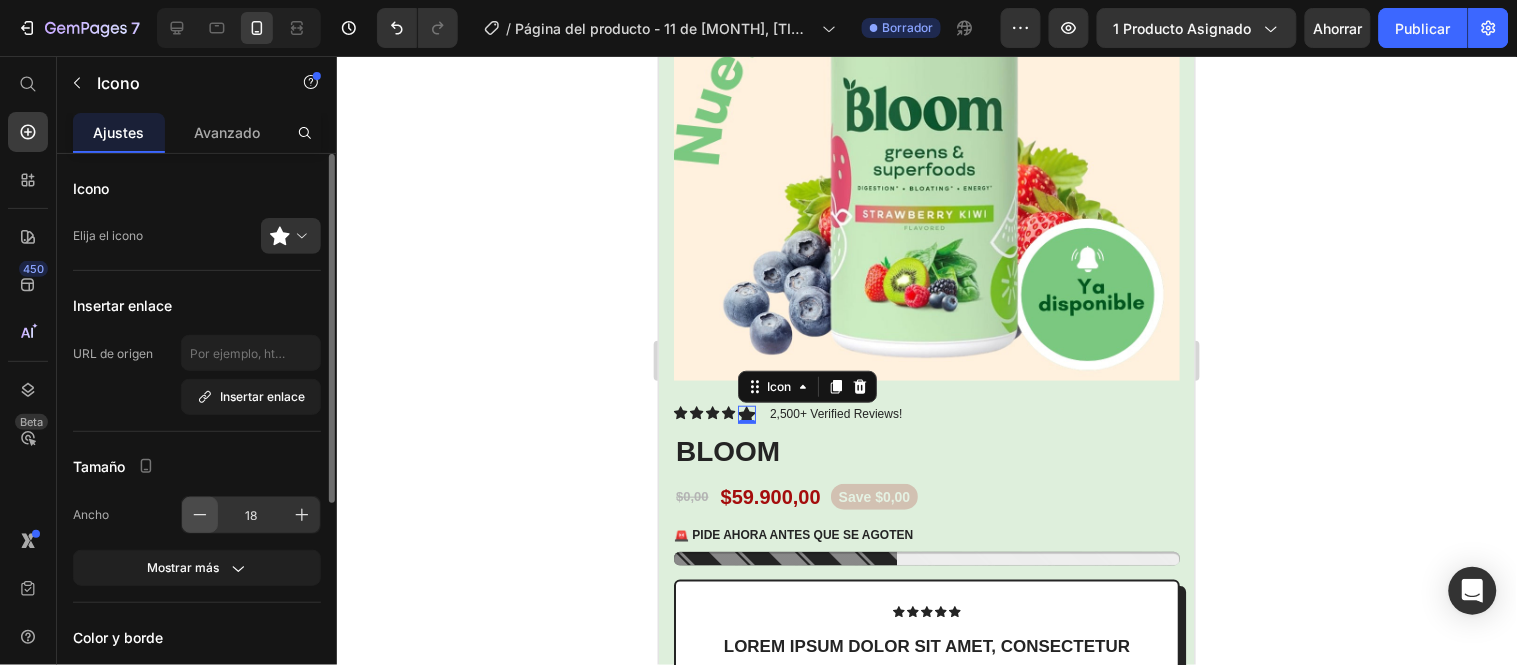 scroll, scrollTop: 353, scrollLeft: 0, axis: vertical 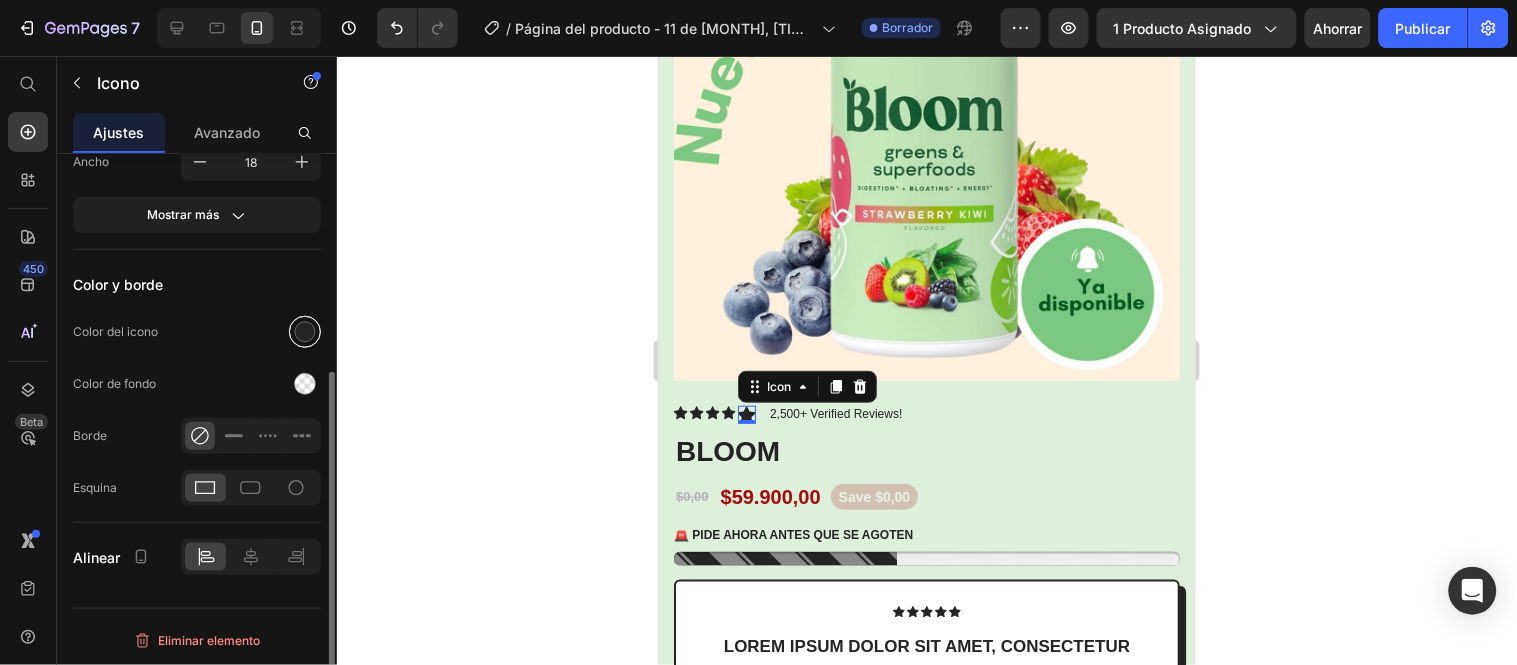 click at bounding box center [305, 332] 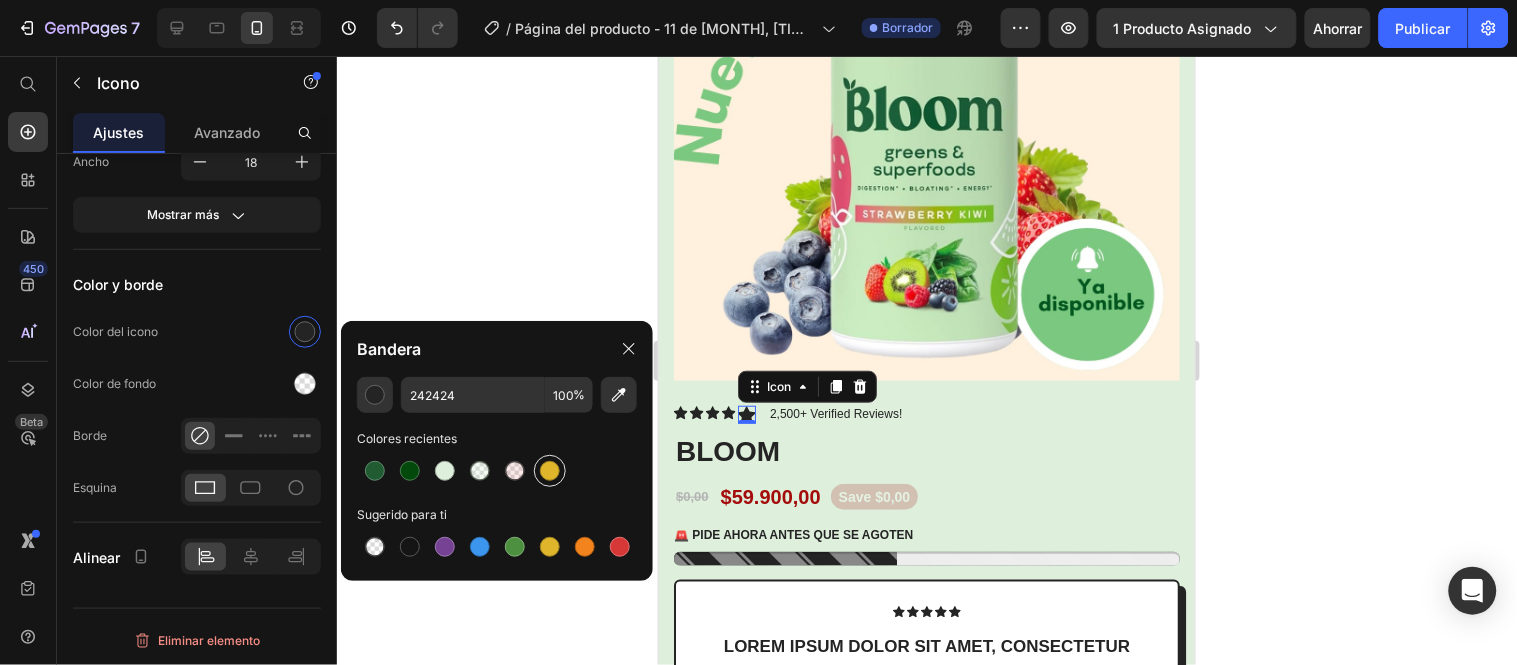 click at bounding box center (550, 471) 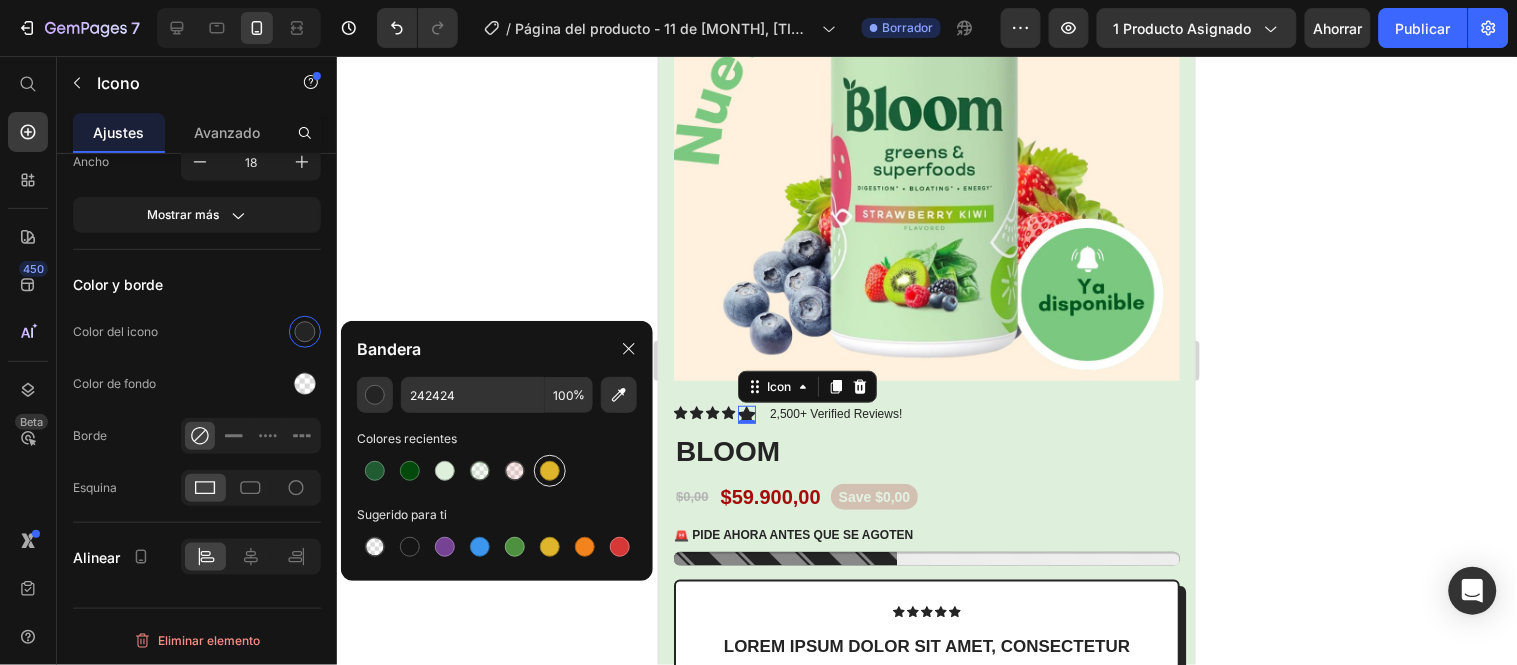 type on "DFB52C" 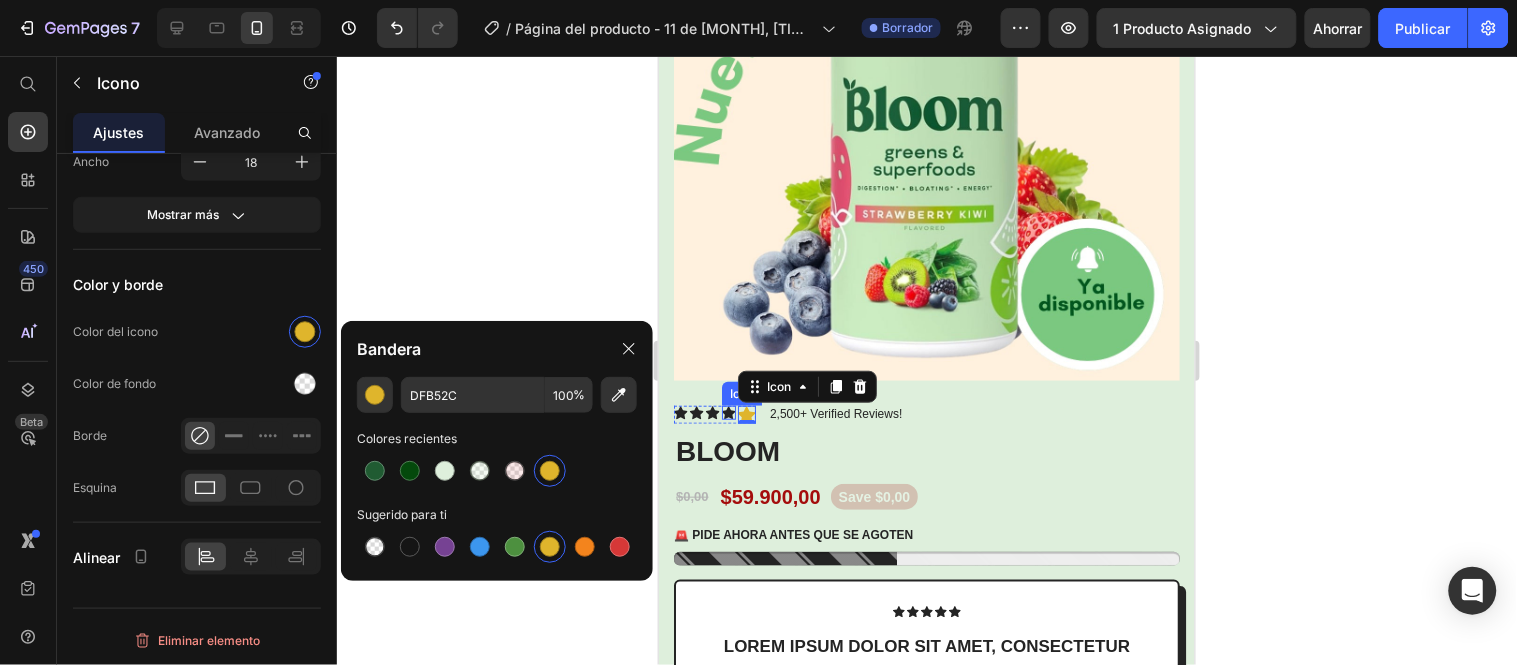 click 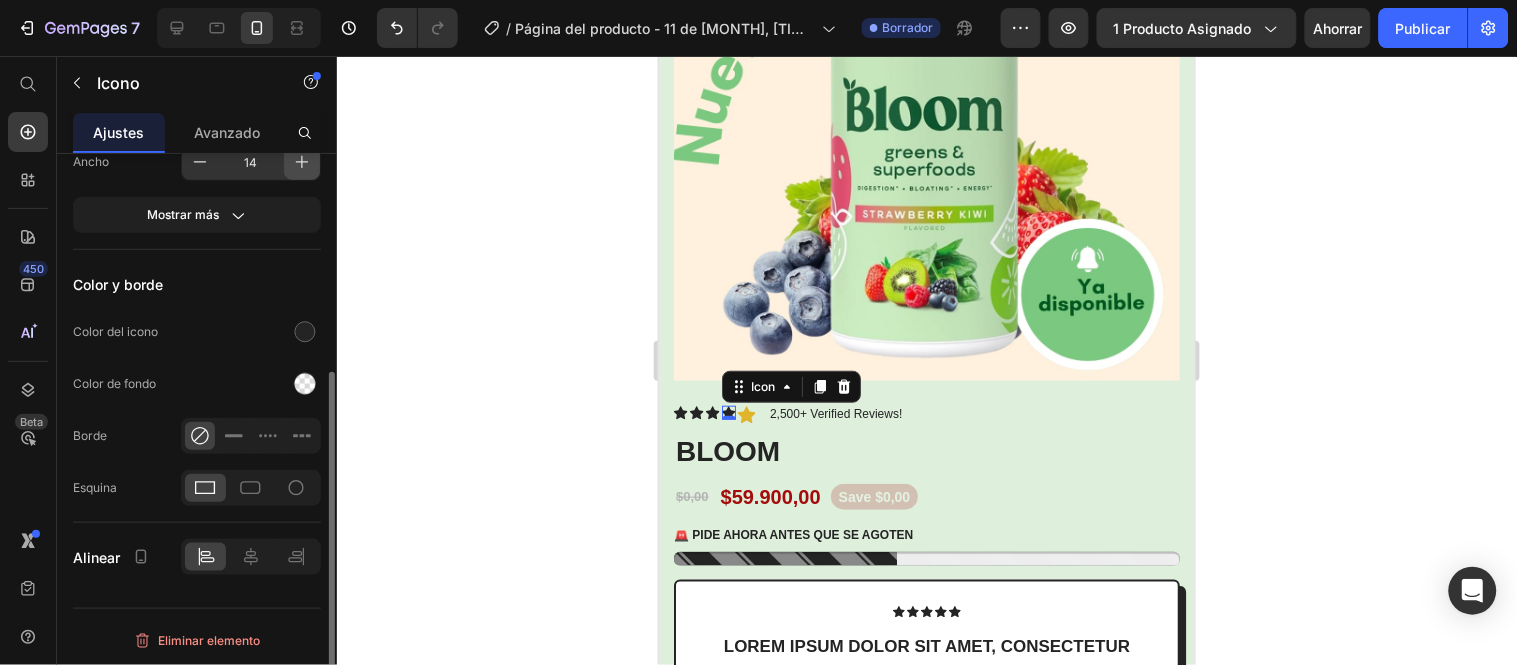 click 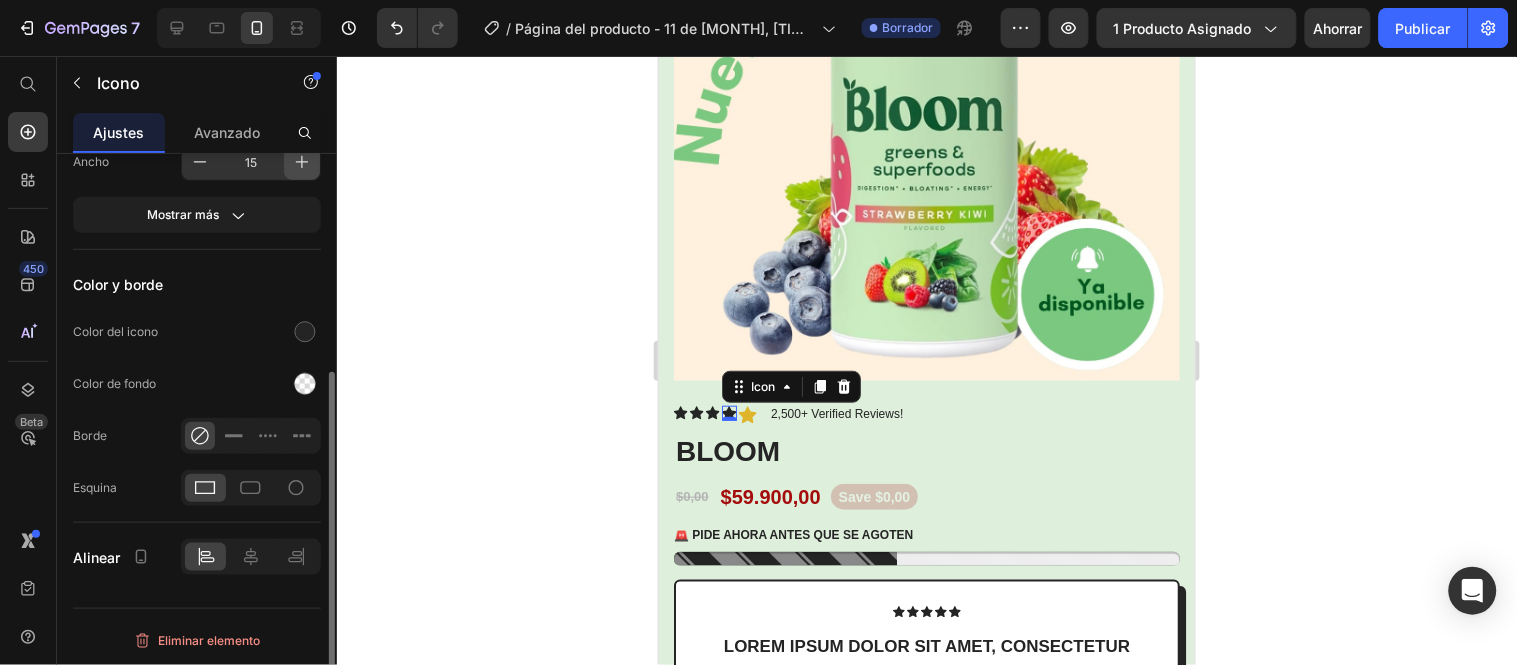 click 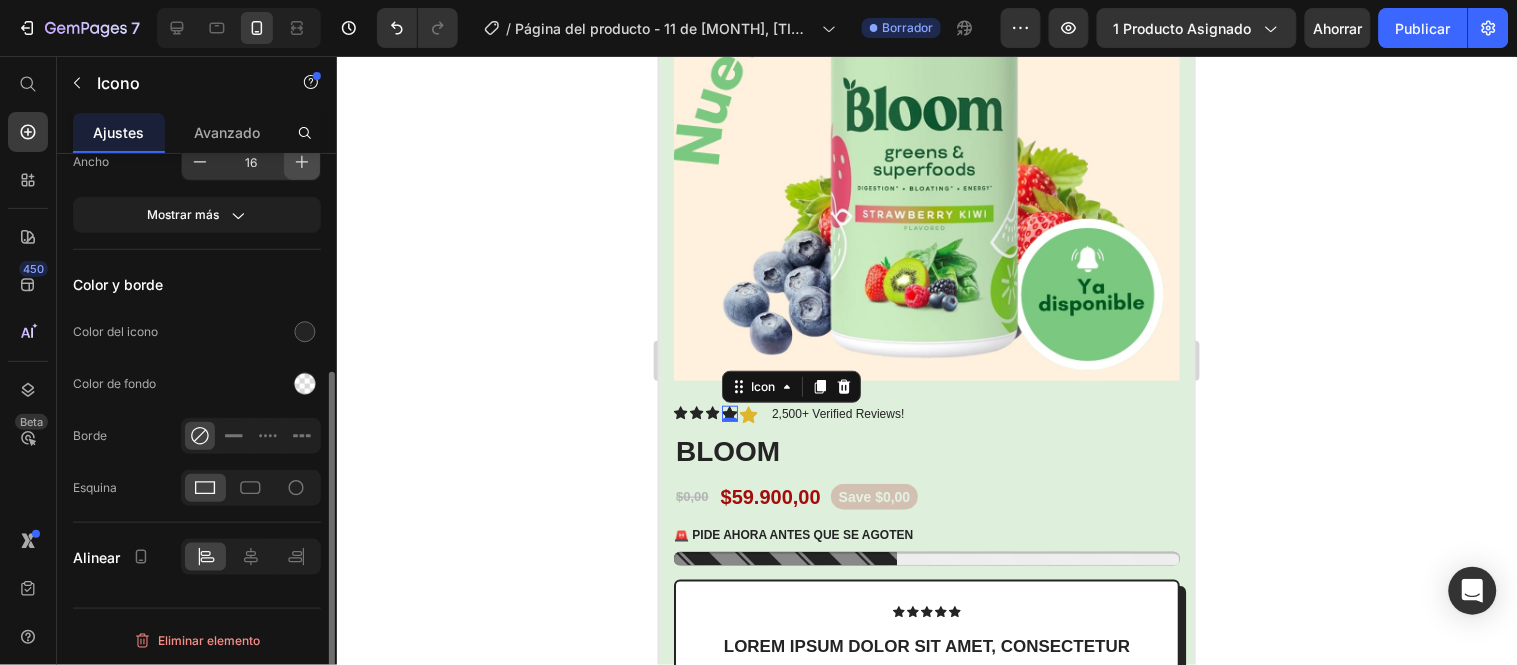 click 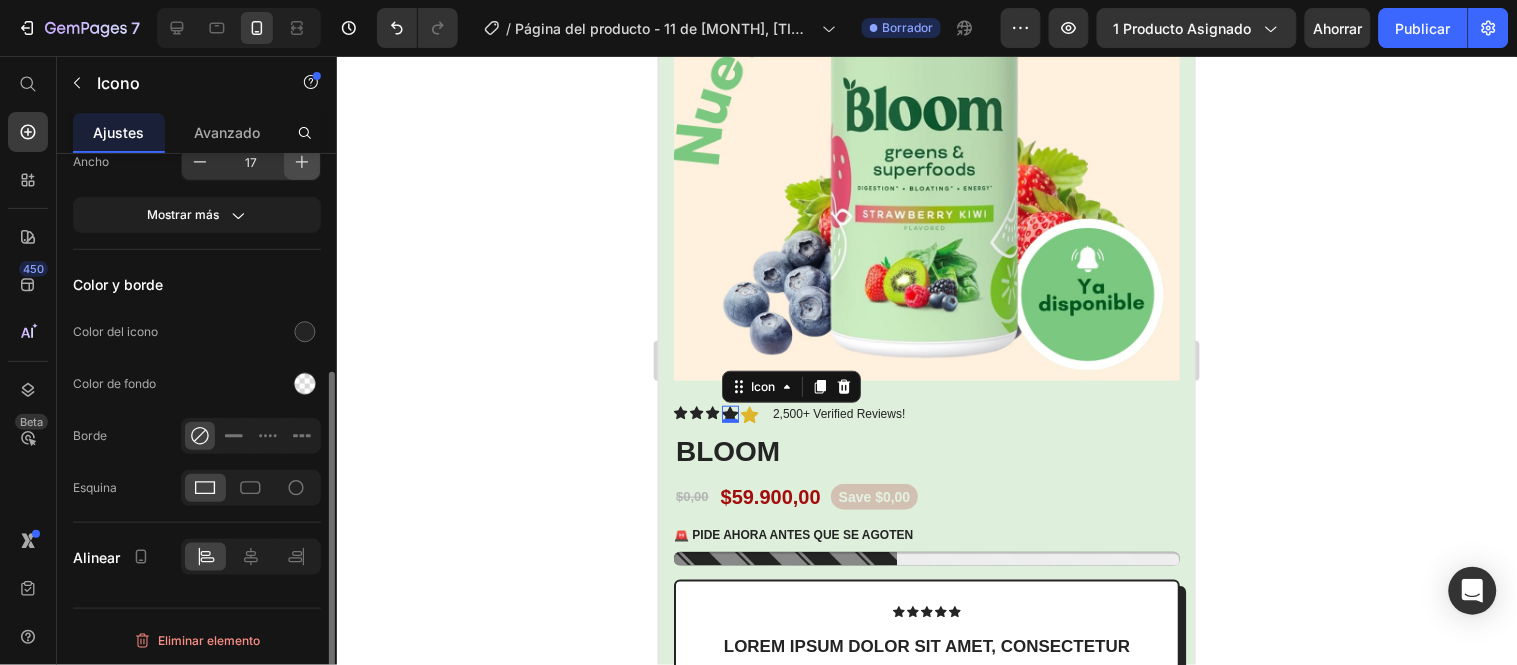 click 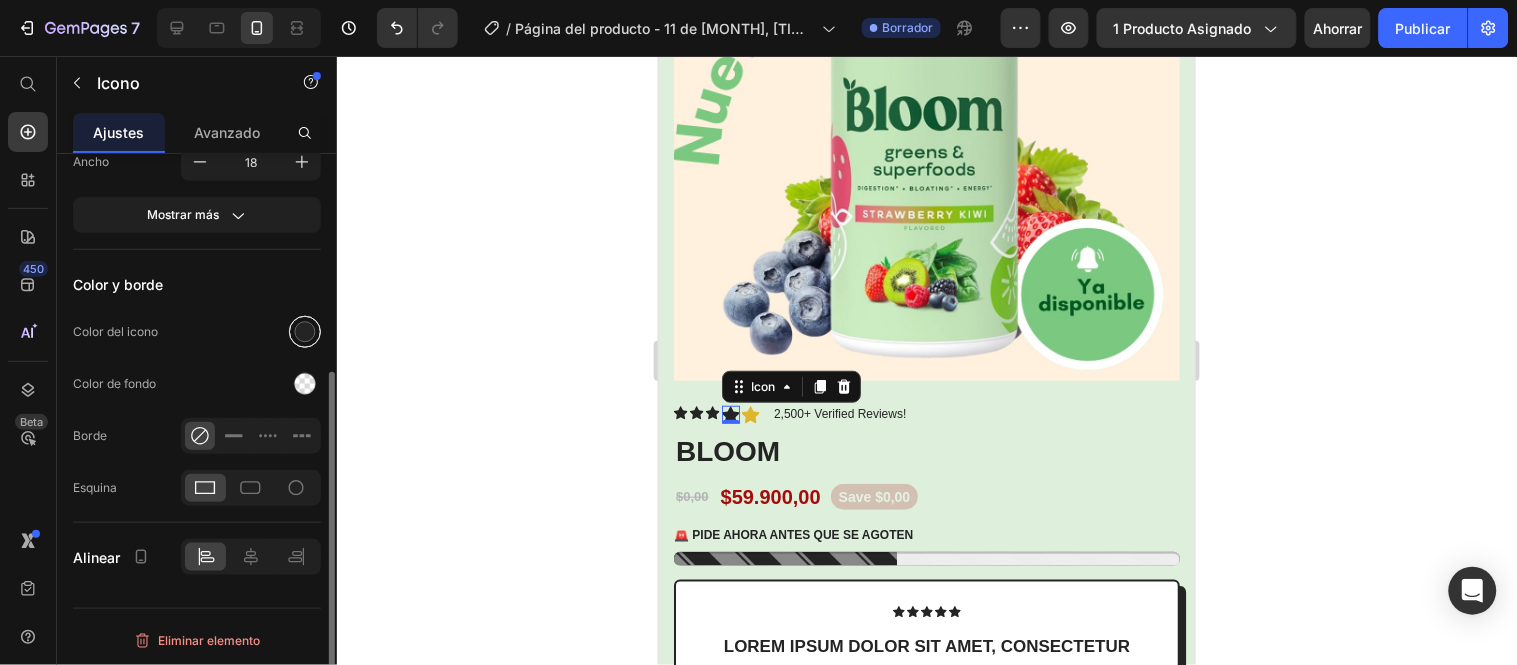 click at bounding box center (305, 332) 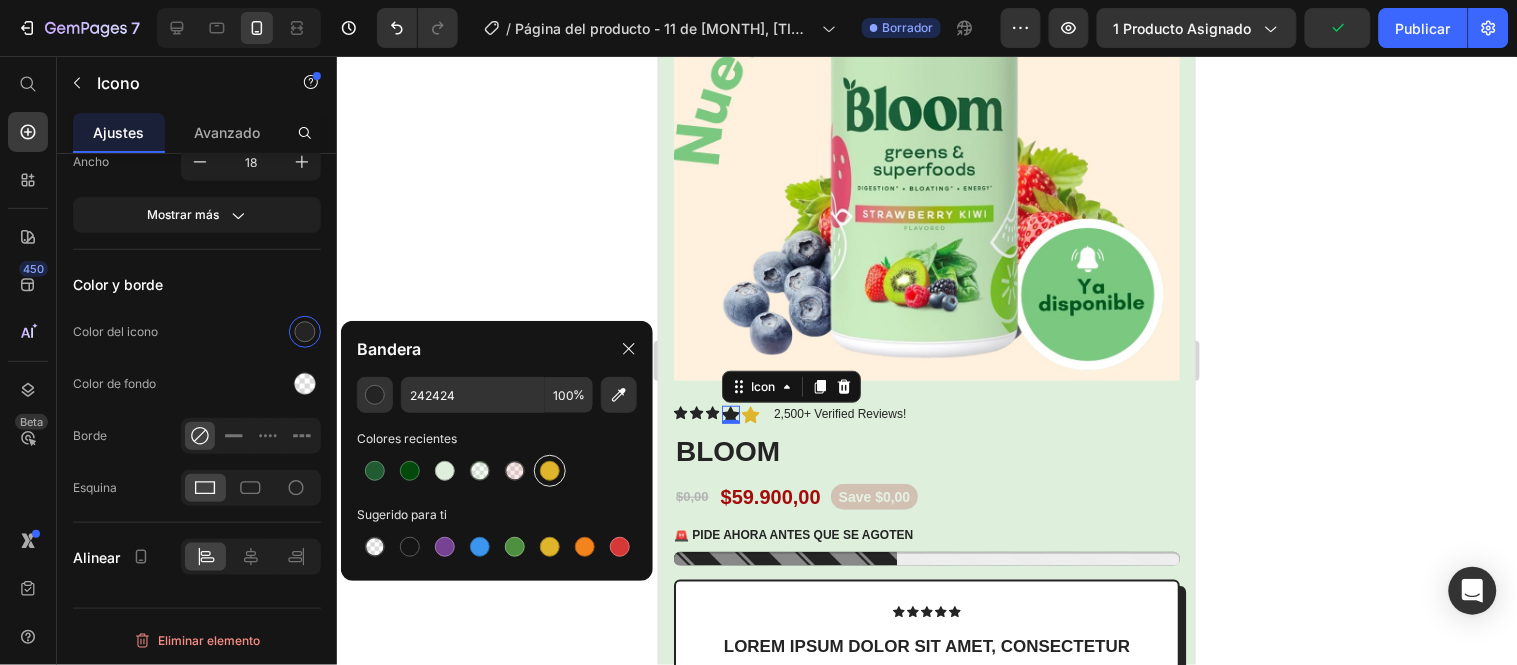 click at bounding box center (550, 471) 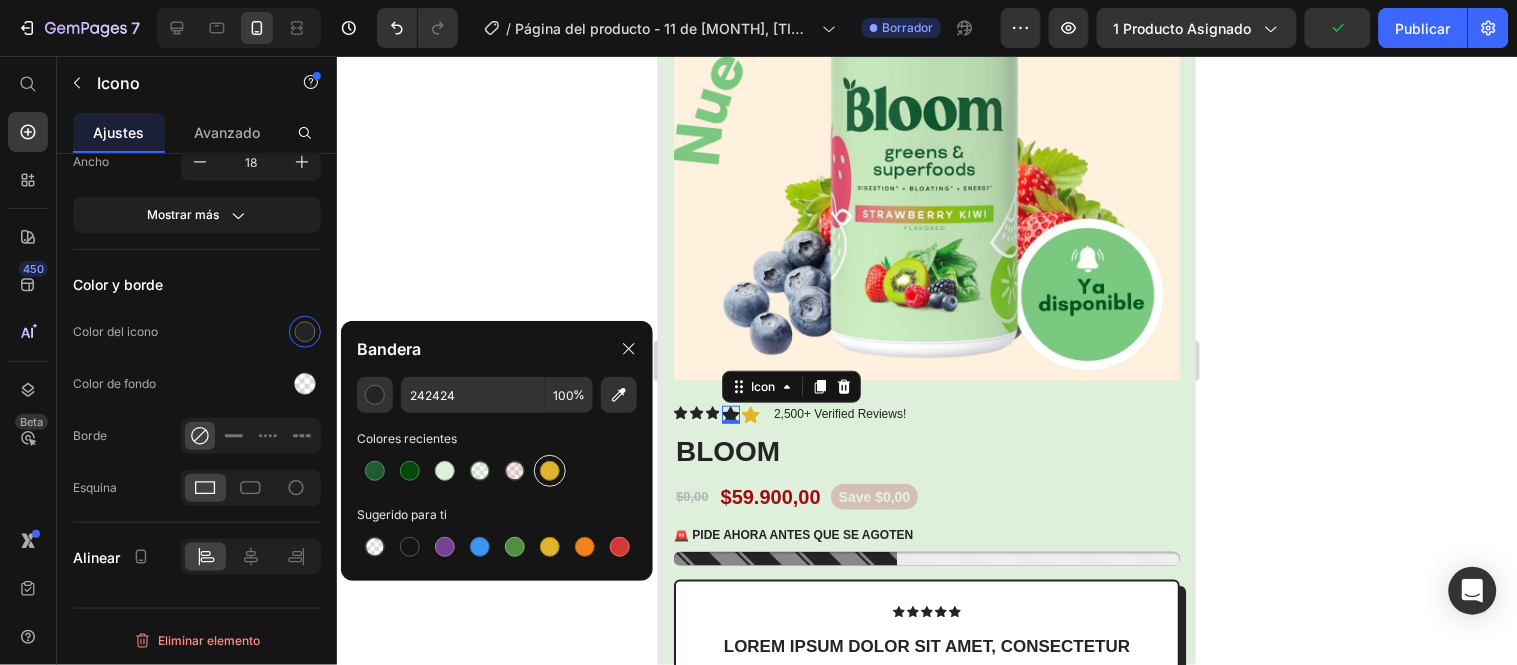 type on "DFB52C" 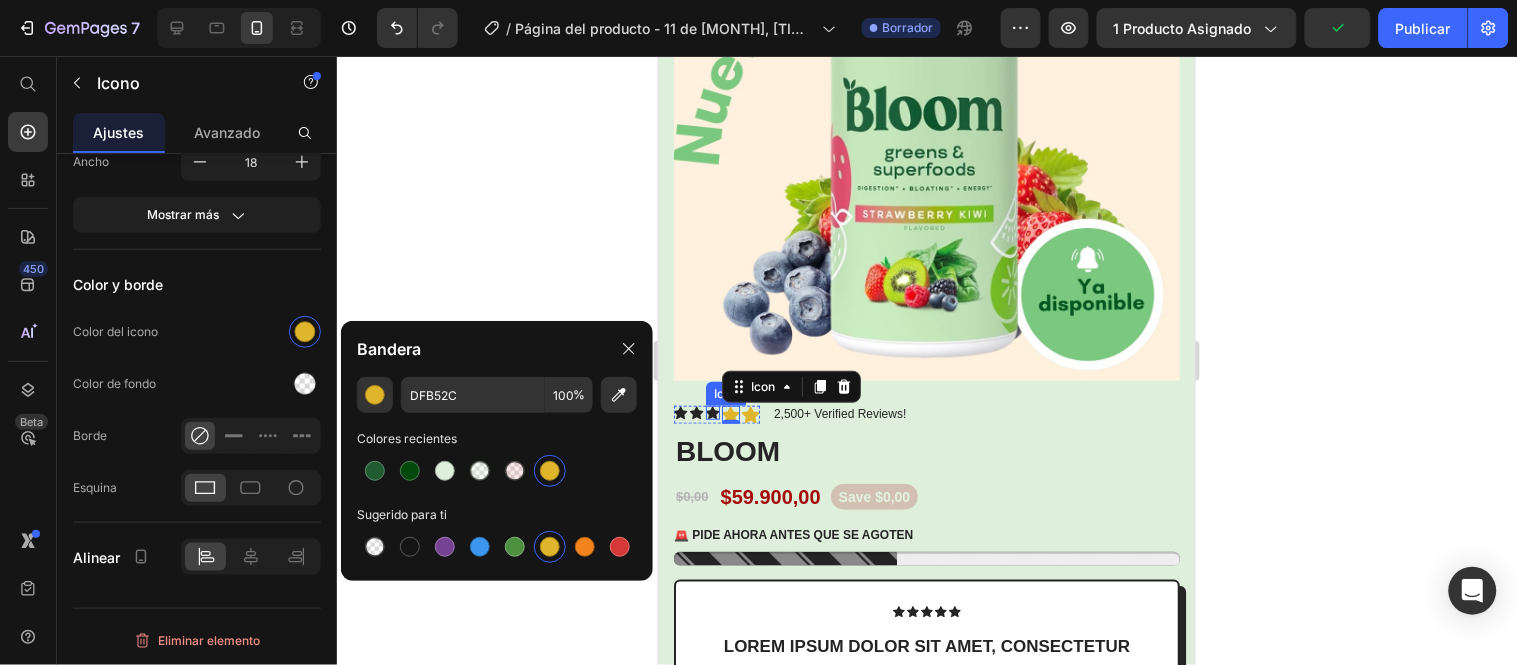 click 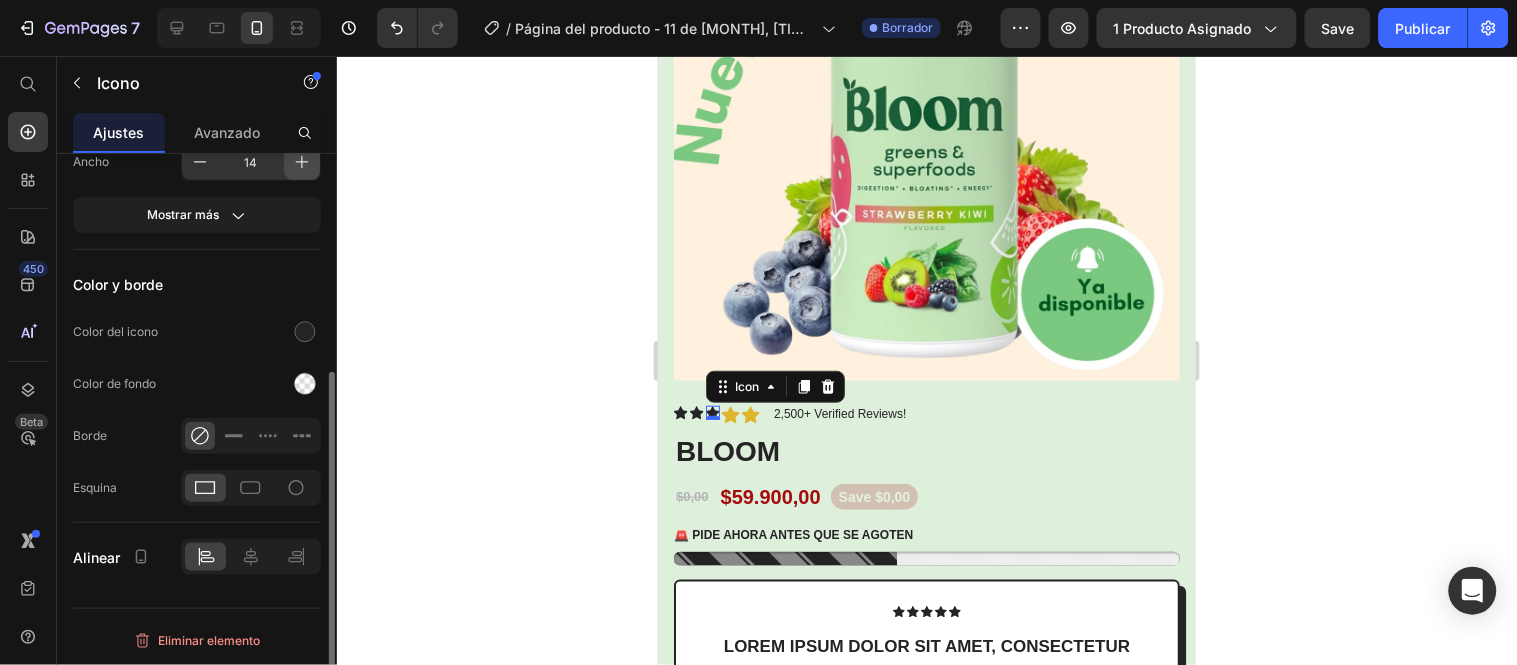 click 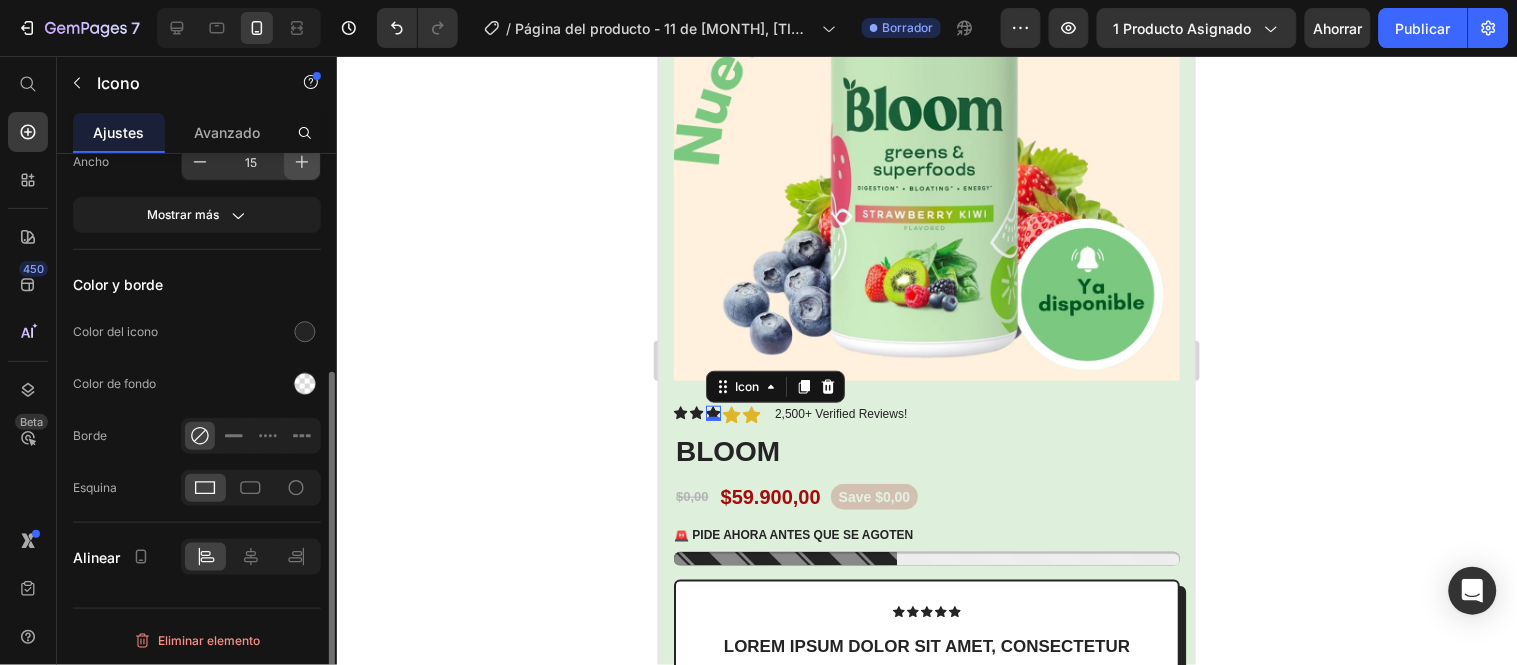 click 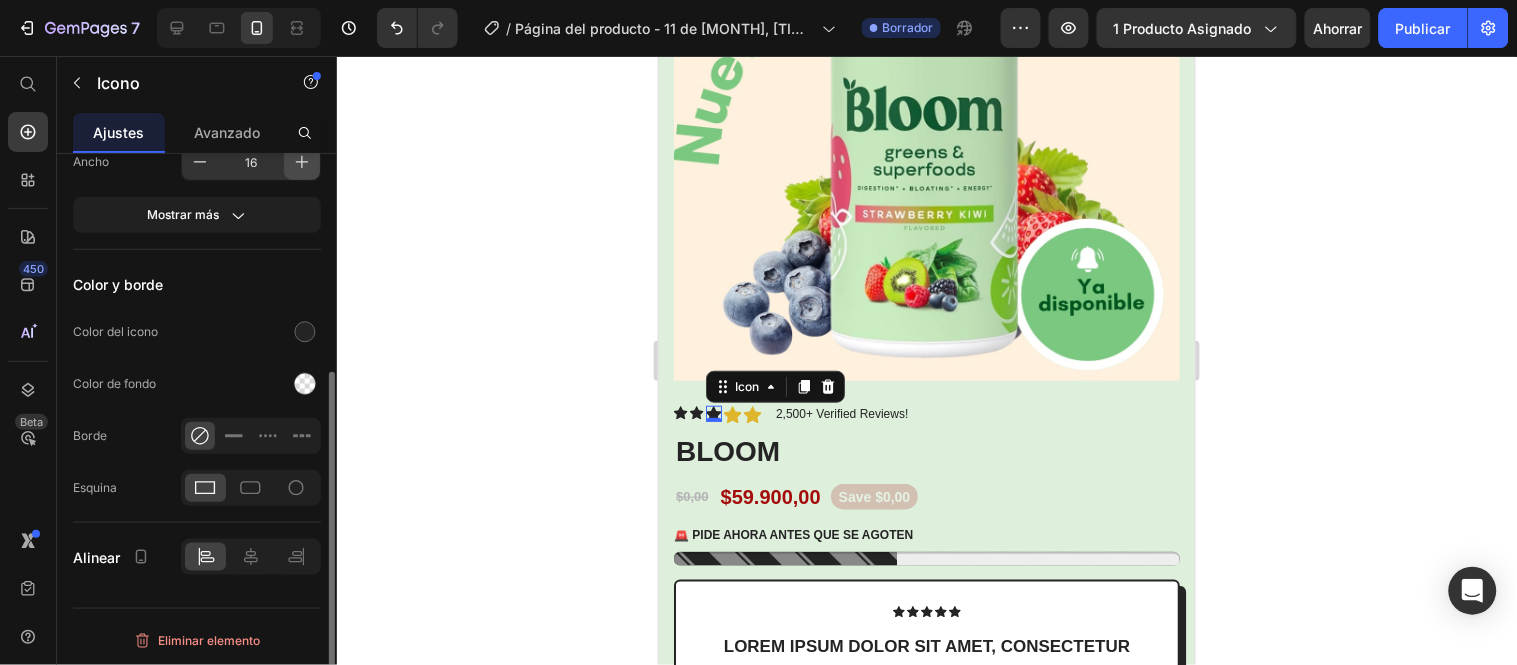 click 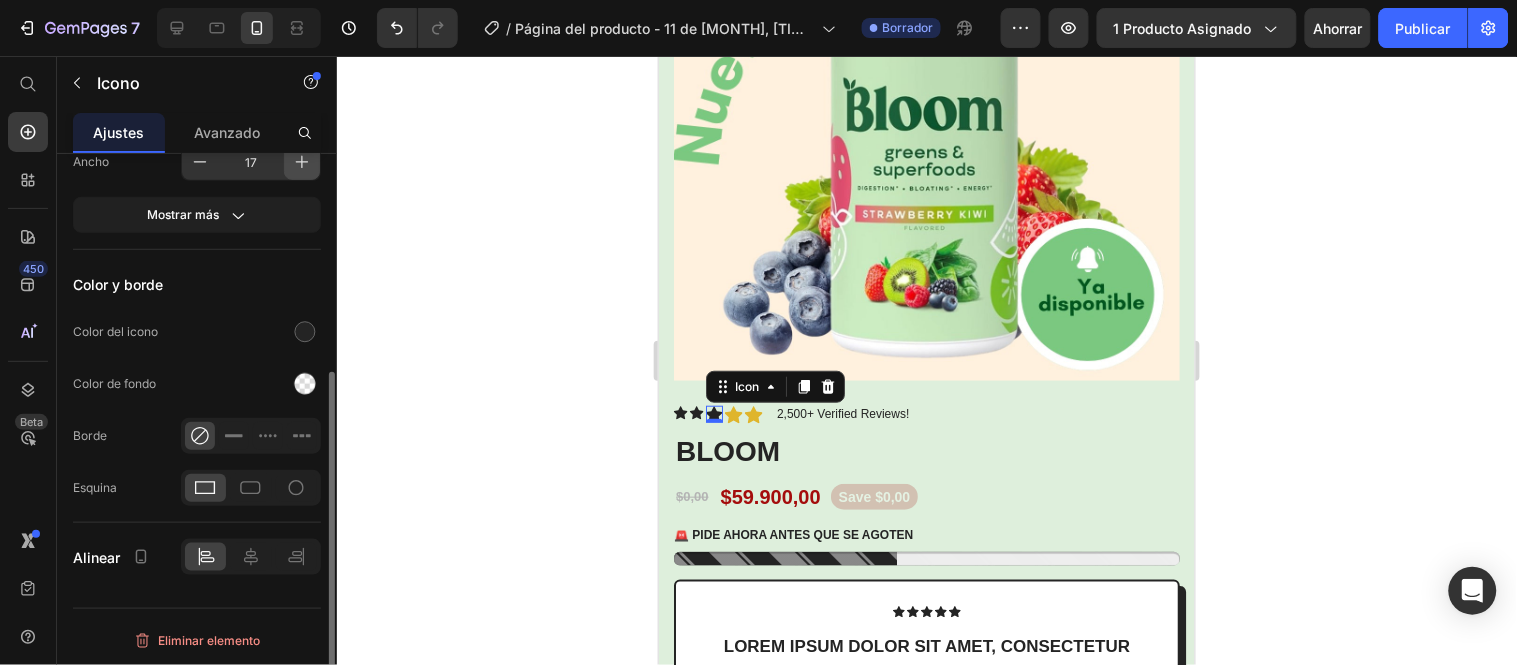 click 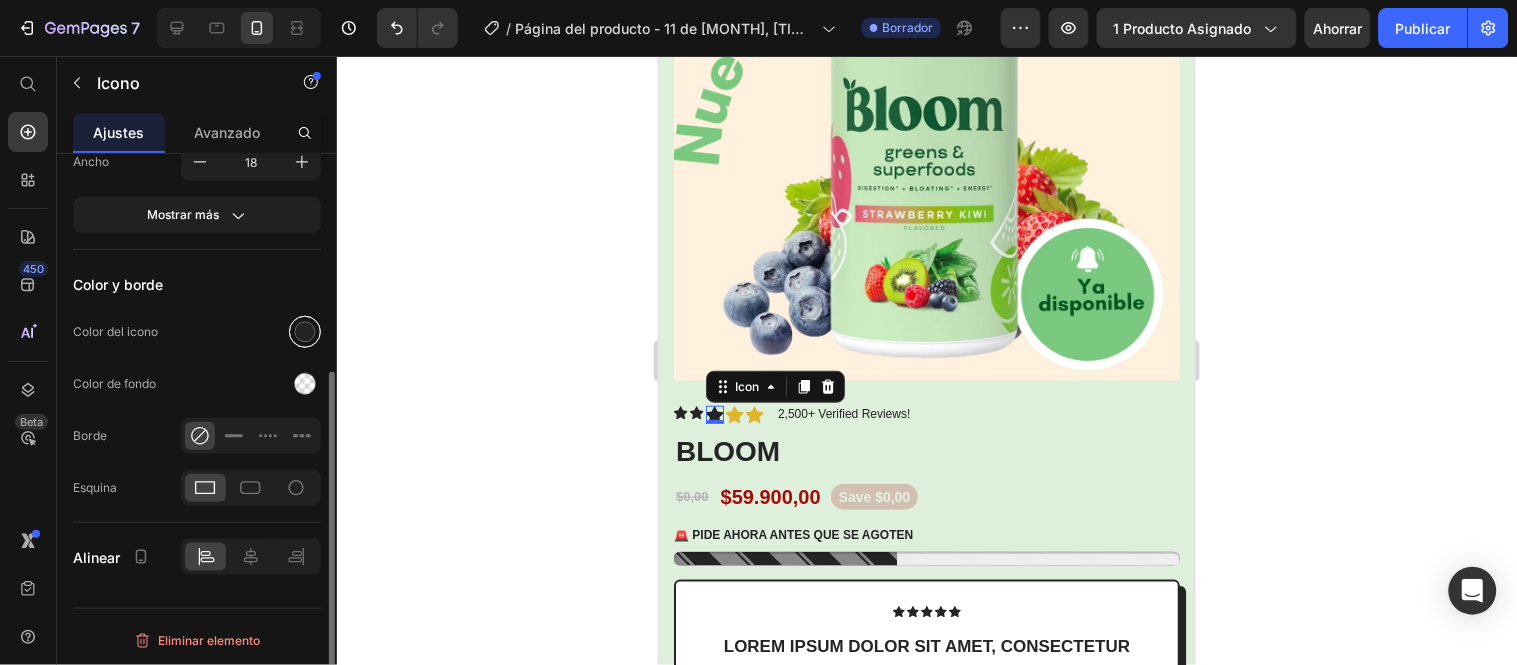 click at bounding box center [305, 332] 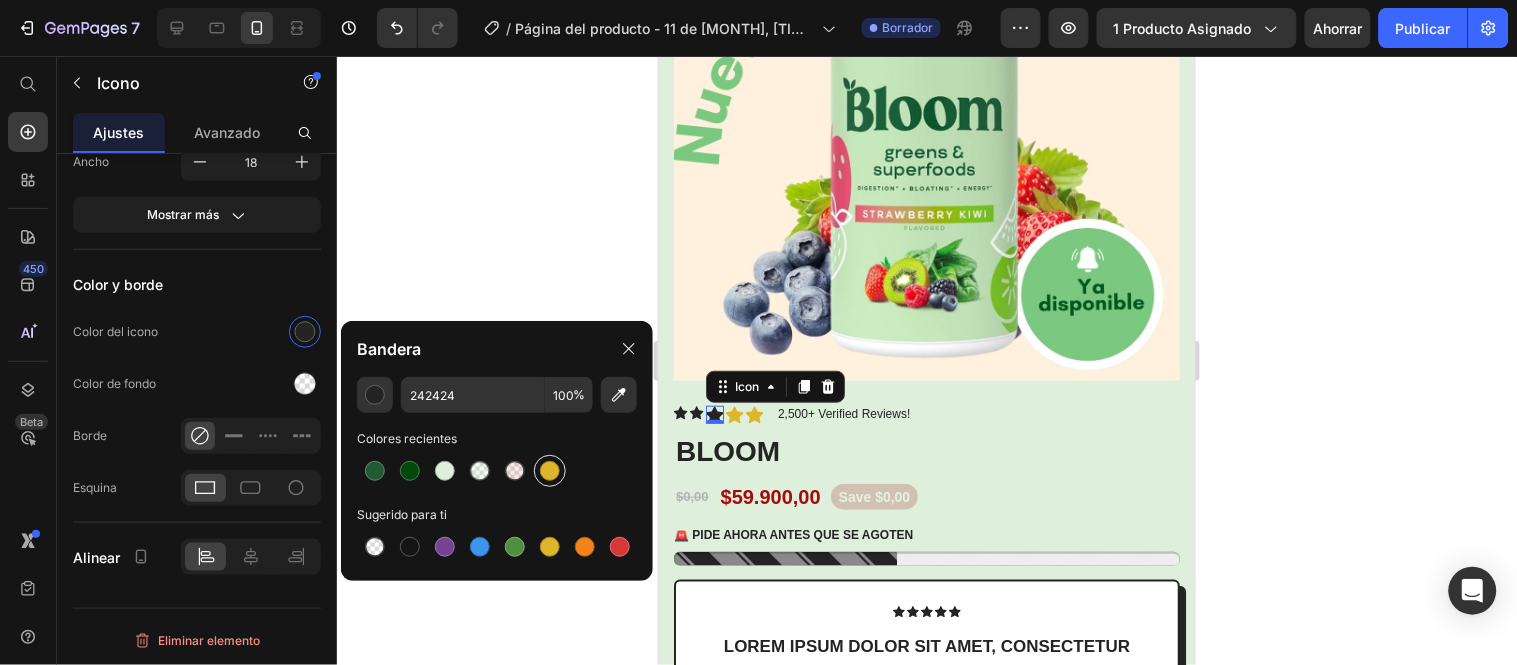 click at bounding box center [550, 471] 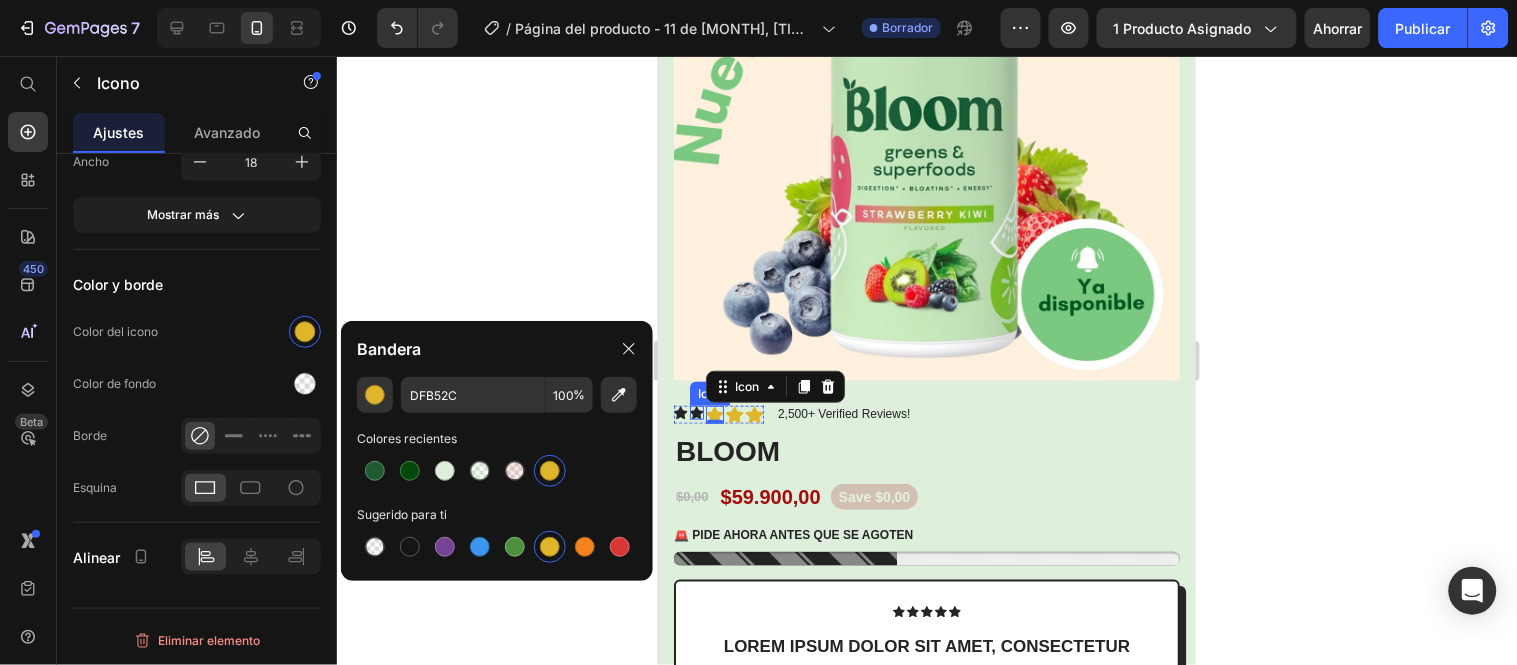 click 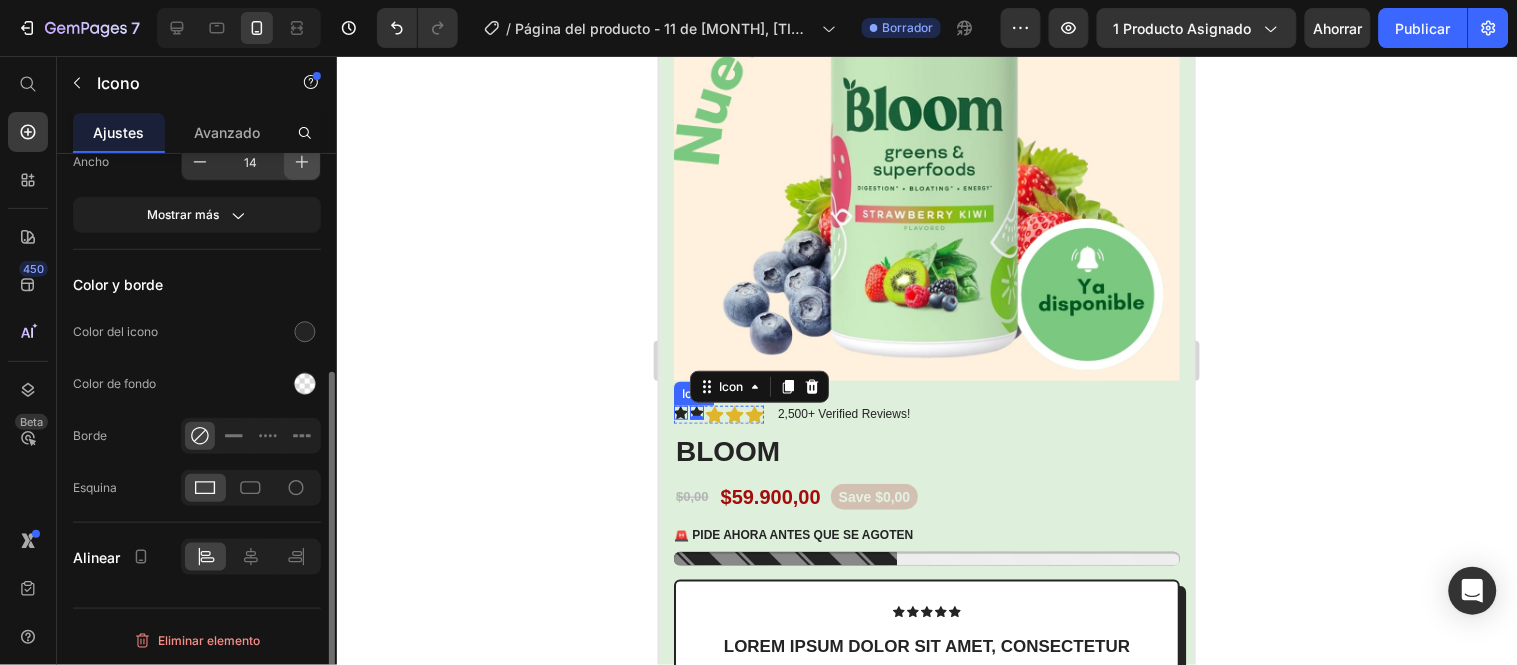 click 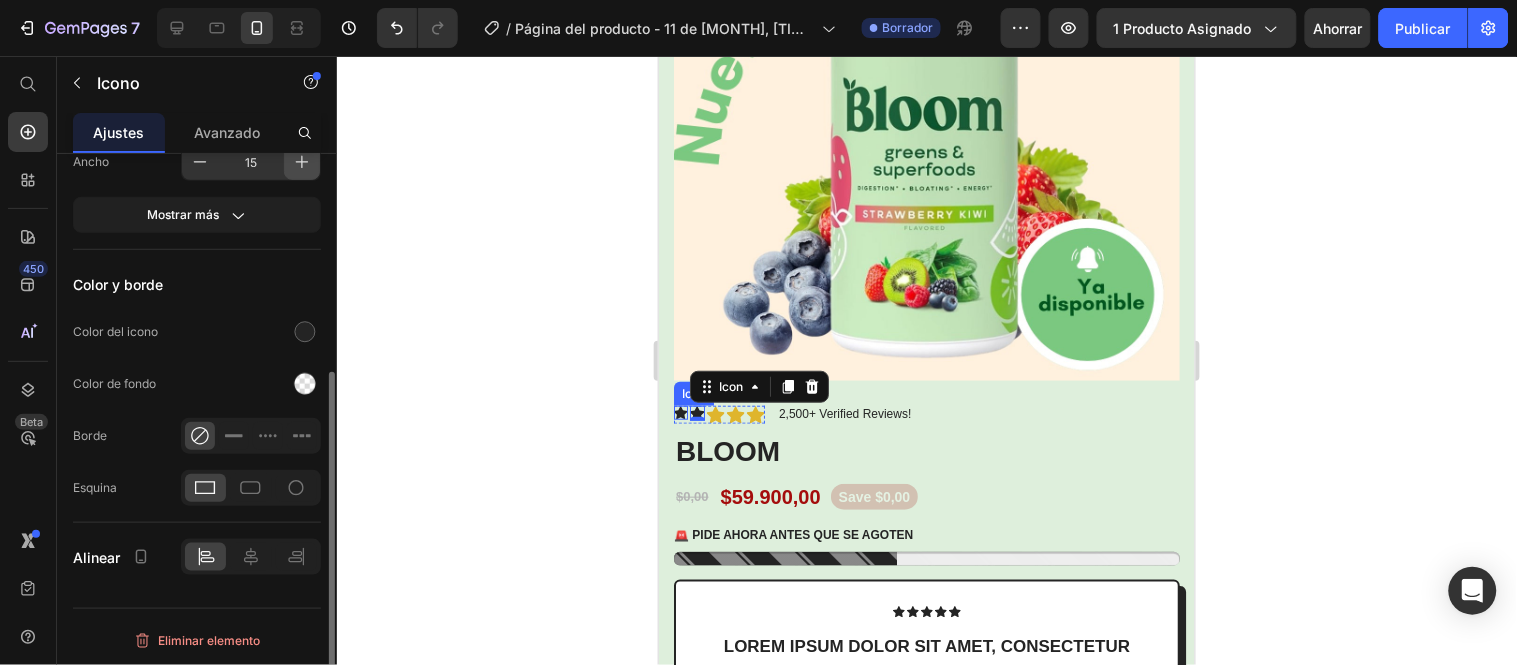 click 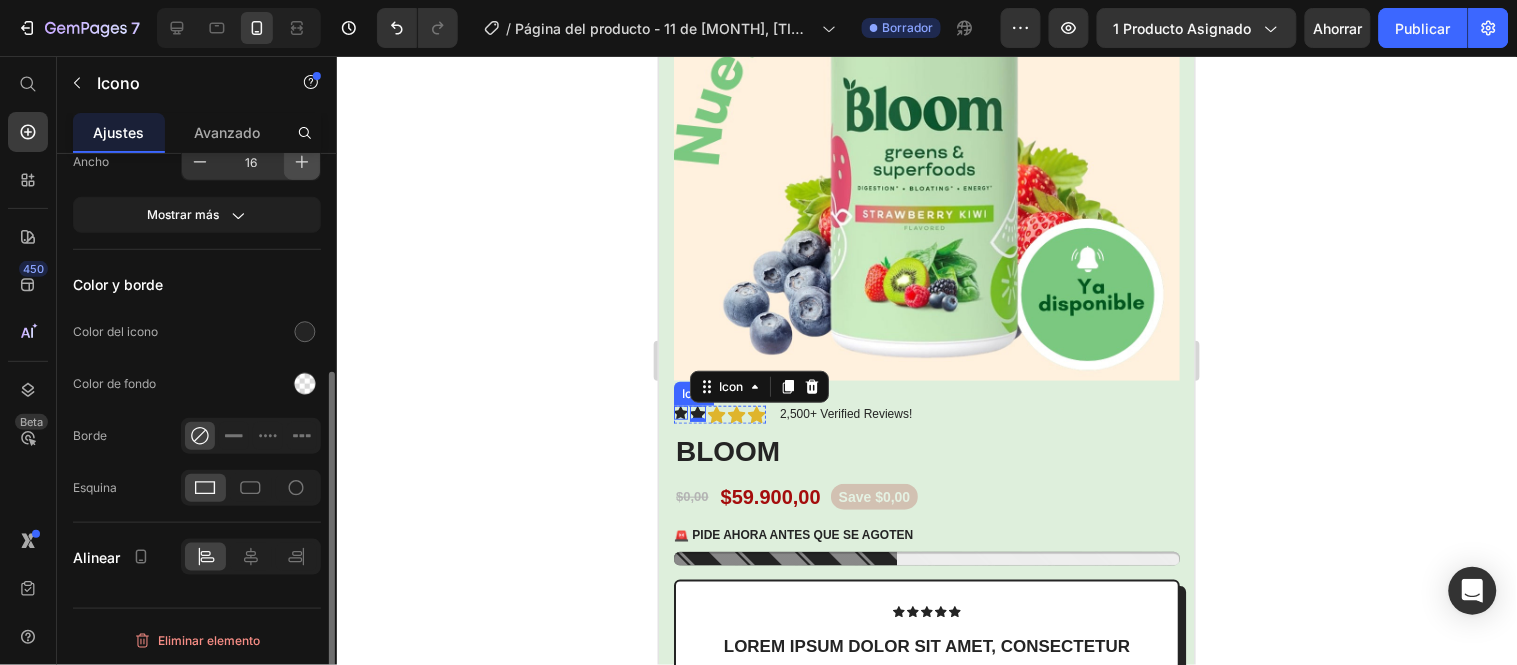 click 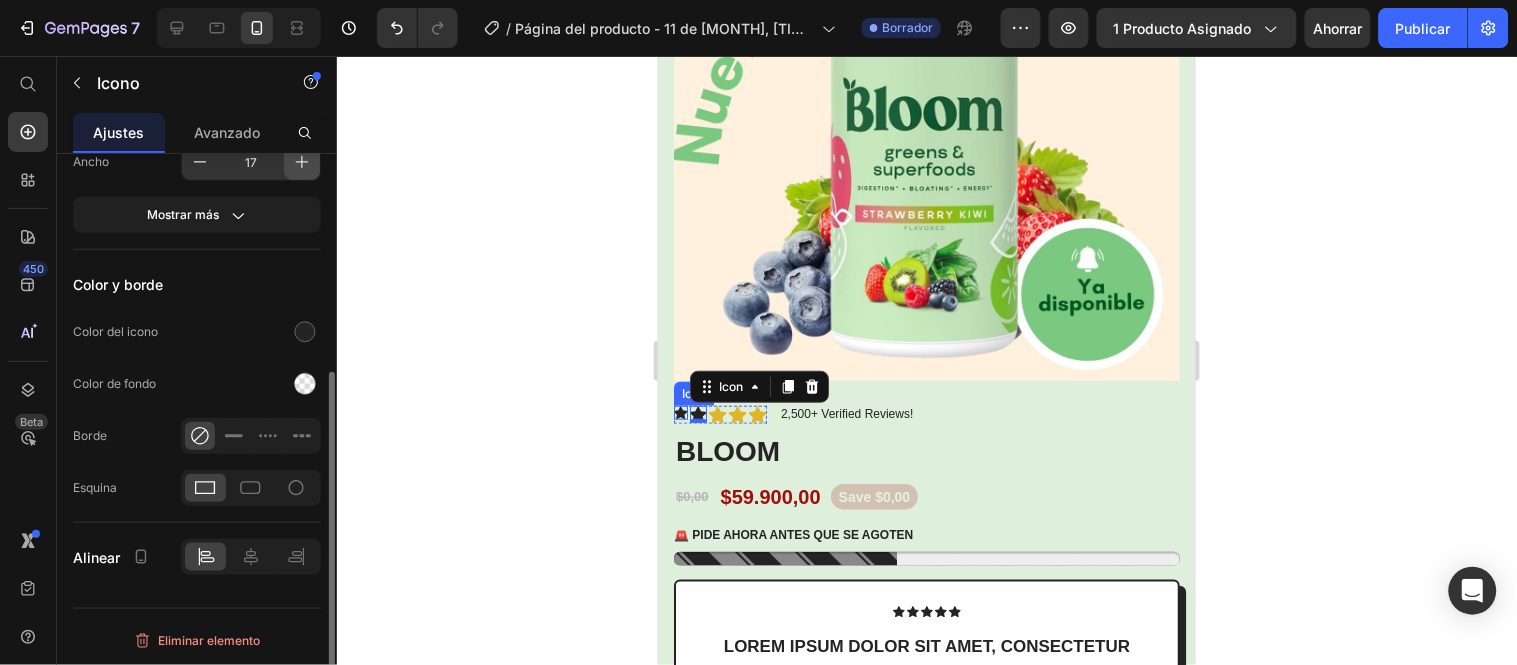 click 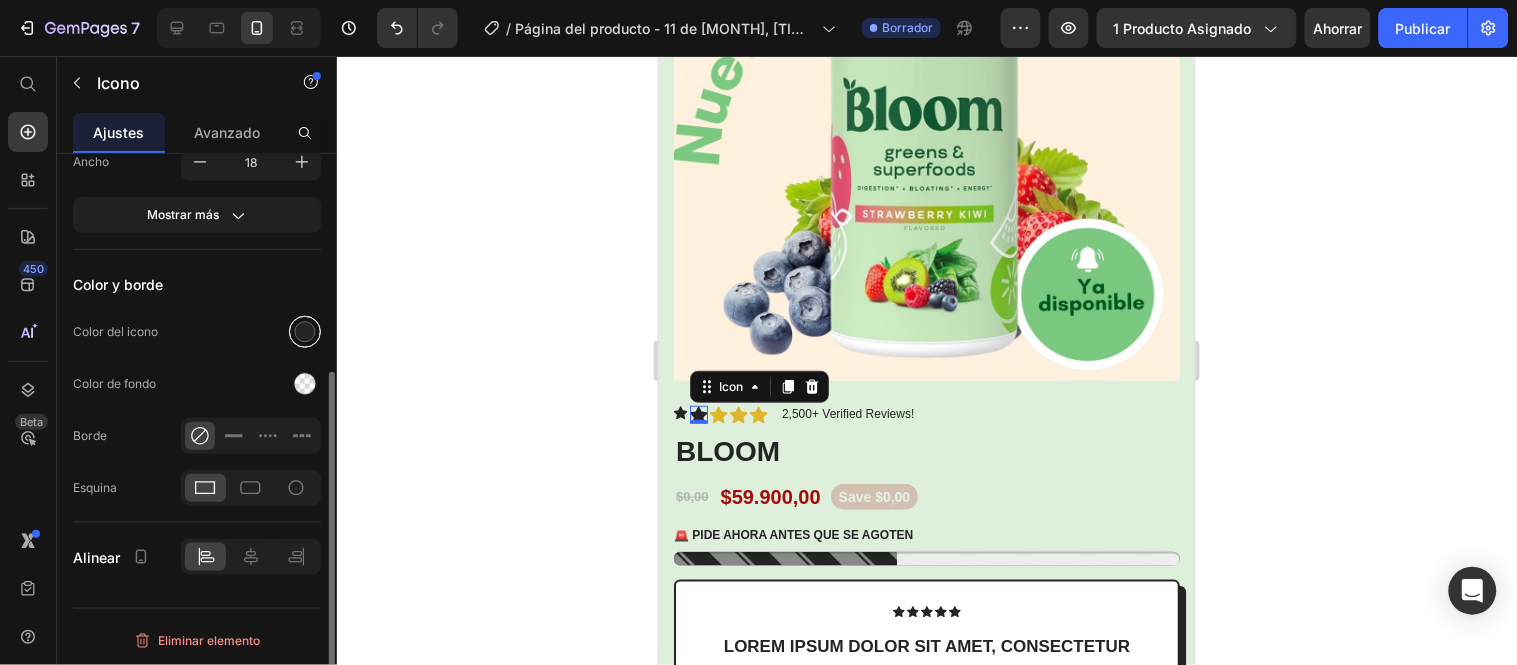 click at bounding box center (305, 332) 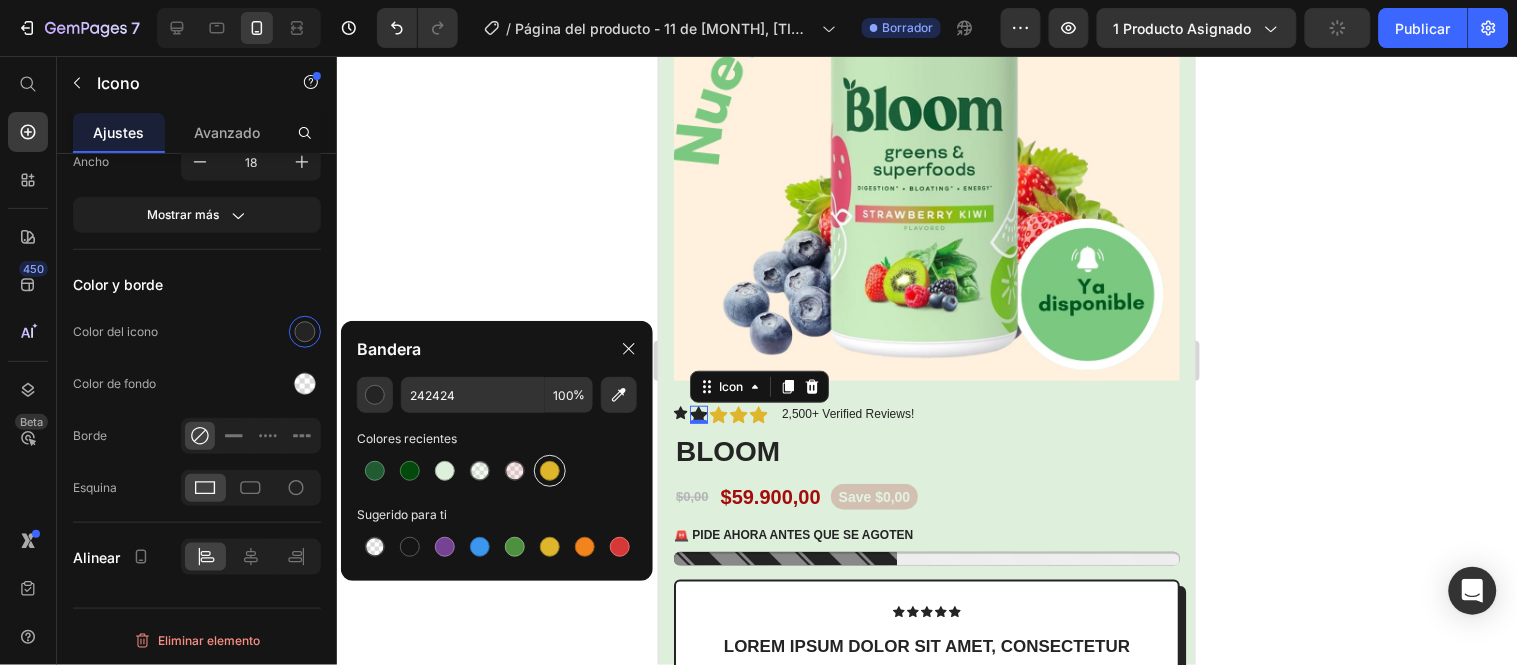 click at bounding box center (550, 471) 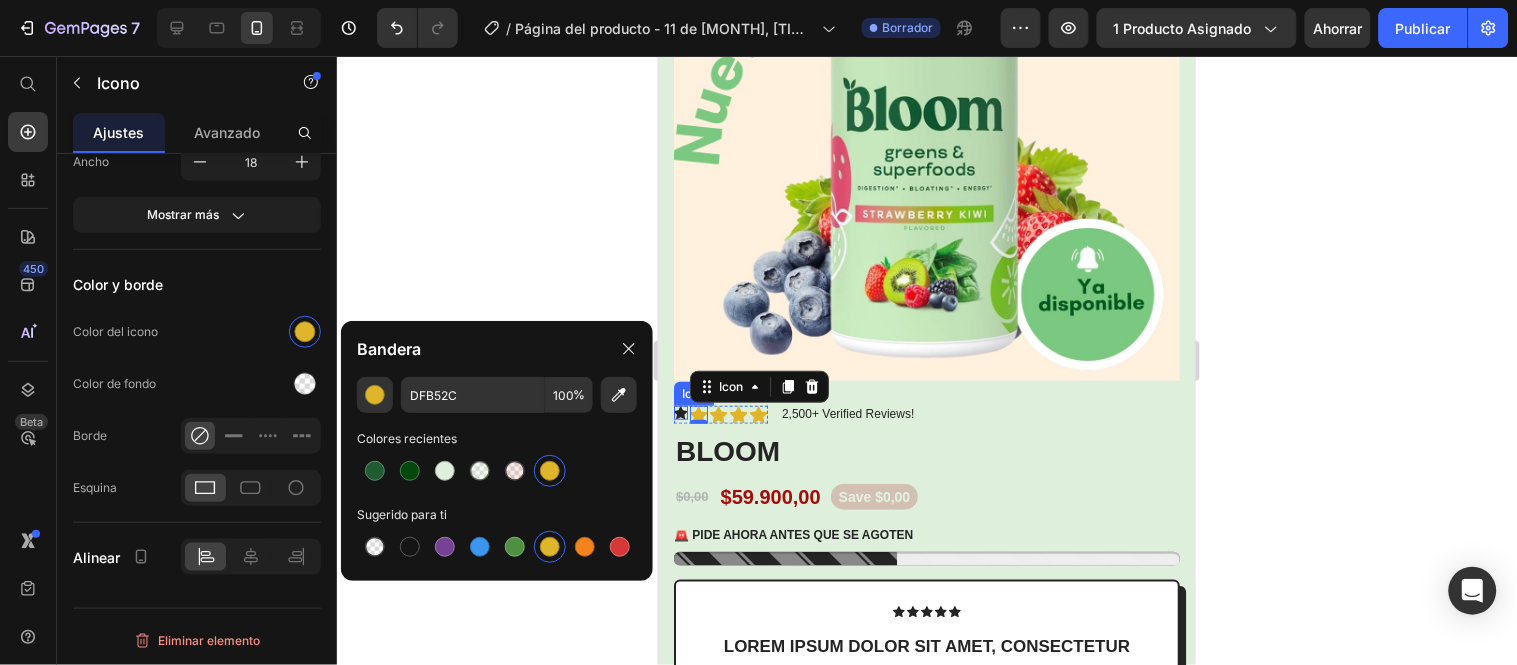 click 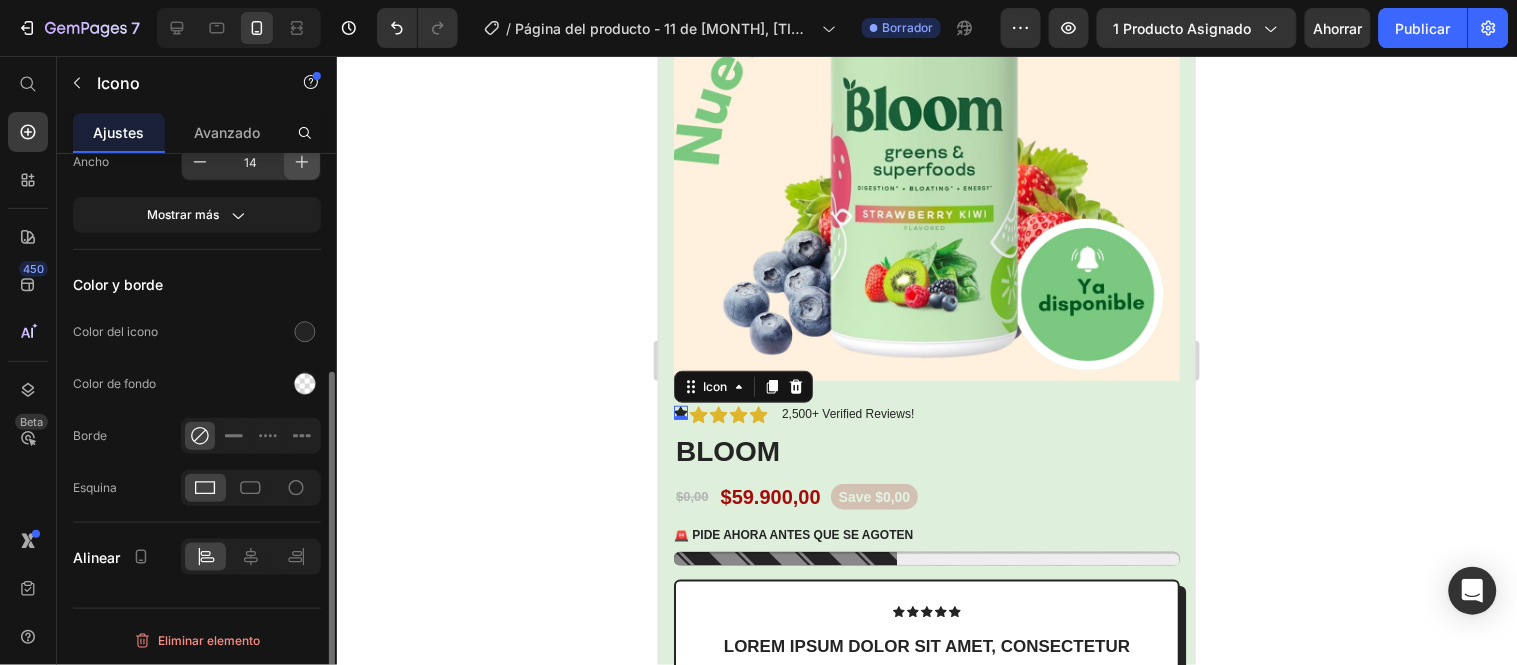 click 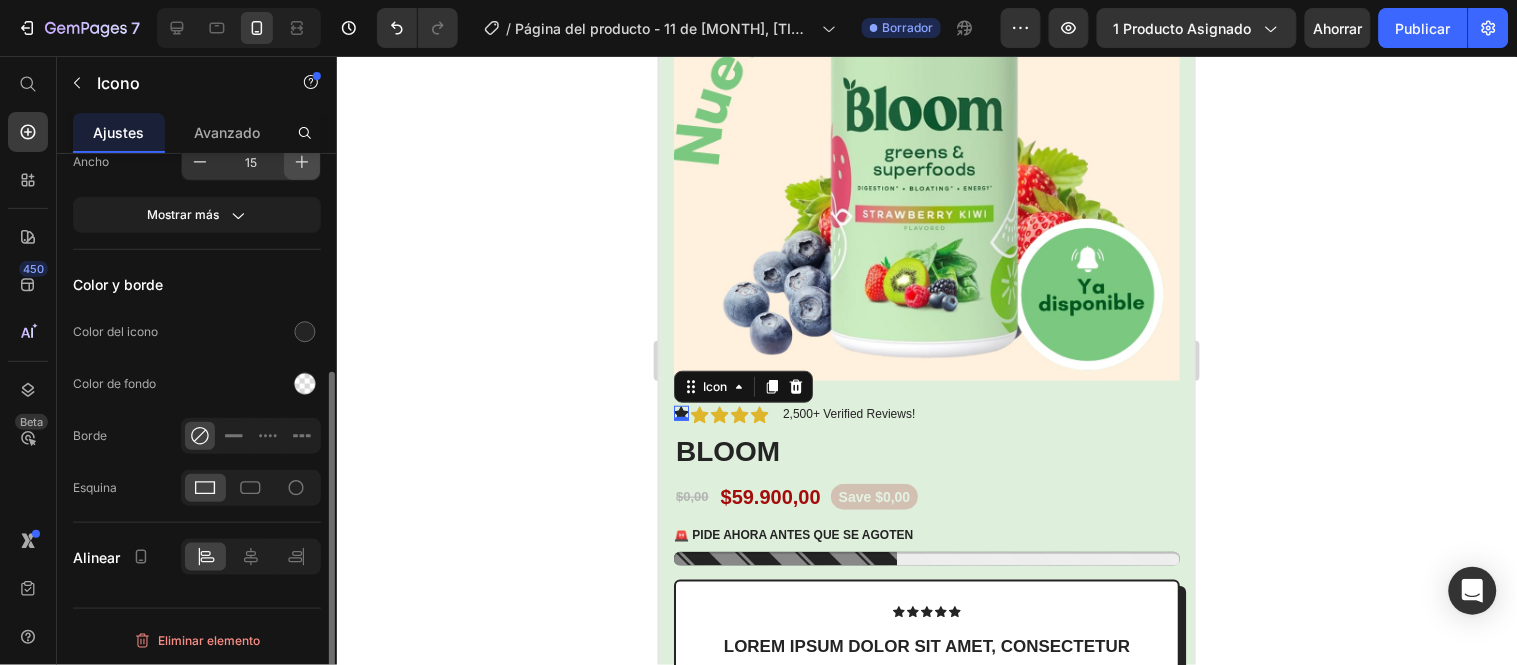 click 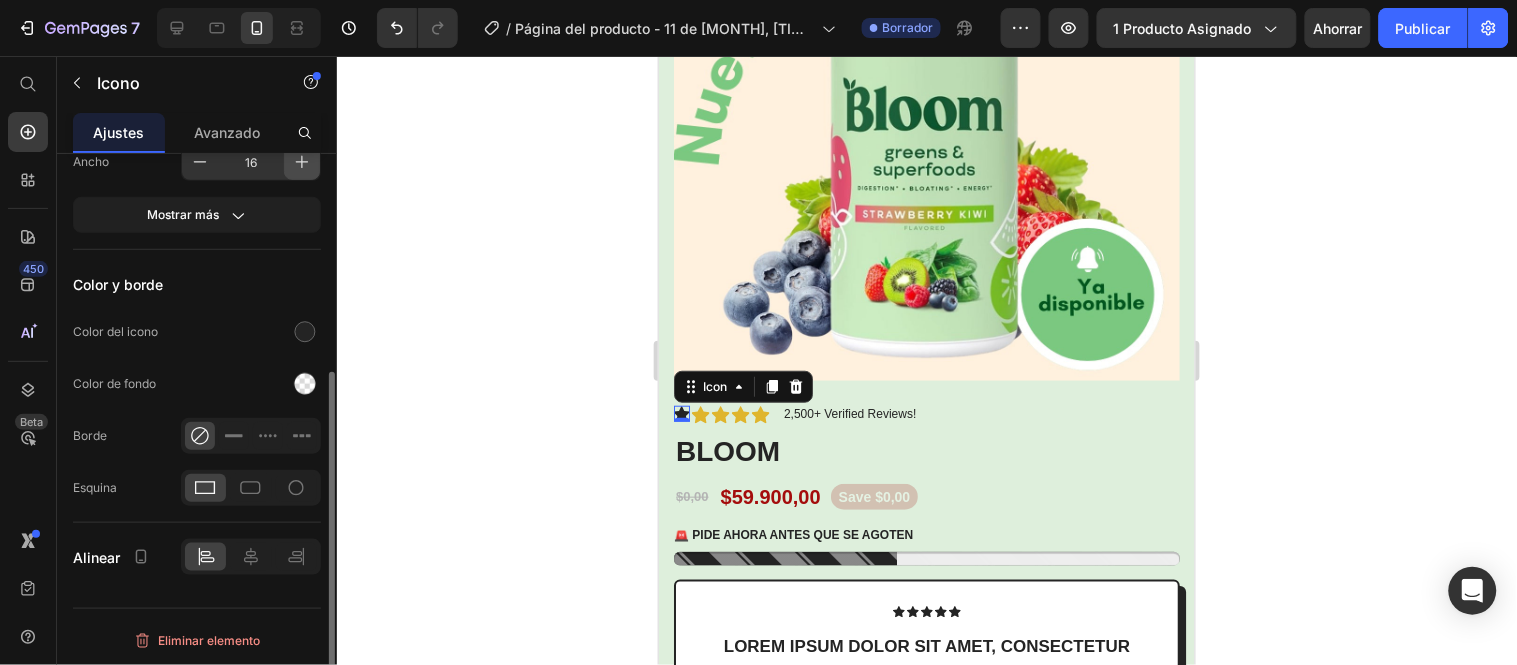 click 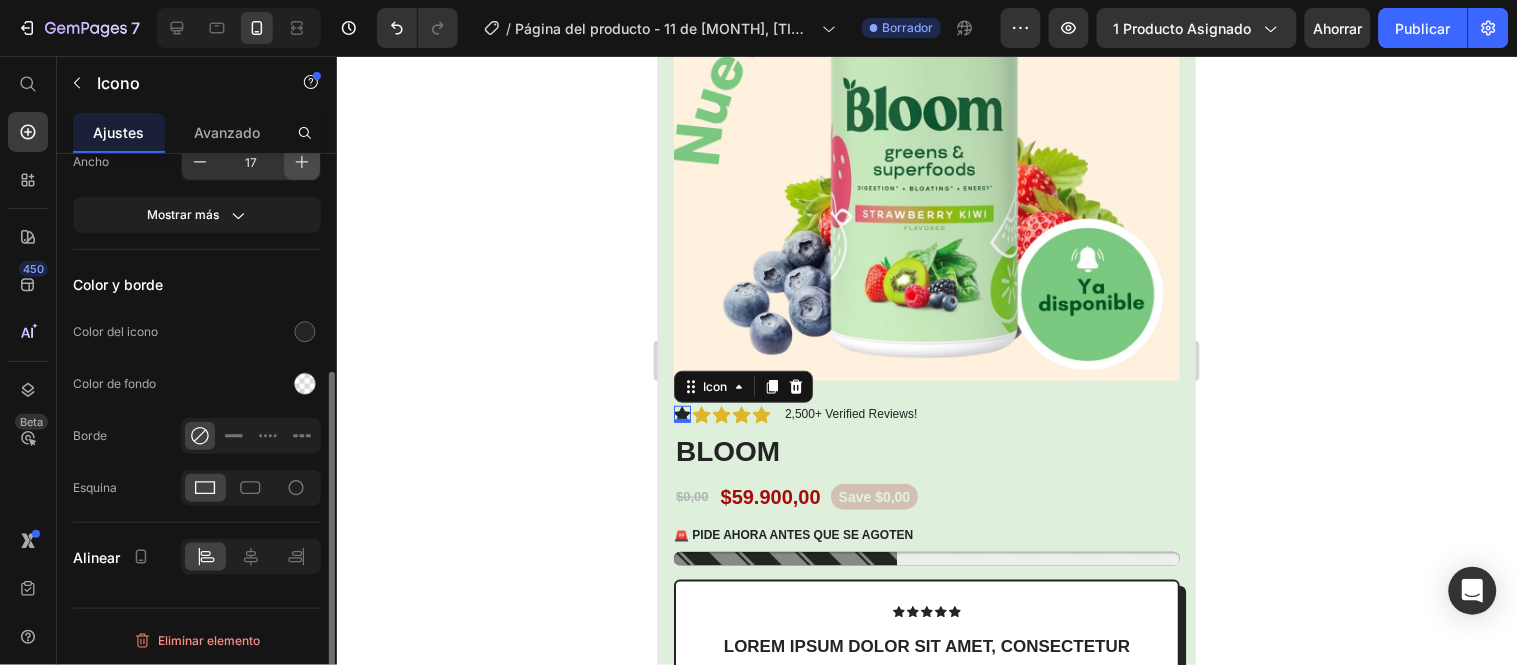 click 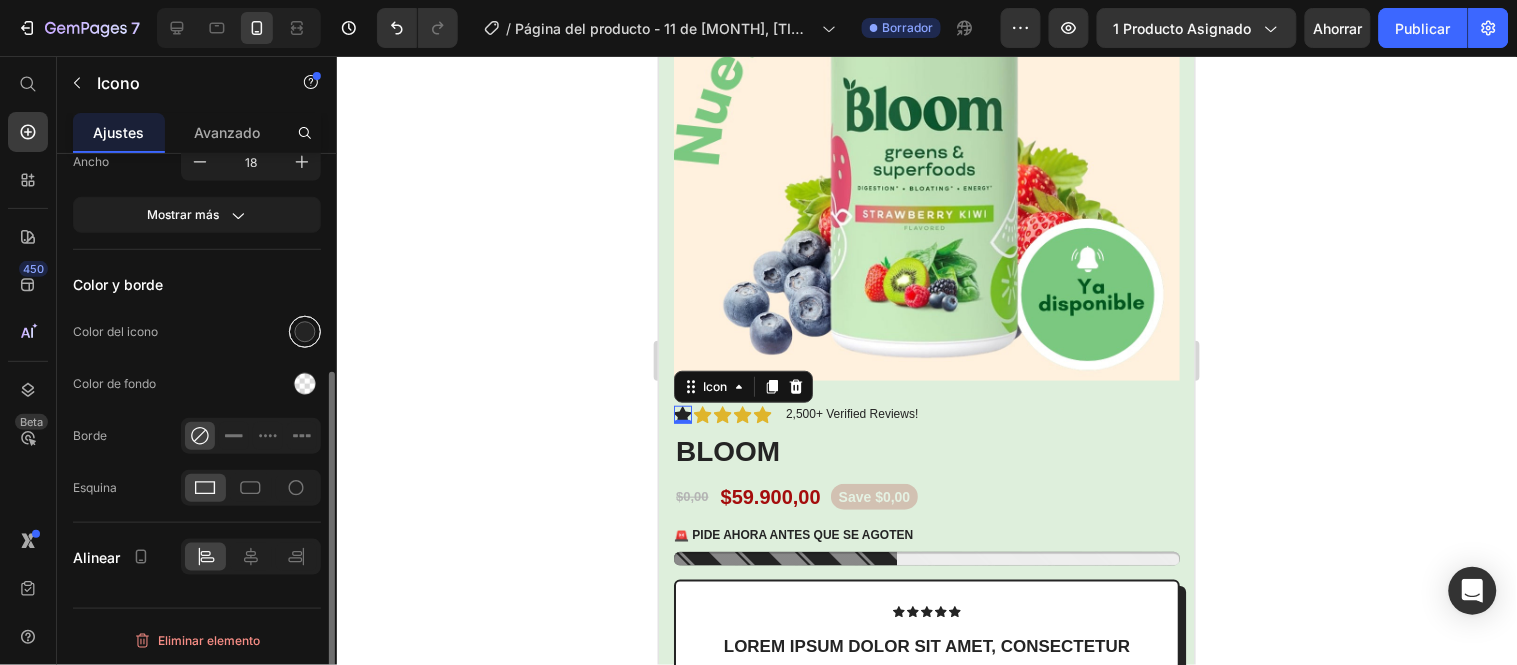 click at bounding box center (305, 332) 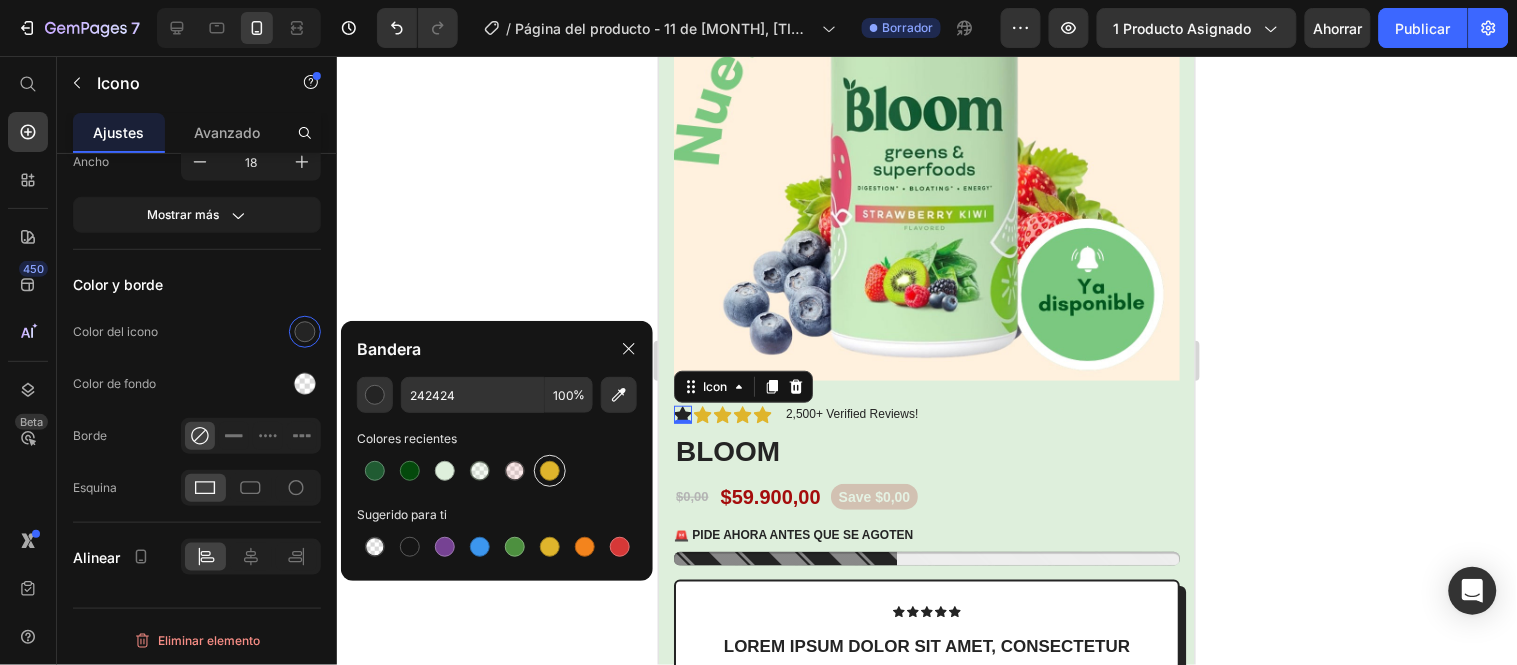 click at bounding box center [550, 471] 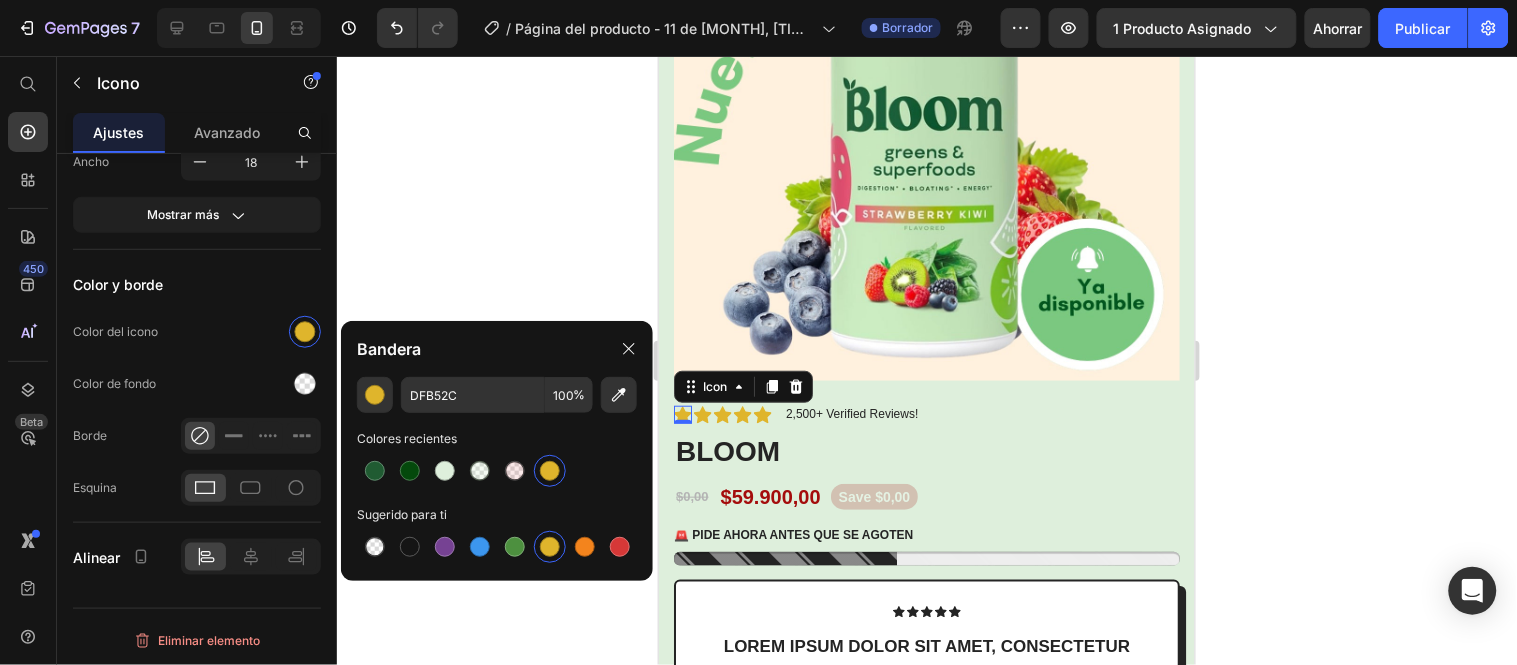 click 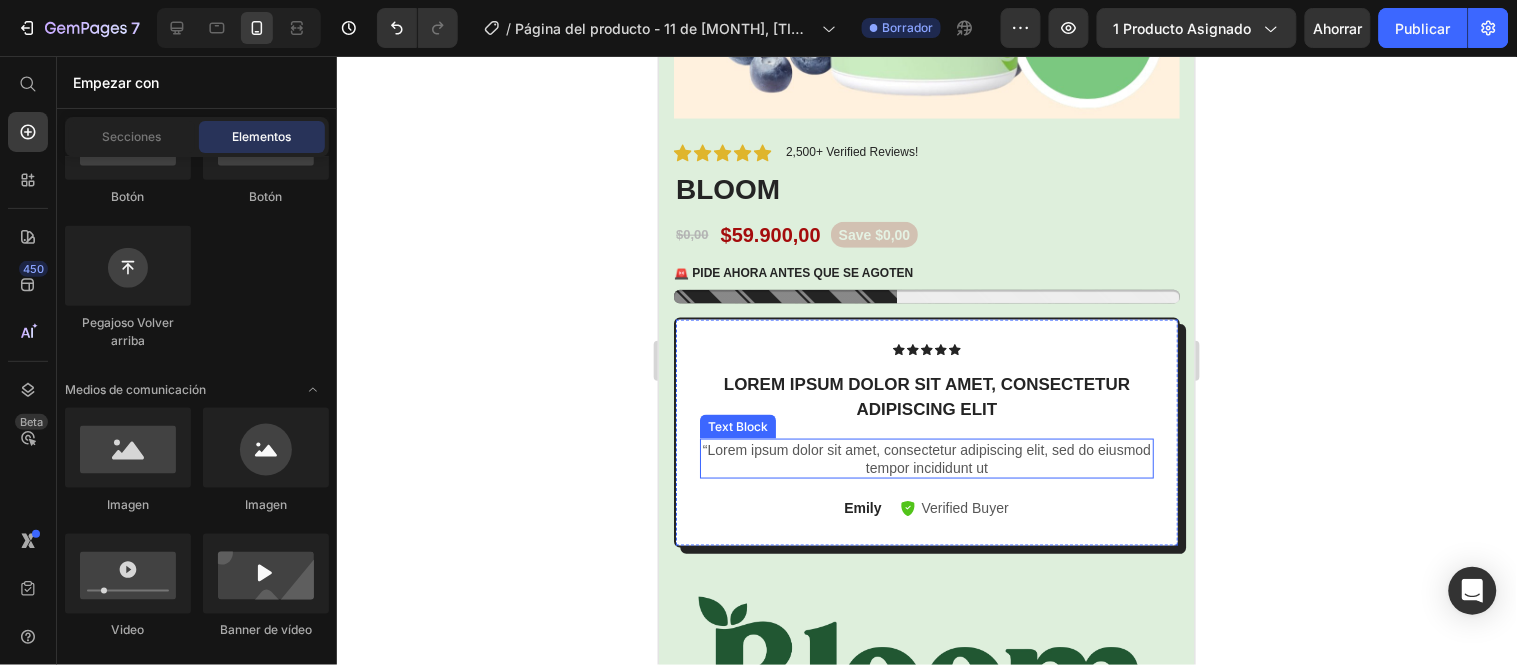 scroll, scrollTop: 444, scrollLeft: 0, axis: vertical 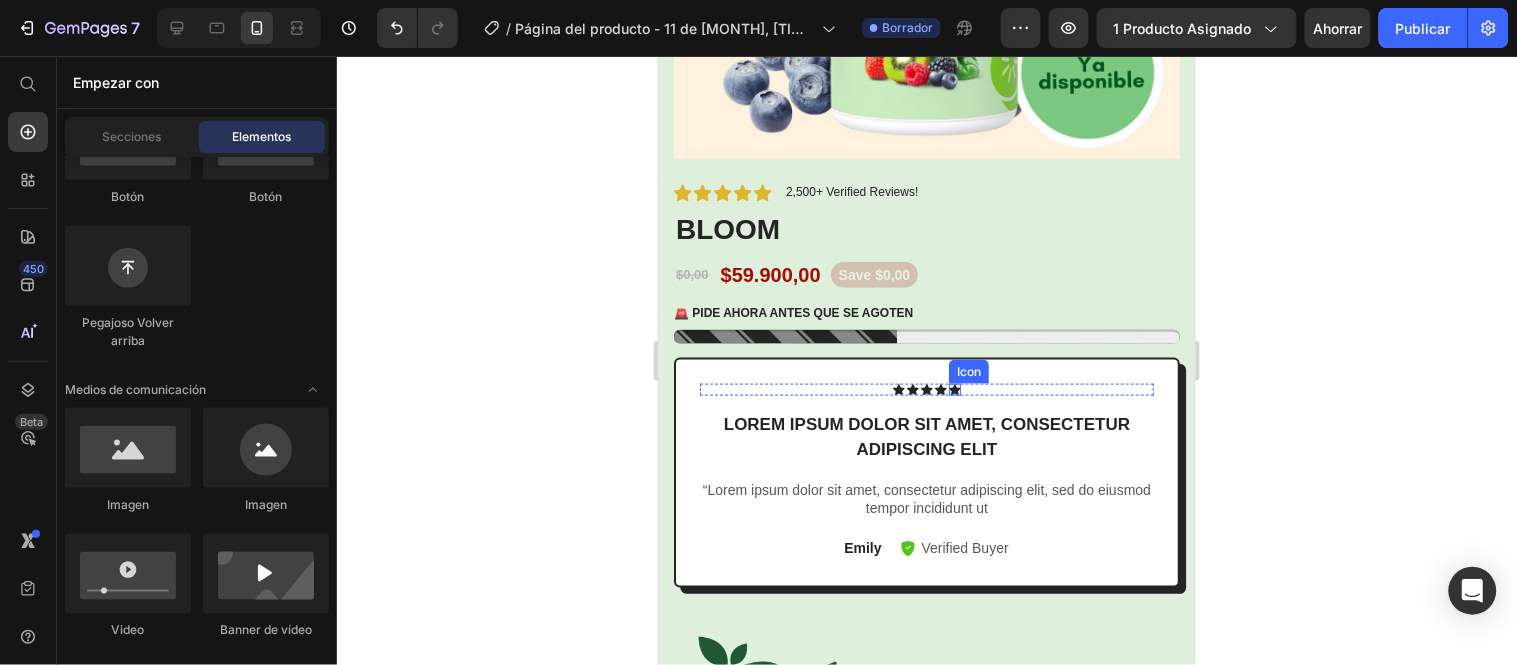 click 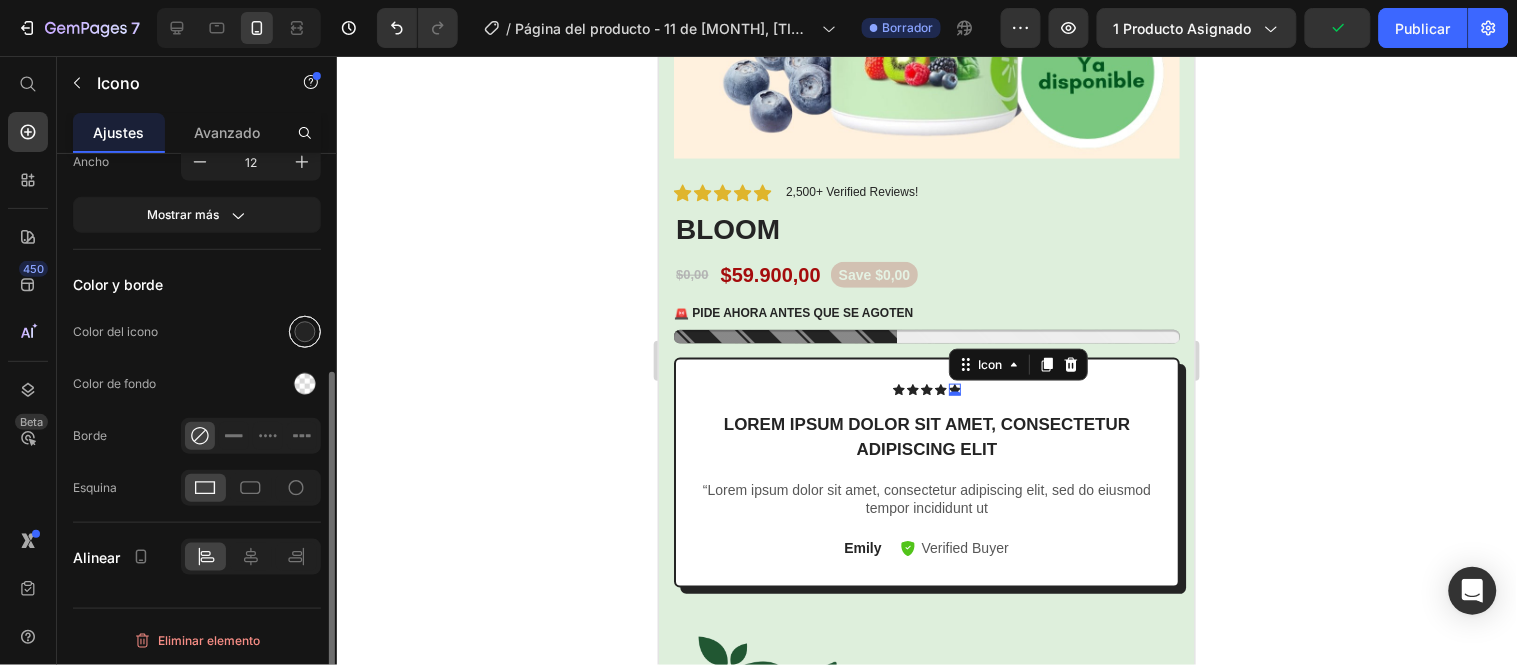 click at bounding box center [305, 332] 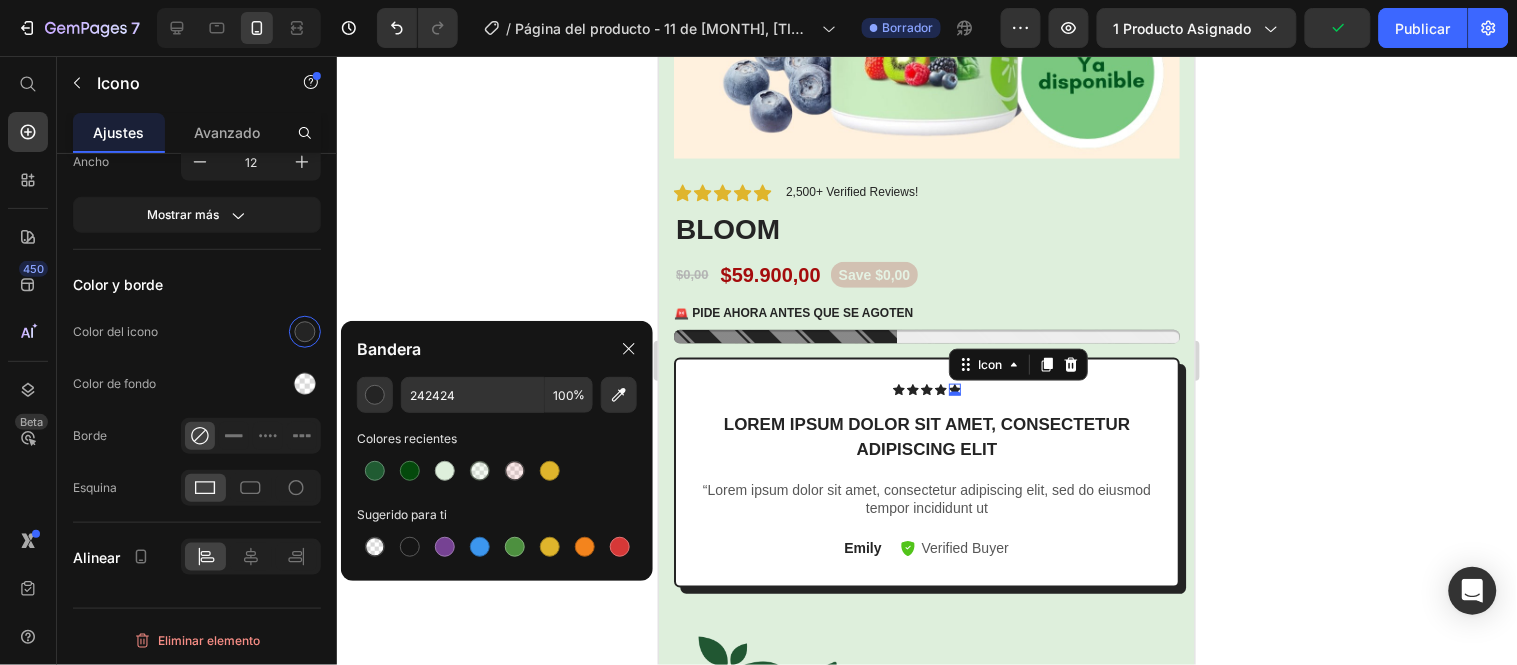 click at bounding box center (550, 471) 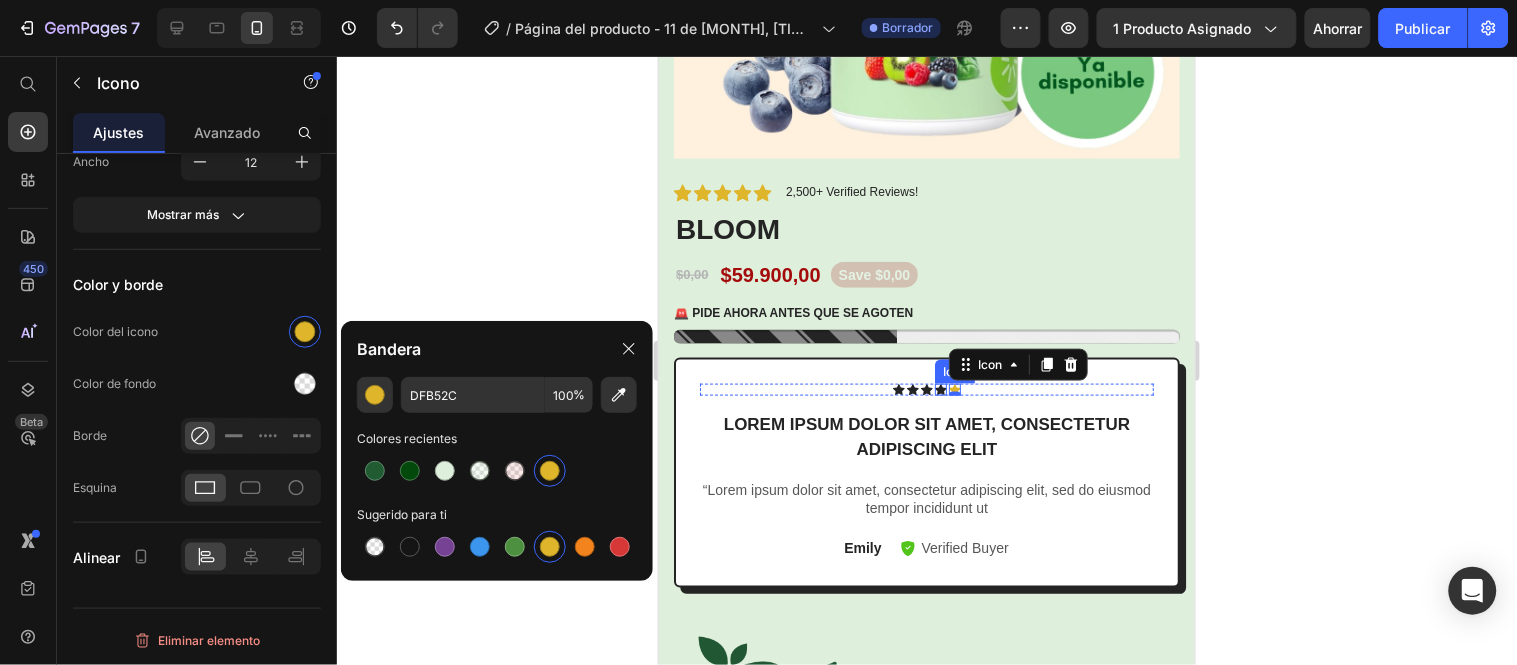 click 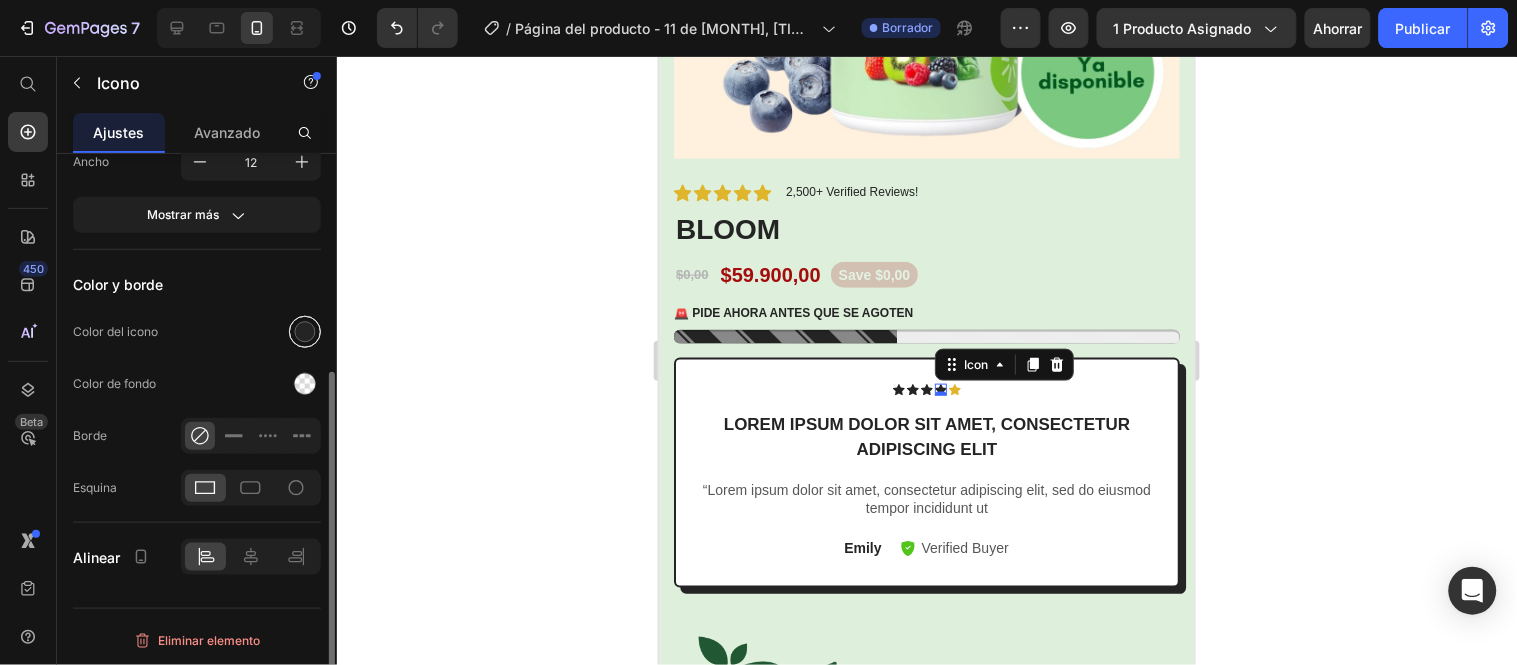 click at bounding box center (305, 332) 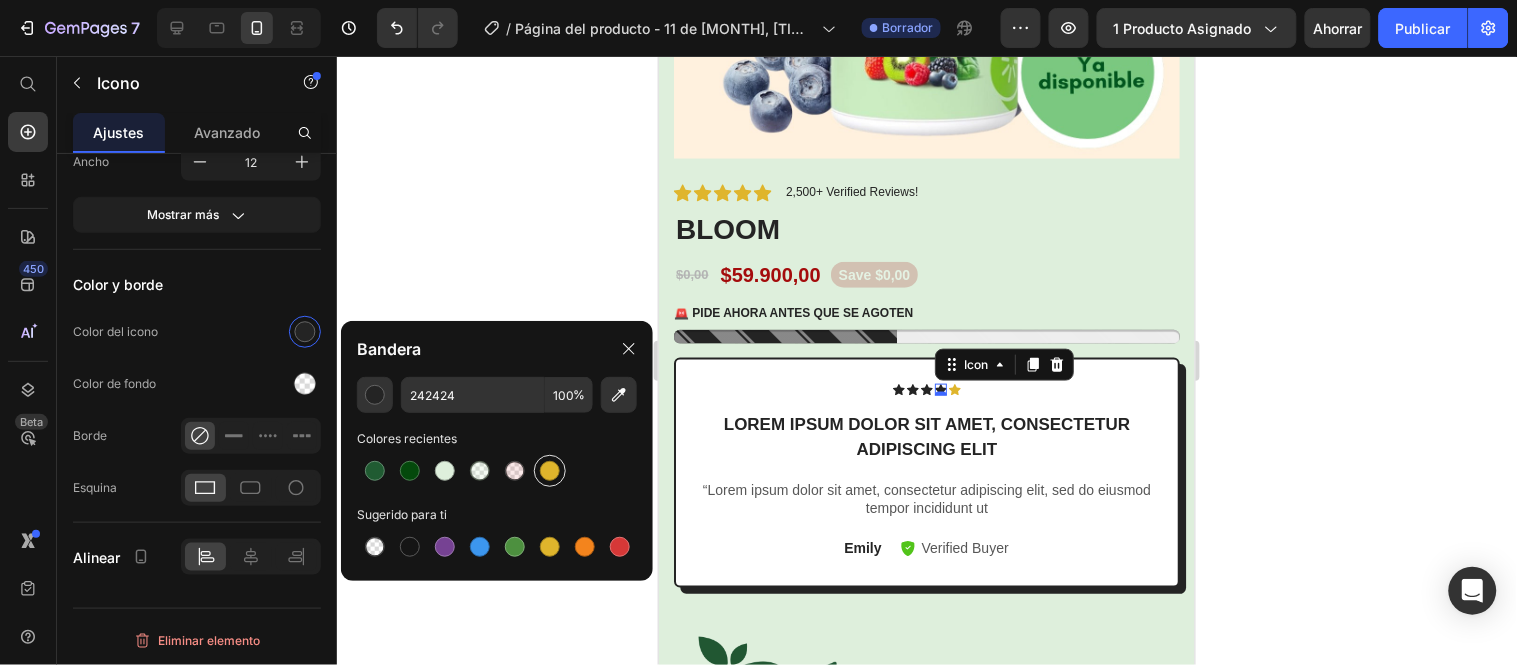 click at bounding box center [550, 471] 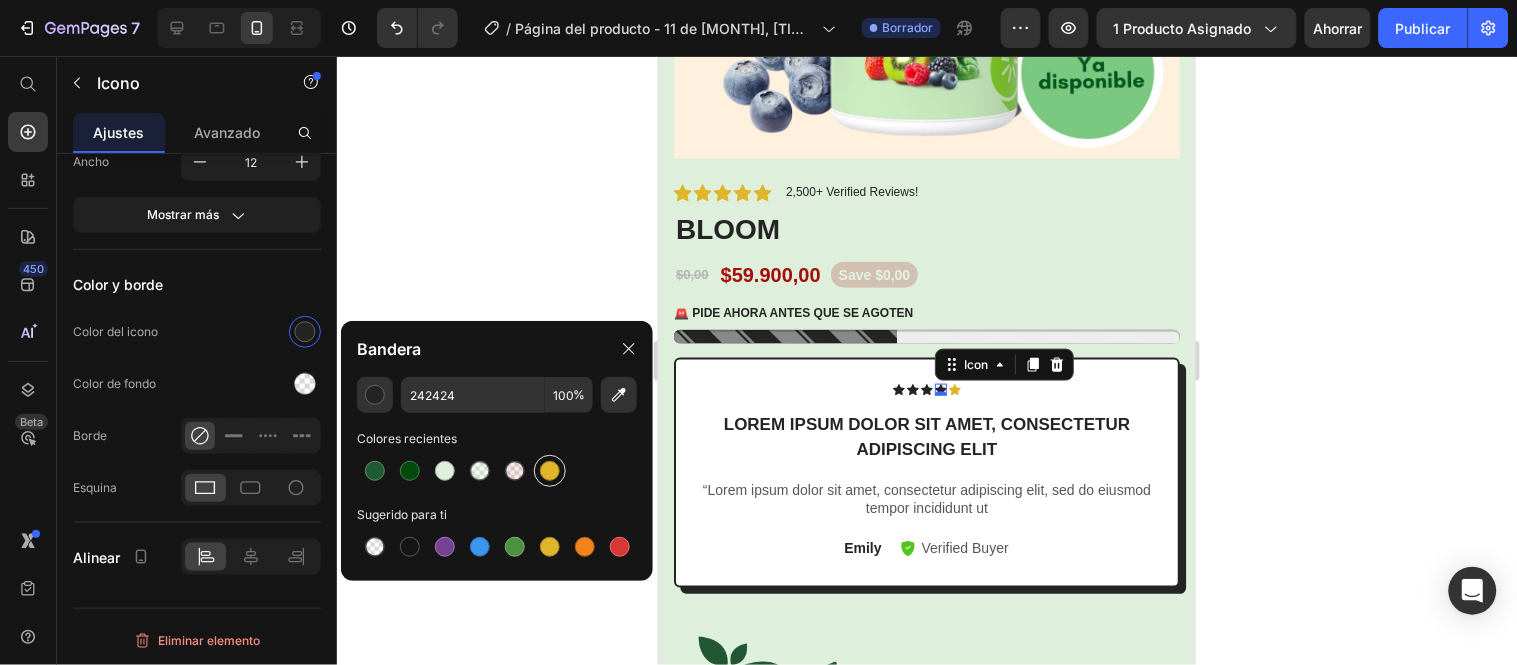 type on "DFB52C" 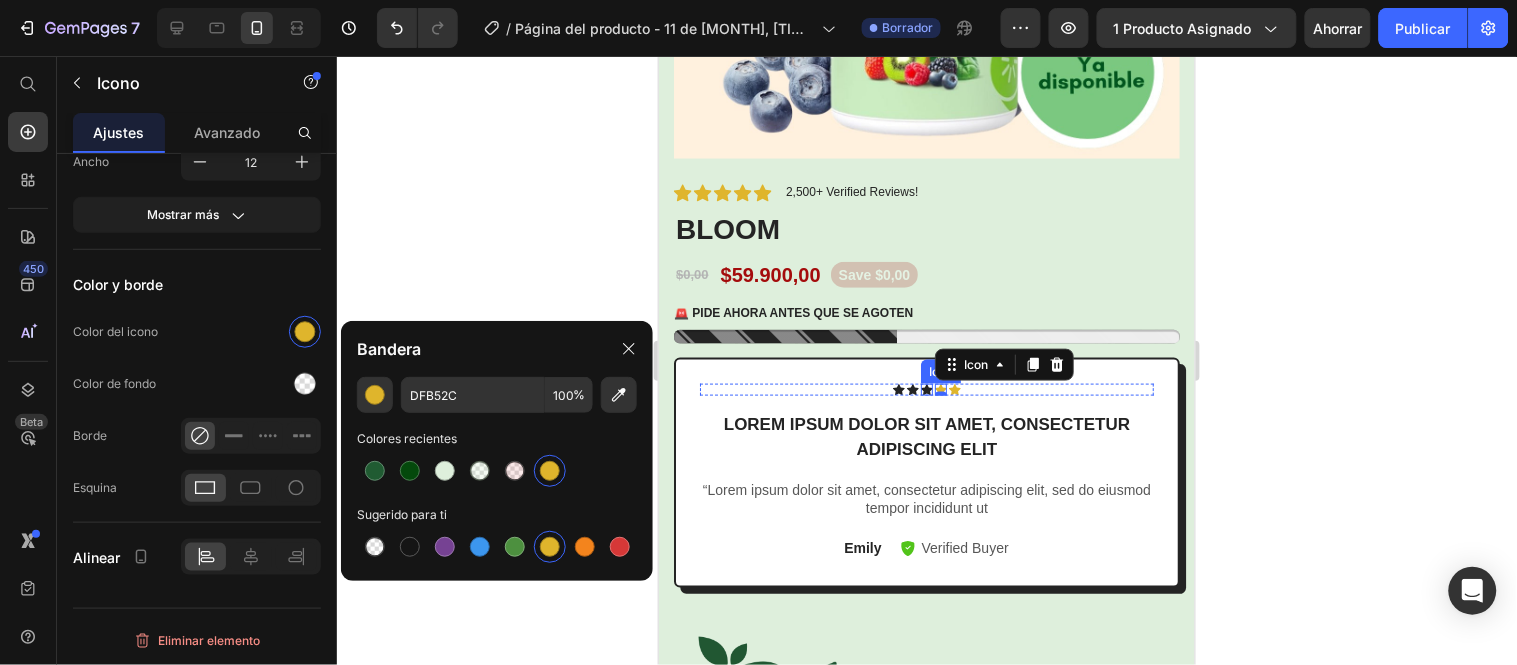 click 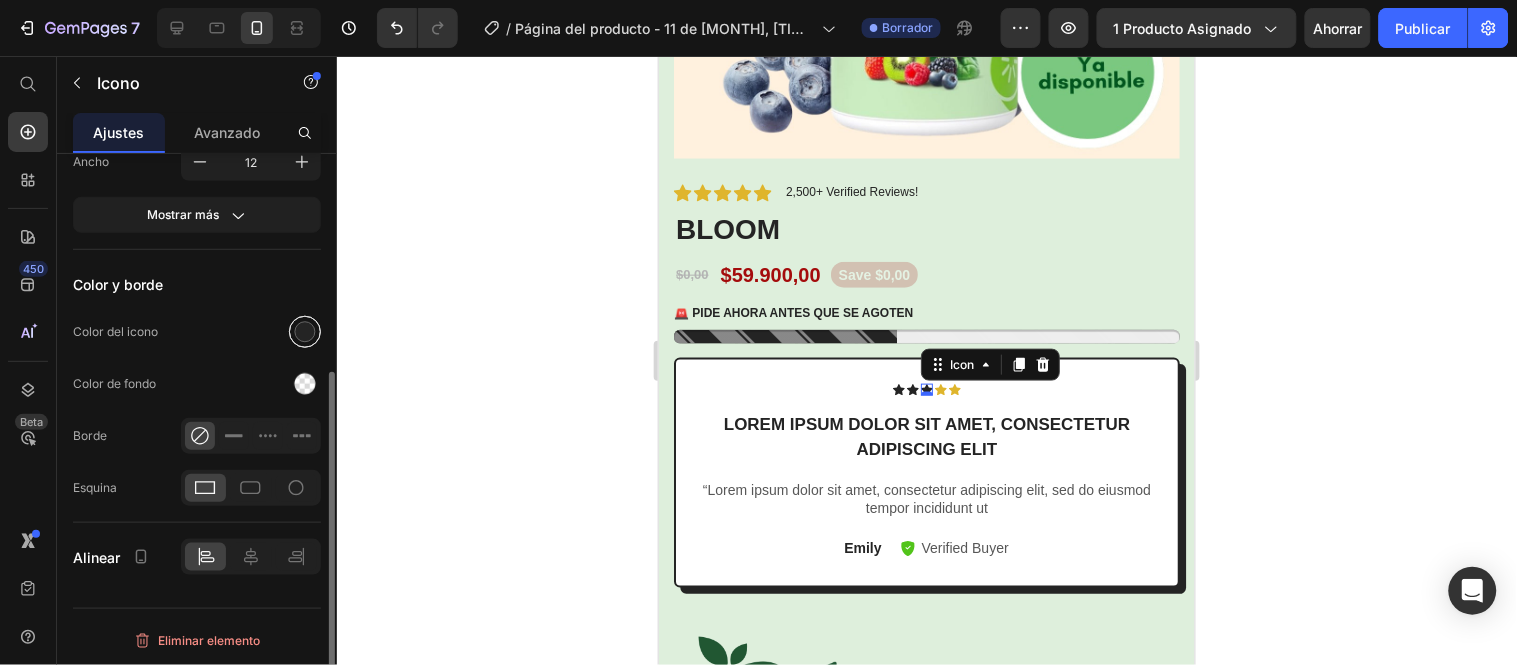 click at bounding box center [305, 332] 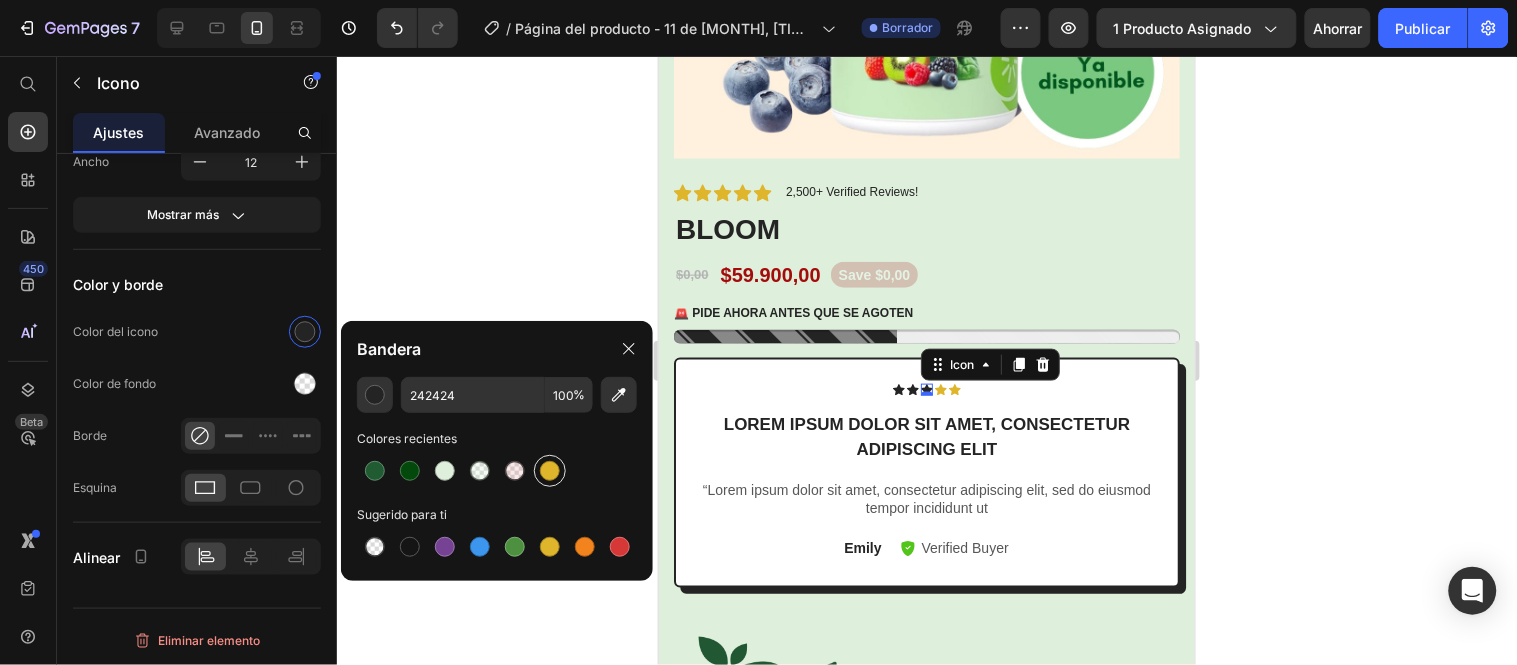 click at bounding box center [550, 471] 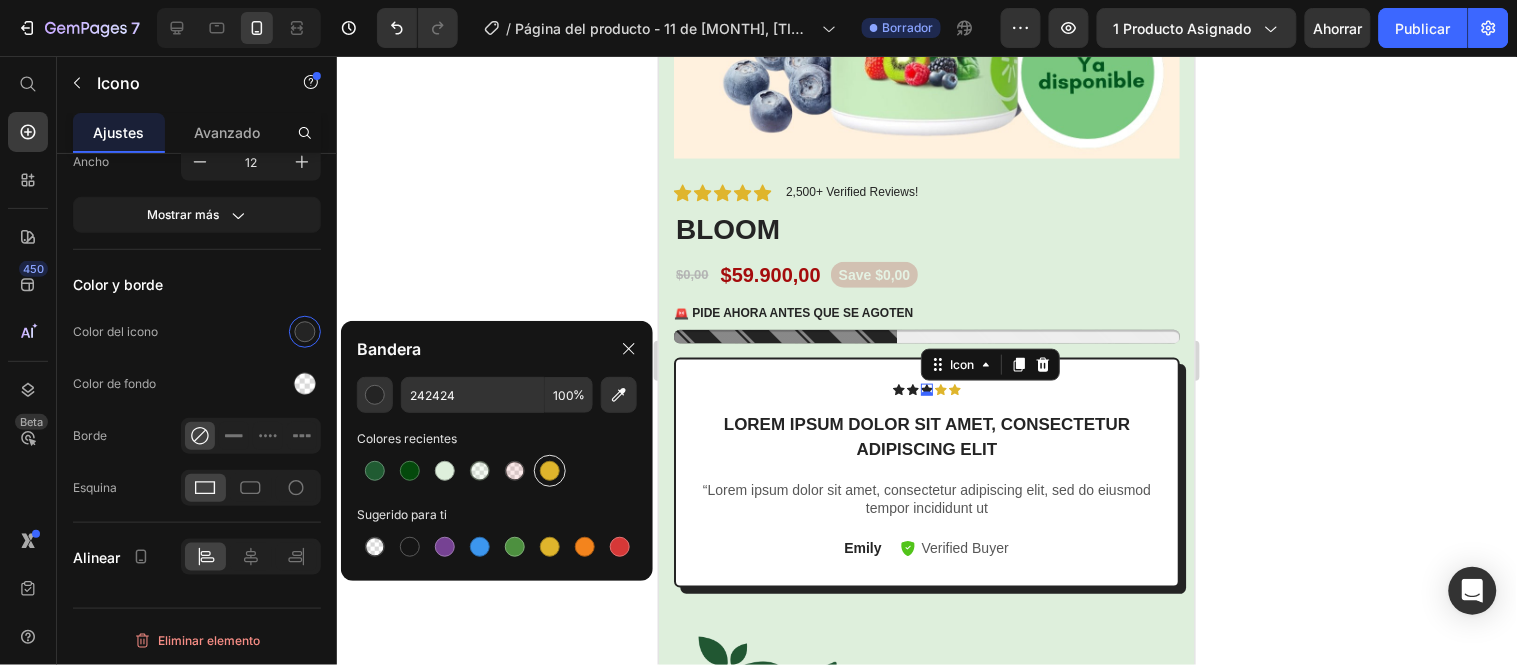 type on "DFB52C" 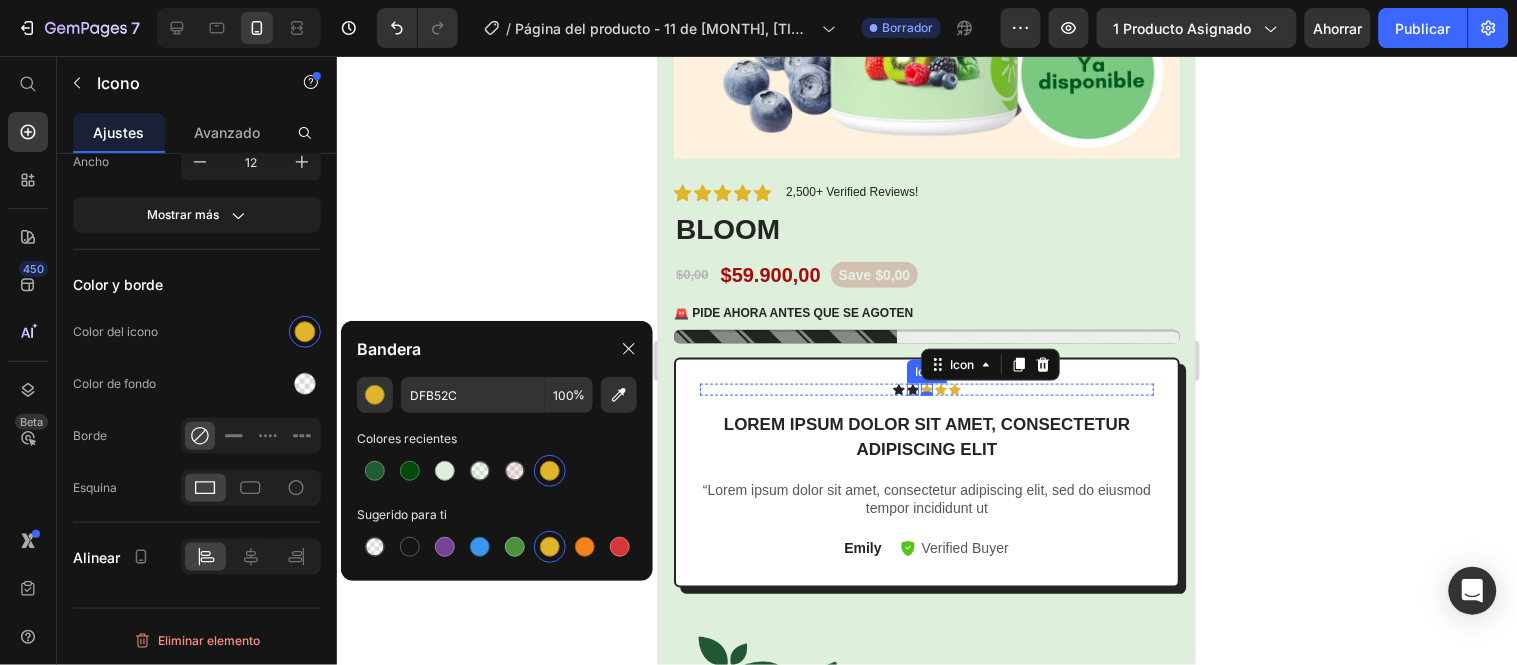 click 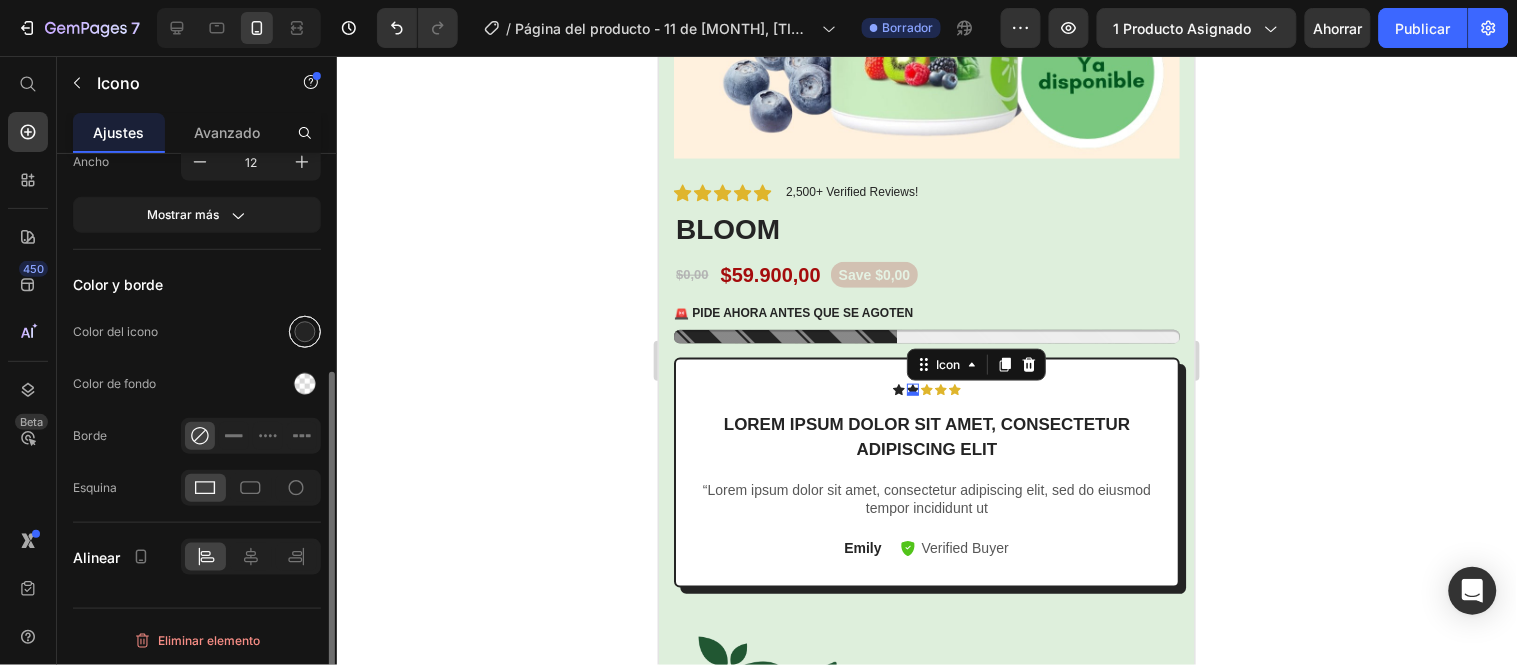 click at bounding box center (305, 332) 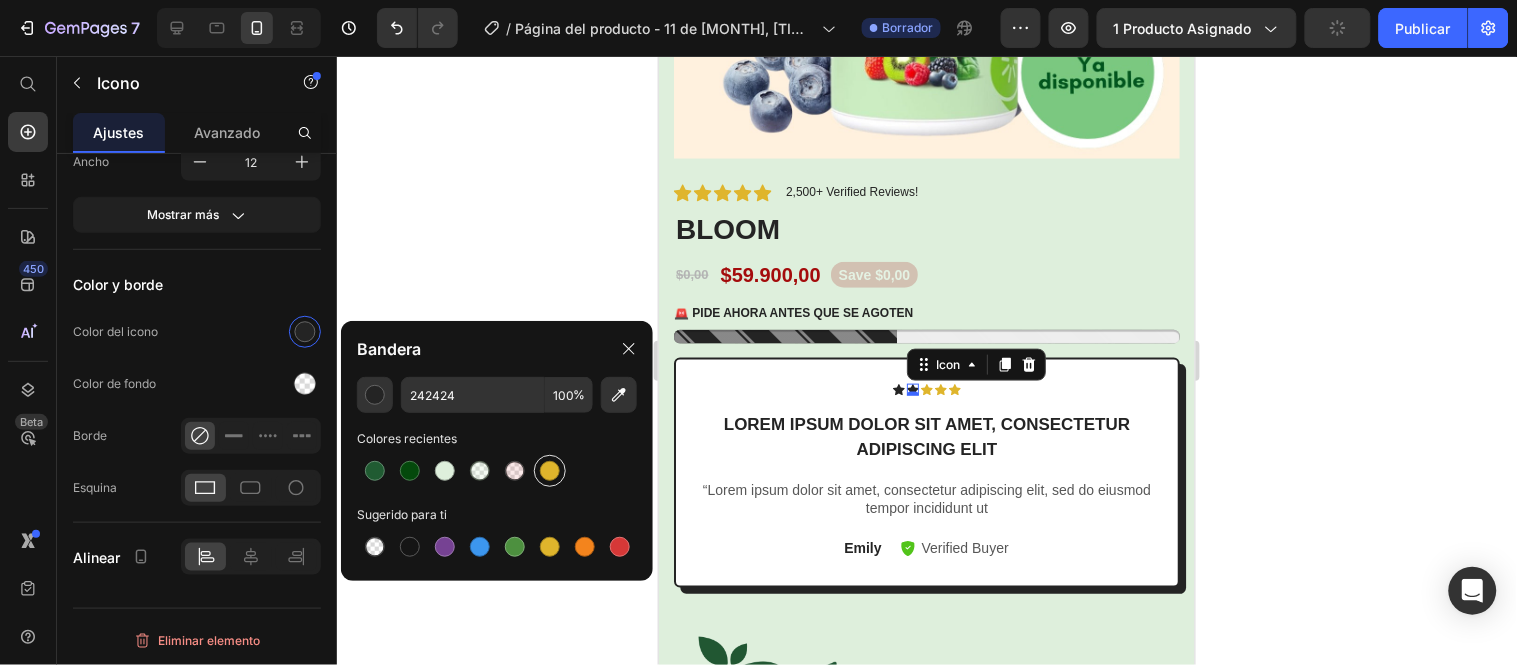 click at bounding box center [550, 471] 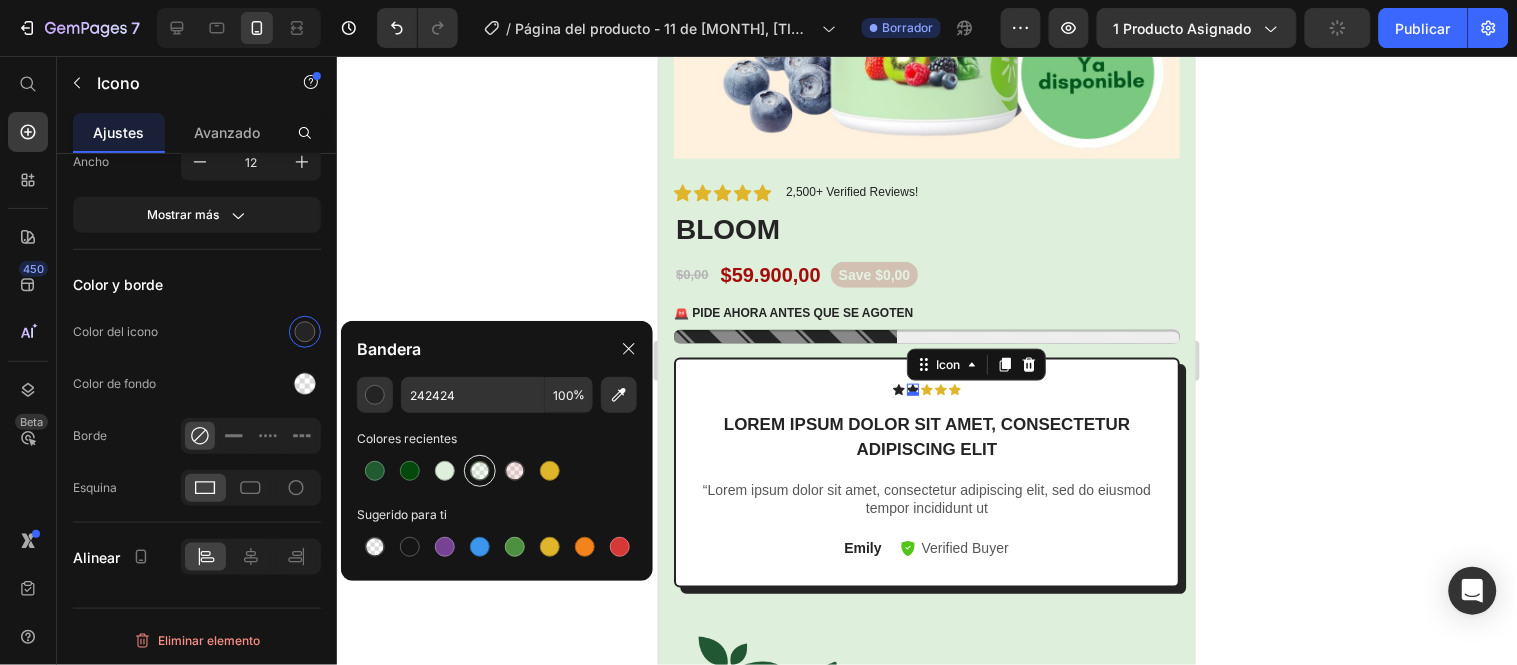 type on "DFB52C" 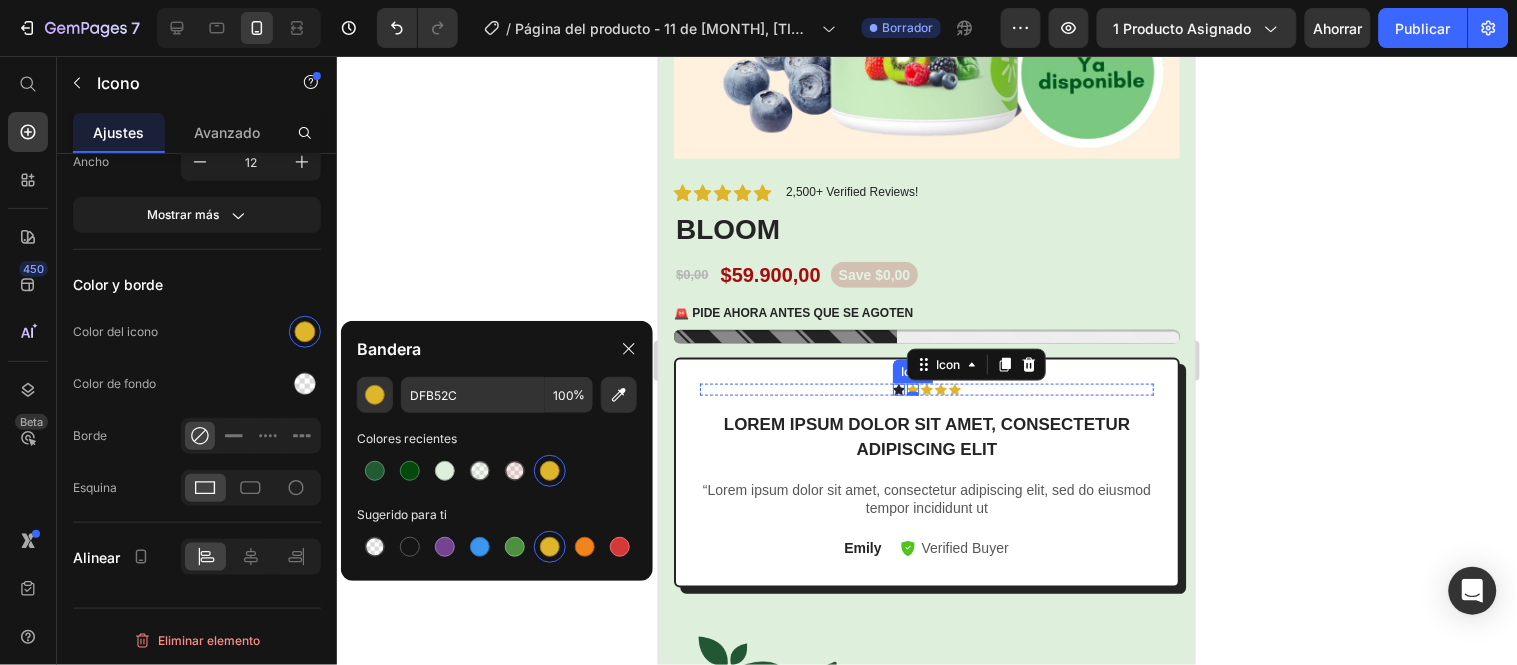 click 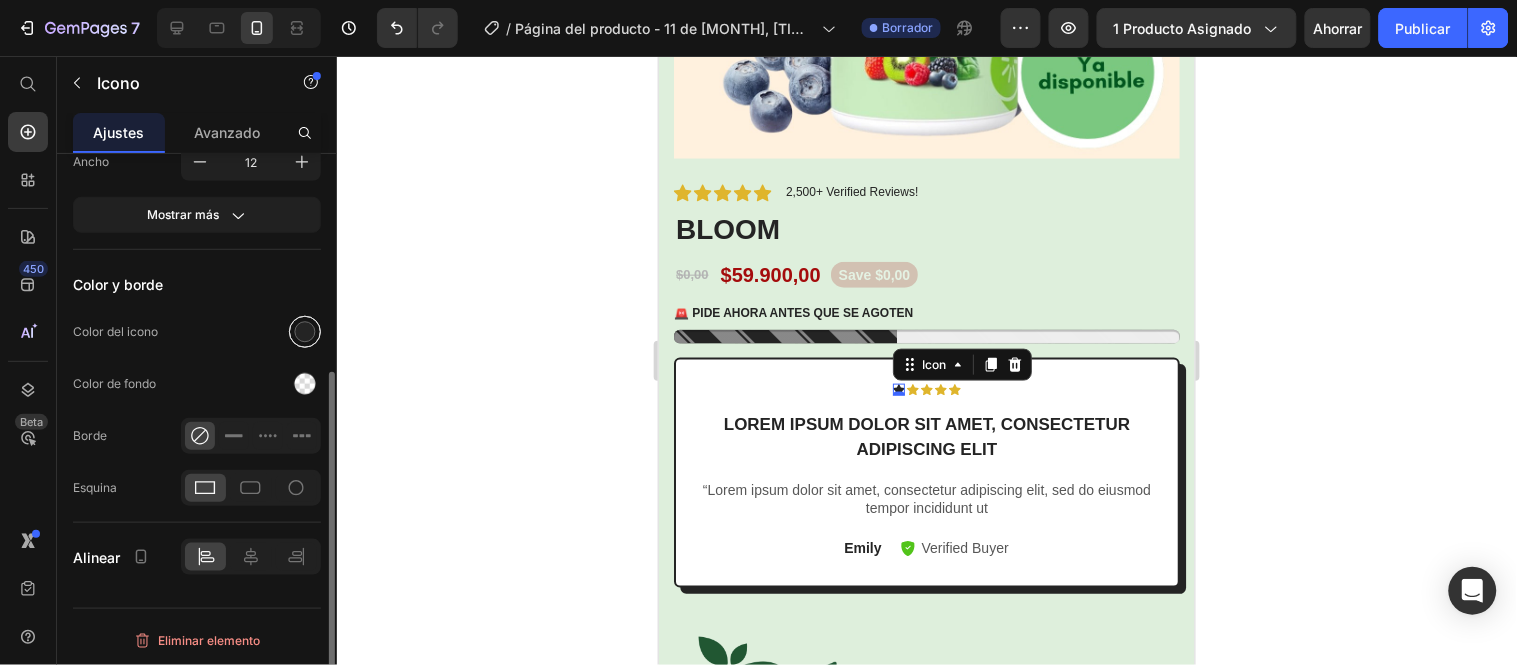 click at bounding box center (305, 332) 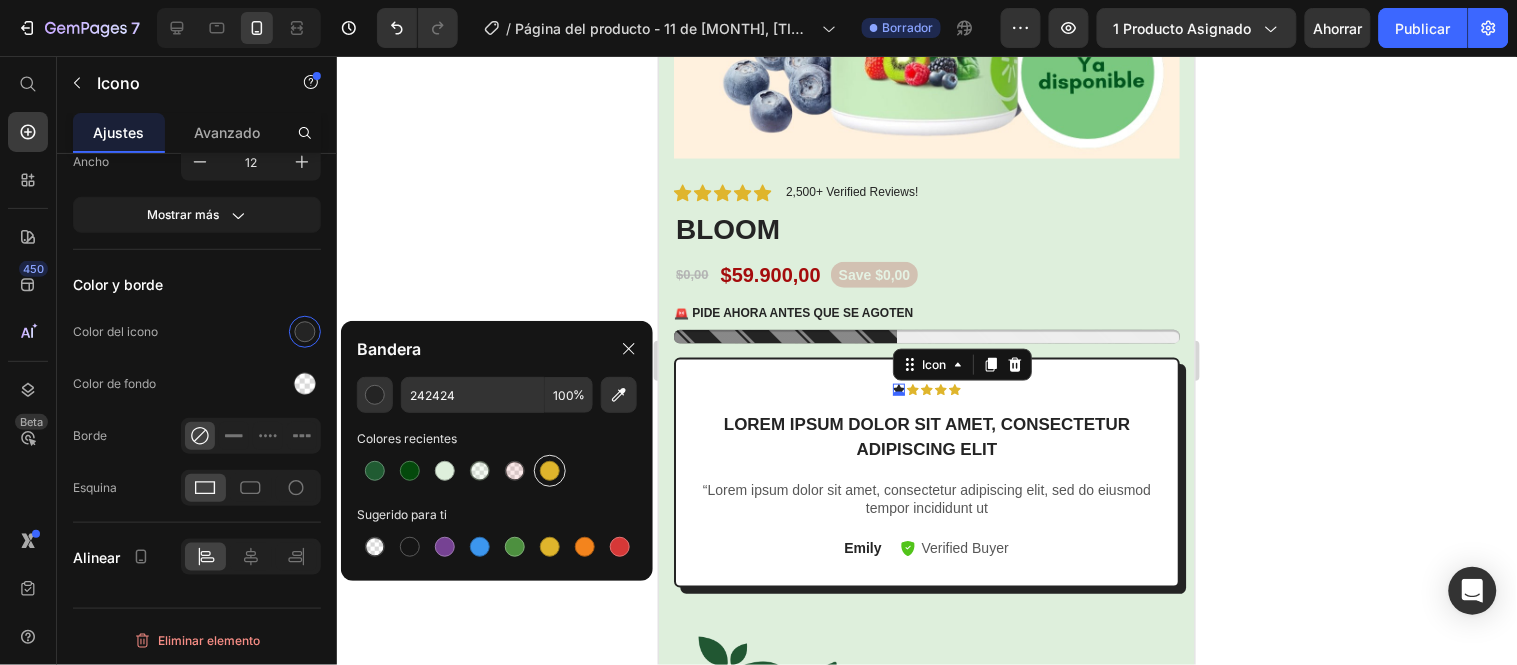 click at bounding box center (550, 471) 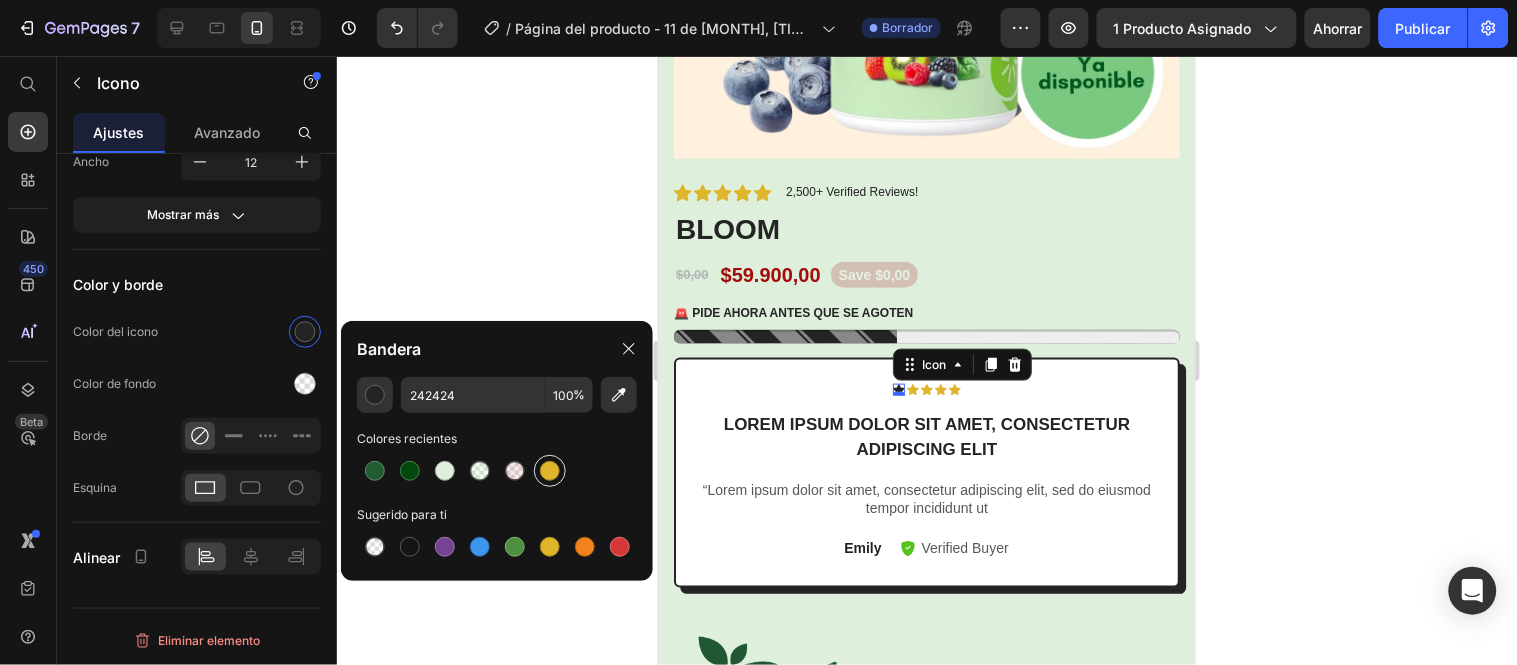 type on "DFB52C" 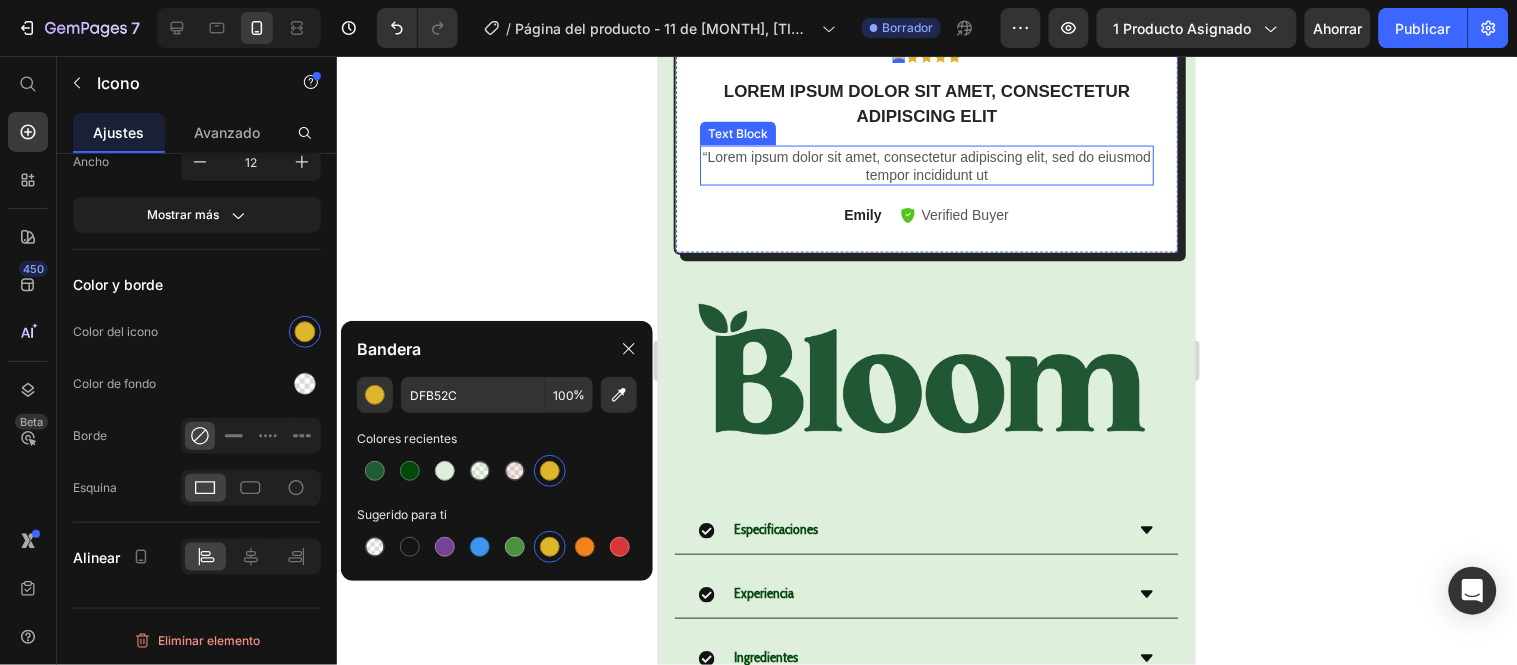 scroll, scrollTop: 666, scrollLeft: 0, axis: vertical 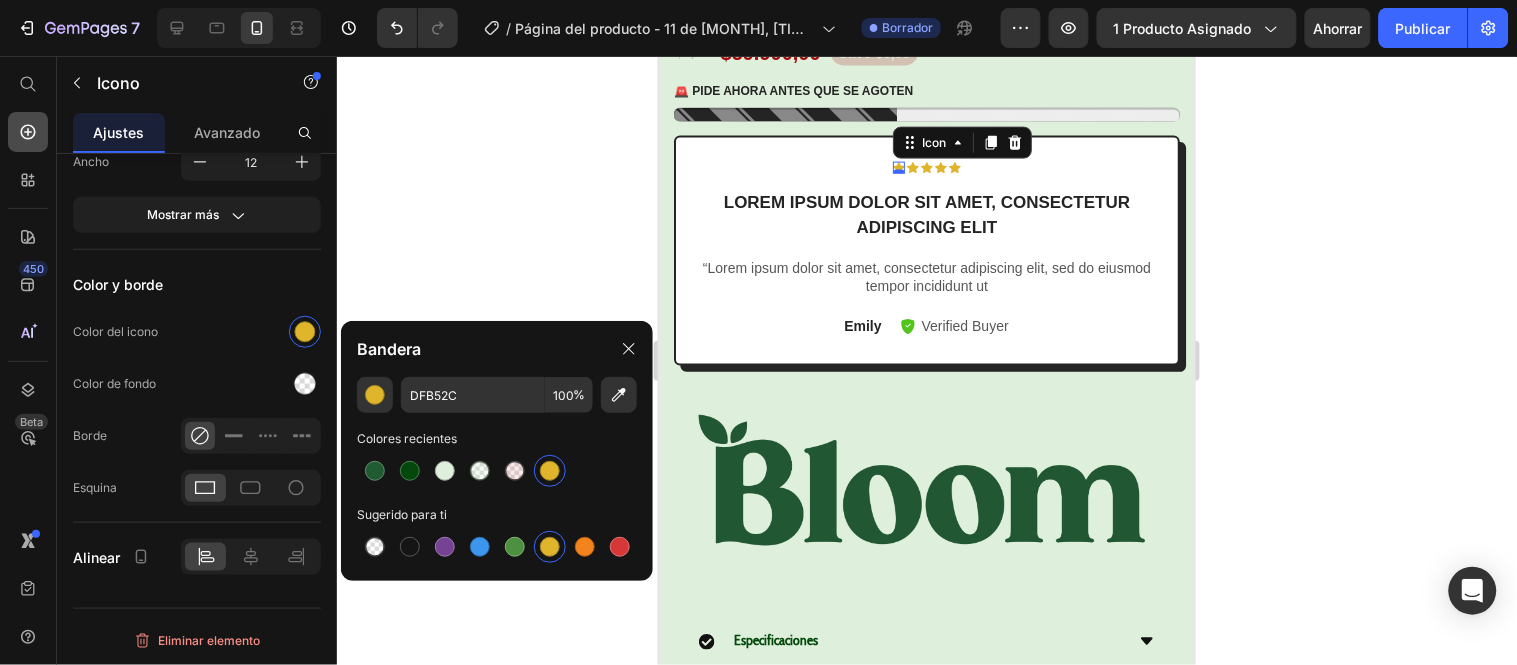 click 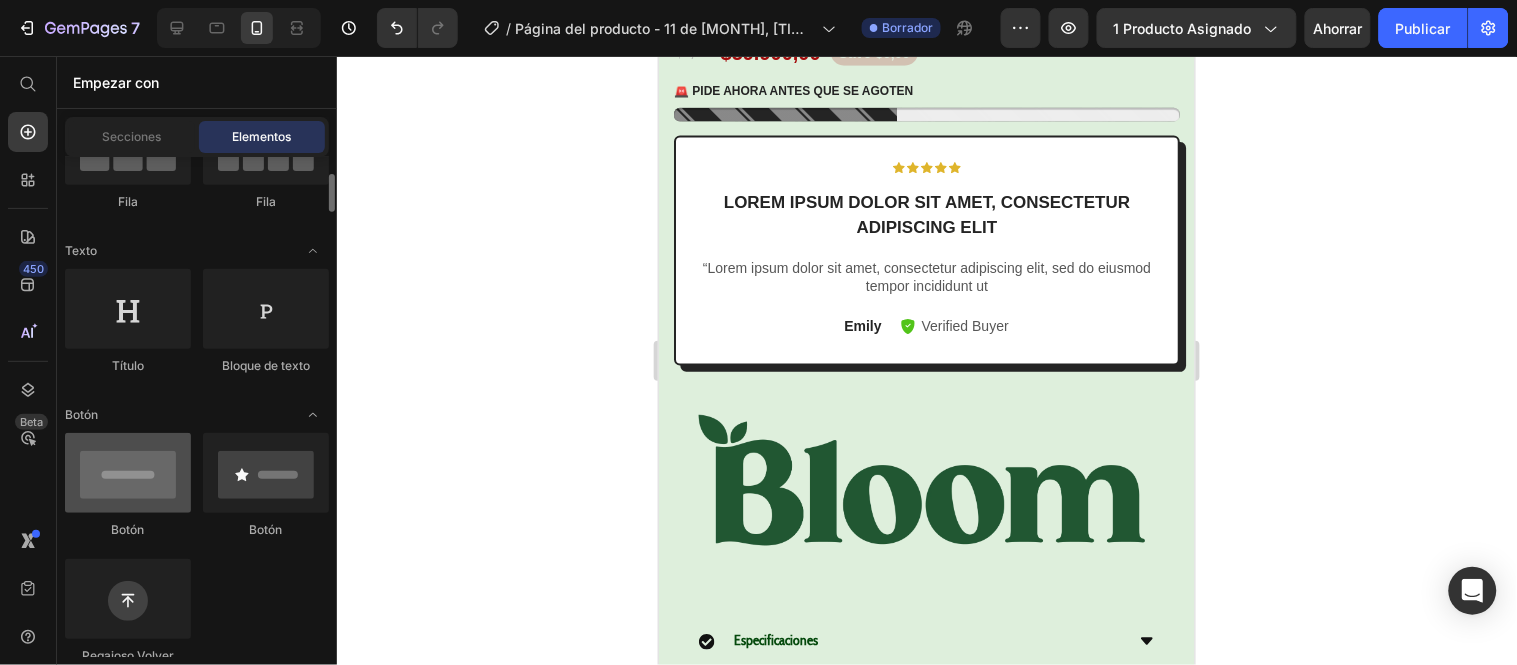 scroll, scrollTop: 111, scrollLeft: 0, axis: vertical 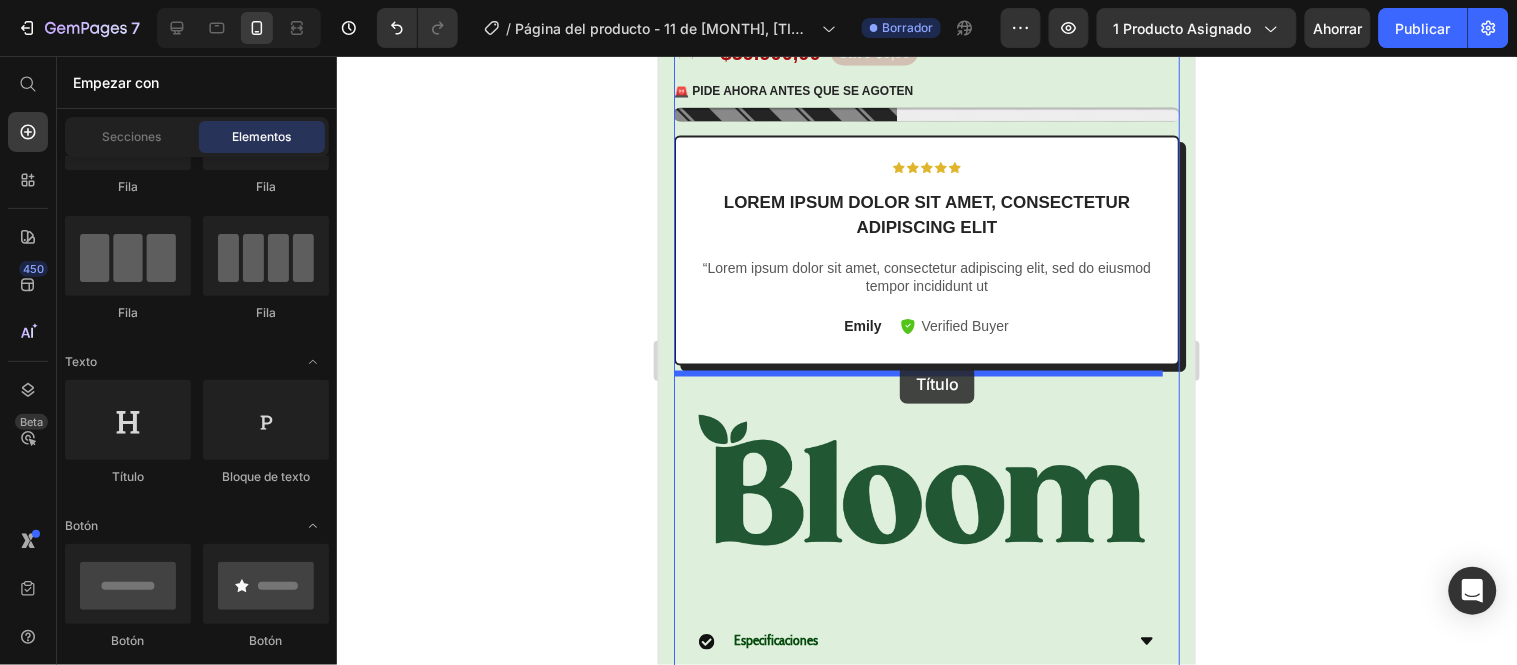 drag, startPoint x: 796, startPoint y: 500, endPoint x: 899, endPoint y: 364, distance: 170.60188 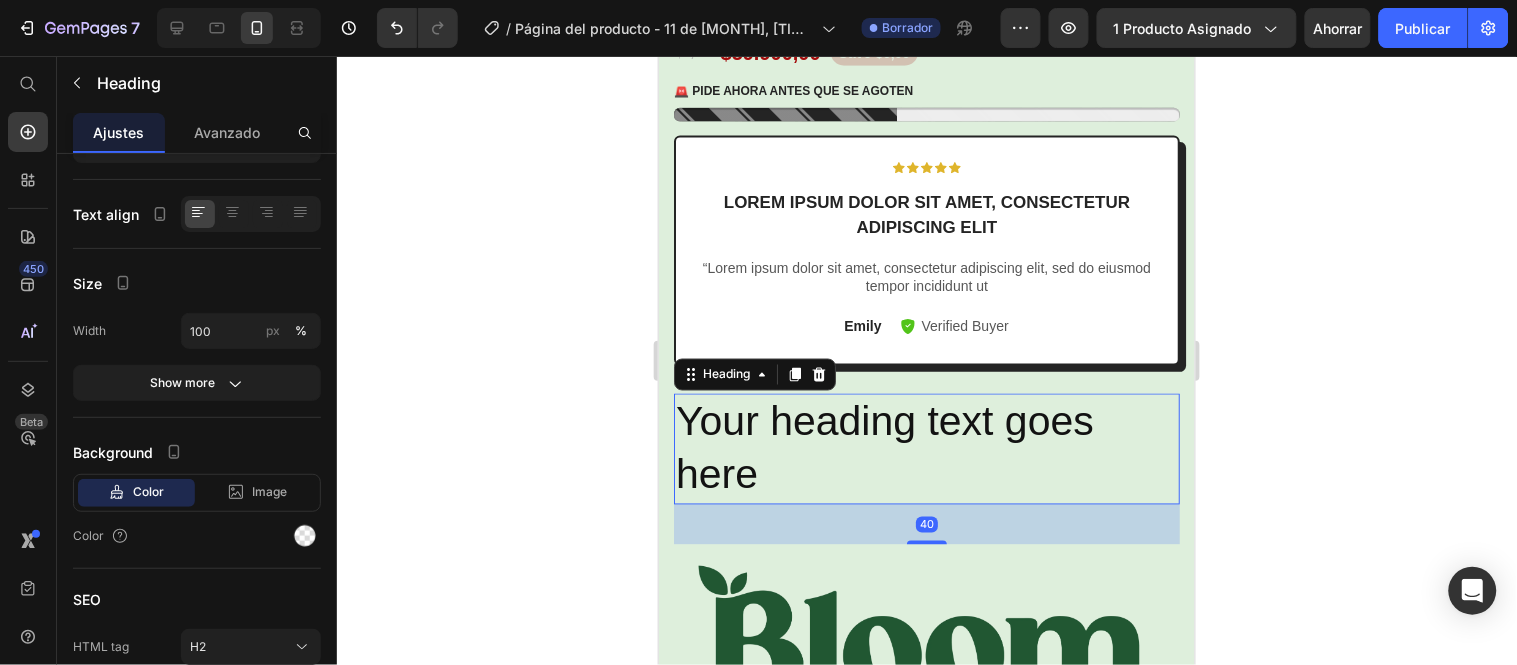 scroll, scrollTop: 0, scrollLeft: 0, axis: both 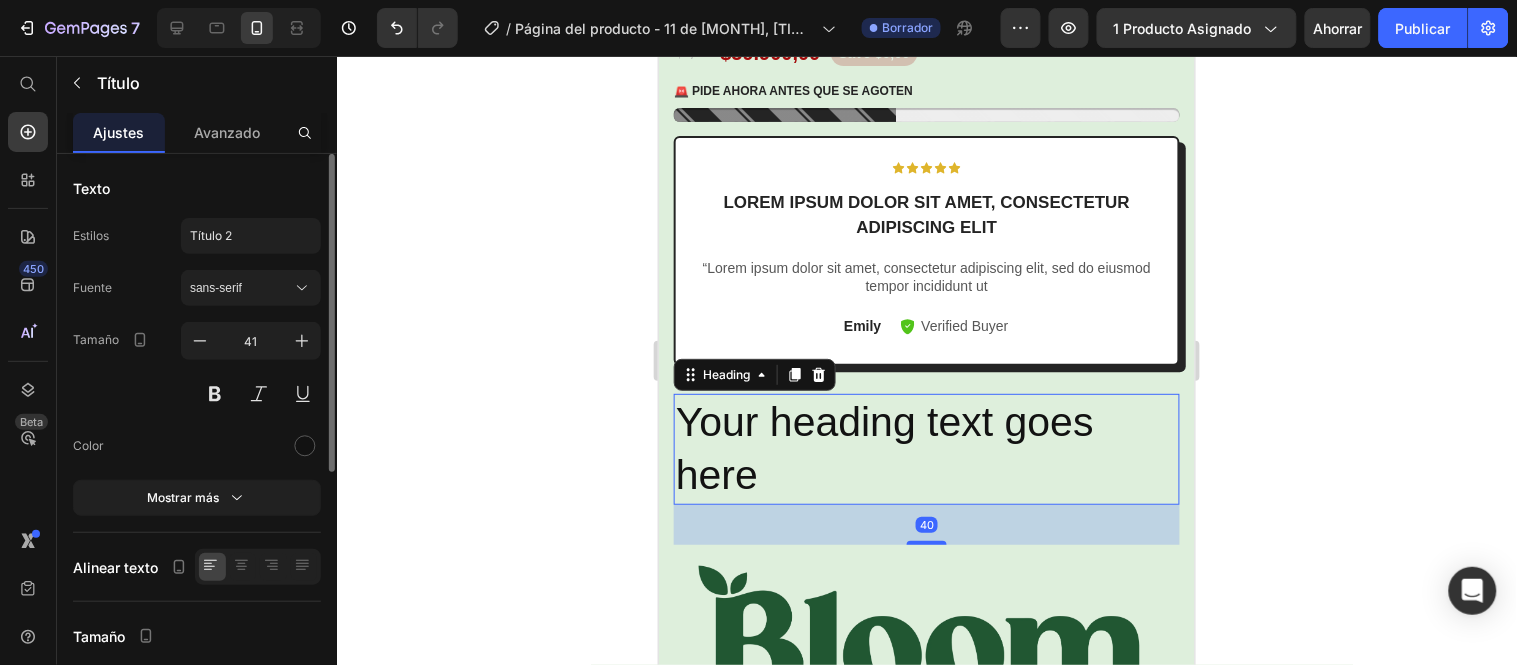 click on "Your heading text goes here" at bounding box center [926, 448] 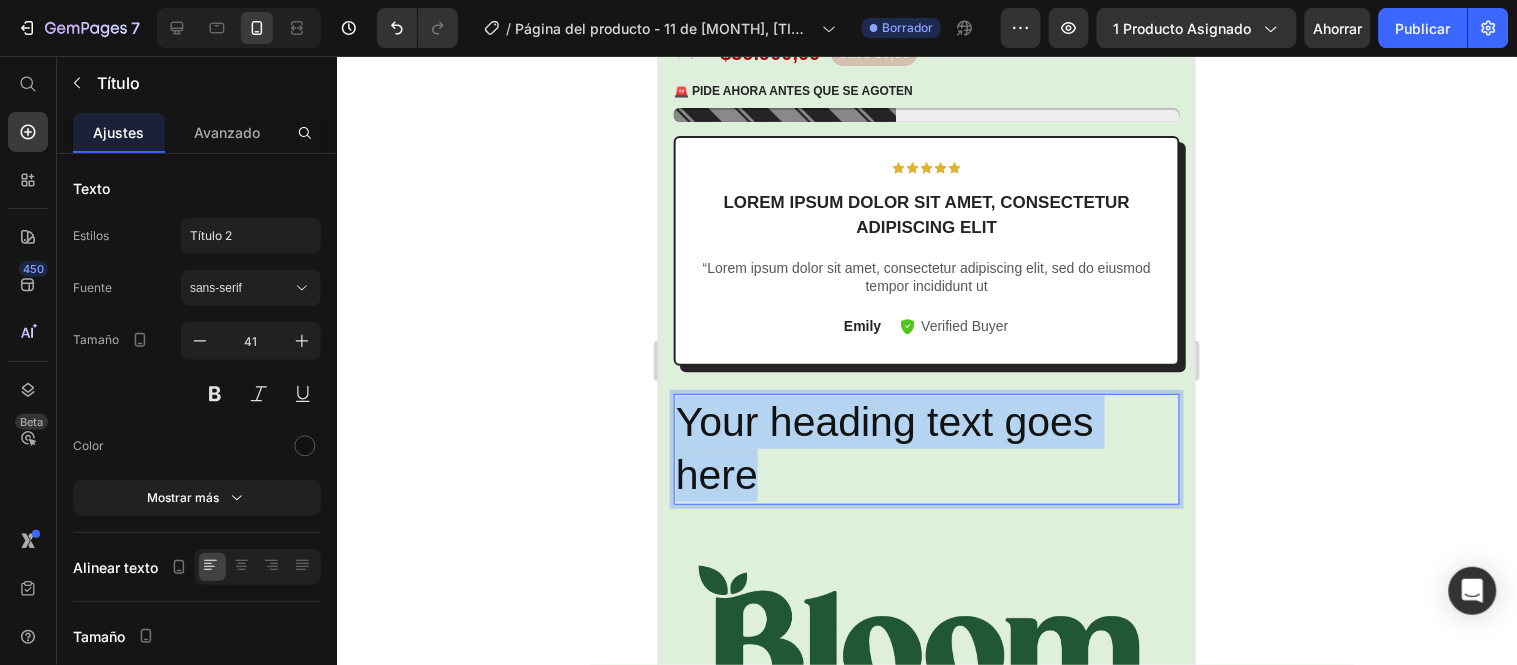 drag, startPoint x: 707, startPoint y: 429, endPoint x: 686, endPoint y: 401, distance: 35 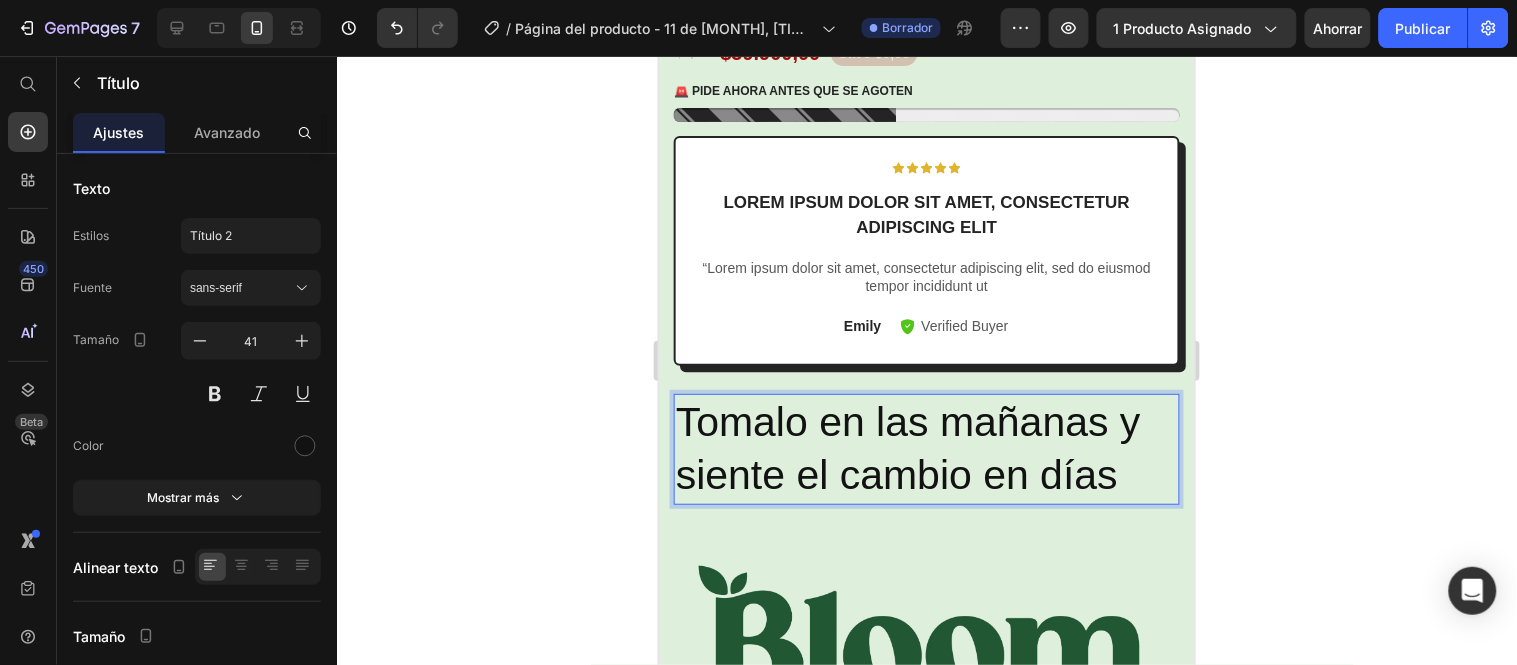 click on "Tomalo en las mañanas y siente el cambio en días" at bounding box center [926, 448] 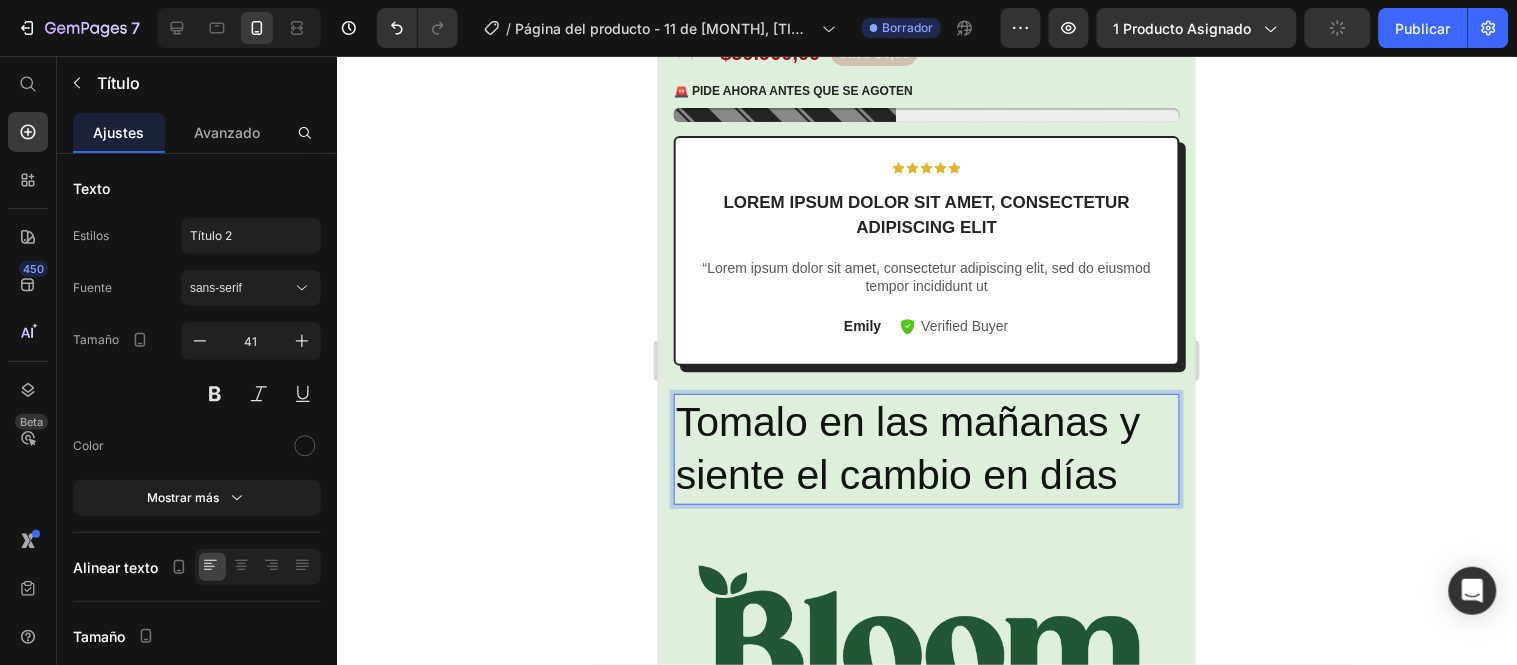 click on "T ó malo" 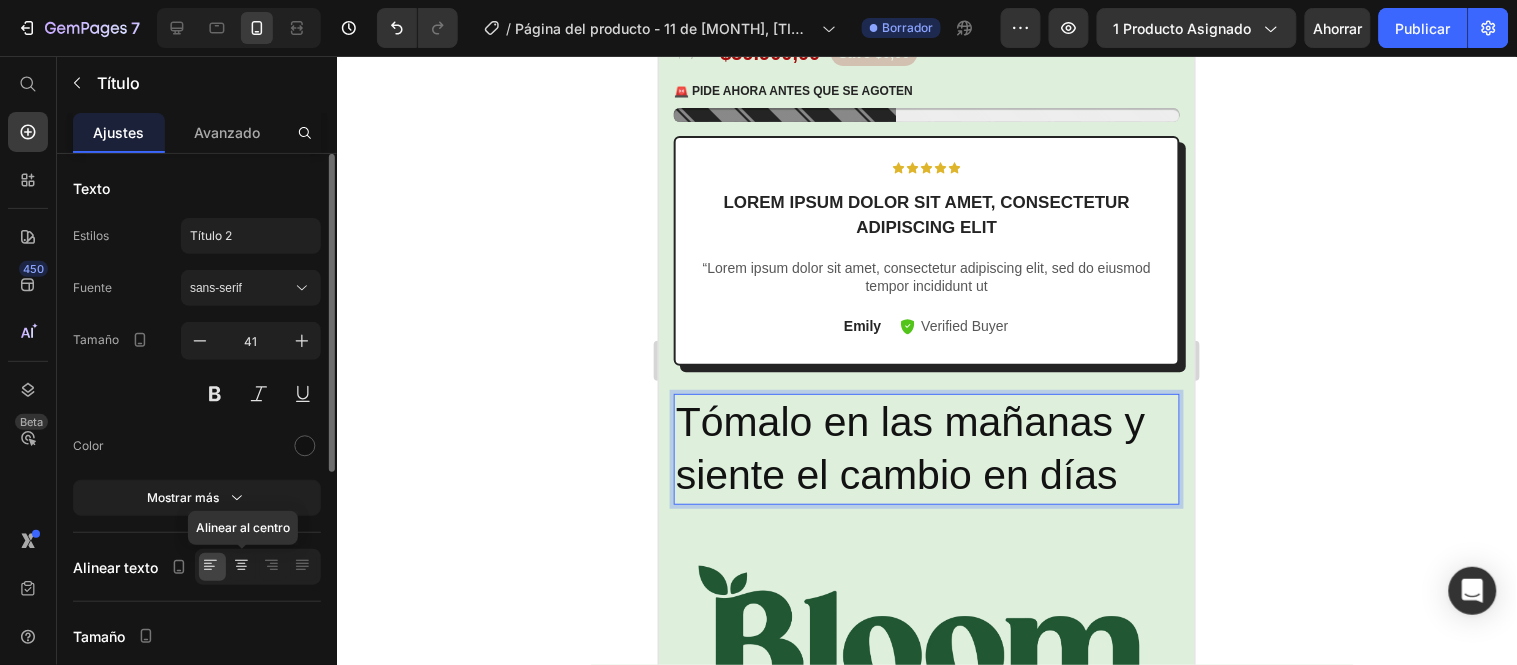click 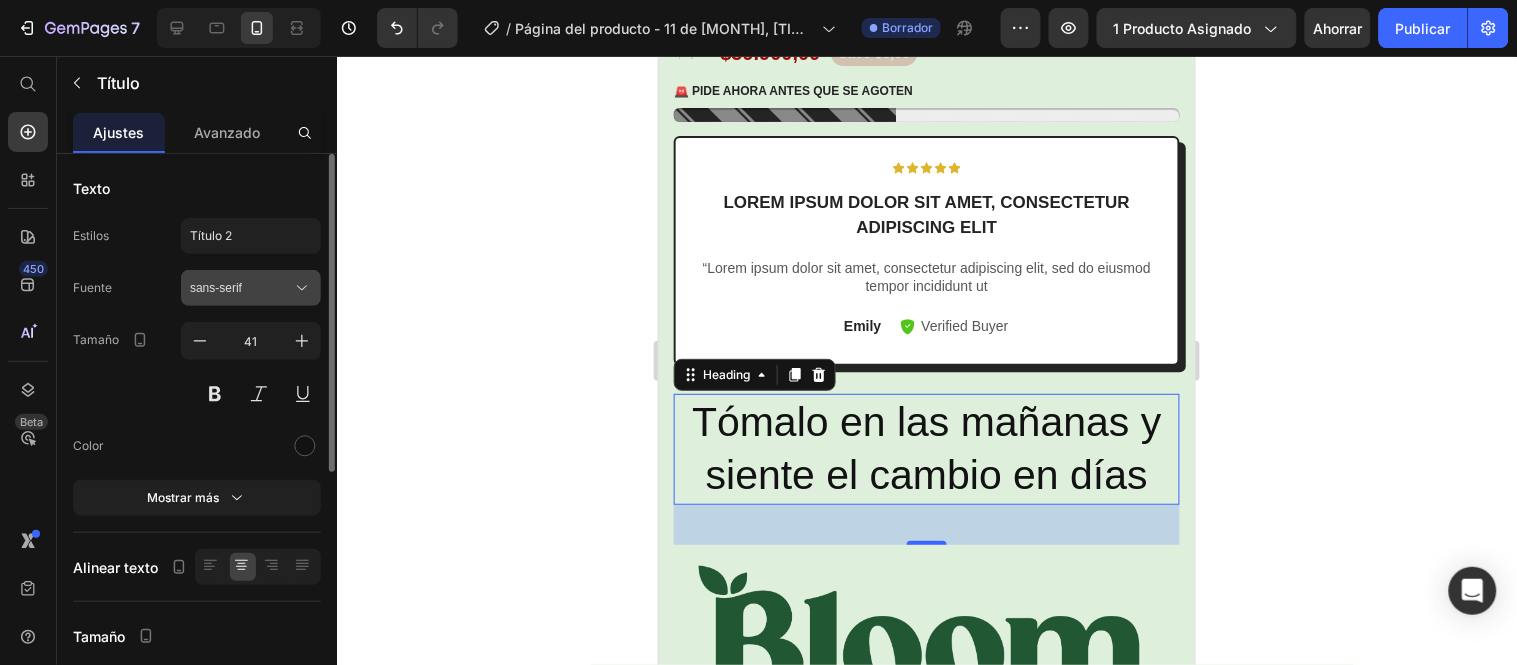 click on "sans-serif" at bounding box center (251, 288) 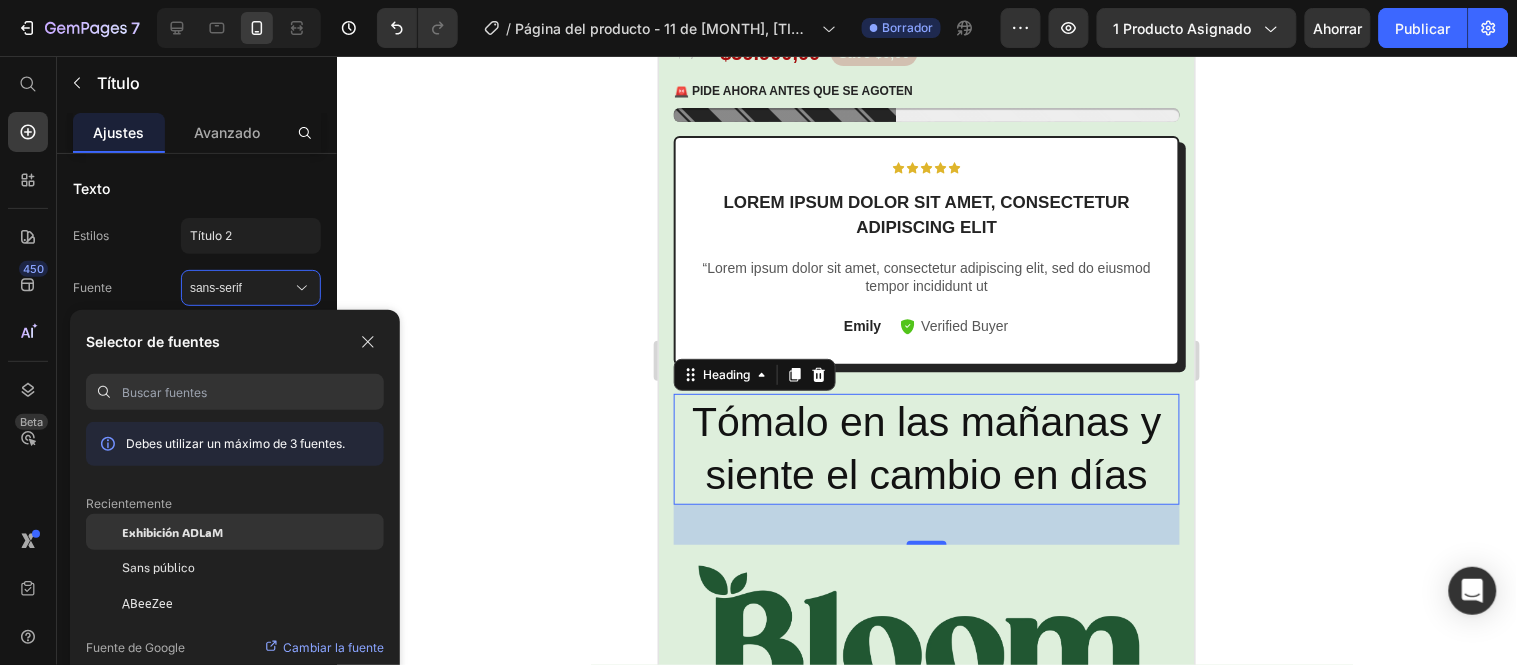 click on "Exhibición ADLaM" 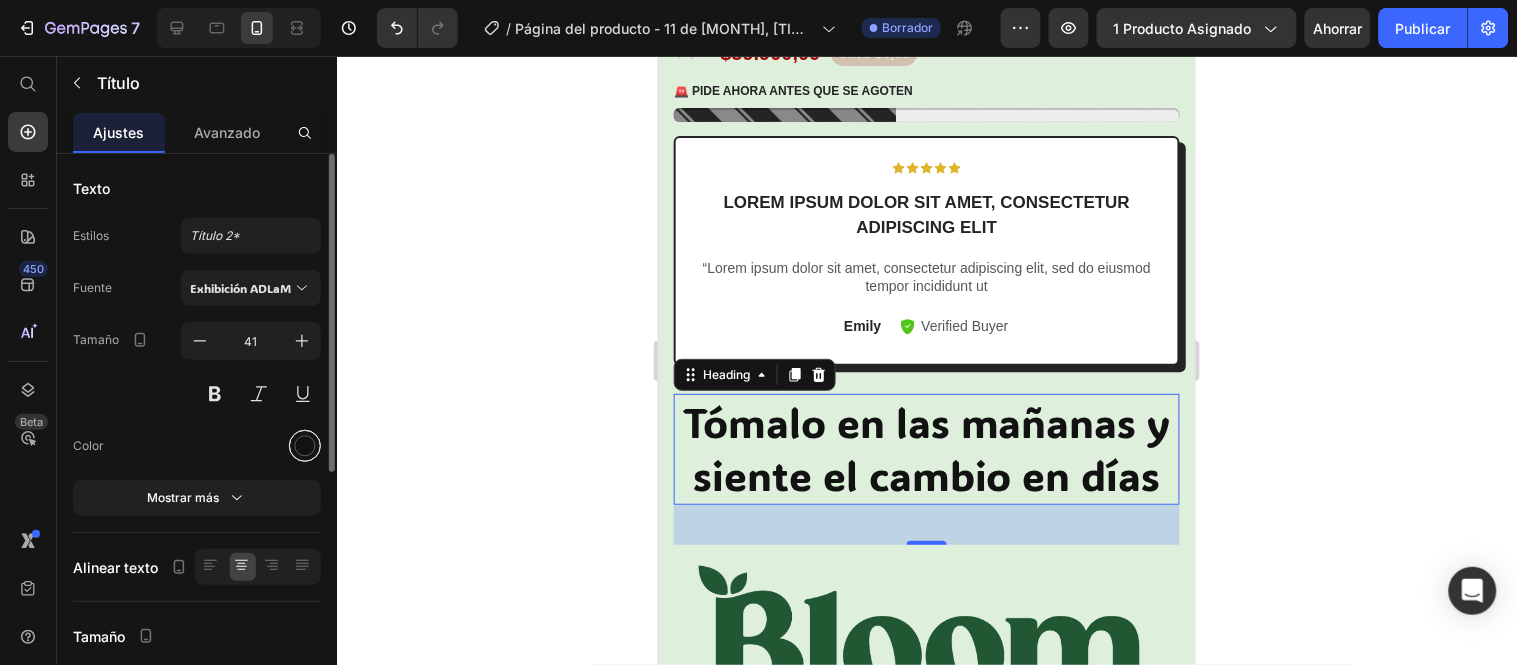click at bounding box center (305, 446) 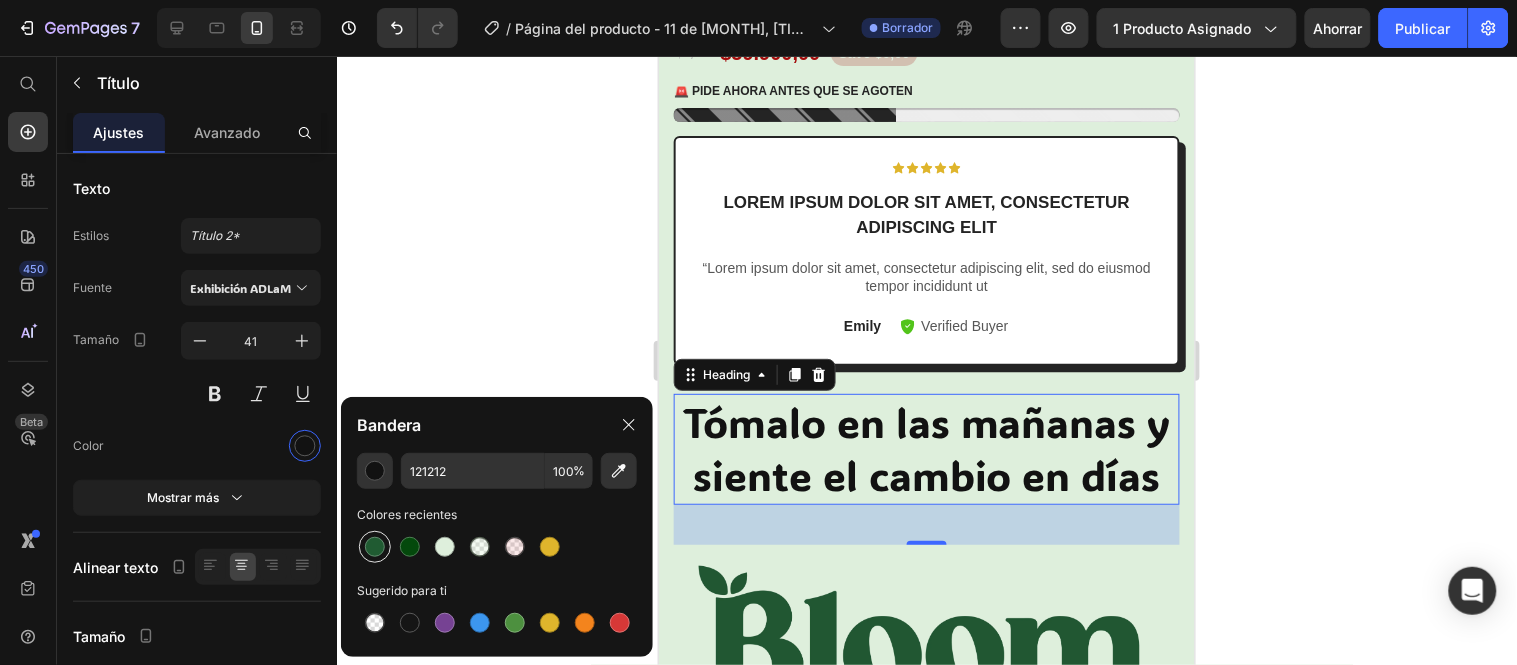 click at bounding box center (375, 547) 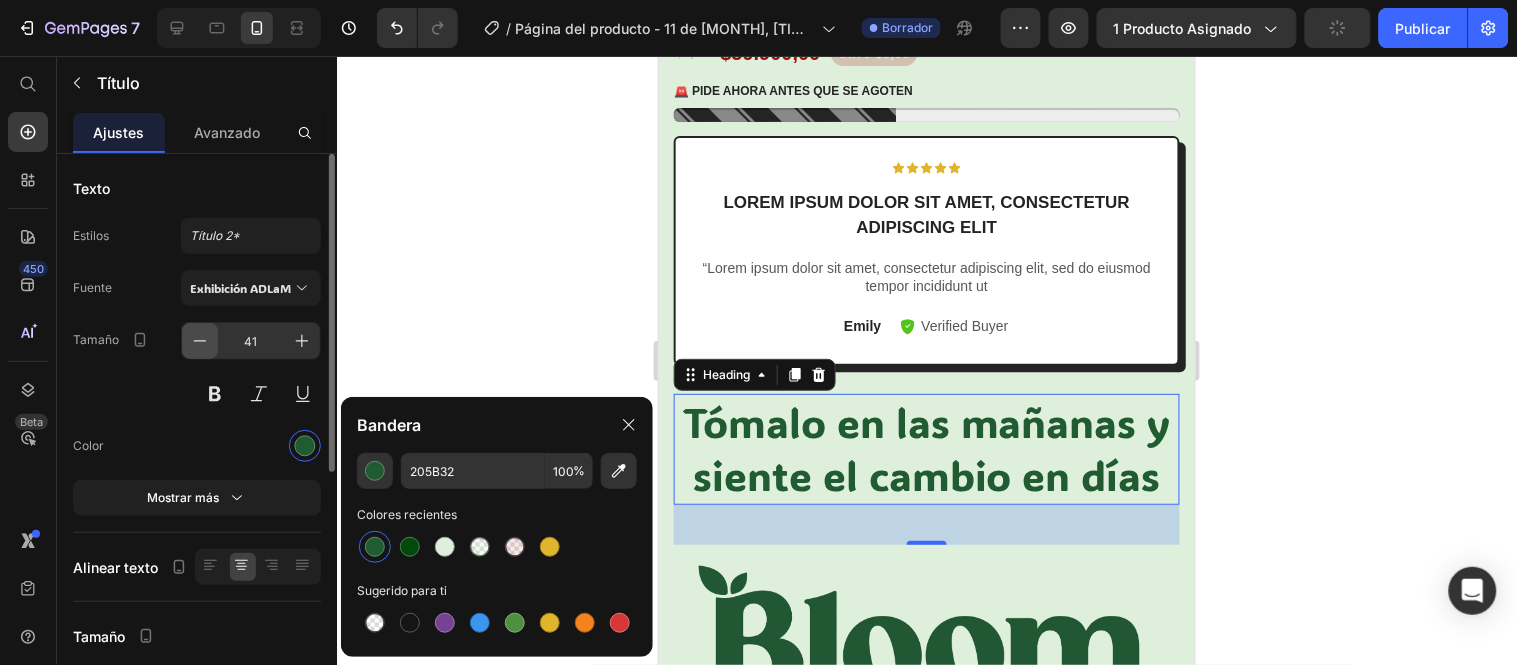 click at bounding box center (200, 341) 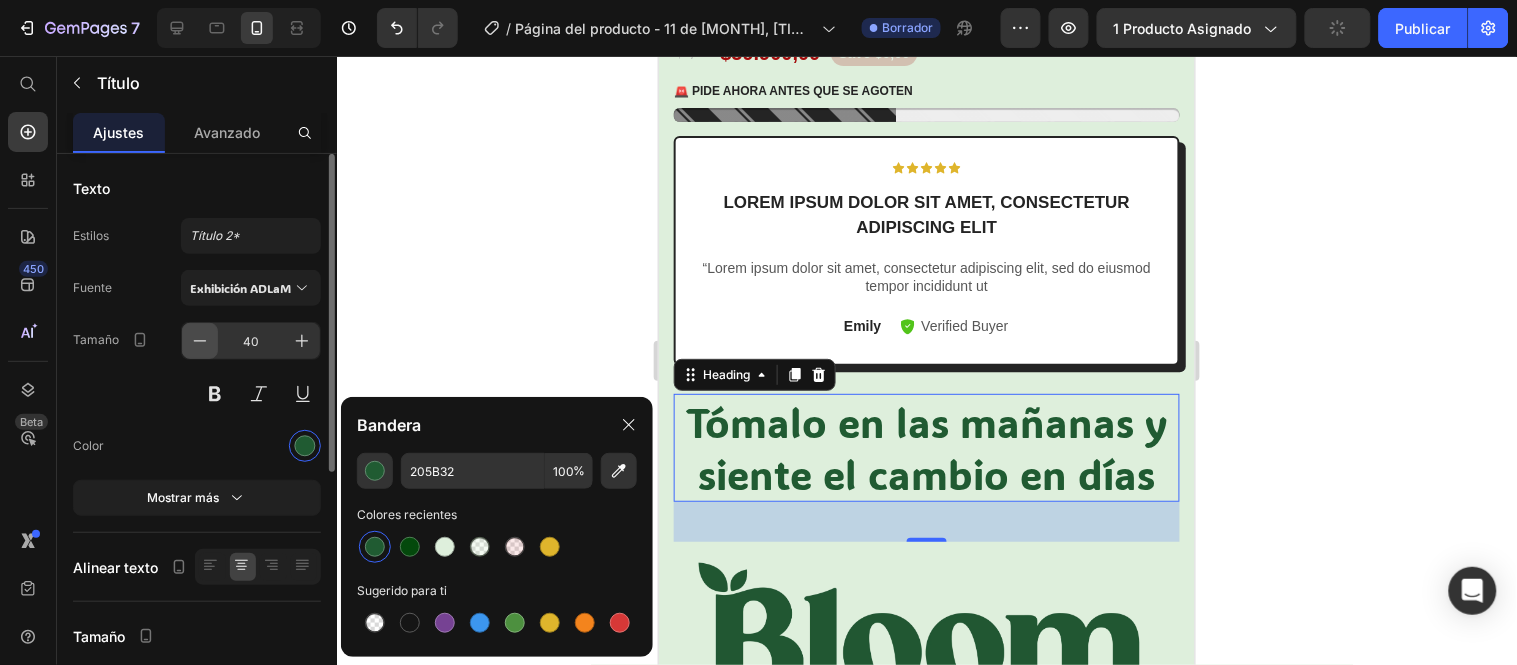 click at bounding box center [200, 341] 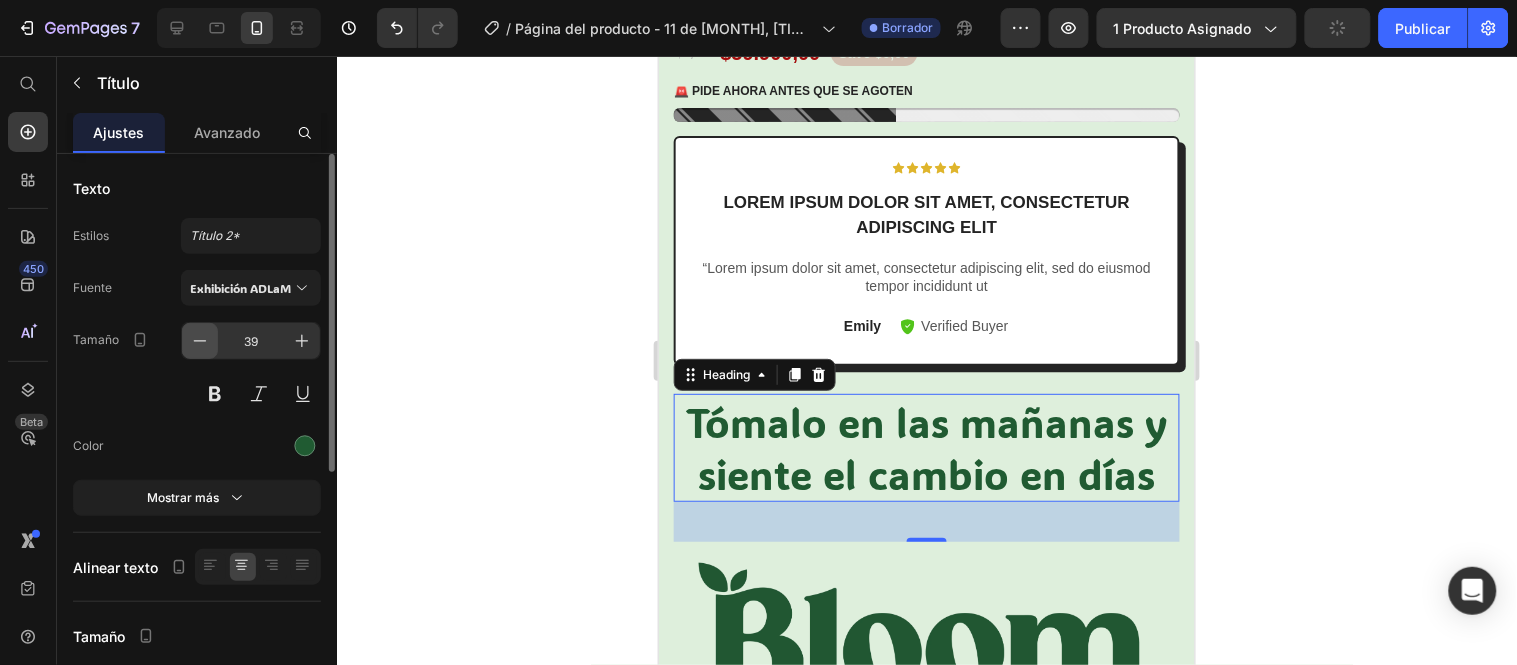 click at bounding box center (200, 341) 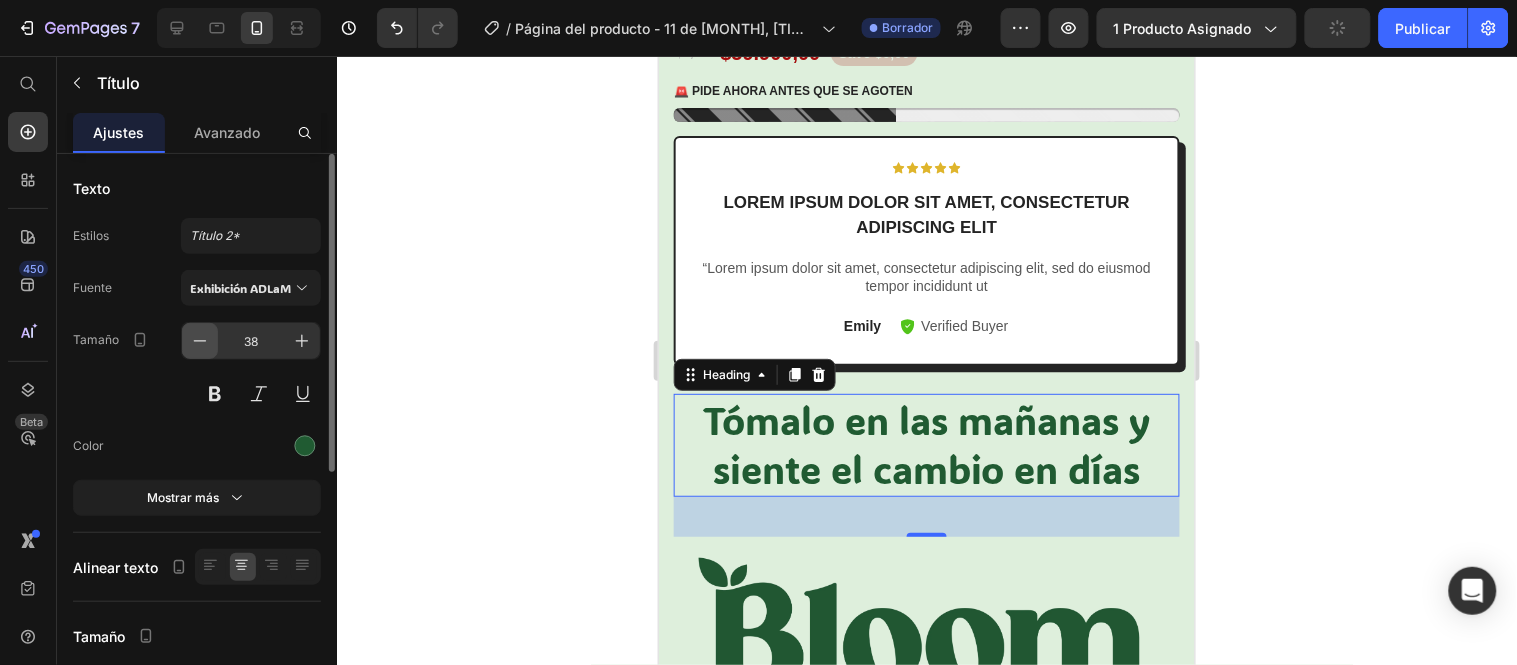 click at bounding box center [200, 341] 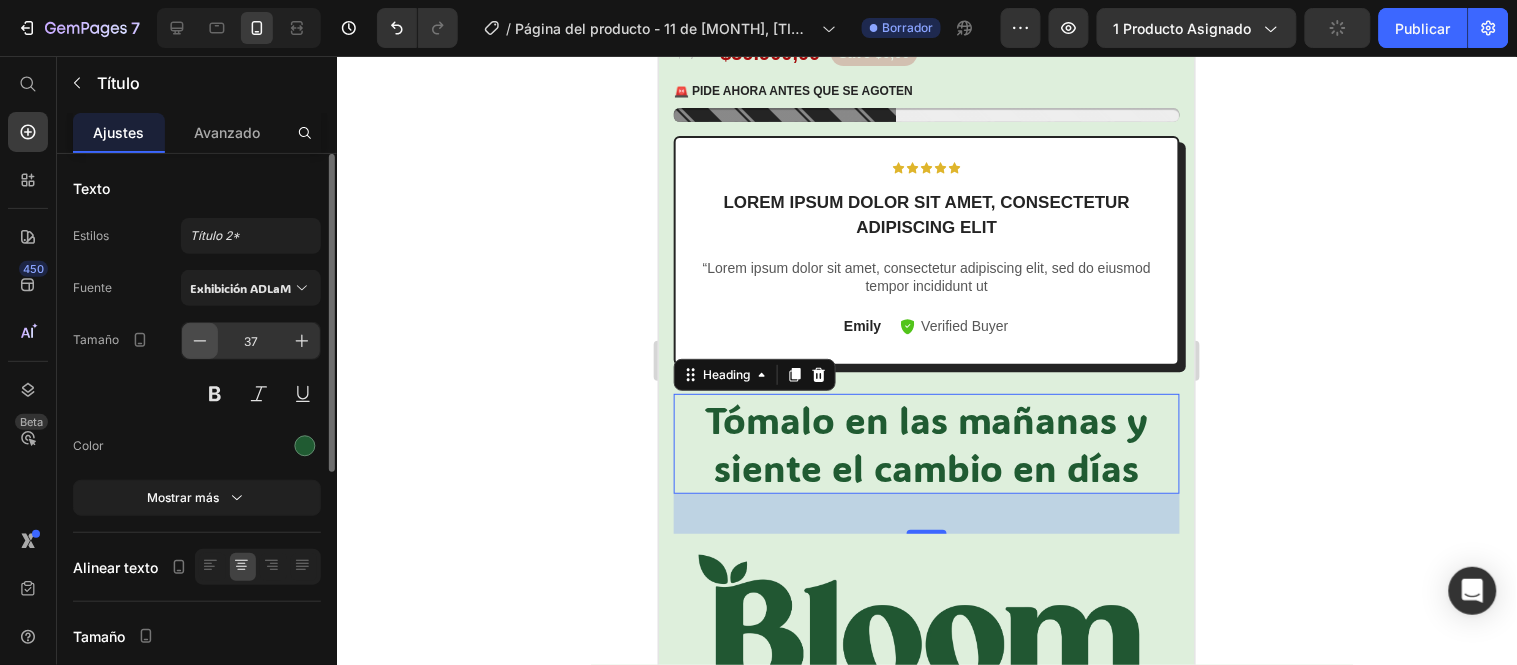 click at bounding box center (200, 341) 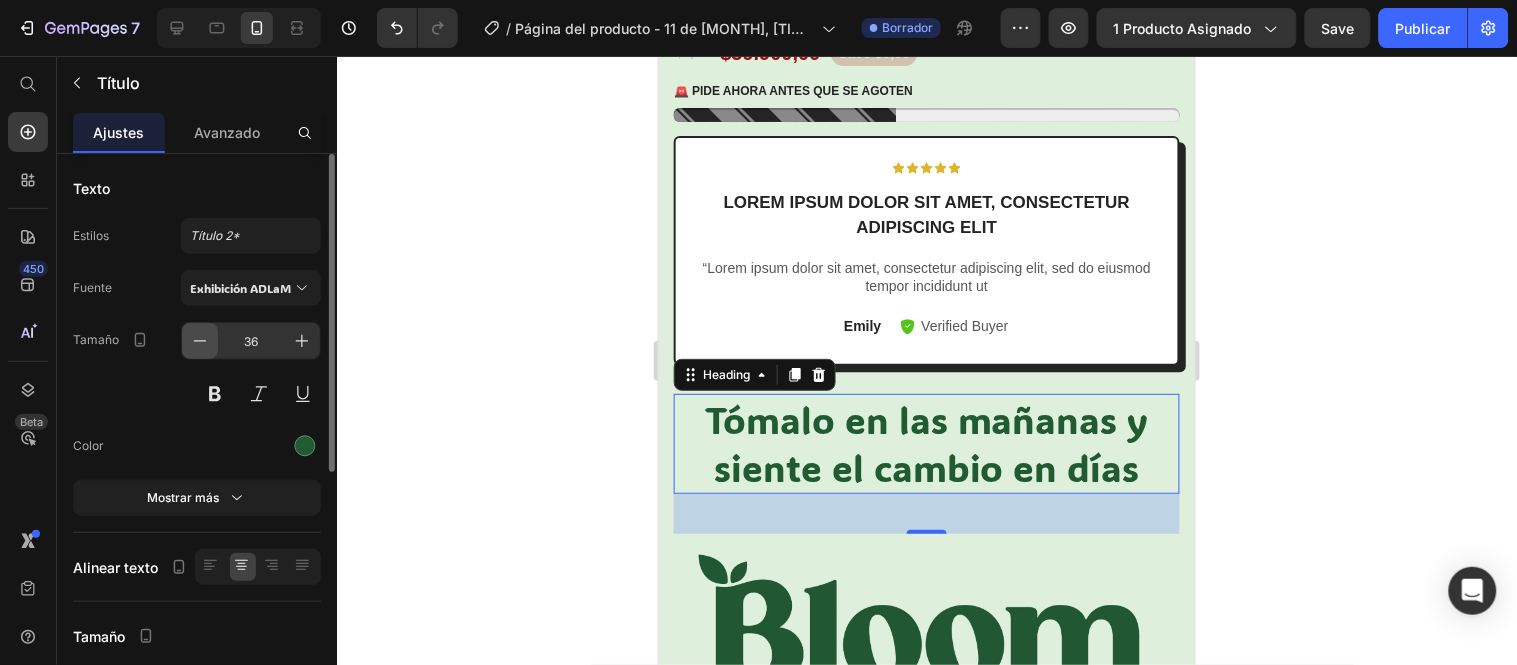 click at bounding box center (200, 341) 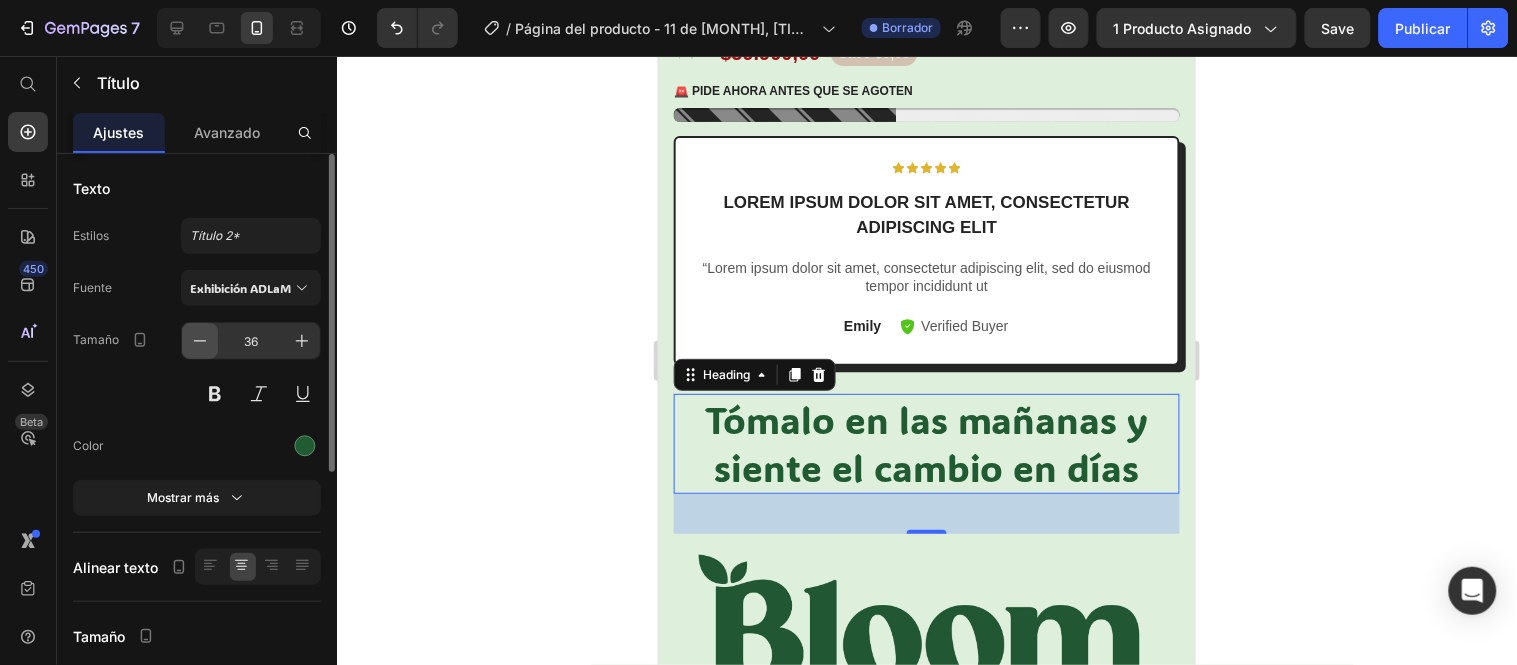 click at bounding box center (200, 341) 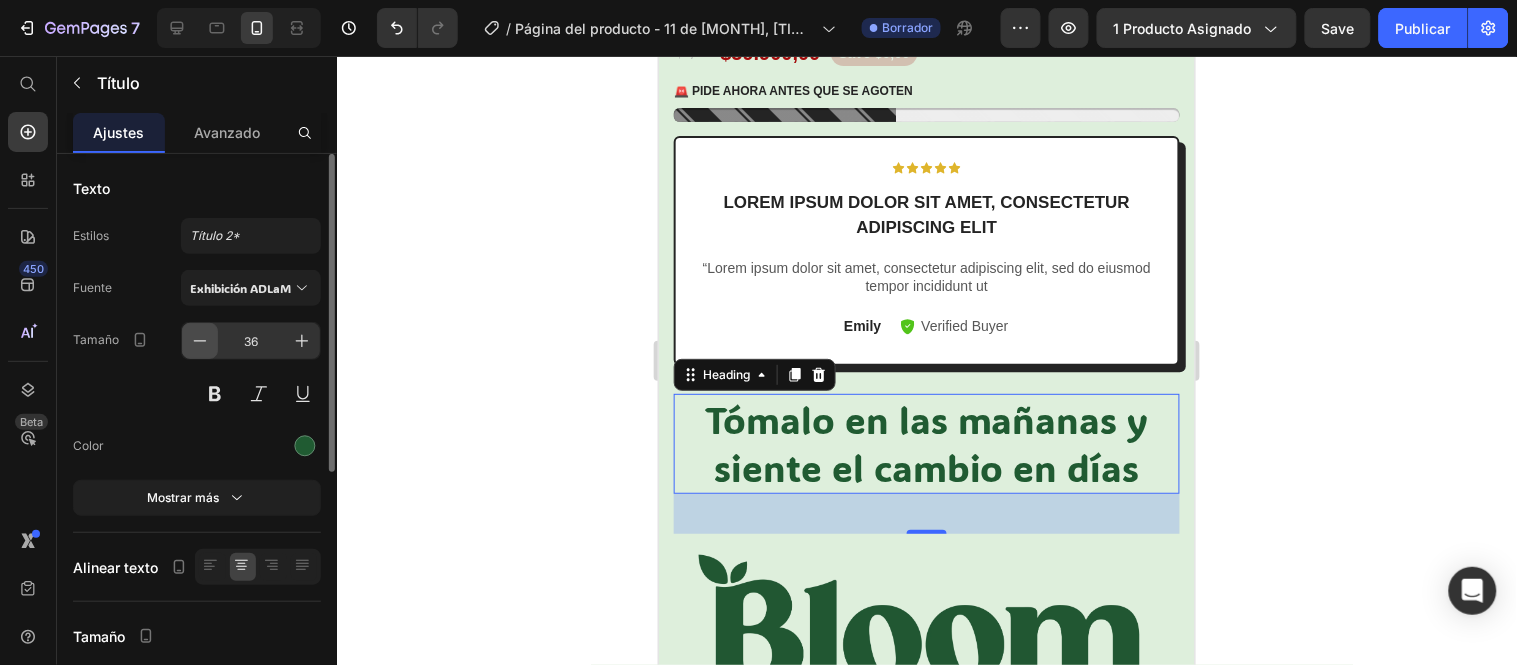 click at bounding box center (200, 341) 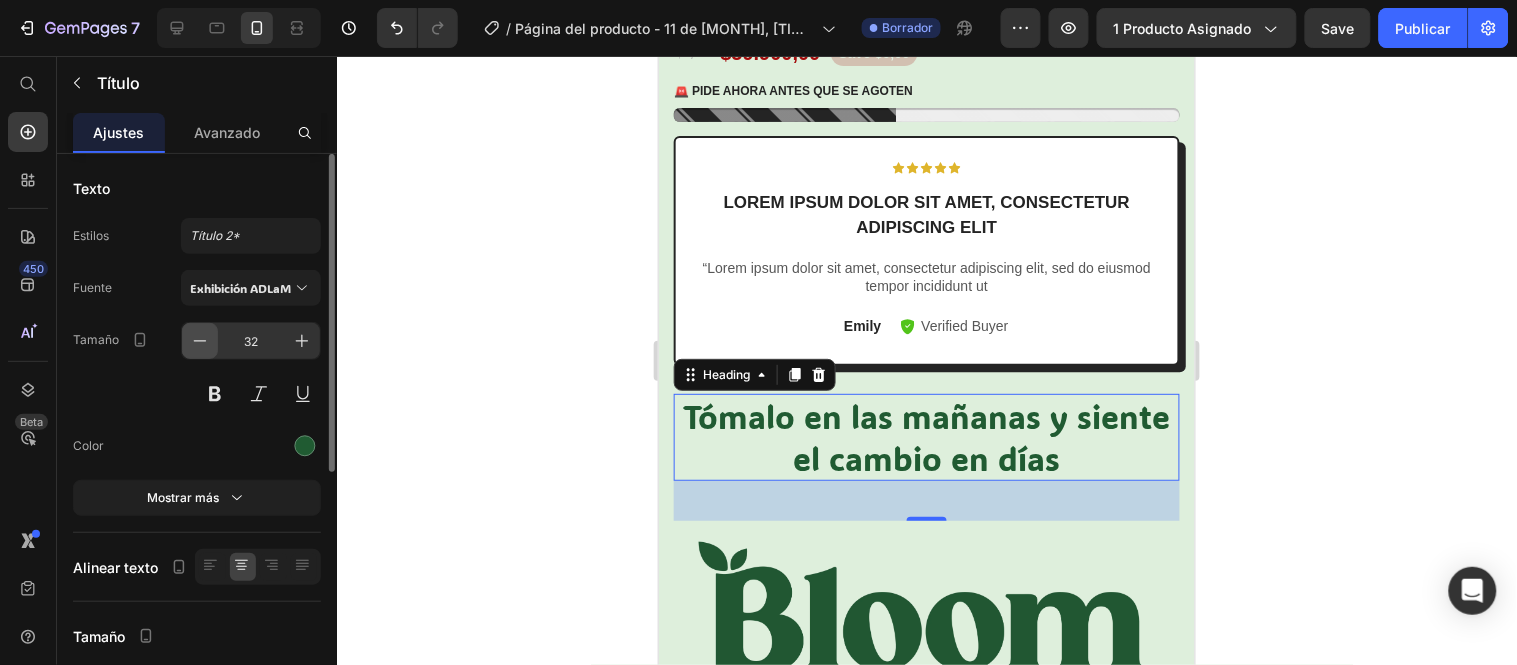 click at bounding box center (200, 341) 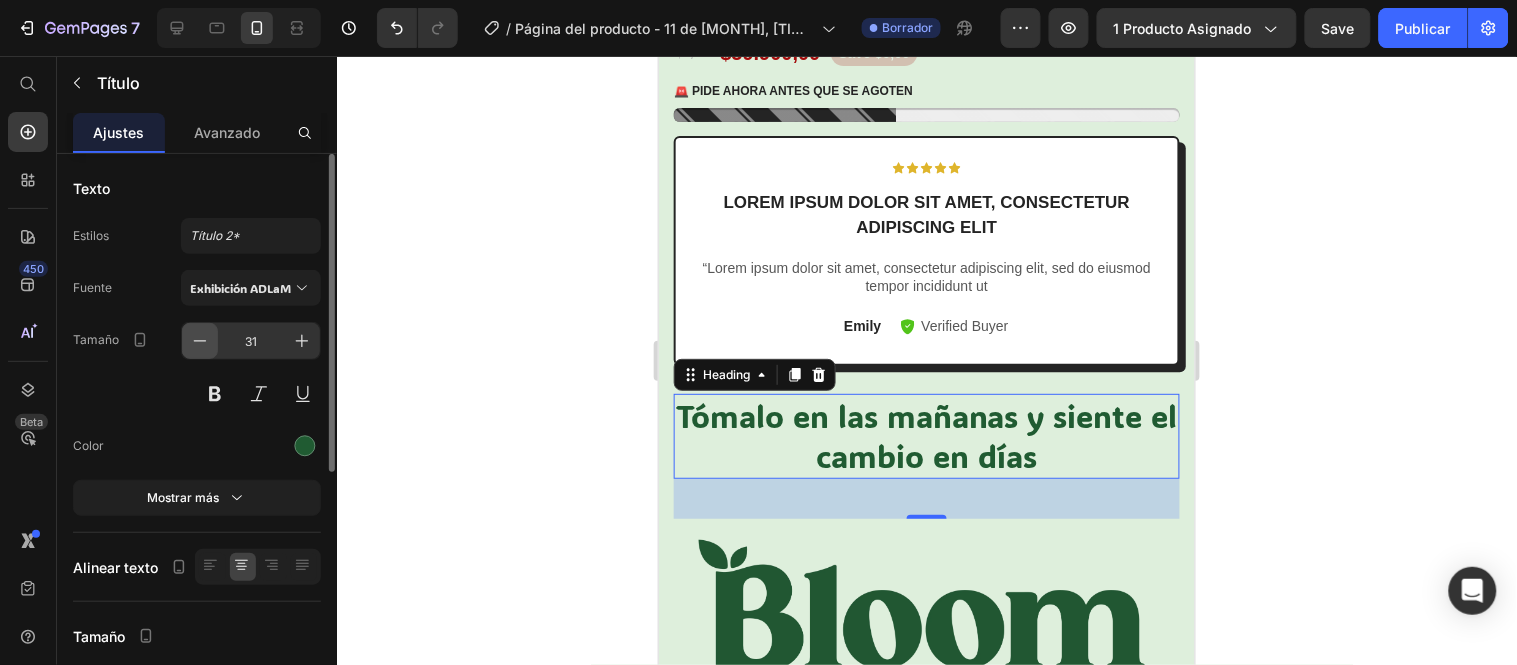click at bounding box center [200, 341] 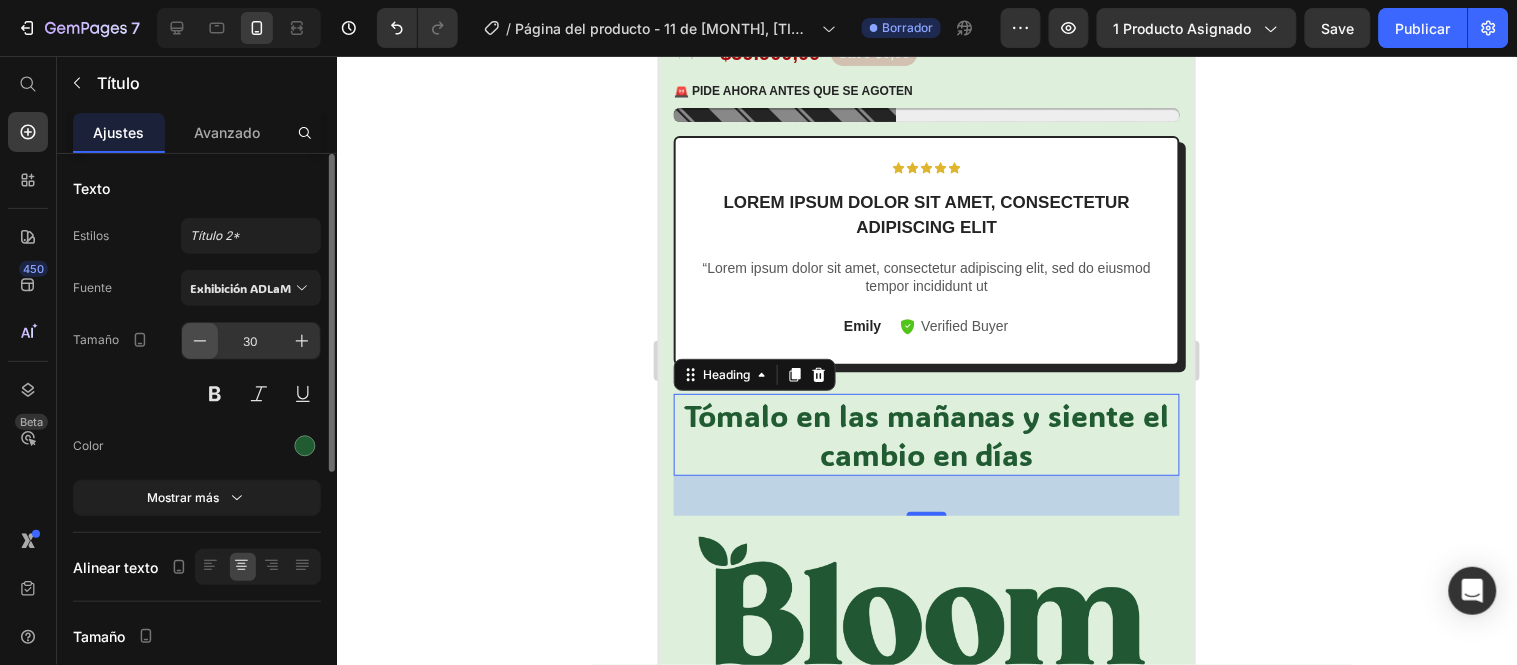 click at bounding box center [200, 341] 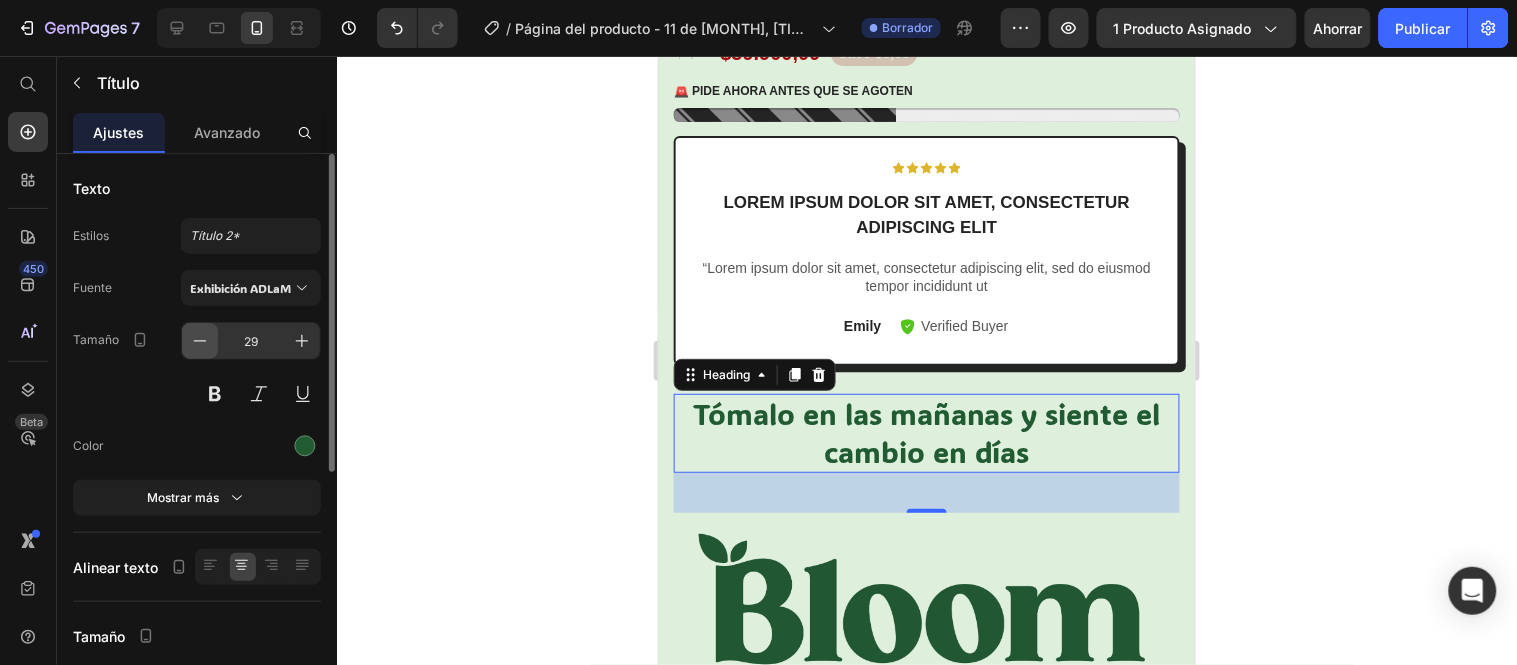 click at bounding box center [200, 341] 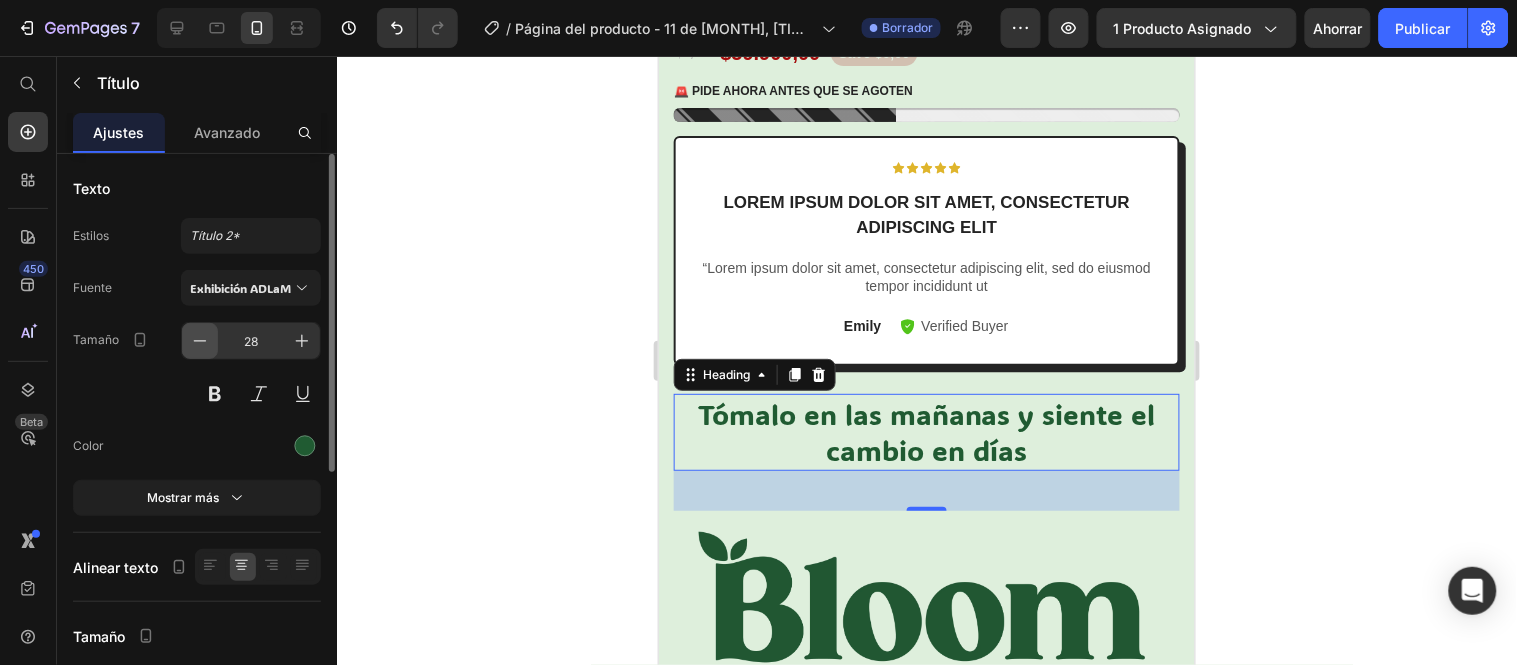 click at bounding box center (200, 341) 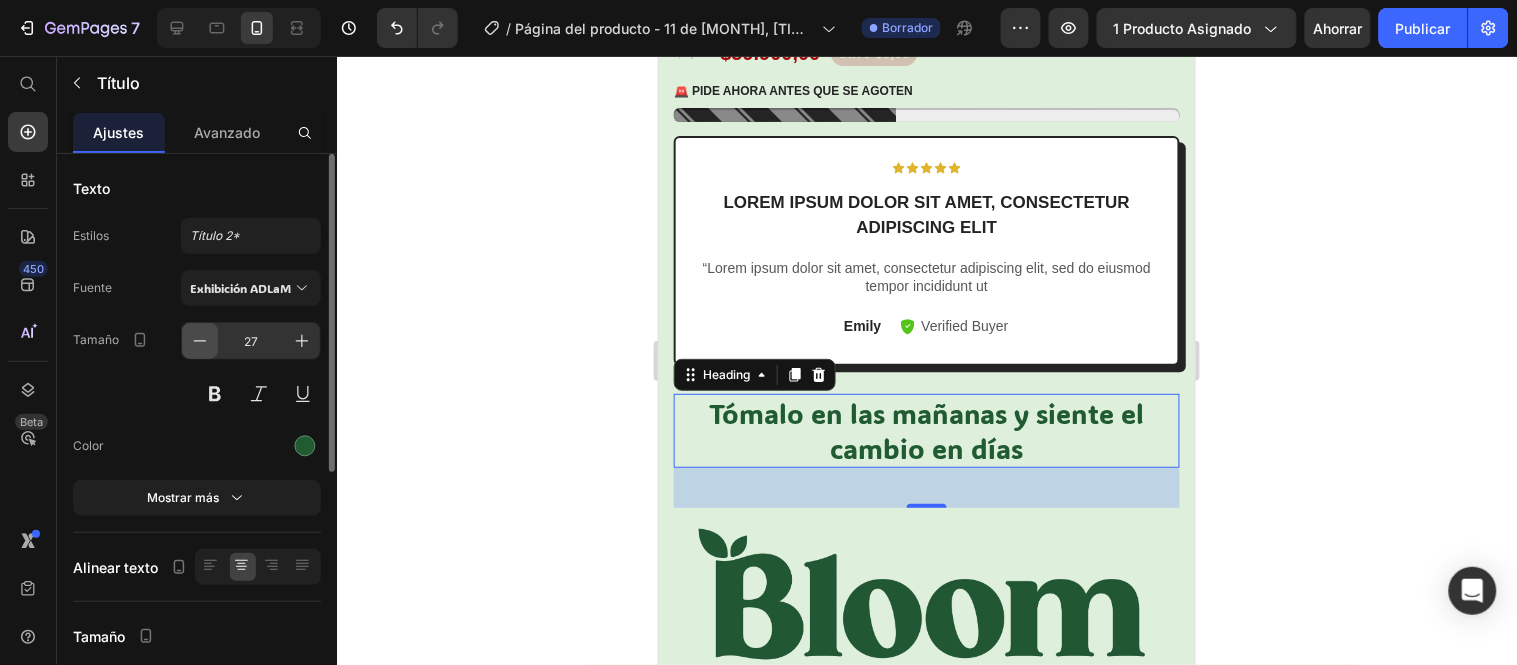 click at bounding box center (200, 341) 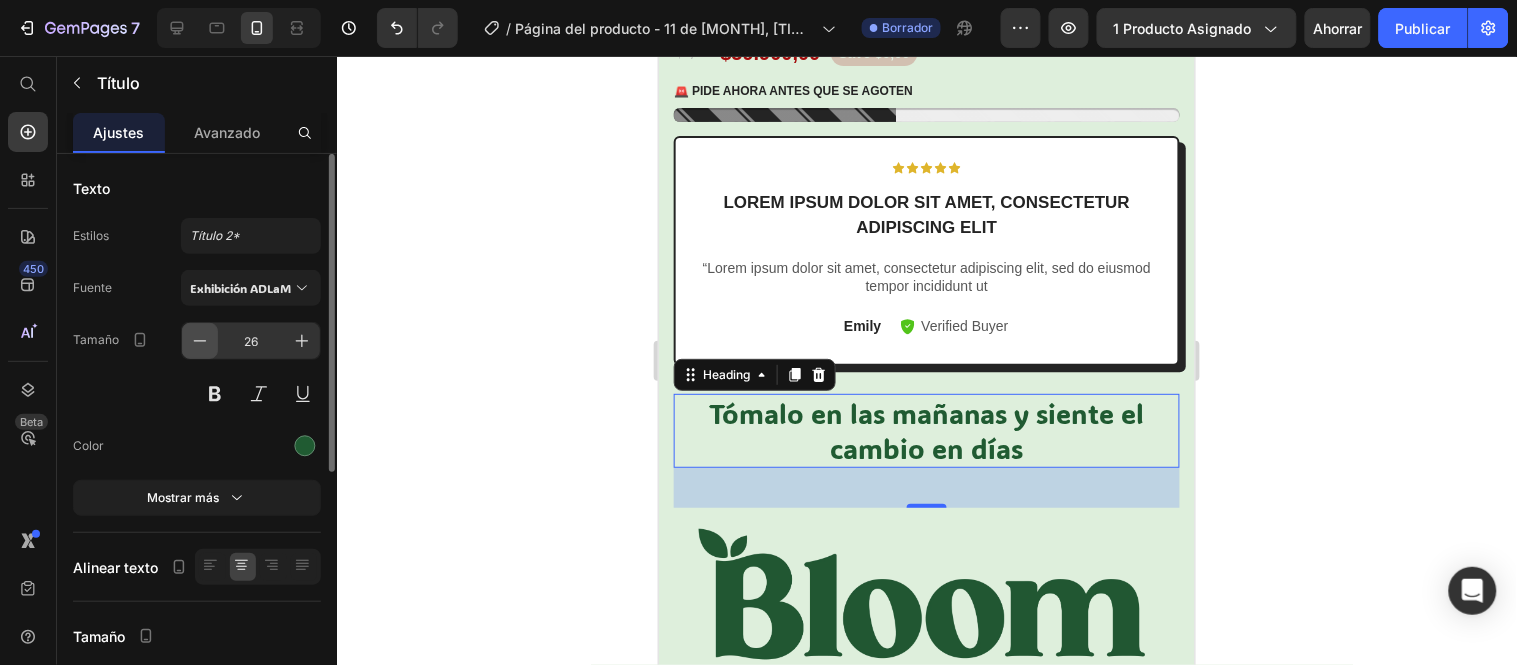click at bounding box center [200, 341] 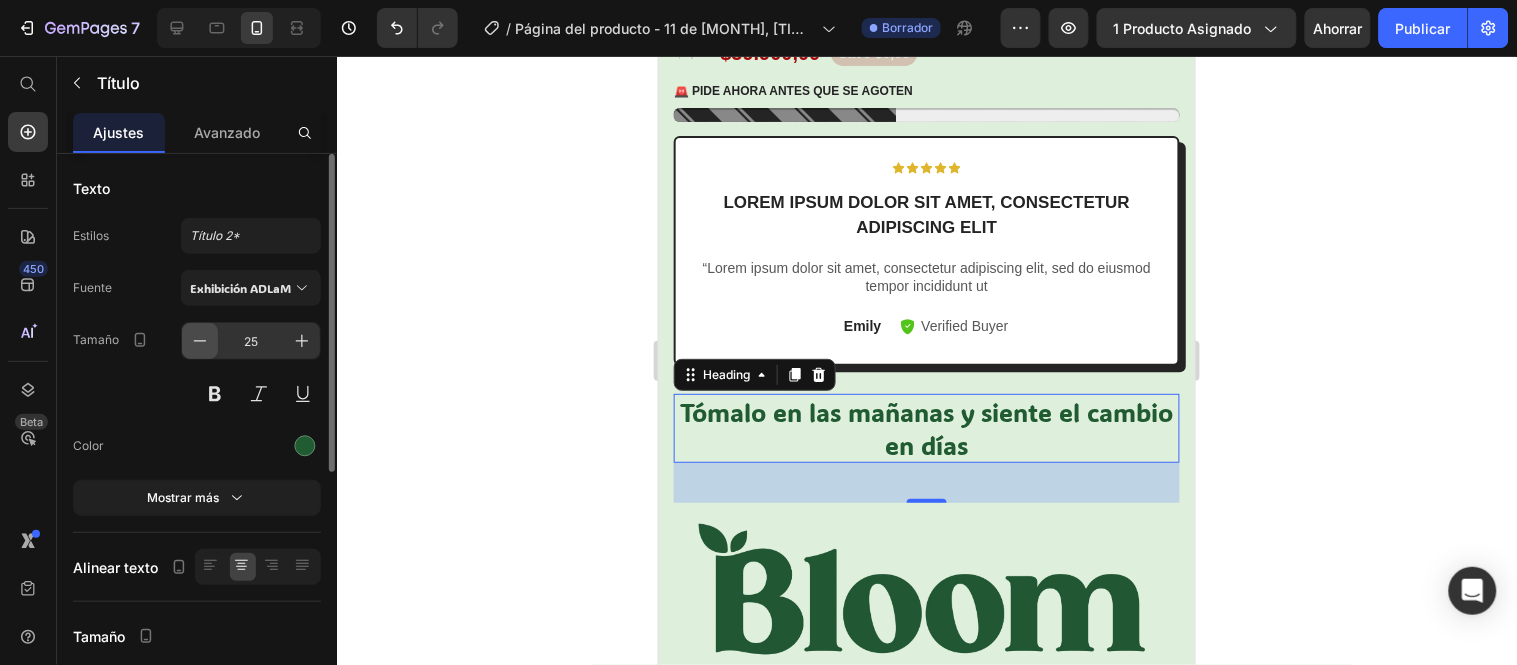 click at bounding box center [200, 341] 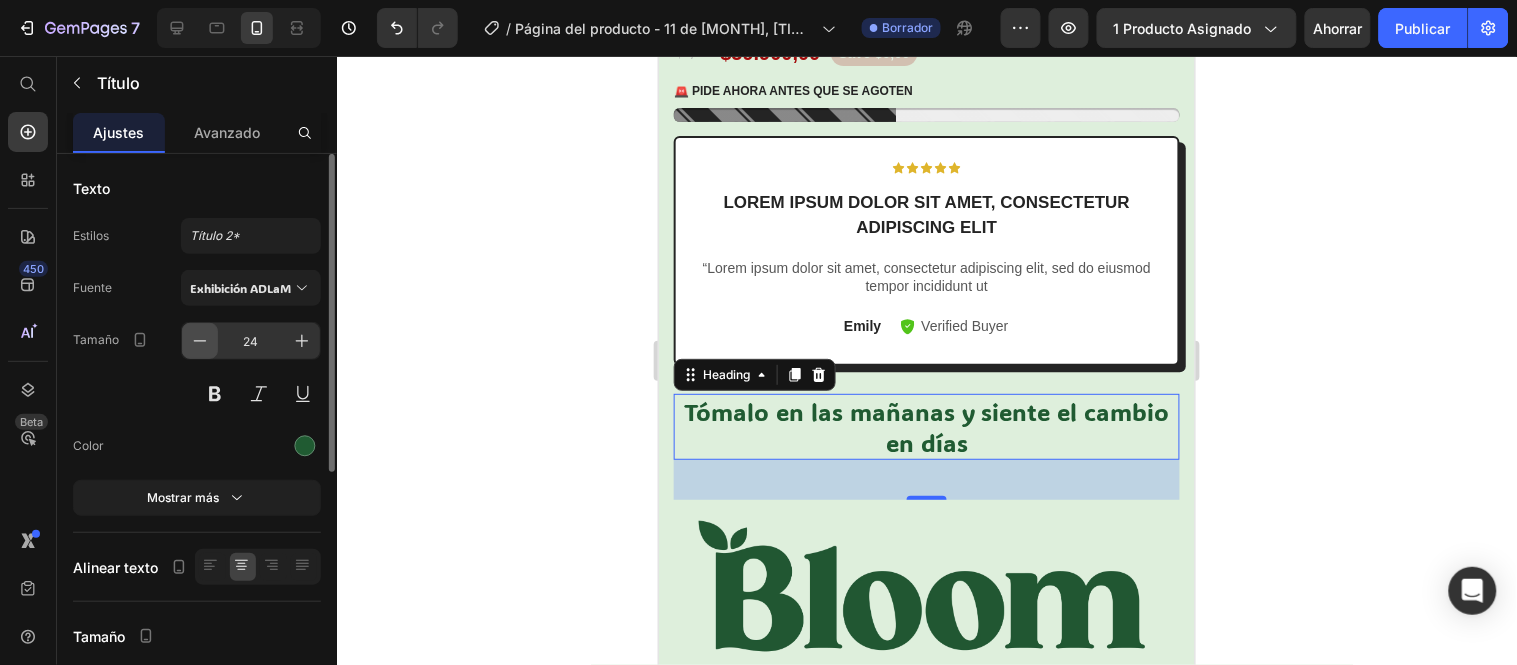 click at bounding box center [200, 341] 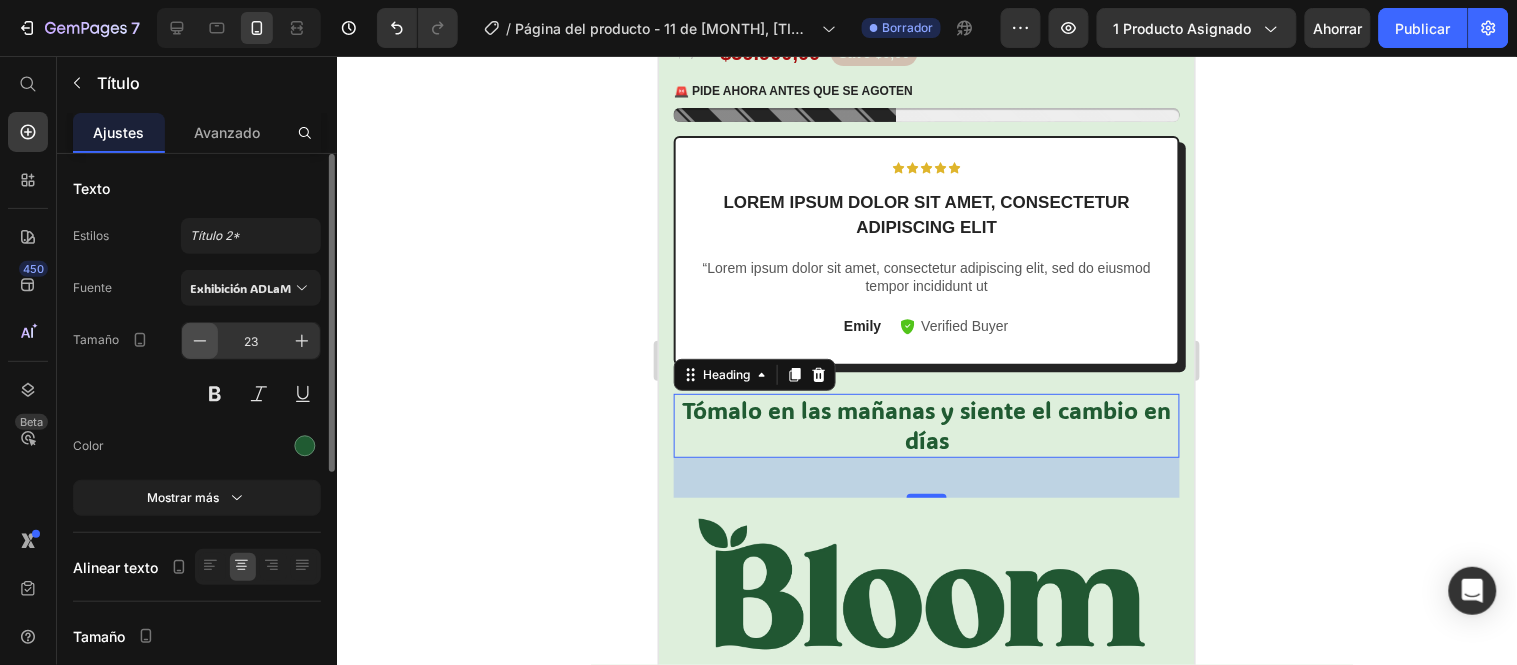 click at bounding box center [200, 341] 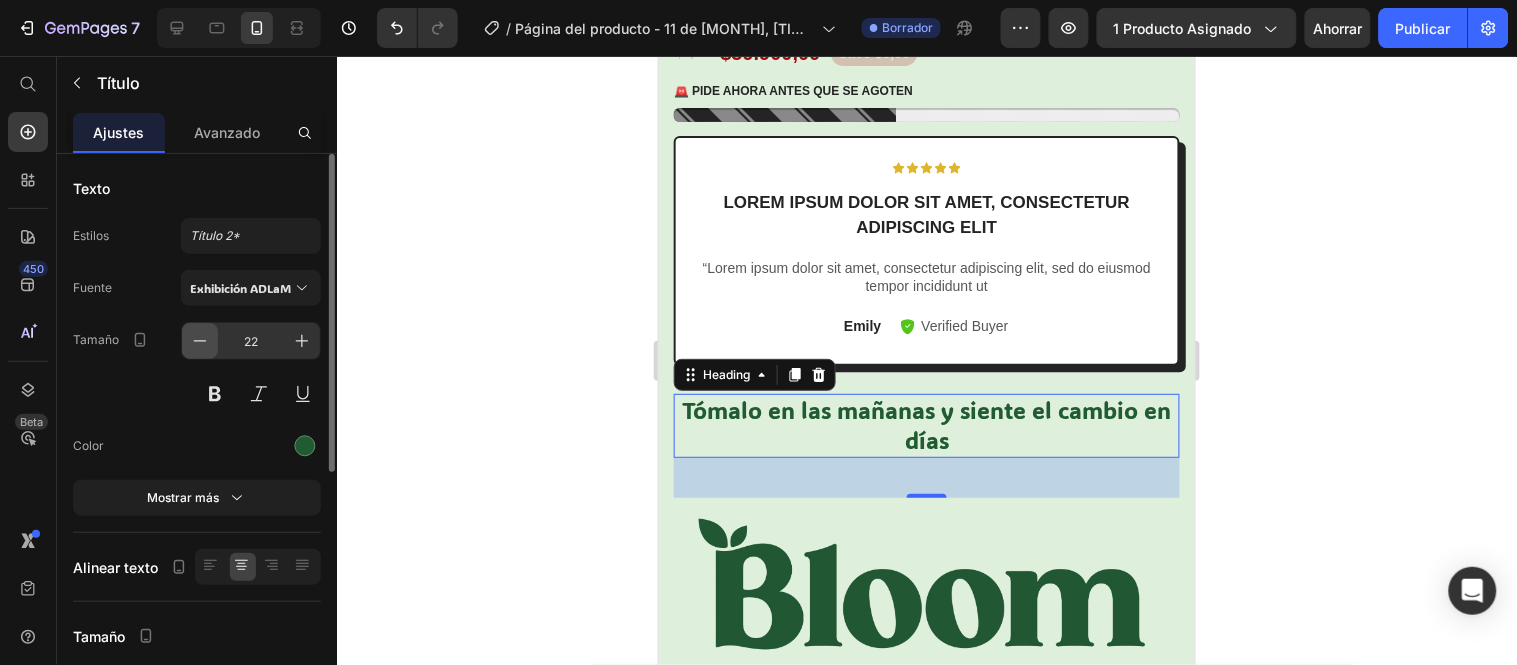 click at bounding box center (200, 341) 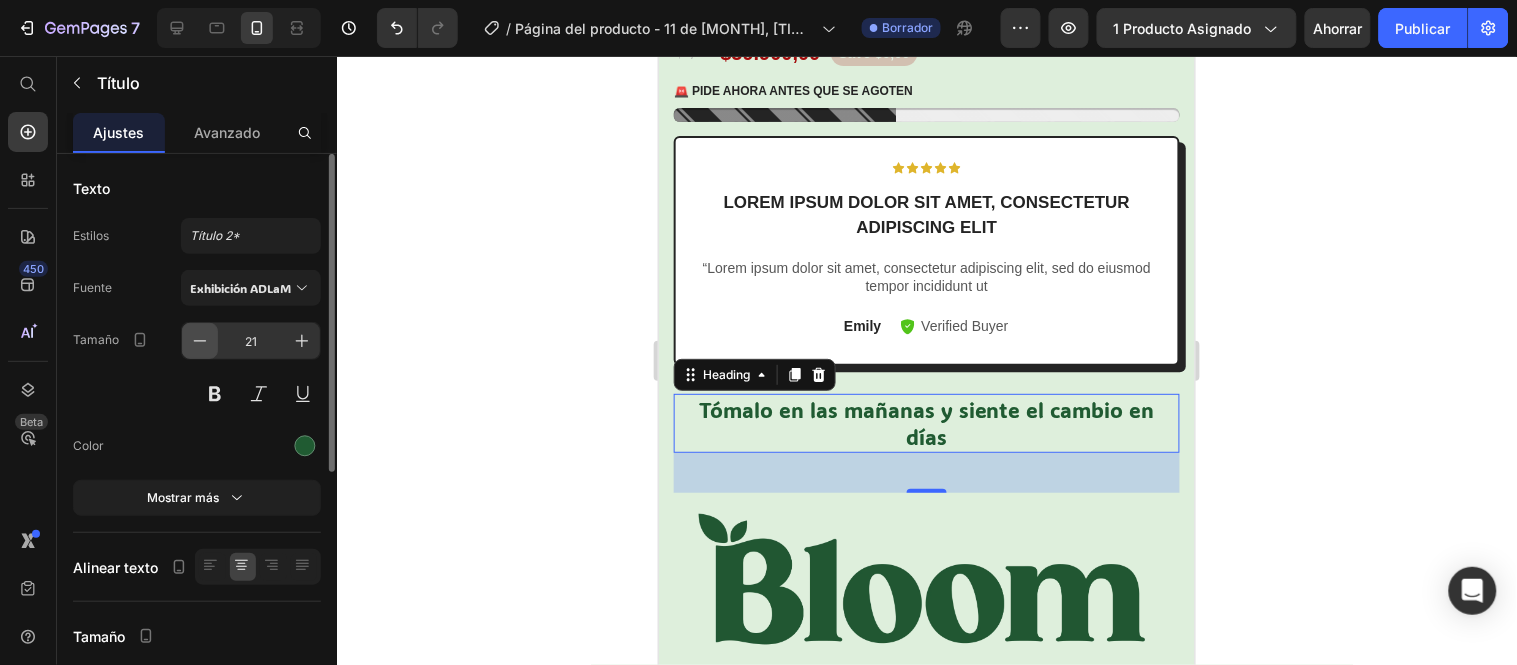 click at bounding box center [200, 341] 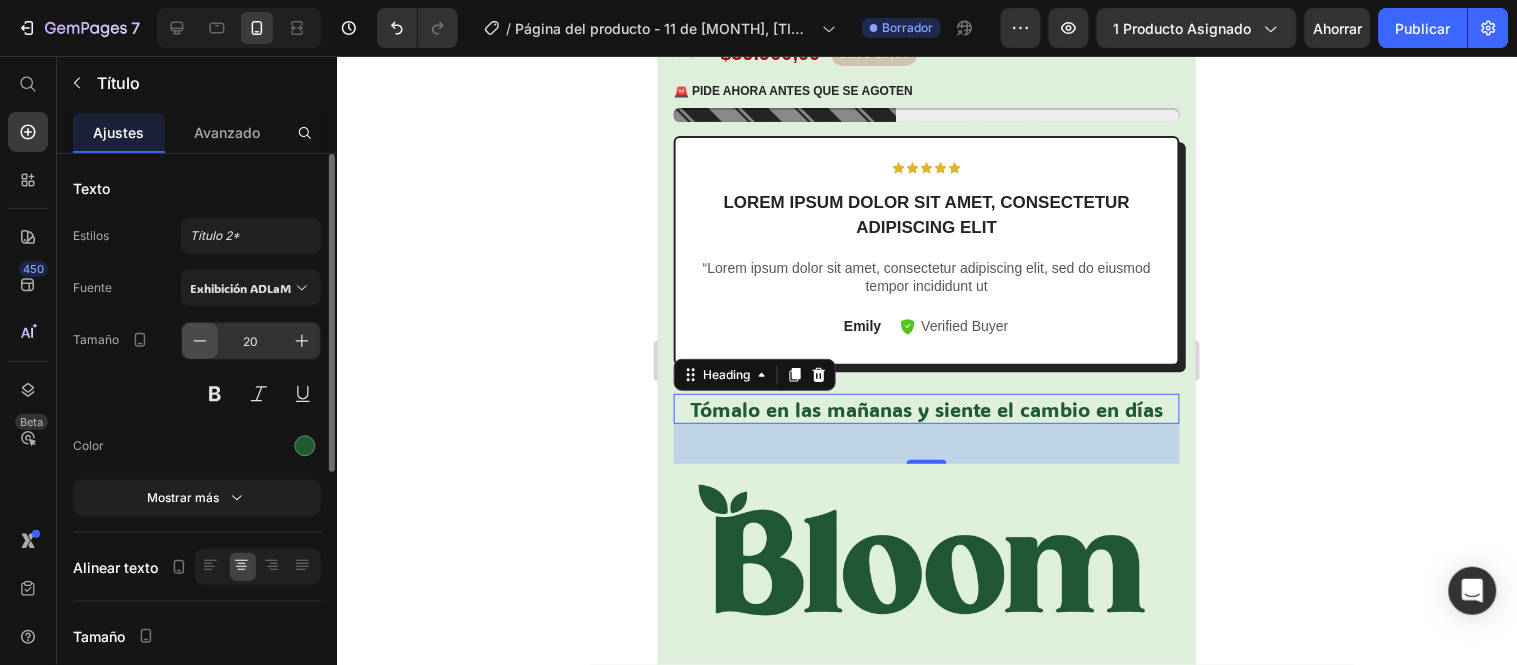 click at bounding box center [200, 341] 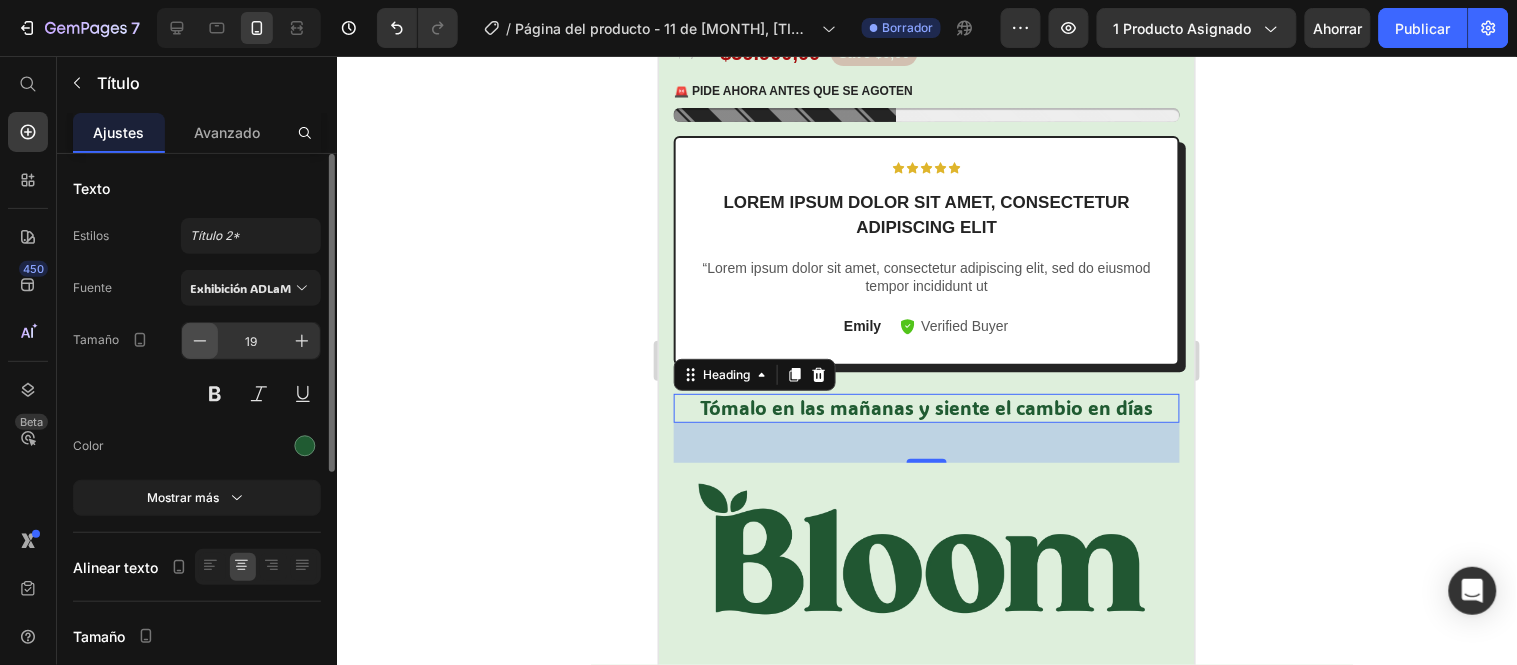 click at bounding box center (200, 341) 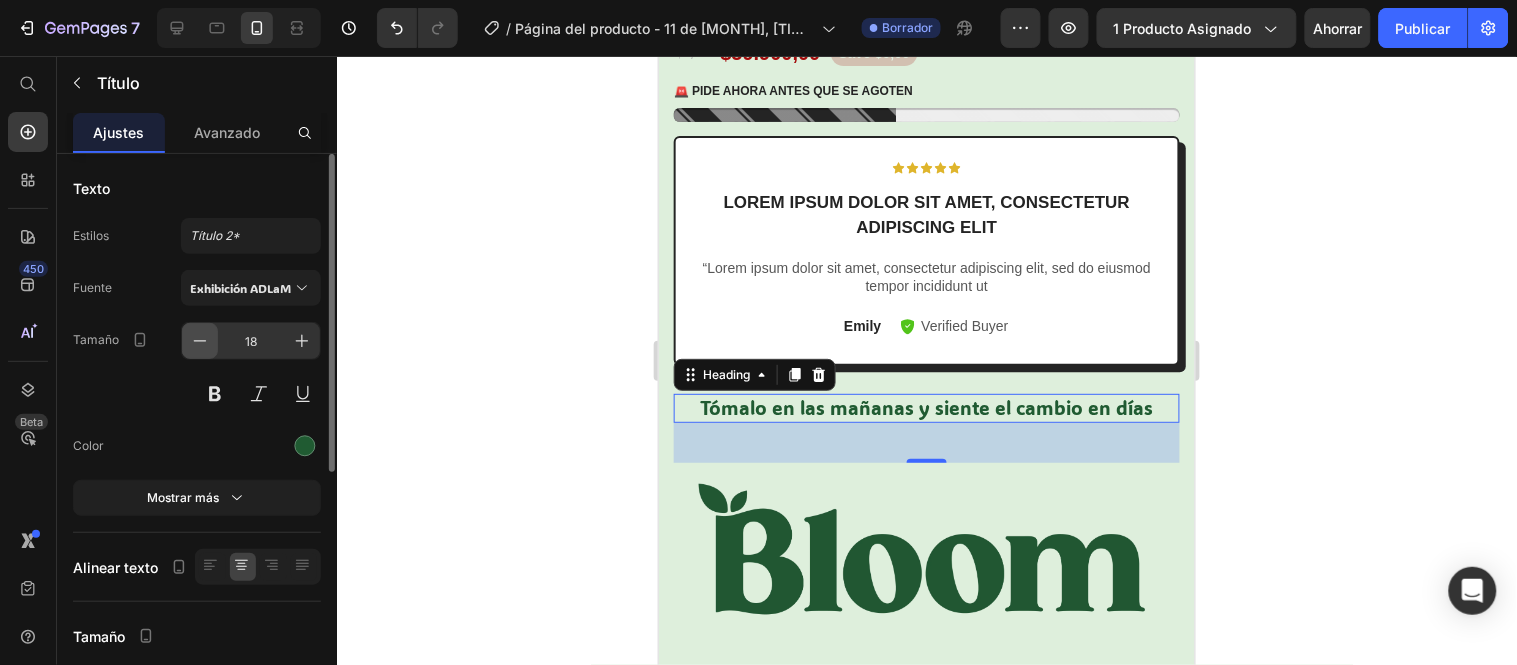 click at bounding box center [200, 341] 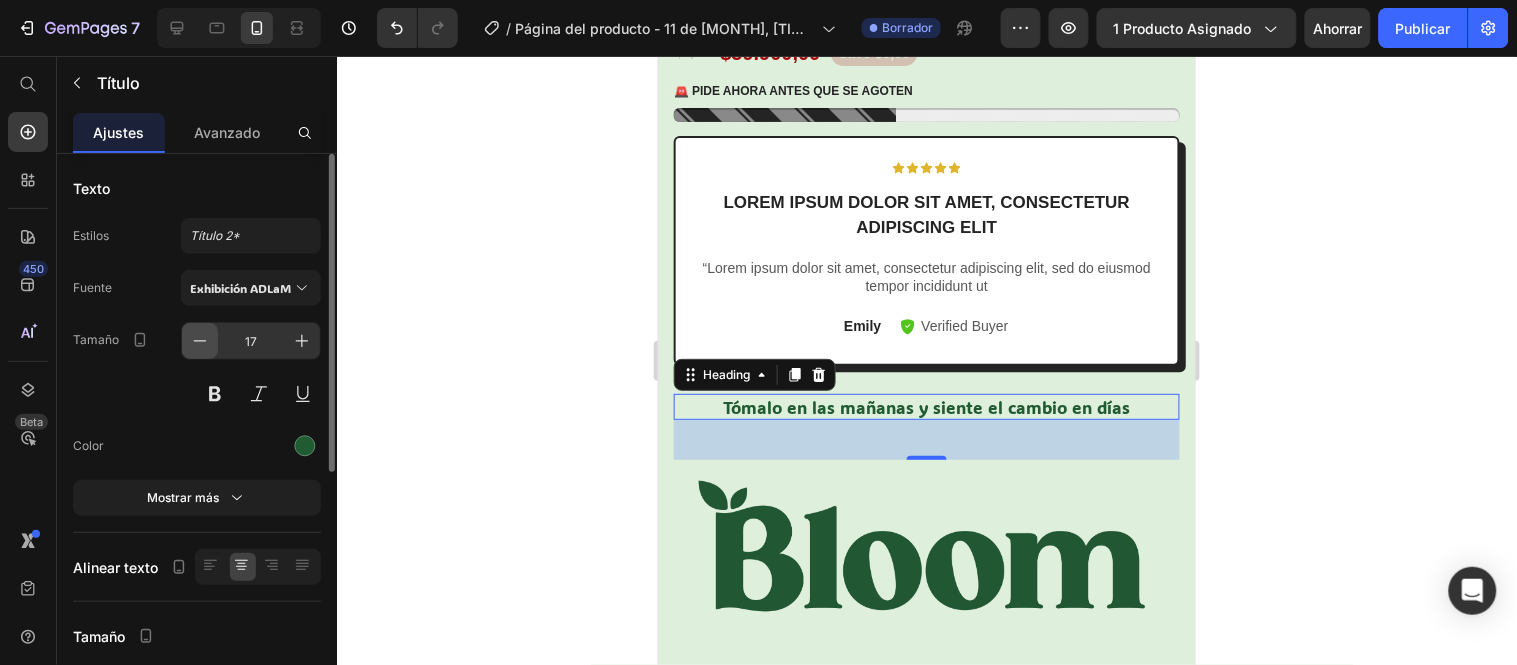 click at bounding box center [200, 341] 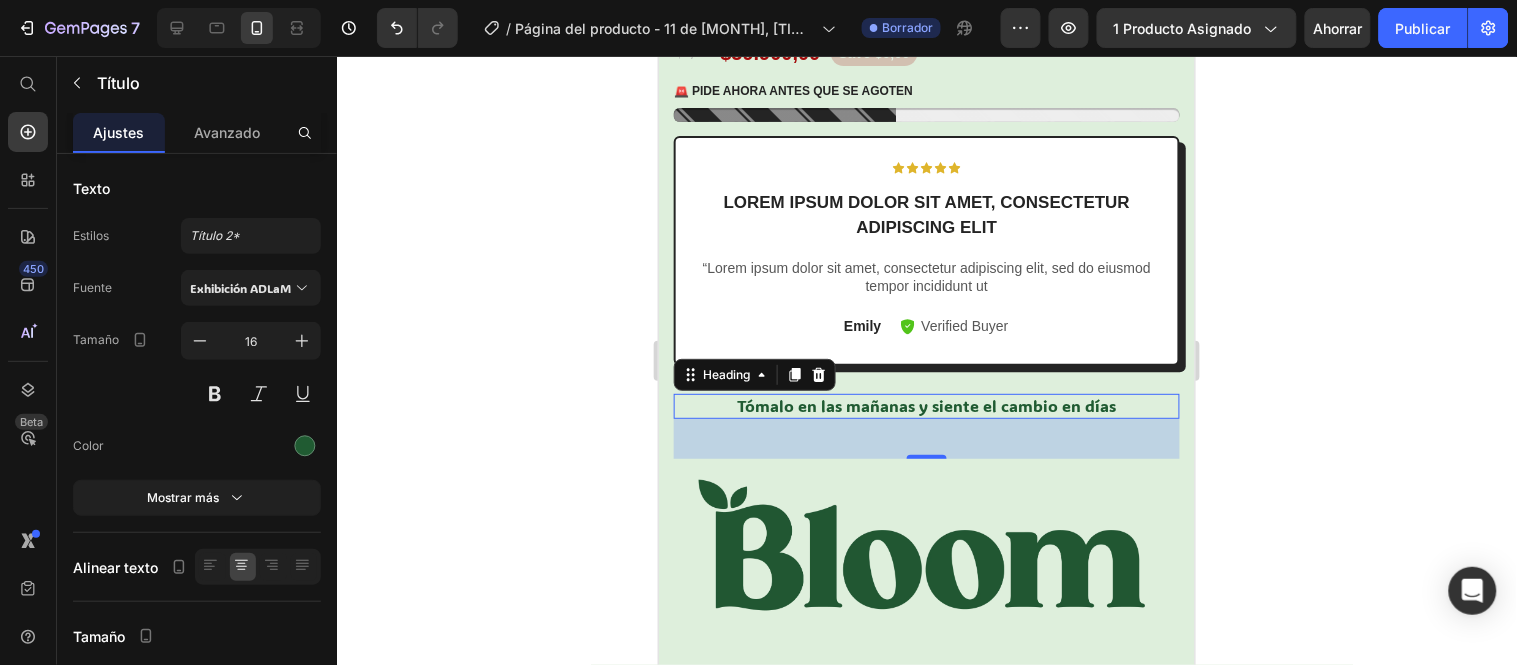 click 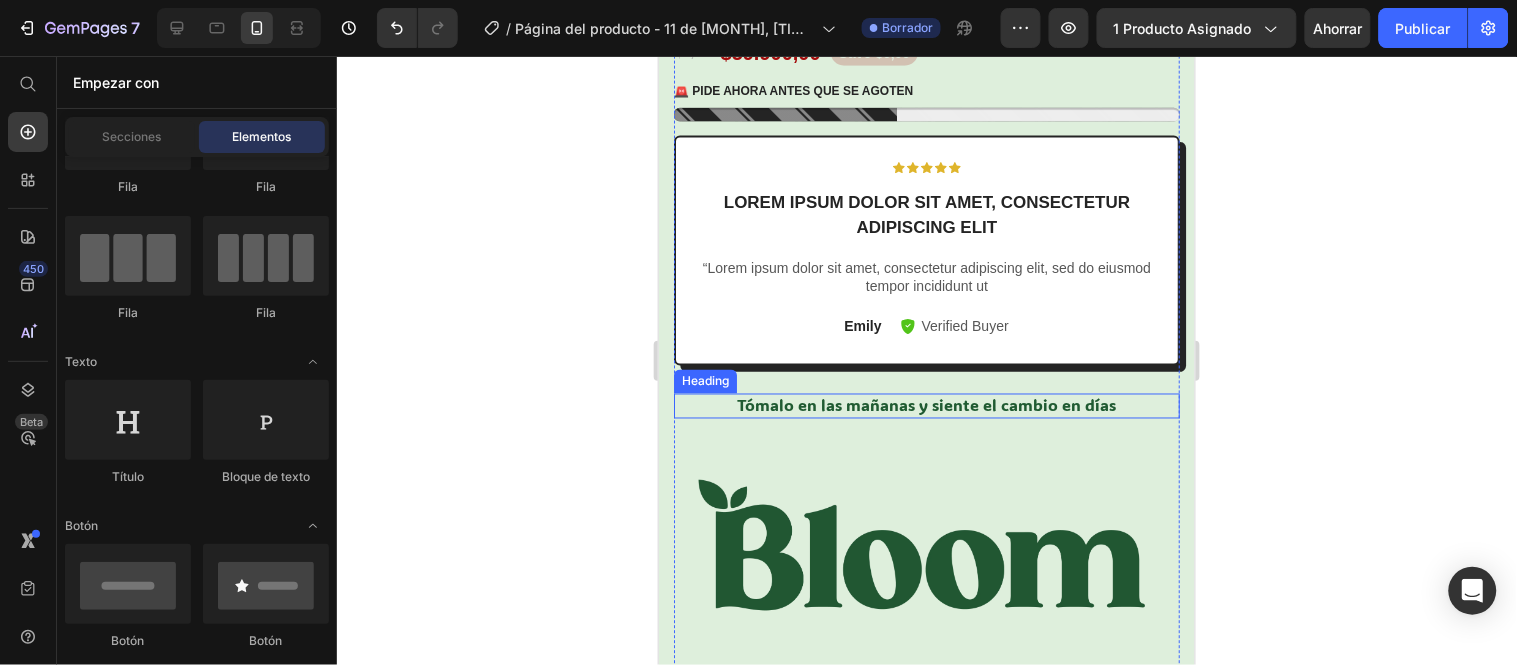 click on "Tómalo en las mañanas y siente el cambio en días" at bounding box center [926, 405] 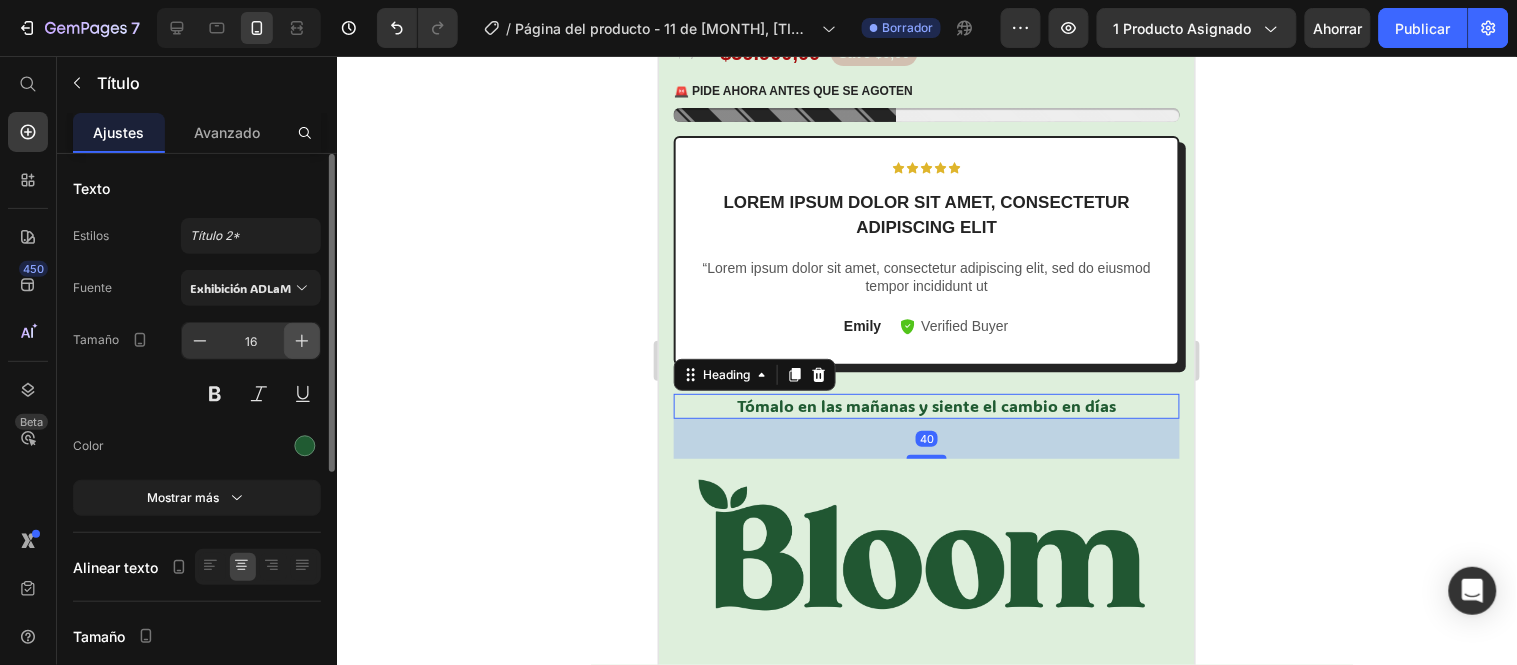 click 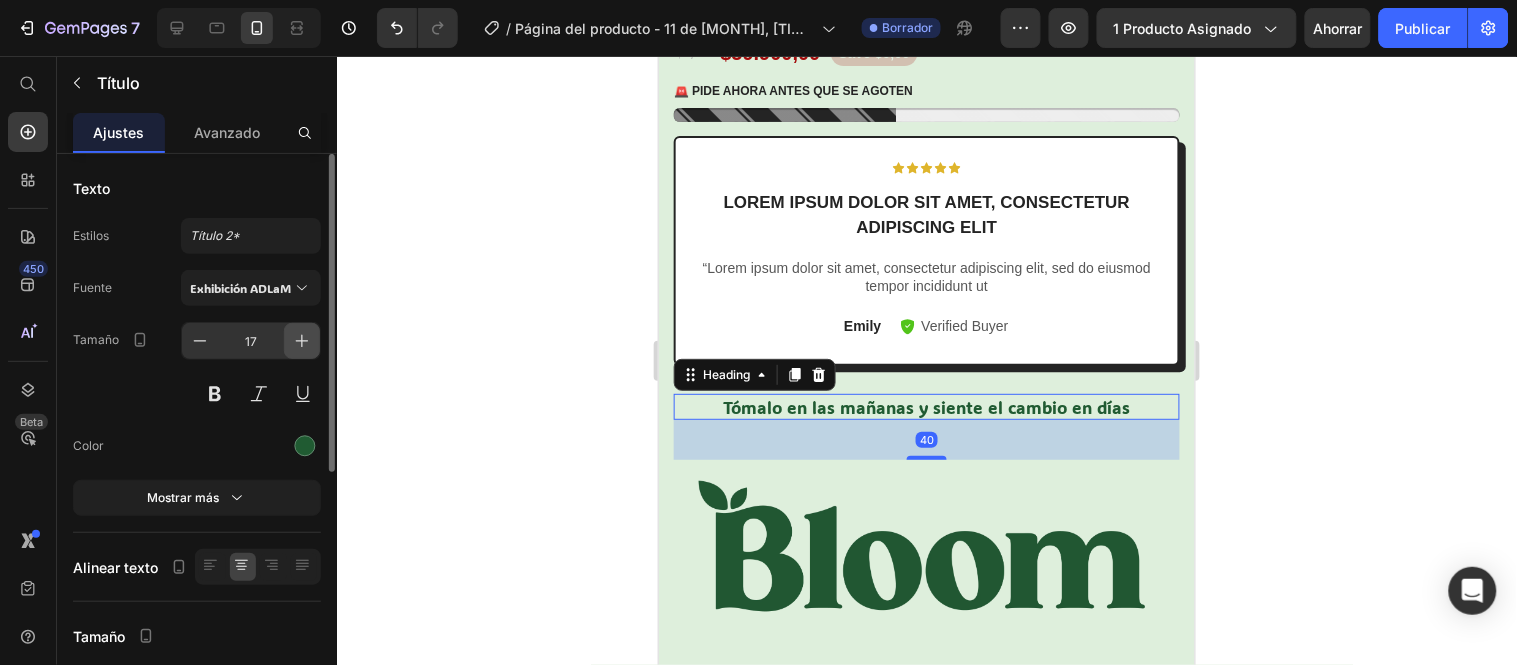 click 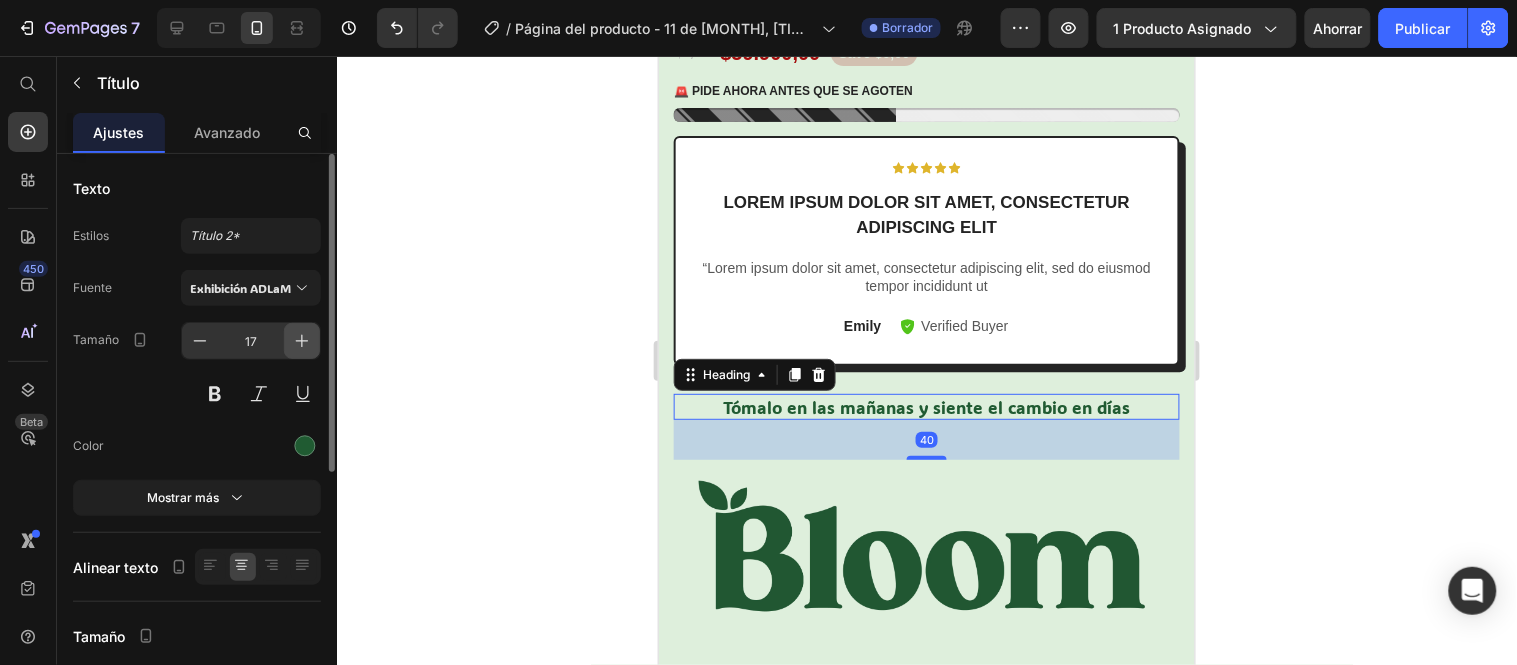 type on "18" 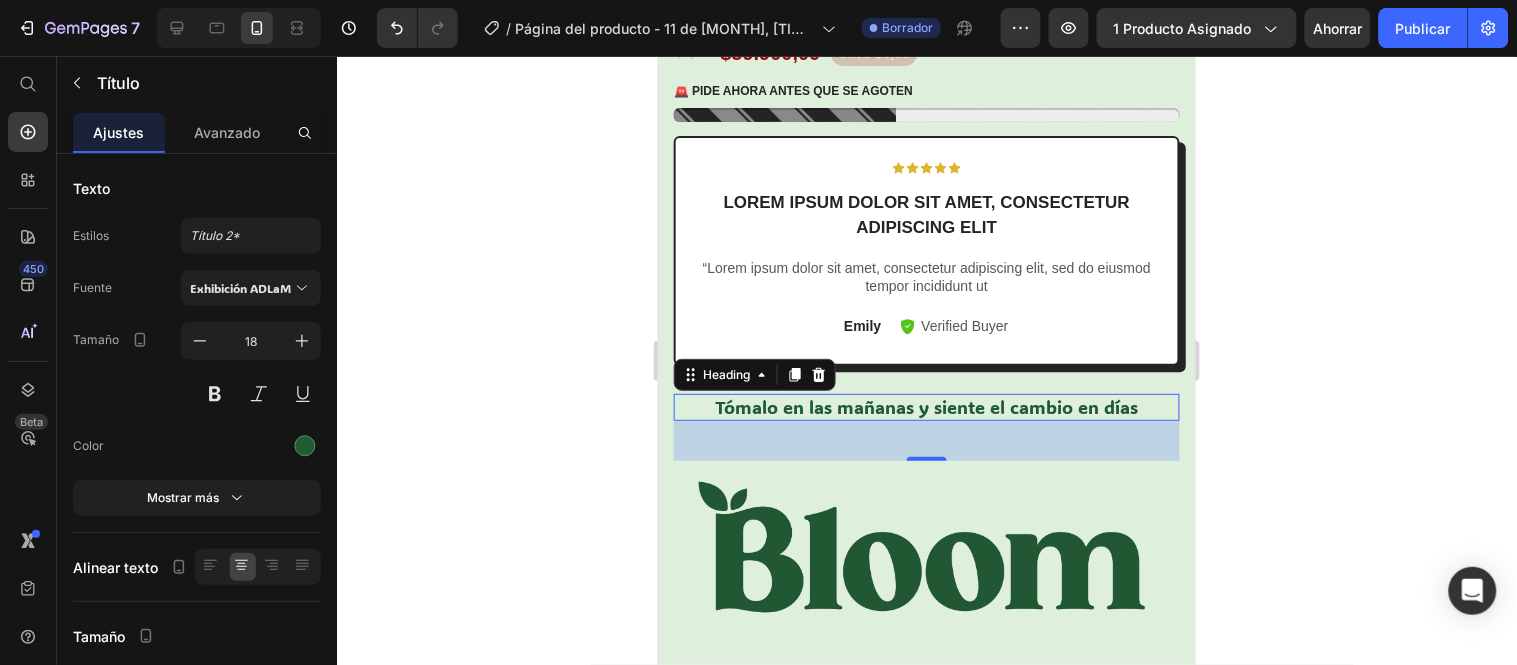 click 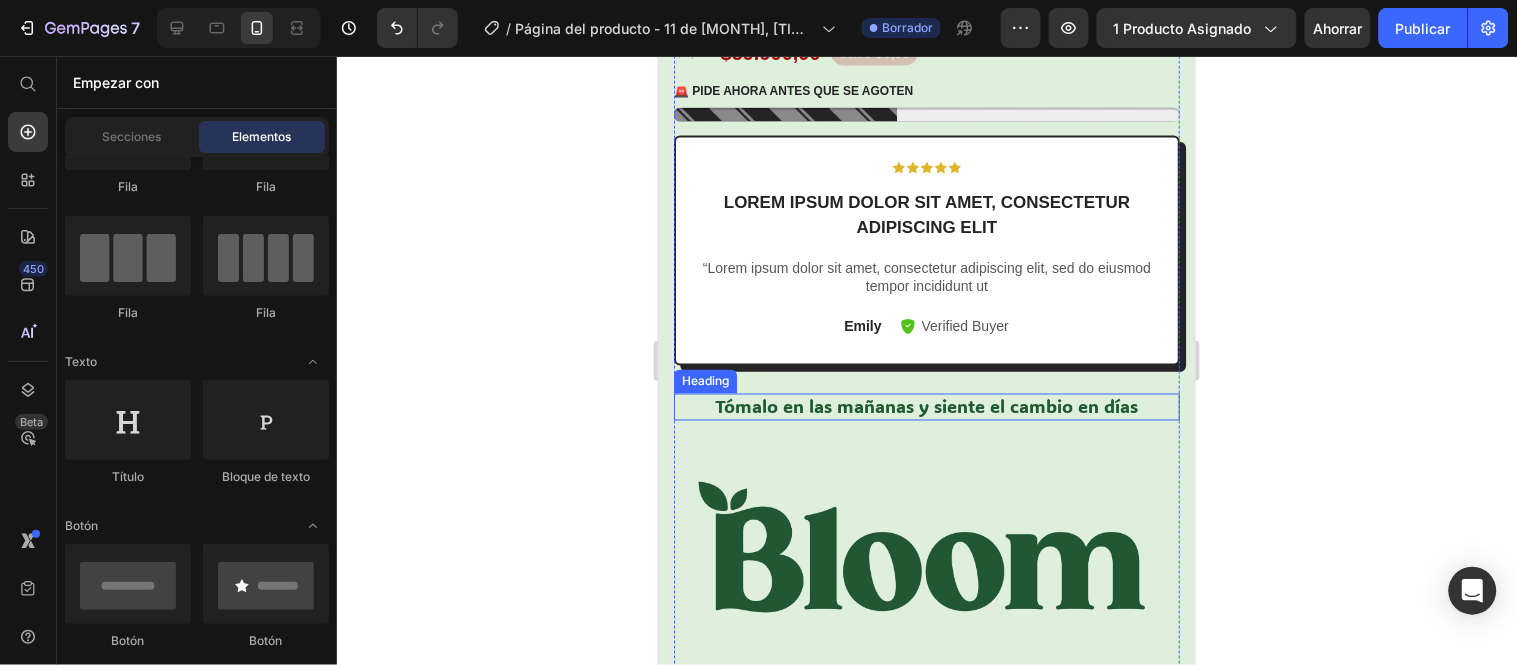 click on "Tómalo en las mañanas y siente el cambio en días" at bounding box center (926, 406) 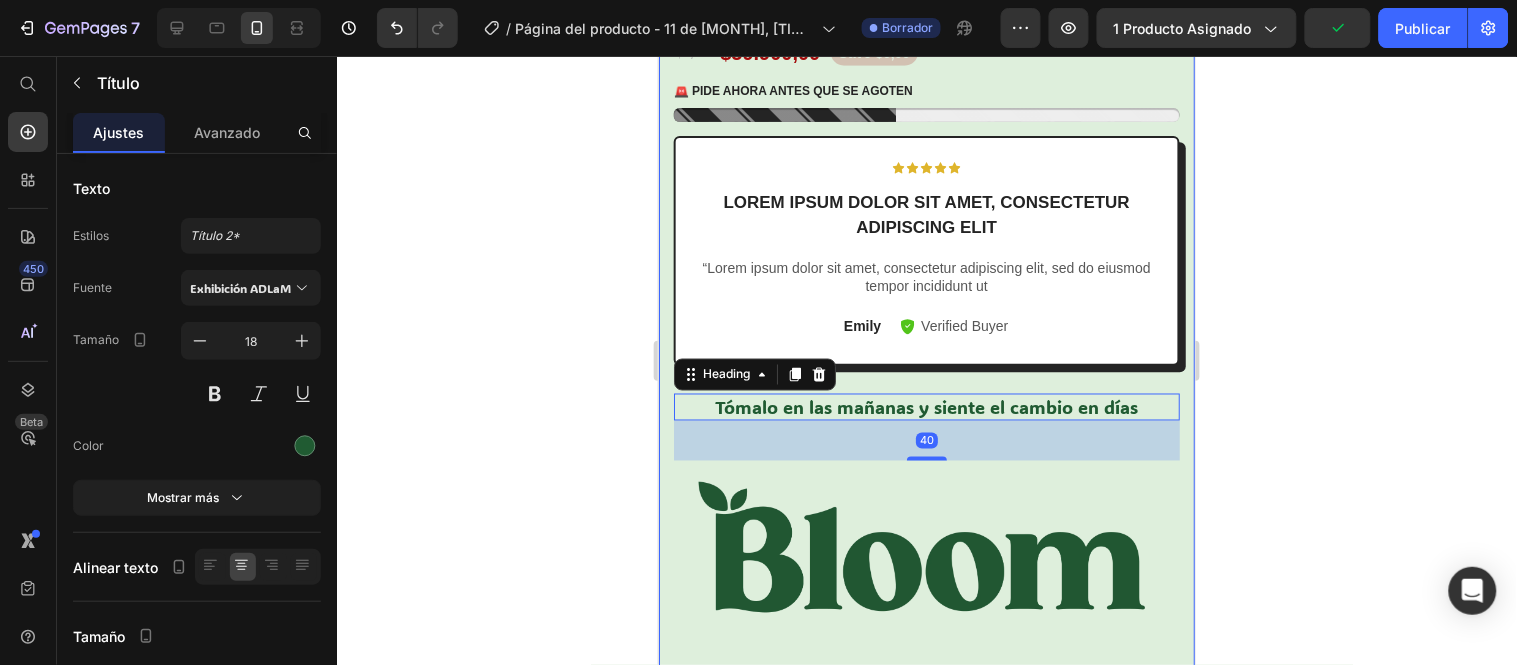 click 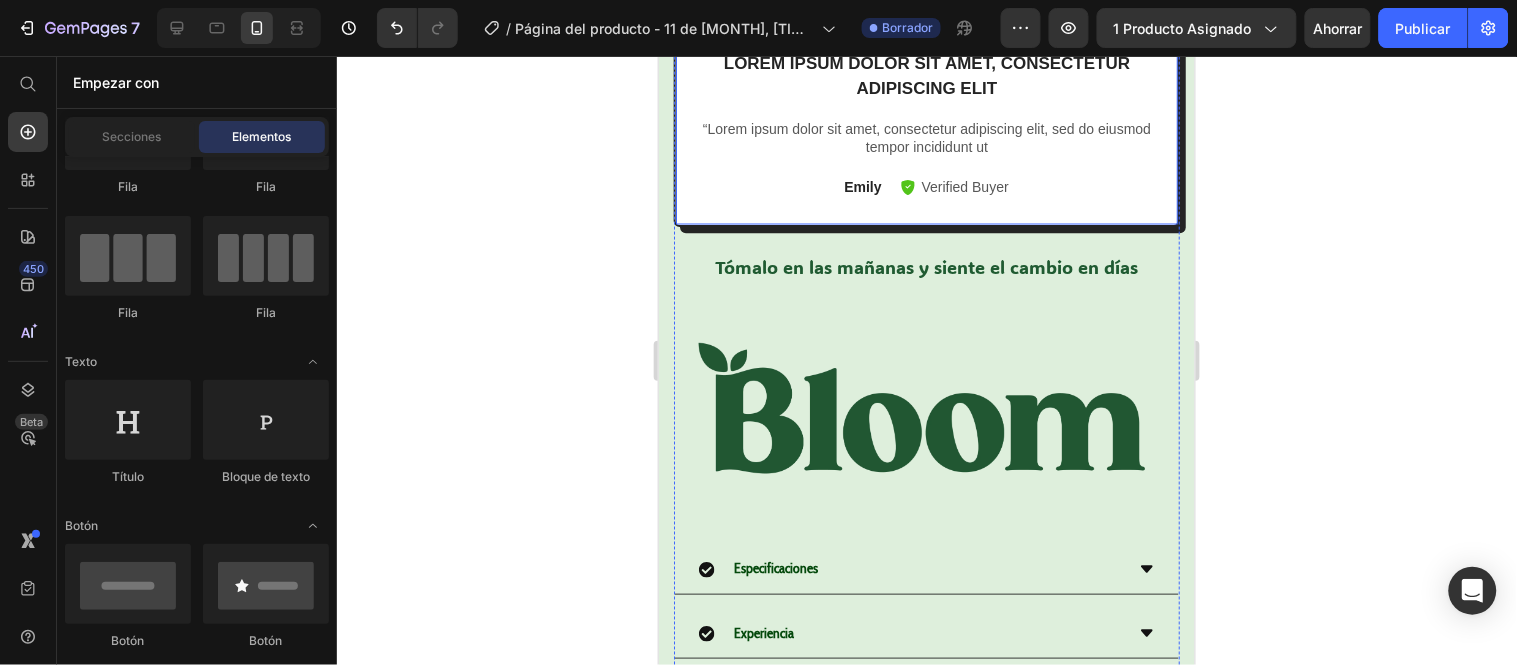 scroll, scrollTop: 777, scrollLeft: 0, axis: vertical 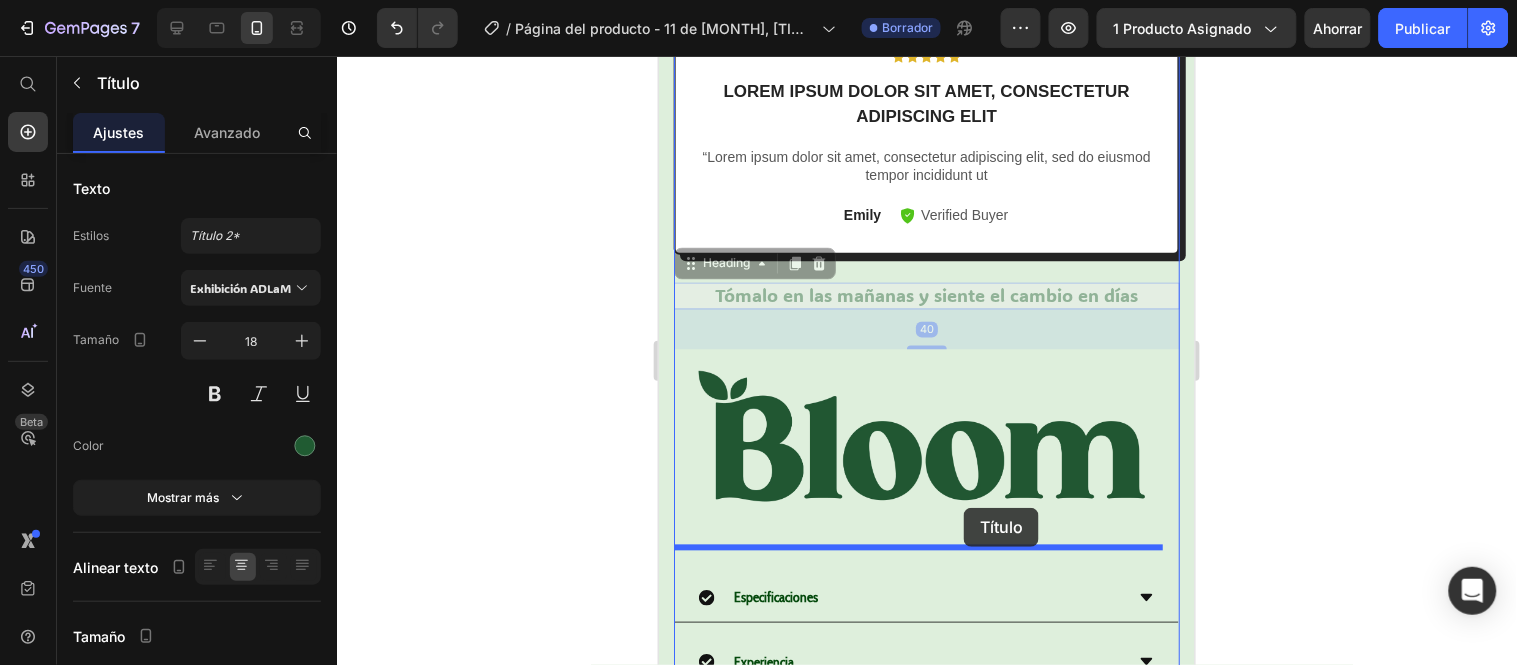 drag, startPoint x: 996, startPoint y: 280, endPoint x: 963, endPoint y: 507, distance: 229.38614 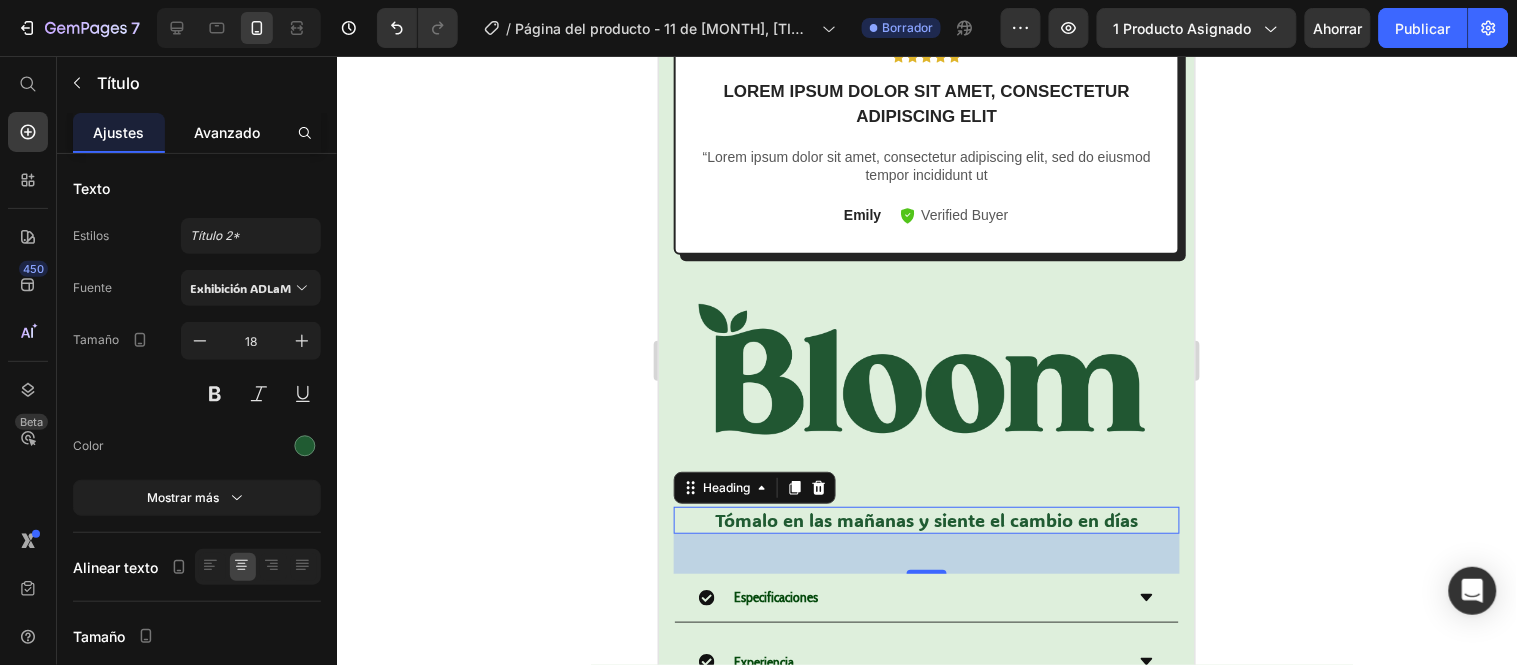 click on "Avanzado" 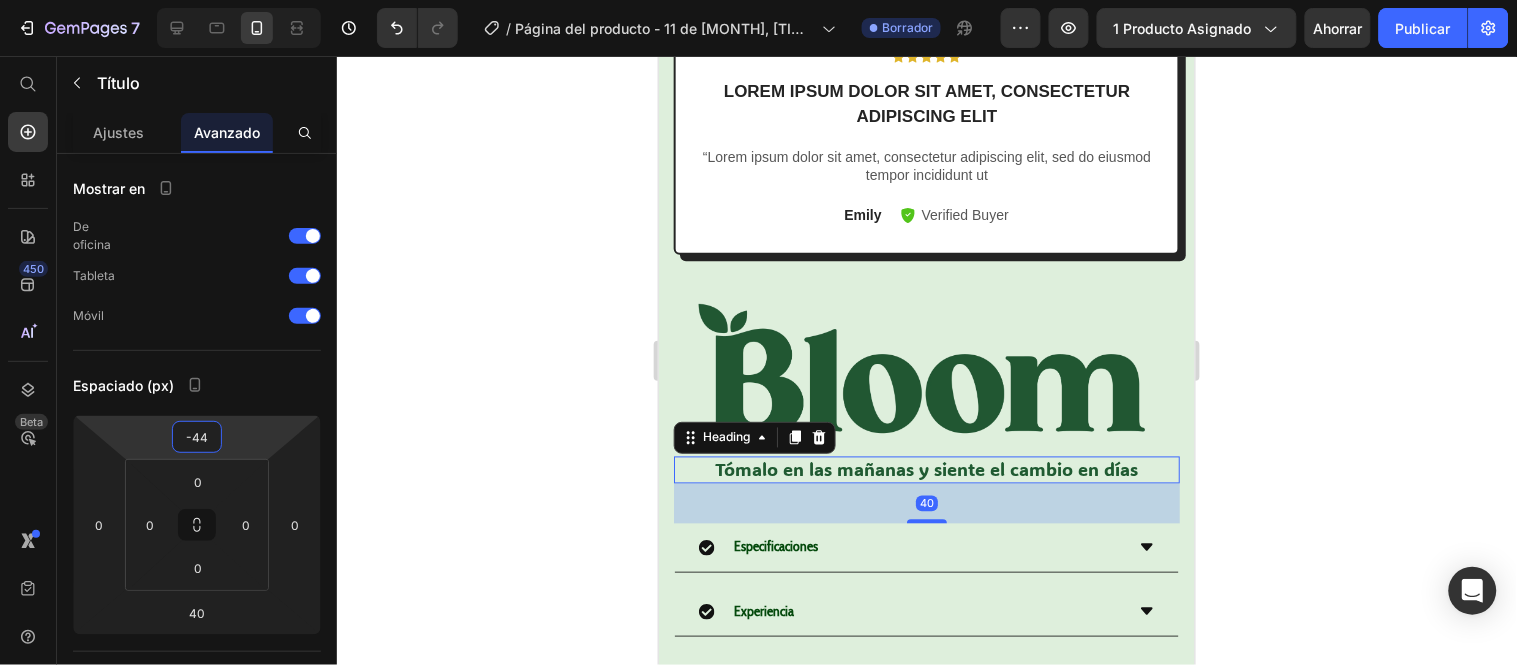 type on "-42" 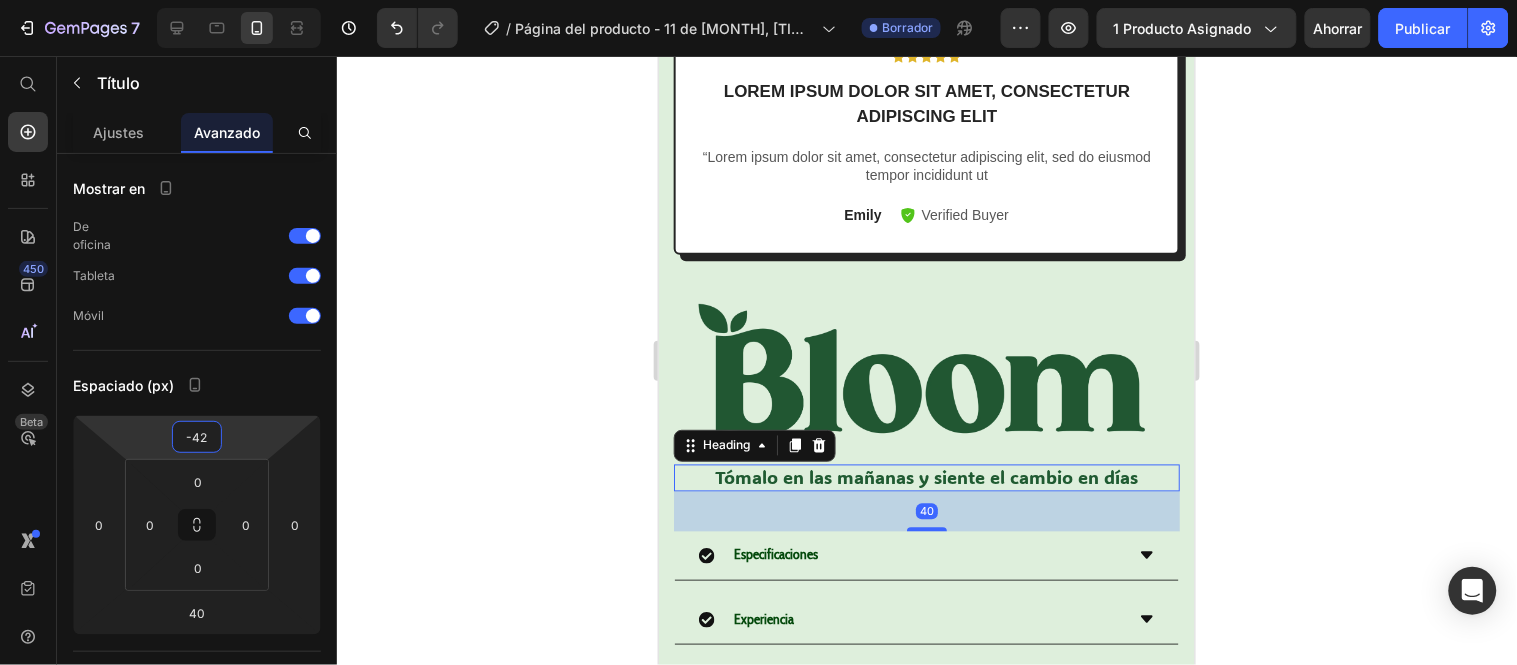 drag, startPoint x: 233, startPoint y: 420, endPoint x: 234, endPoint y: 443, distance: 23.021729 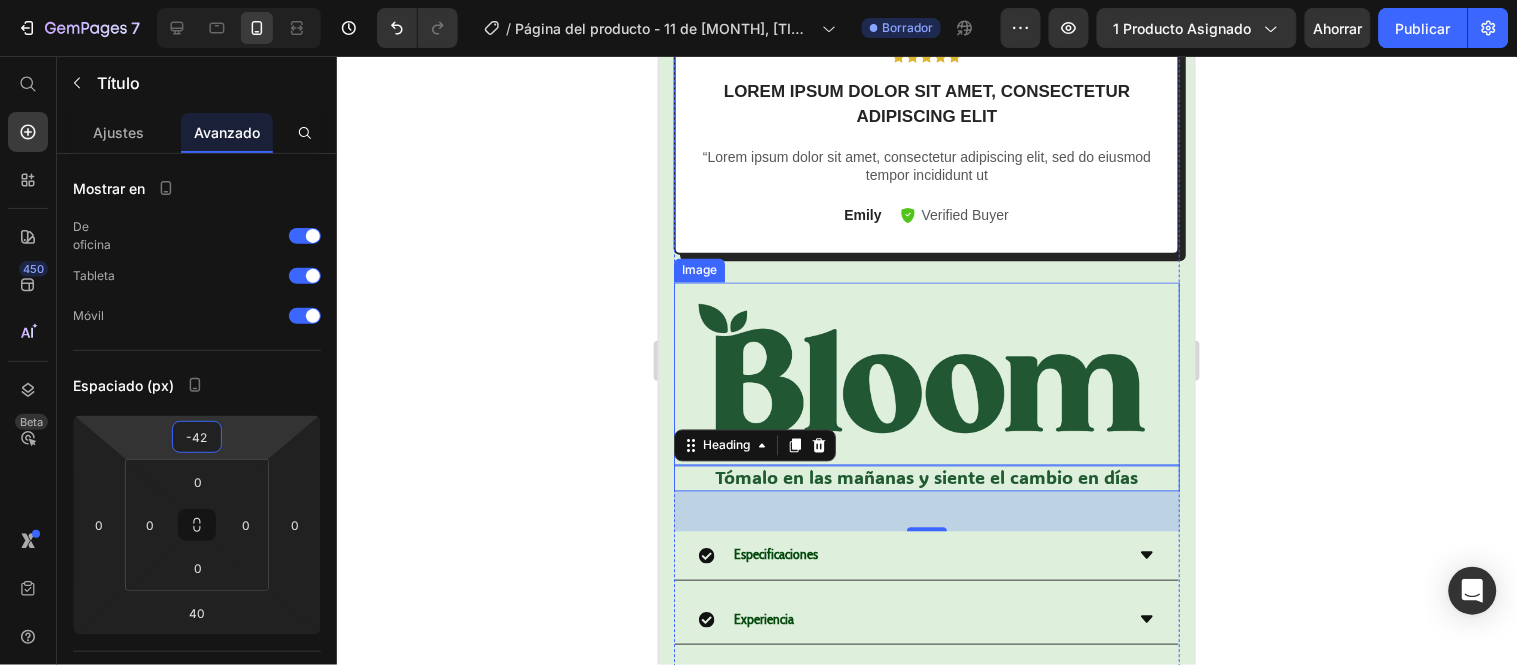 click at bounding box center (926, 374) 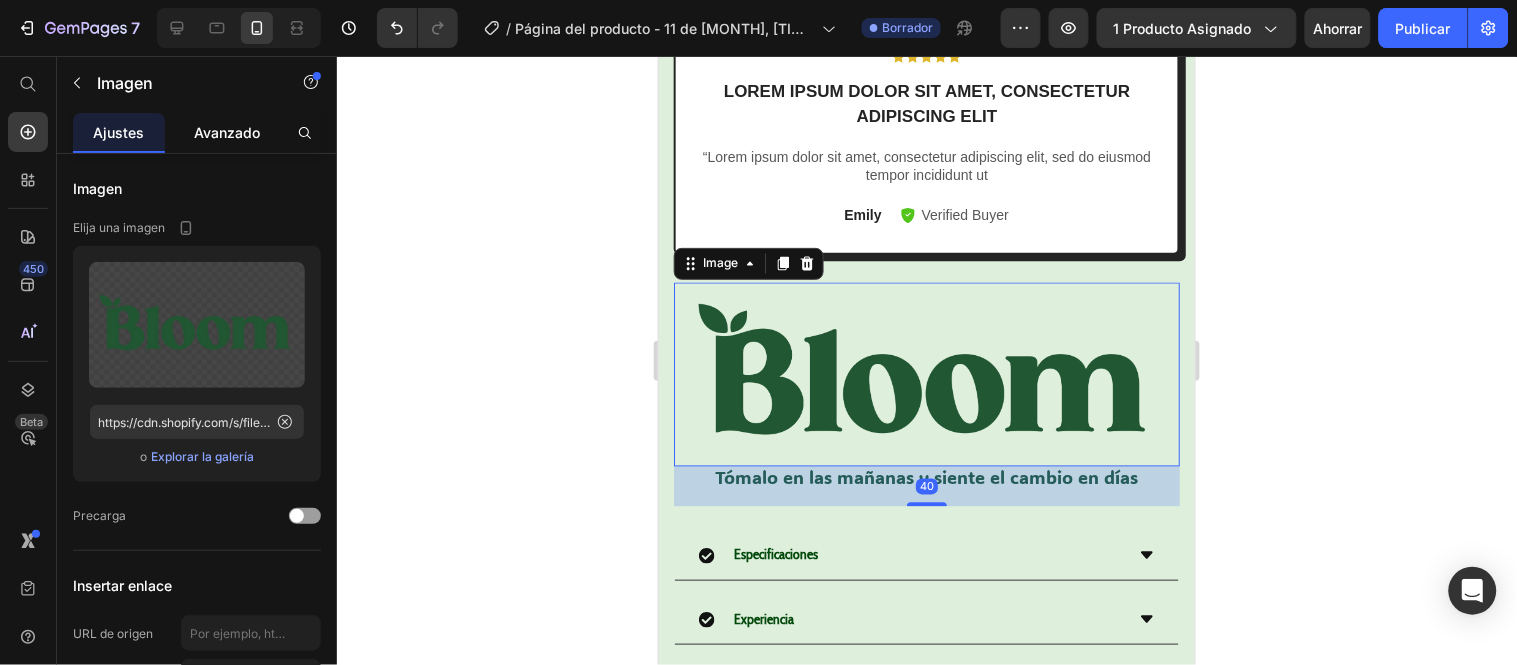 click on "Avanzado" at bounding box center (227, 132) 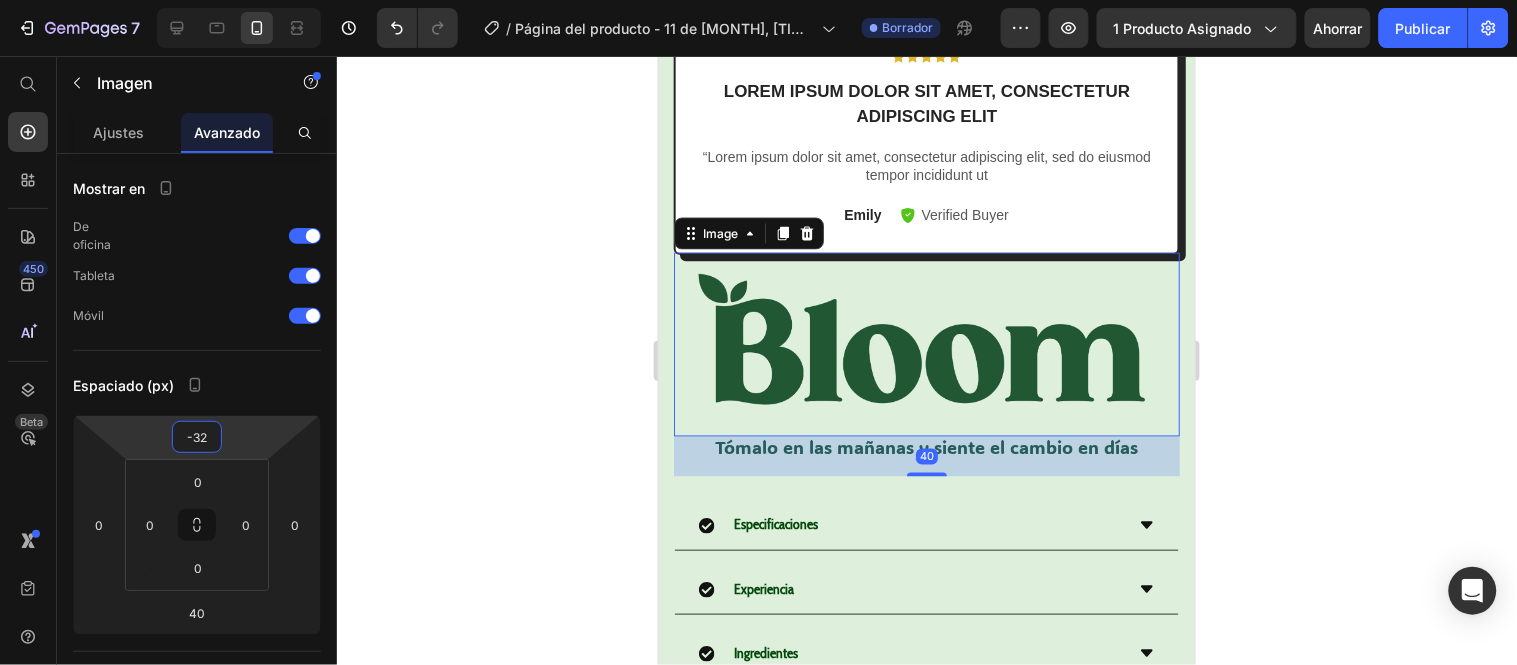 type on "-30" 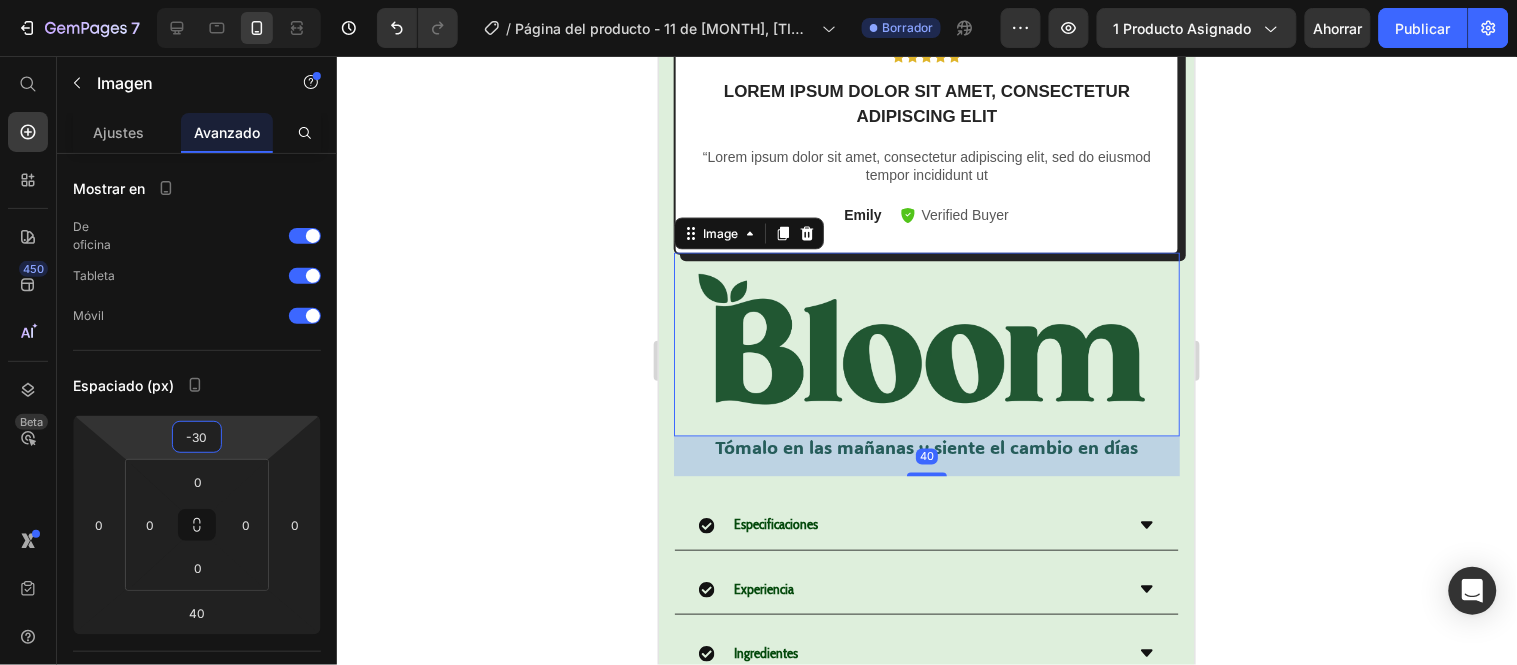 click on "7 Historial de versiones / Página del producto - 11 de julio, 23:58:30 Borrador Avance 1 producto asignado Ahorrar Publicar 450 Beta Empezar con Secciones Elementos Sección de héroes Detalle del producto Marcas Insignias de confianza Garantizar Desglose del producto Cómo utilizar Testimonios Comparar Manojo Preguntas frecuentes Prueba social Historia de la marca Lista de productos Recopilación Lista de blogs Contacto Sticky Añadir al carrito Pie de página personalizado Explorar la biblioteca 450 Disposición
Fila
Fila
Fila
Fila Texto
Título
Bloque de texto Botón
Botón" at bounding box center [758, 0] 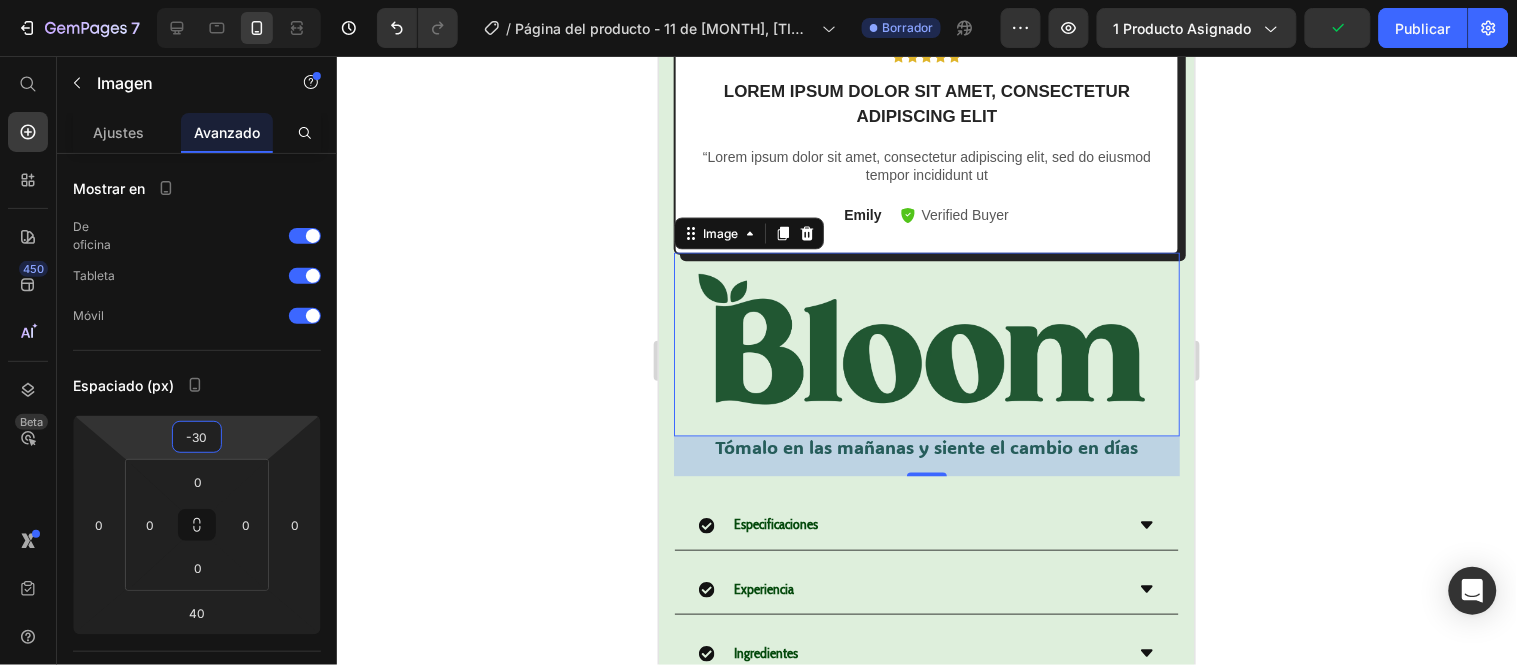 click 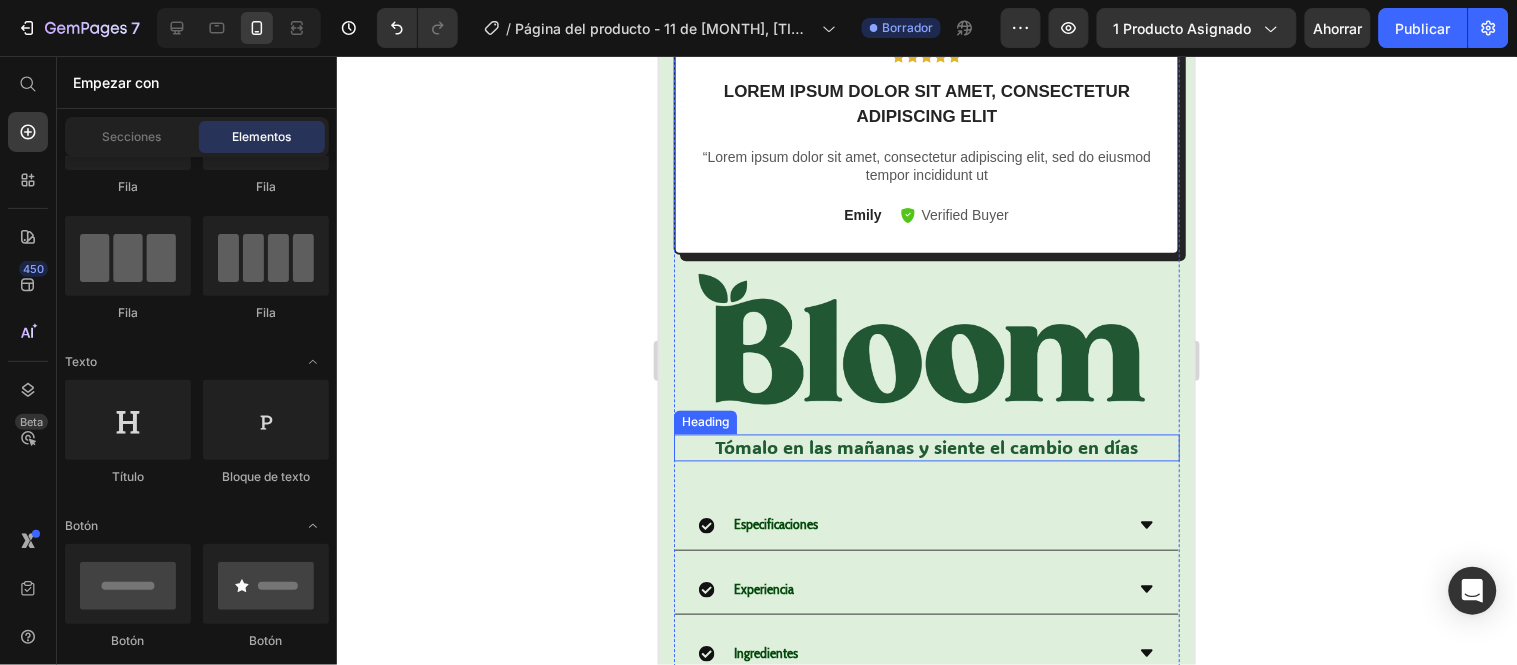 click on "Tómalo en las mañanas y siente el cambio en días" at bounding box center [926, 447] 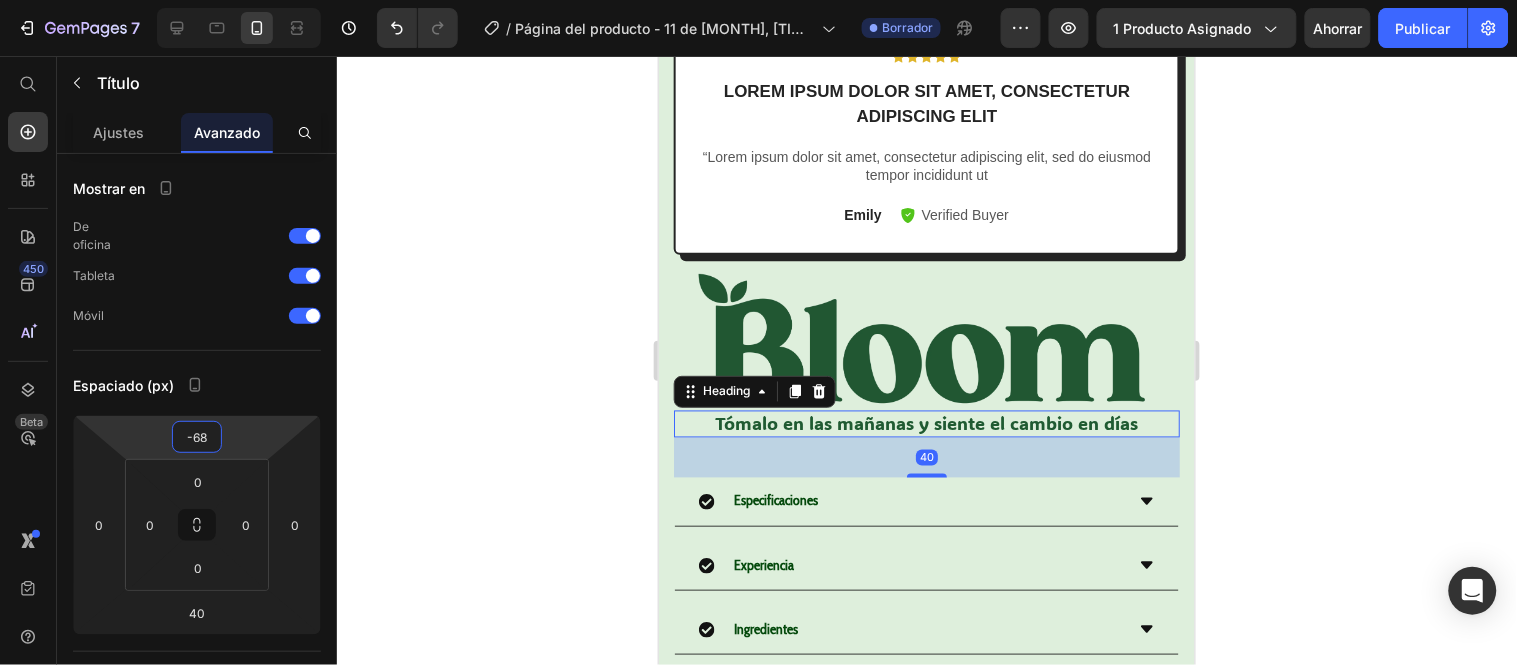 type on "-70" 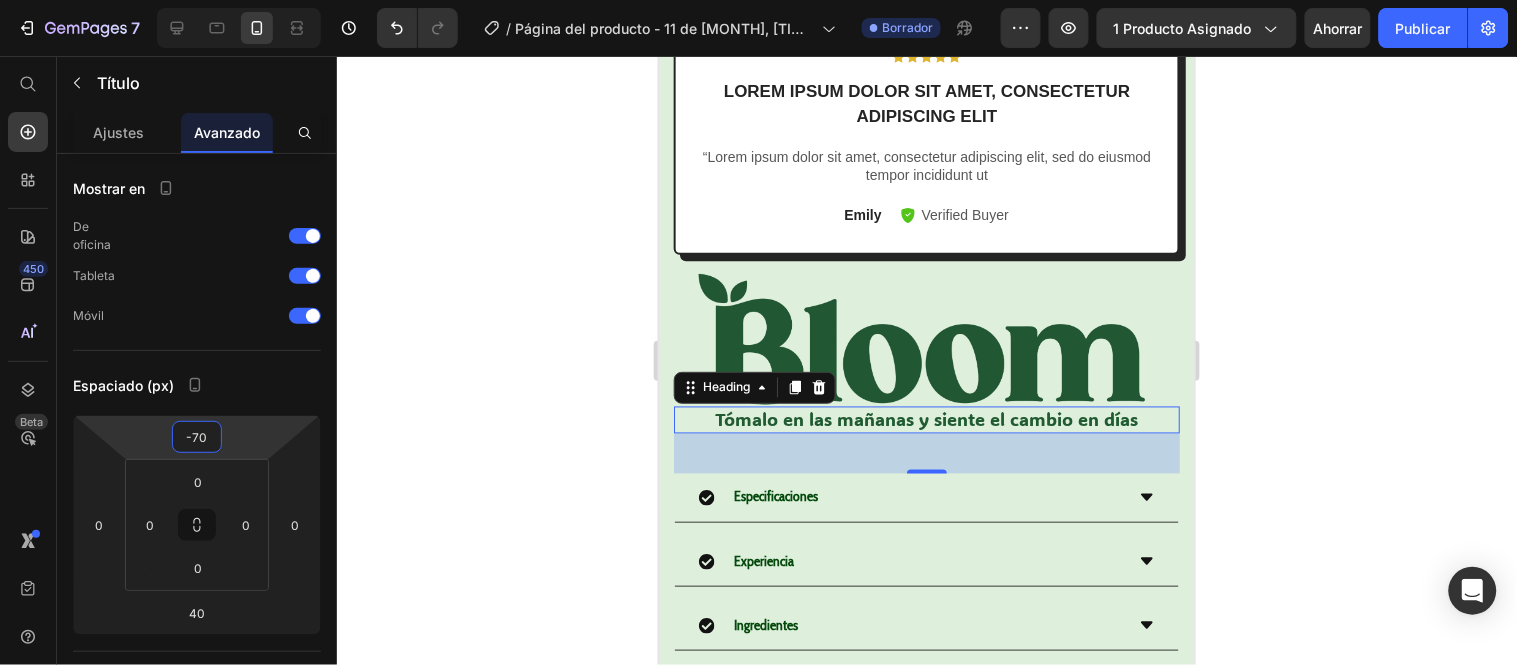 drag, startPoint x: 215, startPoint y: 417, endPoint x: 214, endPoint y: 433, distance: 16.03122 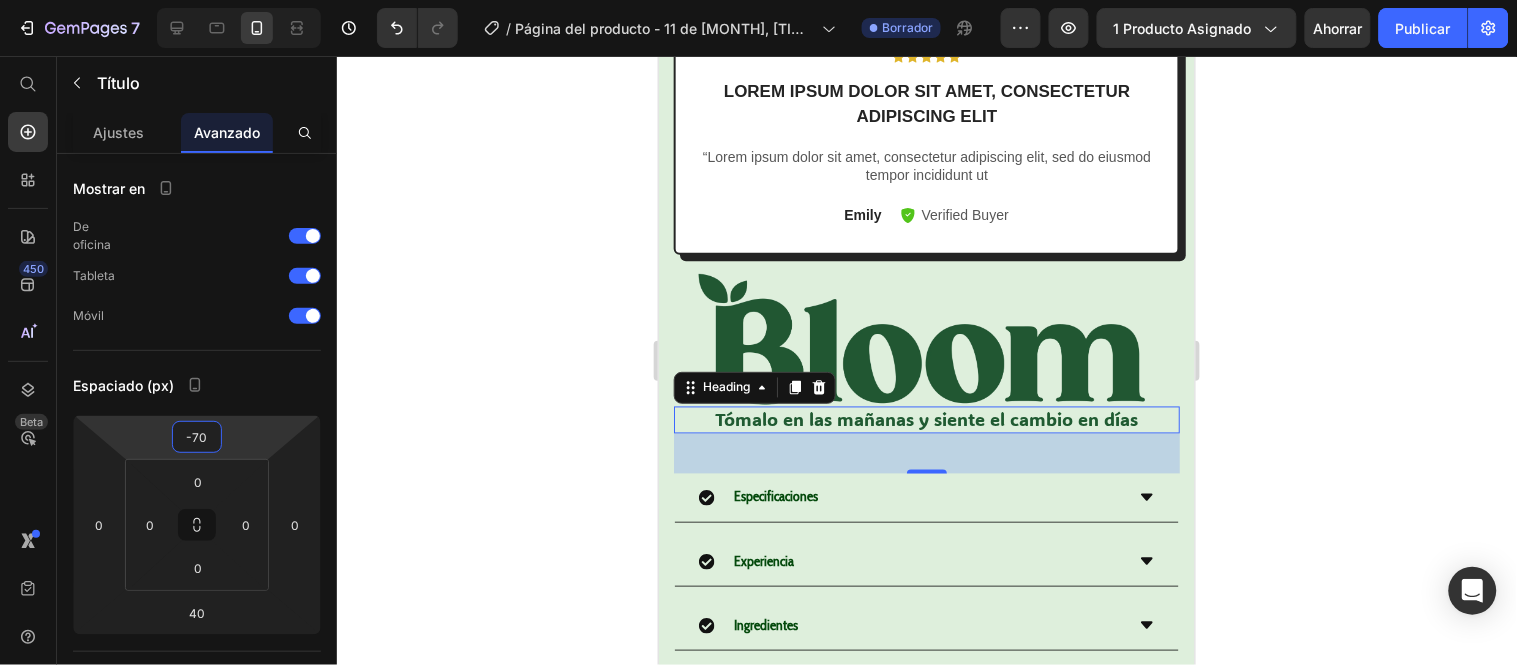 click 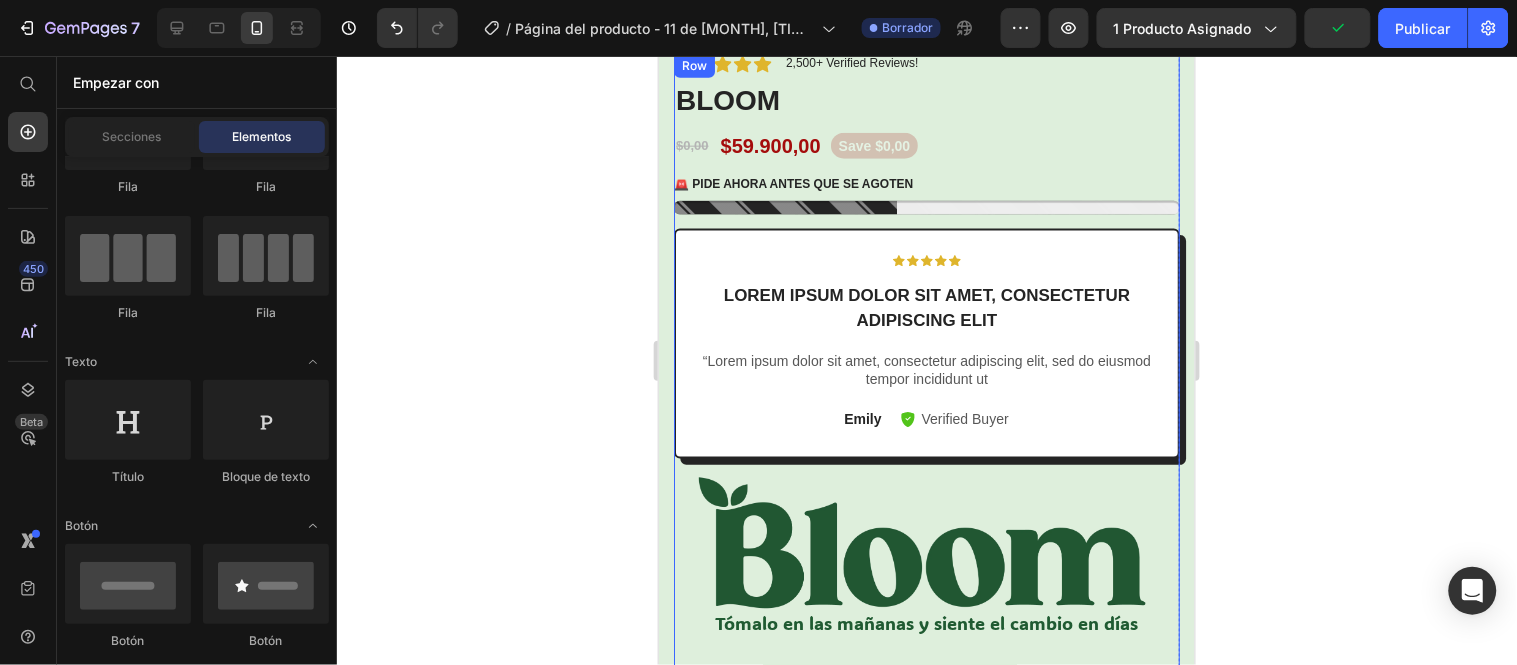 scroll, scrollTop: 444, scrollLeft: 0, axis: vertical 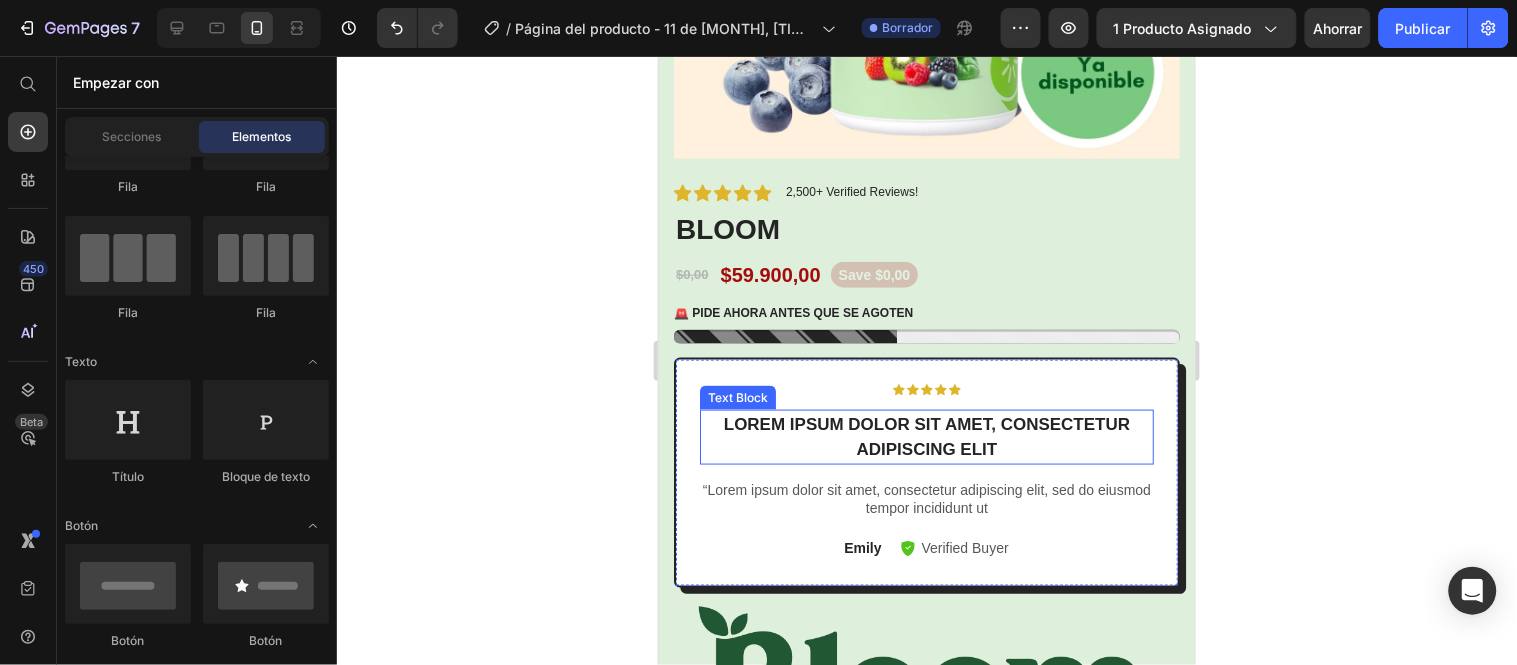 click on "Lorem ipsum dolor sit amet, consectetur adipiscing elit" at bounding box center [926, 436] 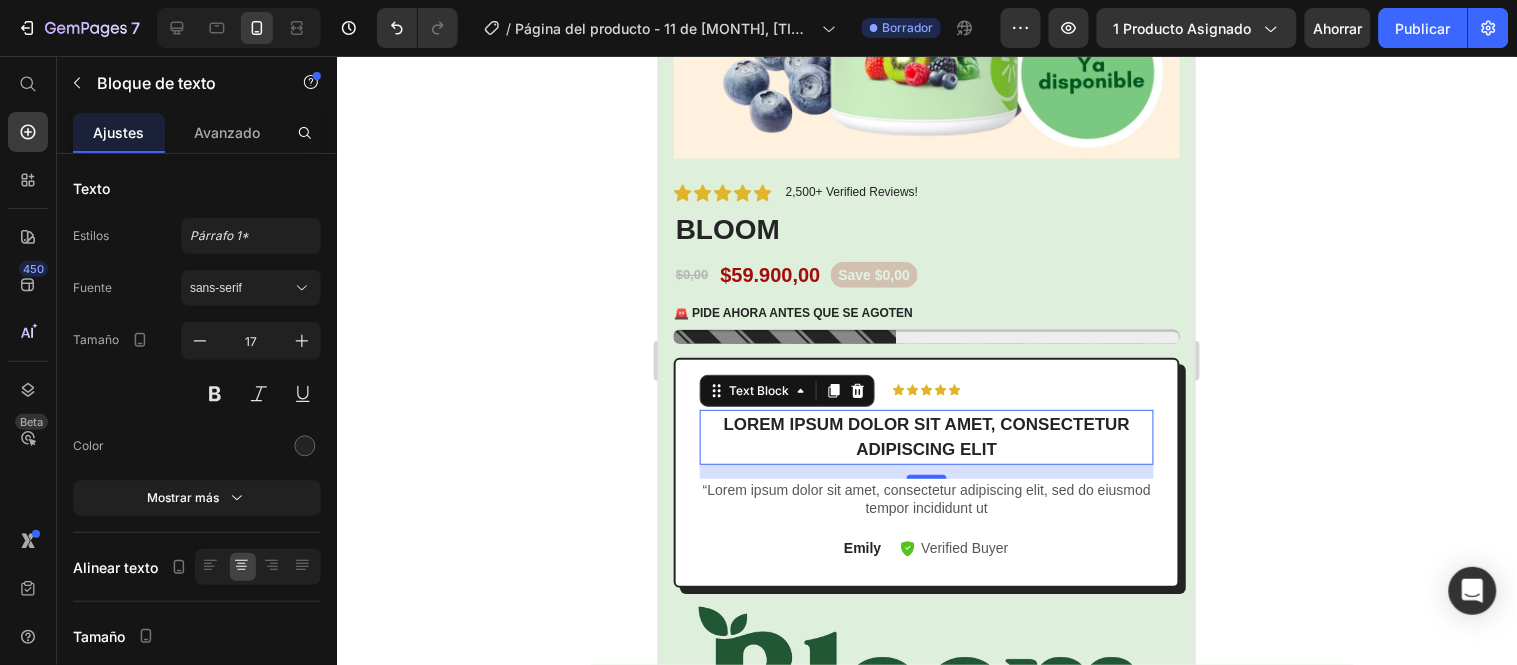 click on "Lorem ipsum dolor sit amet, consectetur adipiscing elit" at bounding box center [926, 436] 